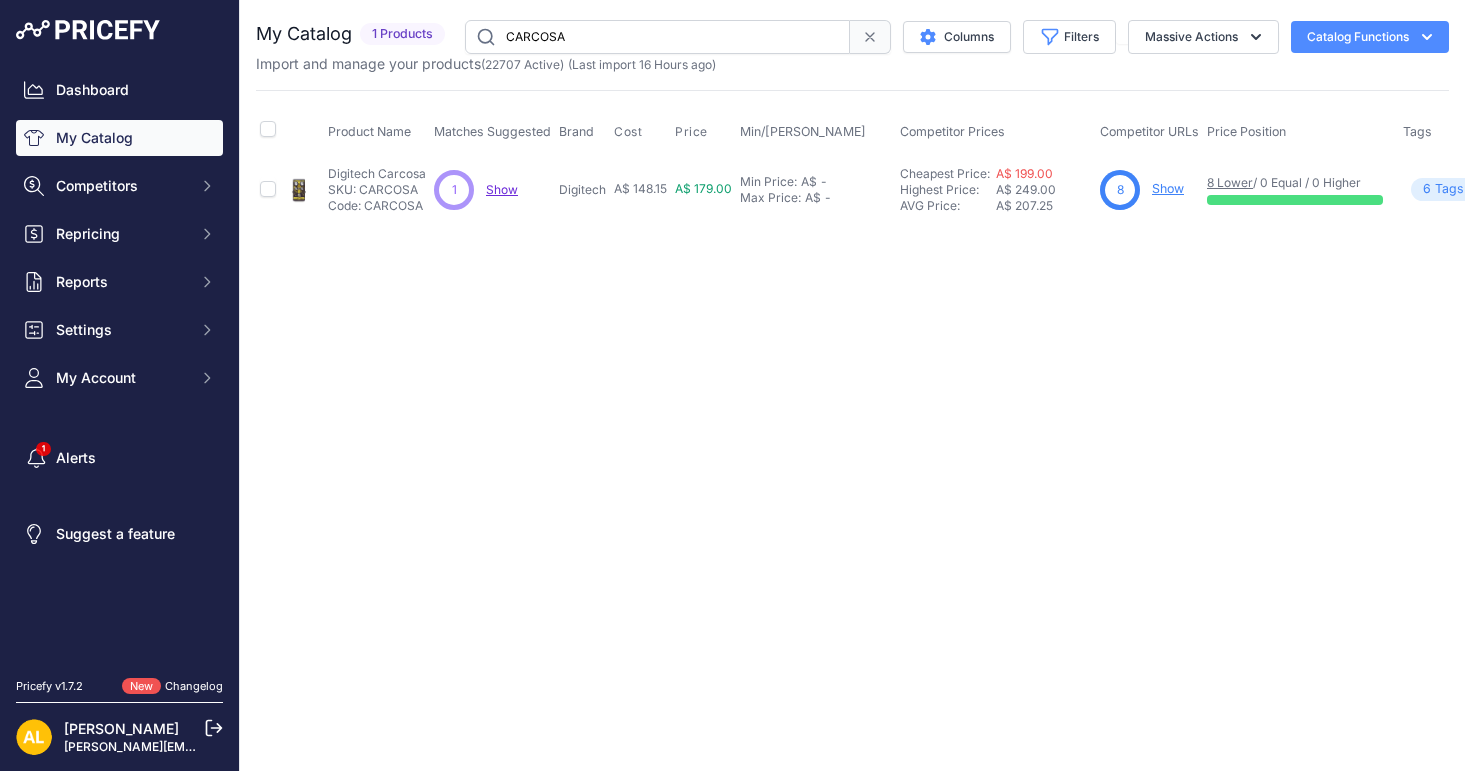scroll, scrollTop: 0, scrollLeft: 0, axis: both 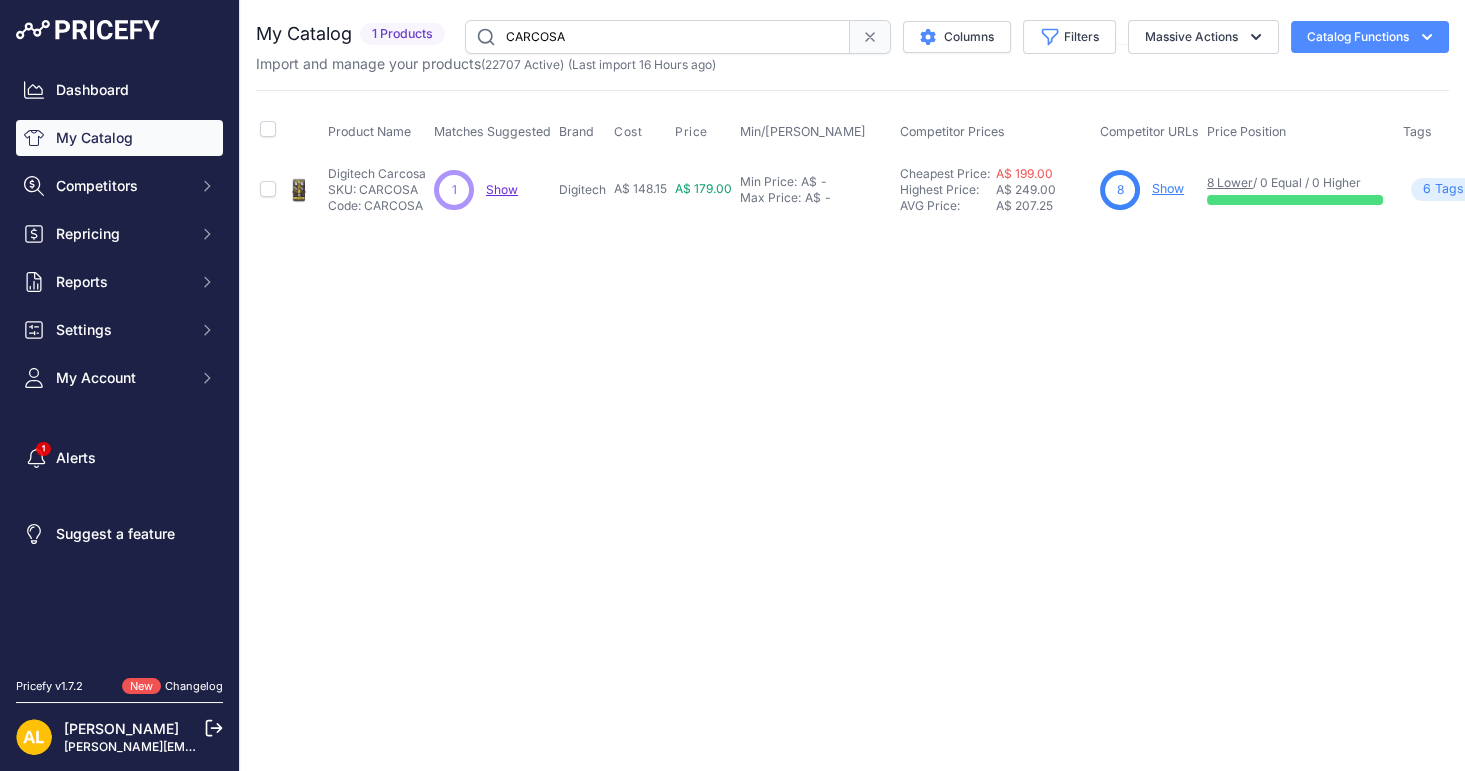 click on "CARCOSA" at bounding box center [657, 37] 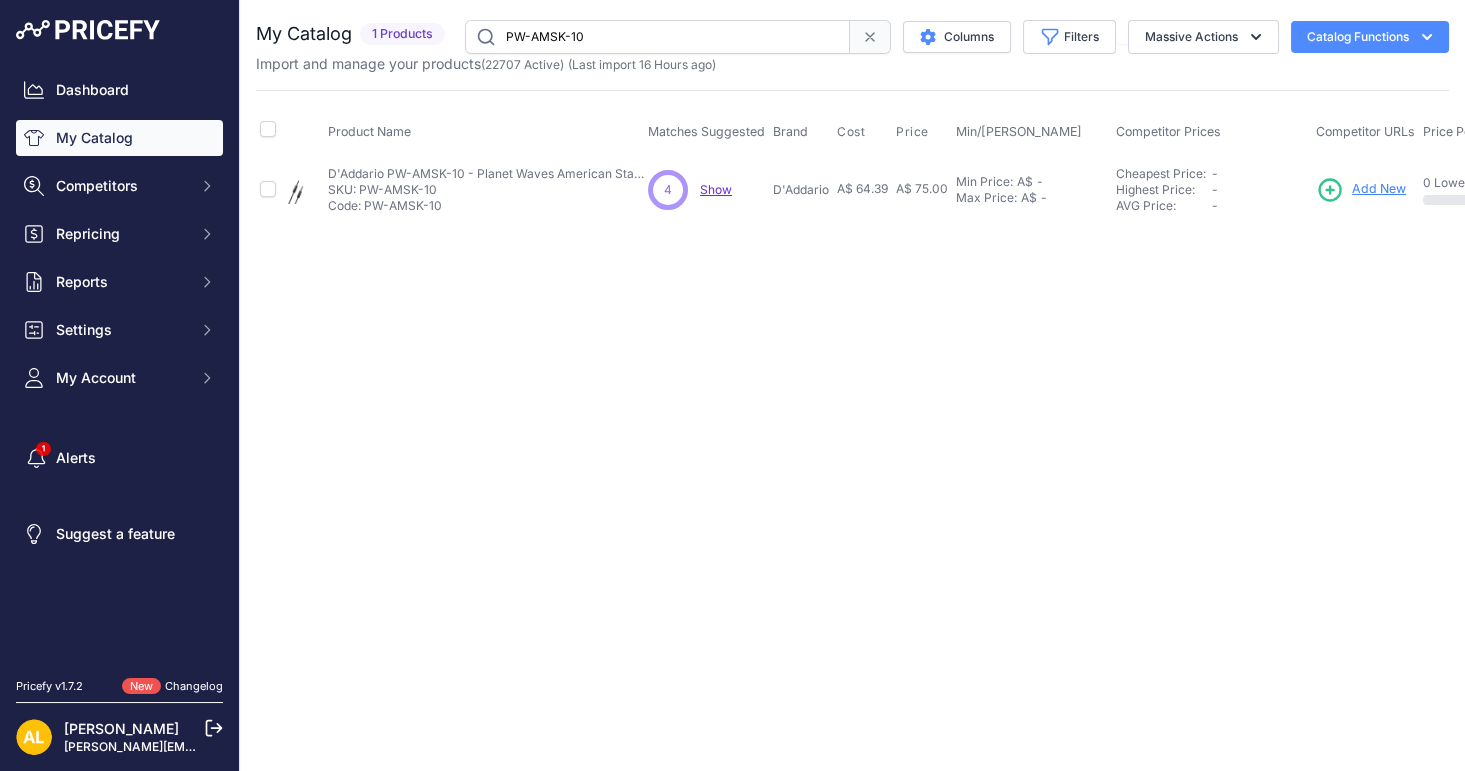 click on "PW-AMSK-10" at bounding box center [657, 37] 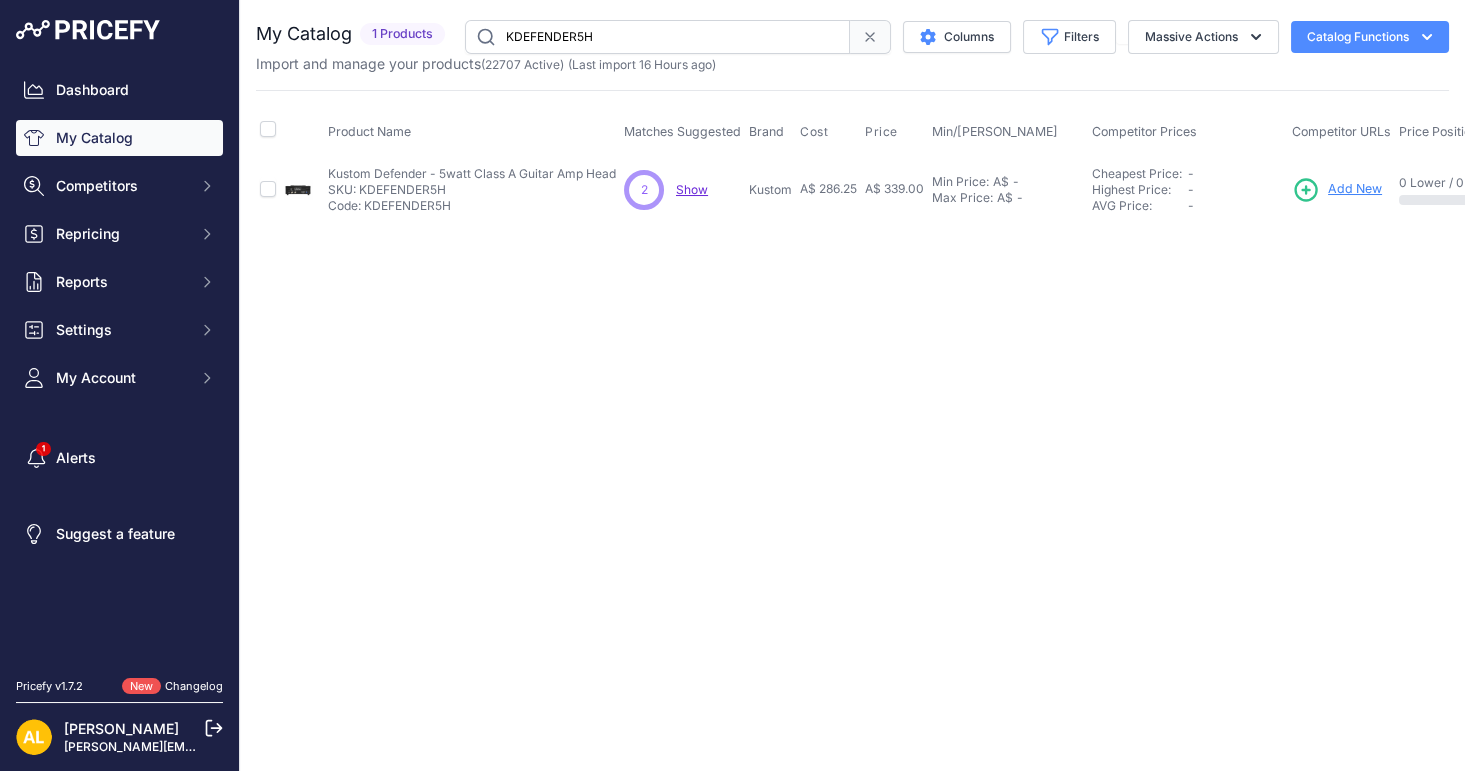click on "KDEFENDER5H" at bounding box center (657, 37) 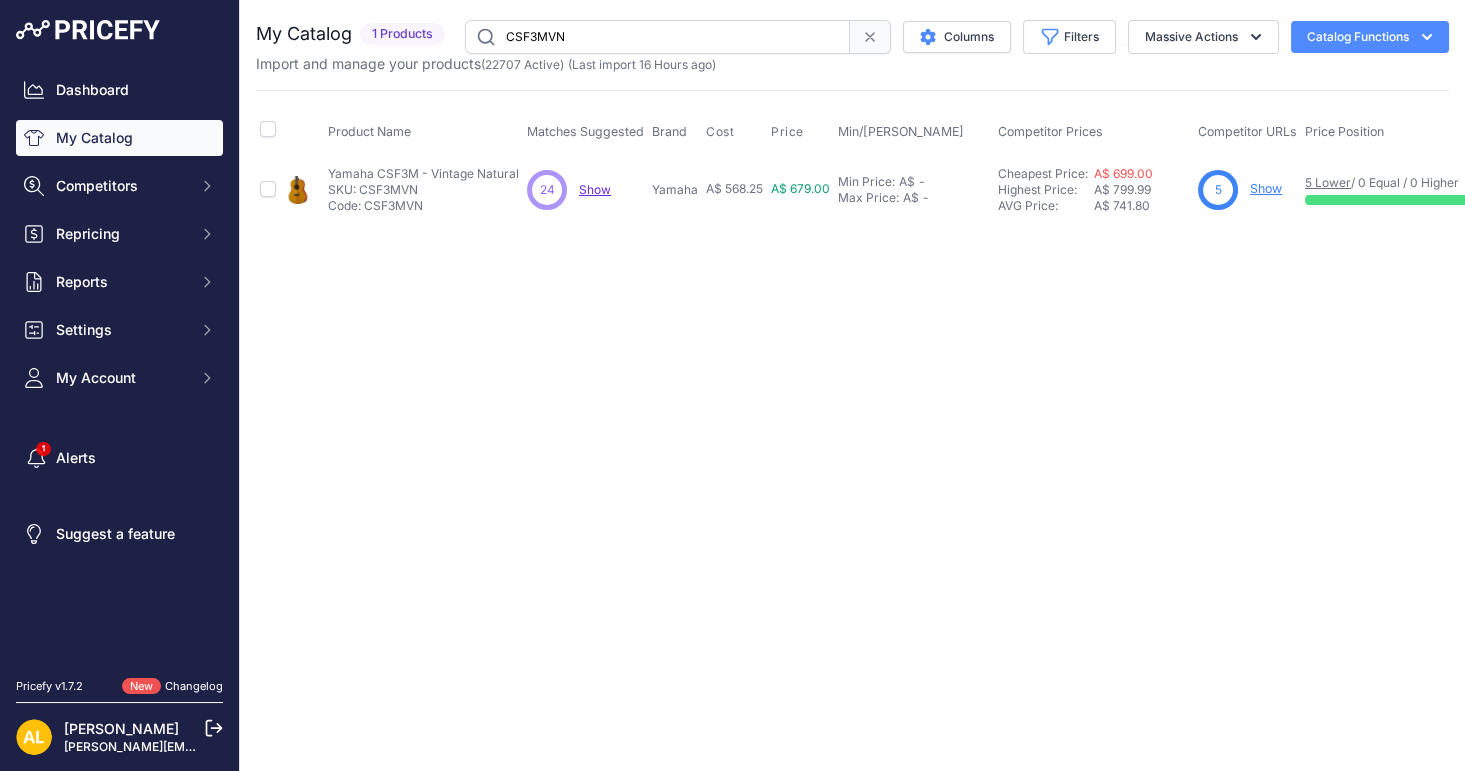 click on "You are not connected to the internet.
My Catalog" at bounding box center [852, 121] 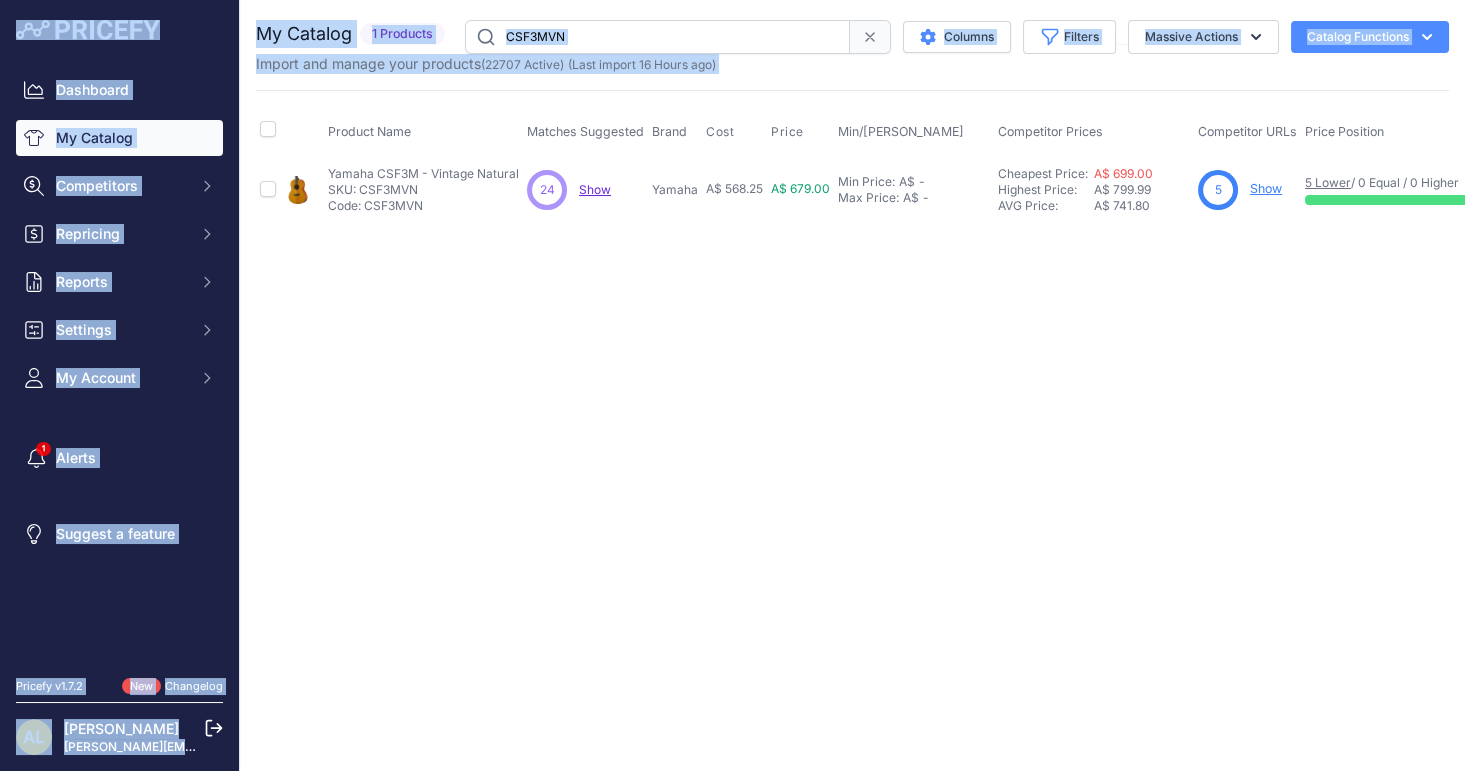 click on "CSF3MVN" at bounding box center [657, 37] 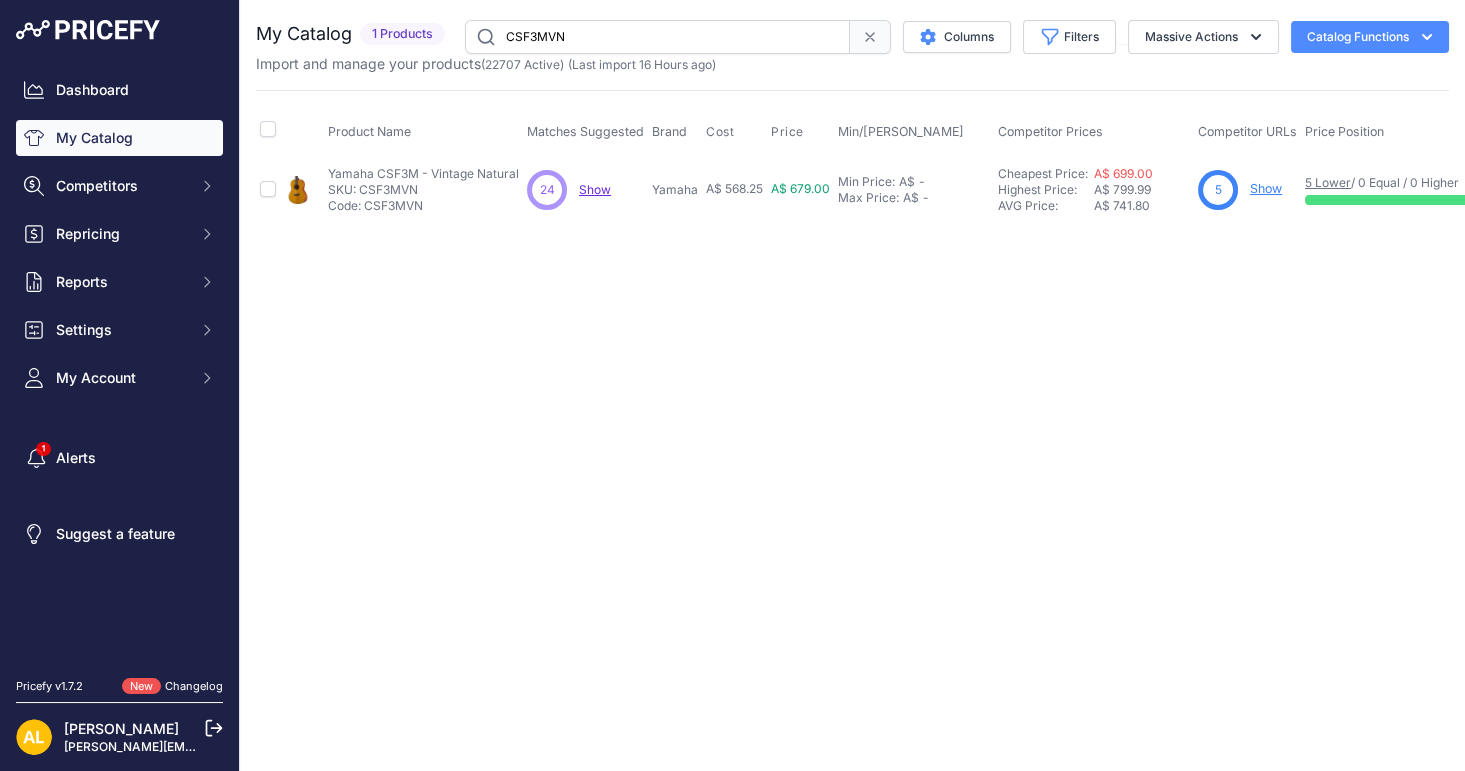 paste on "FS830NT" 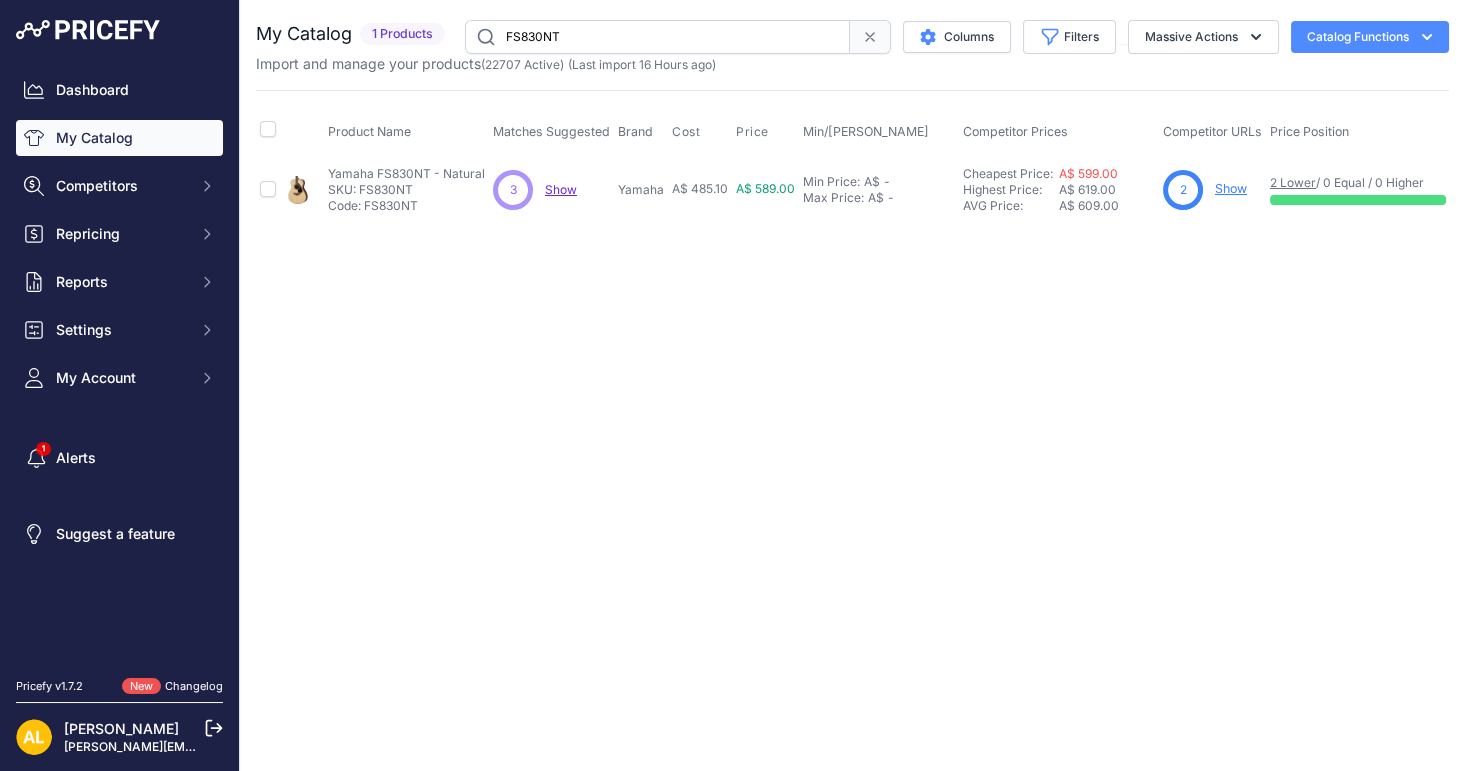 click on "Import and manage your products  (  22707 Active  )    (Last import 16 Hours ago)" at bounding box center [486, 64] 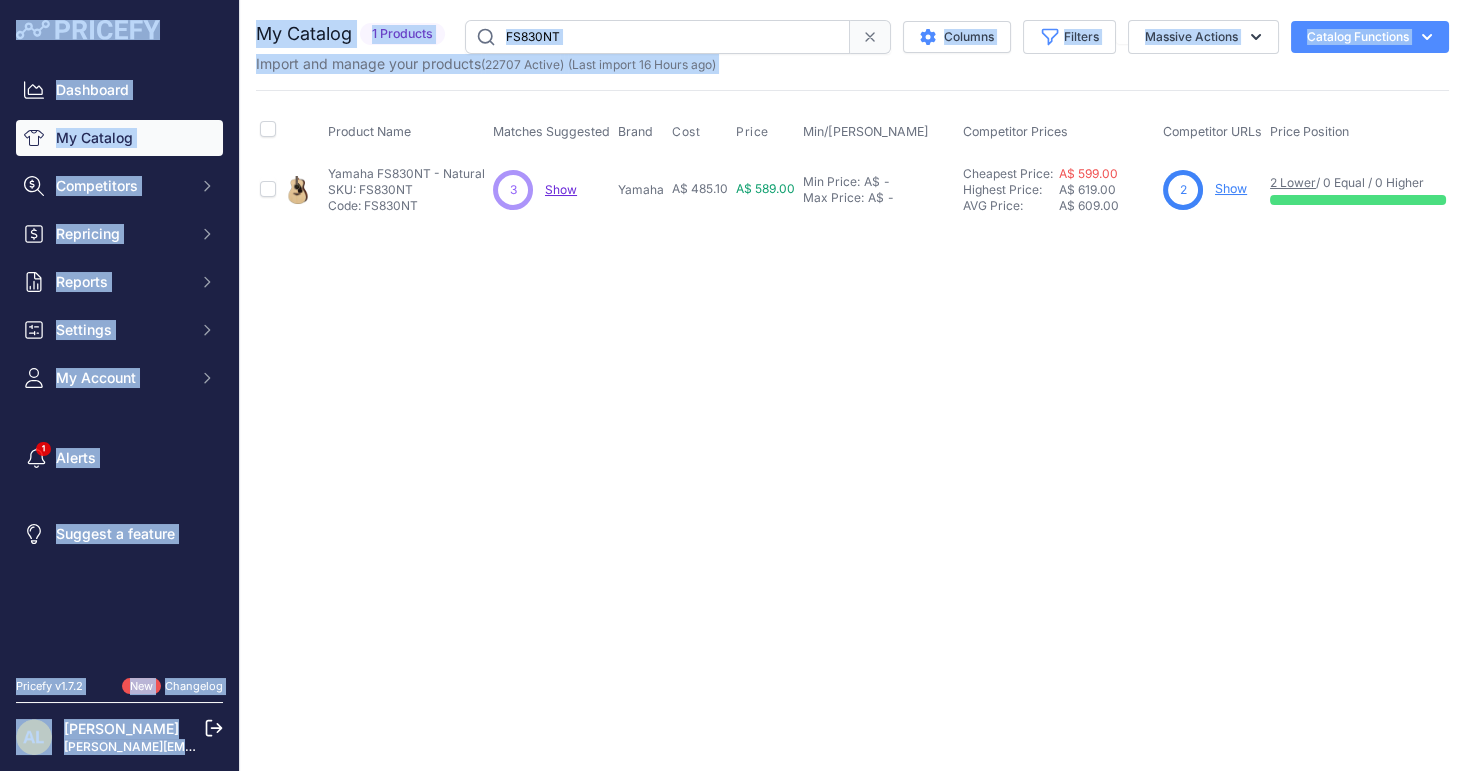 click on "FS830NT" at bounding box center [657, 37] 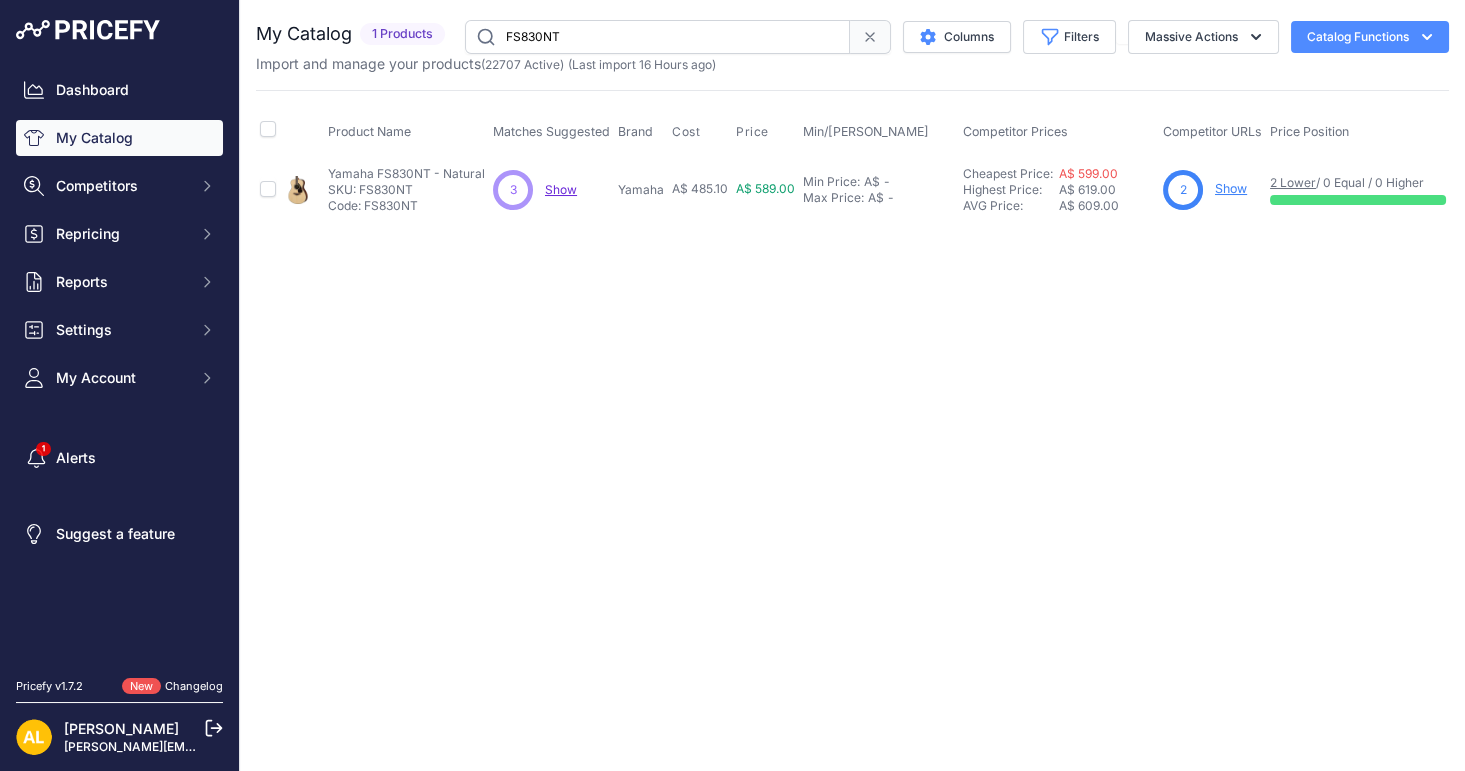 paste on "PAC012BL//02" 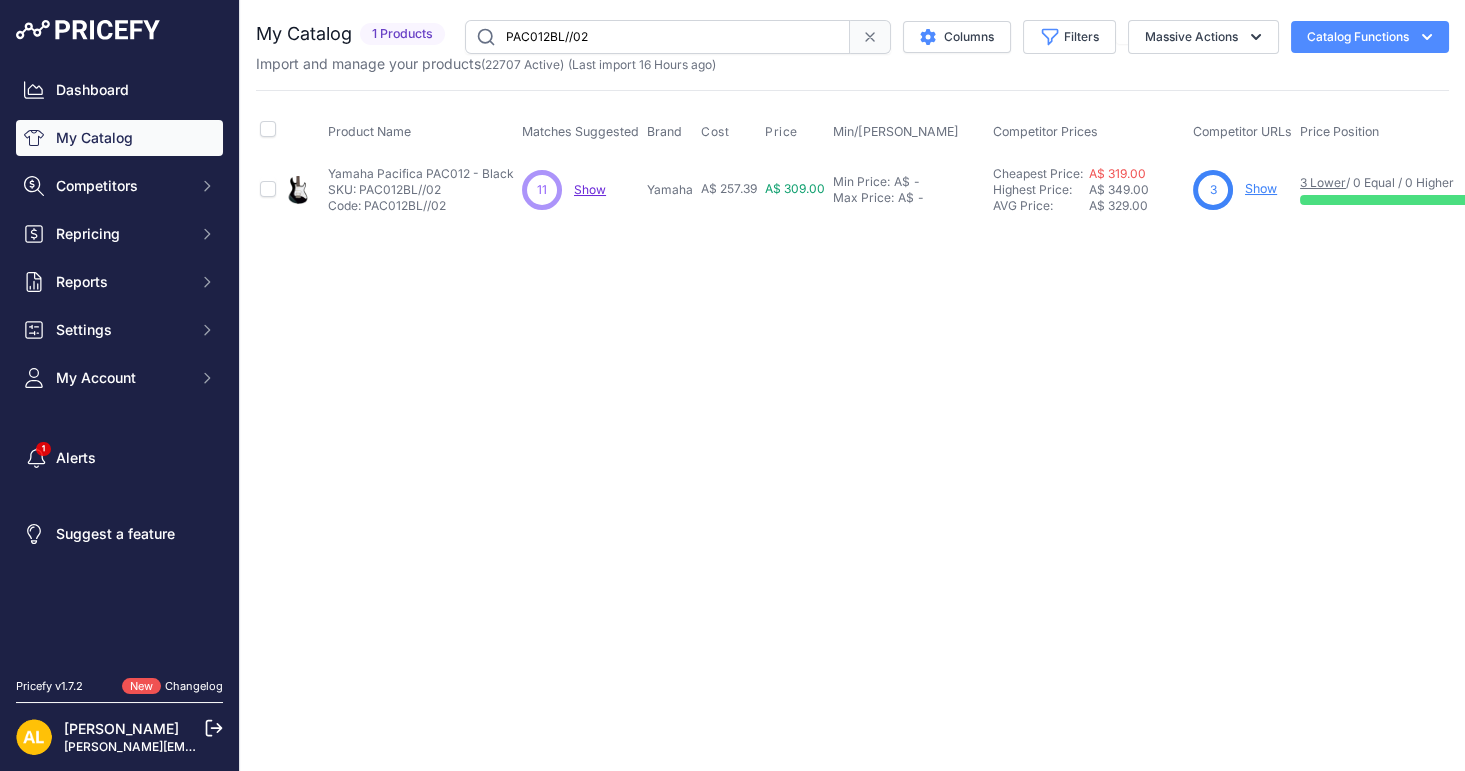 click on "PAC012BL//02" at bounding box center [657, 37] 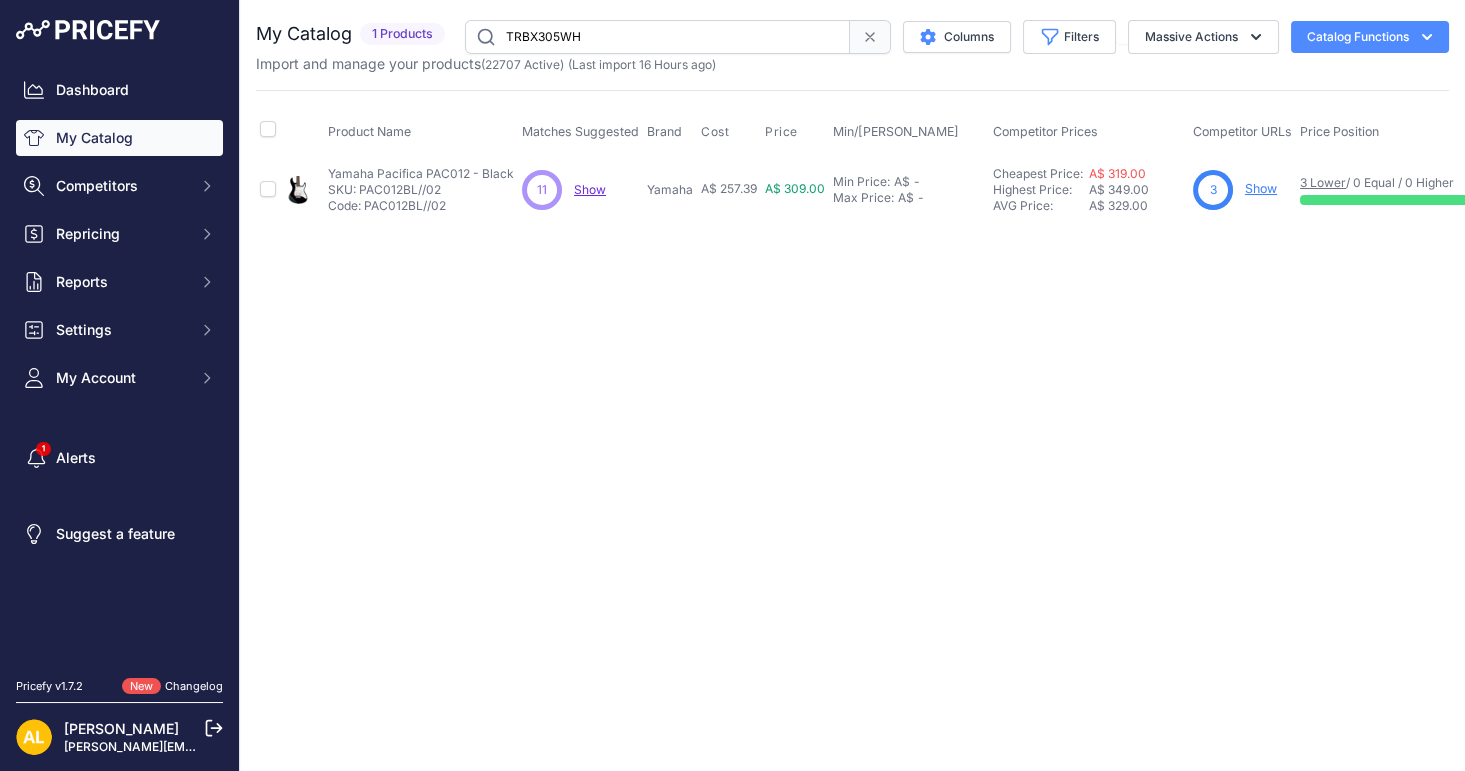 type on "TRBX305WH" 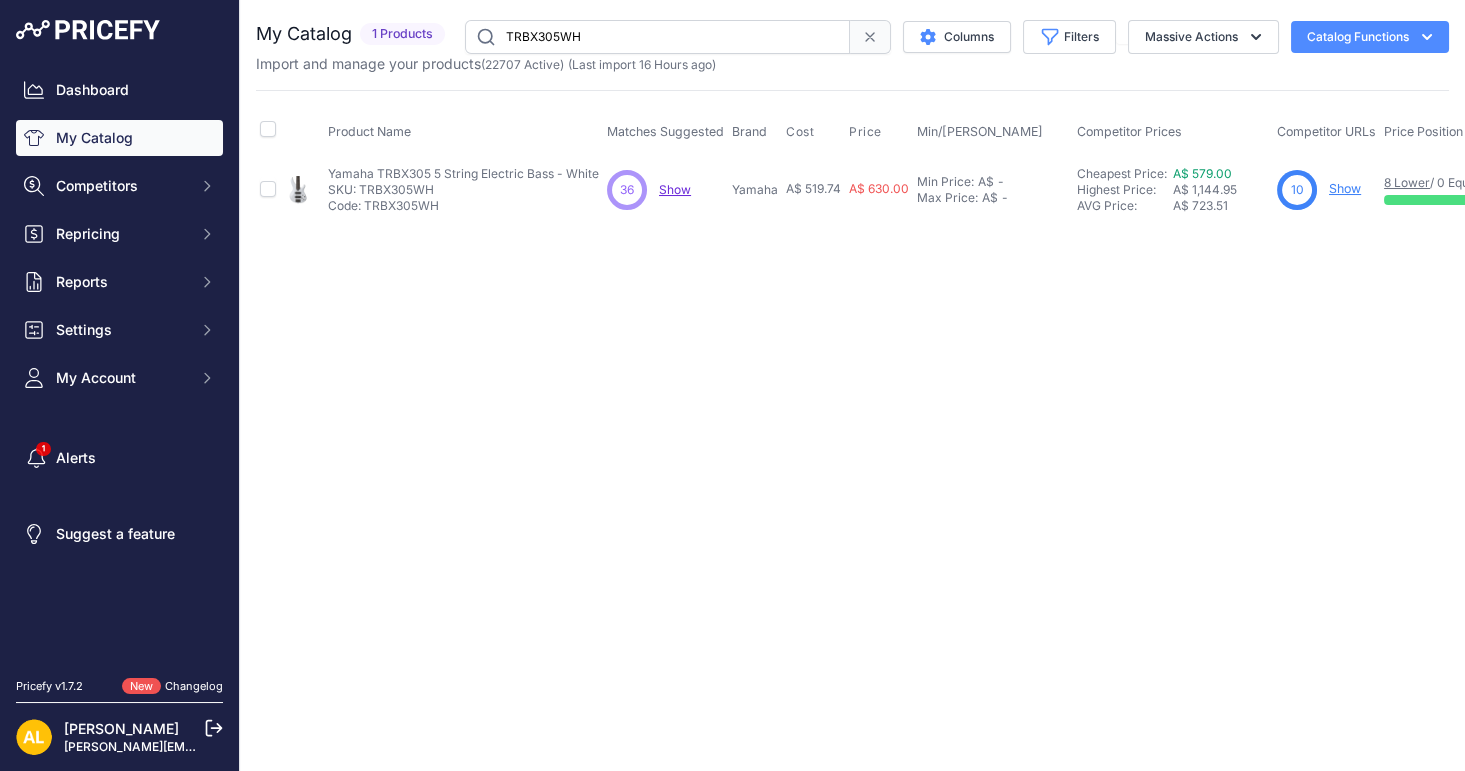 click on "Show" at bounding box center [1345, 188] 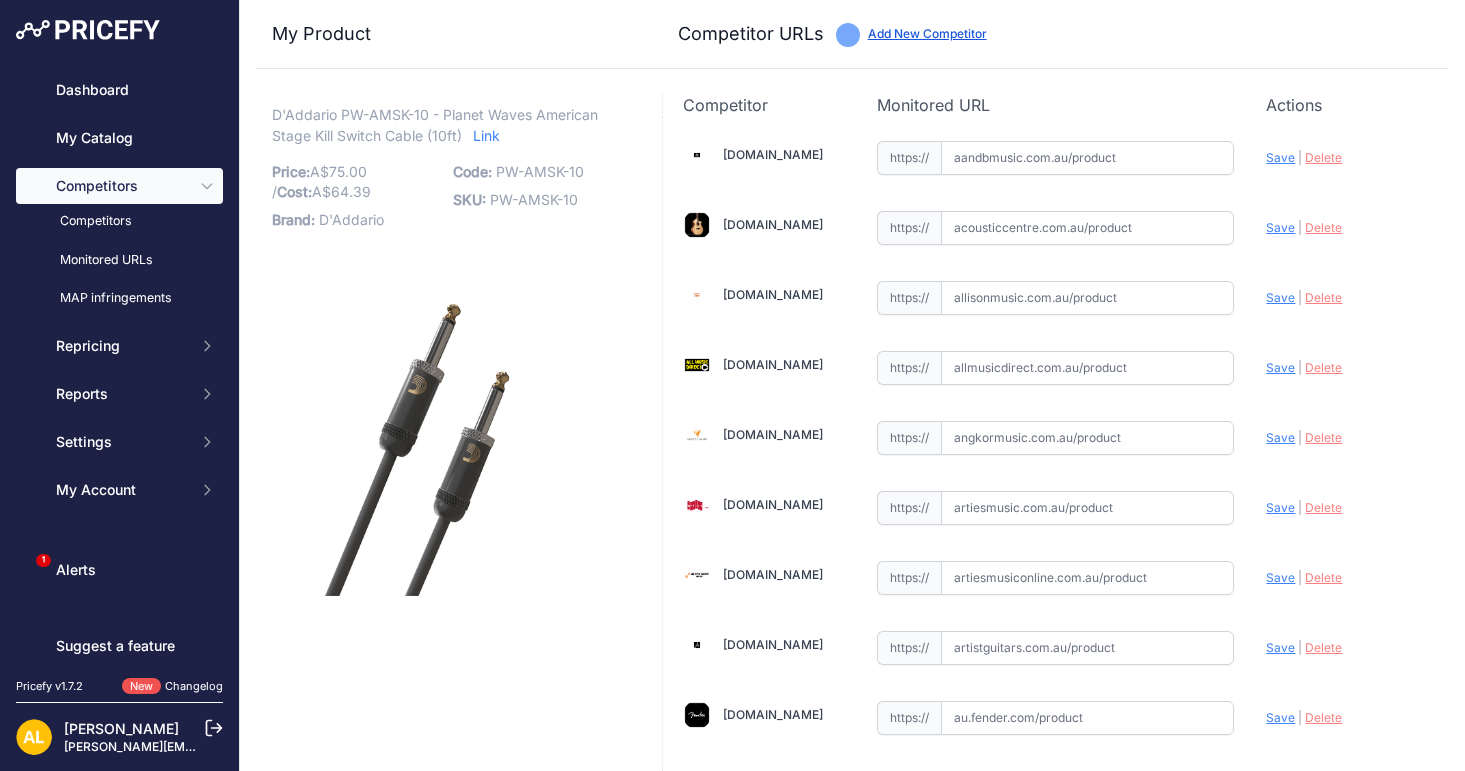 scroll, scrollTop: 0, scrollLeft: 0, axis: both 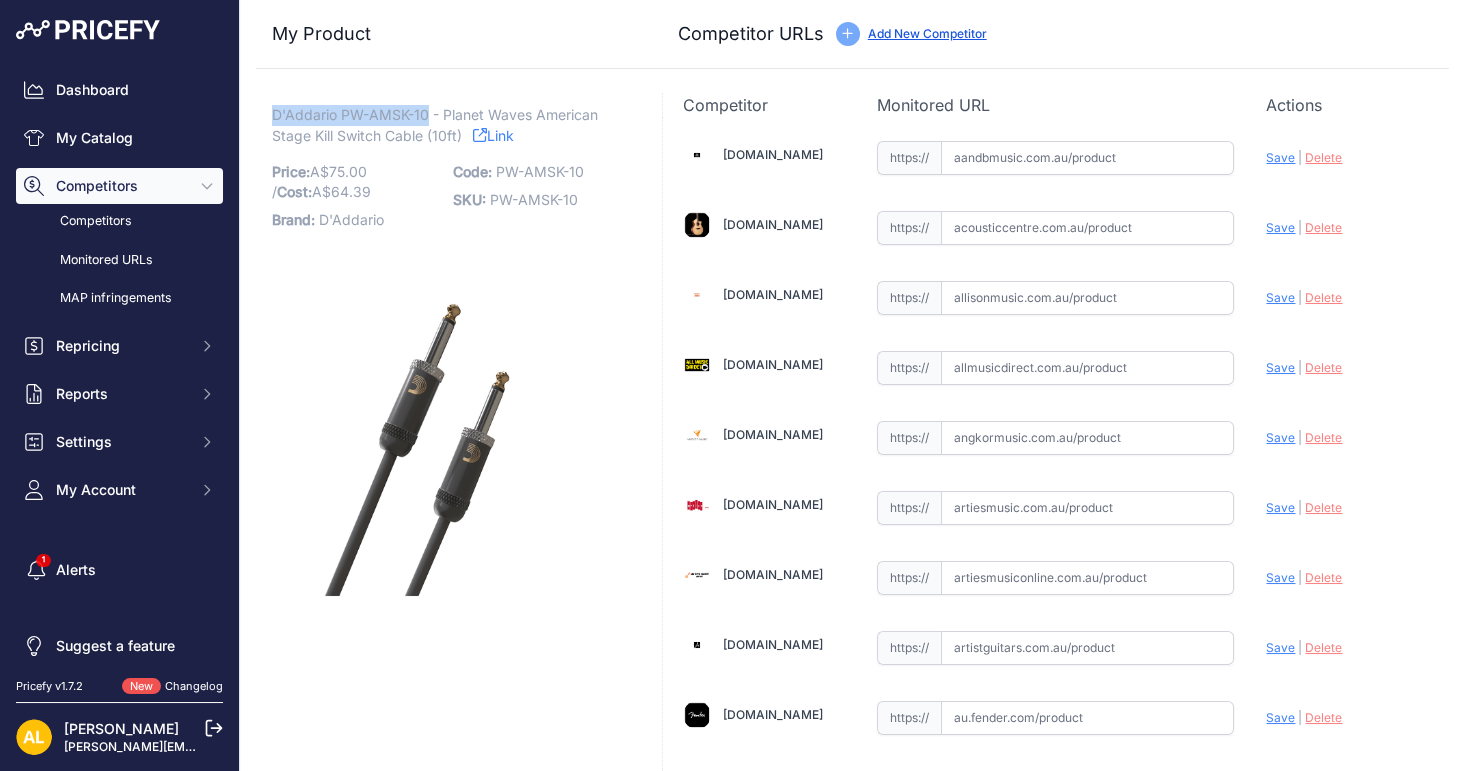 drag, startPoint x: 275, startPoint y: 115, endPoint x: 429, endPoint y: 123, distance: 154.20766 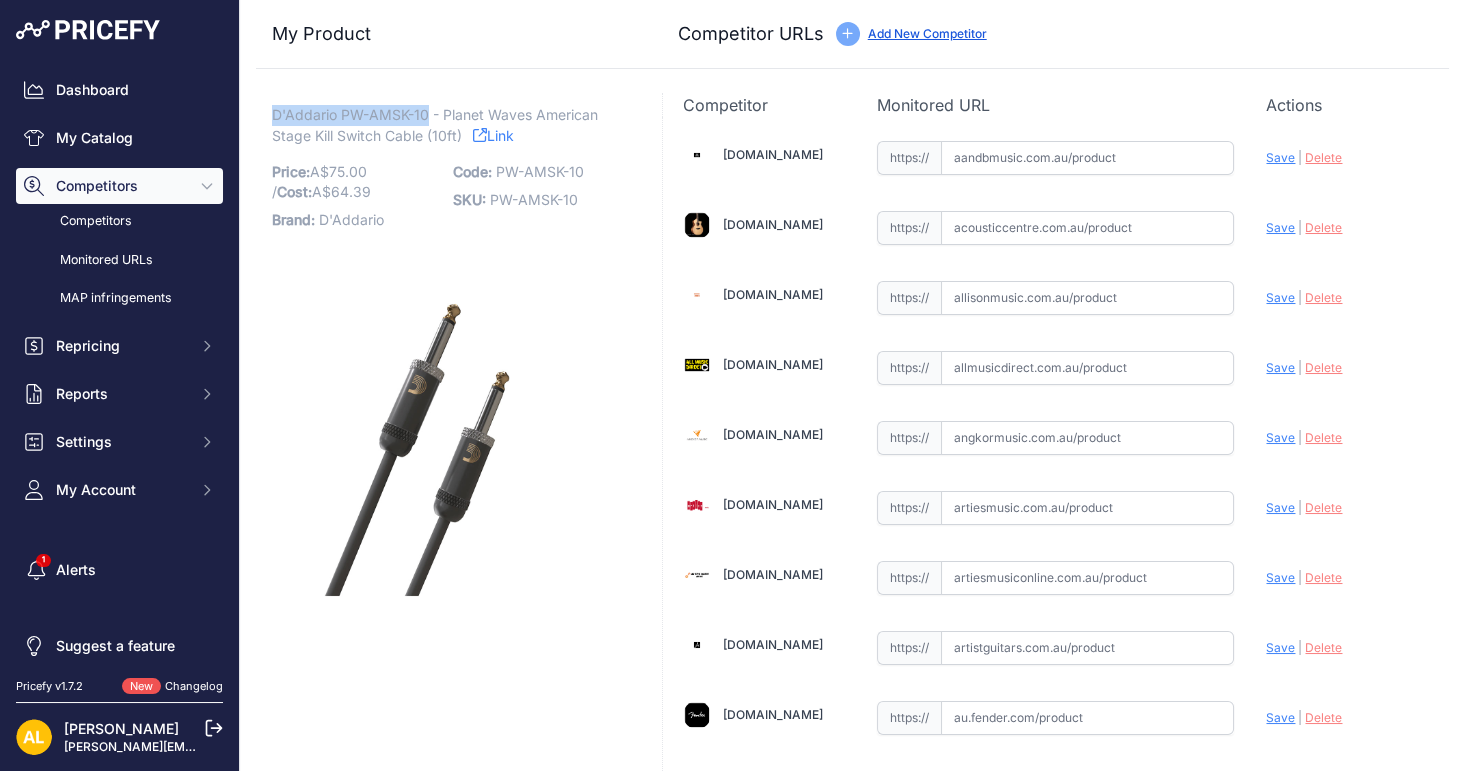 click on "D'Addario PW-AMSK-10 - Planet Waves American Stage Kill Switch Cable (10ft)" at bounding box center (435, 125) 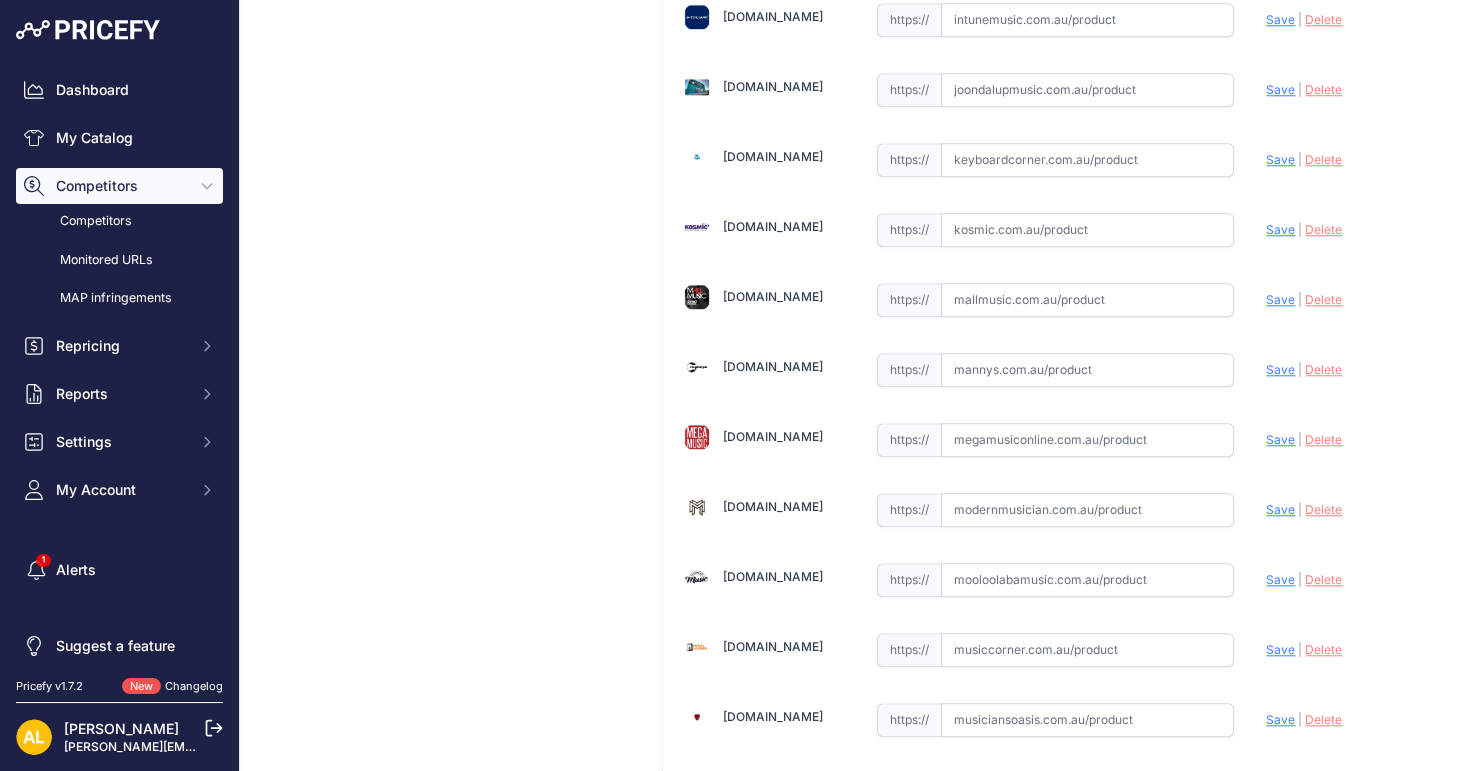 scroll, scrollTop: 3778, scrollLeft: 0, axis: vertical 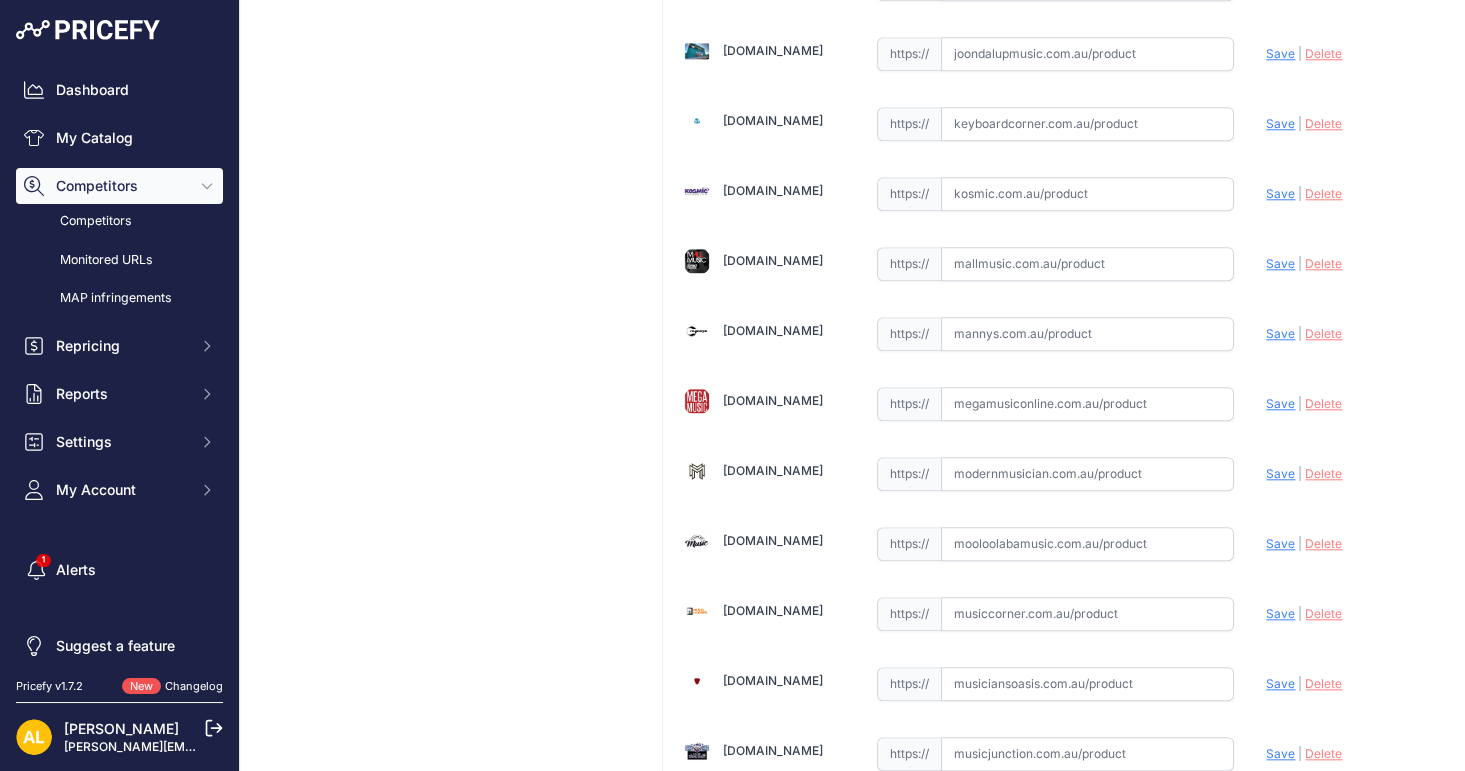 click at bounding box center (1087, 544) 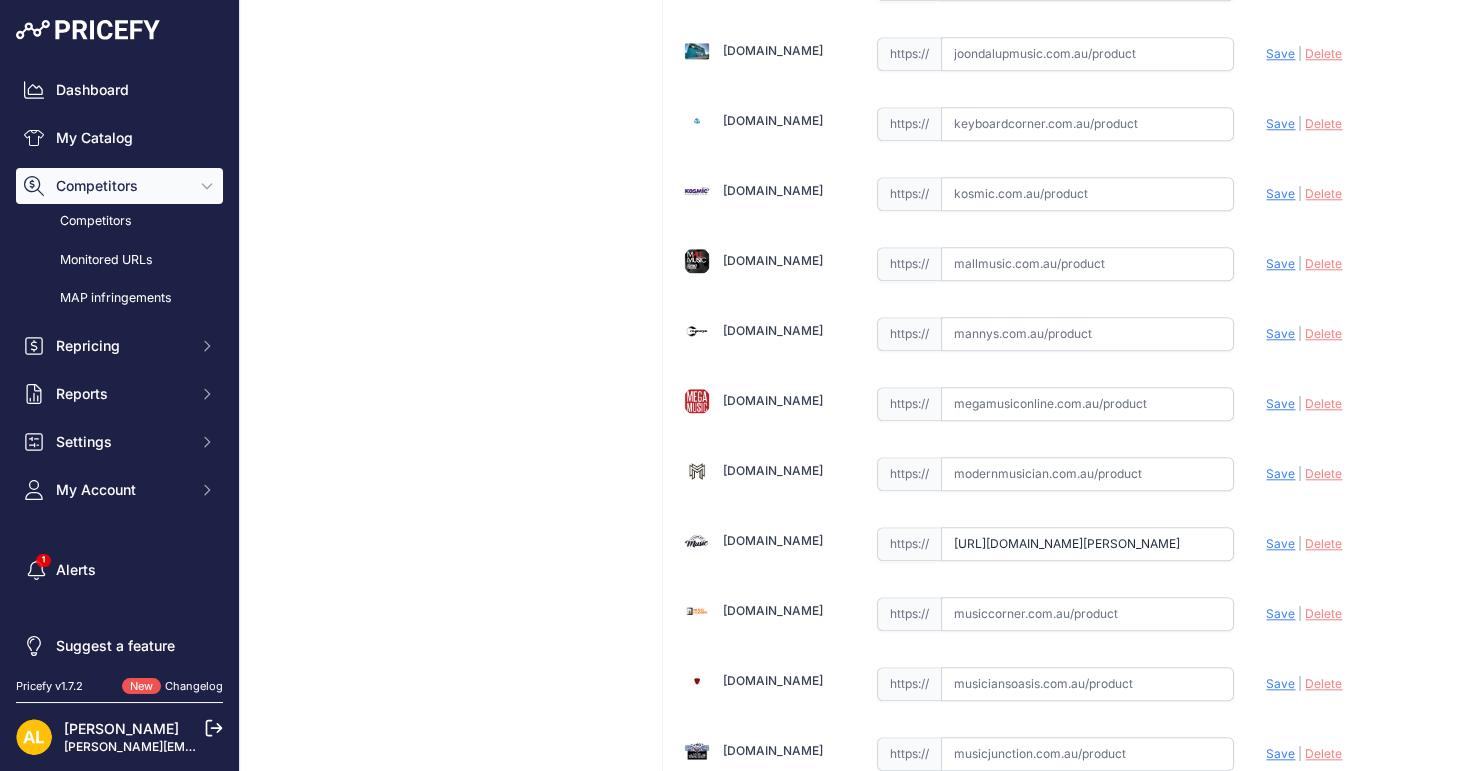 scroll, scrollTop: 0, scrollLeft: 725, axis: horizontal 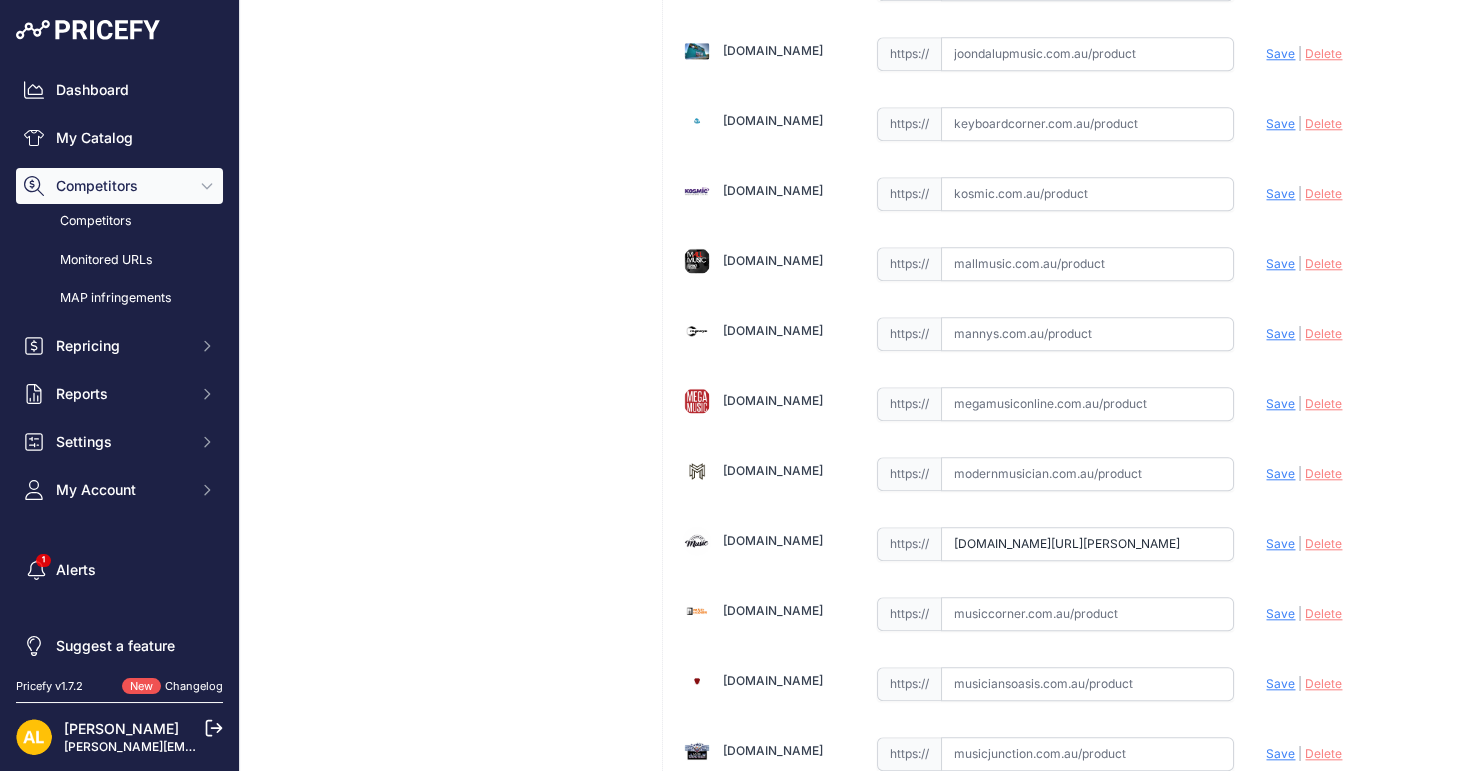 click on "Save" at bounding box center (1280, 543) 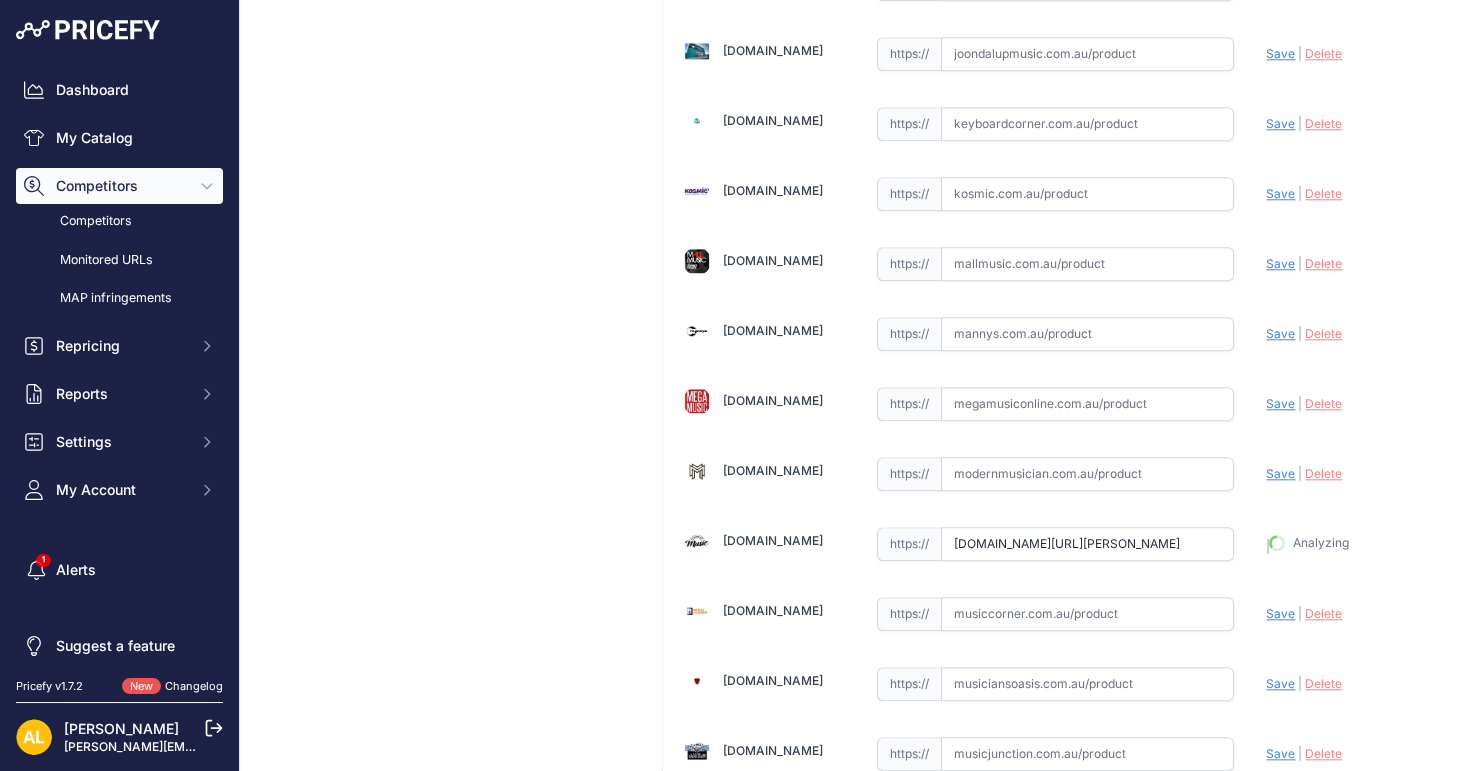 type on "https://www.mooloolabamusic.com.au/daddario-american-stage-kill-switch-instrument-cab?prirule_jdsnikfkfjsd=1314" 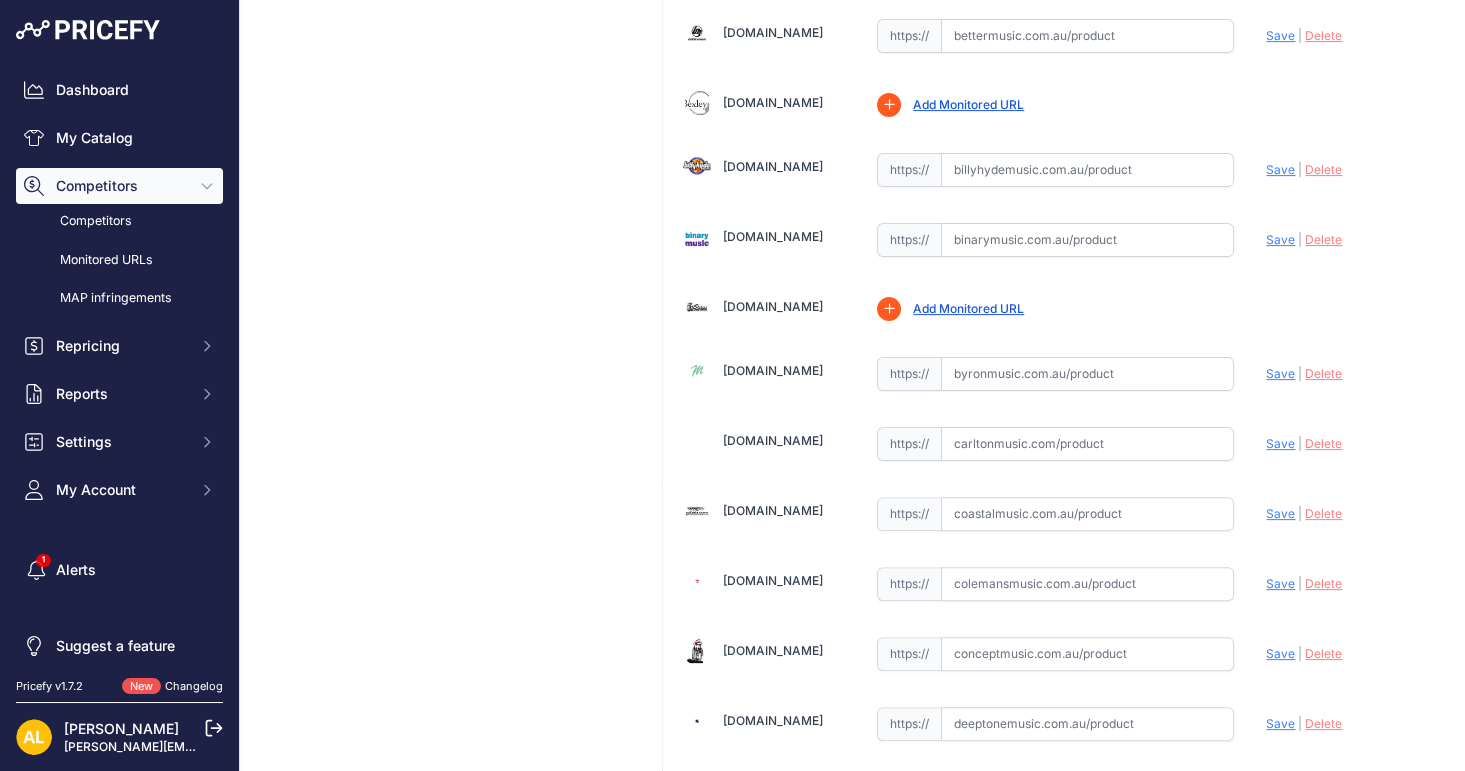 scroll, scrollTop: 1222, scrollLeft: 0, axis: vertical 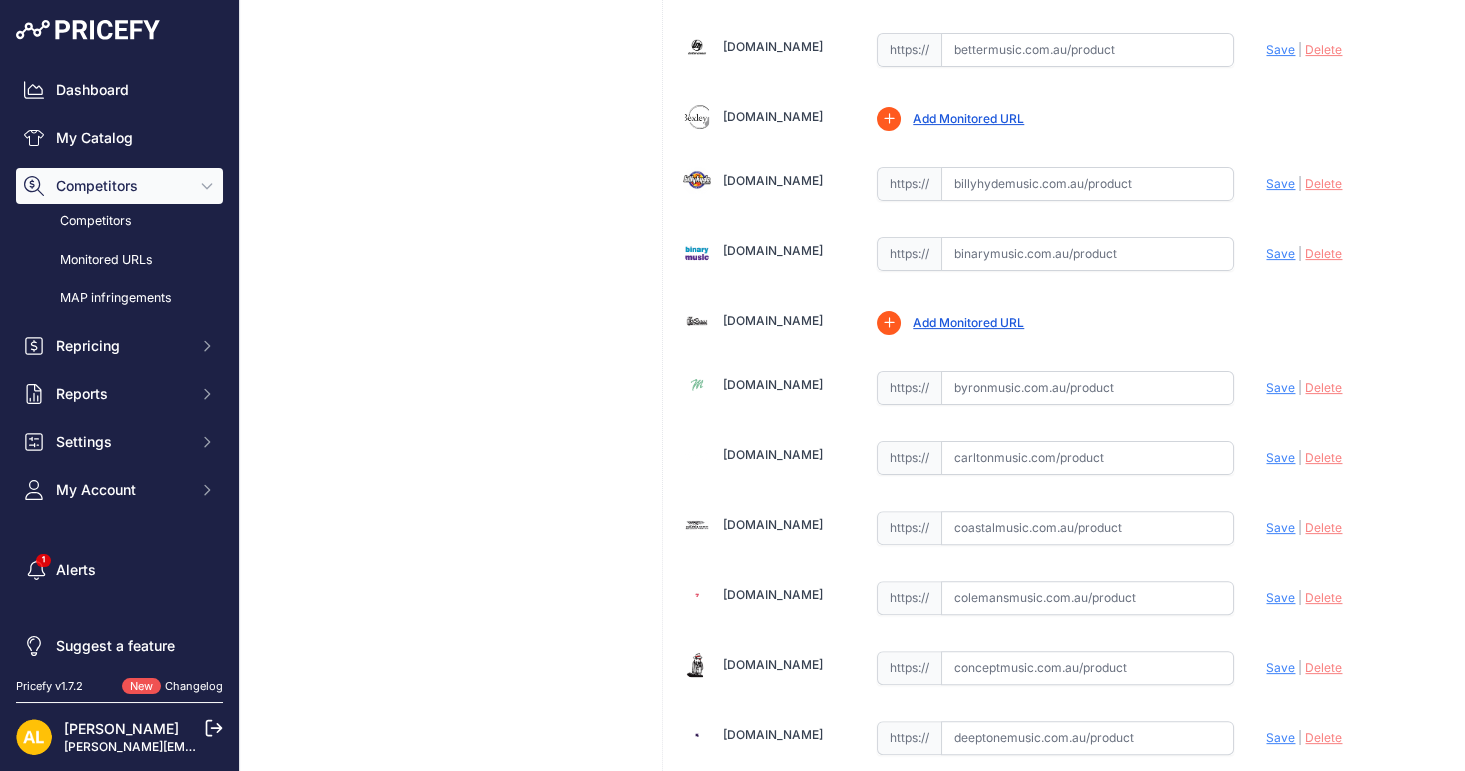 click at bounding box center (1087, 184) 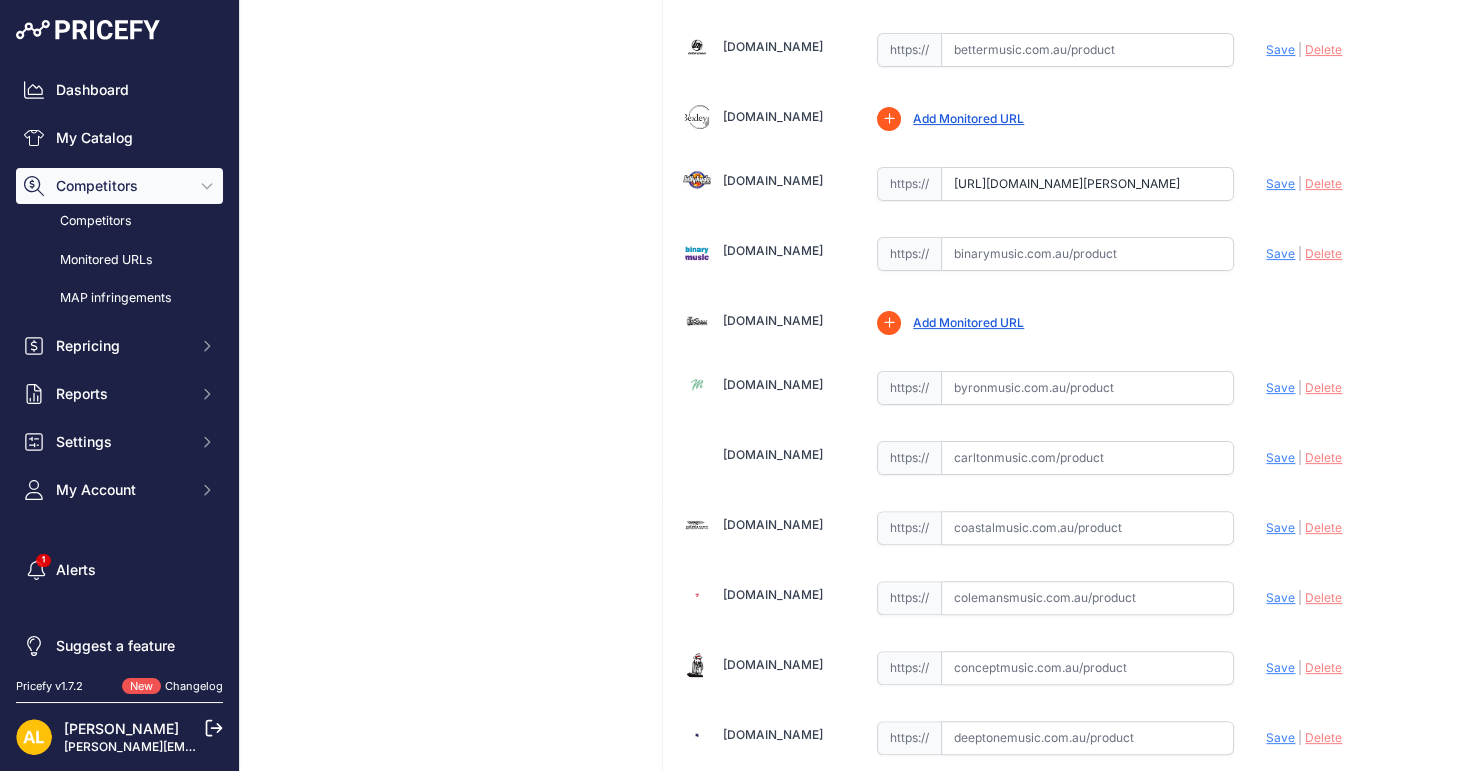 scroll, scrollTop: 0, scrollLeft: 734, axis: horizontal 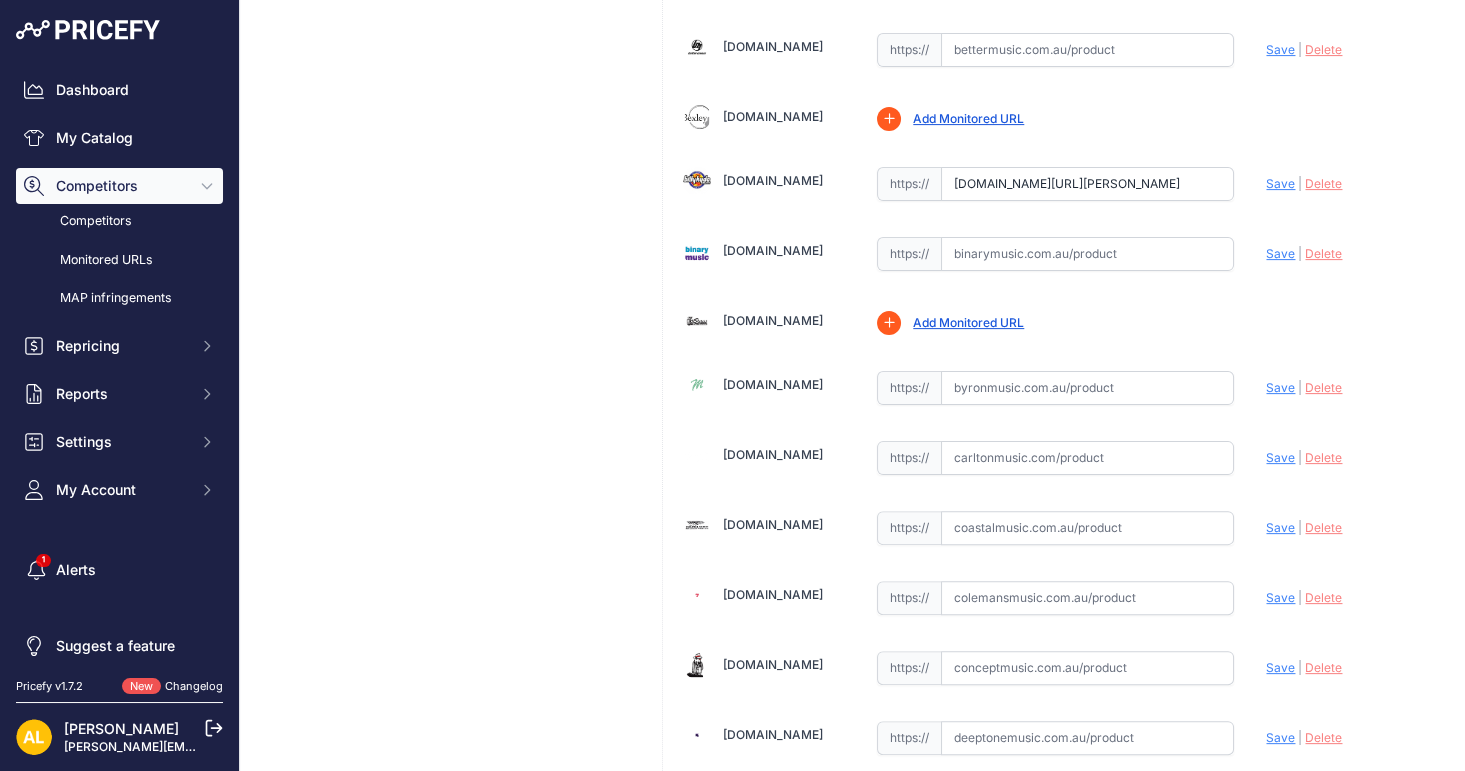 click on "Save" at bounding box center (1280, 183) 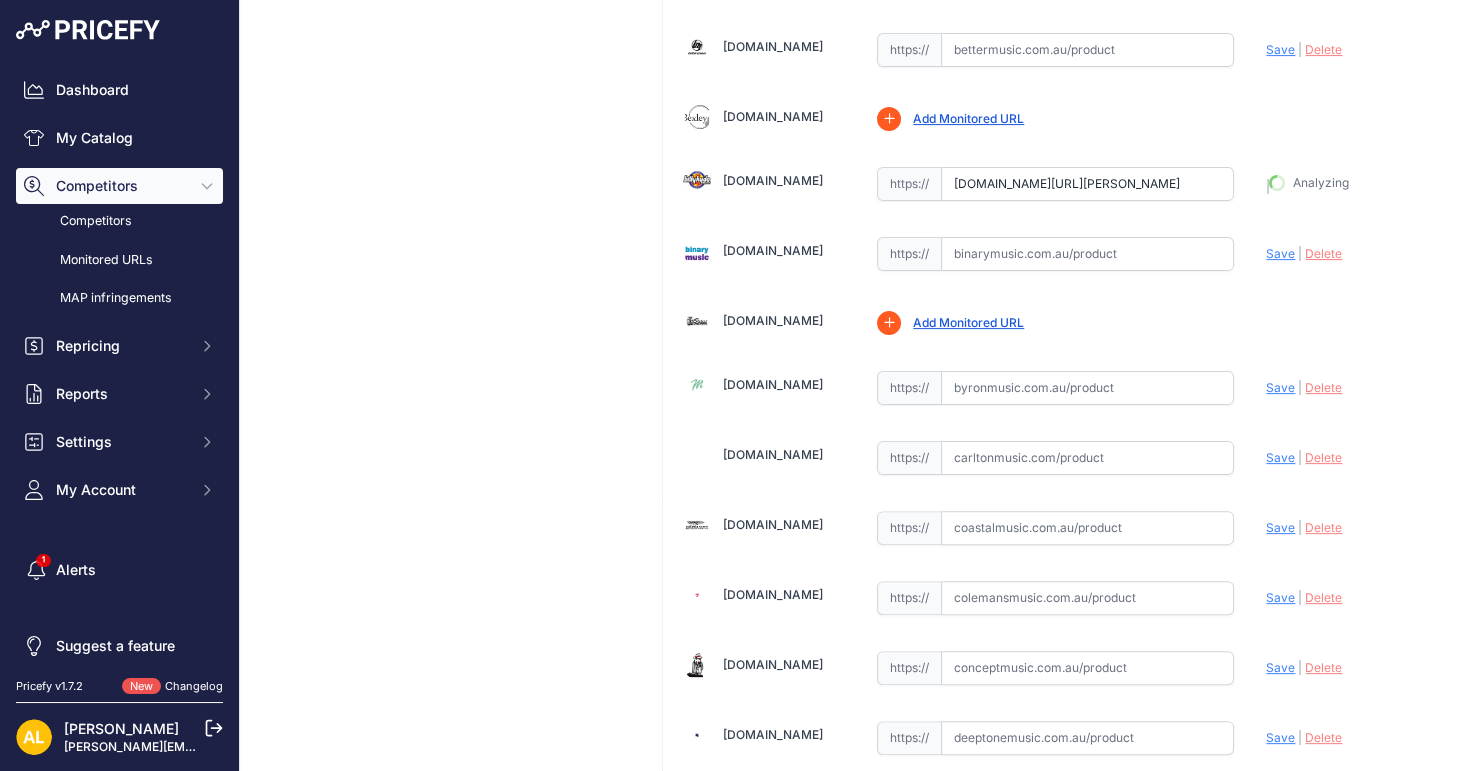 type on "https://billyhydemusic.com.au/daddario-american-stage-kill-switch-instrument-cable-10-feet?prirule_jdsnikfkfjsd=1314" 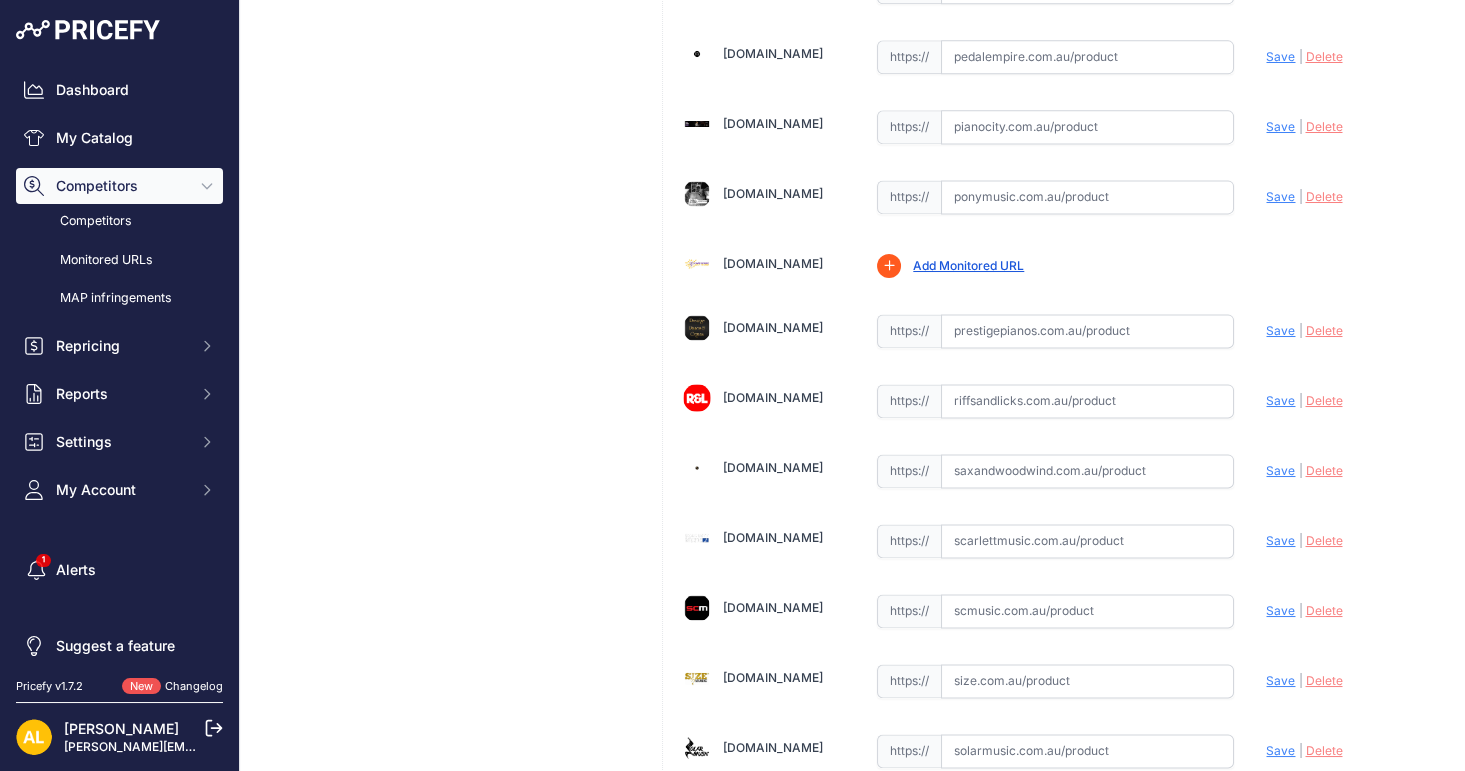 scroll, scrollTop: 5111, scrollLeft: 0, axis: vertical 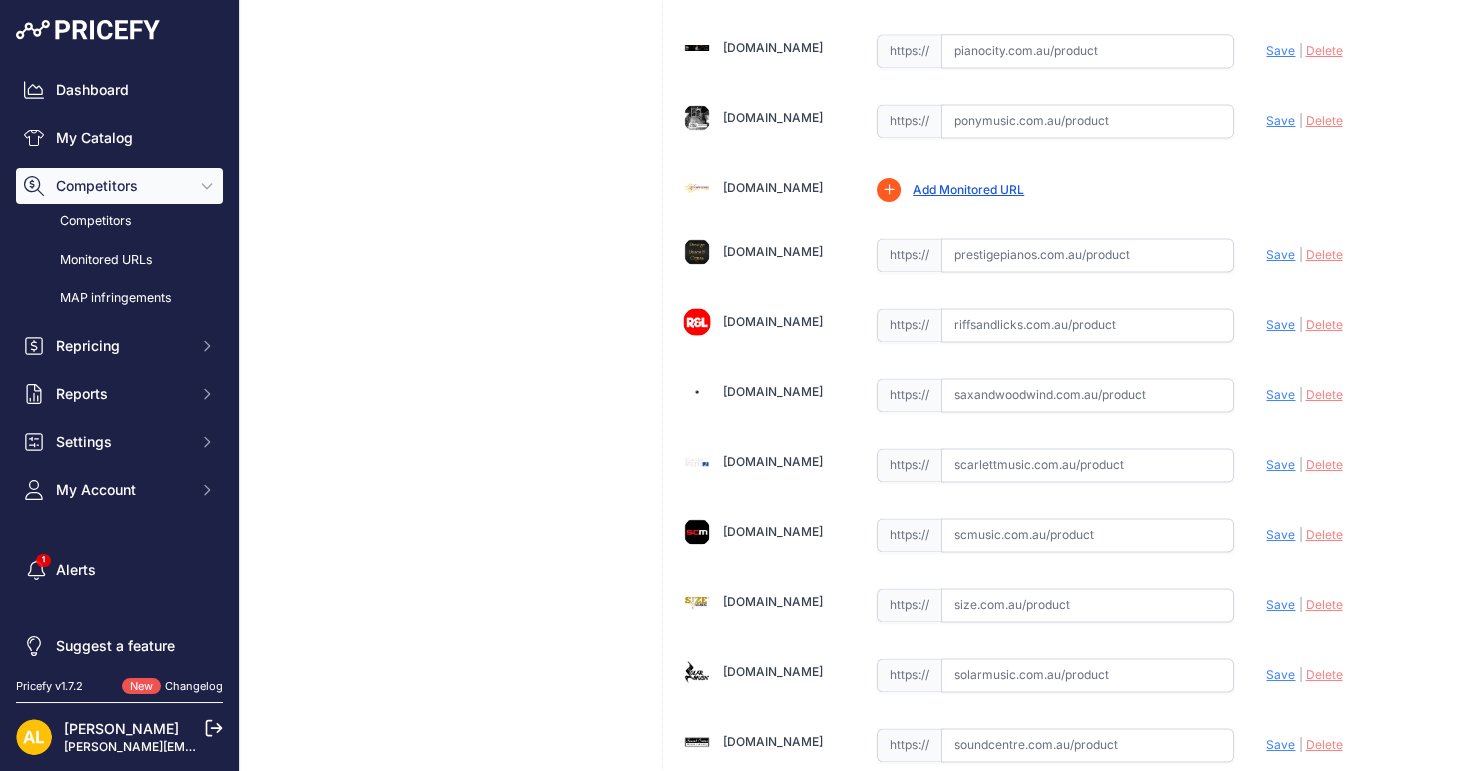 drag, startPoint x: 999, startPoint y: 398, endPoint x: 1040, endPoint y: 402, distance: 41.19466 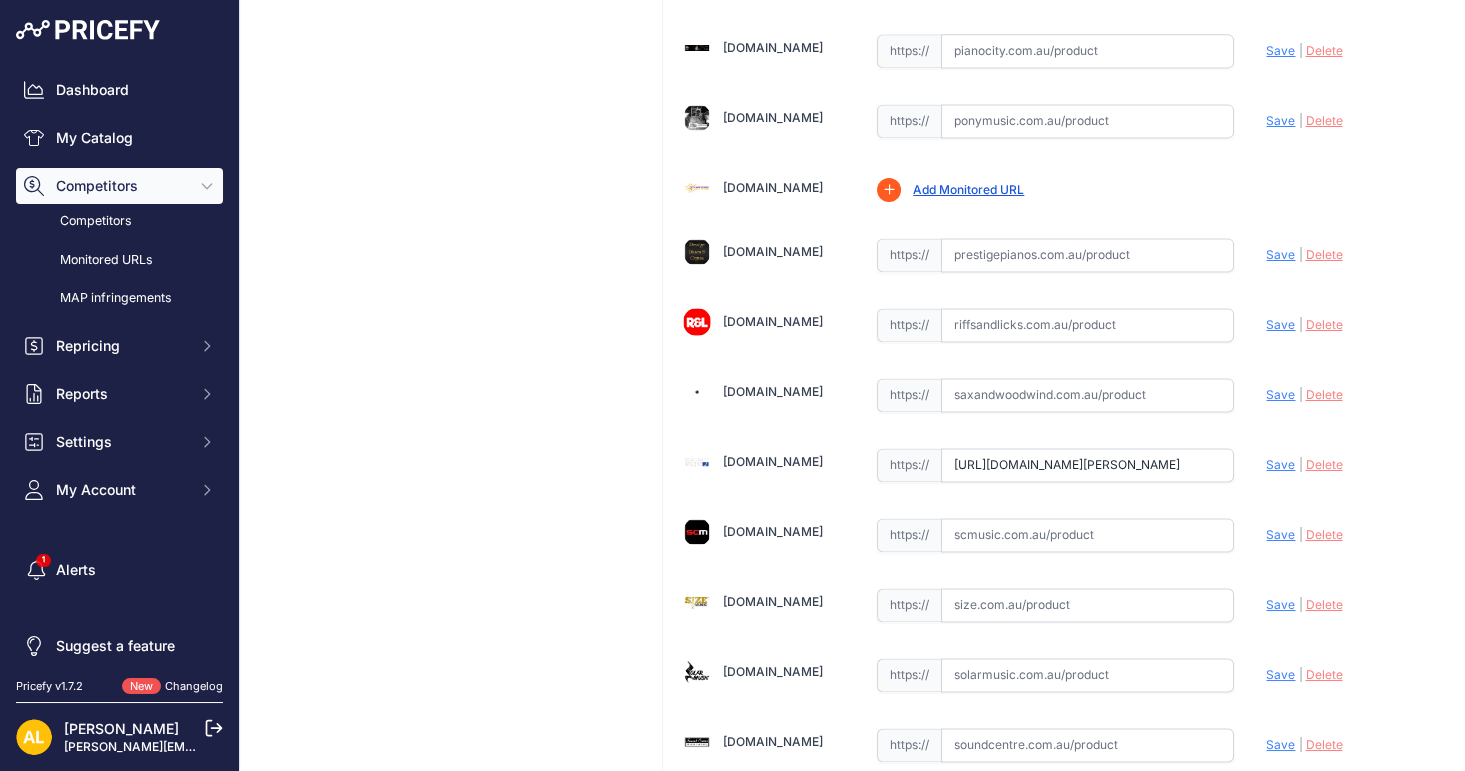 scroll, scrollTop: 0, scrollLeft: 693, axis: horizontal 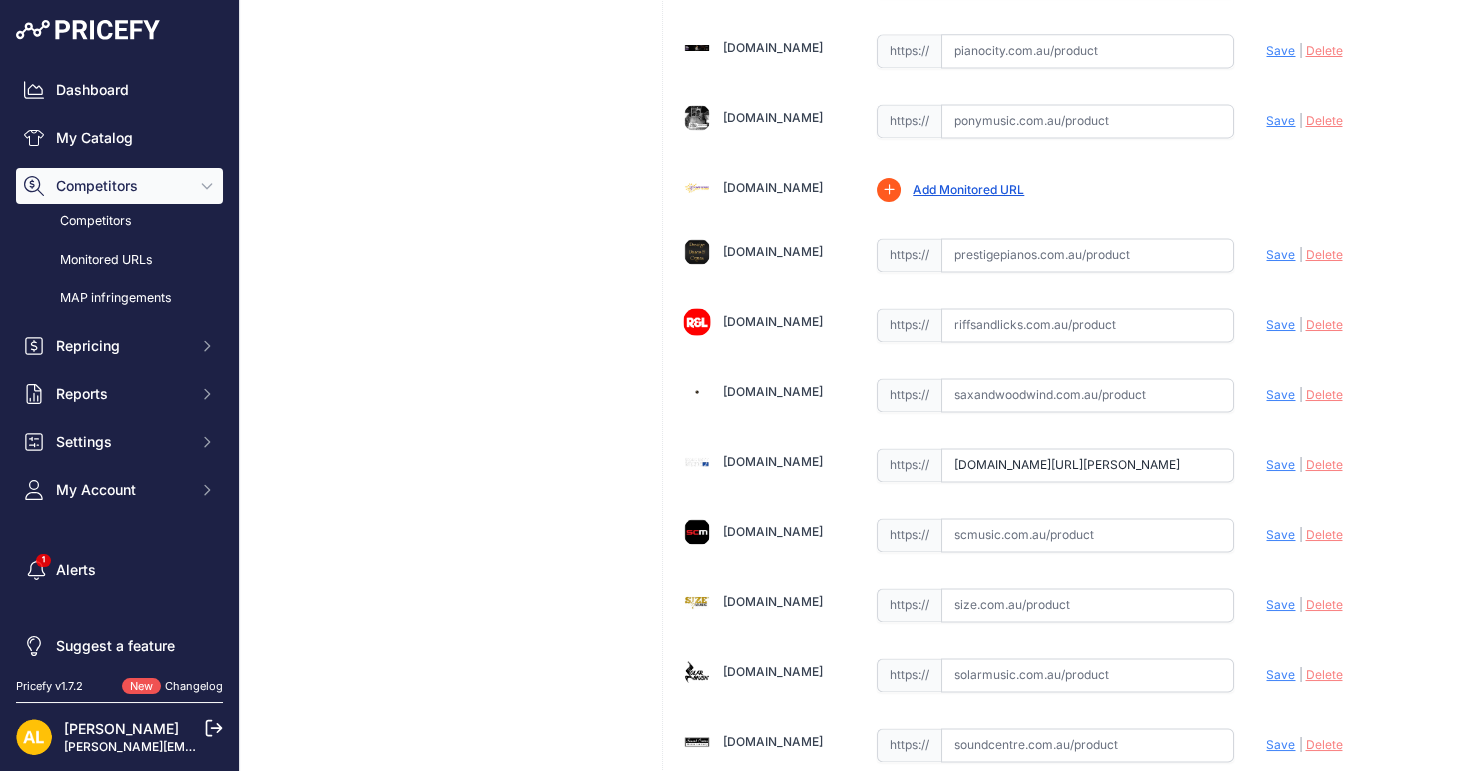 click on "Update Profile
Save
|
Delete
Analyzing" at bounding box center [1347, -4959] 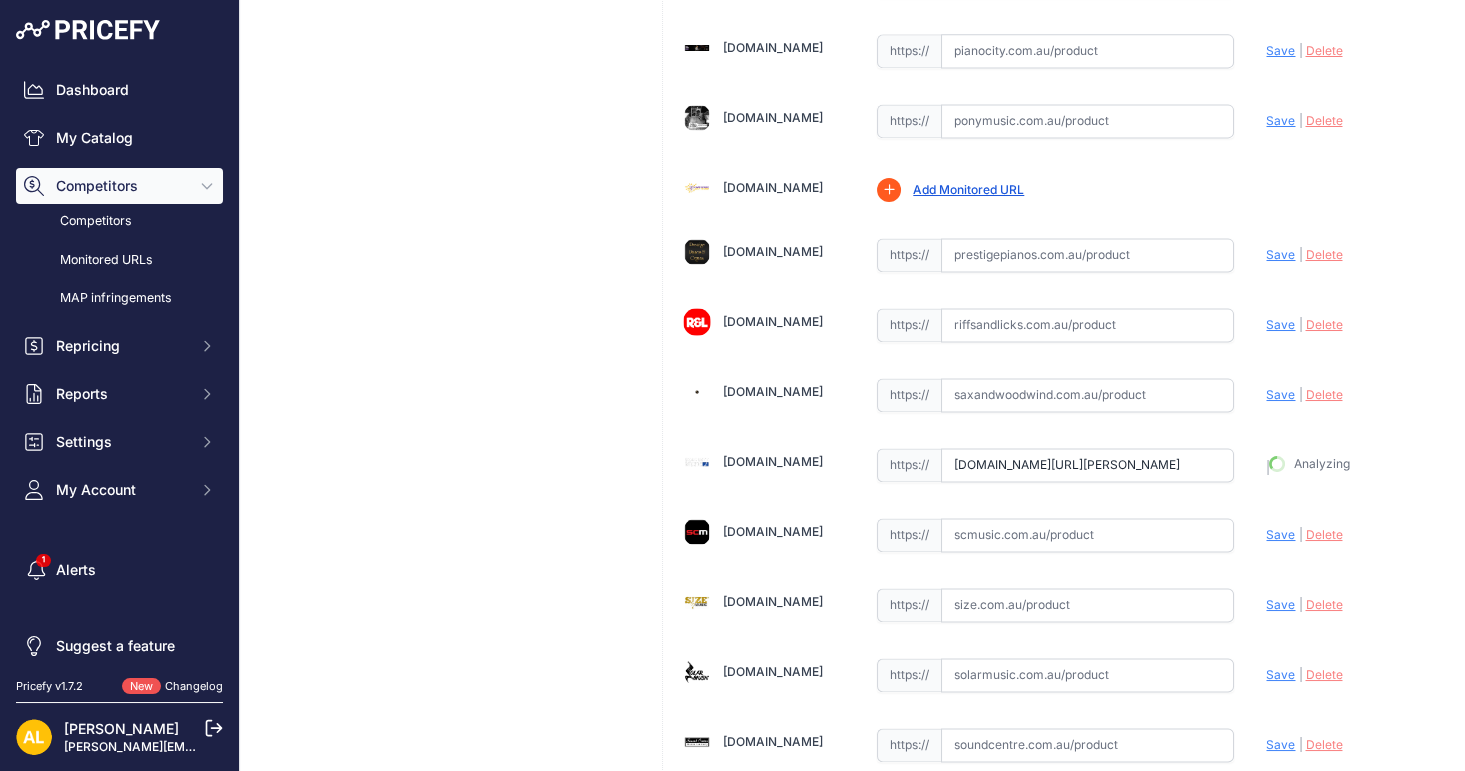 type on "https://www.scarlettmusic.com.au/daddario-american-stage-kill-switch-instrument-cab?prirule_jdsnikfkfjsd=1314" 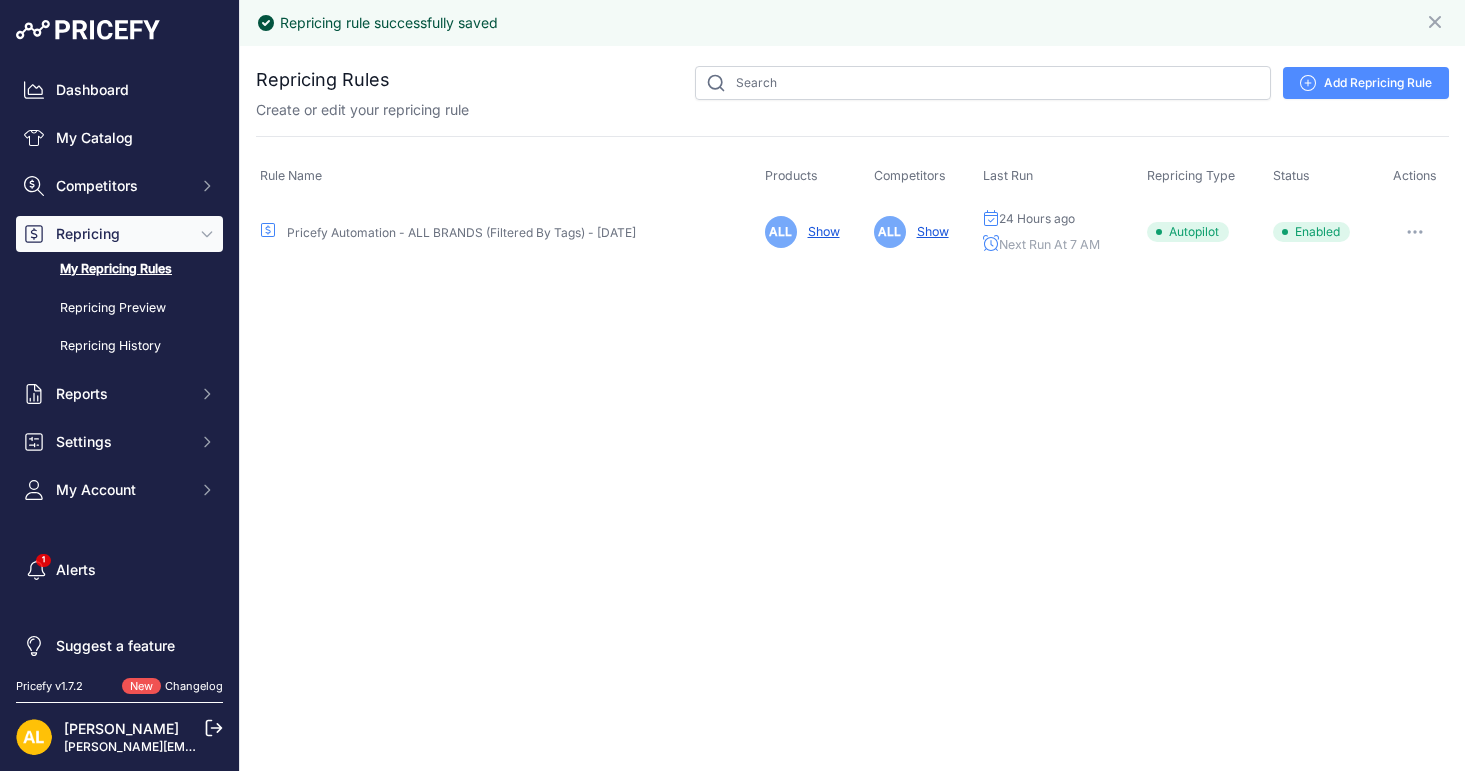 scroll, scrollTop: 0, scrollLeft: 0, axis: both 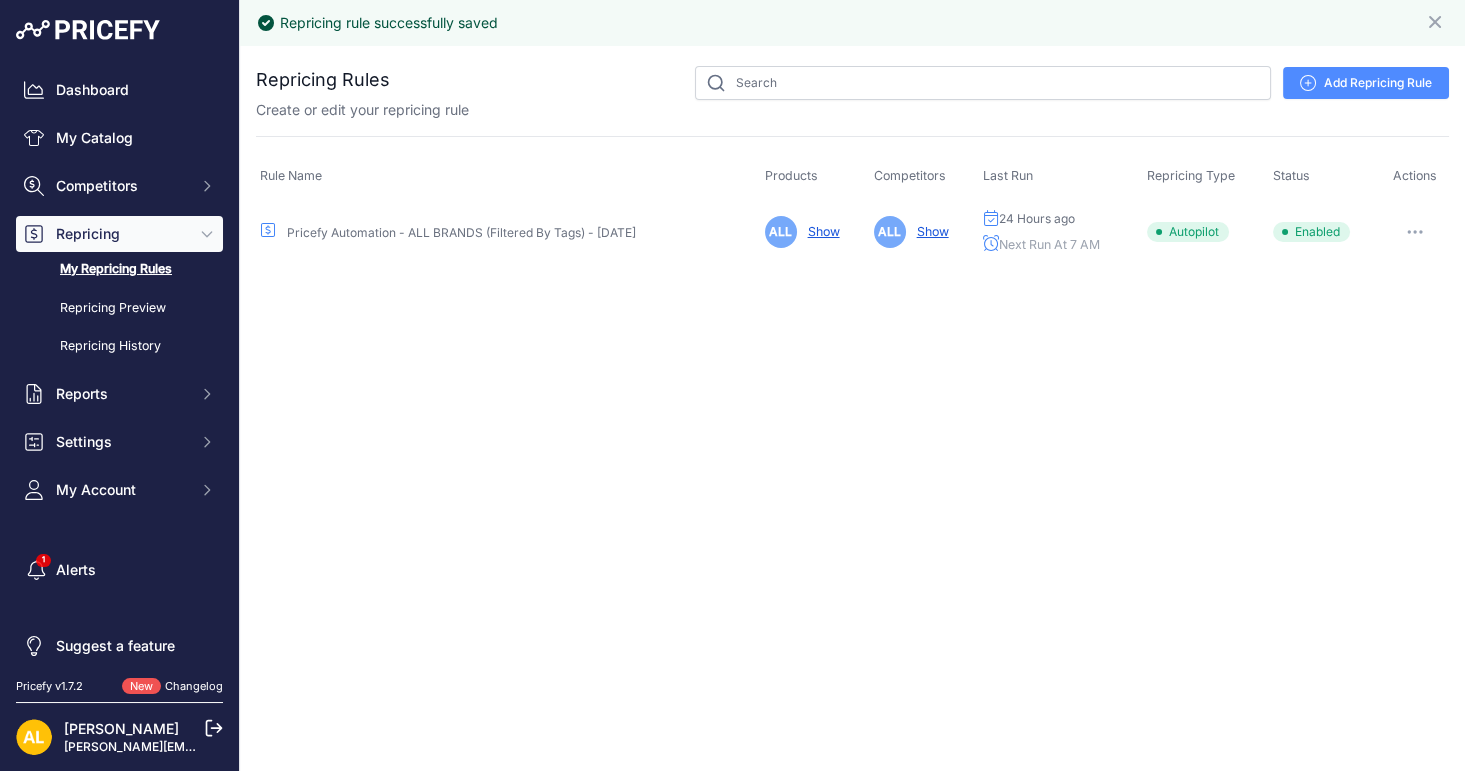 click on "Pricefy Automation - ALL BRANDS (Filtered By Tags) - [DATE]" at bounding box center [461, 232] 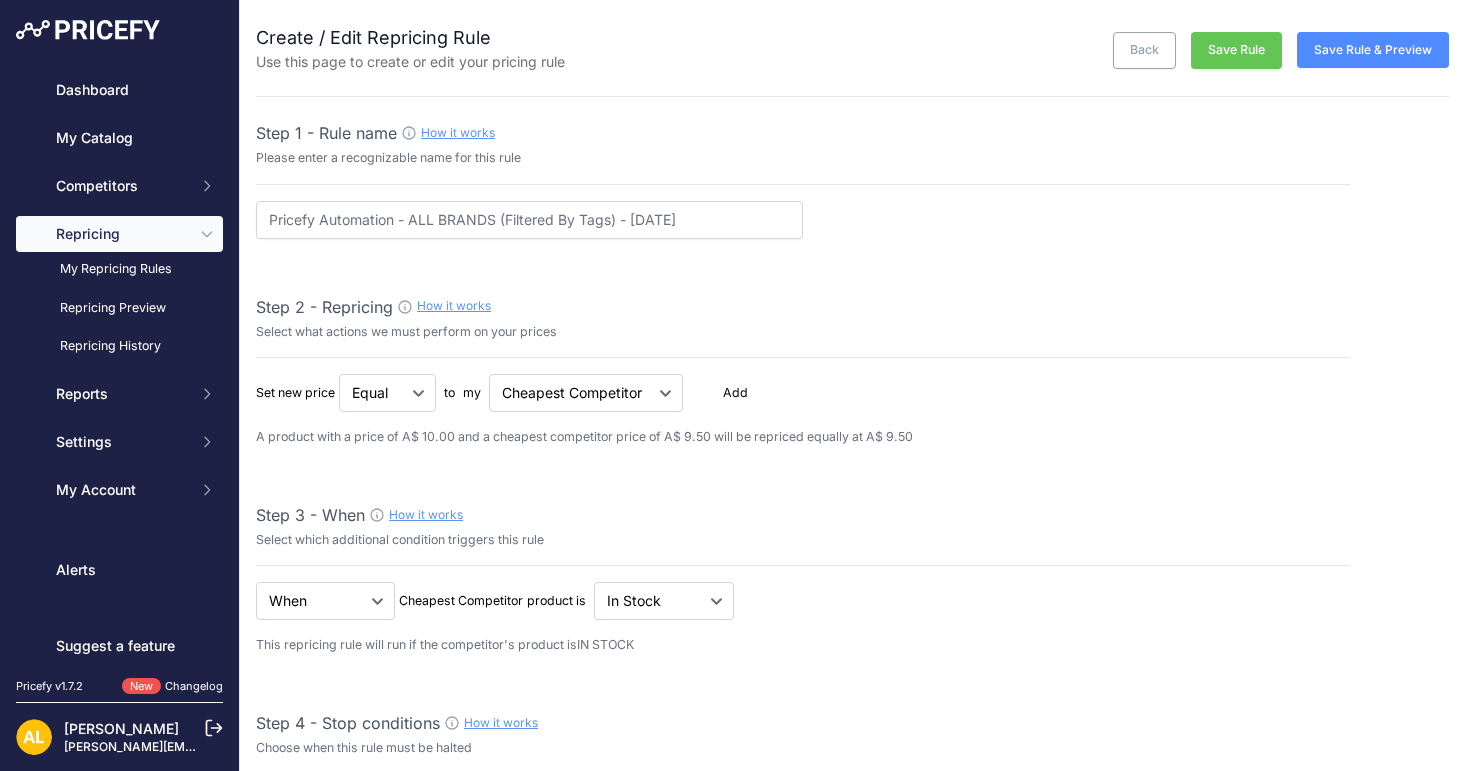 select on "7" 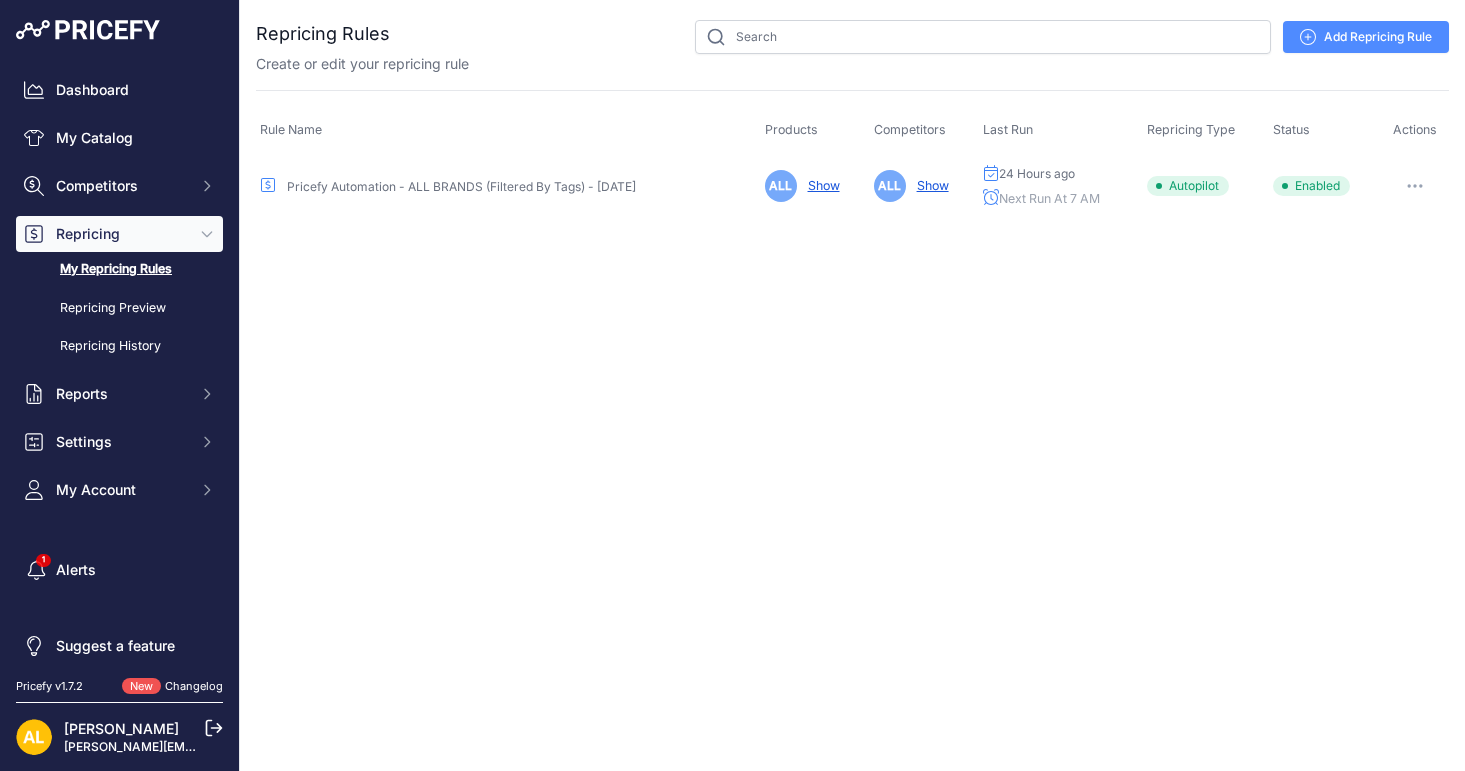 scroll, scrollTop: 0, scrollLeft: 0, axis: both 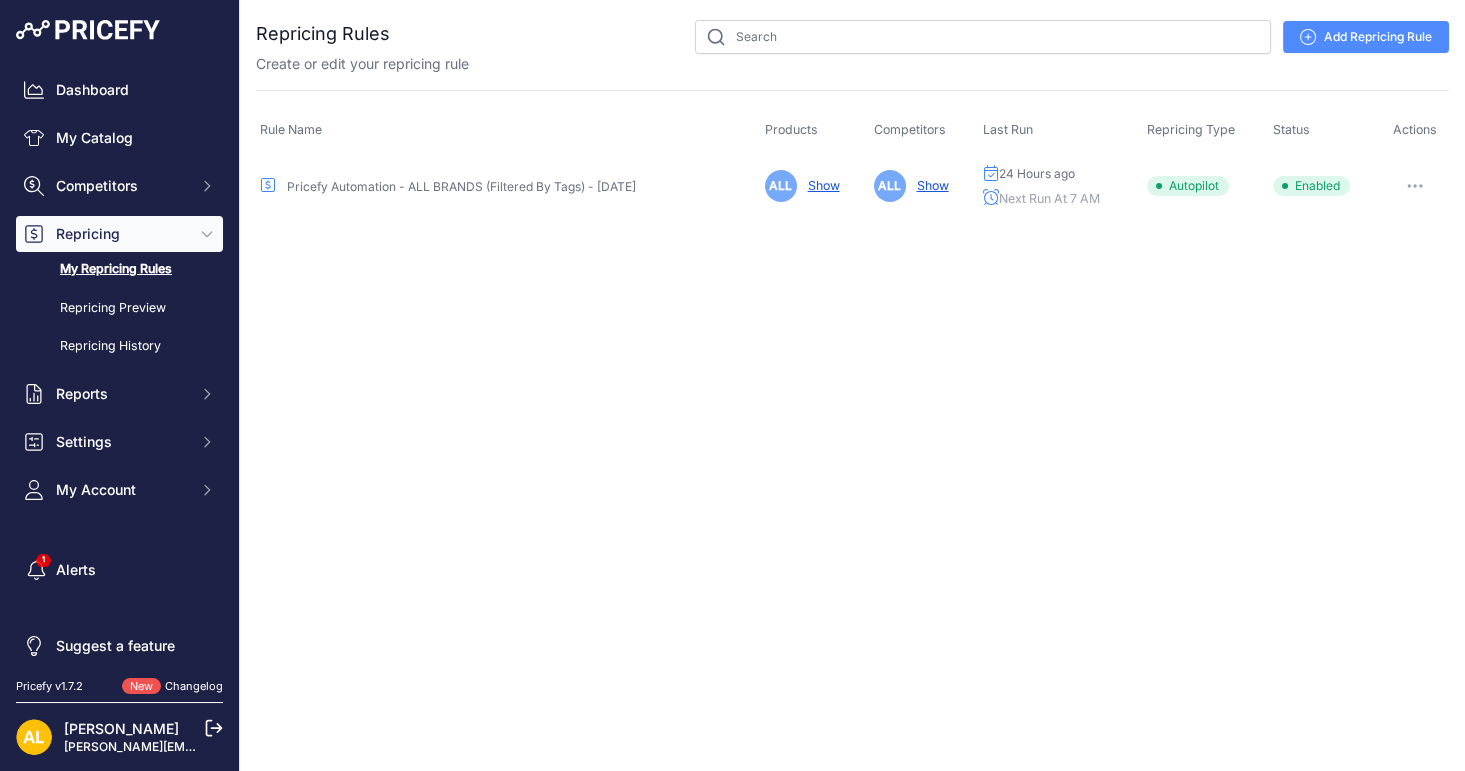 click on "Pricefy Automation - ALL BRANDS (Filtered By Tags) - [DATE]" at bounding box center [461, 186] 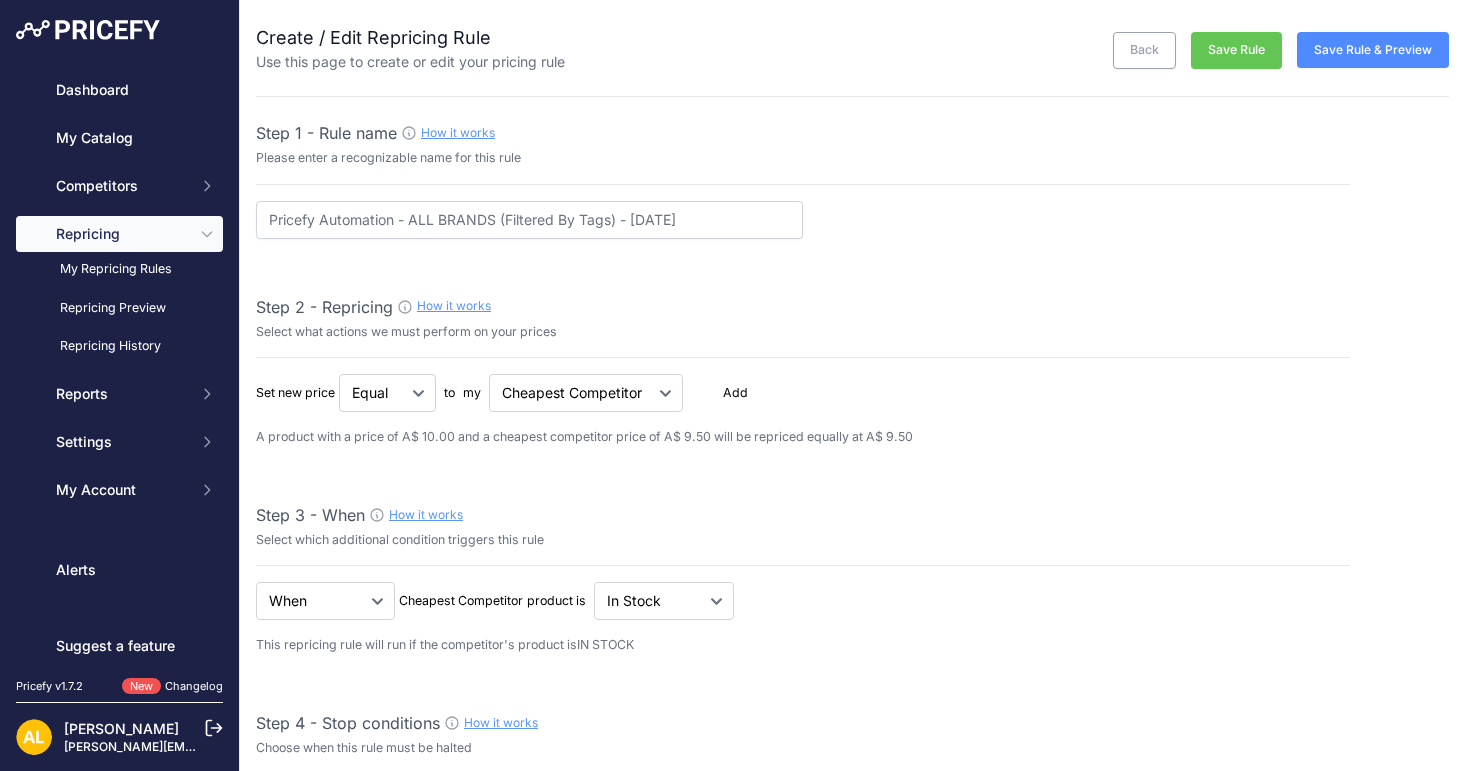 select on "7" 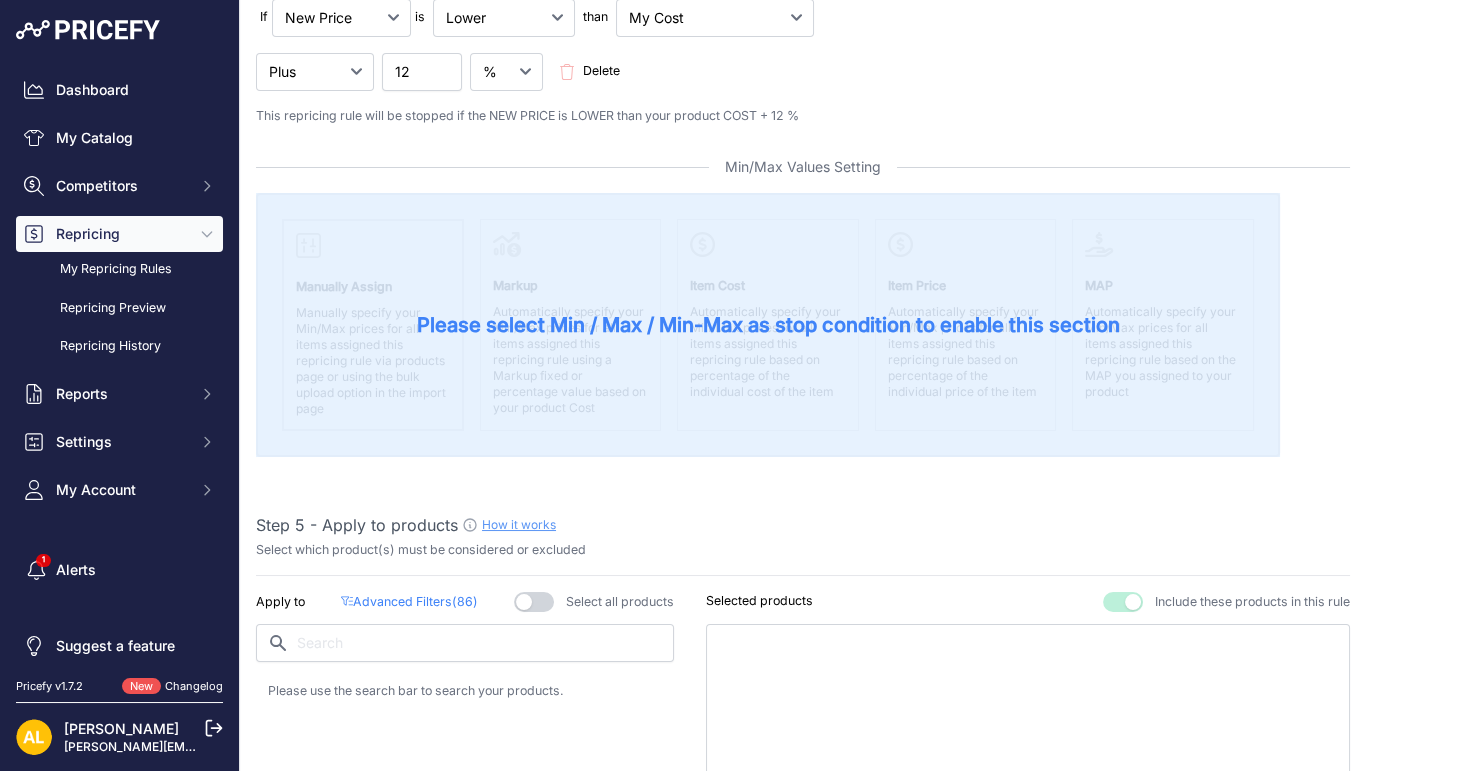 scroll, scrollTop: 999, scrollLeft: 0, axis: vertical 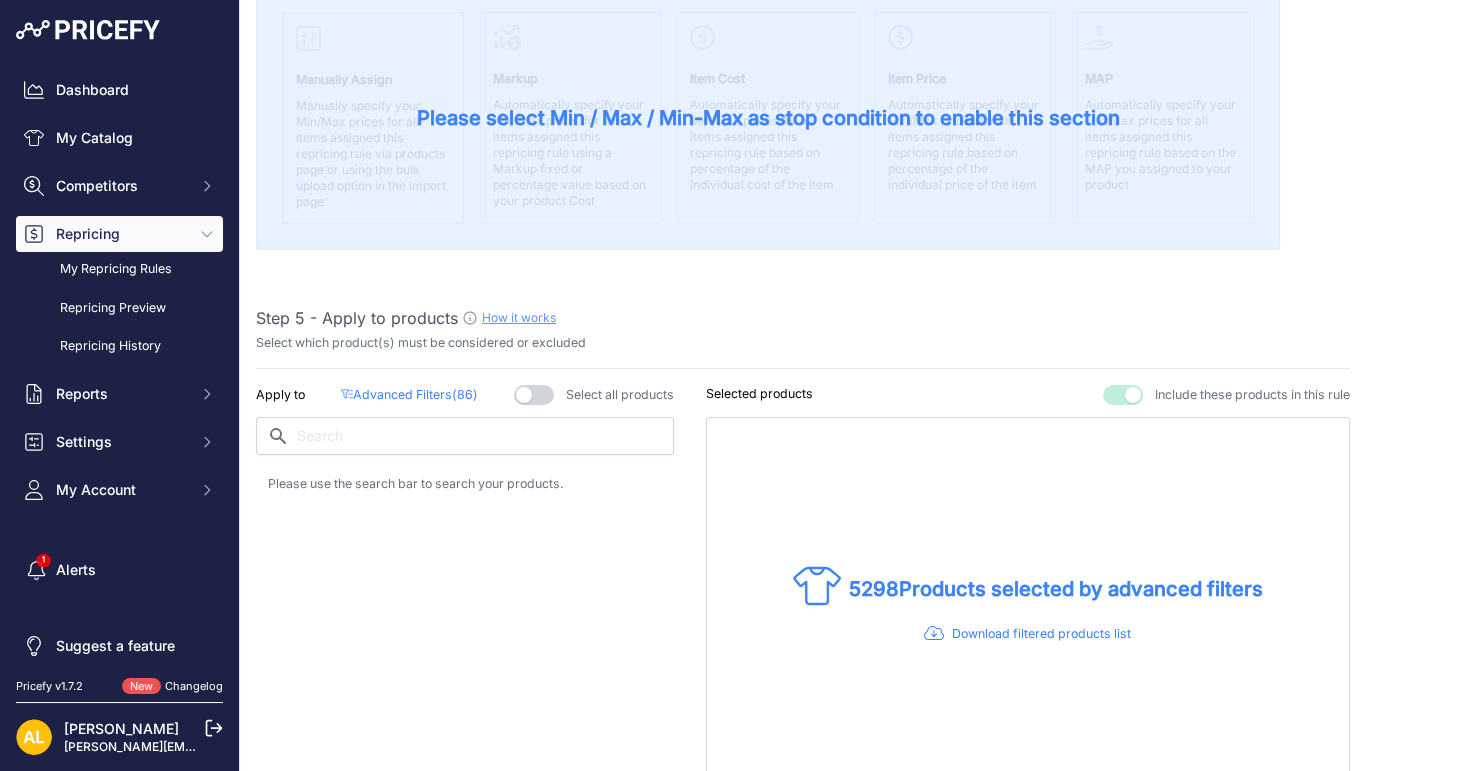 click on "Advanced Filters  (  86  )" at bounding box center (409, 395) 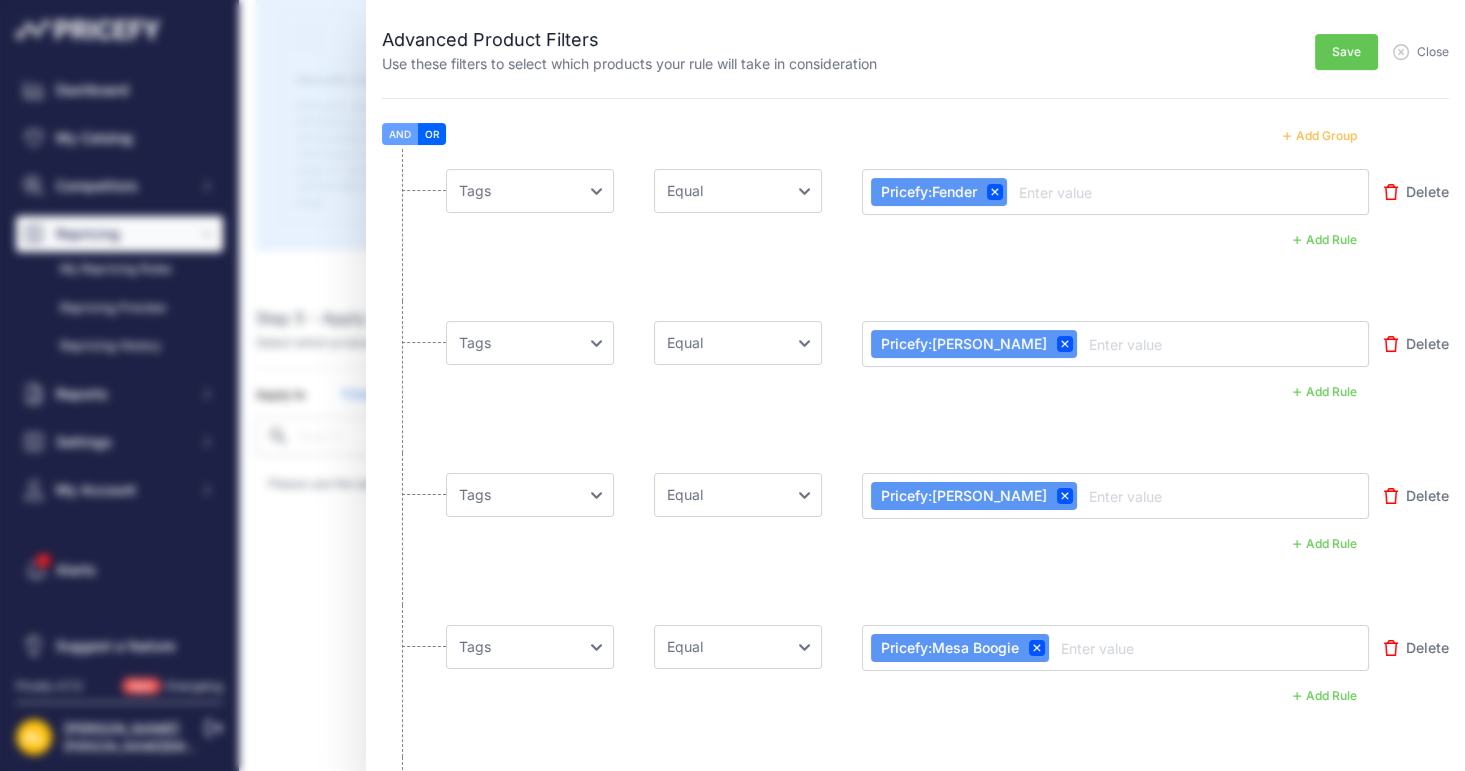 click on "Add Group" at bounding box center [1320, 136] 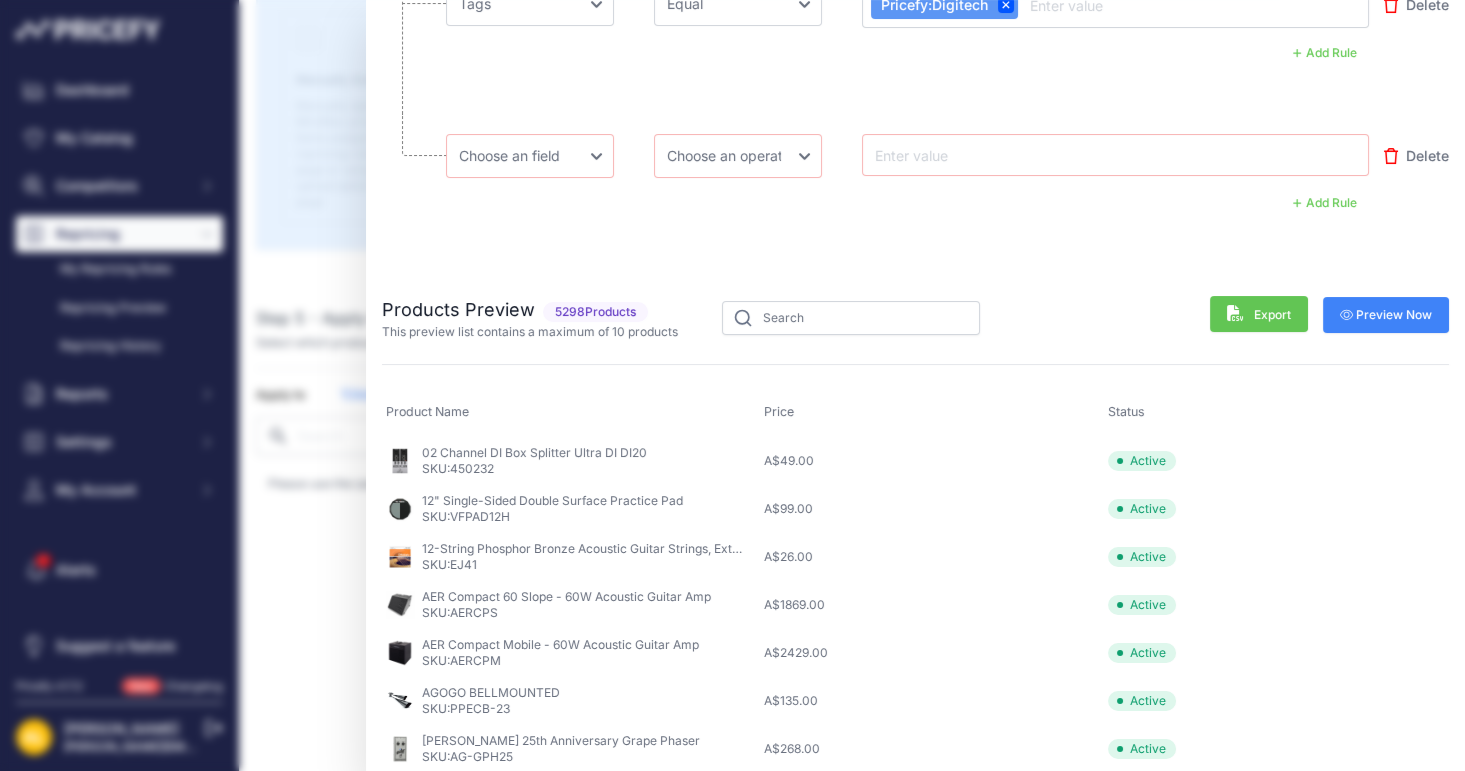 scroll, scrollTop: 12505, scrollLeft: 0, axis: vertical 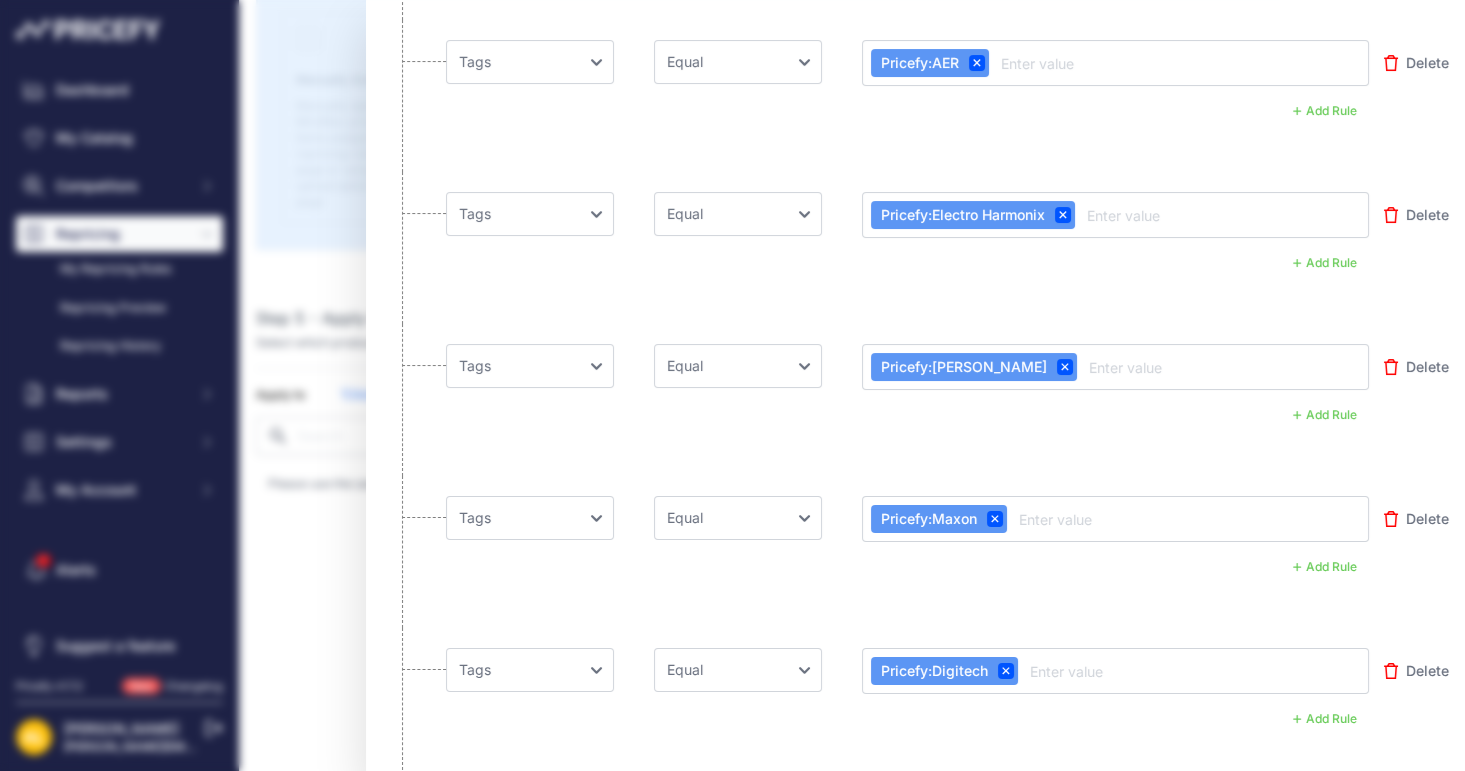 type 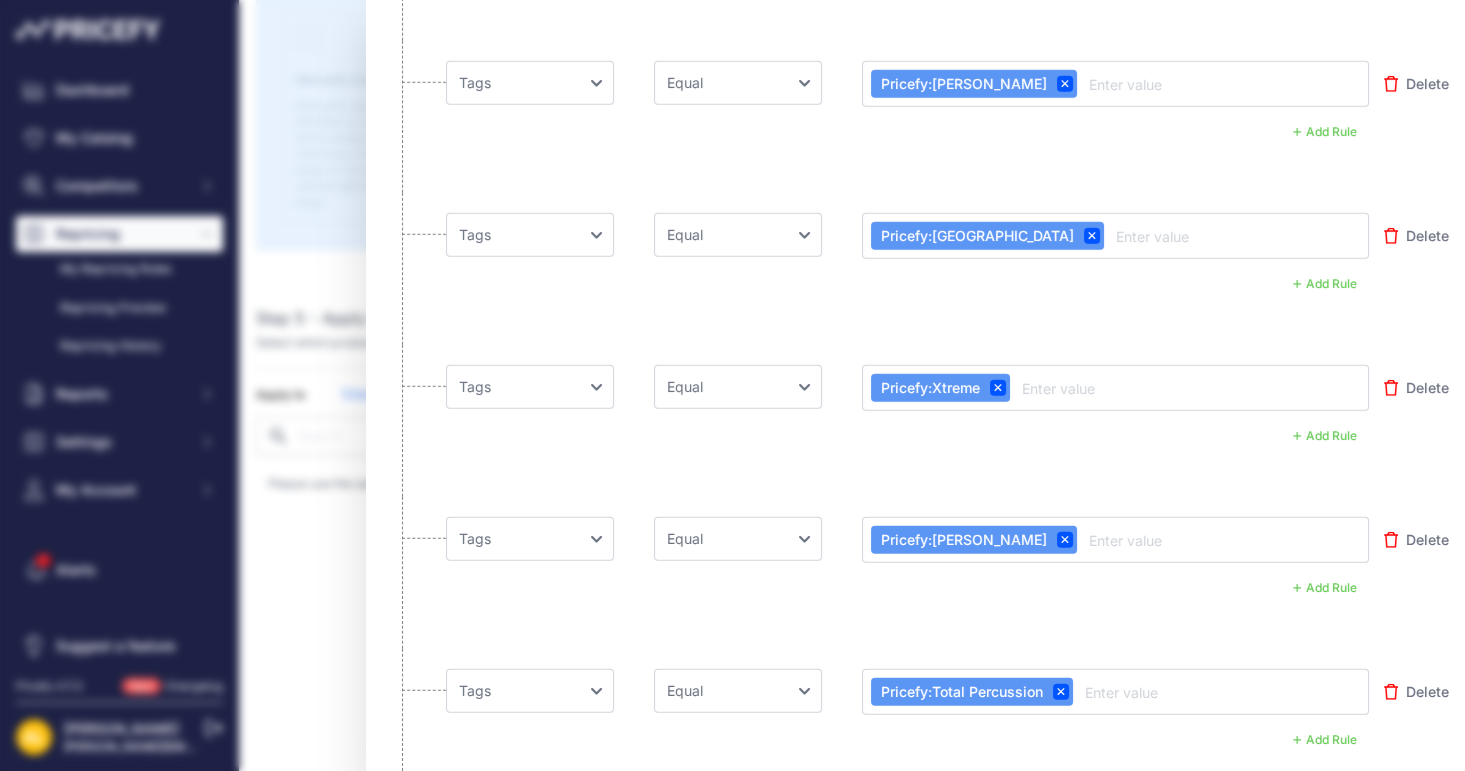 scroll, scrollTop: 9701, scrollLeft: 0, axis: vertical 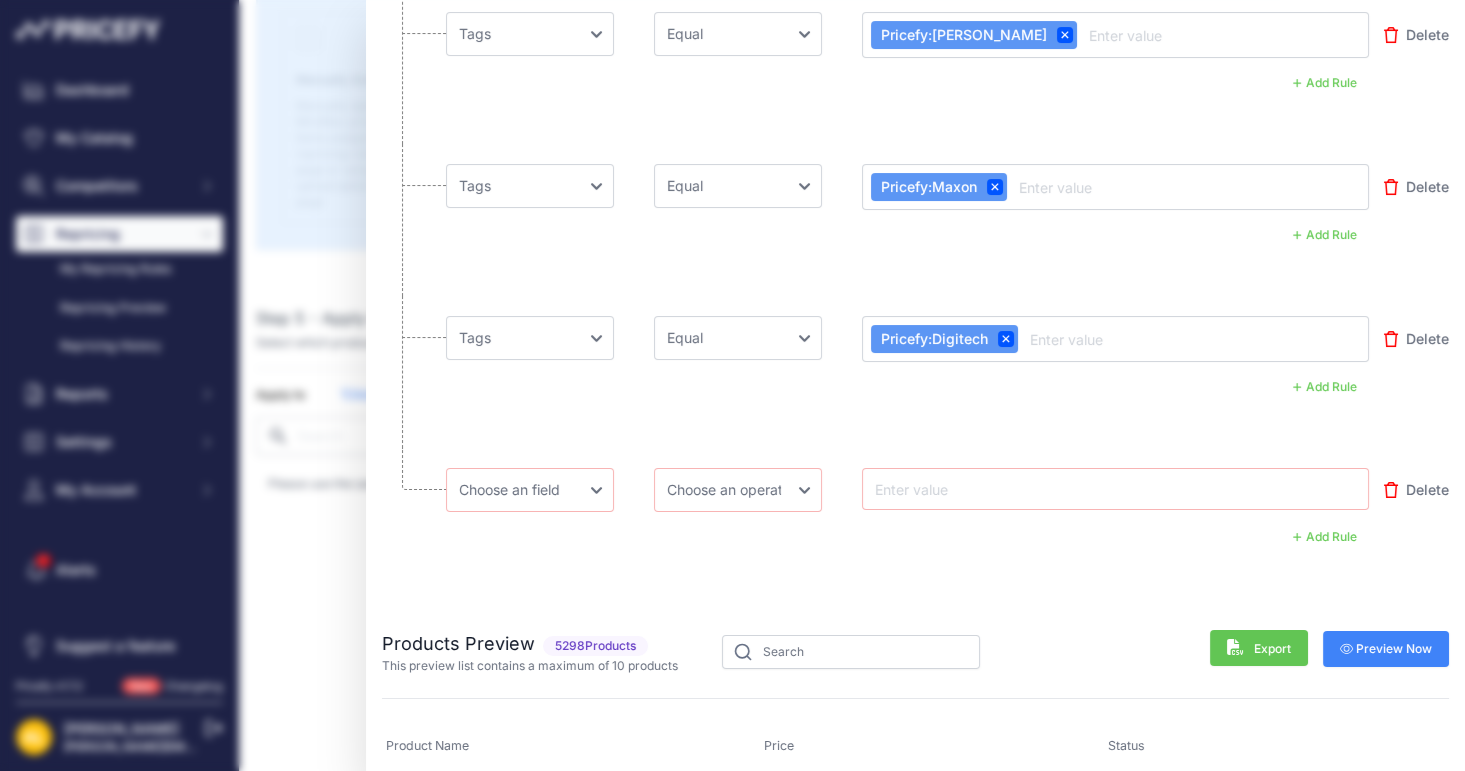 click at bounding box center [951, 489] 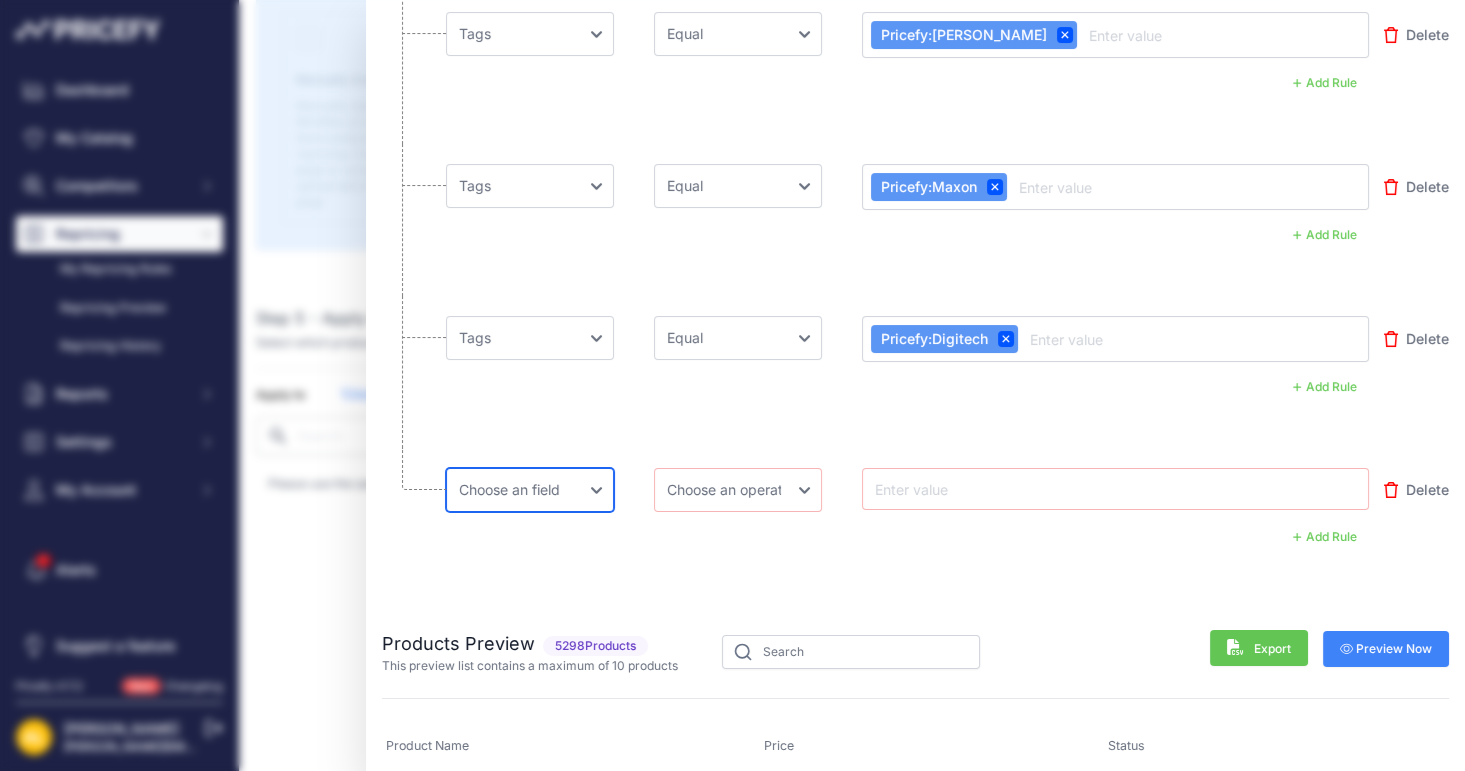 click on "Choose an field Name Price Cost MAP Brand Min Price Max Price SKU GTIN/EAN/ASIN Tags" at bounding box center [530, 490] 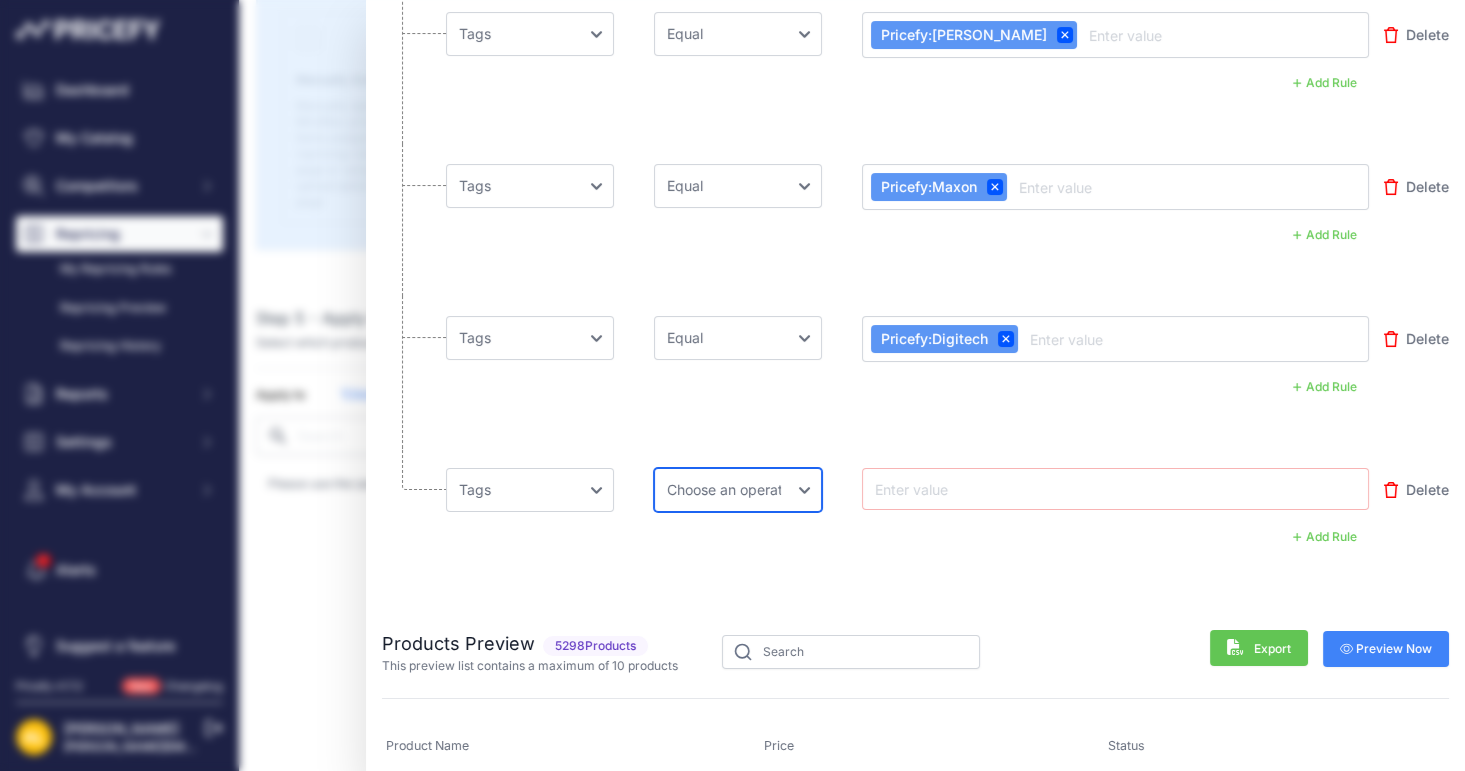 click on "Choose an operator Equal Not Equal In Not In Less Less or Equal Greater Greater or Equal Contains Not Contains" at bounding box center [738, 490] 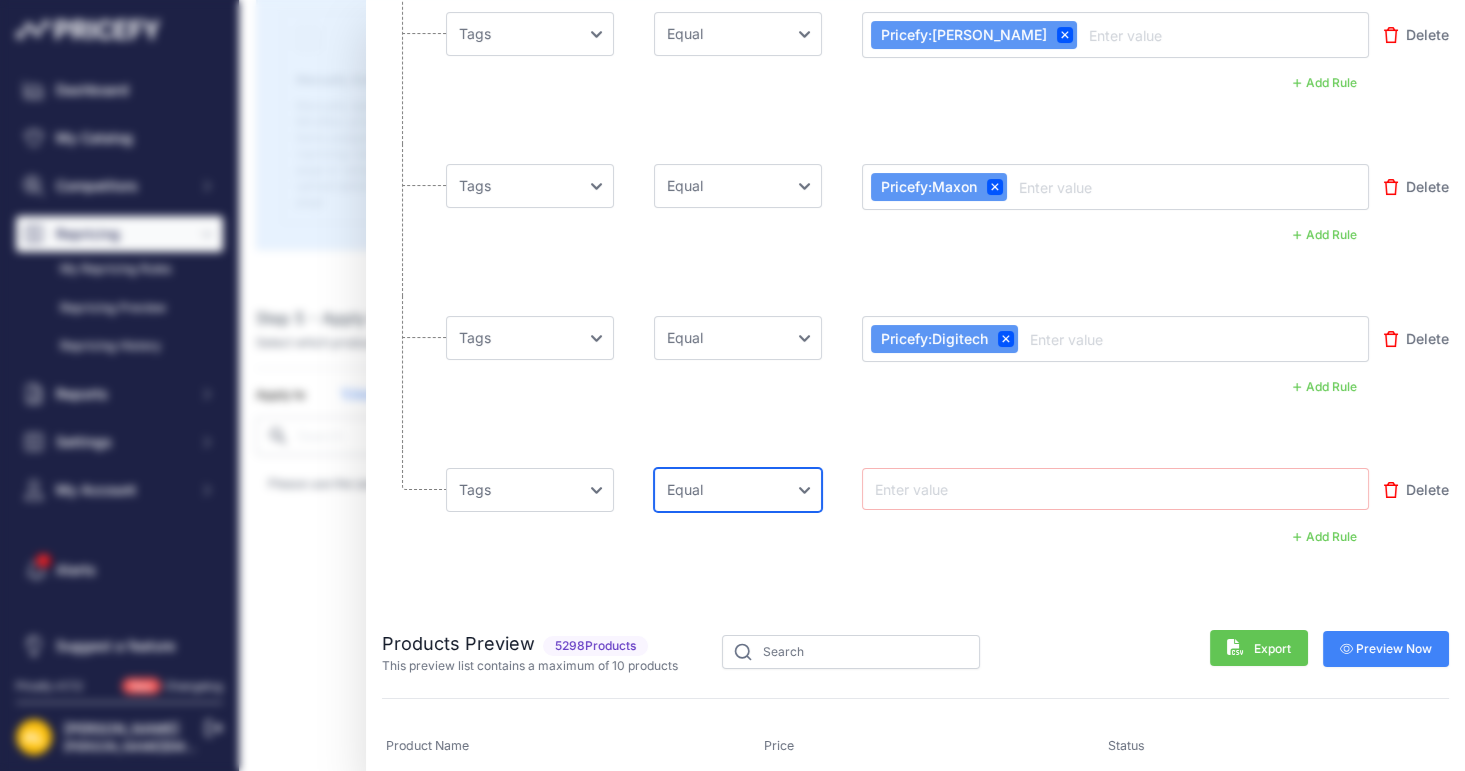 click on "Choose an operator Equal Not Equal In Not In Less Less or Equal Greater Greater or Equal Contains Not Contains" at bounding box center [738, 490] 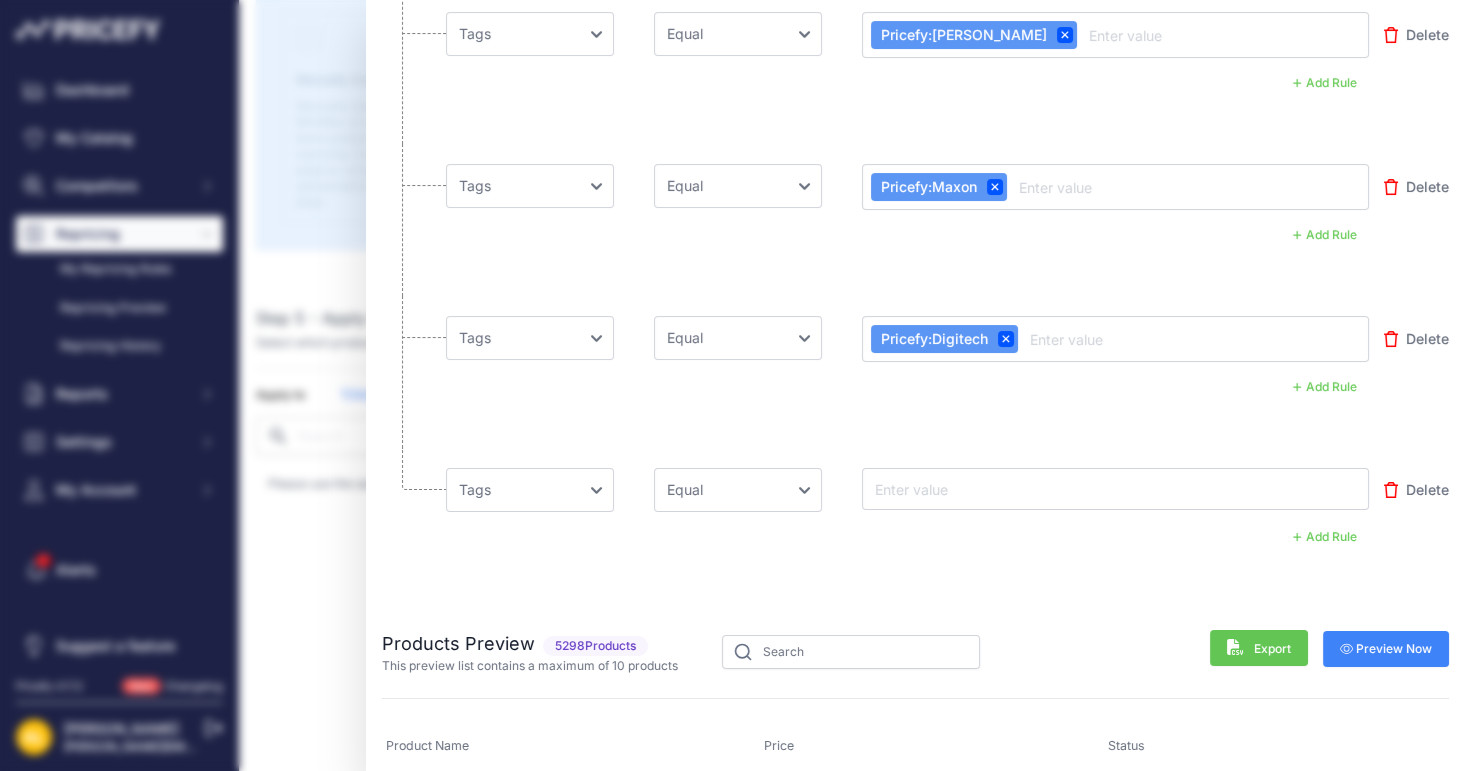 click at bounding box center (951, 489) 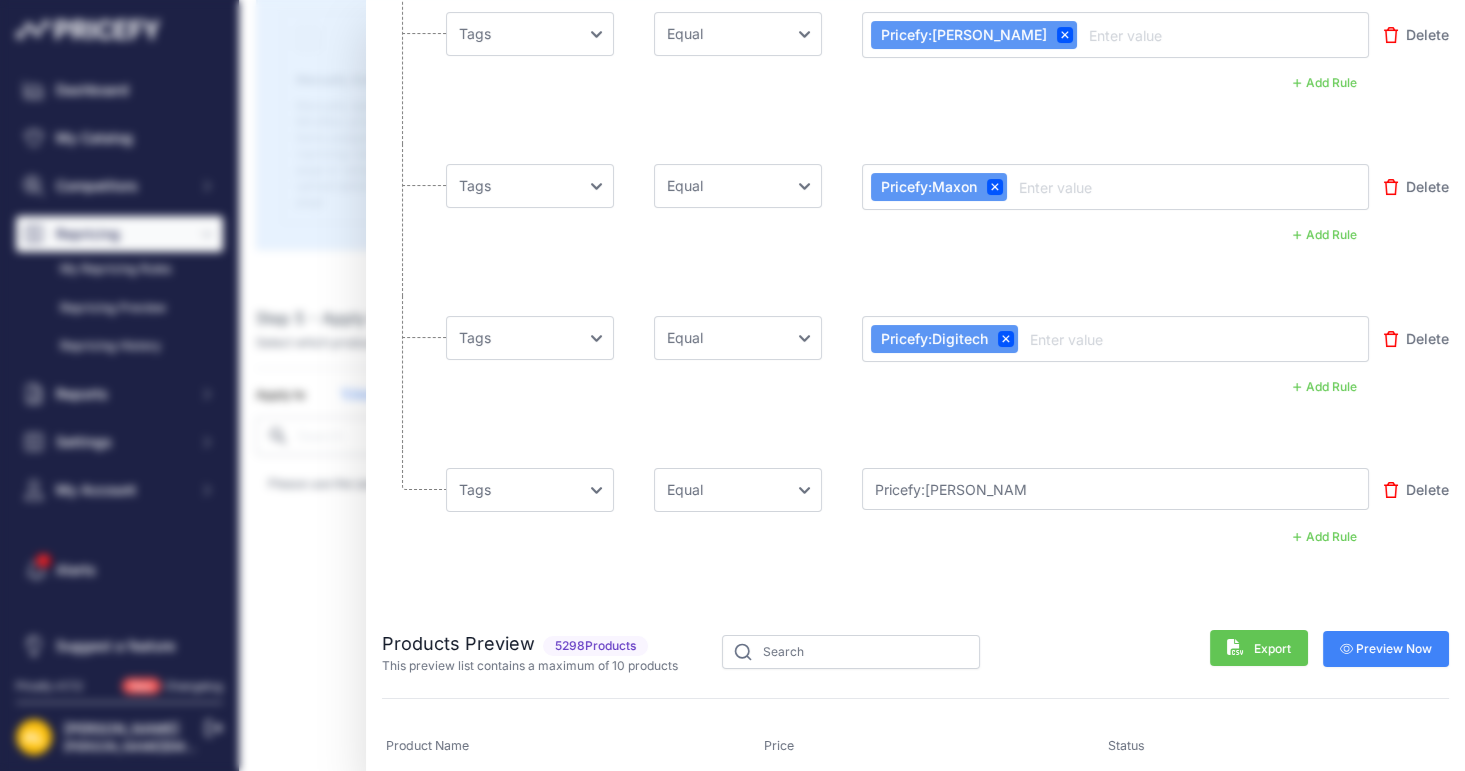 type on "Pricefy:Kala" 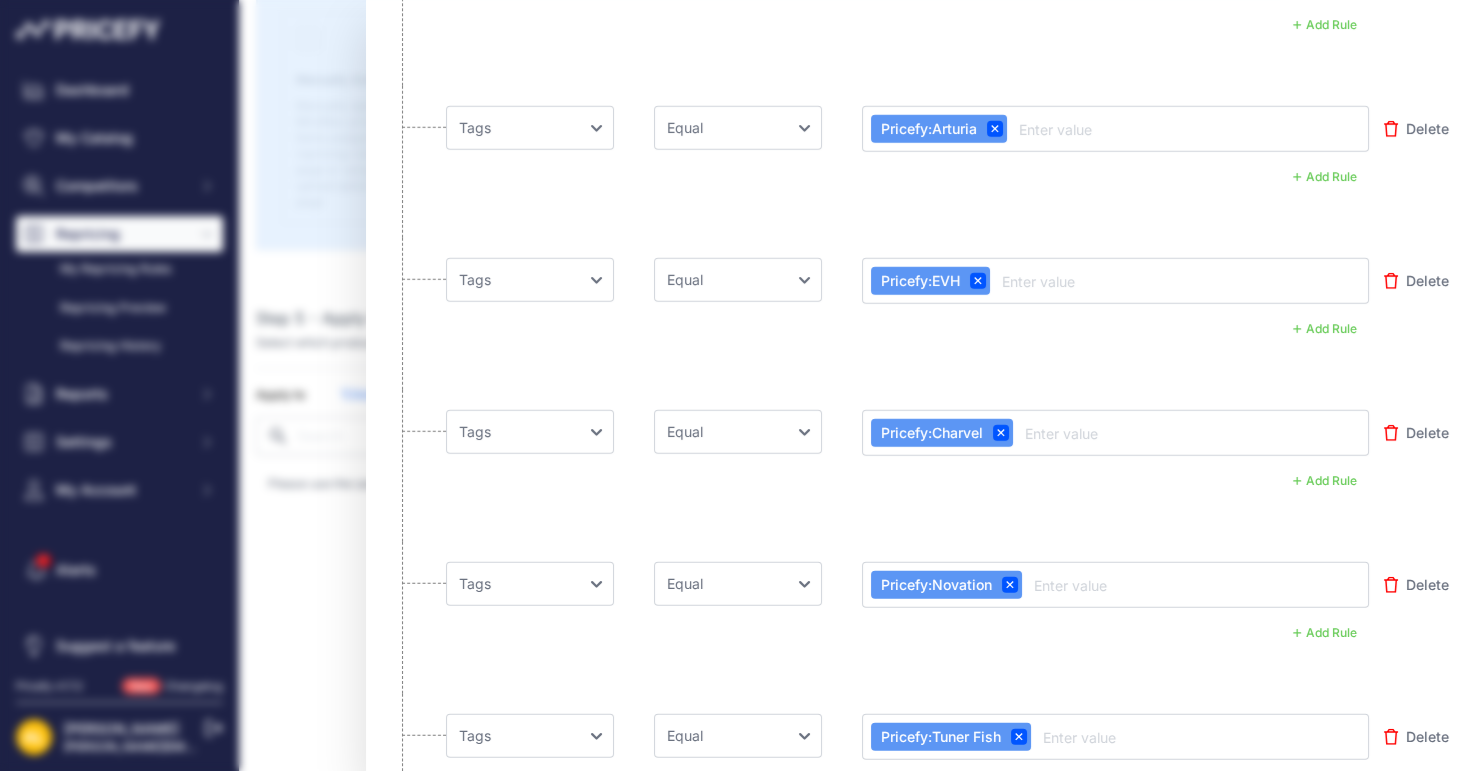 scroll, scrollTop: 9838, scrollLeft: 0, axis: vertical 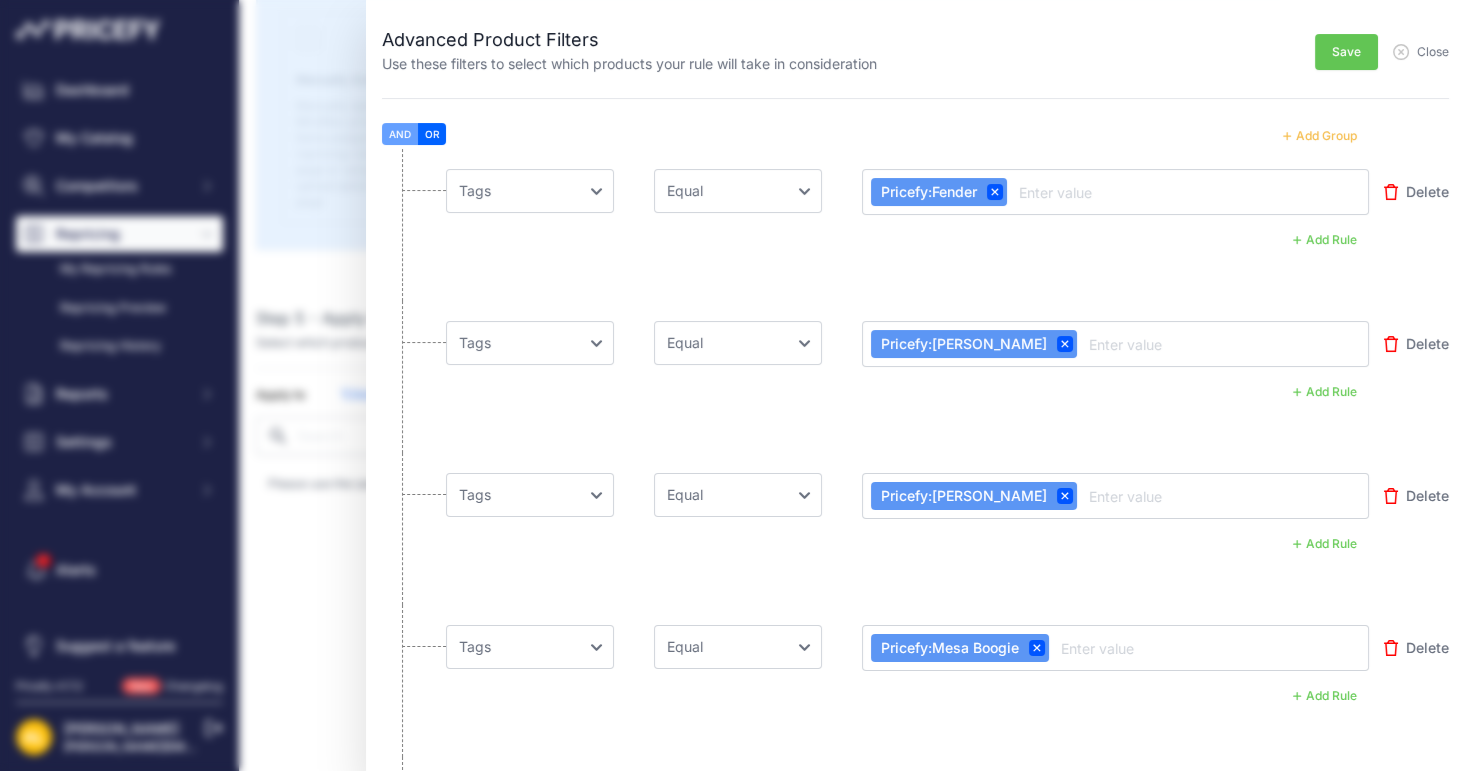 click on "Save" at bounding box center (1346, 52) 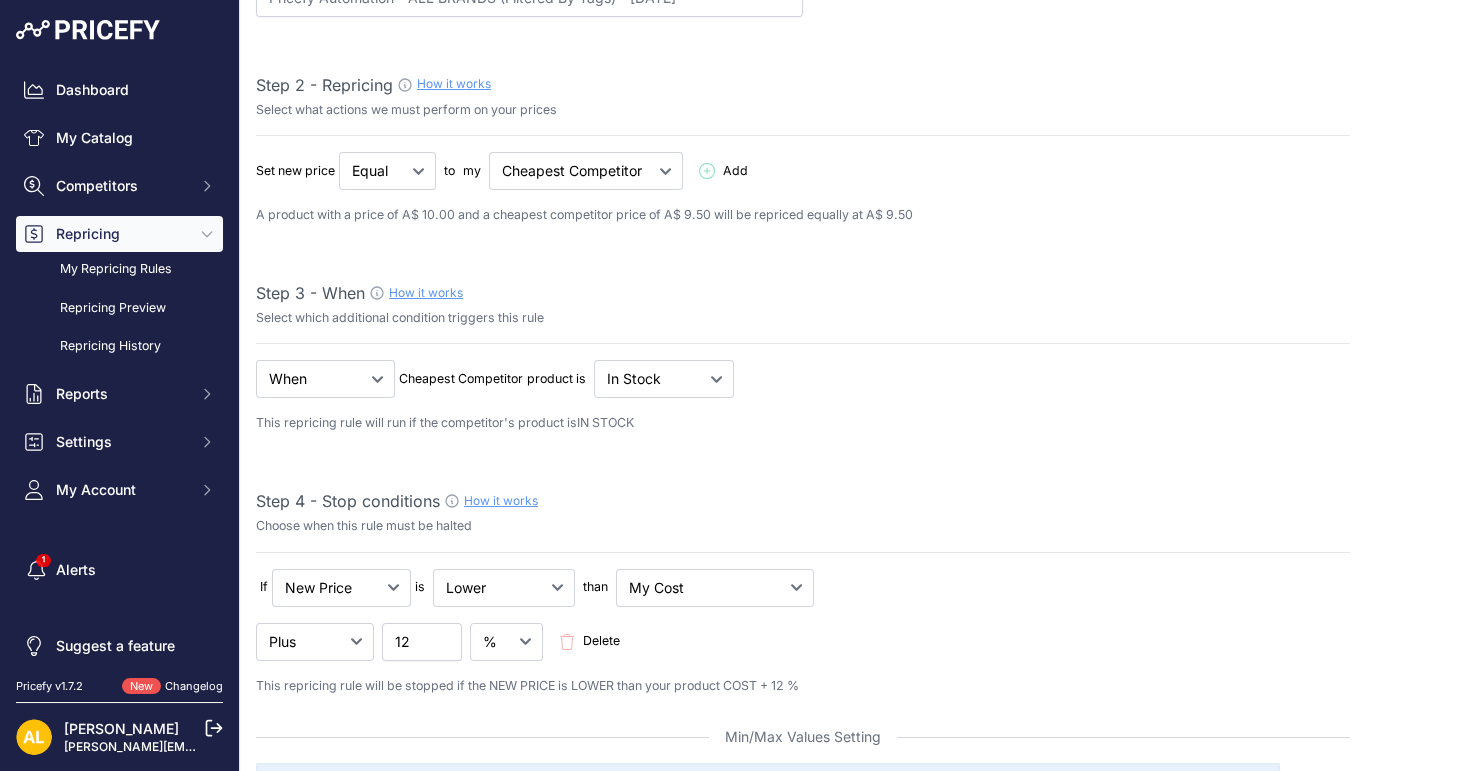 scroll, scrollTop: 0, scrollLeft: 0, axis: both 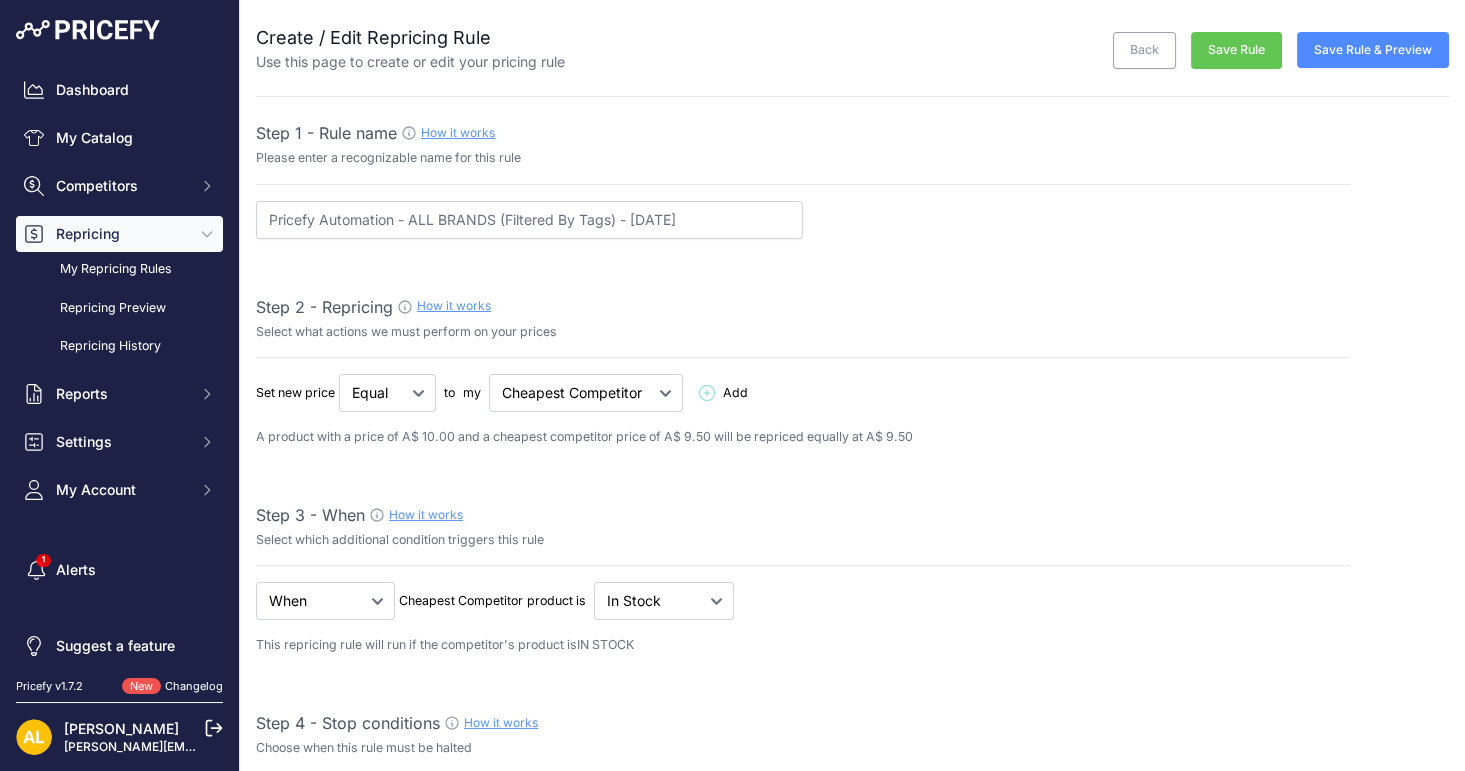 click on "Save Rule" at bounding box center (1236, 50) 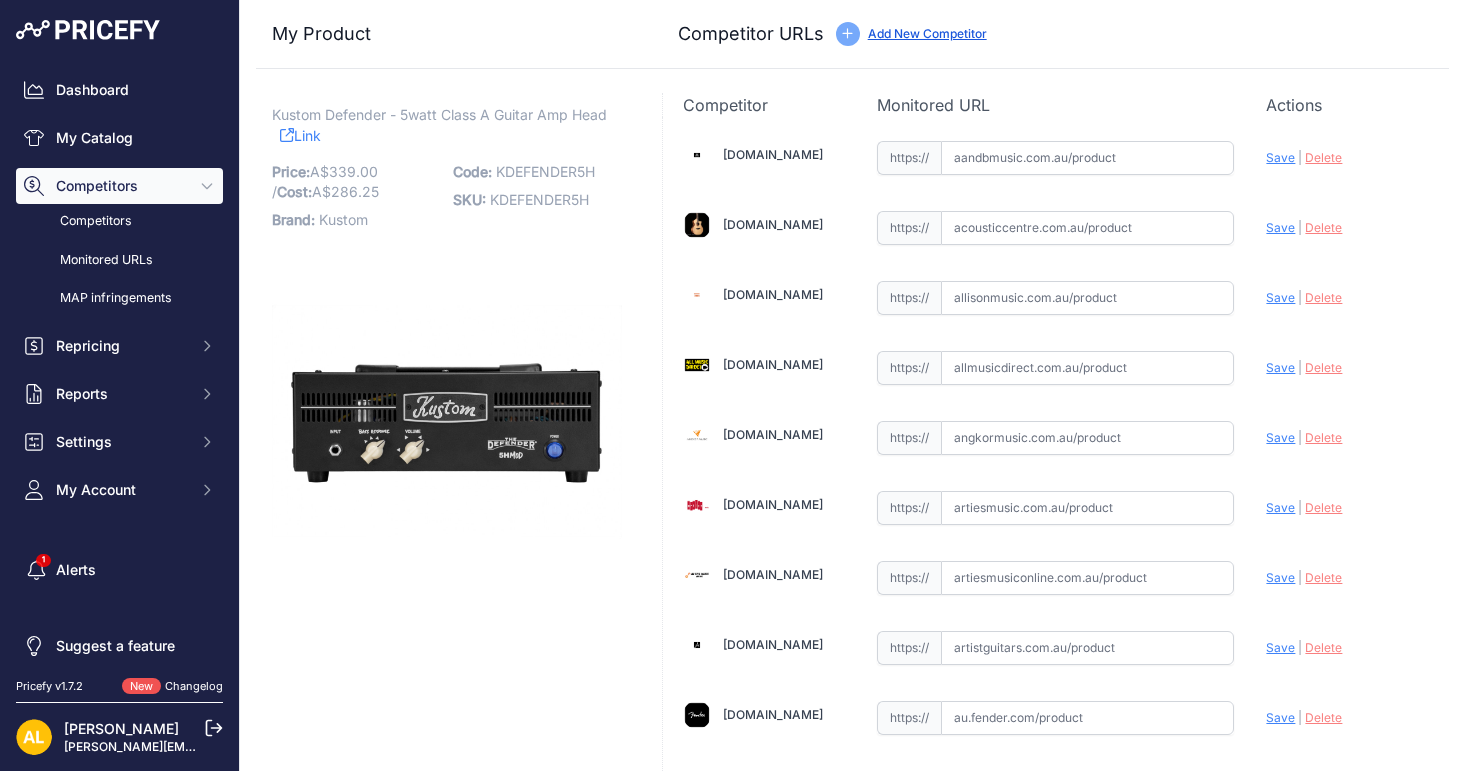scroll, scrollTop: 0, scrollLeft: 0, axis: both 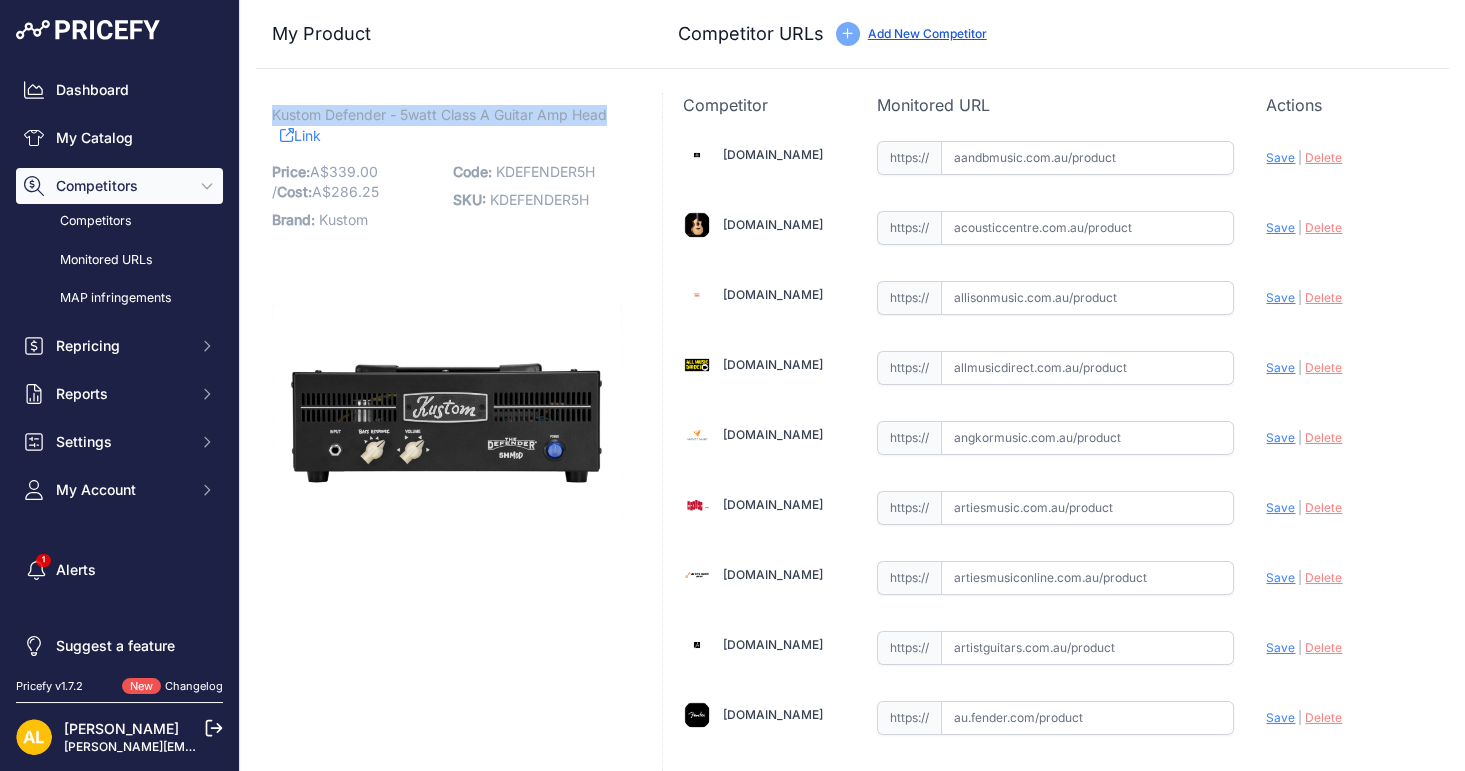 drag, startPoint x: 271, startPoint y: 112, endPoint x: 635, endPoint y: 114, distance: 364.0055 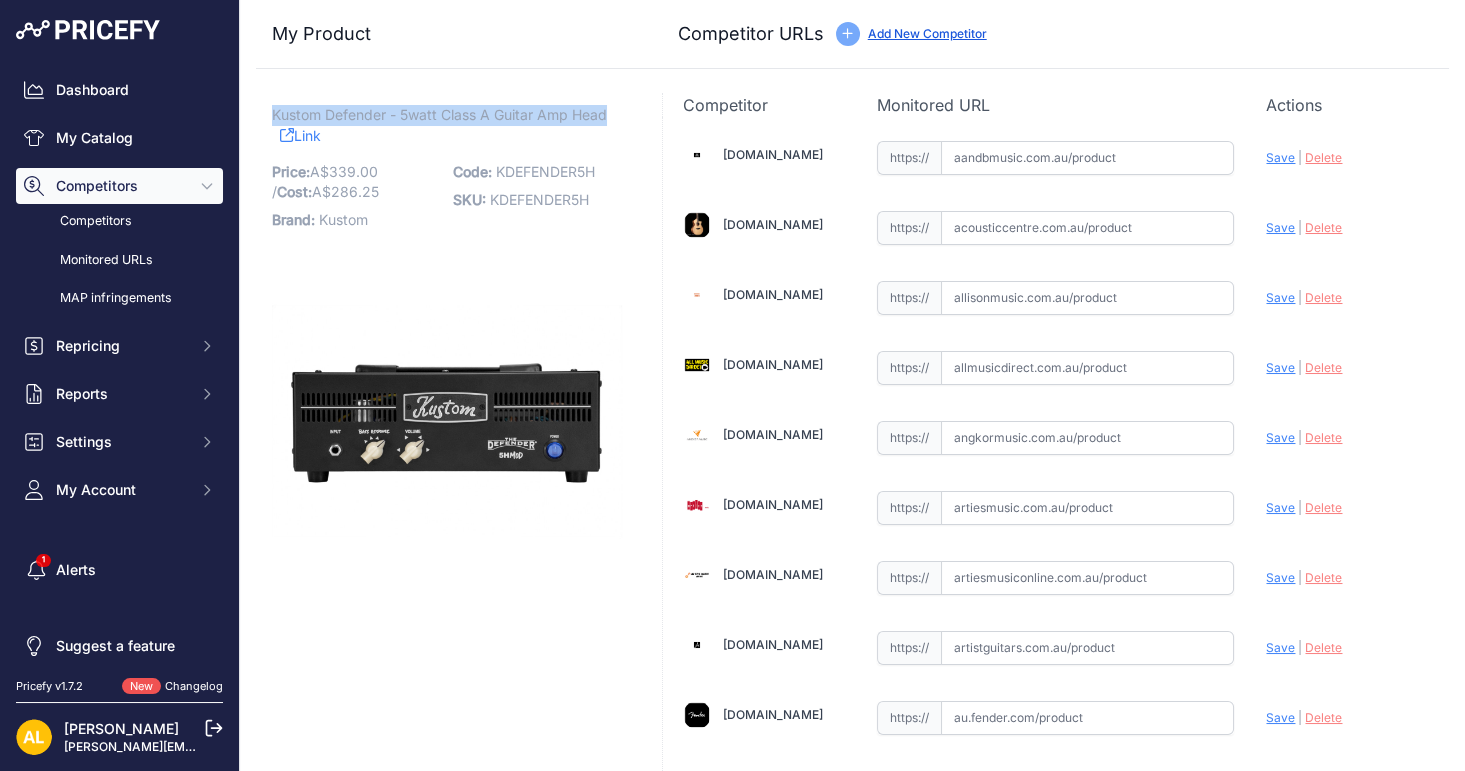 click on "My Product
Competitor URLs
Price: 339.00" at bounding box center [852, 3356] 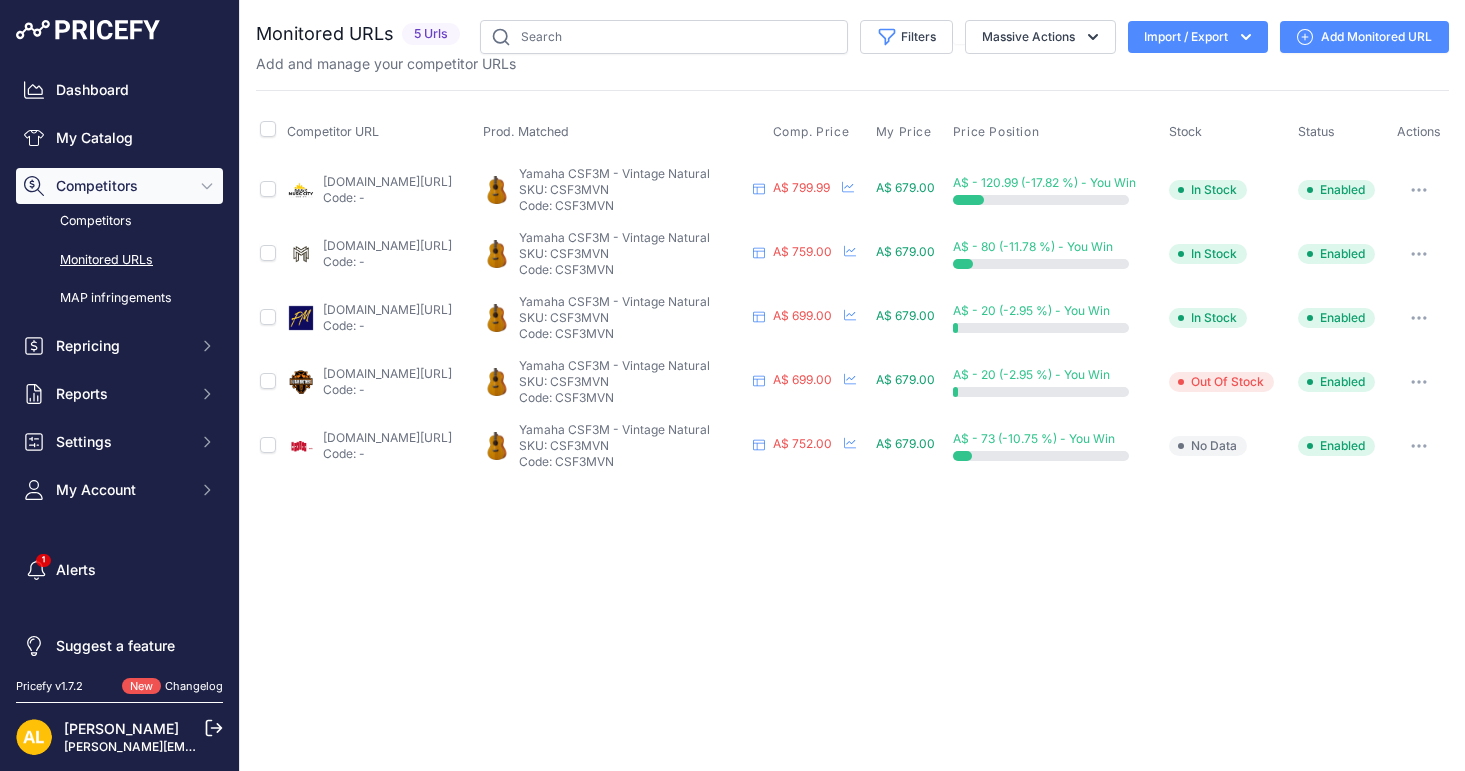 scroll, scrollTop: 0, scrollLeft: 0, axis: both 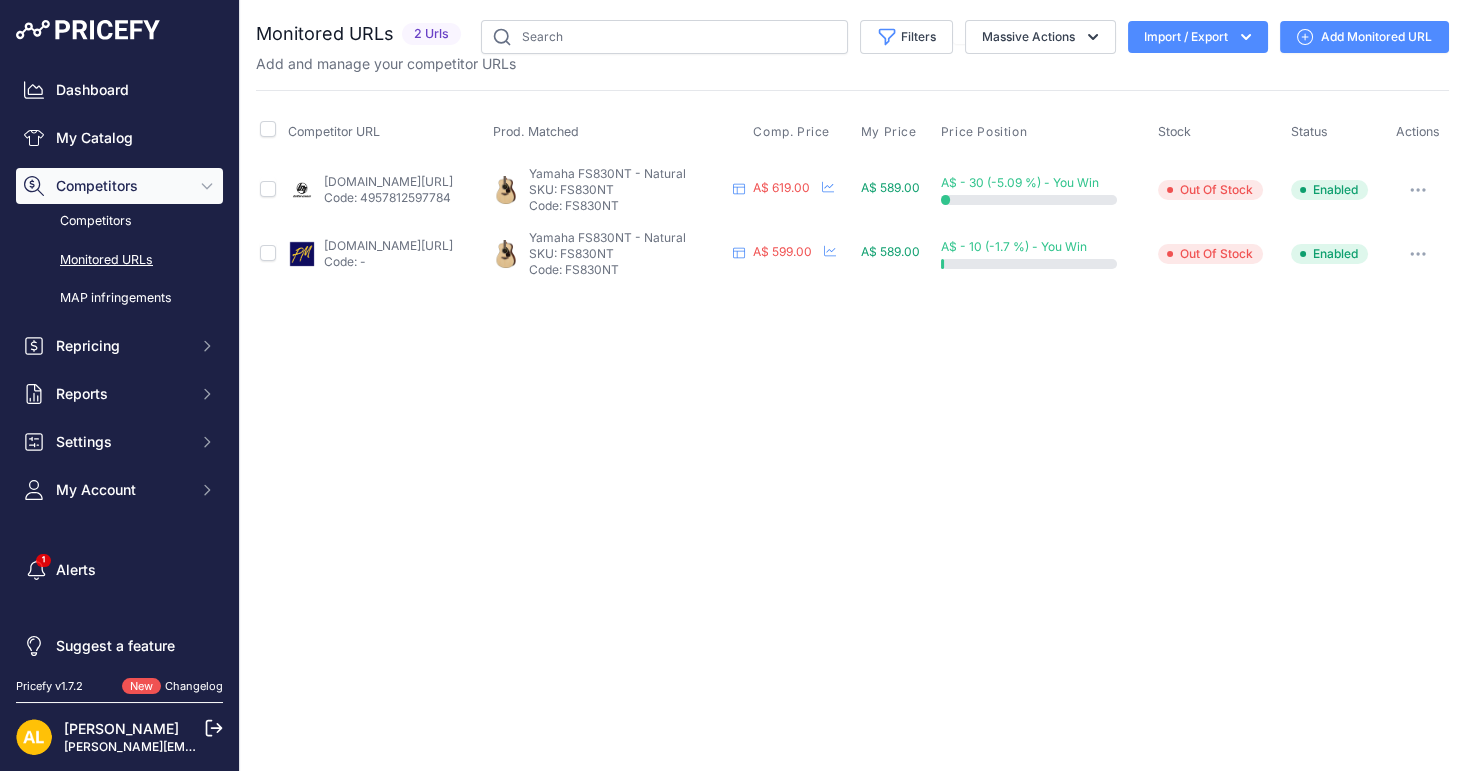 click on "Add Monitored URL" at bounding box center (1364, 37) 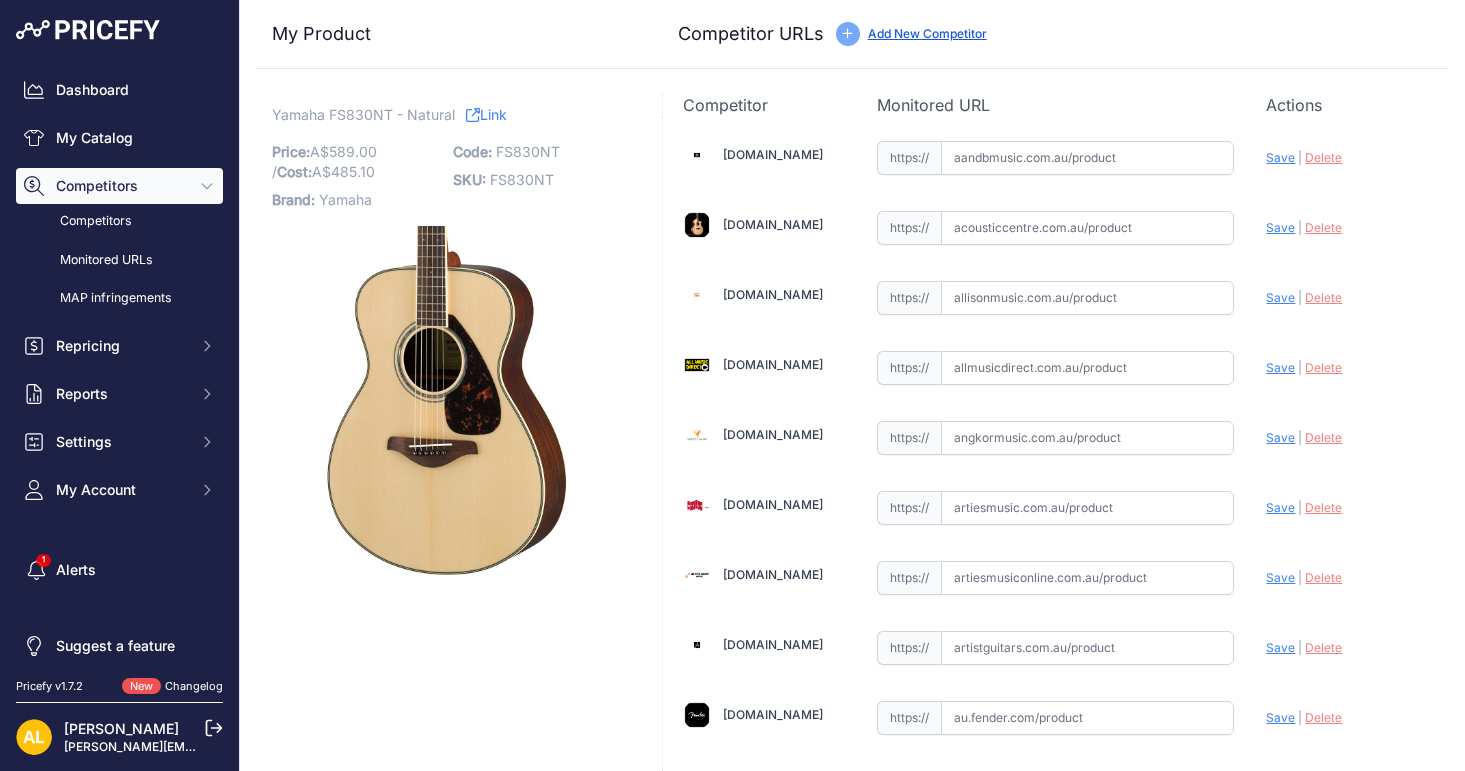 scroll, scrollTop: 0, scrollLeft: 0, axis: both 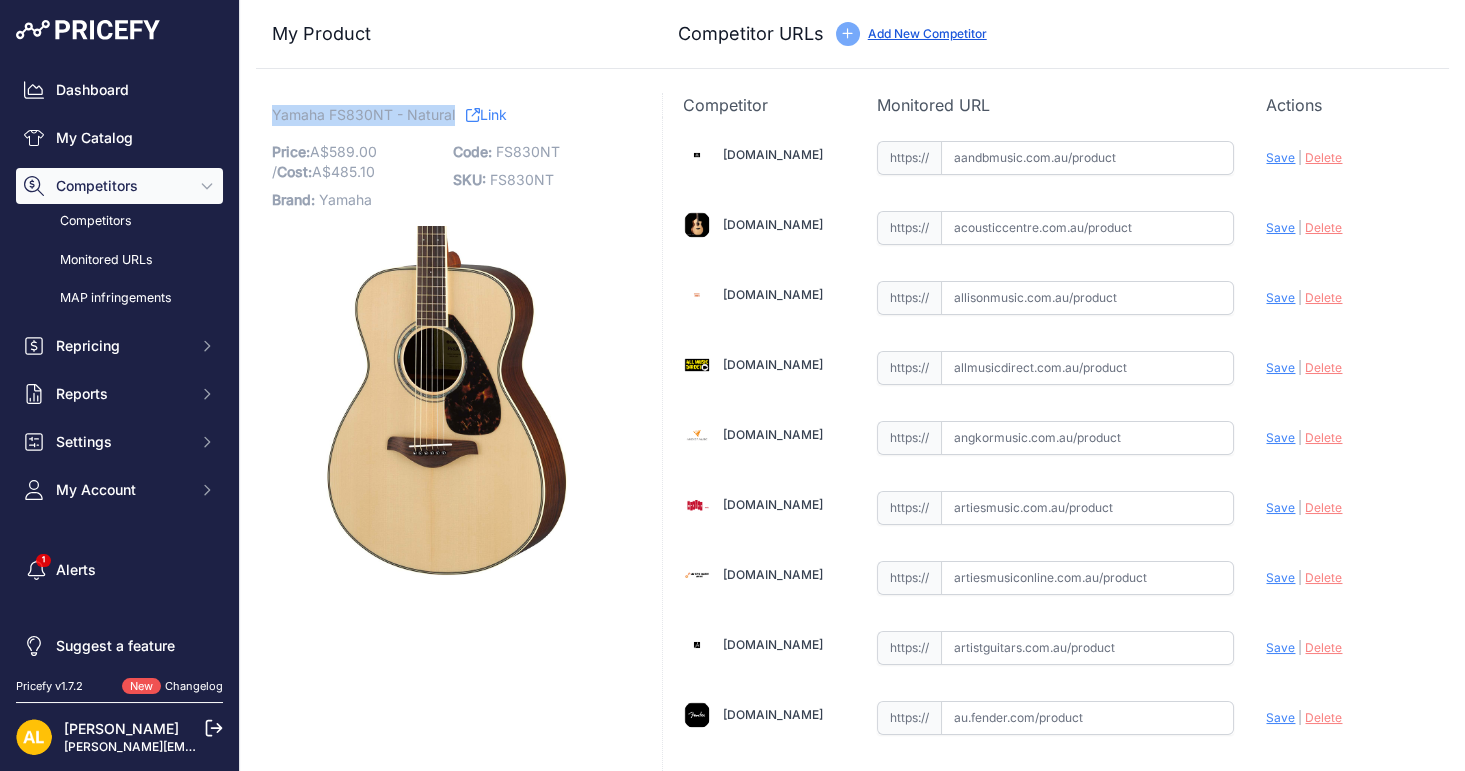 drag, startPoint x: 453, startPoint y: 112, endPoint x: 273, endPoint y: 108, distance: 180.04443 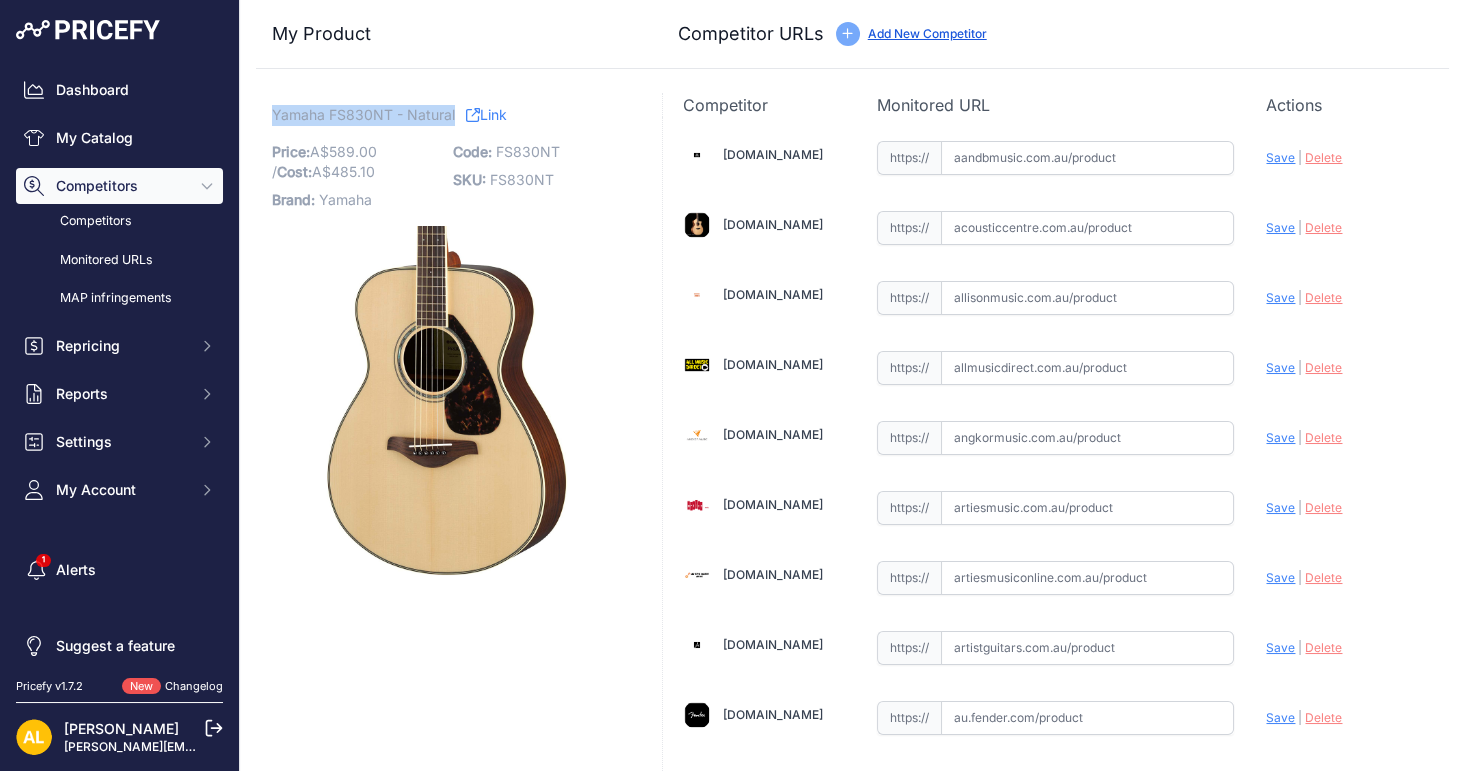 click on "Yamaha FS830NT - Natural
Link" at bounding box center [447, 115] 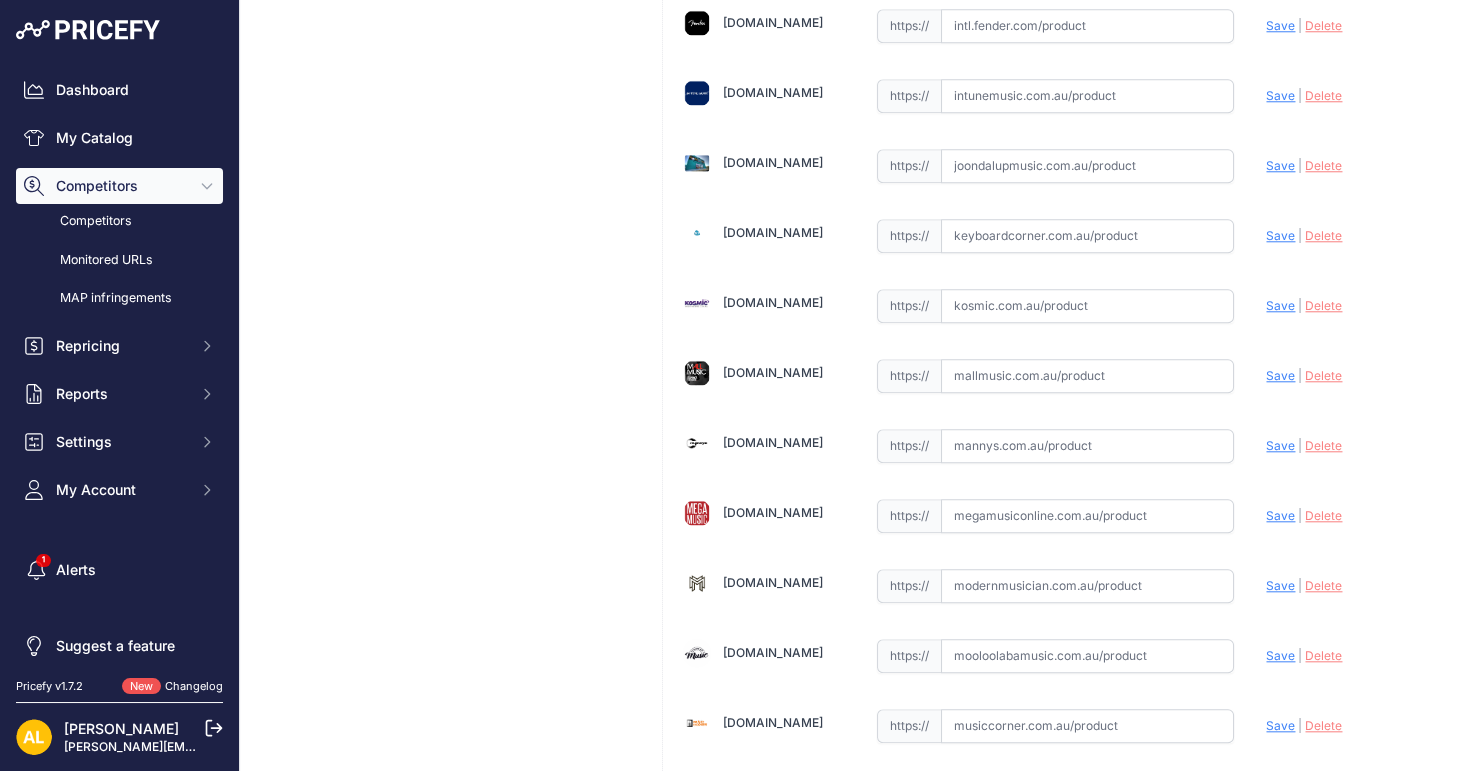 scroll, scrollTop: 3111, scrollLeft: 0, axis: vertical 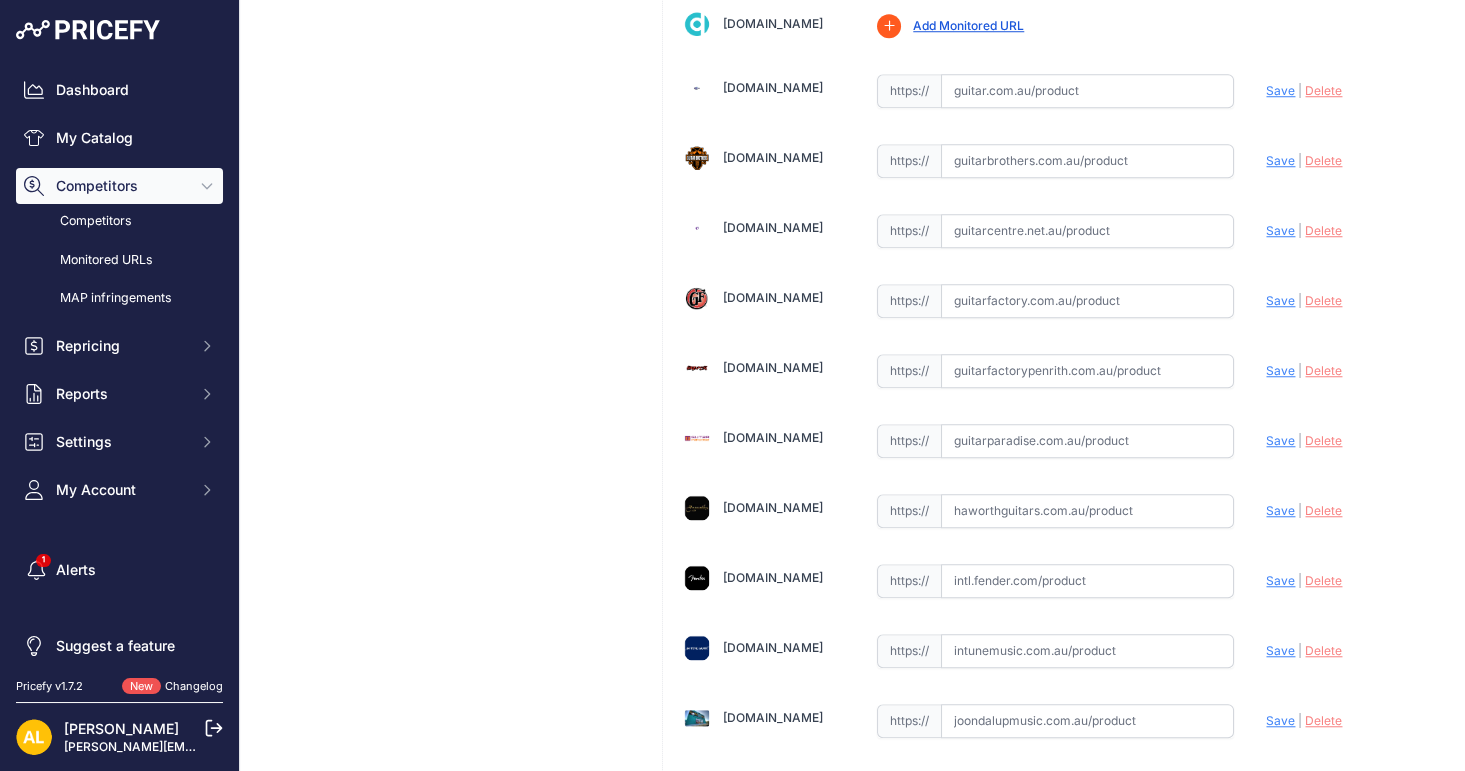 click at bounding box center [1087, 301] 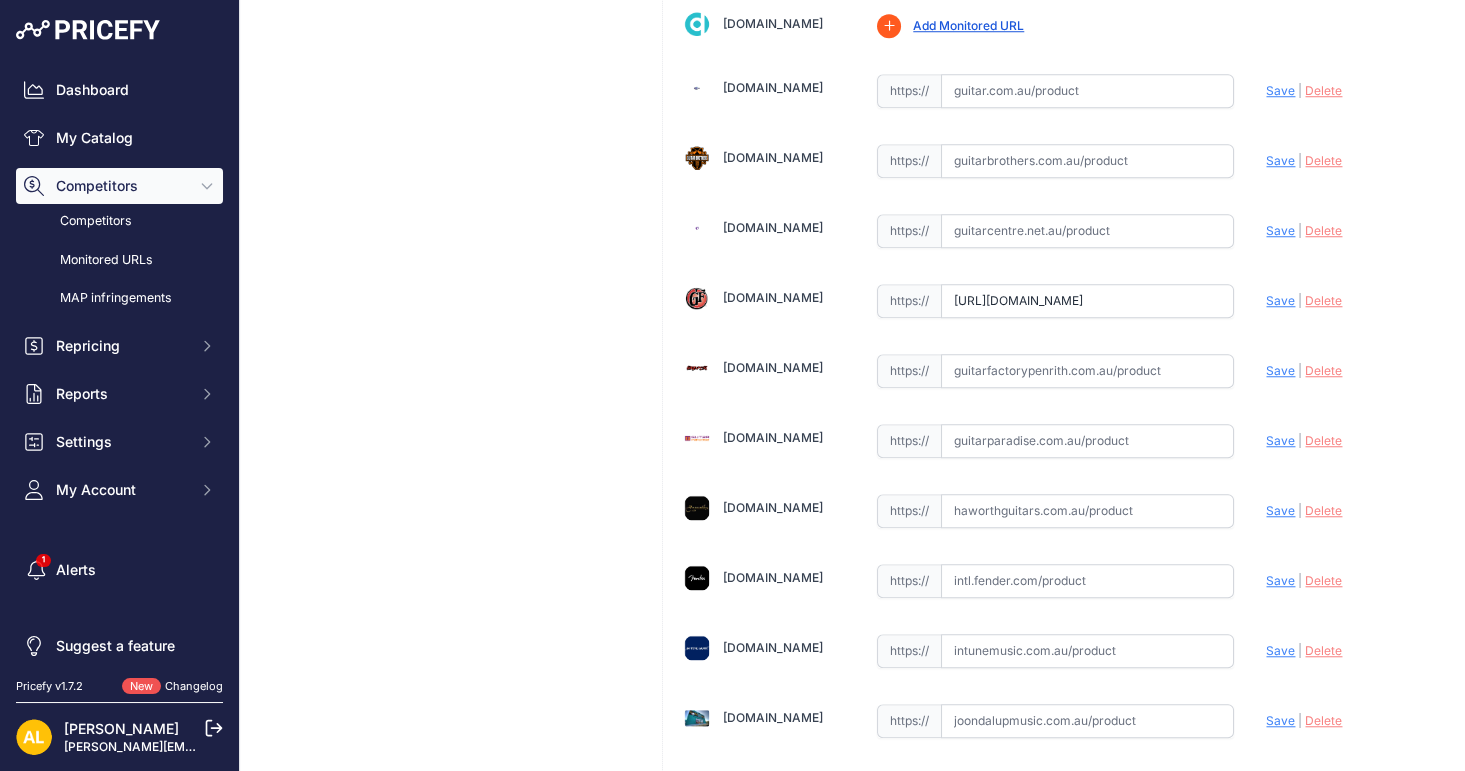 scroll, scrollTop: 0, scrollLeft: 513, axis: horizontal 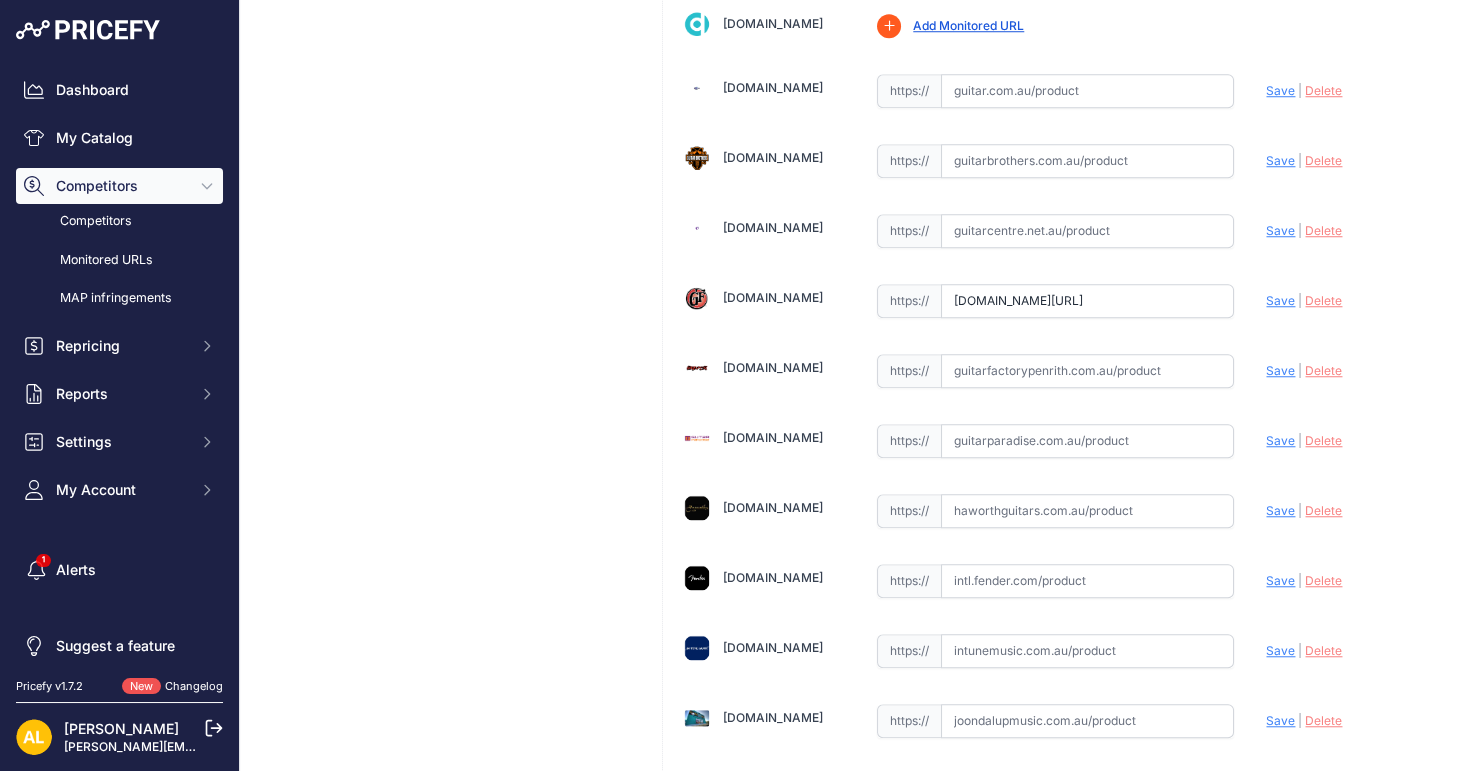 click on "Save" at bounding box center [1280, 300] 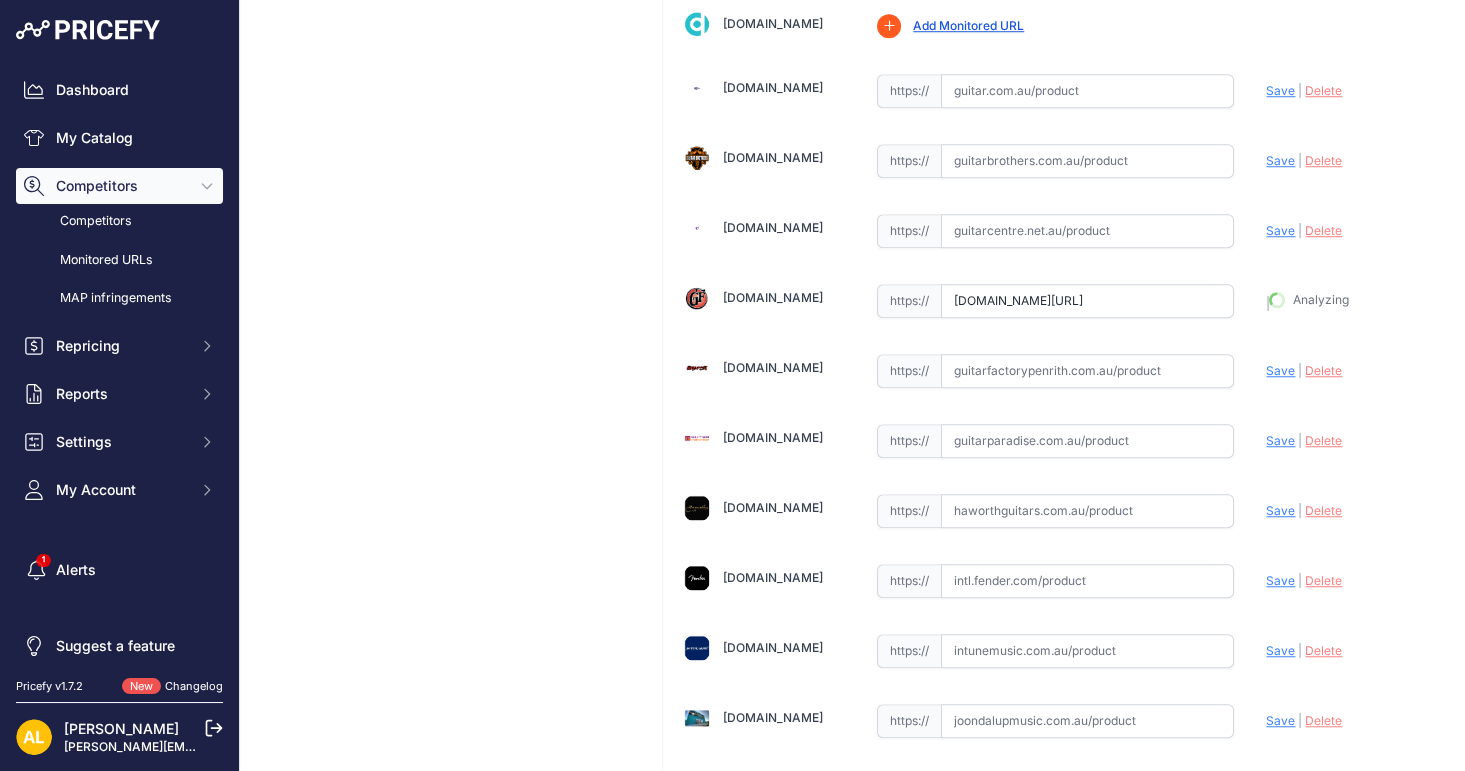 type on "https://guitarfactory.com.au/products/yamaha-fs830nt?prirule_jdsnikfkfjsd=1314" 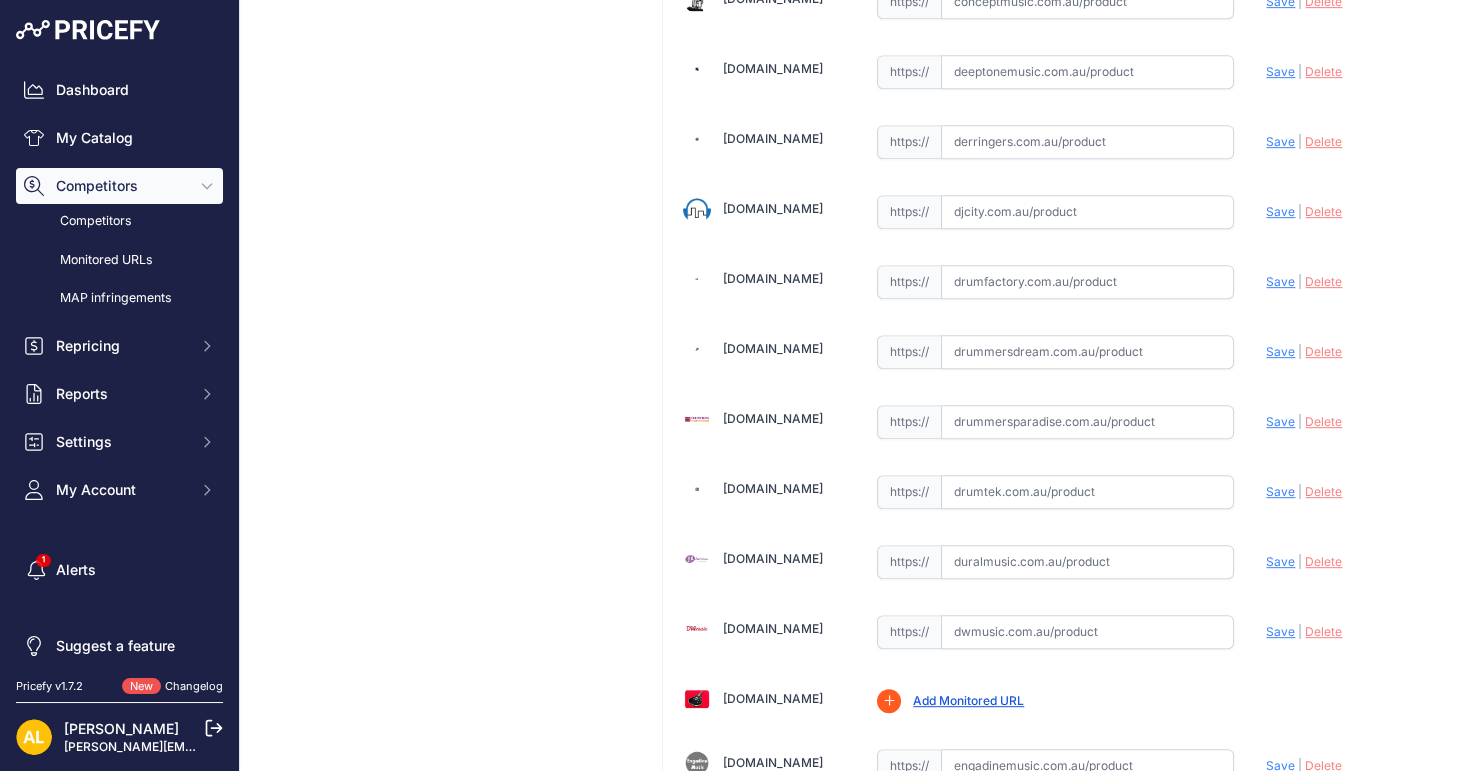scroll, scrollTop: 1777, scrollLeft: 0, axis: vertical 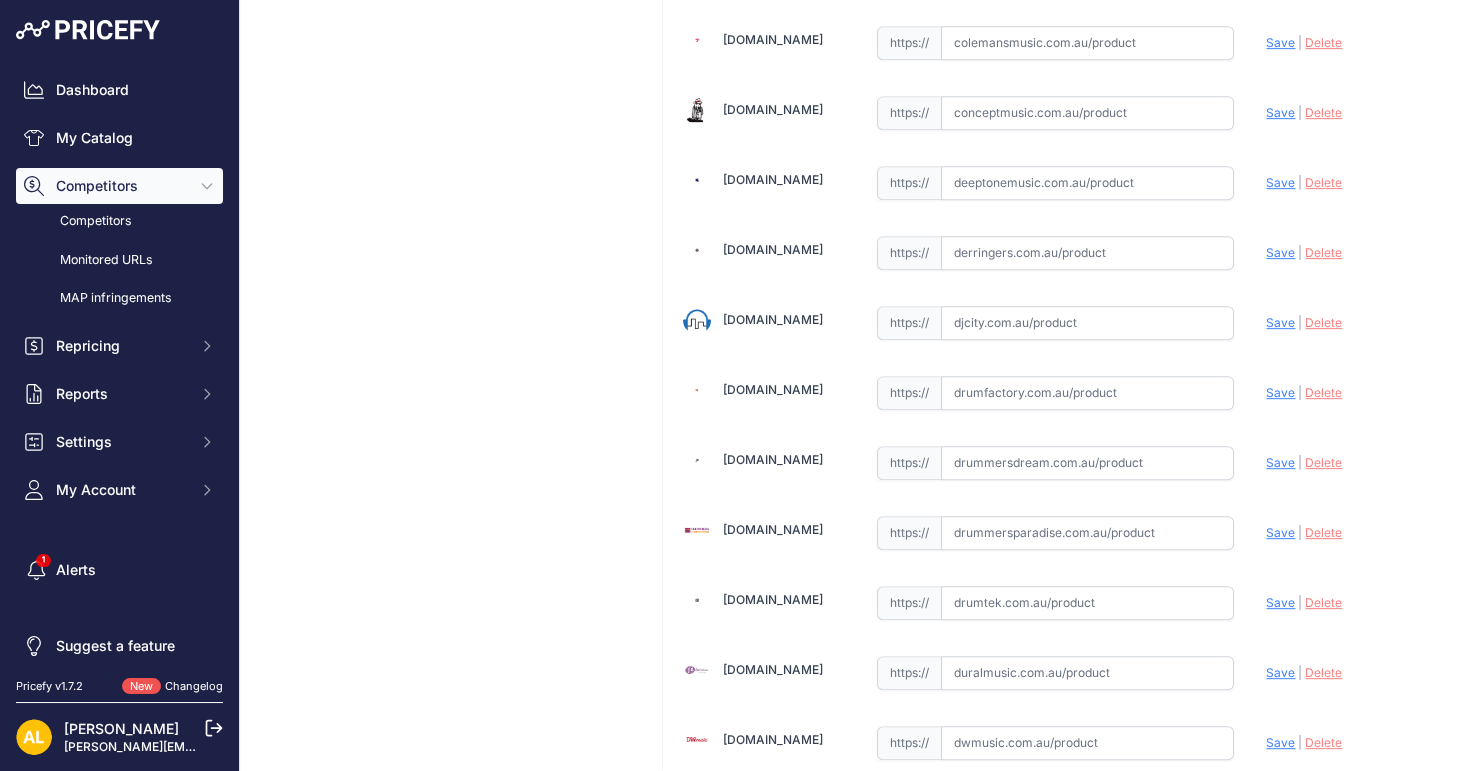 click at bounding box center (1087, 253) 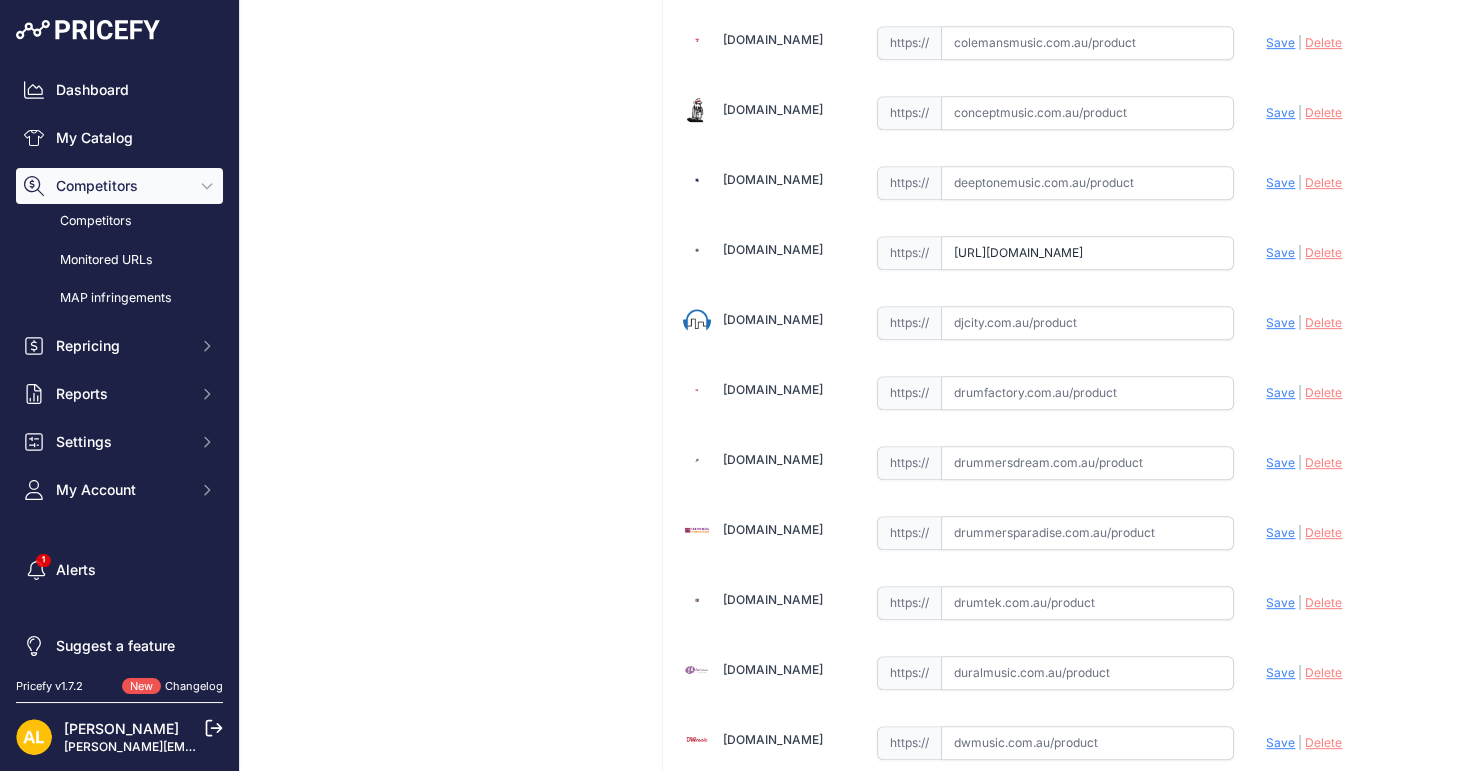 scroll, scrollTop: 0, scrollLeft: 656, axis: horizontal 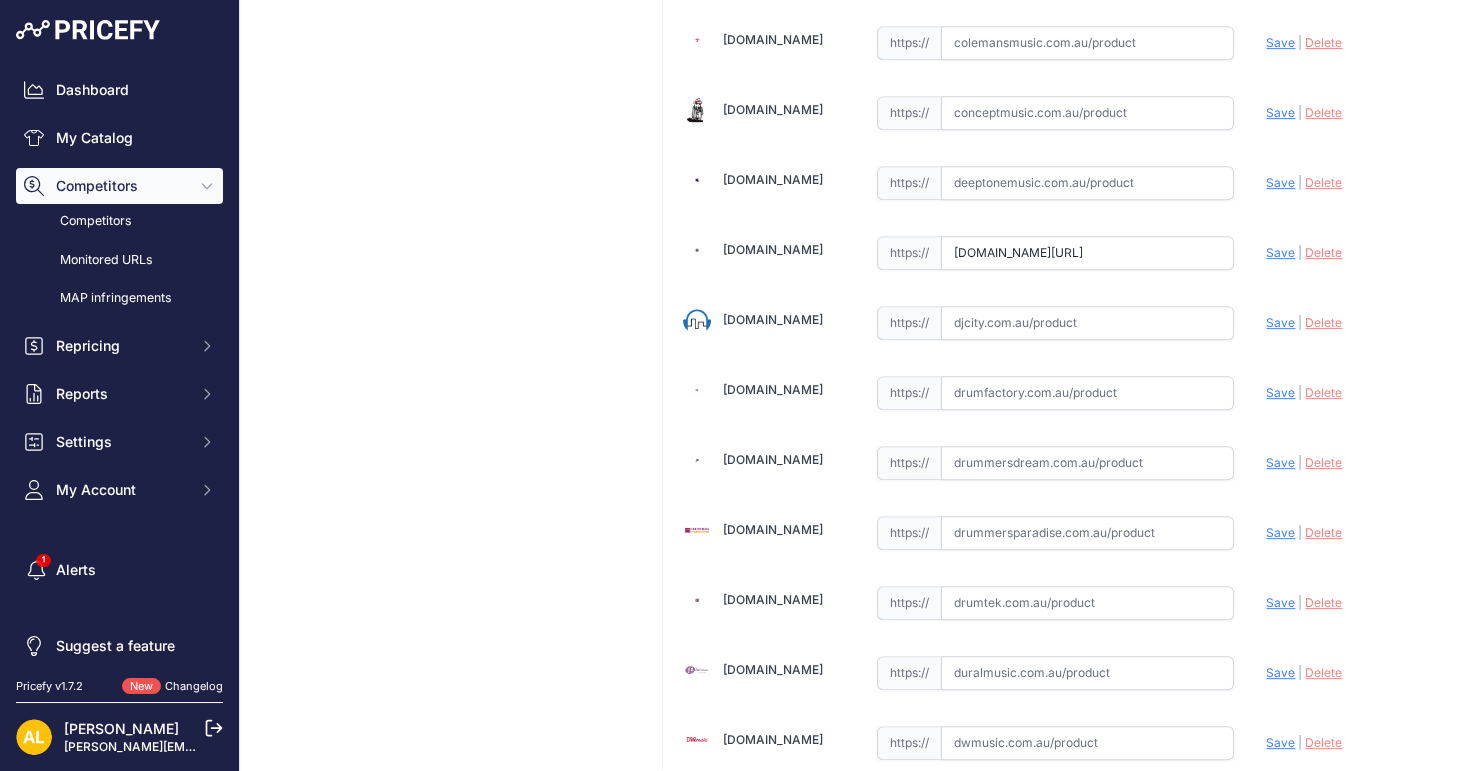 click on "Save" at bounding box center [1280, 252] 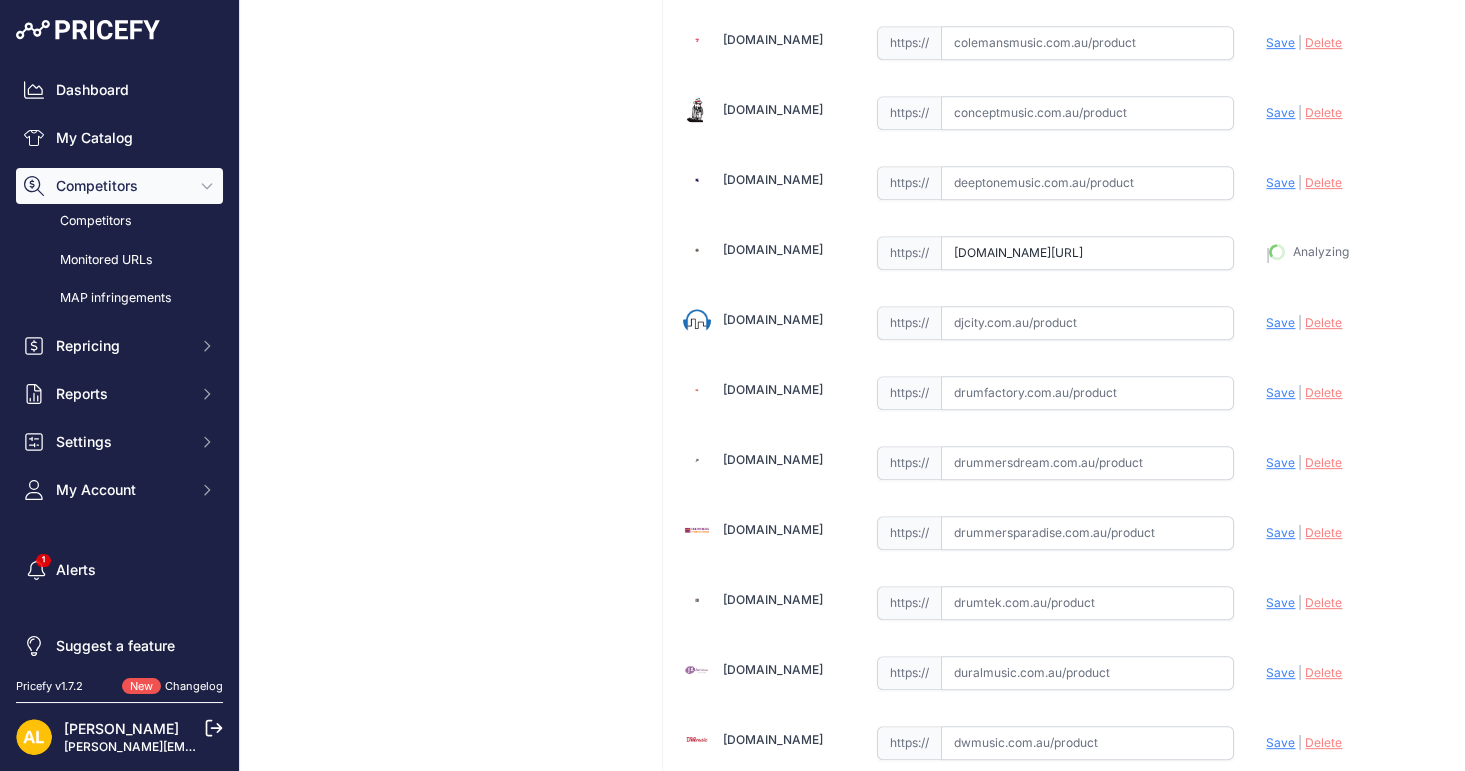 type on "https://www.derringers.com.au/products/yamaha-fs830-natural-acoustic-guitar?prirule_jdsnikfkfjsd=1314" 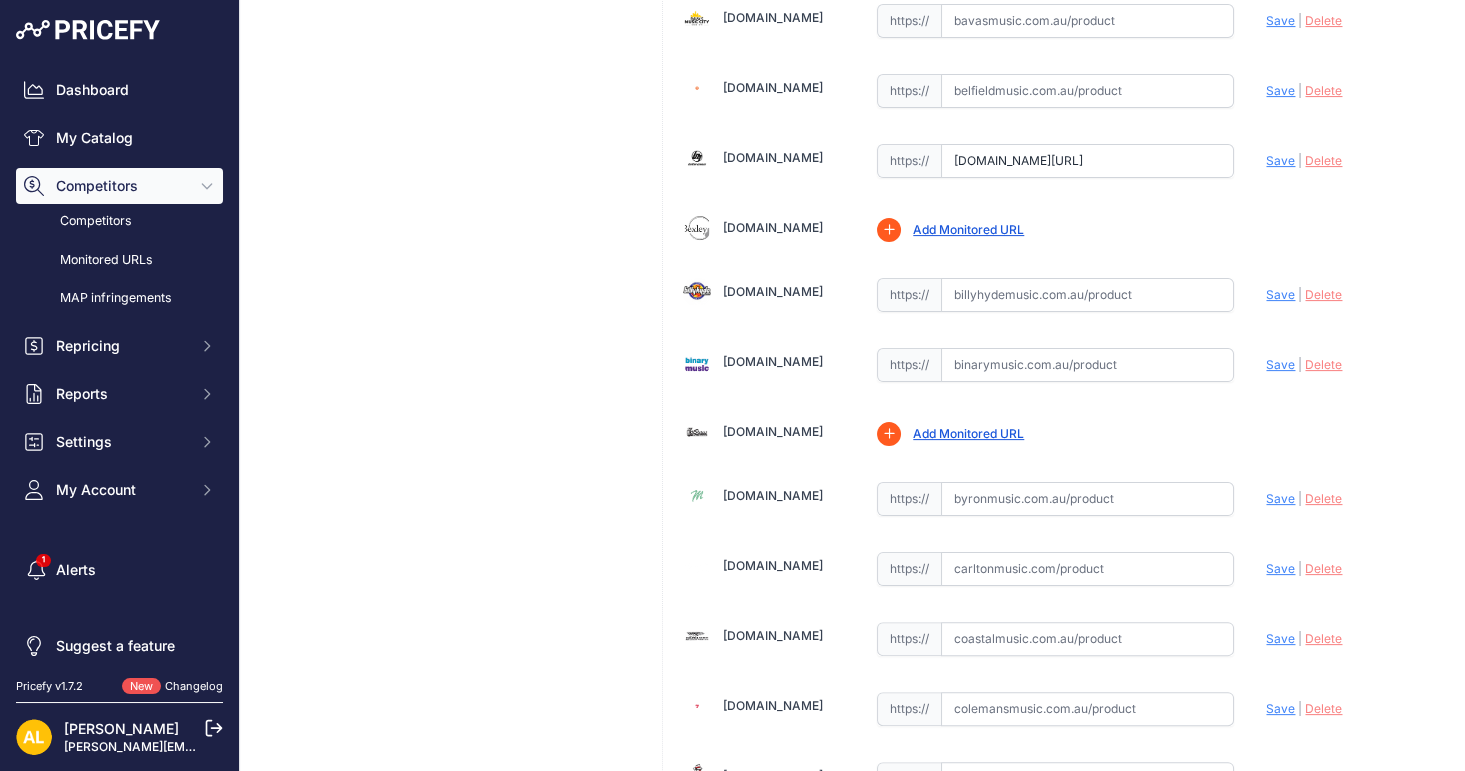 scroll, scrollTop: 999, scrollLeft: 0, axis: vertical 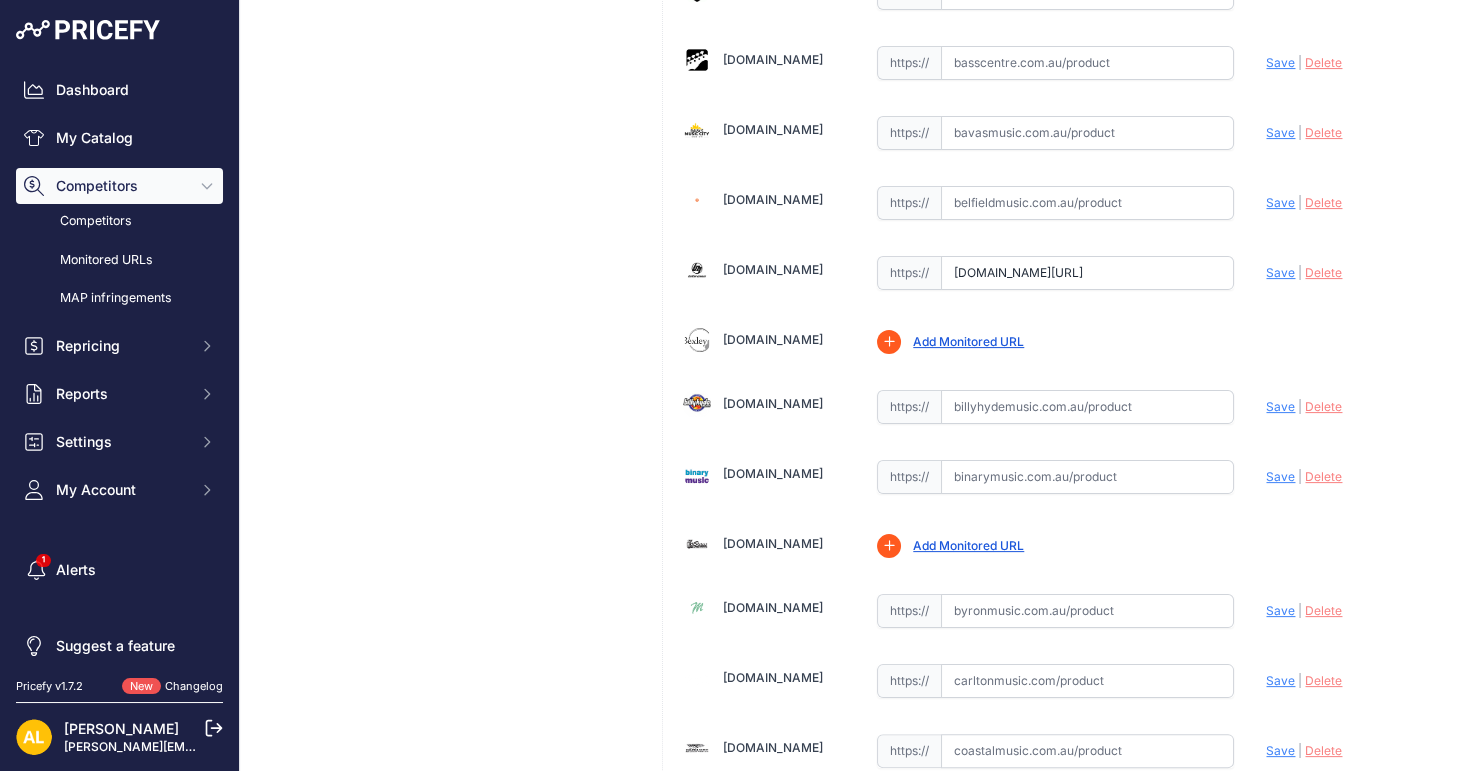 click at bounding box center [1087, 133] 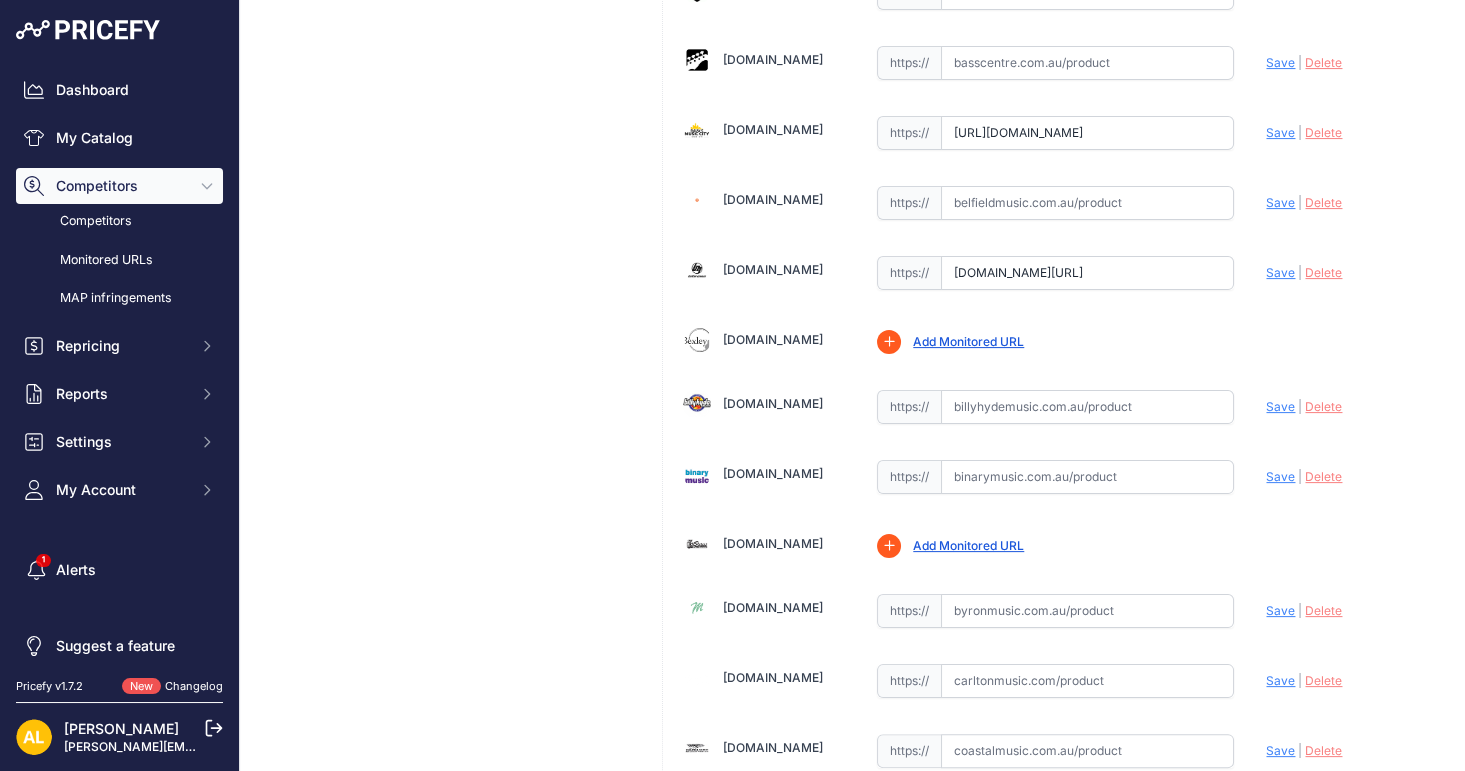 scroll, scrollTop: 0, scrollLeft: 561, axis: horizontal 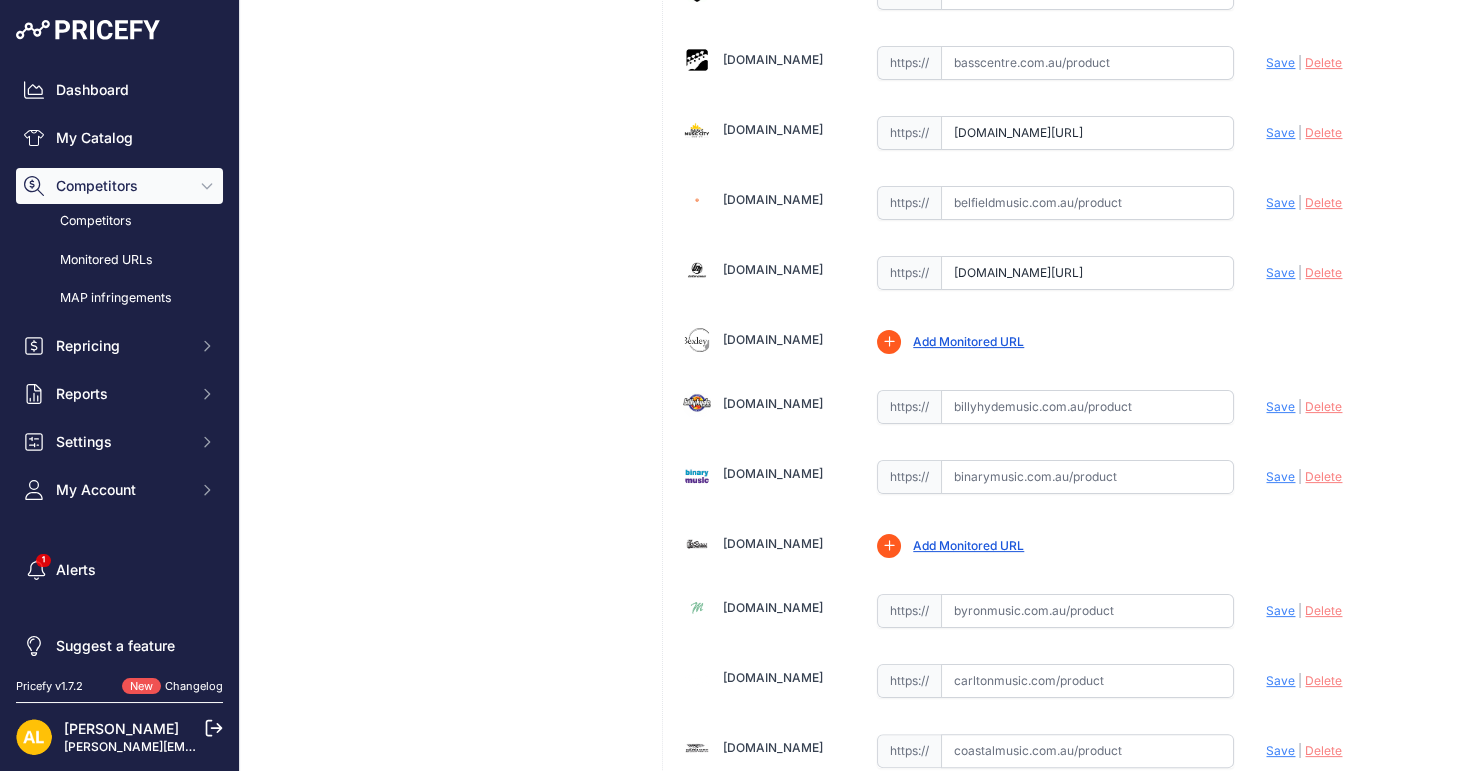 click on "Save" at bounding box center [1280, 132] 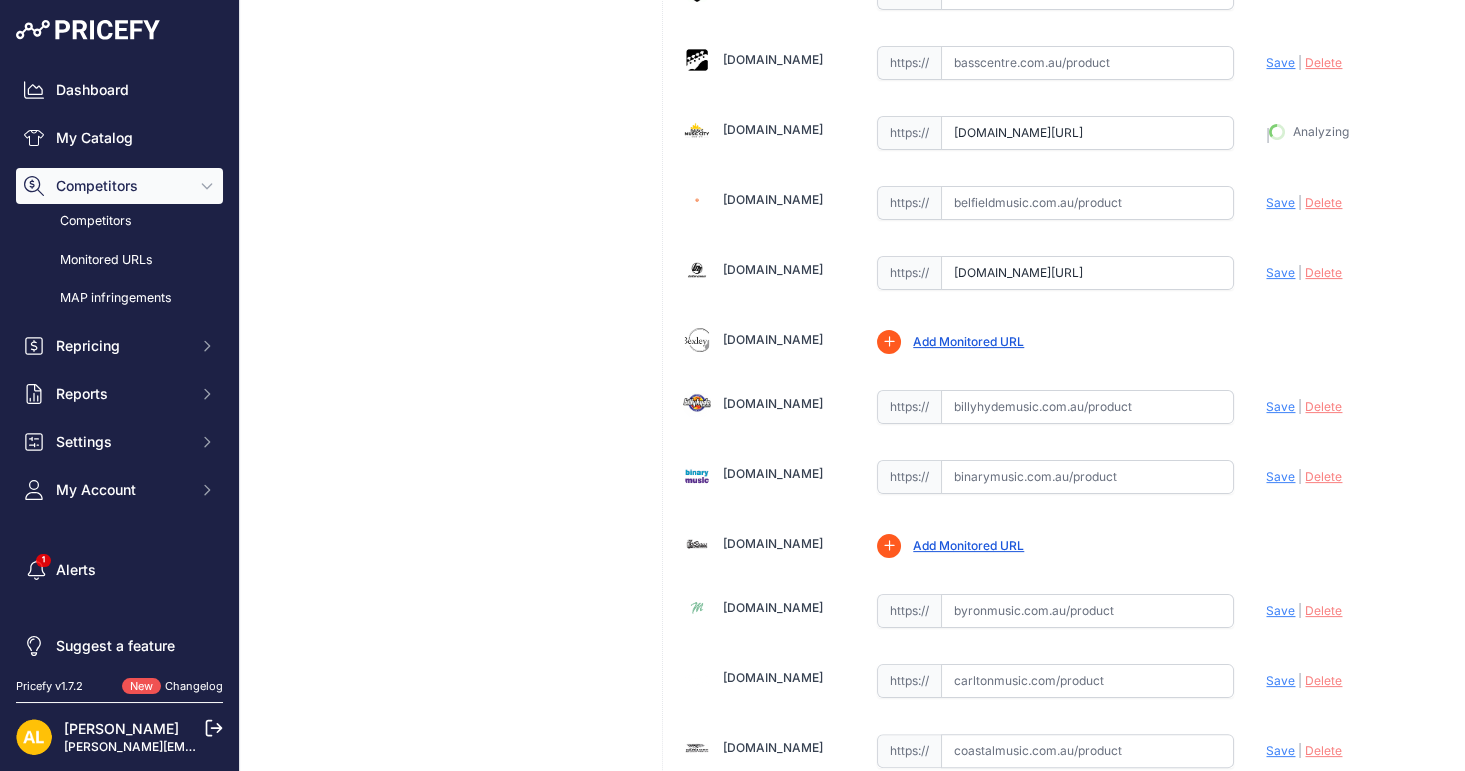 type on "https://www.bavasmusic.com.au/yamaha-fs830-natural-finish?prirule_jdsnikfkfjsd=1314" 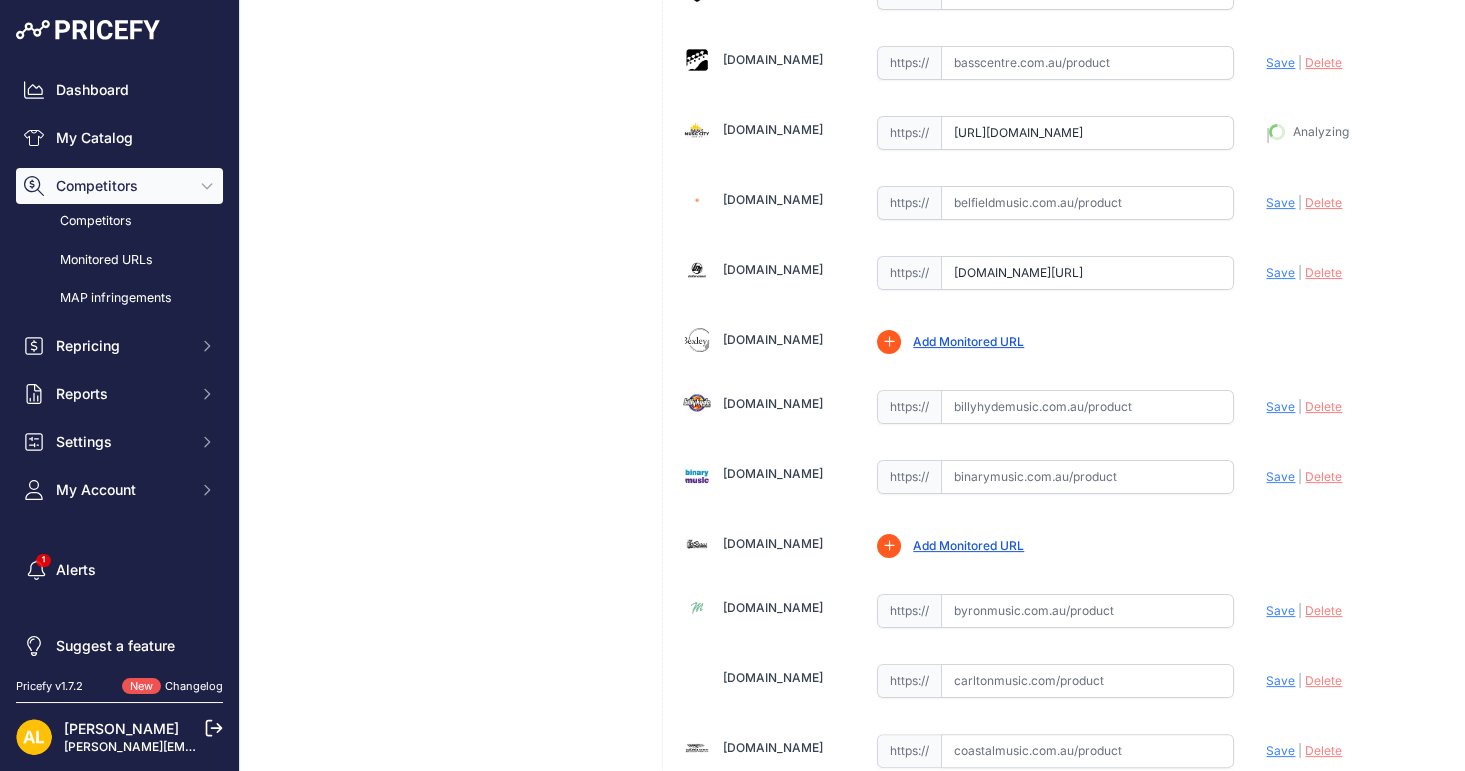 scroll, scrollTop: 1044, scrollLeft: 0, axis: vertical 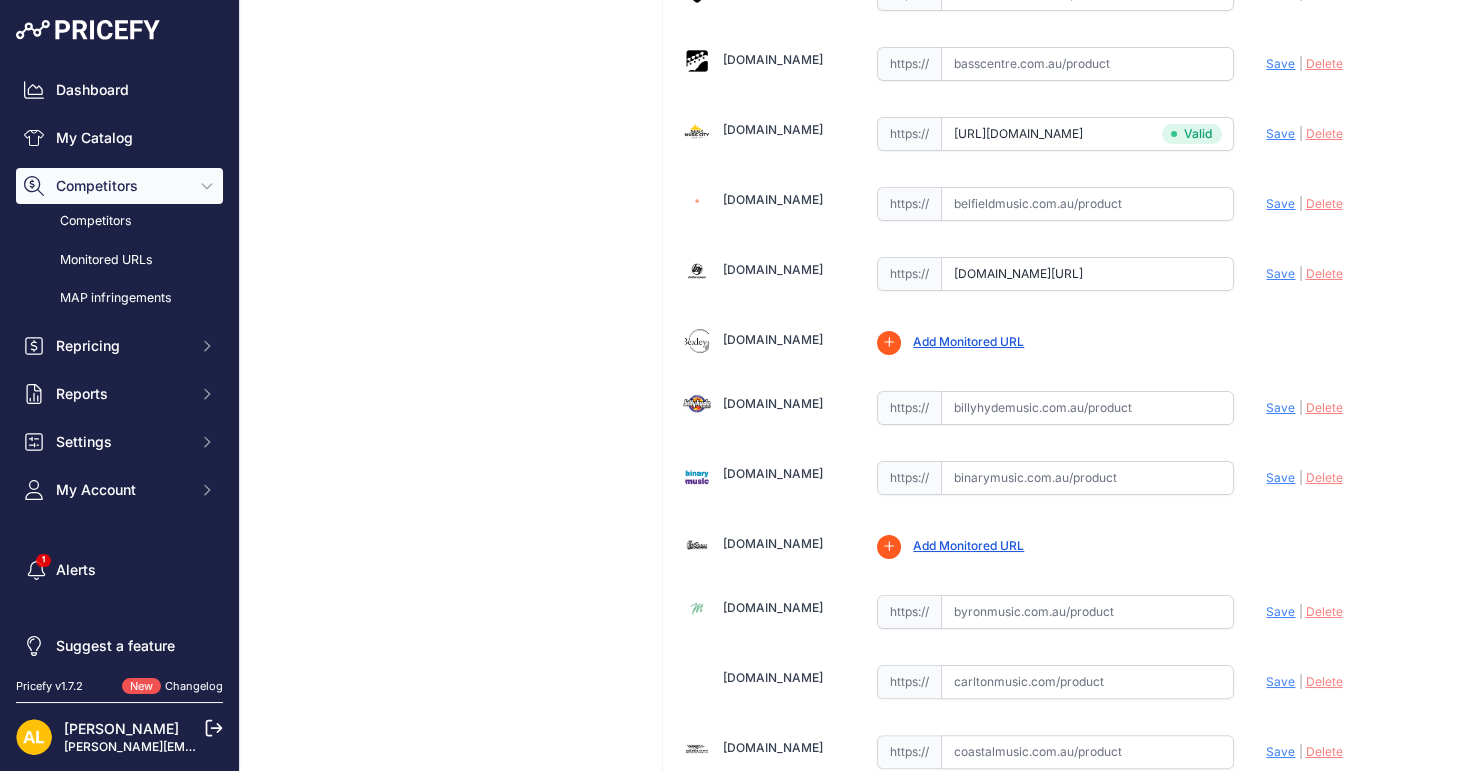 click on "Save" at bounding box center (1280, 273) 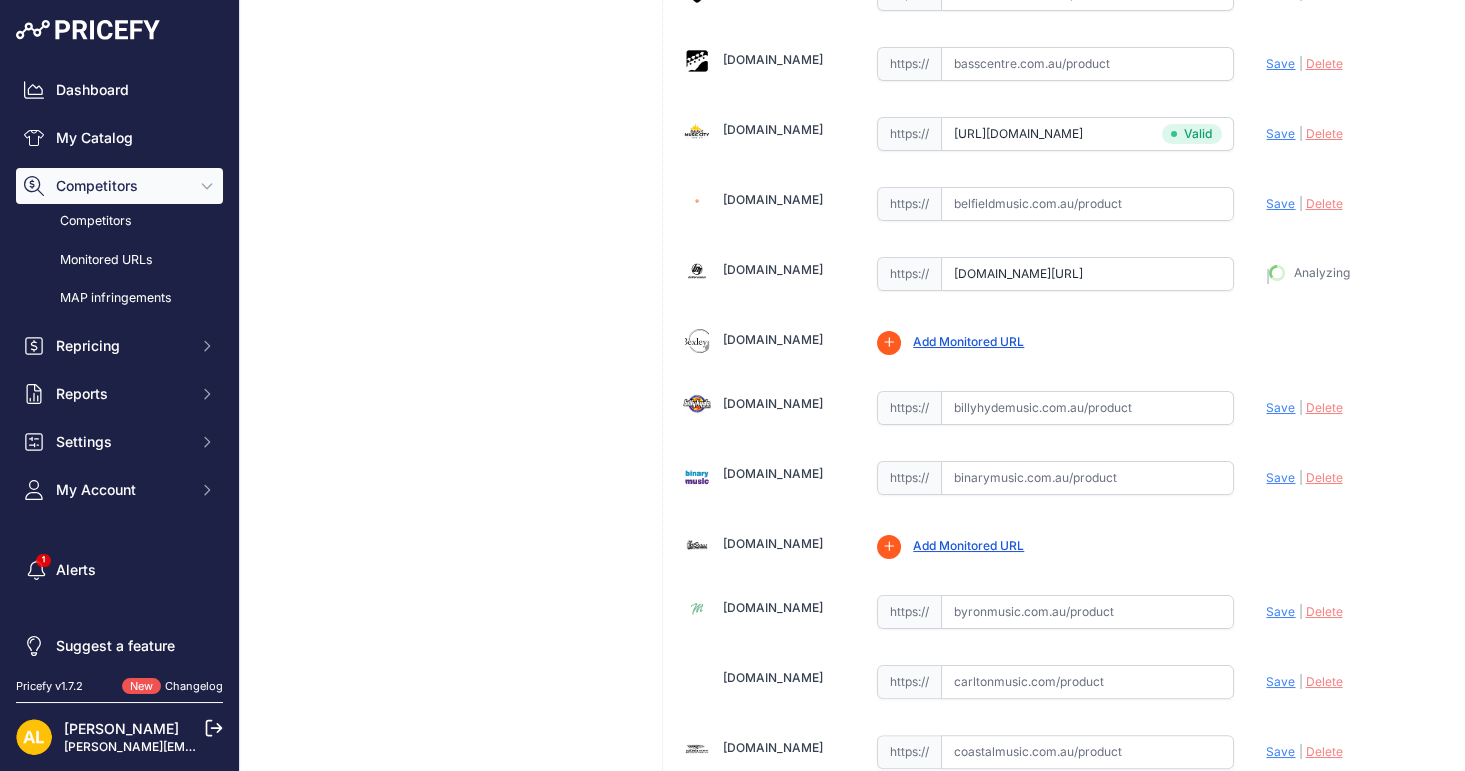 type on "https://www.bettermusic.com.au/yamaha-fs830nt-acoustic-guitar-natural?prirule_jdsnikfkfjsd=1314" 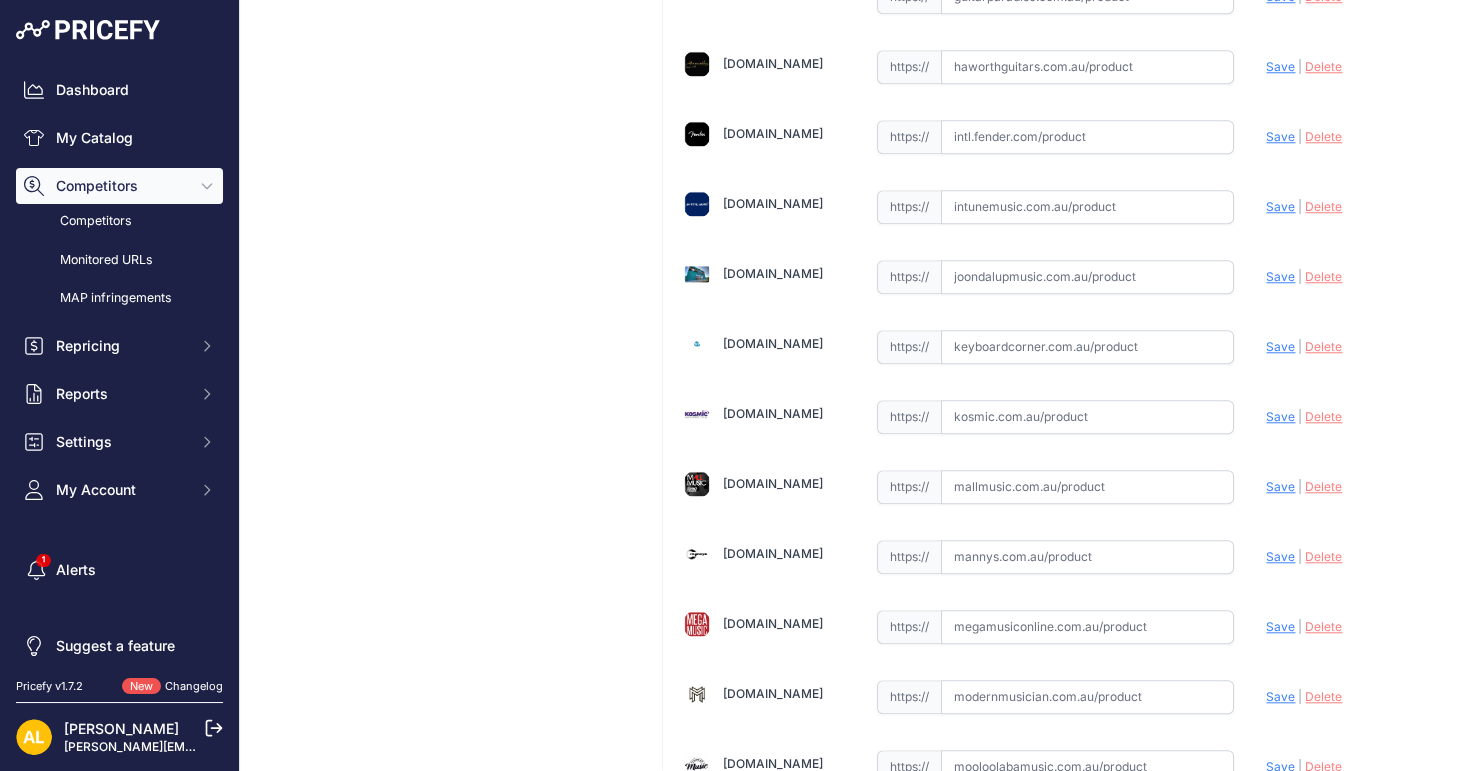 scroll, scrollTop: 3666, scrollLeft: 0, axis: vertical 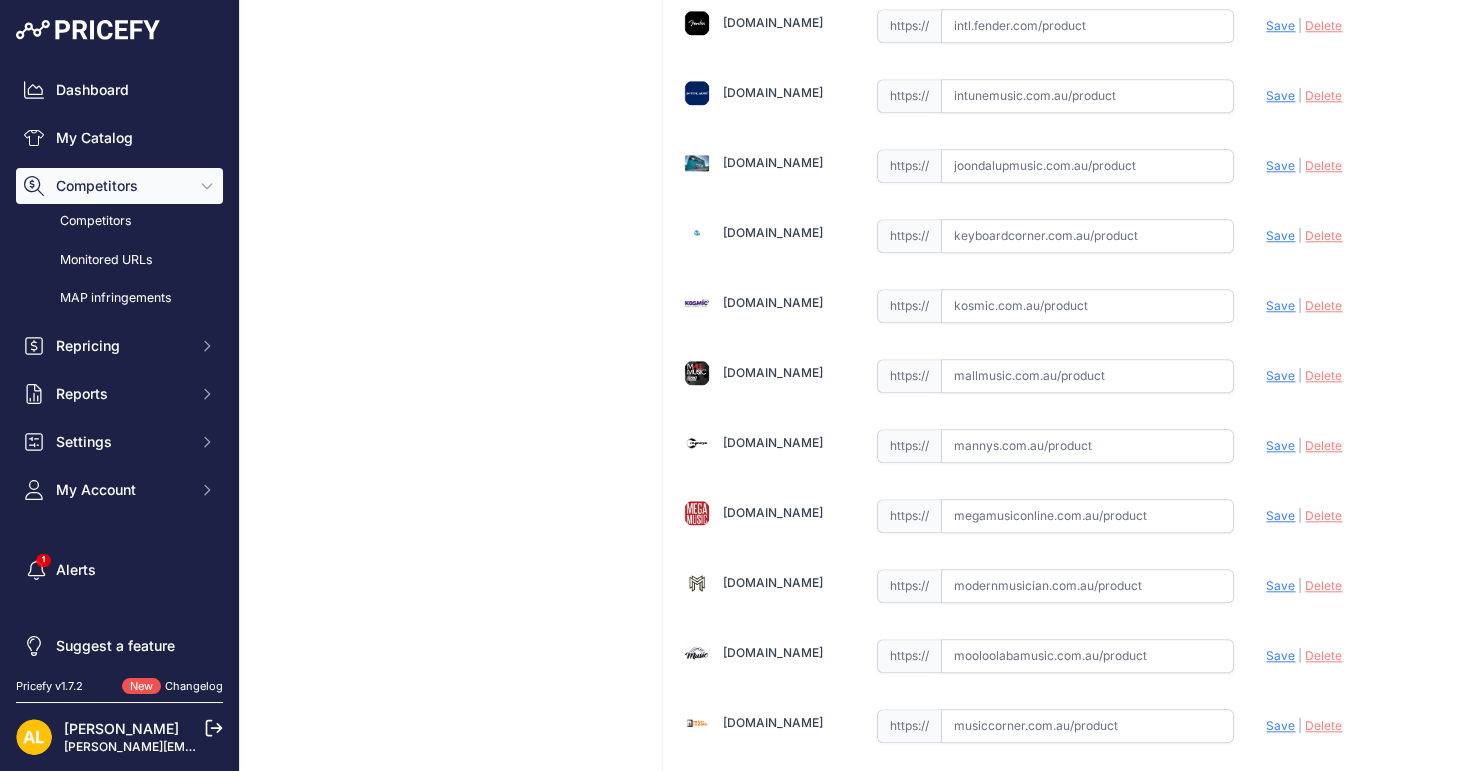 click at bounding box center (1087, 516) 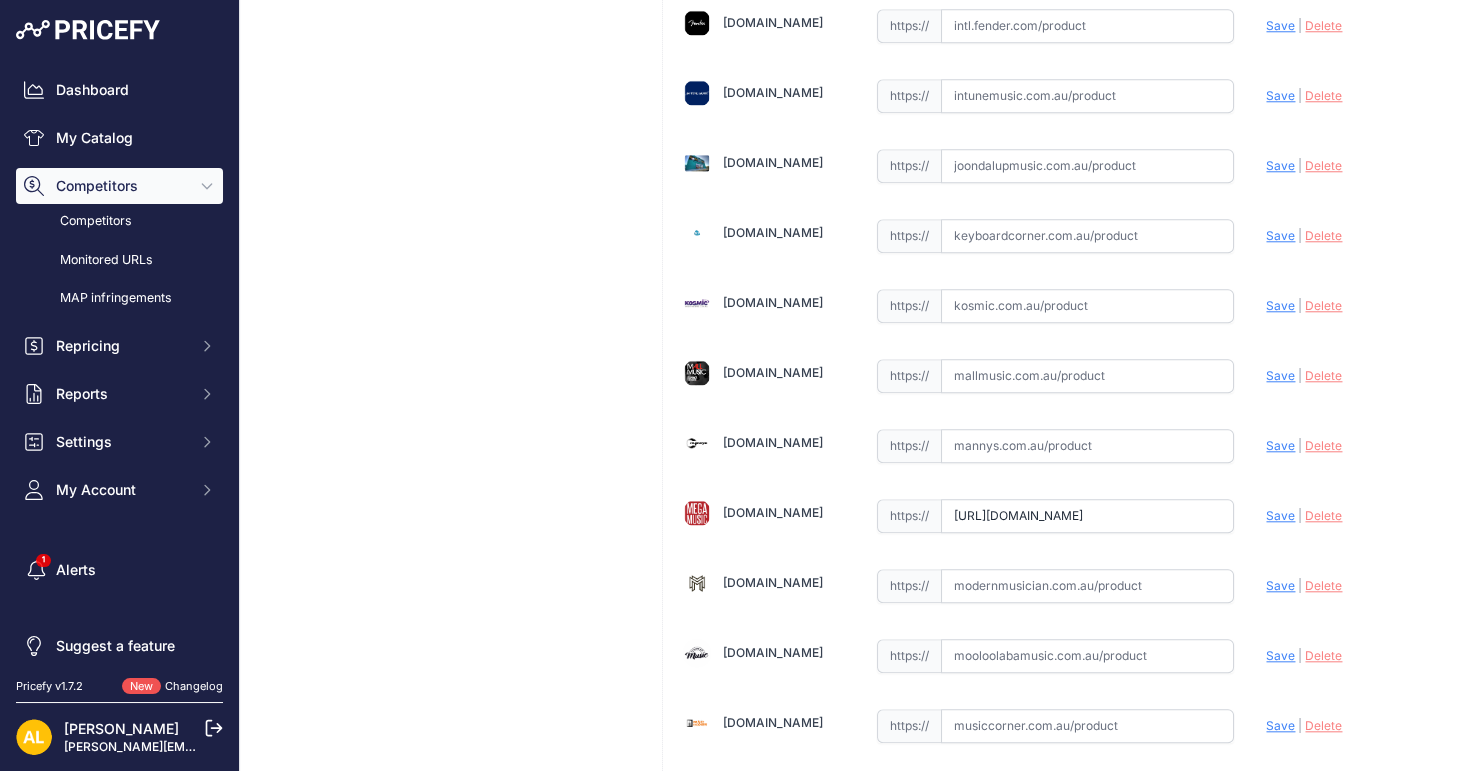 scroll, scrollTop: 0, scrollLeft: 697, axis: horizontal 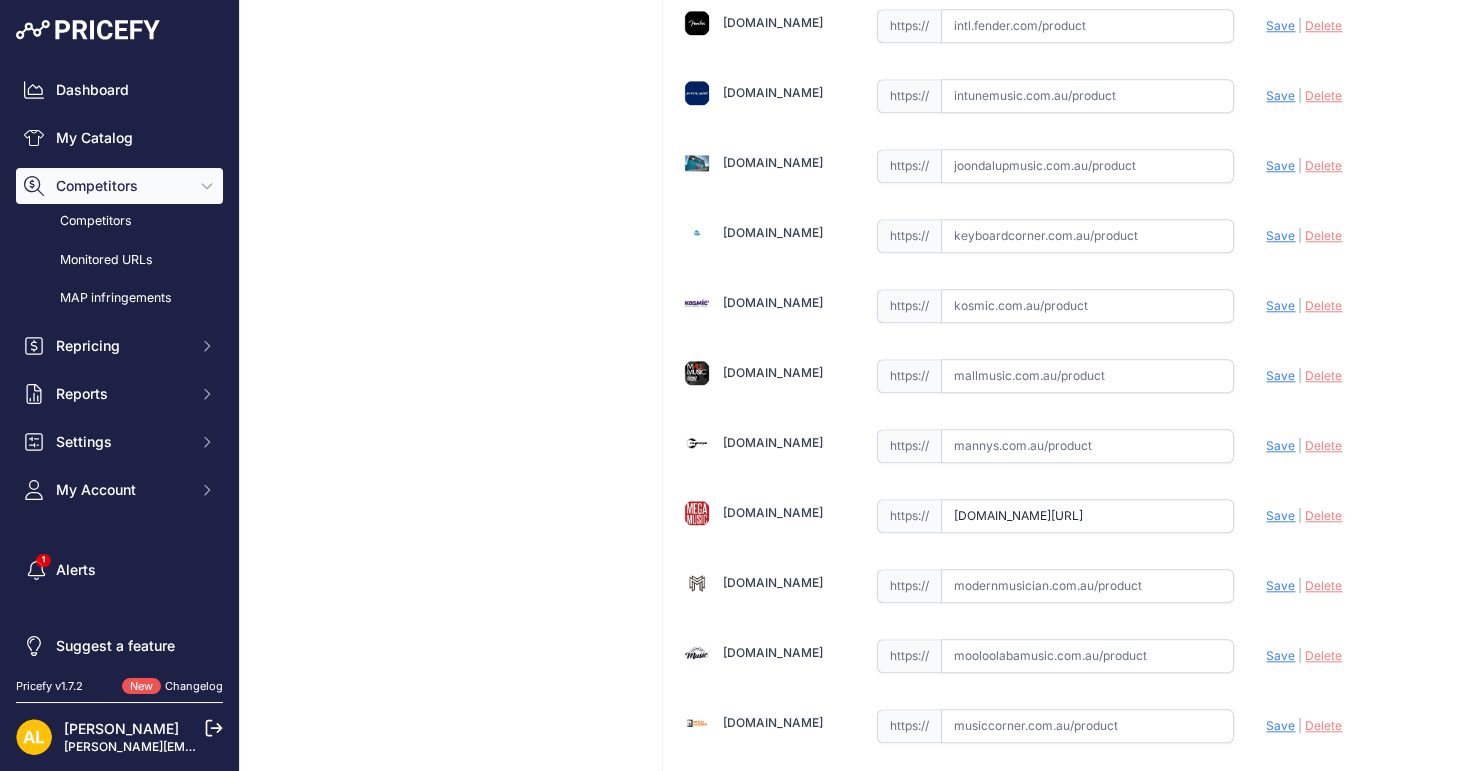 click on "Save" at bounding box center (1280, 515) 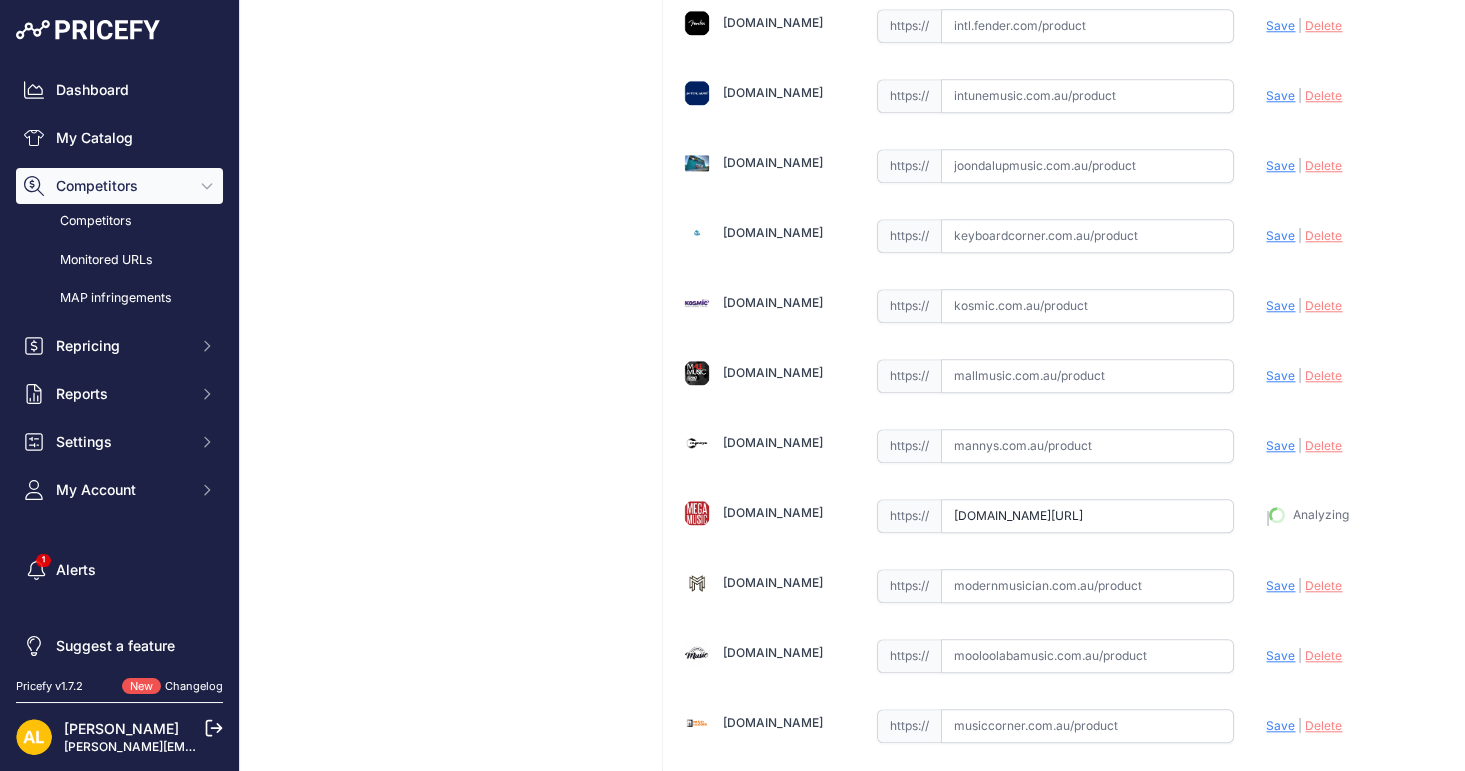 type on "https://www.megamusiconline.com.au/product/yamaha-fs830nt-acoustic-guitar-natural/?prirule_jdsnikfkfjsd=1314" 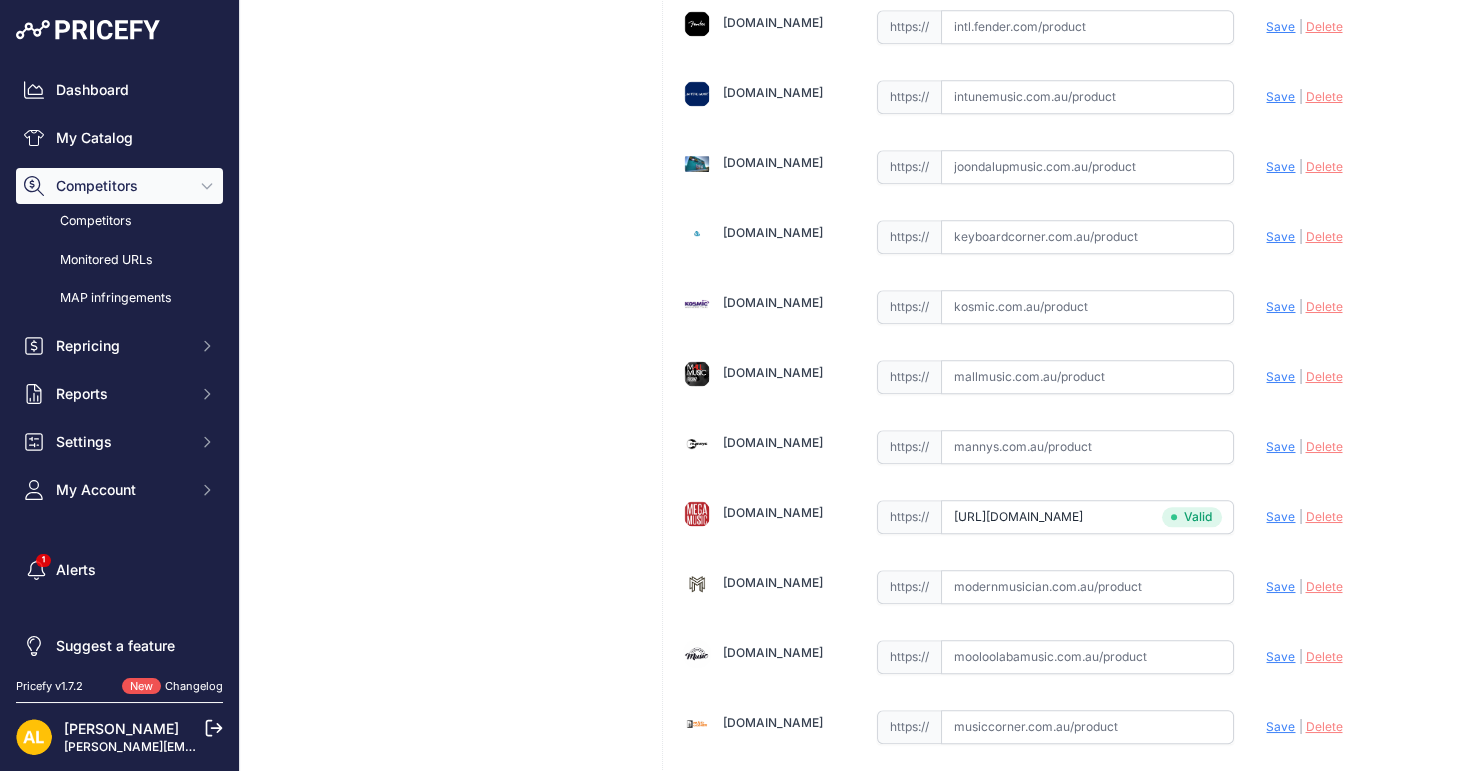 scroll, scrollTop: 3666, scrollLeft: 0, axis: vertical 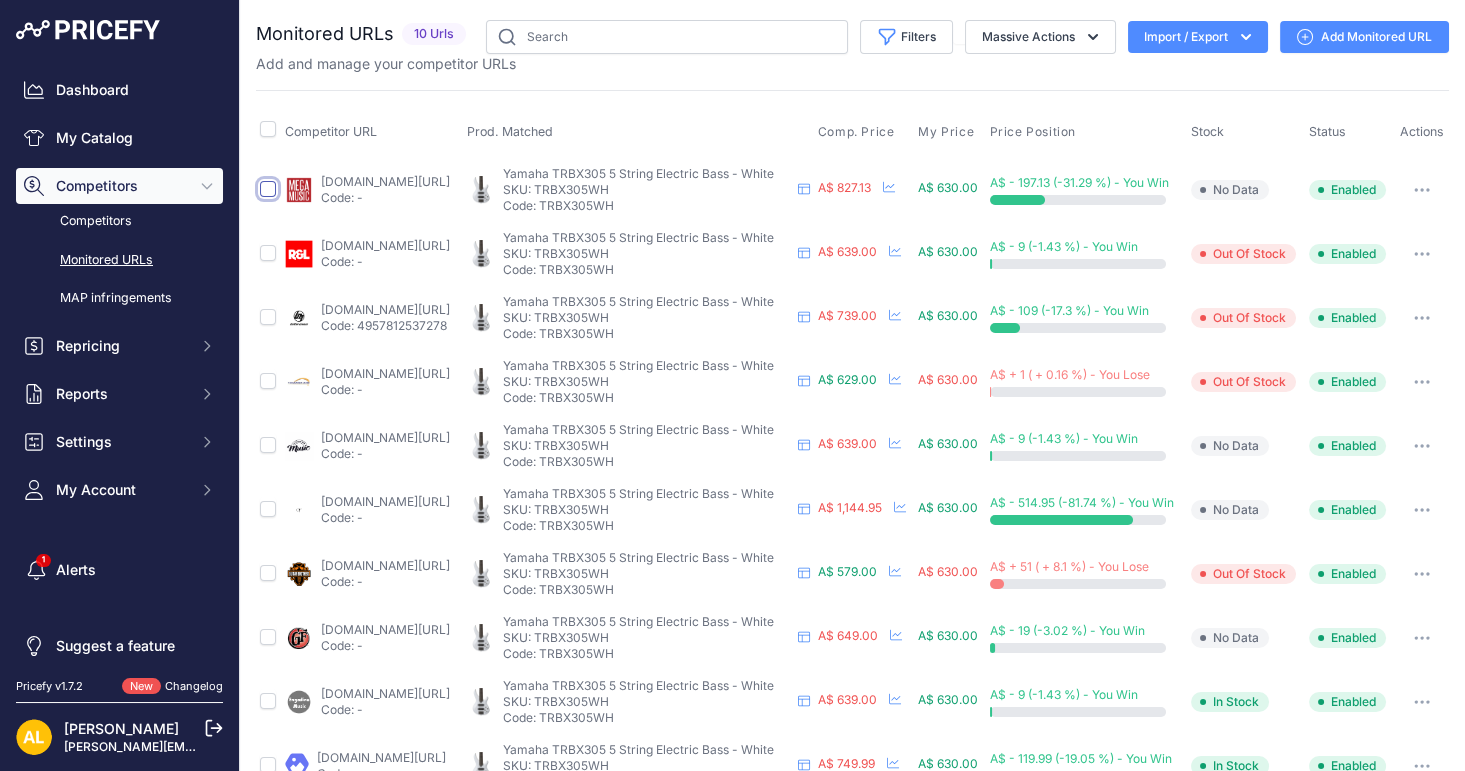 click at bounding box center [268, 189] 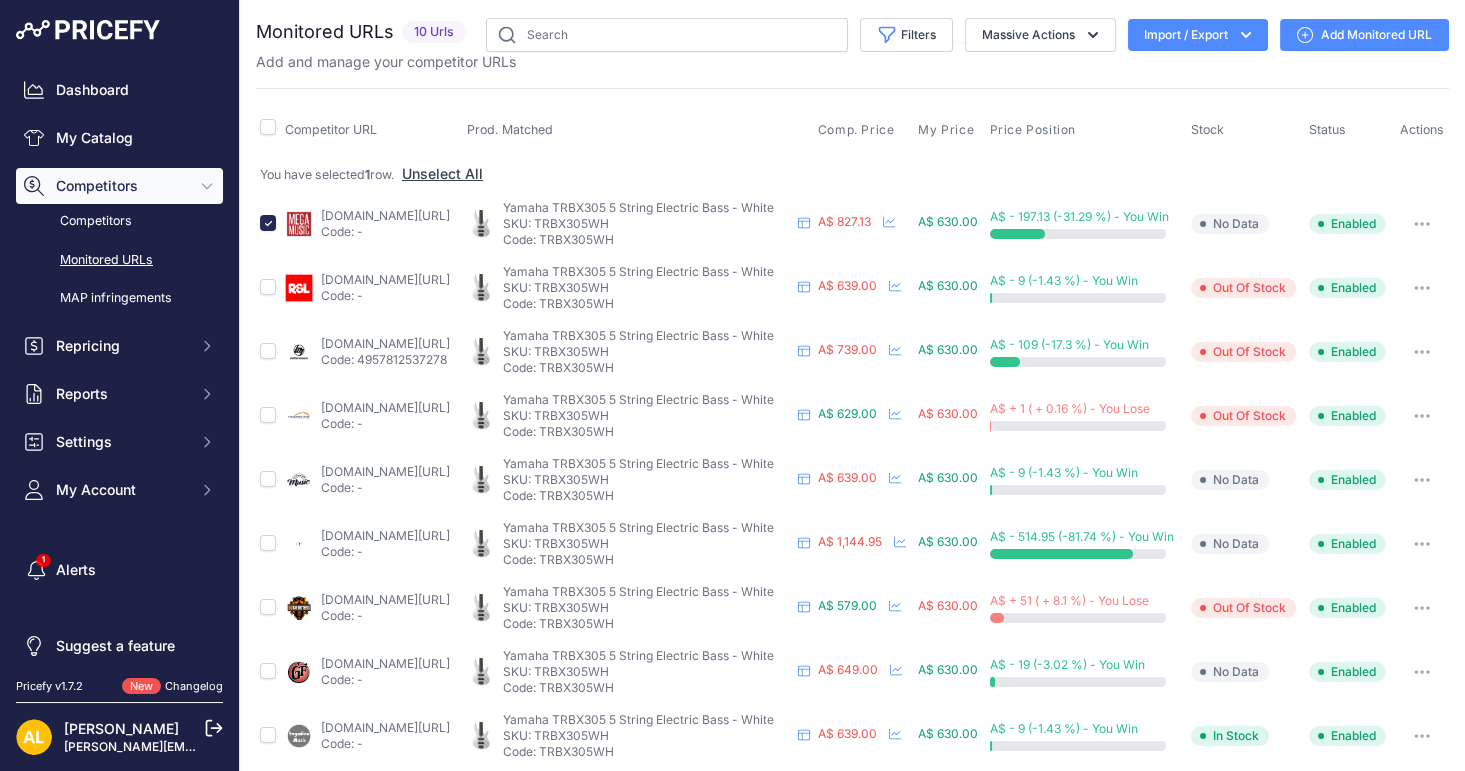 scroll, scrollTop: 0, scrollLeft: 0, axis: both 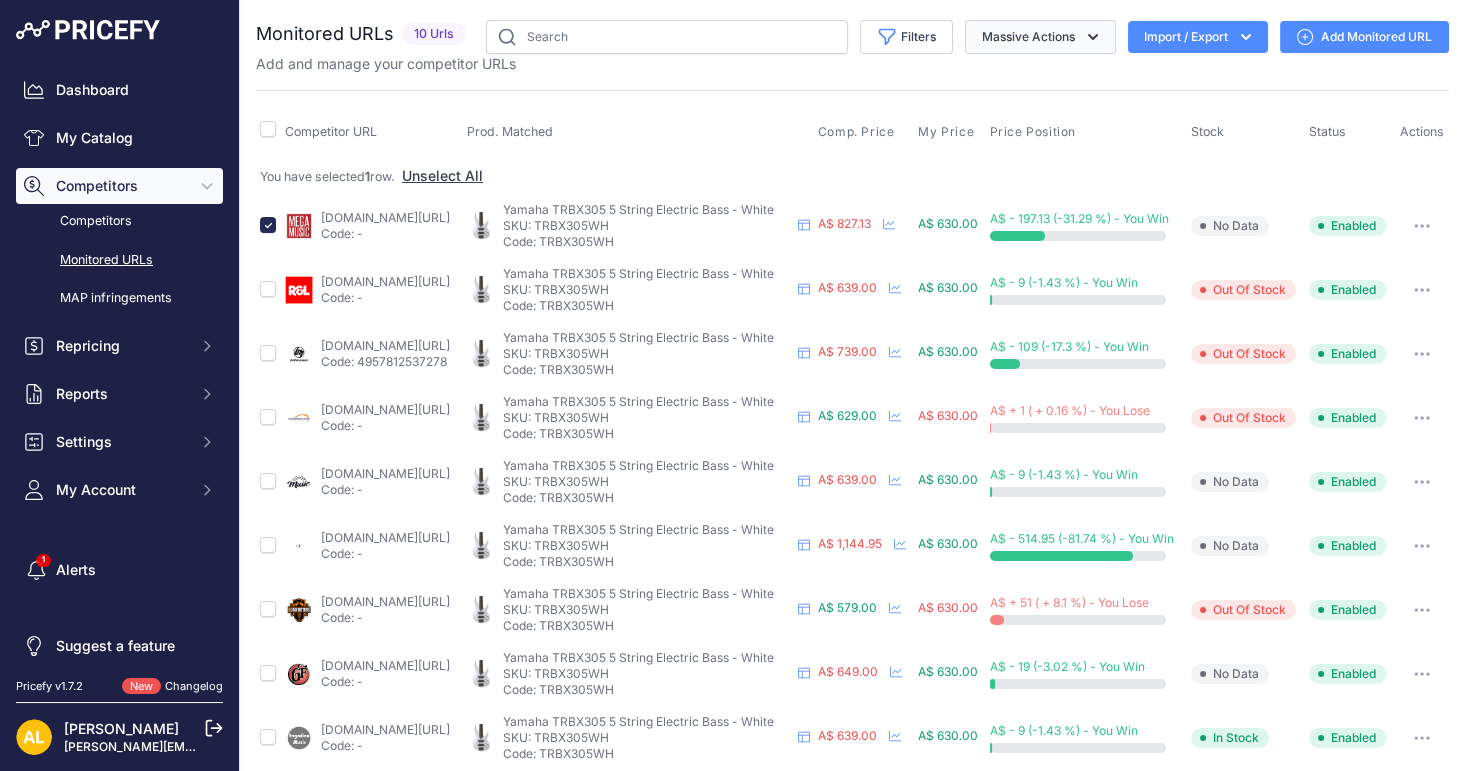 click on "Massive Actions" at bounding box center (1040, 37) 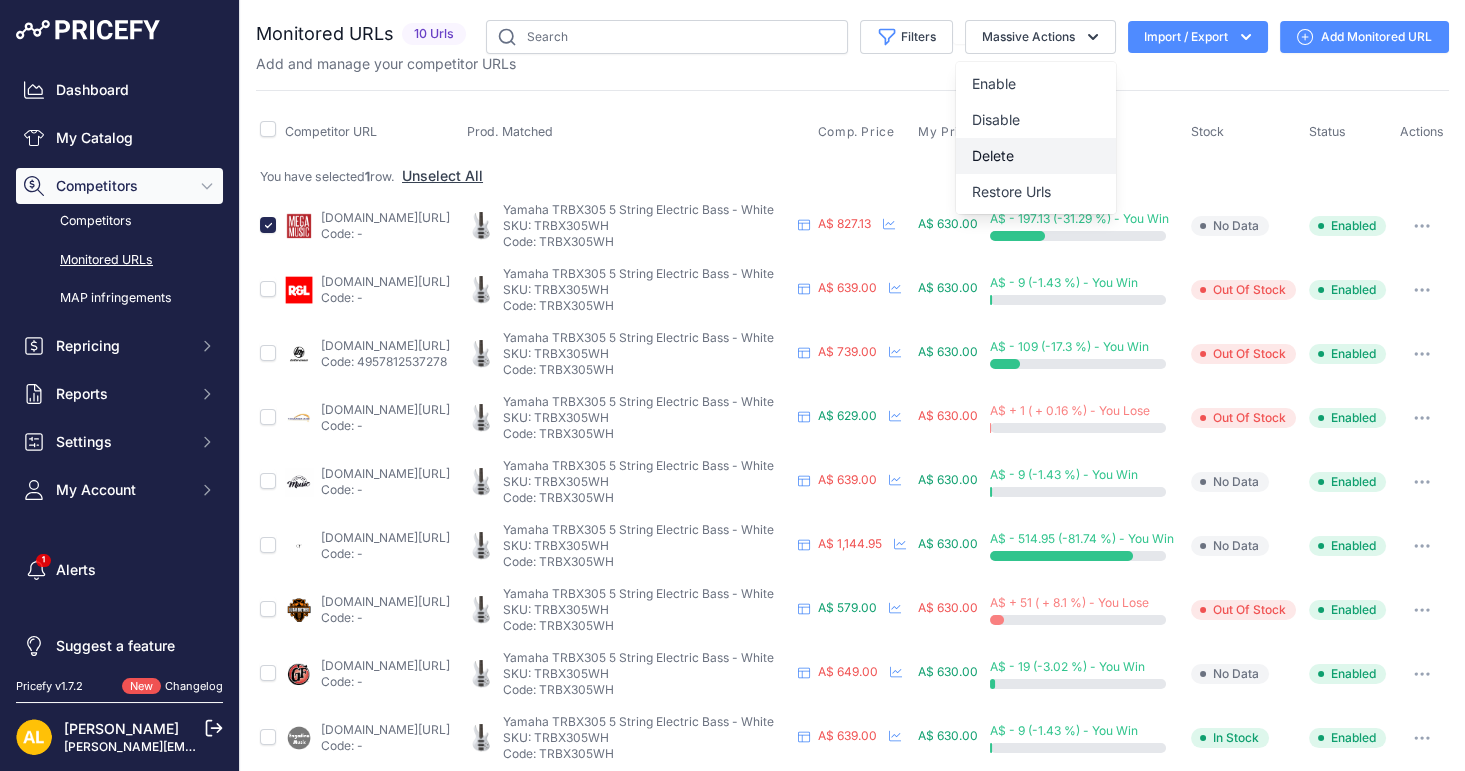 click on "Delete" at bounding box center [1036, 156] 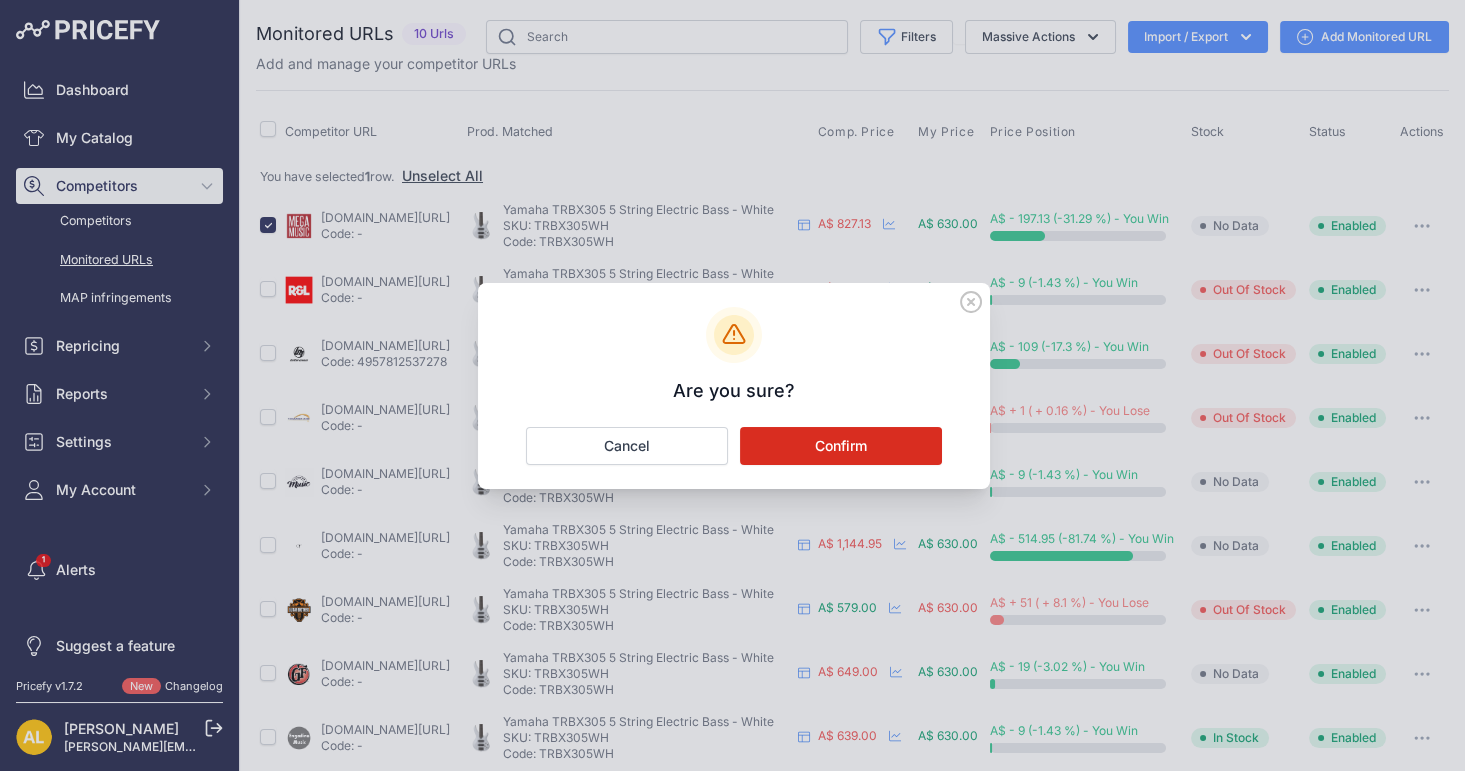 click on "Confirm" at bounding box center [841, 446] 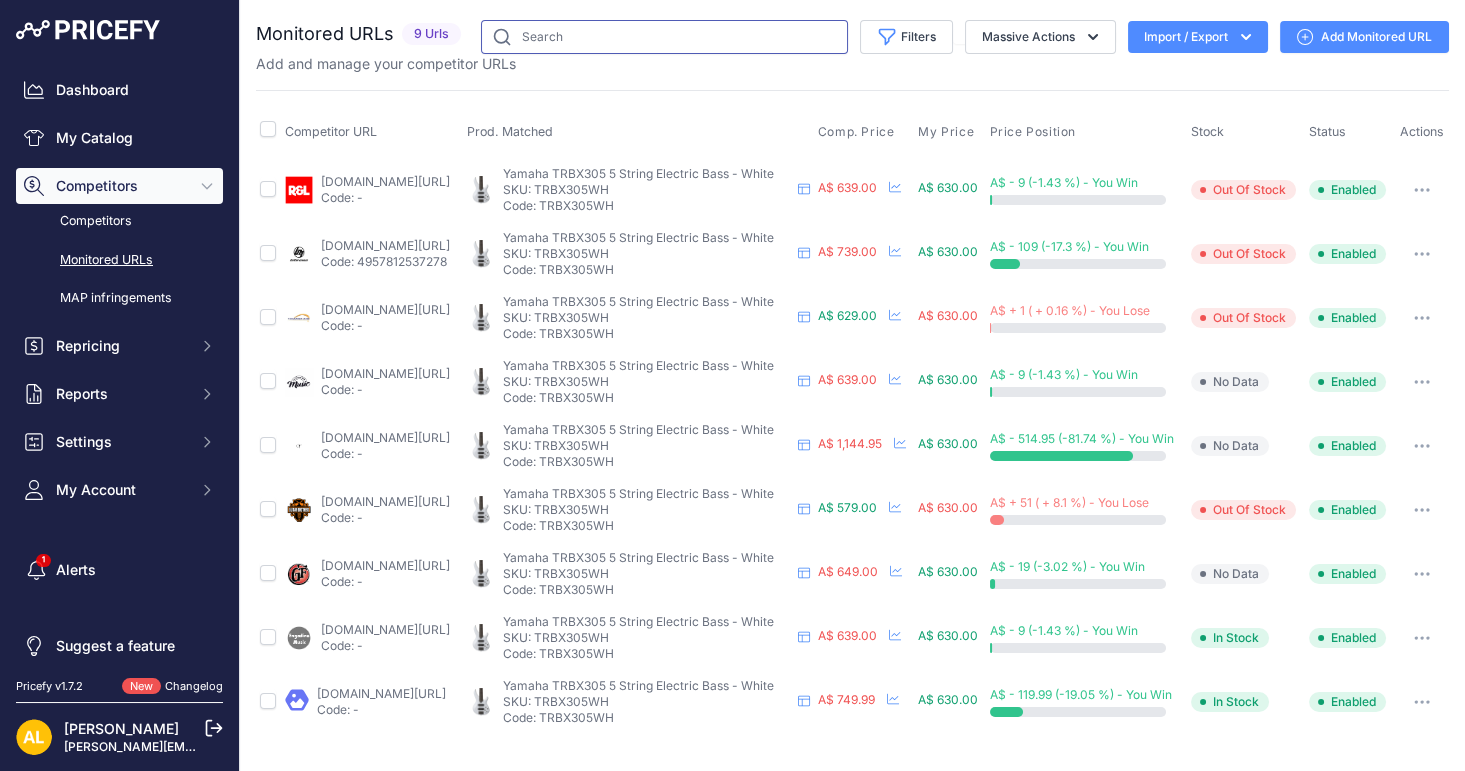 click at bounding box center (664, 37) 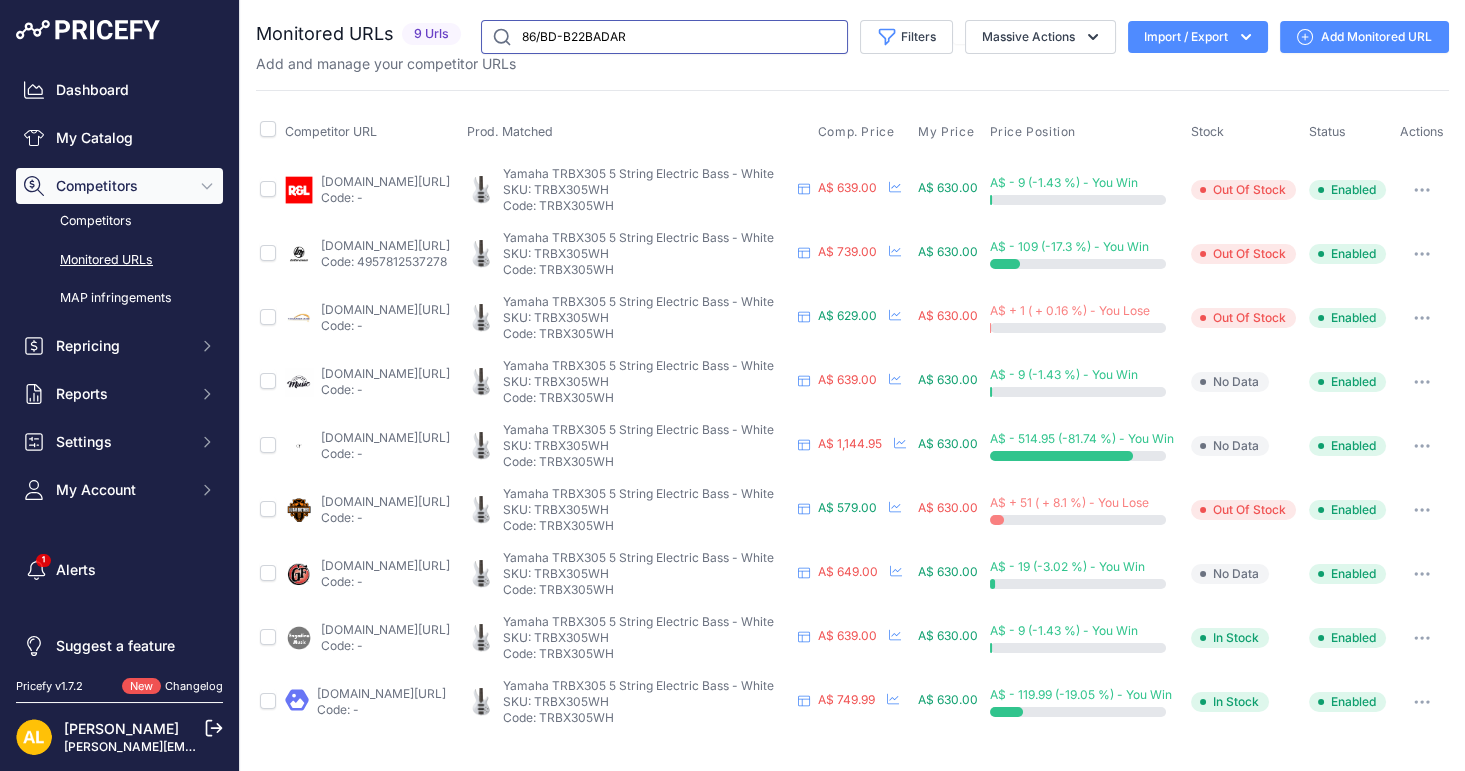type on "86/BD-B22BADAR" 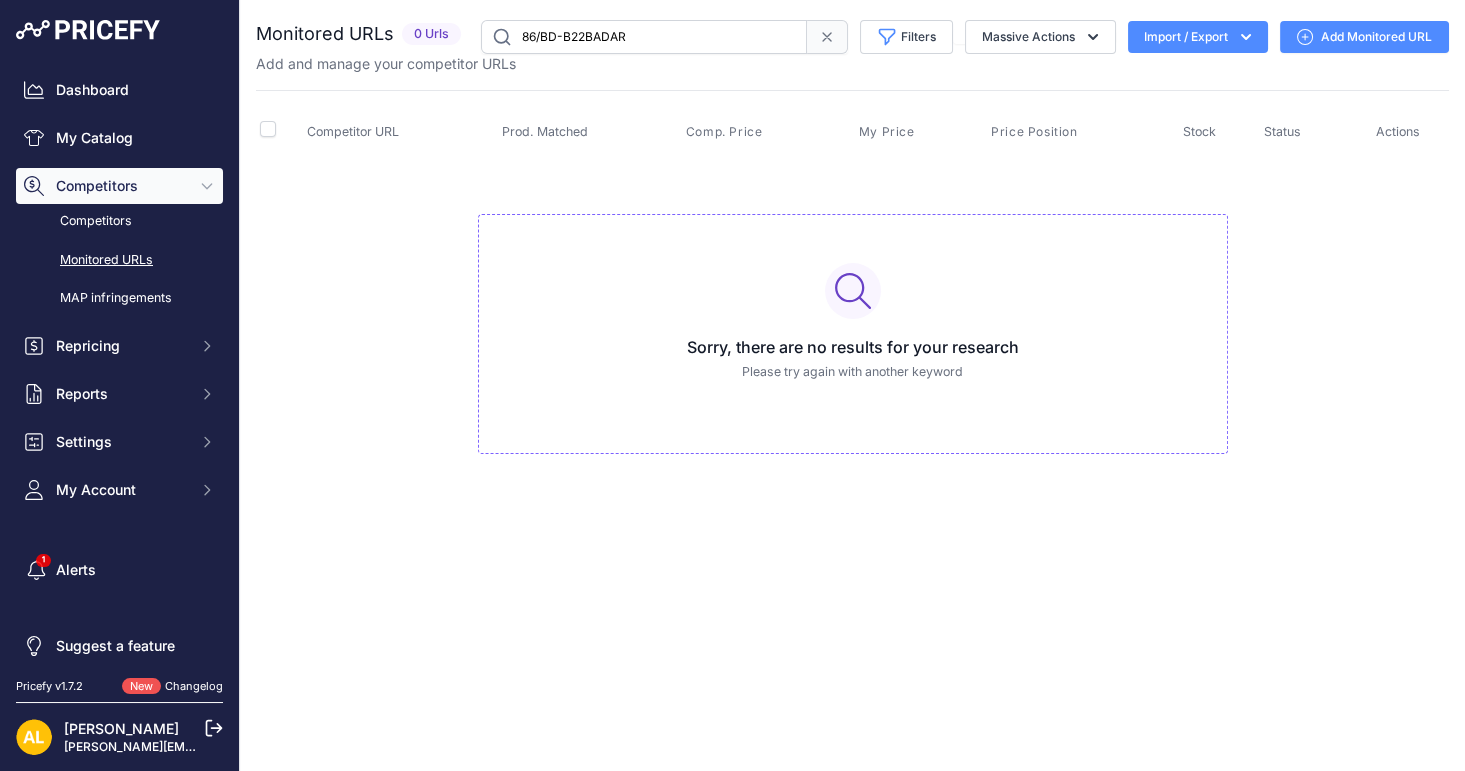 click on "86/BD-B22BADAR" at bounding box center (644, 37) 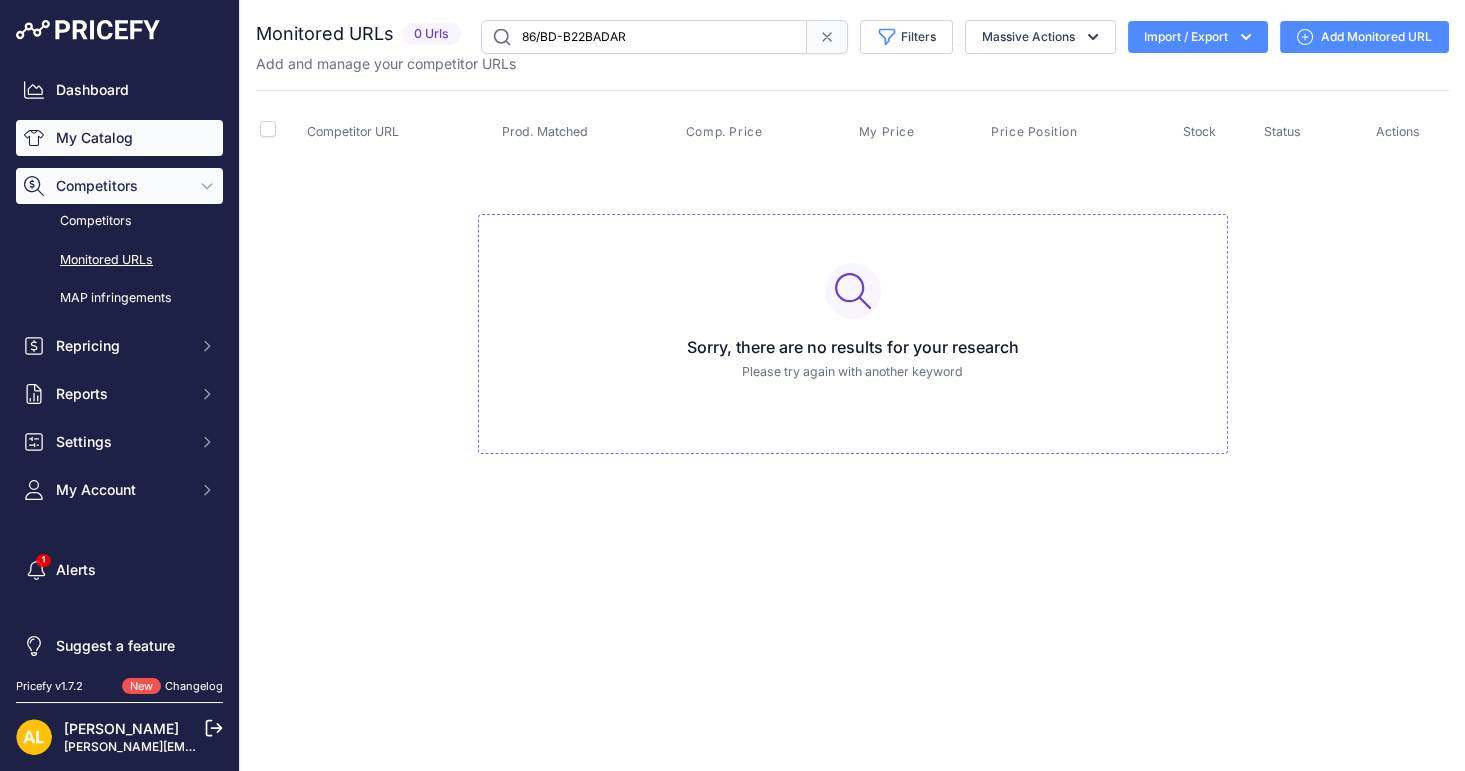 click on "My Catalog" at bounding box center [119, 138] 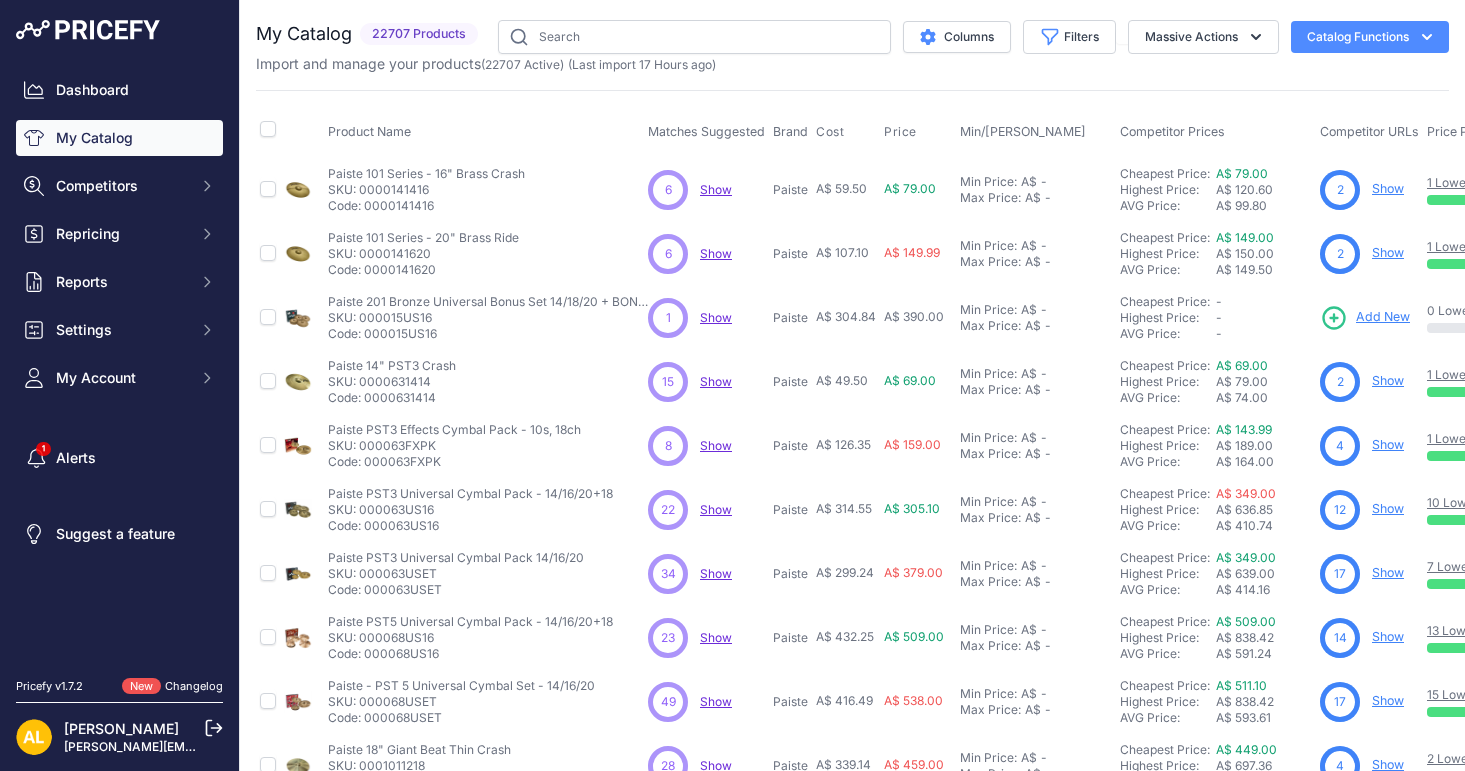 scroll, scrollTop: 0, scrollLeft: 0, axis: both 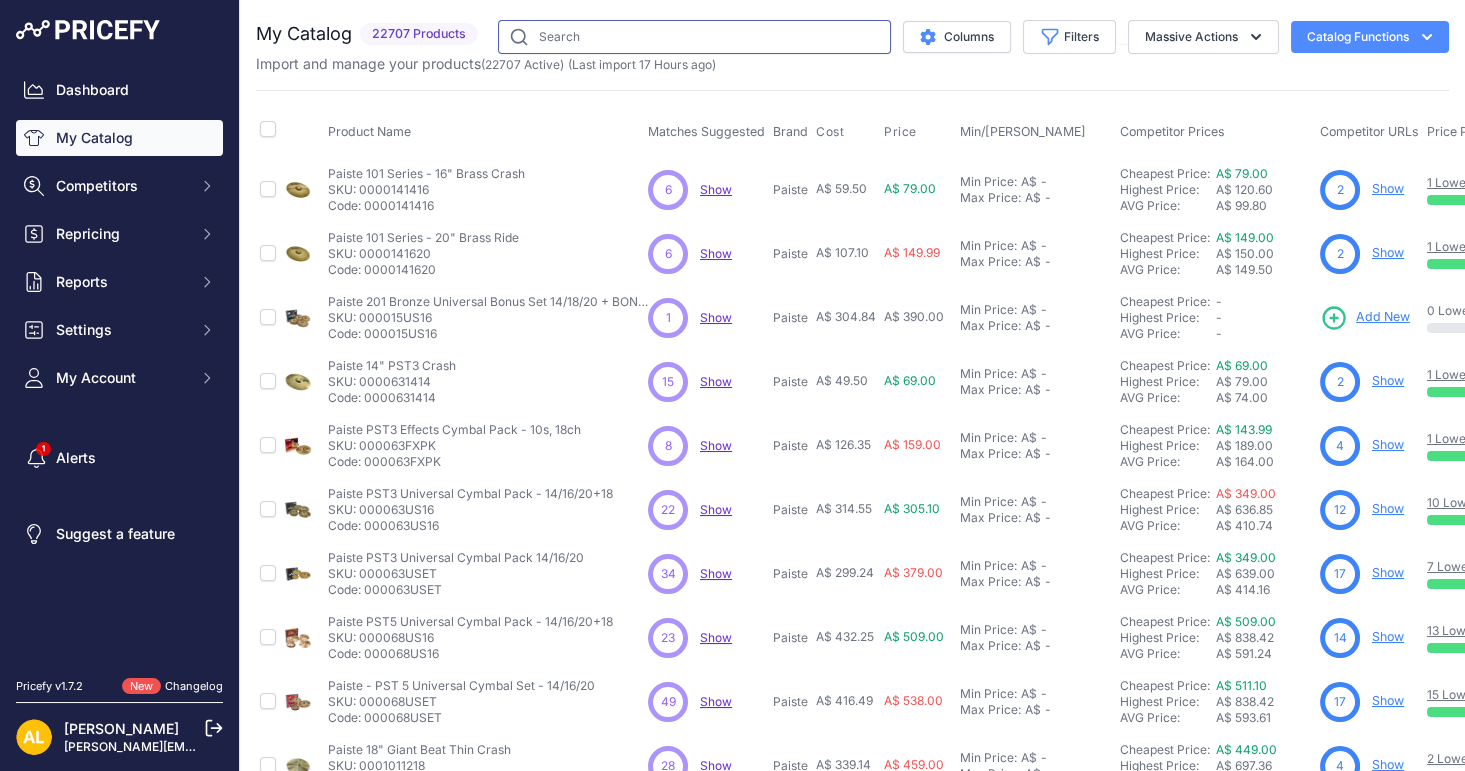 click at bounding box center (694, 37) 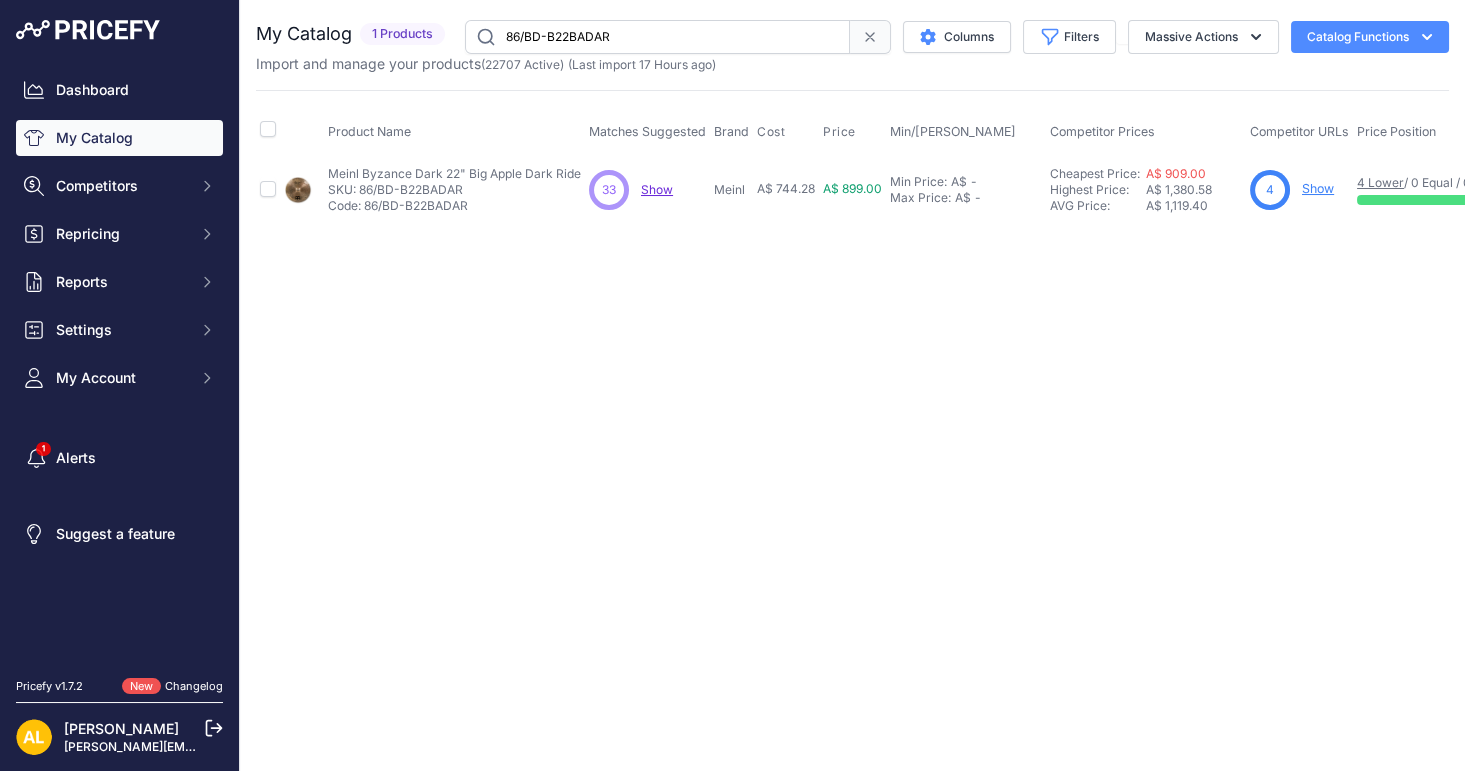 click on "86/BD-B22BADAR" at bounding box center [657, 37] 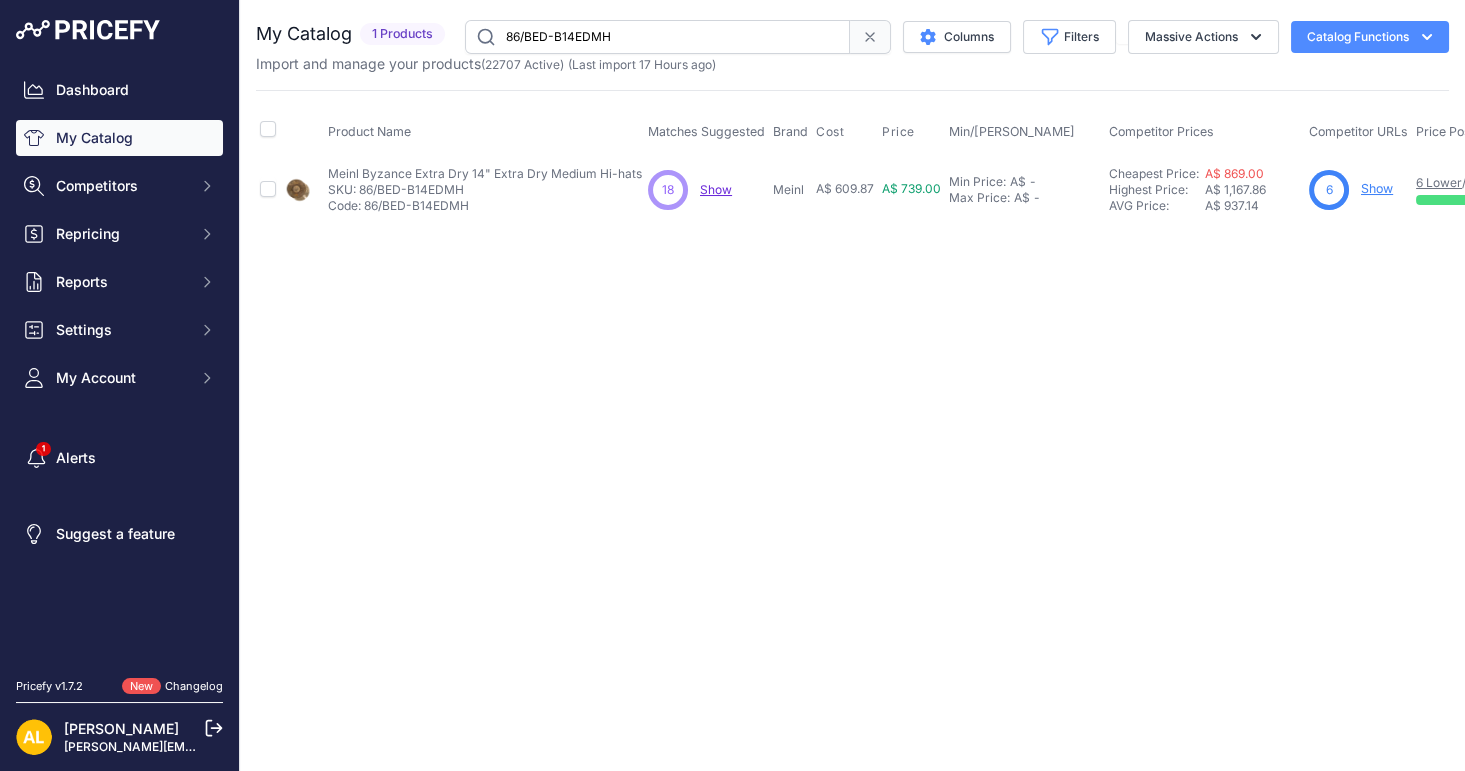 click on "86/BED-B14EDMH" at bounding box center [657, 37] 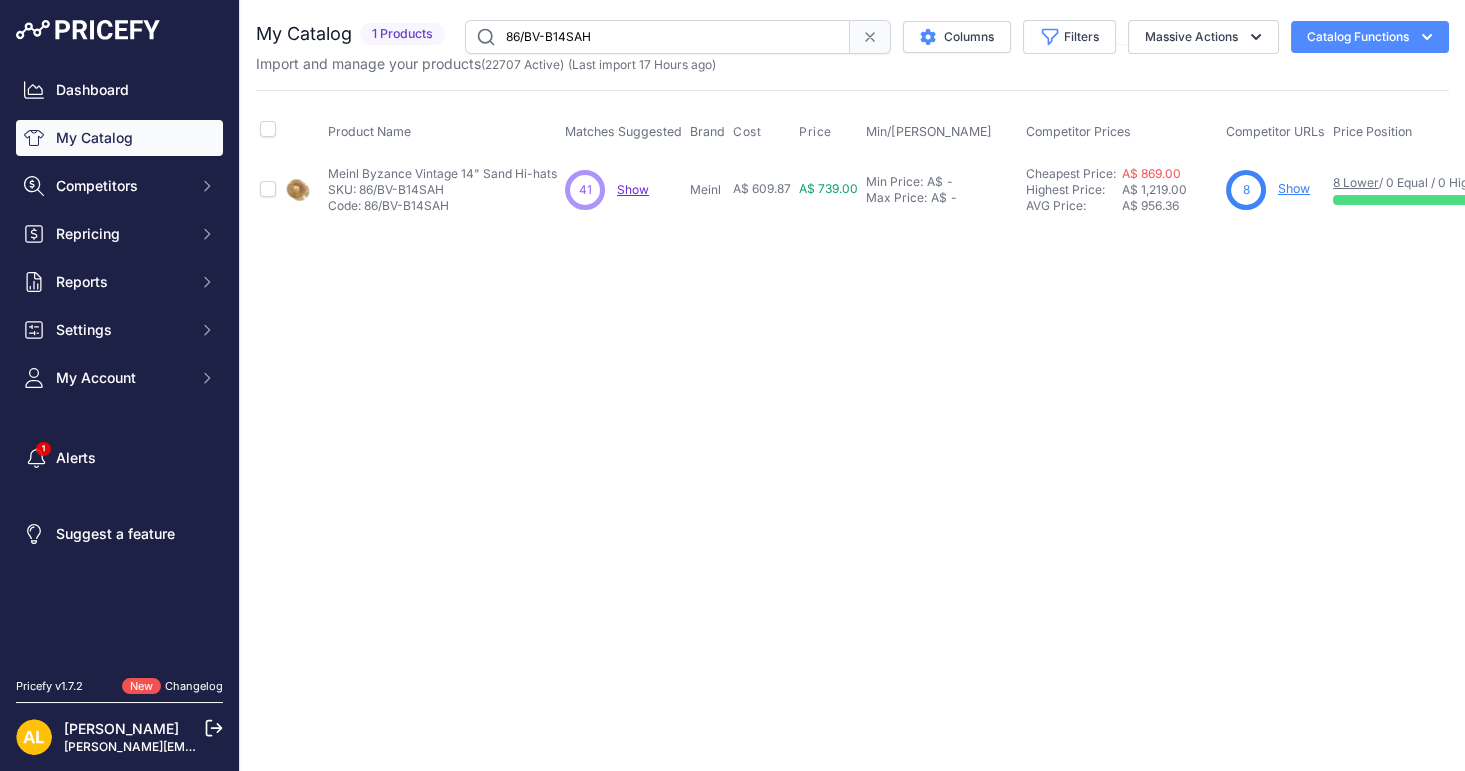 click on "86/BV-B14SAH" at bounding box center (657, 37) 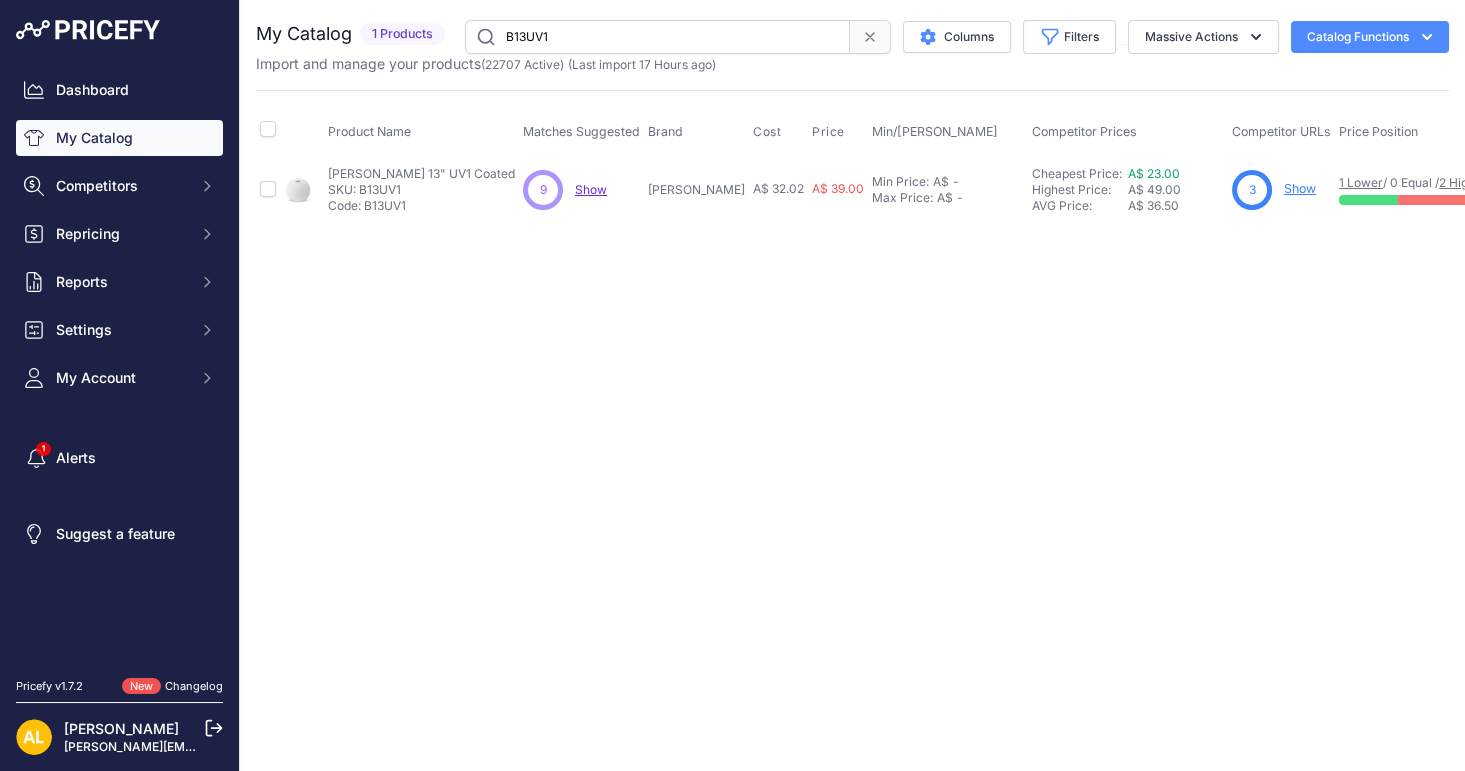 click on "B13UV1" at bounding box center [657, 37] 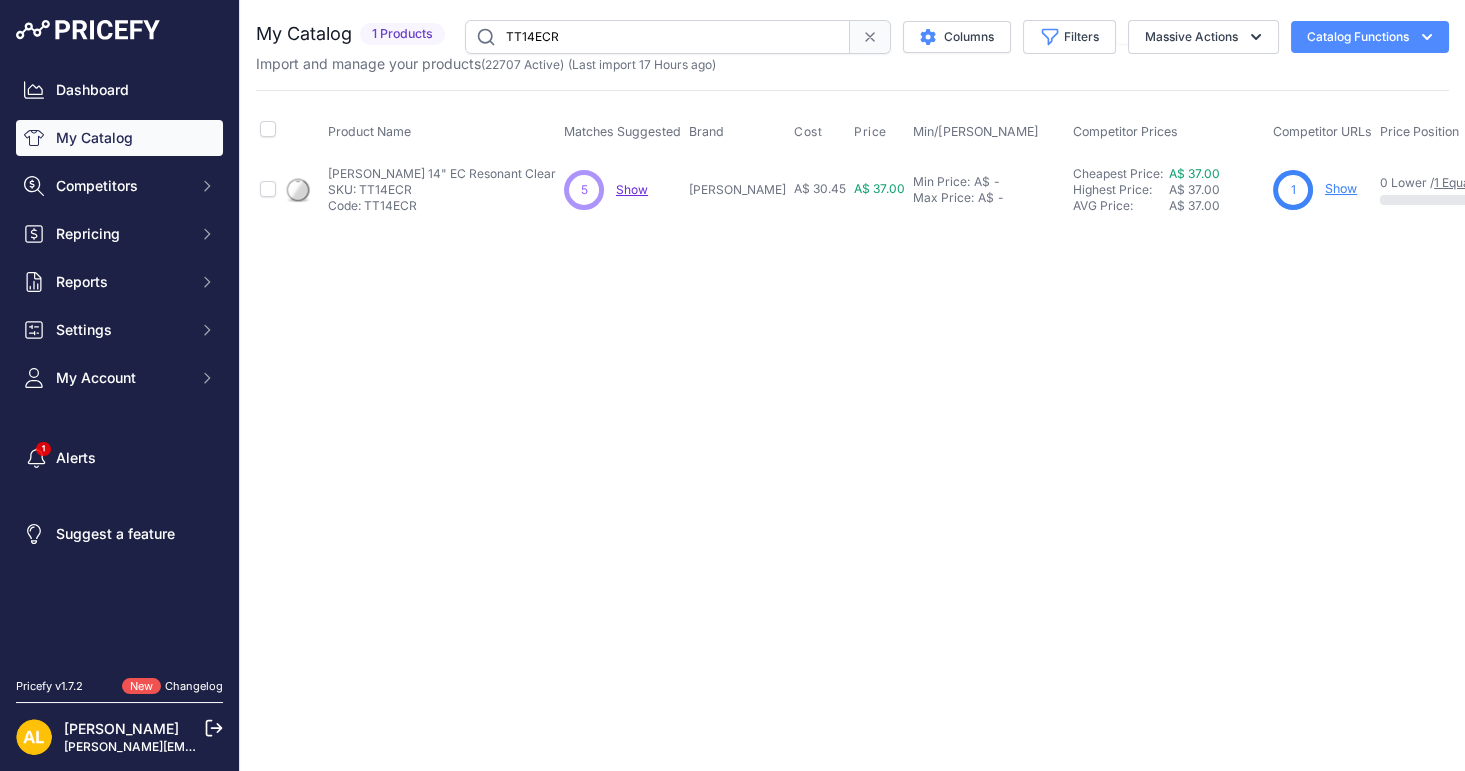 click on "Code: TT14ECR" at bounding box center (442, 206) 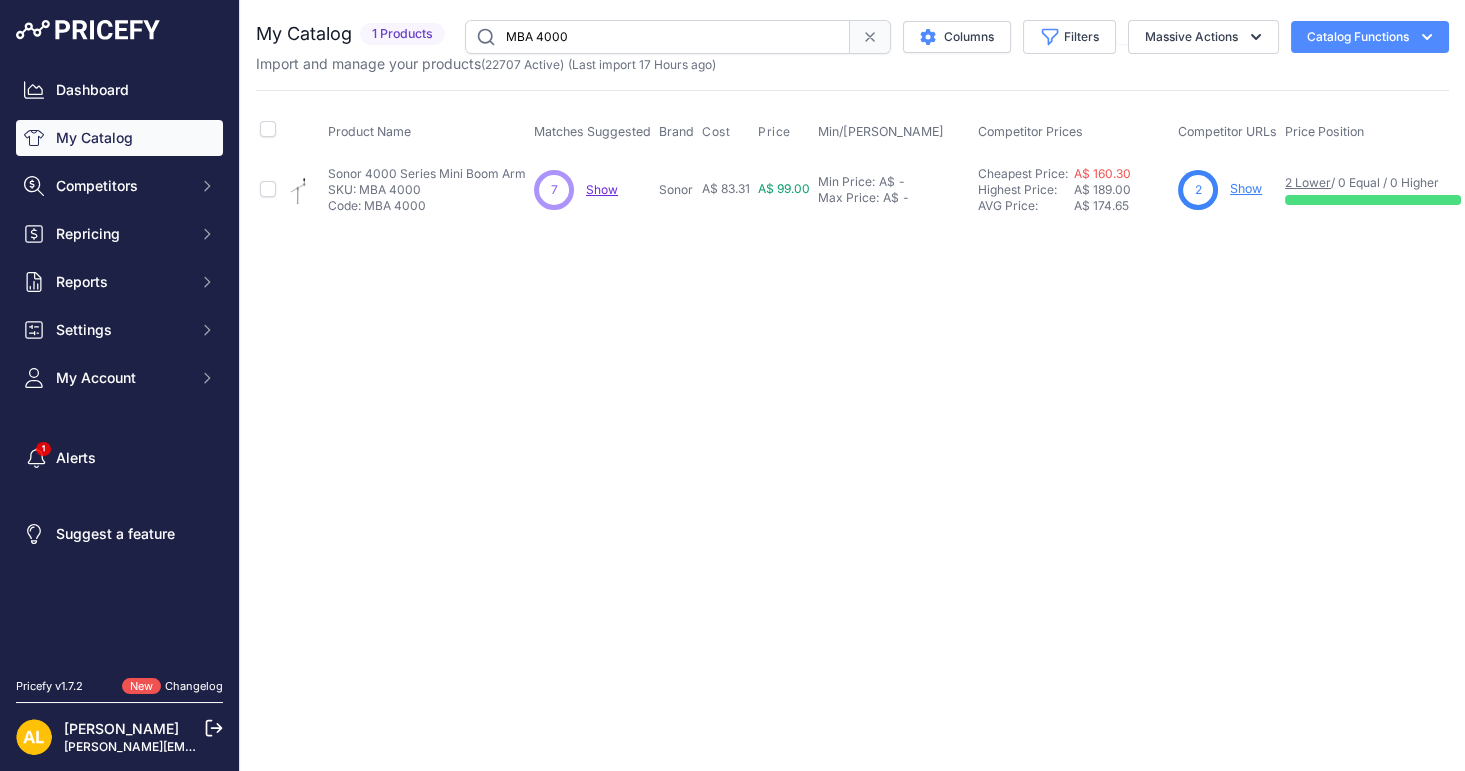 click on "MBA 4000" at bounding box center [657, 37] 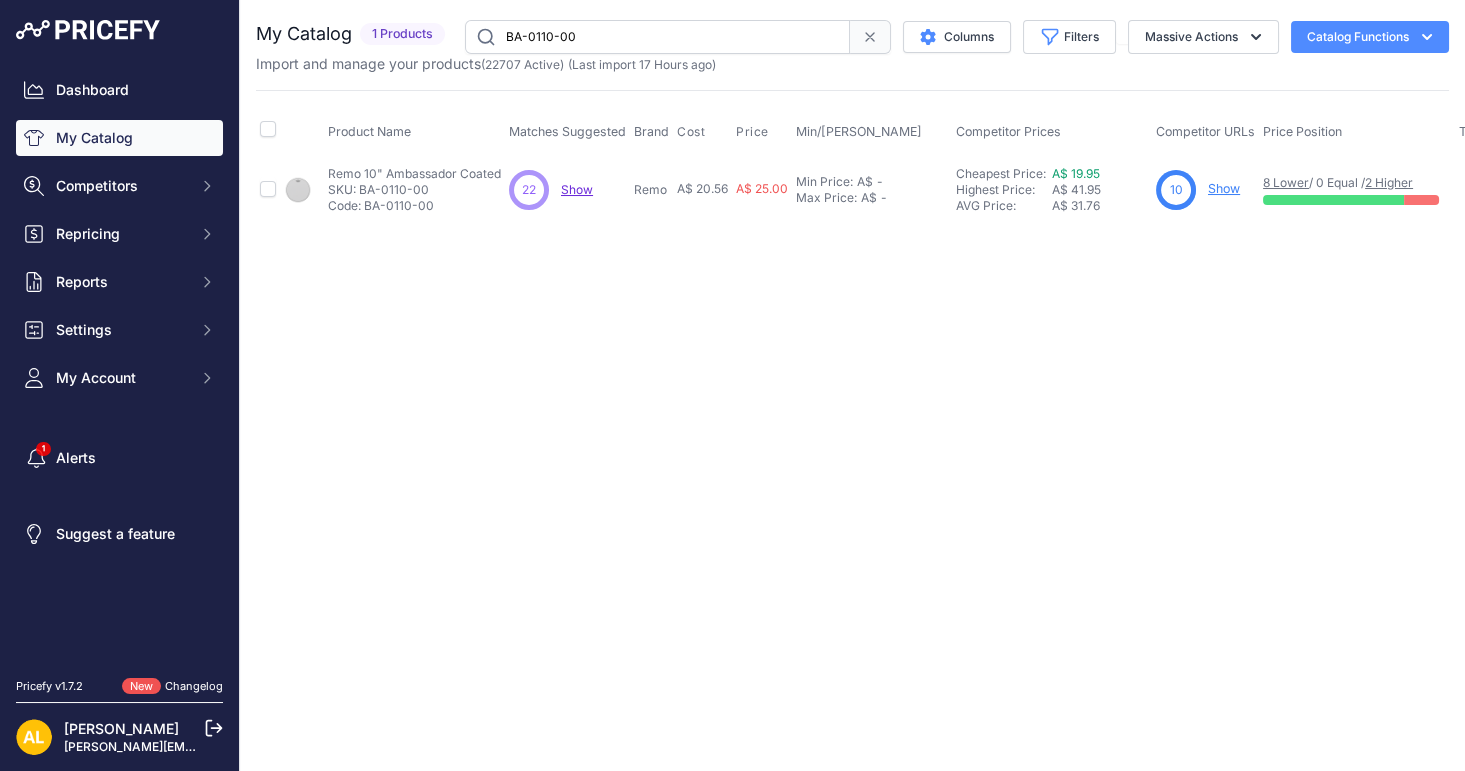 click on "BA-0110-00" at bounding box center (657, 37) 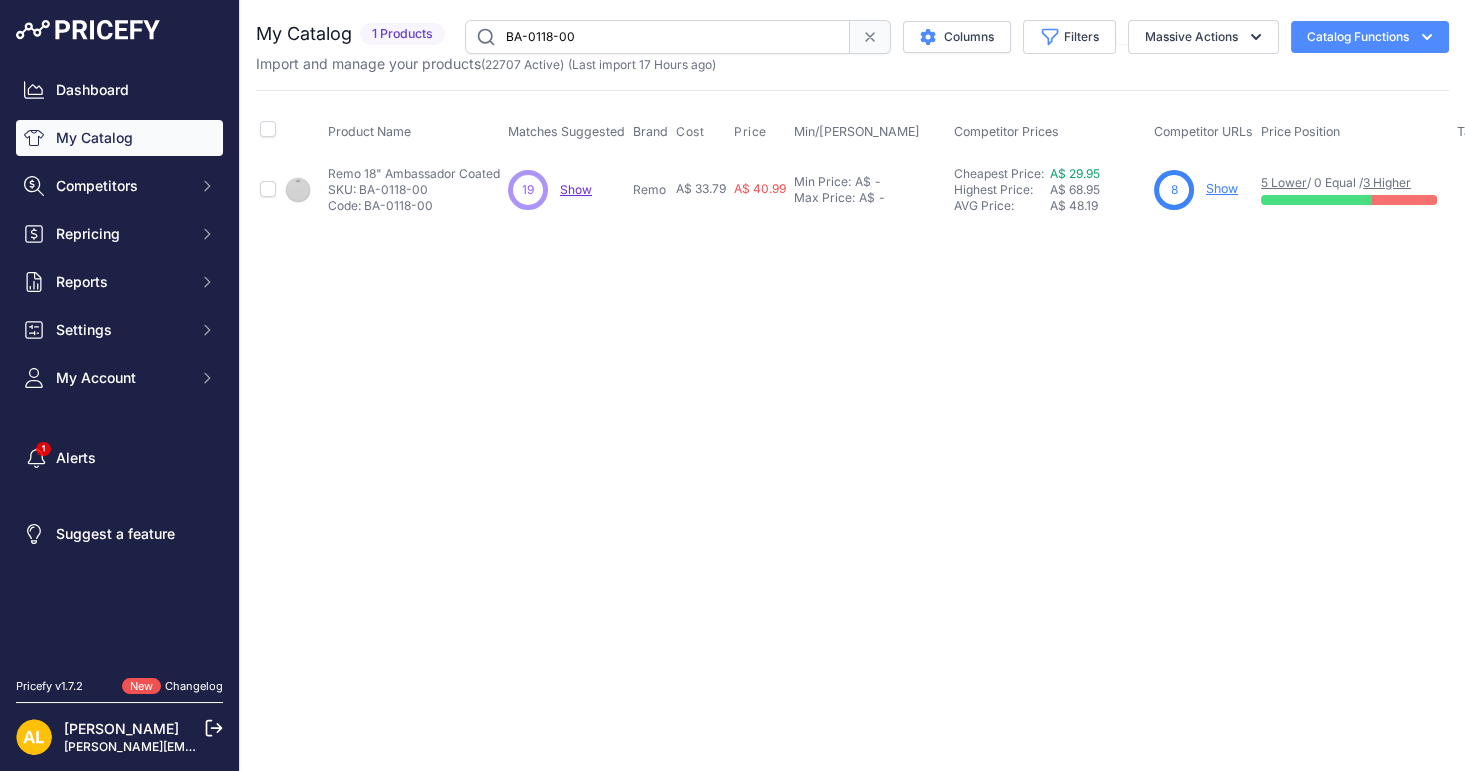 click on "BA-0118-00" at bounding box center [657, 37] 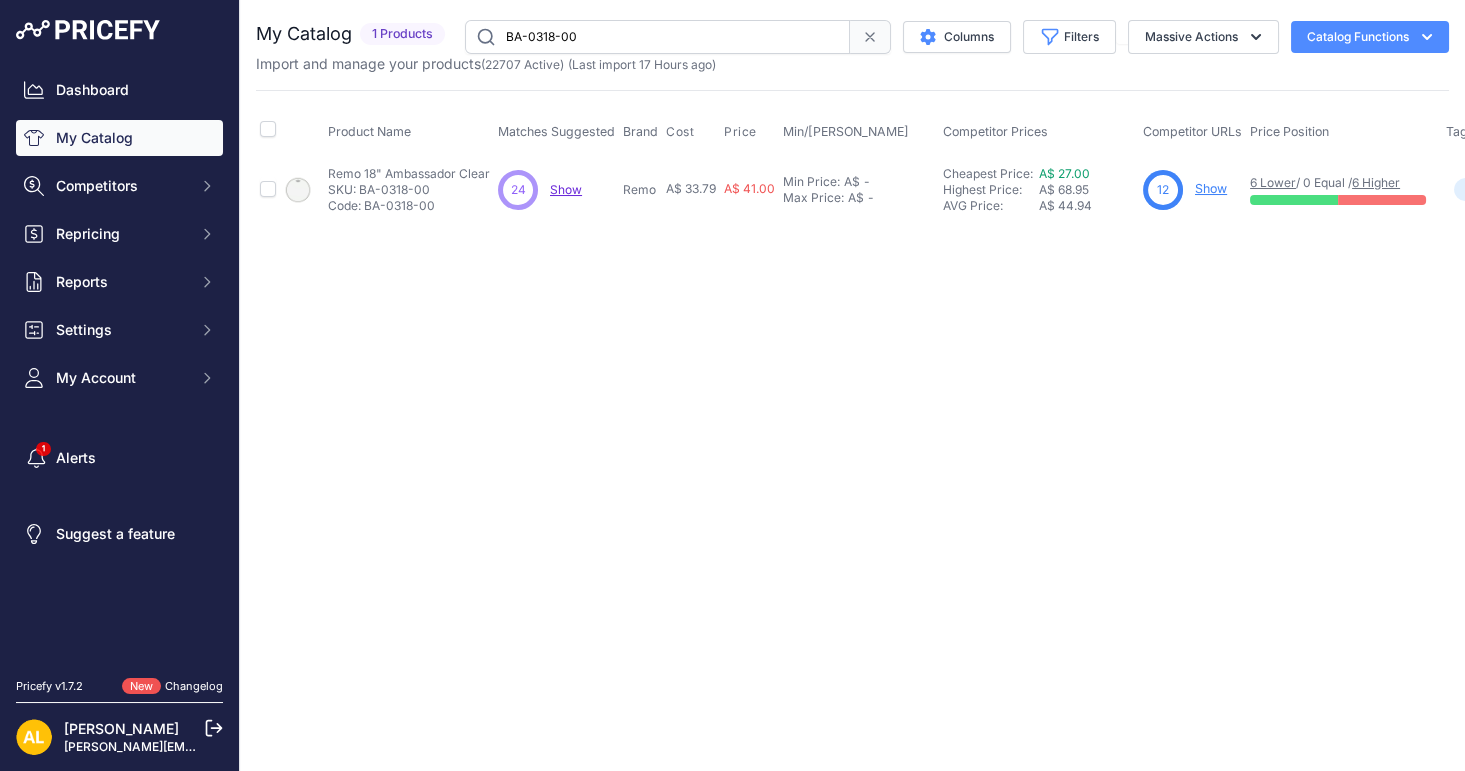 click on "BA-0318-00" at bounding box center (657, 37) 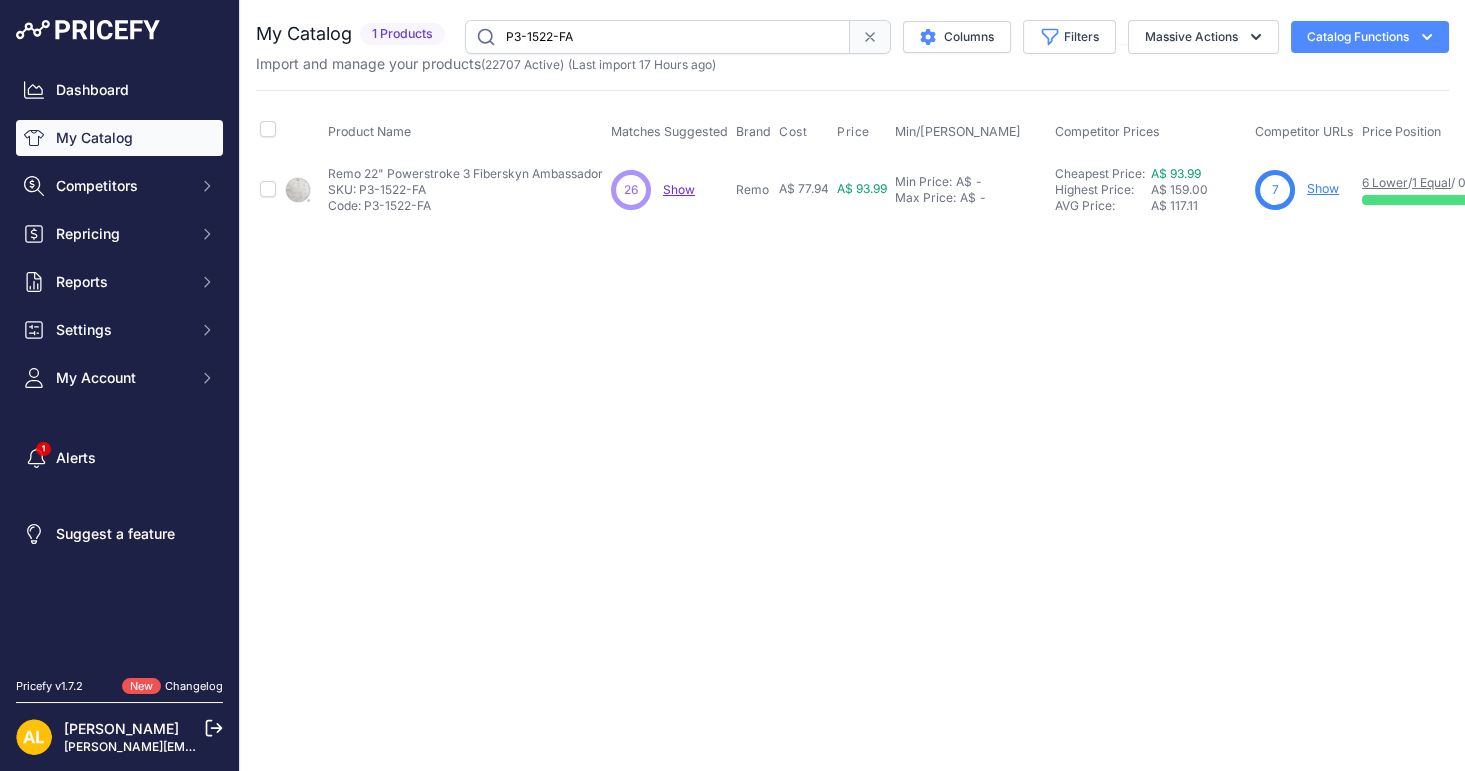 click on "P3-1522-FA" at bounding box center [657, 37] 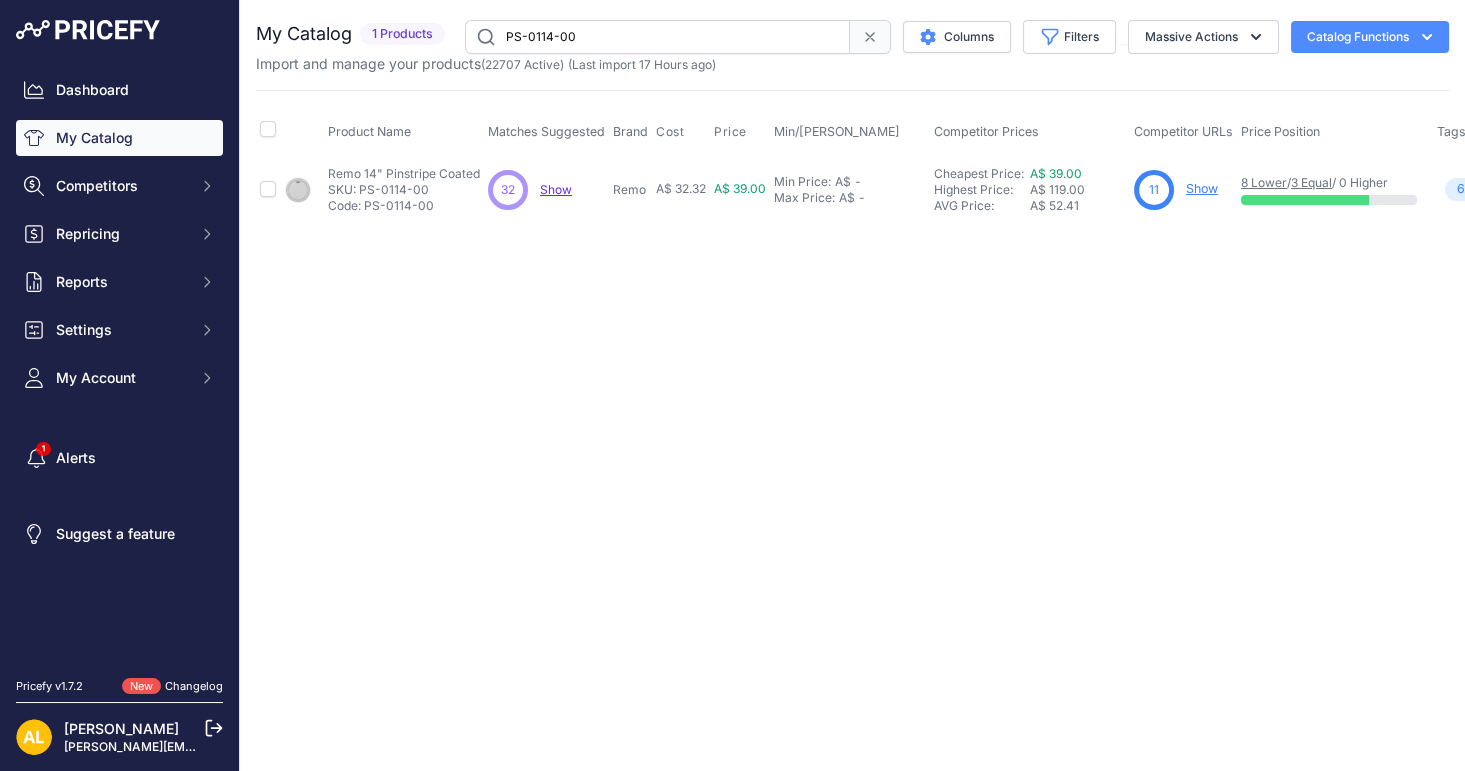 click on "PS-0114-00" at bounding box center [657, 37] 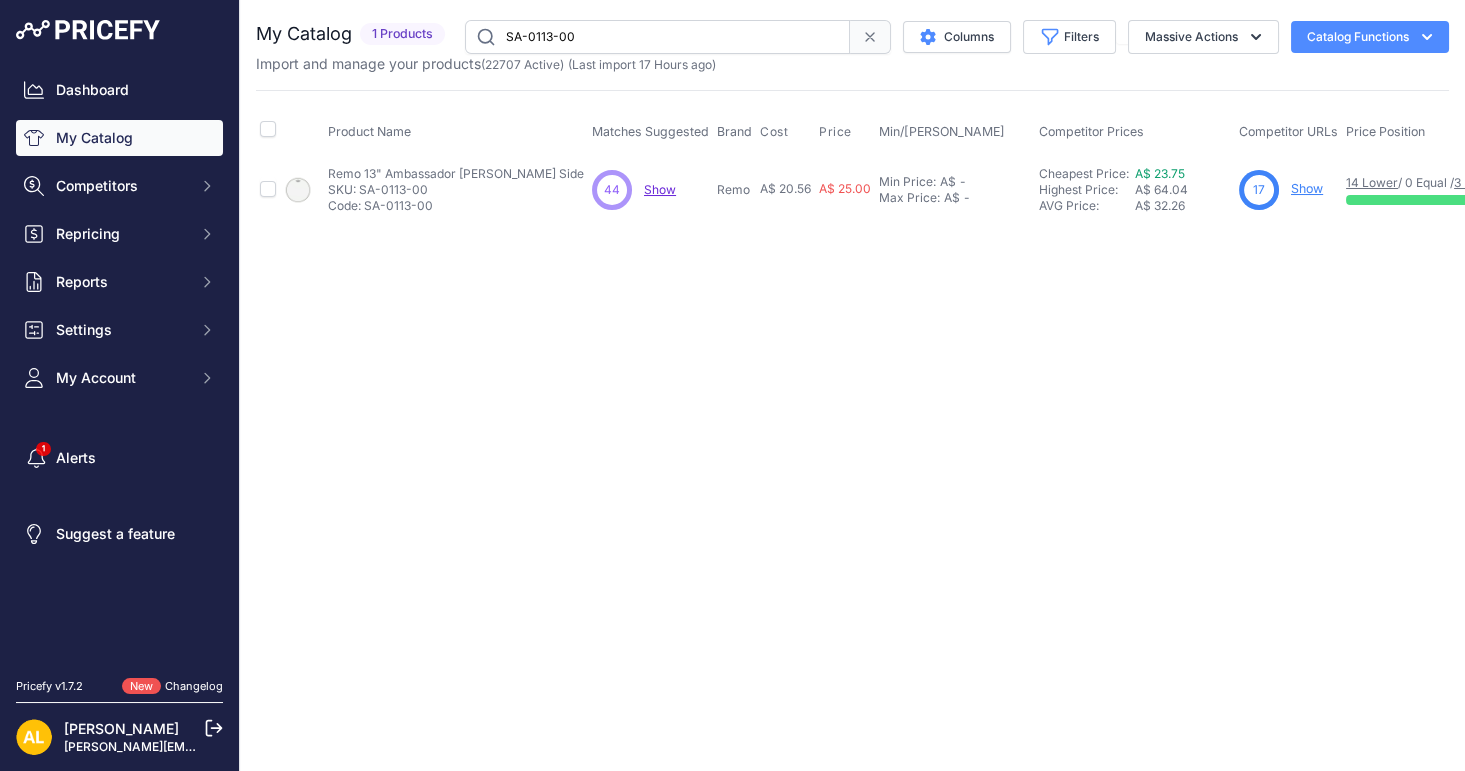 click on "SA-0113-00" at bounding box center (657, 37) 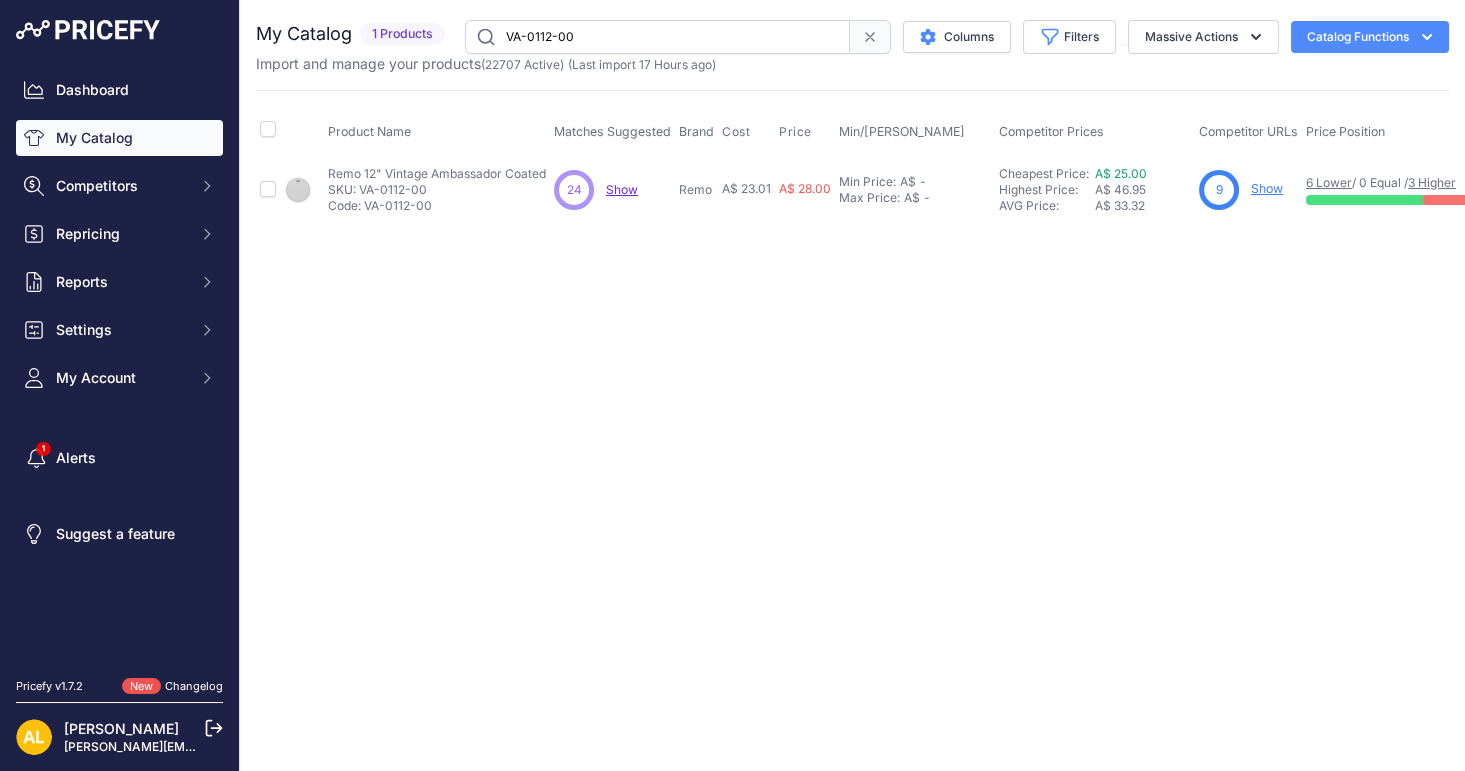 click on "VA-0112-00" at bounding box center [657, 37] 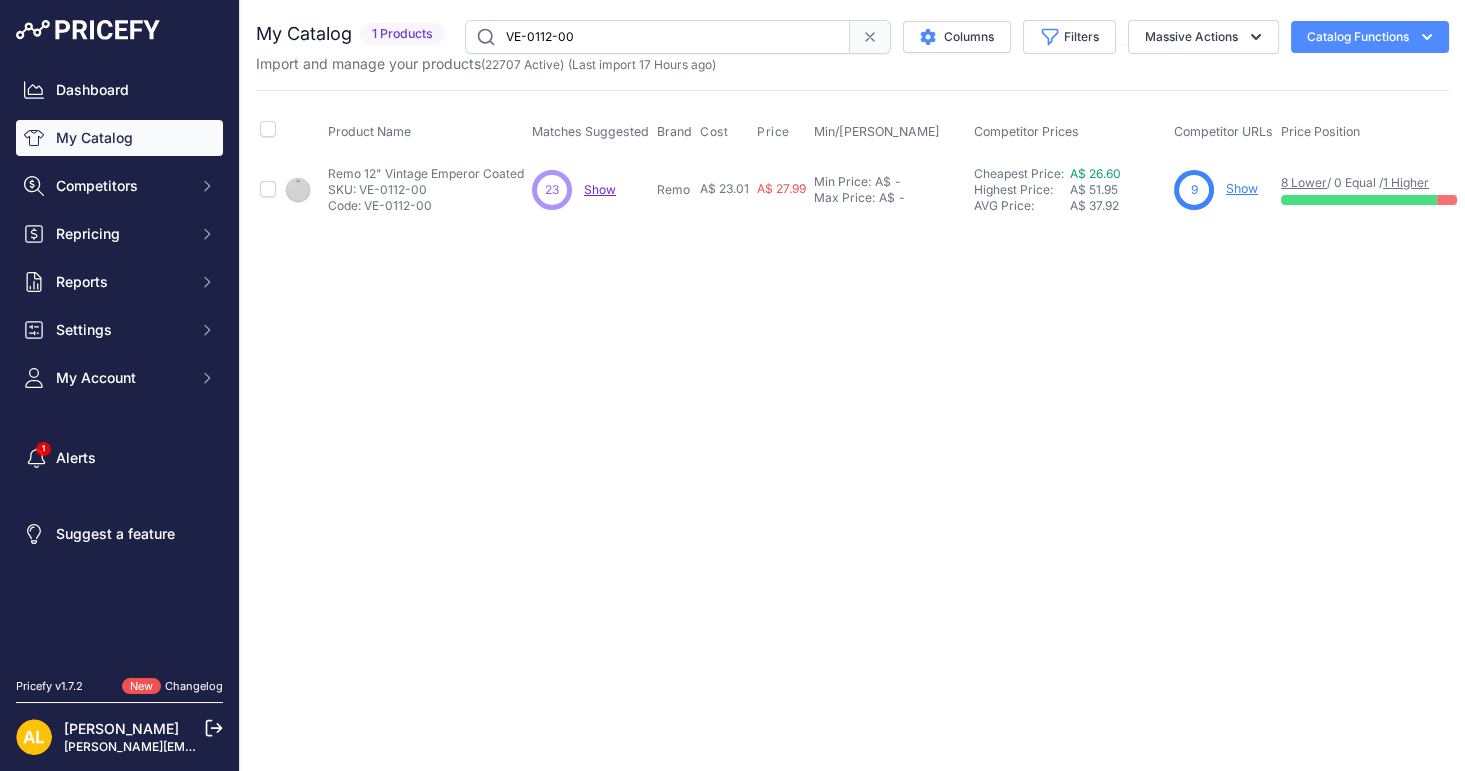 click on "VE-0112-00" at bounding box center (657, 37) 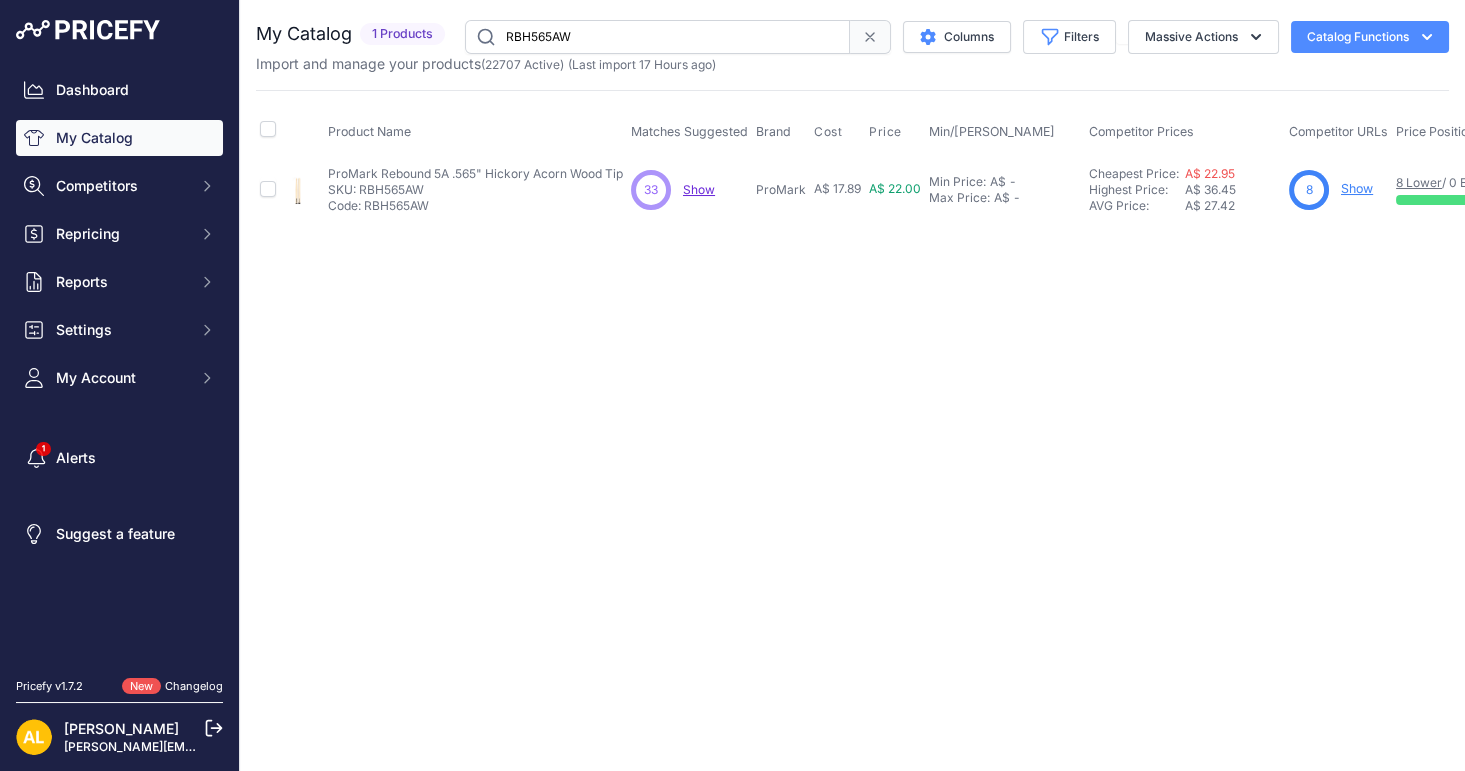 click on "RBH565AW" at bounding box center [657, 37] 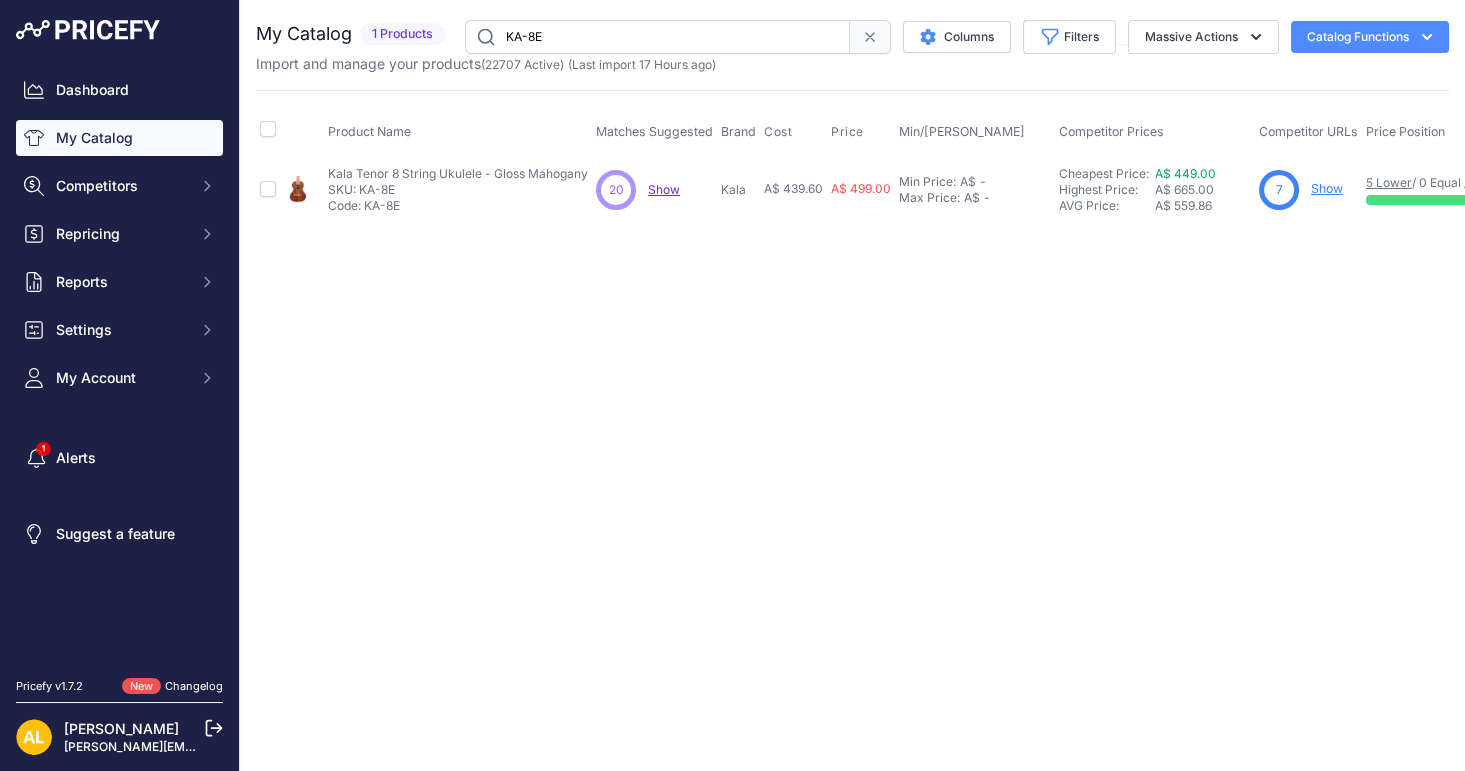 click on "KA-8E" at bounding box center [657, 37] 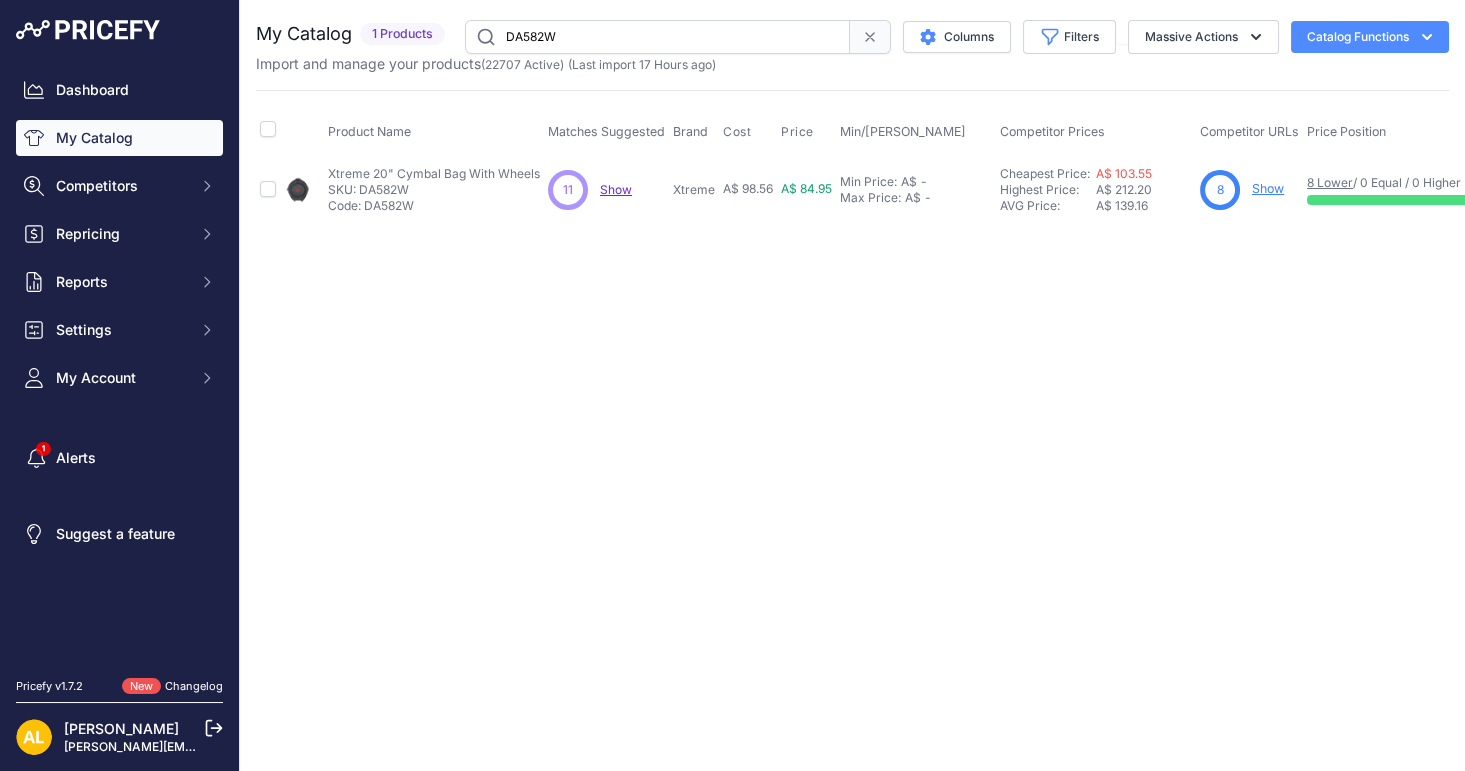click on "DA582W" at bounding box center [657, 37] 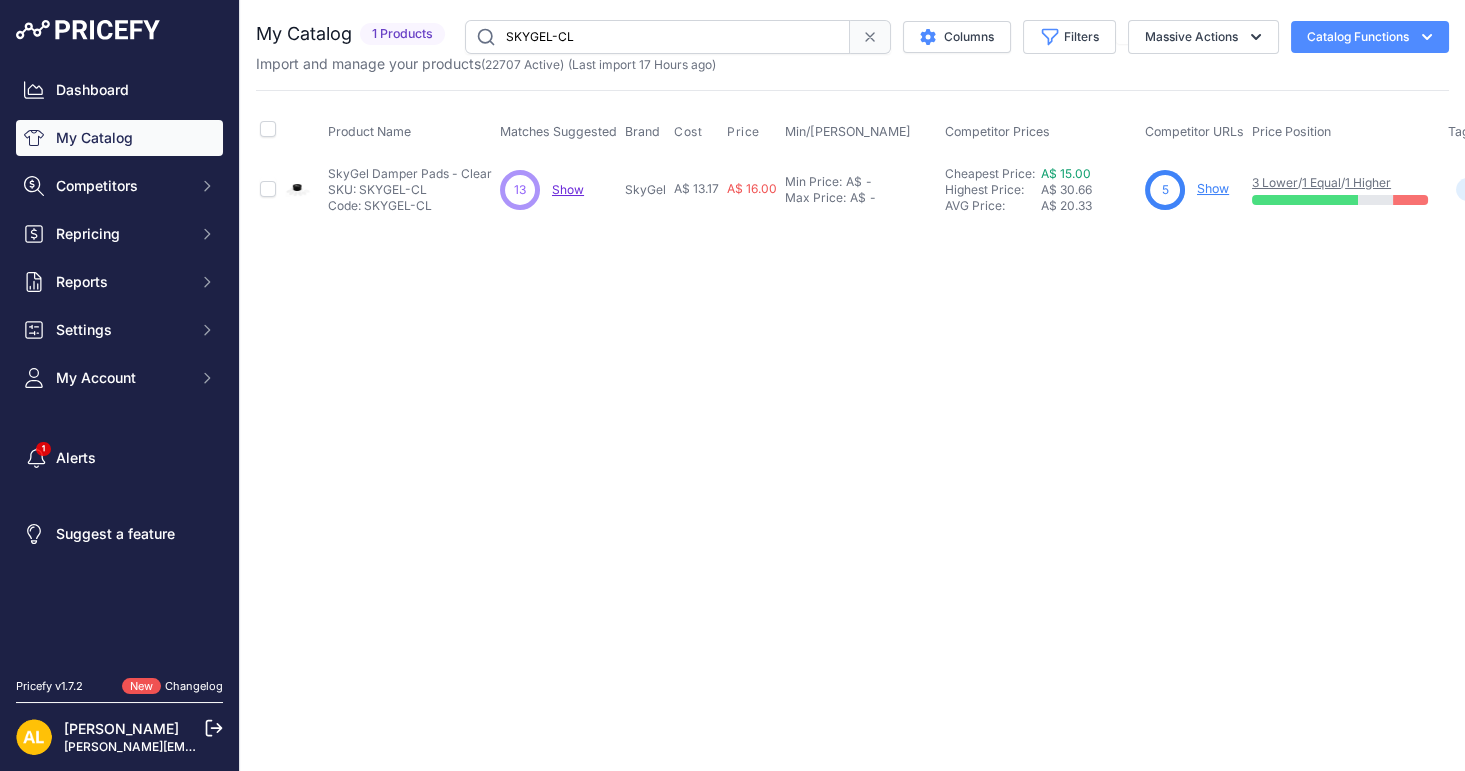click on "SKYGEL-CL" at bounding box center (657, 37) 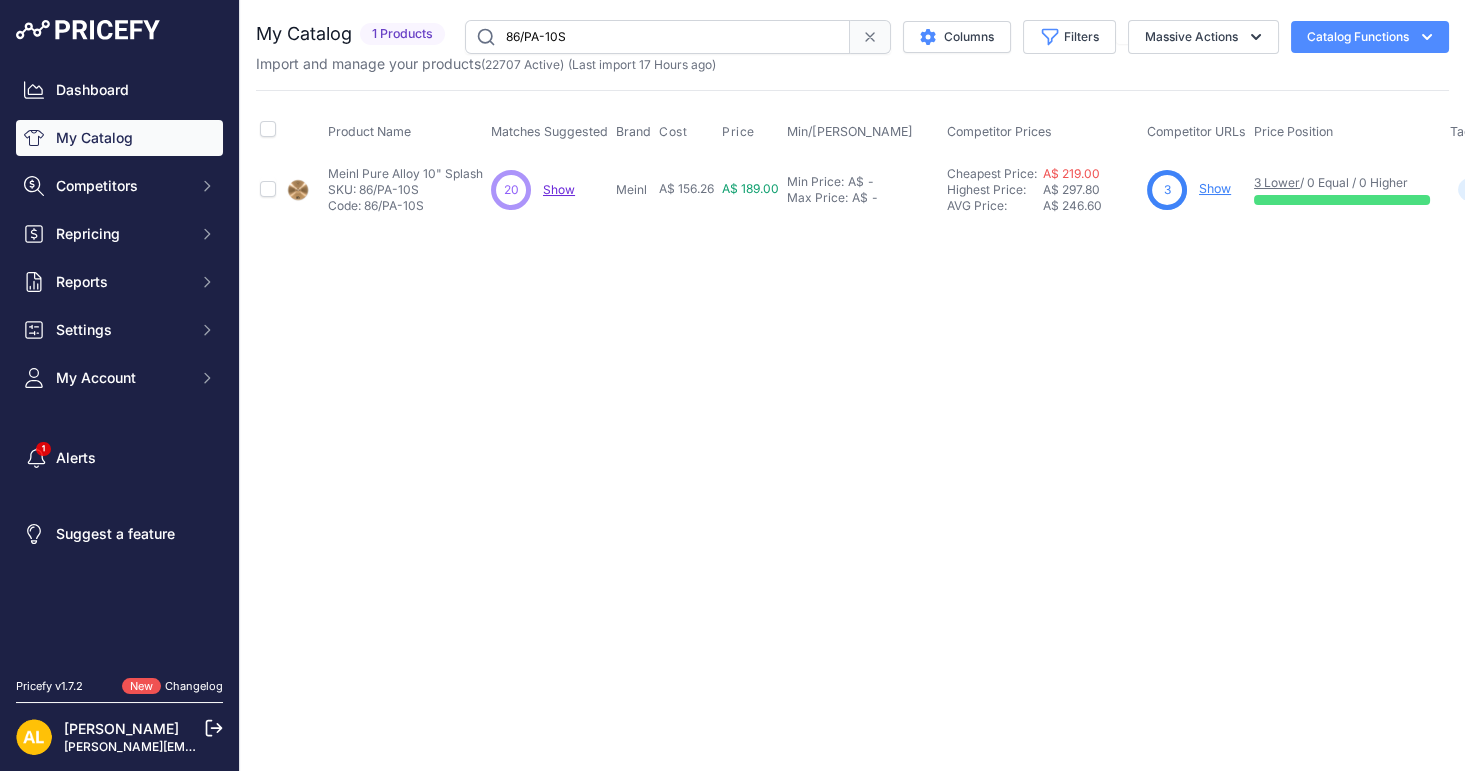 click on "86/PA-10S" at bounding box center [657, 37] 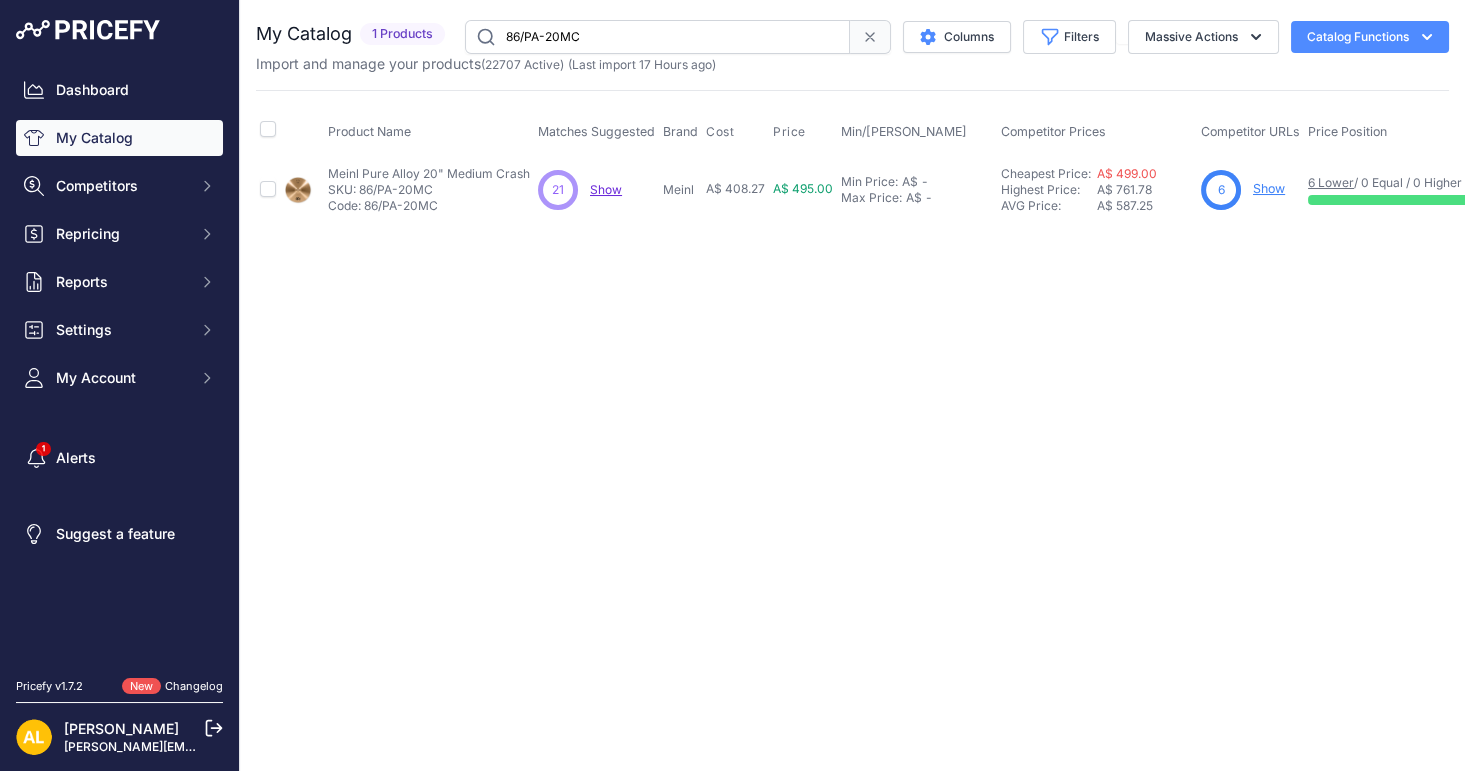 click on "86/PA-20MC" at bounding box center [657, 37] 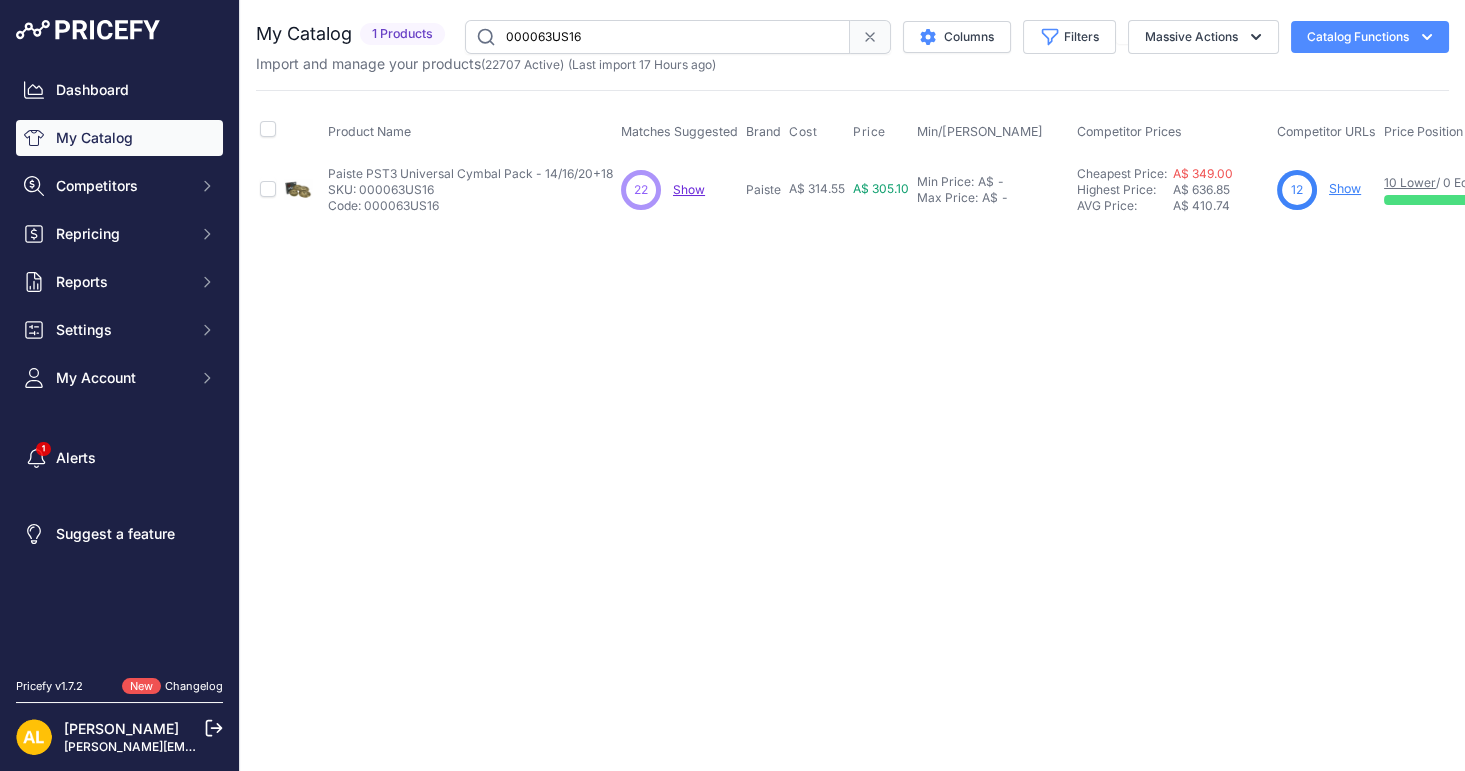 click on "000063US16" at bounding box center [657, 37] 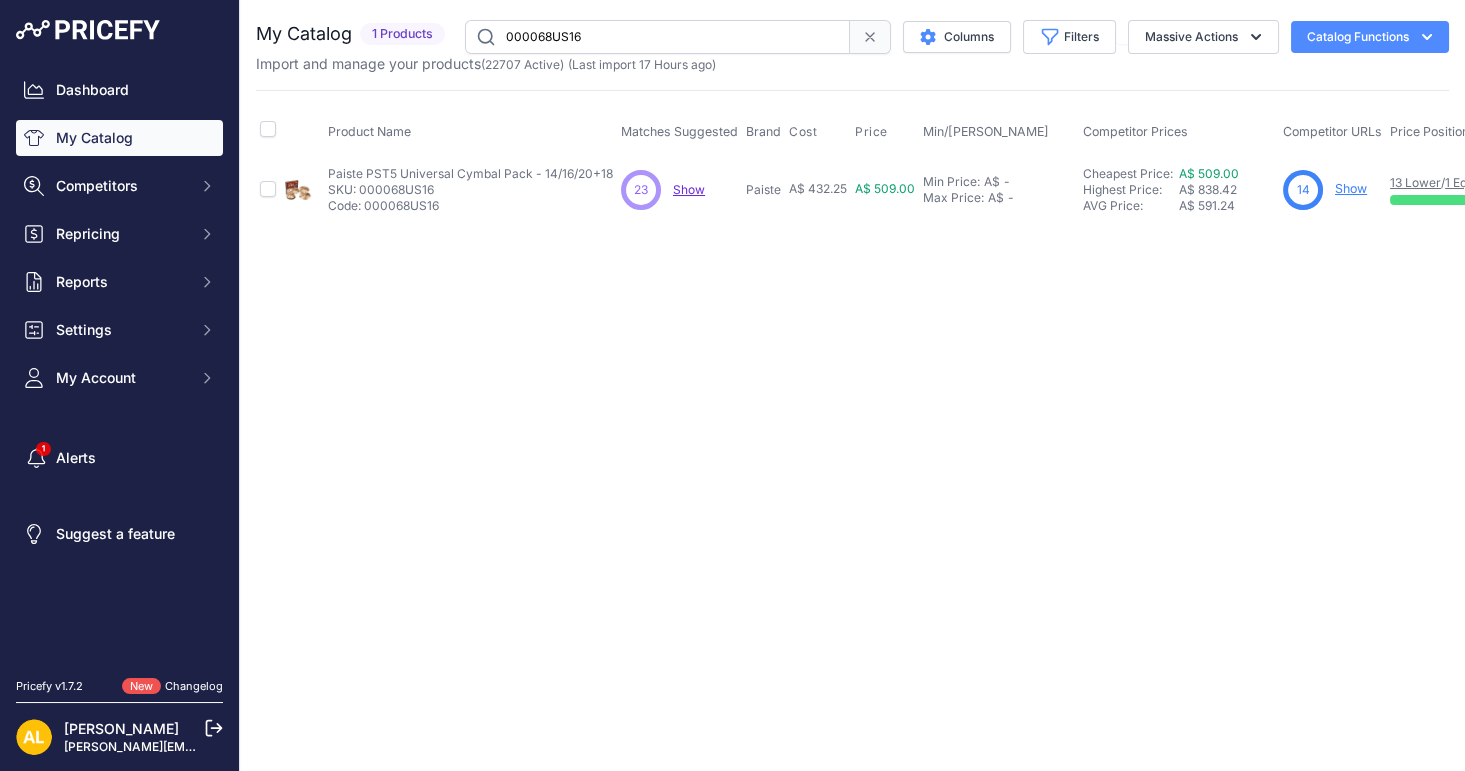click on "000068US16" at bounding box center [657, 37] 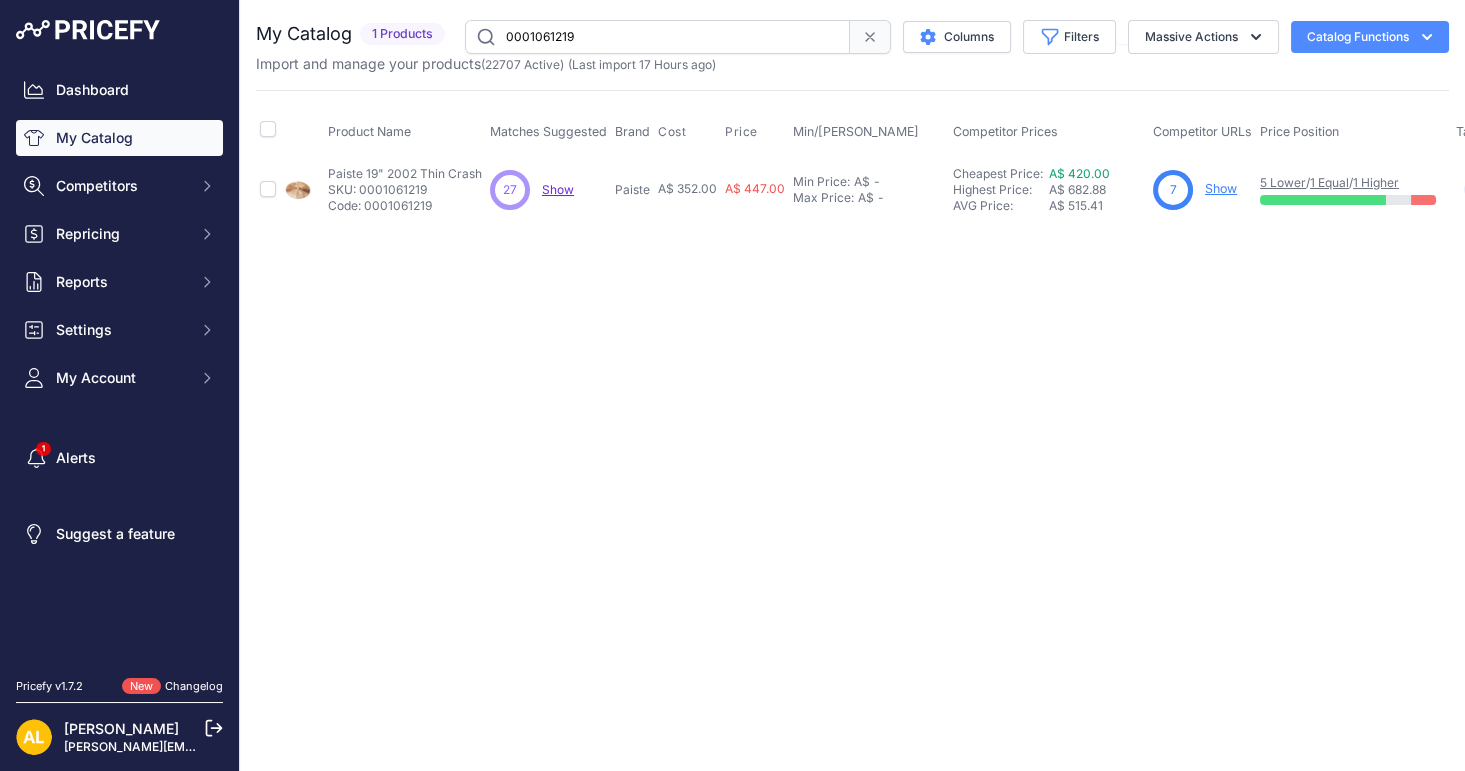 click on "0001061219" at bounding box center (657, 37) 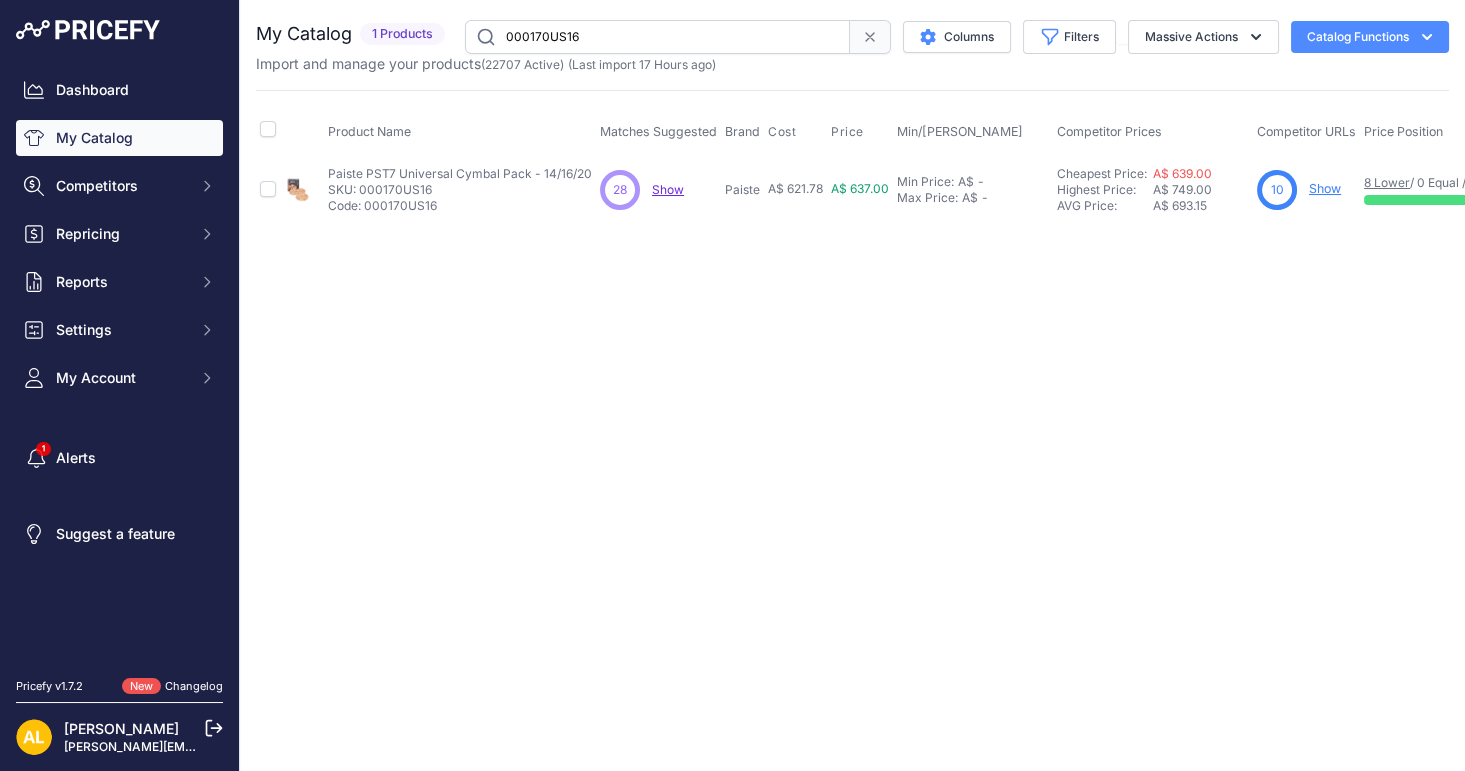 click on "000170US16" at bounding box center [657, 37] 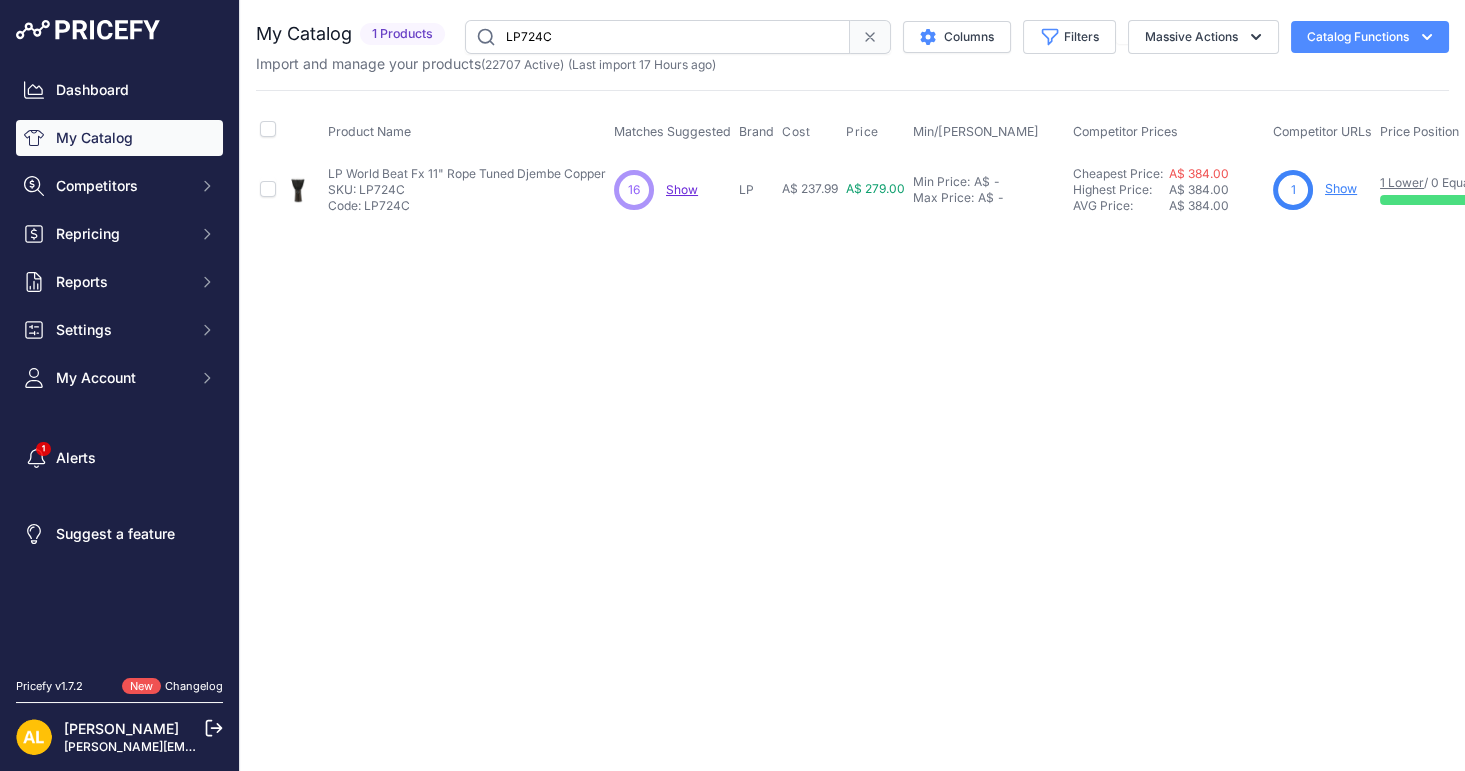 click on "LP724C" at bounding box center [657, 37] 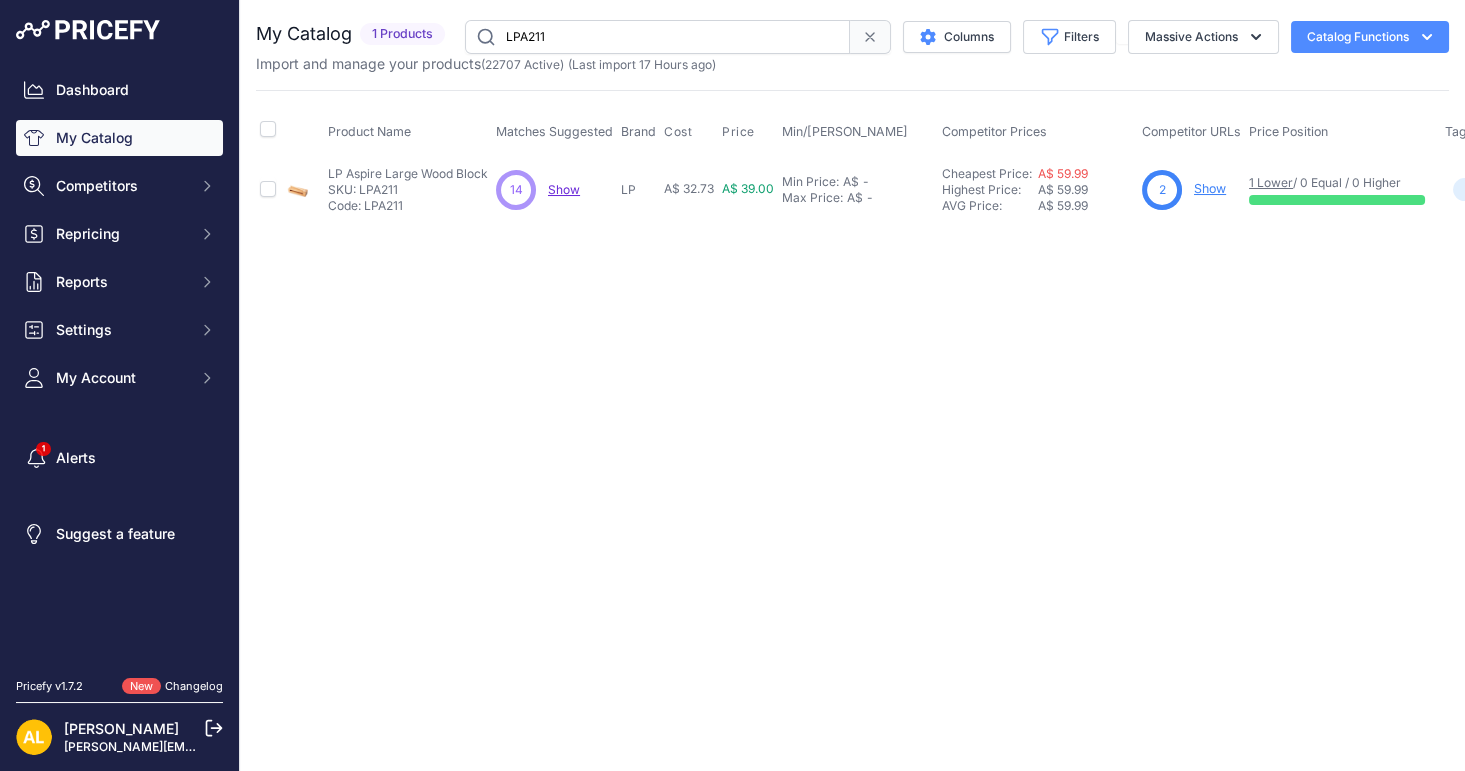 click on "SKU: LPA211" at bounding box center [408, 190] 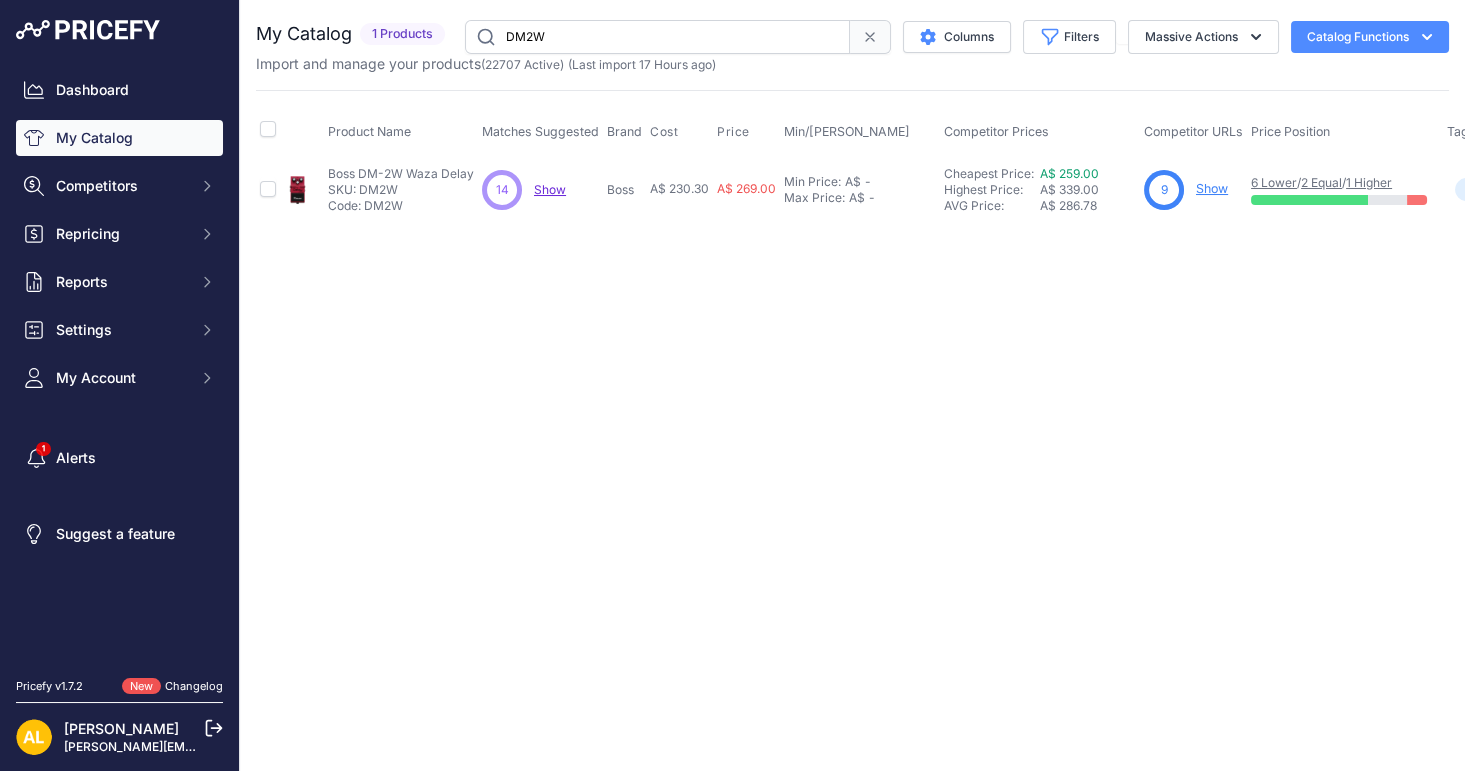 click on "DM2W" at bounding box center [657, 37] 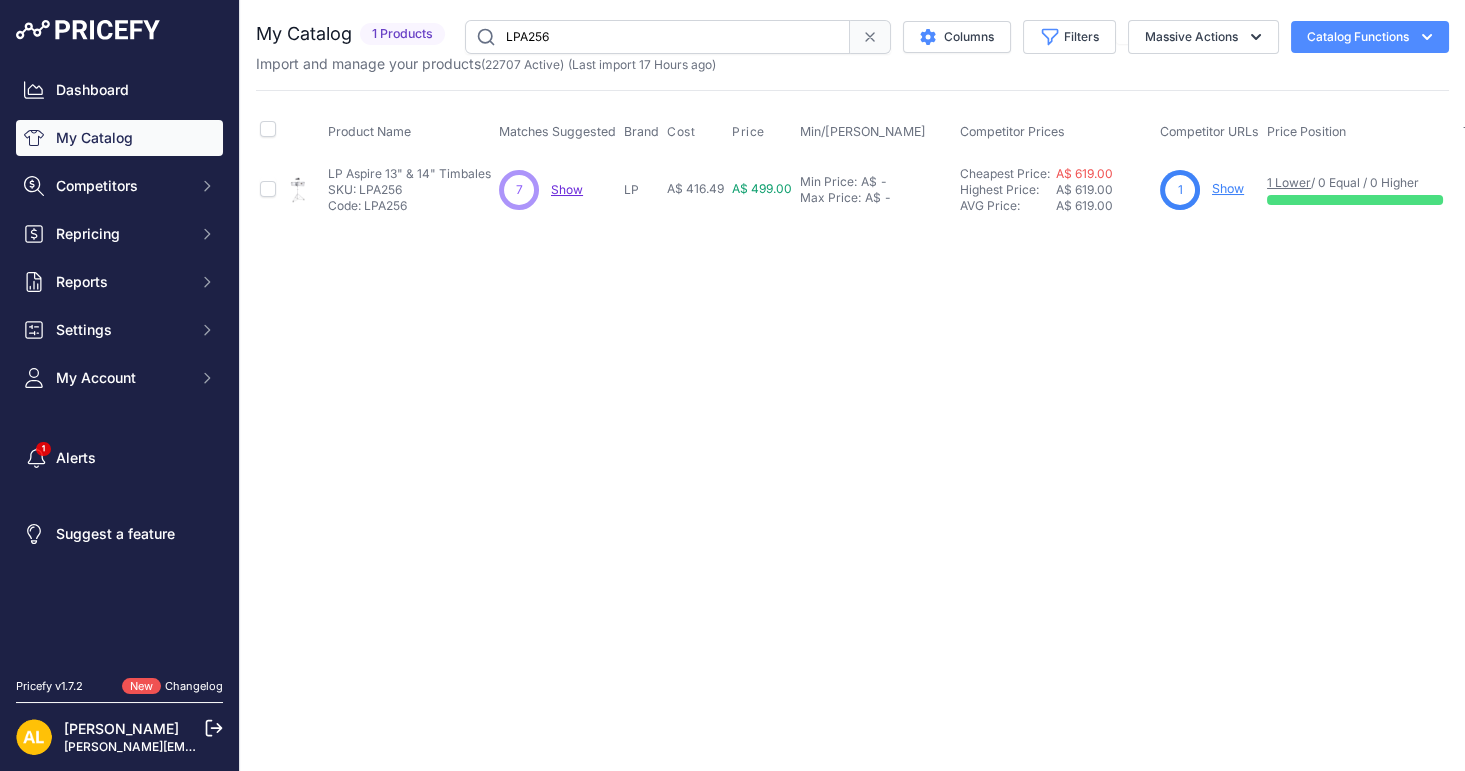 click on "LPA256" at bounding box center [657, 37] 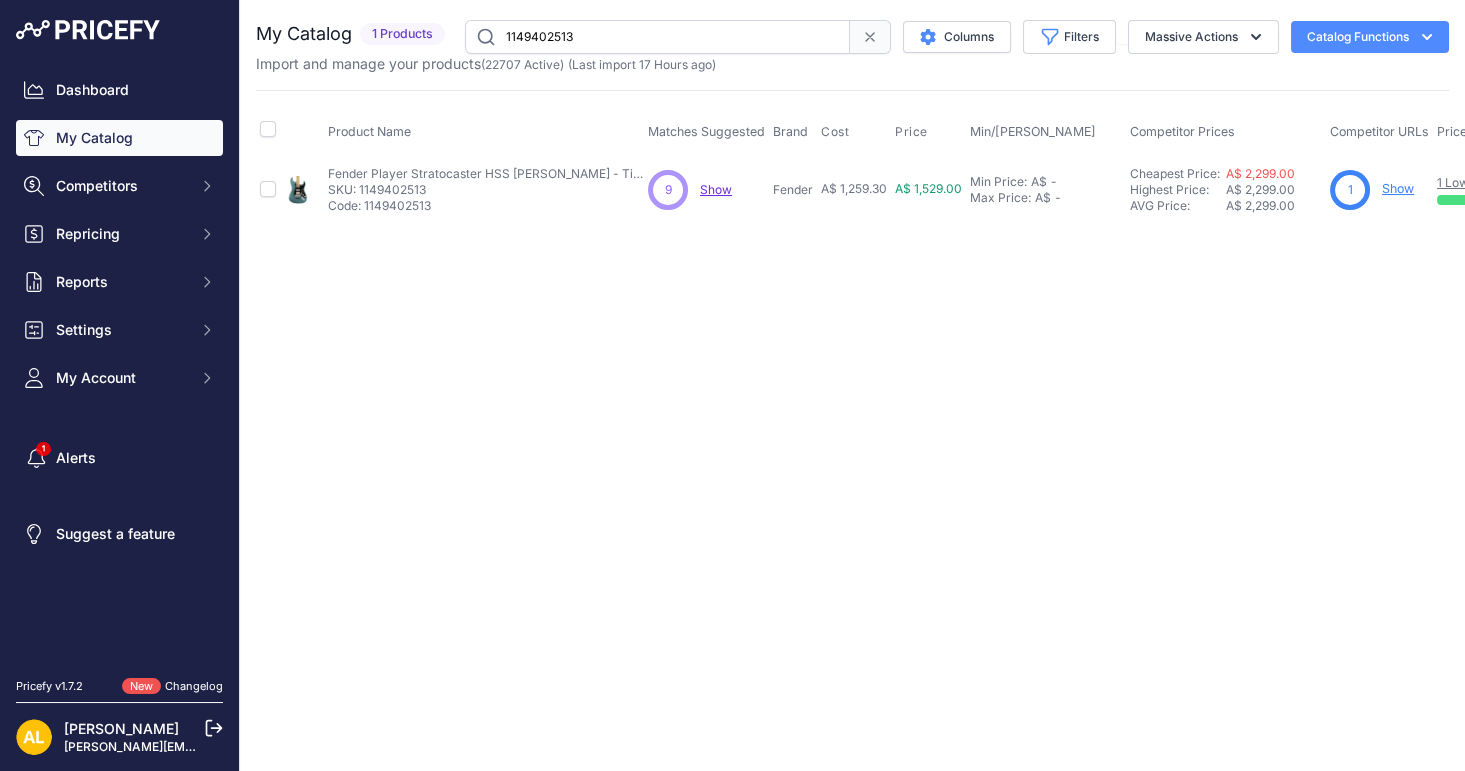 click on "1149402513" at bounding box center [657, 37] 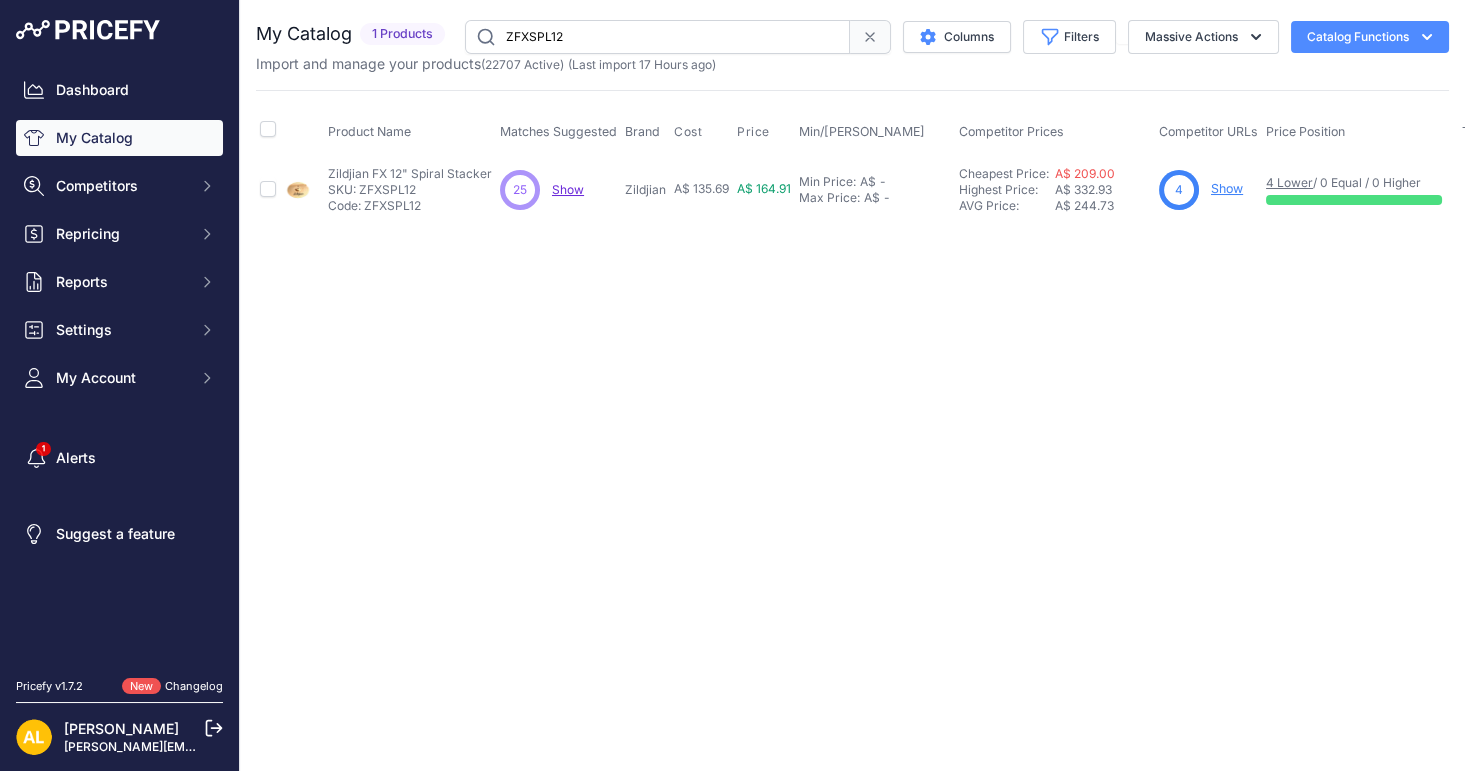 click on "ZFXSPL12" at bounding box center [657, 37] 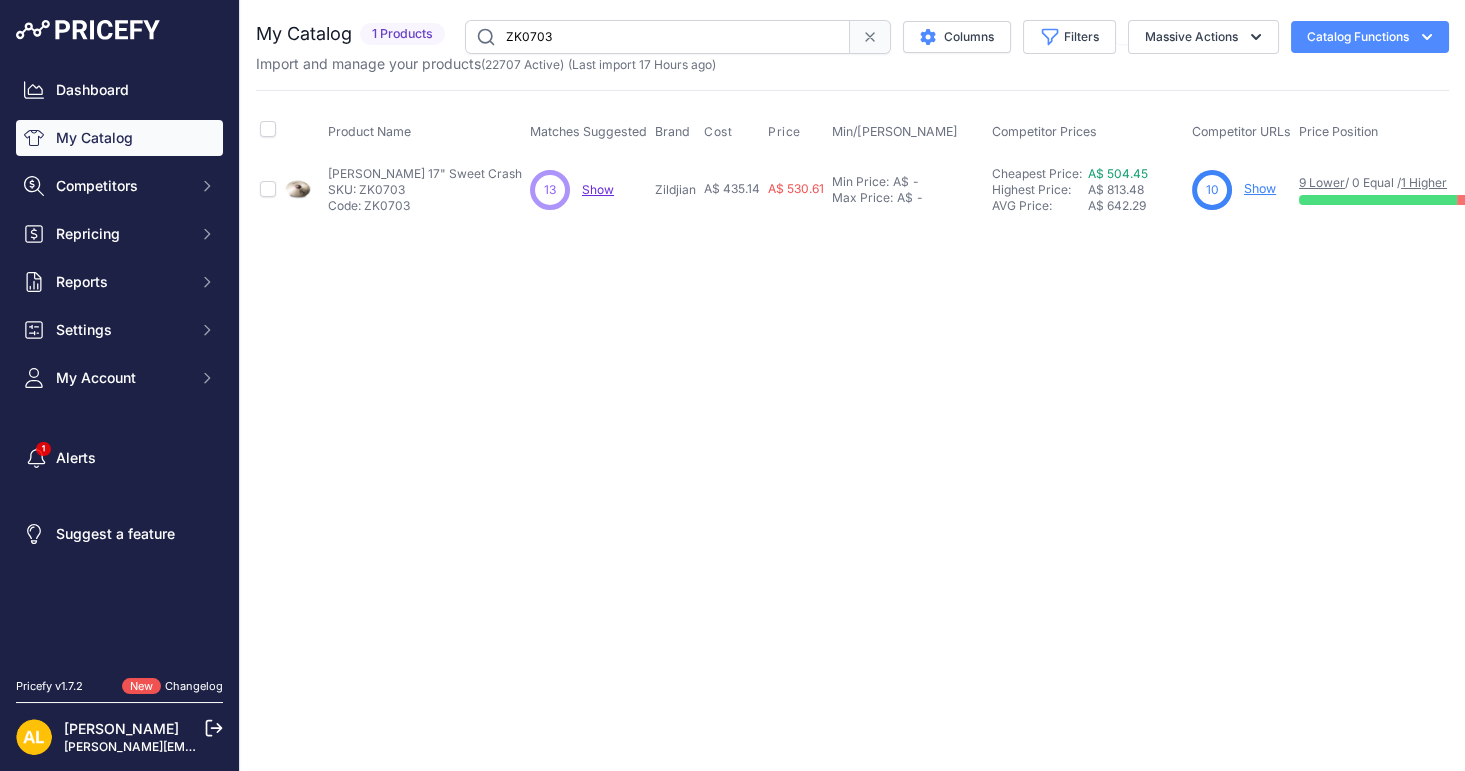 click on "You are not connected to the internet.
My Catalog" at bounding box center [852, 121] 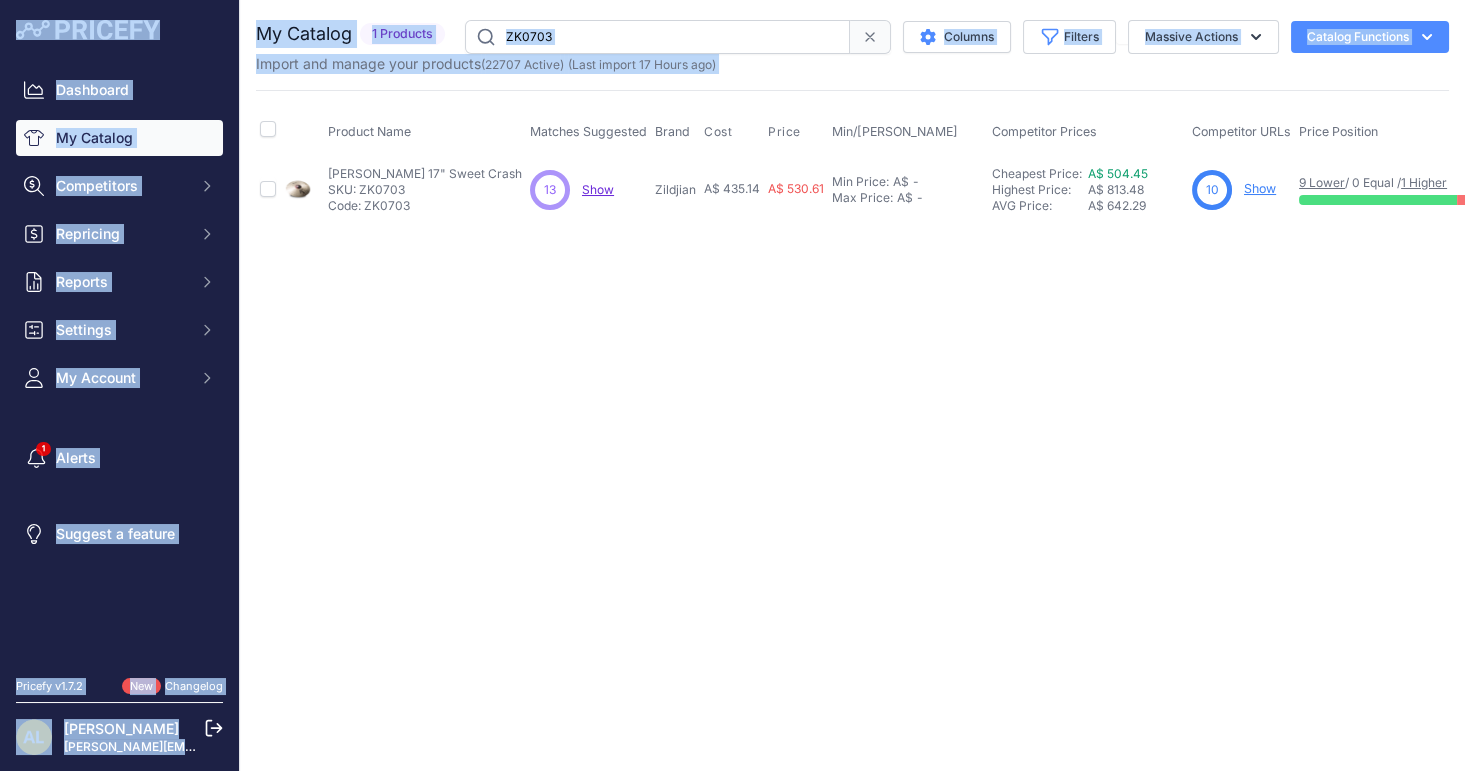 click on "ZK0703" at bounding box center (657, 37) 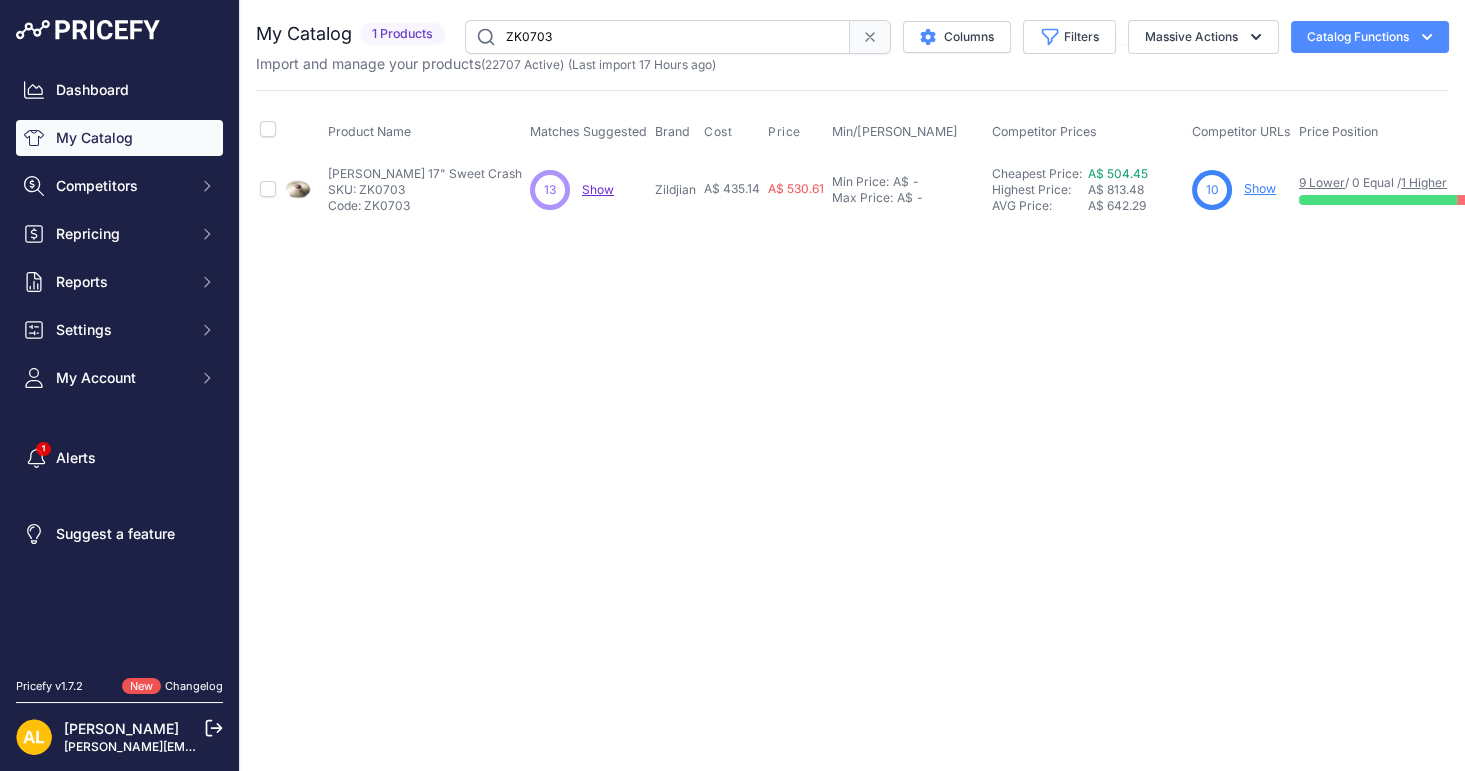 paste on "S20TCR" 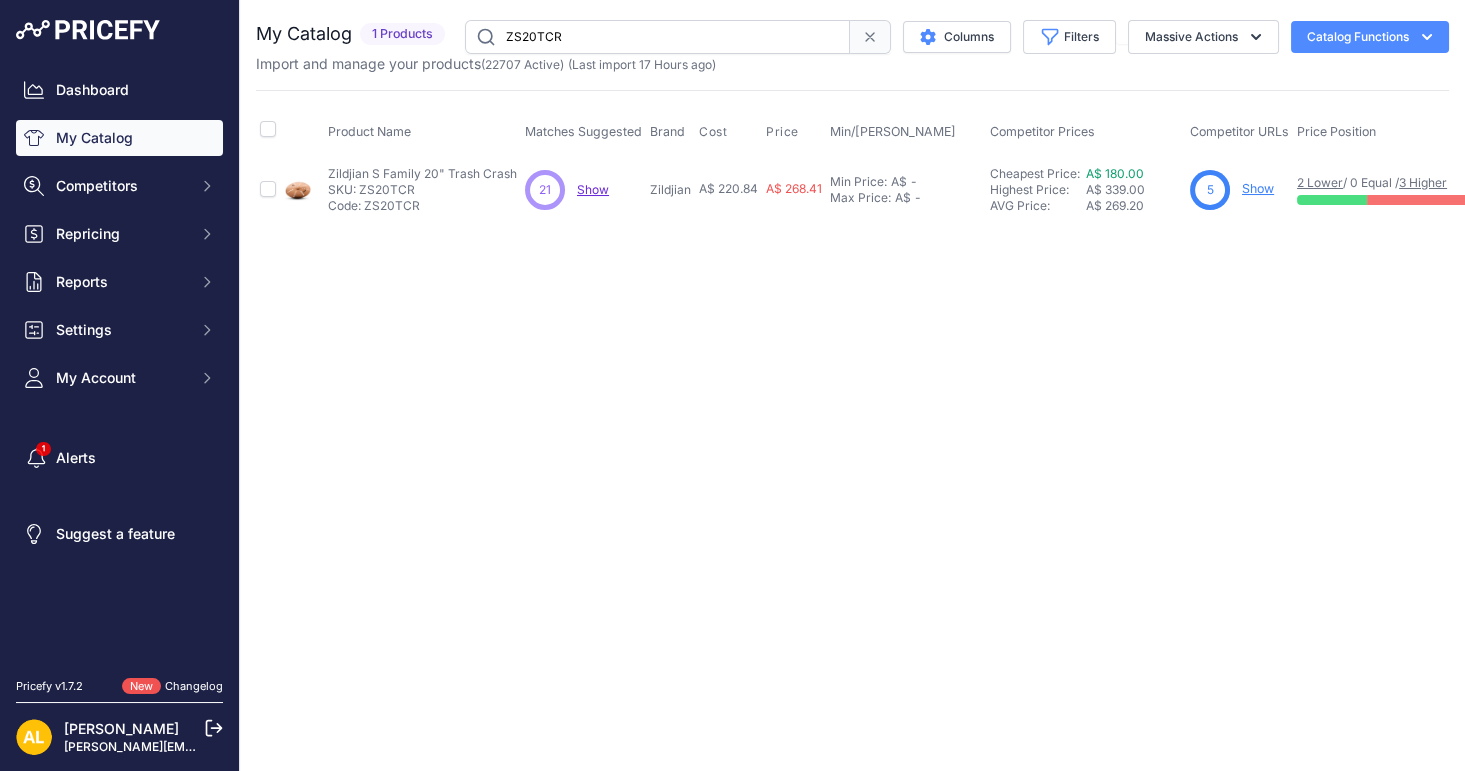 click on "ZS20TCR" at bounding box center (657, 37) 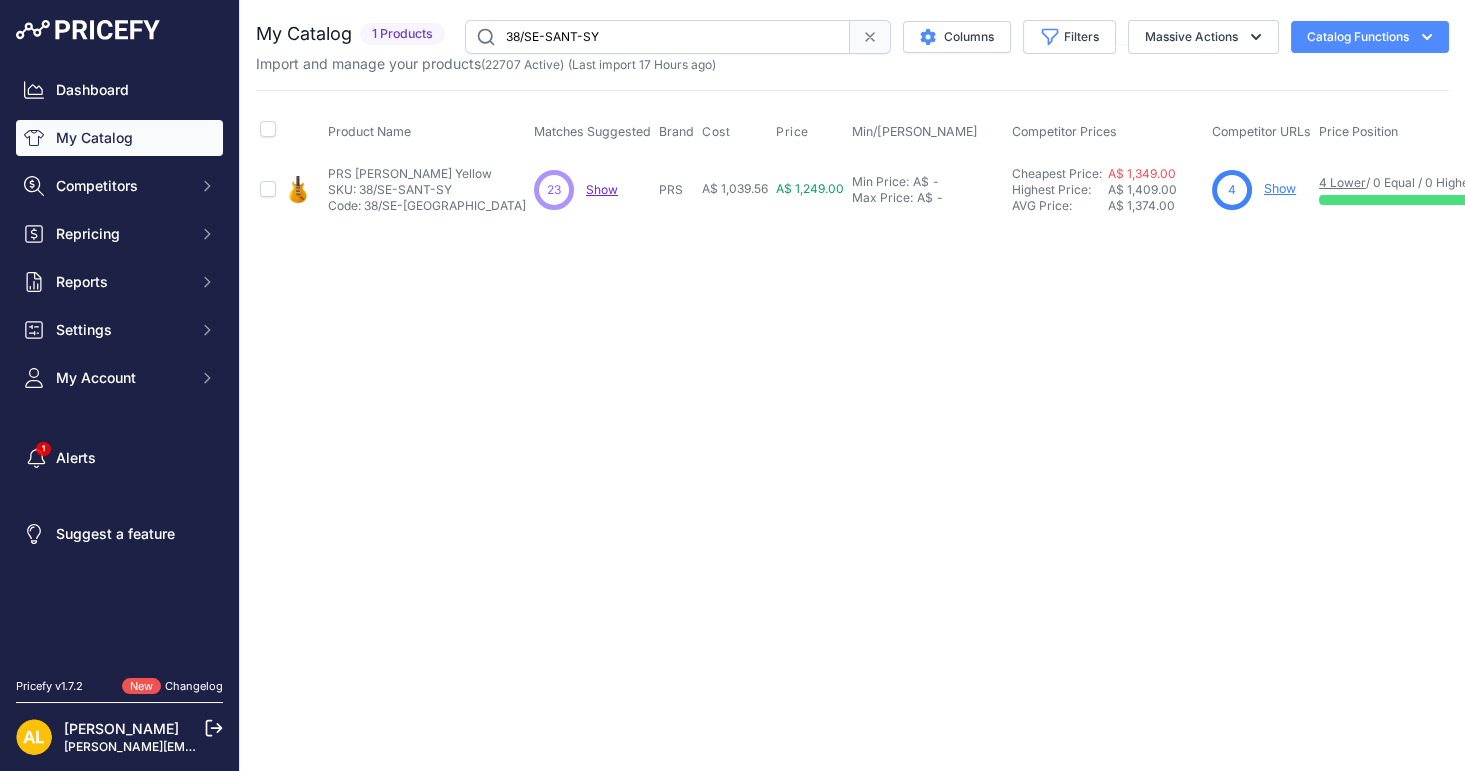 click on "38/SE-SANT-SY" at bounding box center (657, 37) 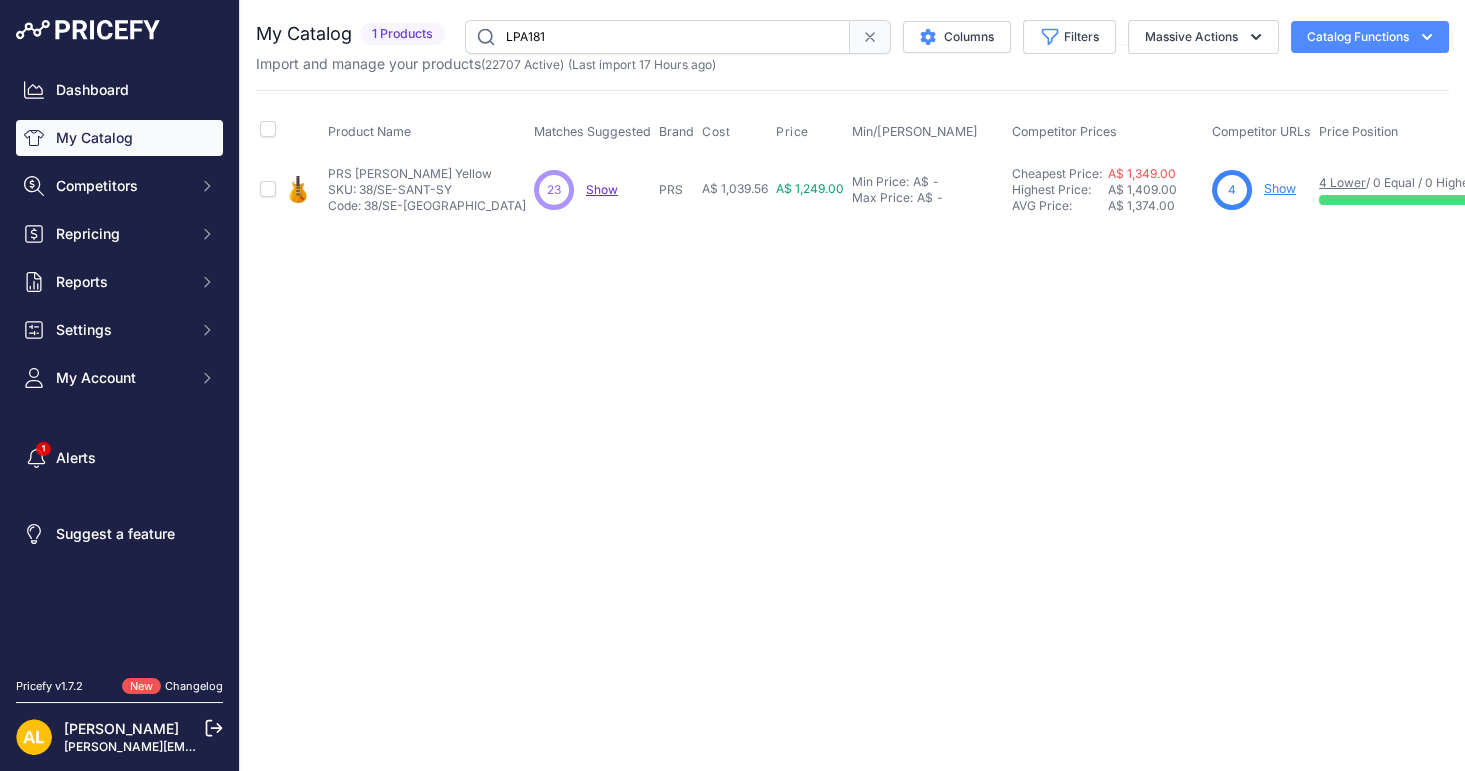 type on "LPA181" 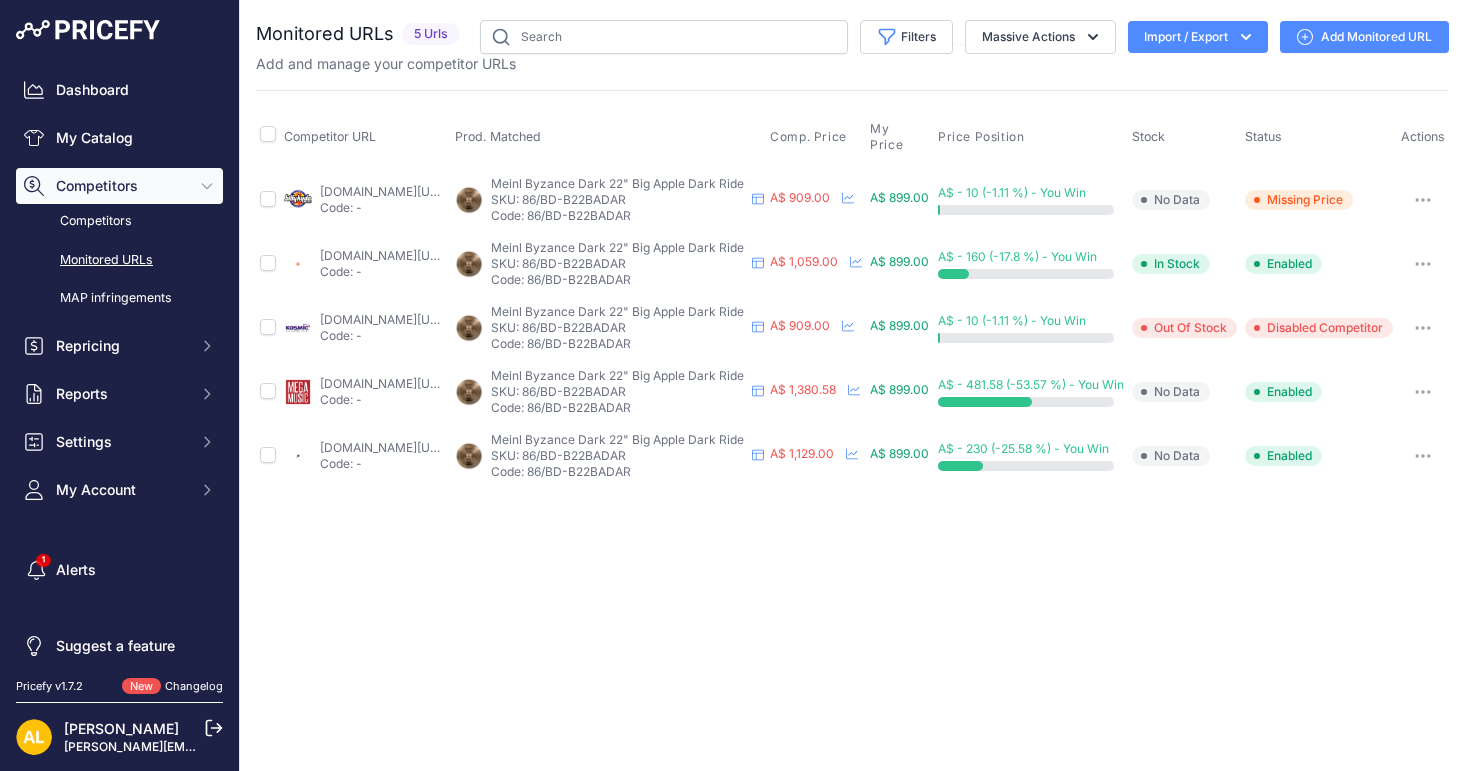 scroll, scrollTop: 0, scrollLeft: 0, axis: both 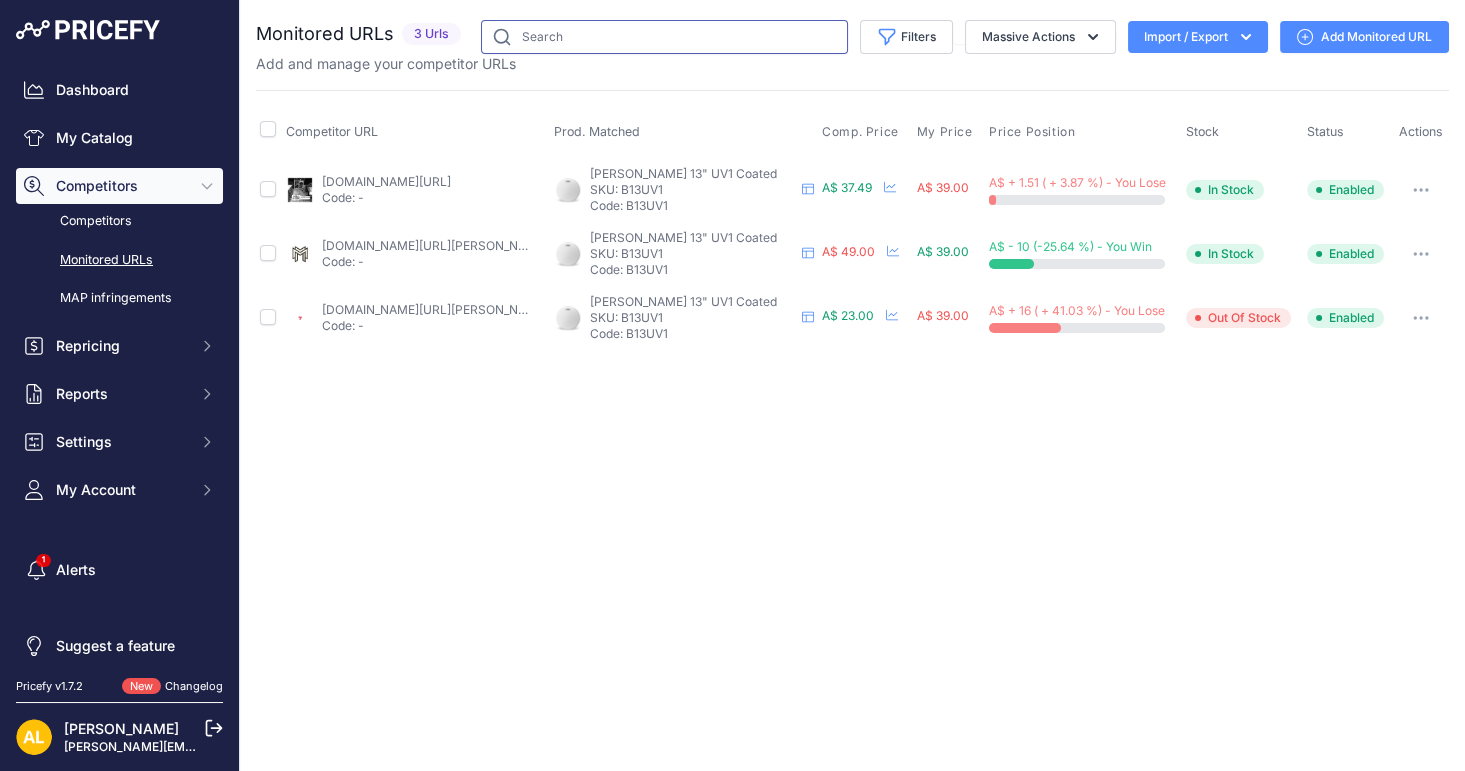 click at bounding box center [664, 37] 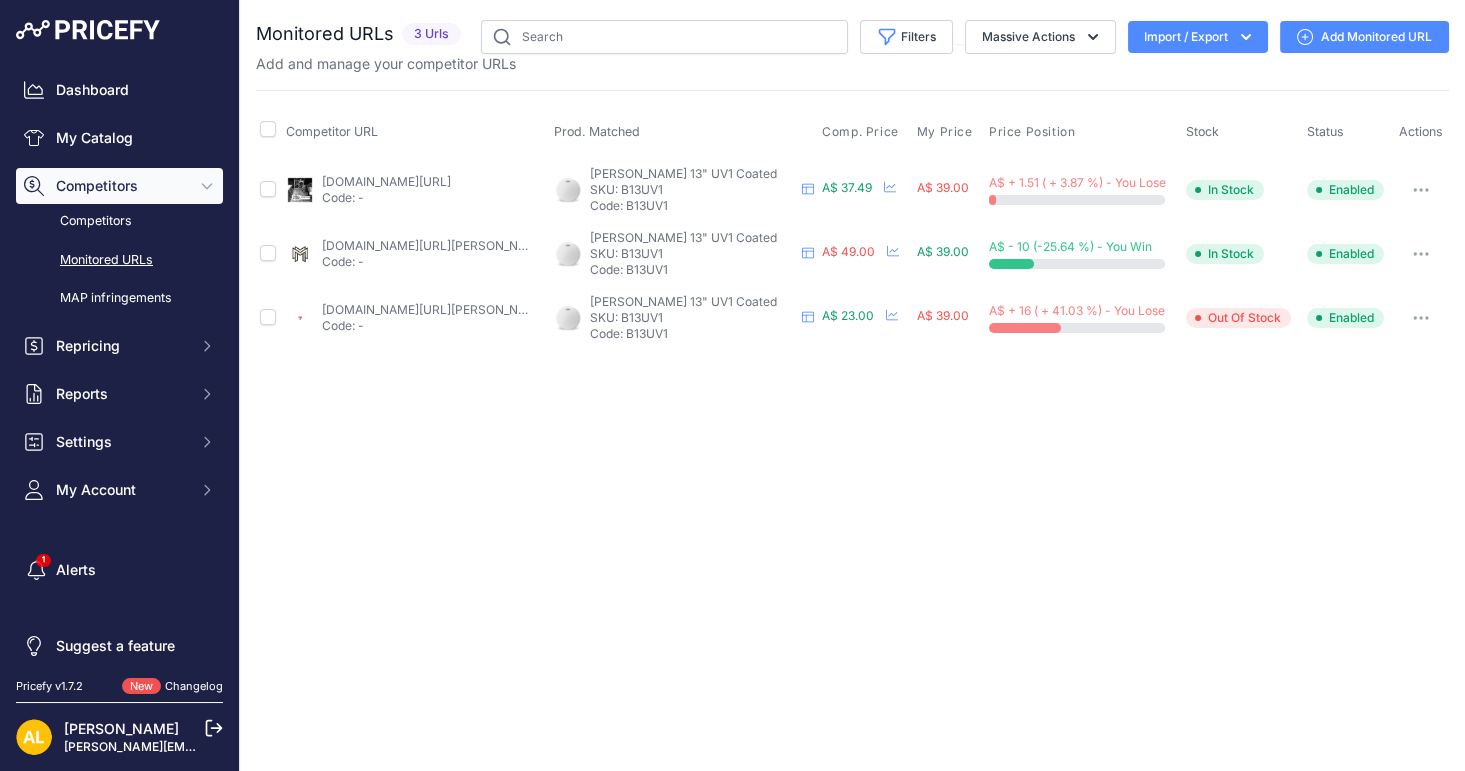 click on "Close
You are not connected to the internet." at bounding box center [852, 385] 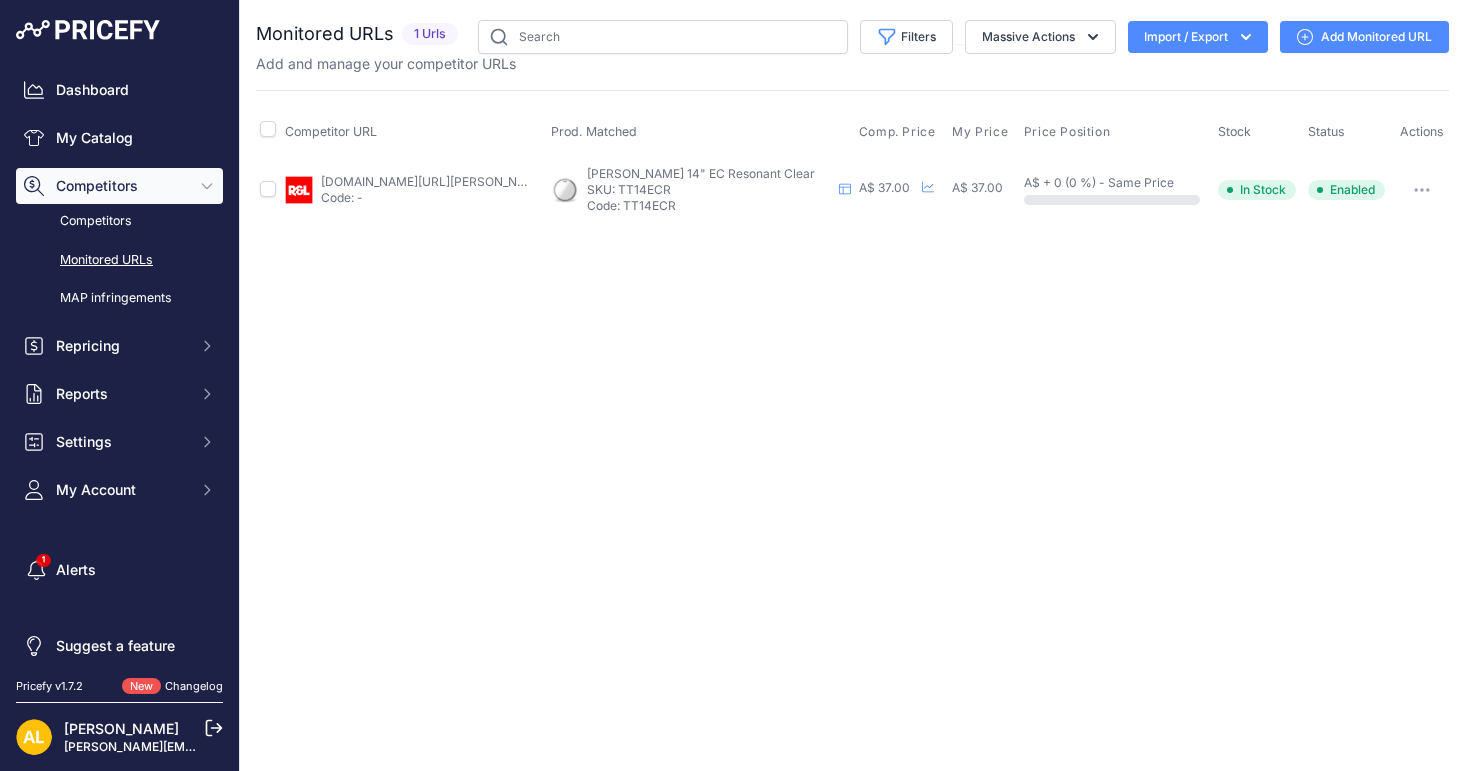 scroll, scrollTop: 0, scrollLeft: 0, axis: both 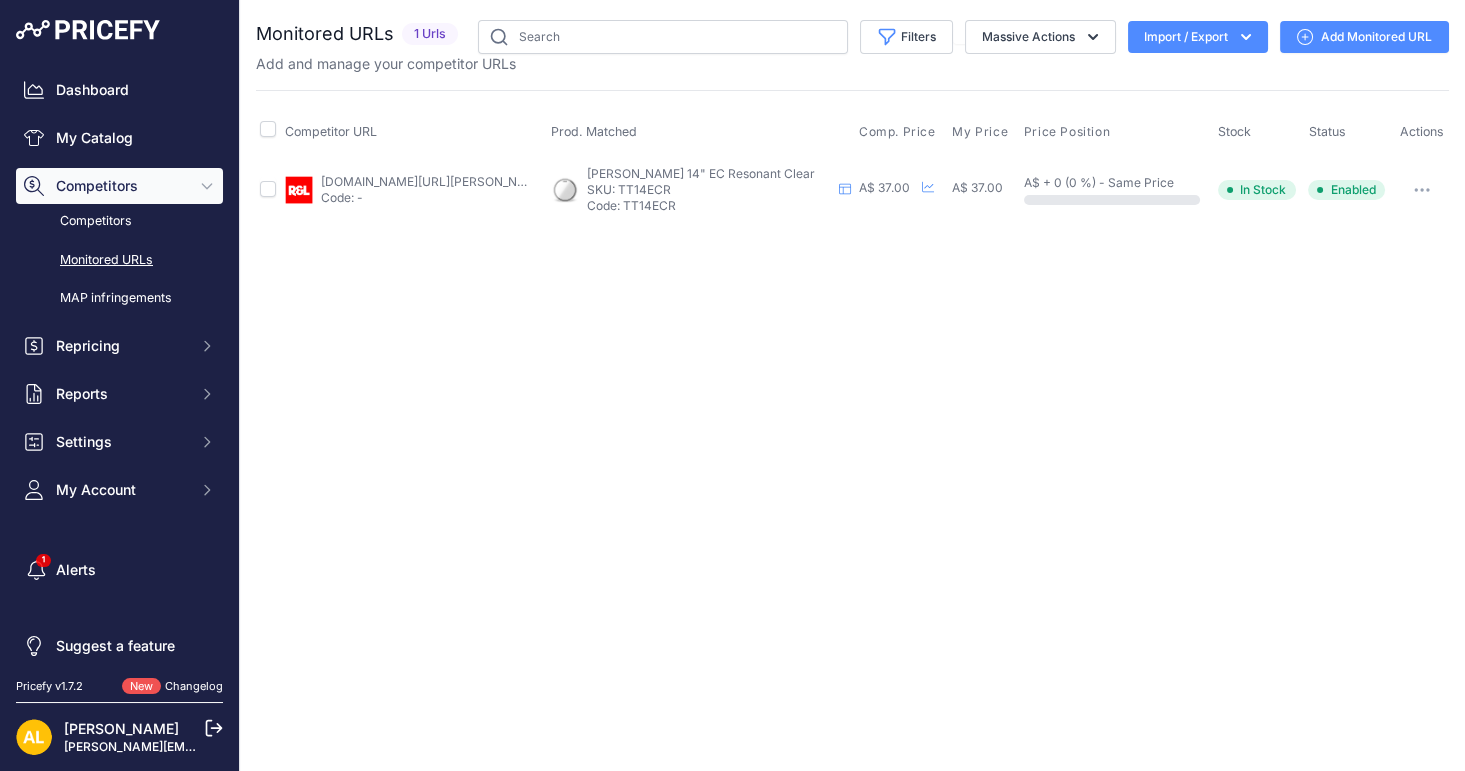click on "Add Monitored URL" at bounding box center [1364, 37] 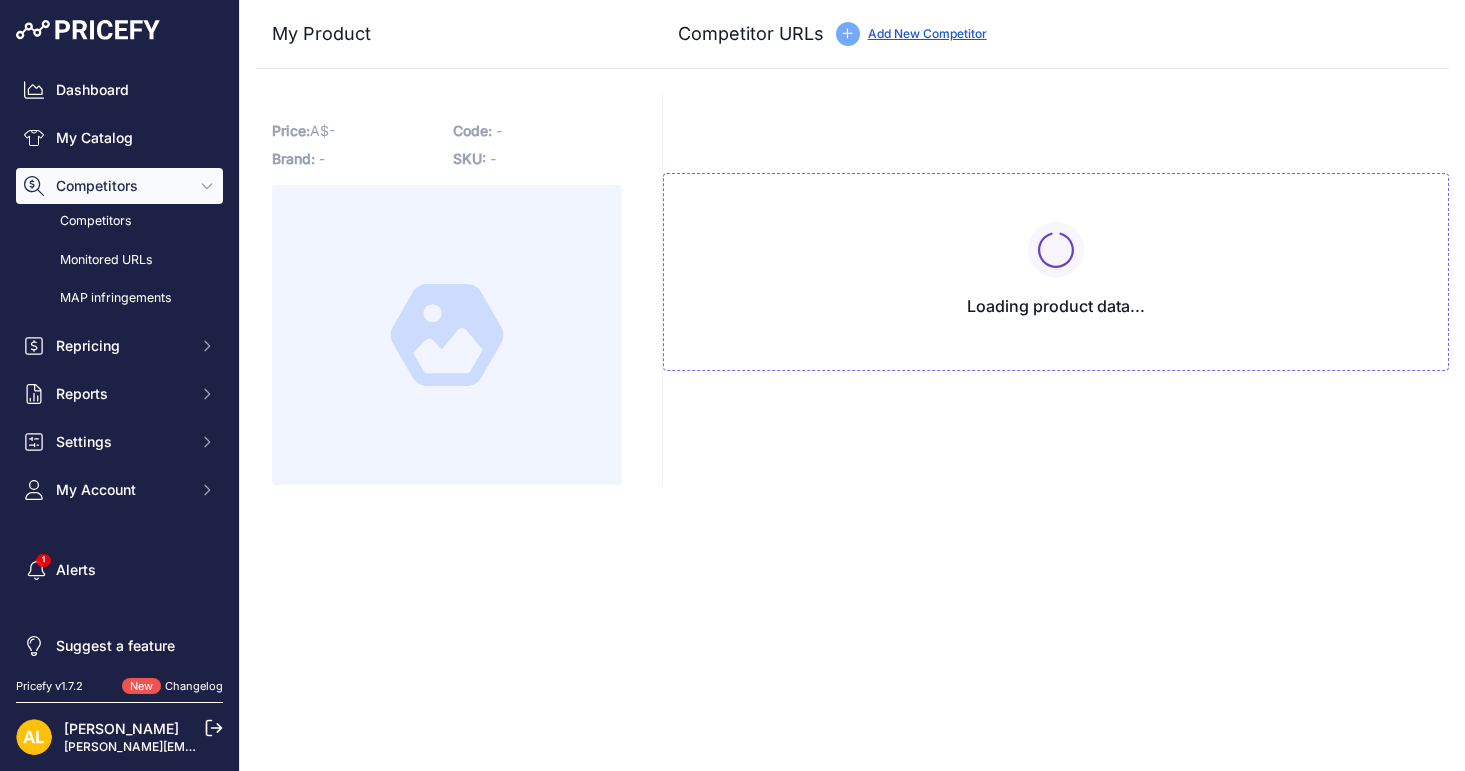 type on "[DOMAIN_NAME][URL][PERSON_NAME]" 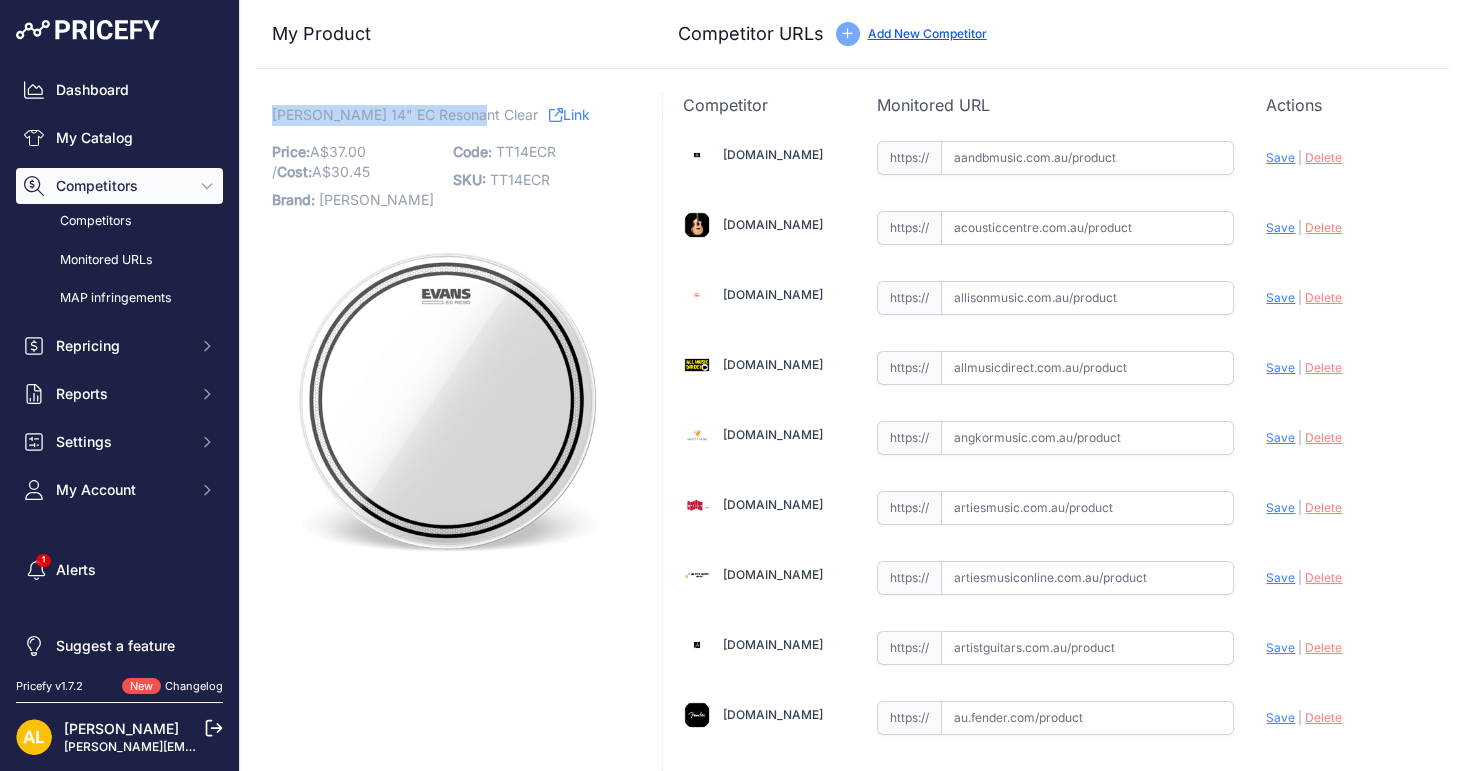 drag, startPoint x: 265, startPoint y: 116, endPoint x: 463, endPoint y: 111, distance: 198.06313 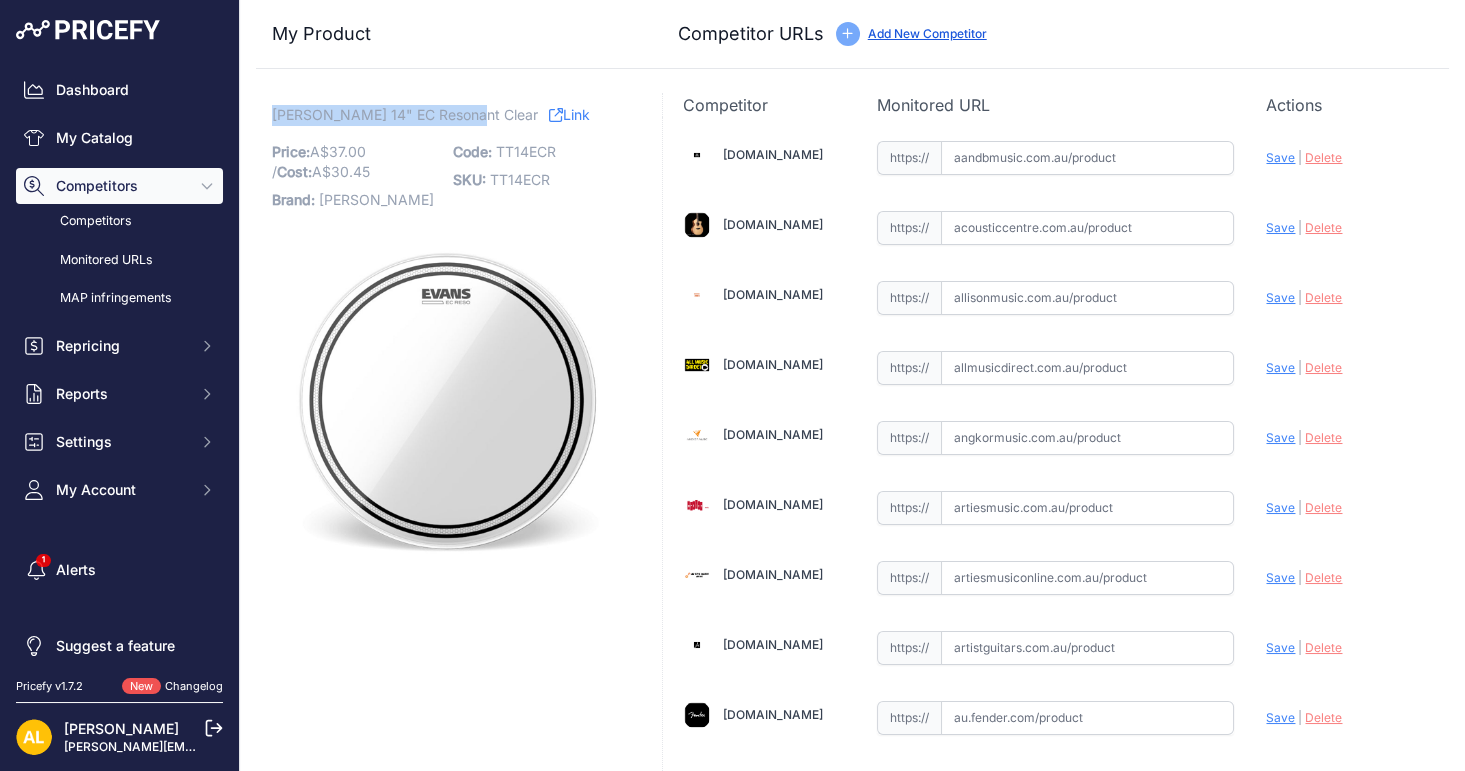 click on "Evans 14" EC Resonant Clear
Link
Price:
A$  37.00   /  Cost: 30.45 Brand:   Evans" at bounding box center [447, 3402] 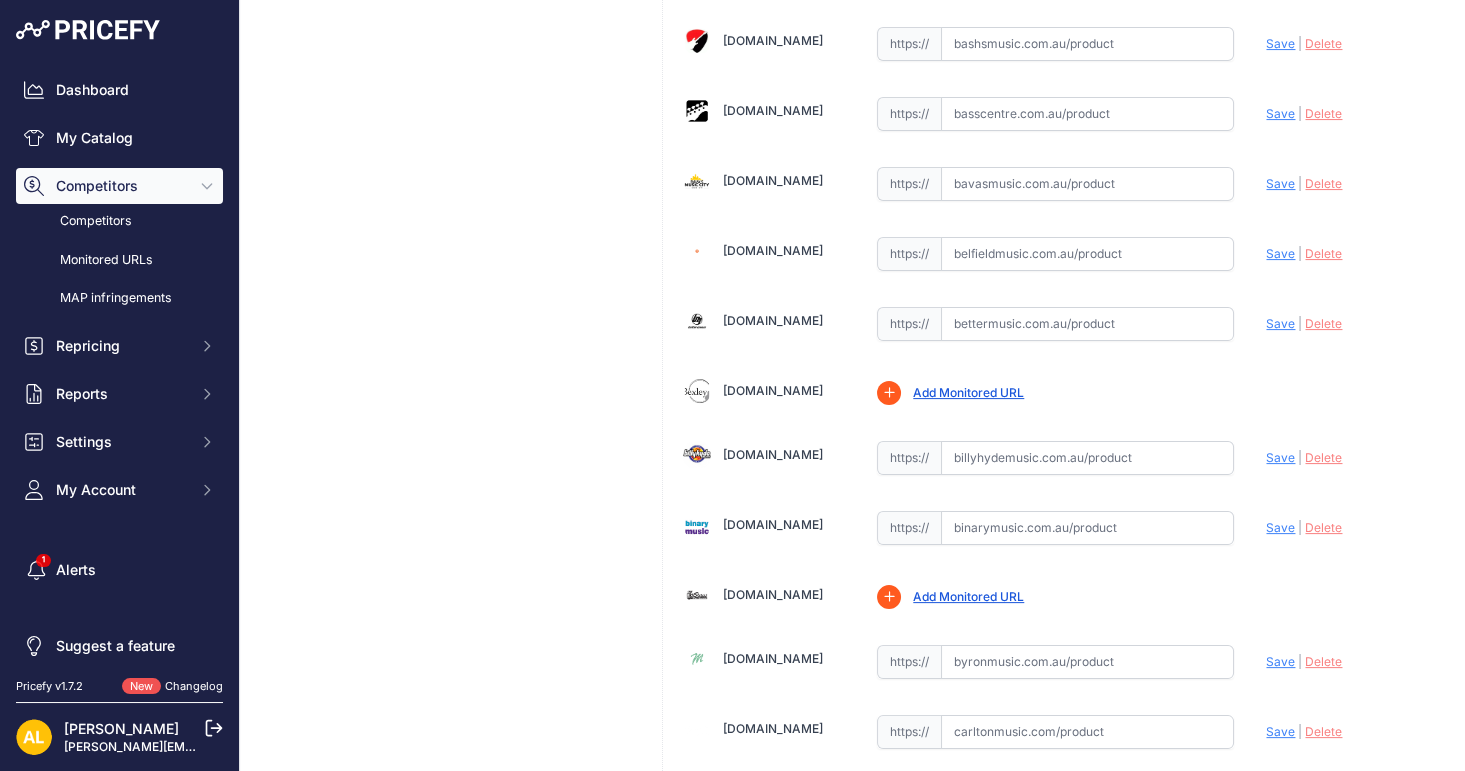 scroll, scrollTop: 1333, scrollLeft: 0, axis: vertical 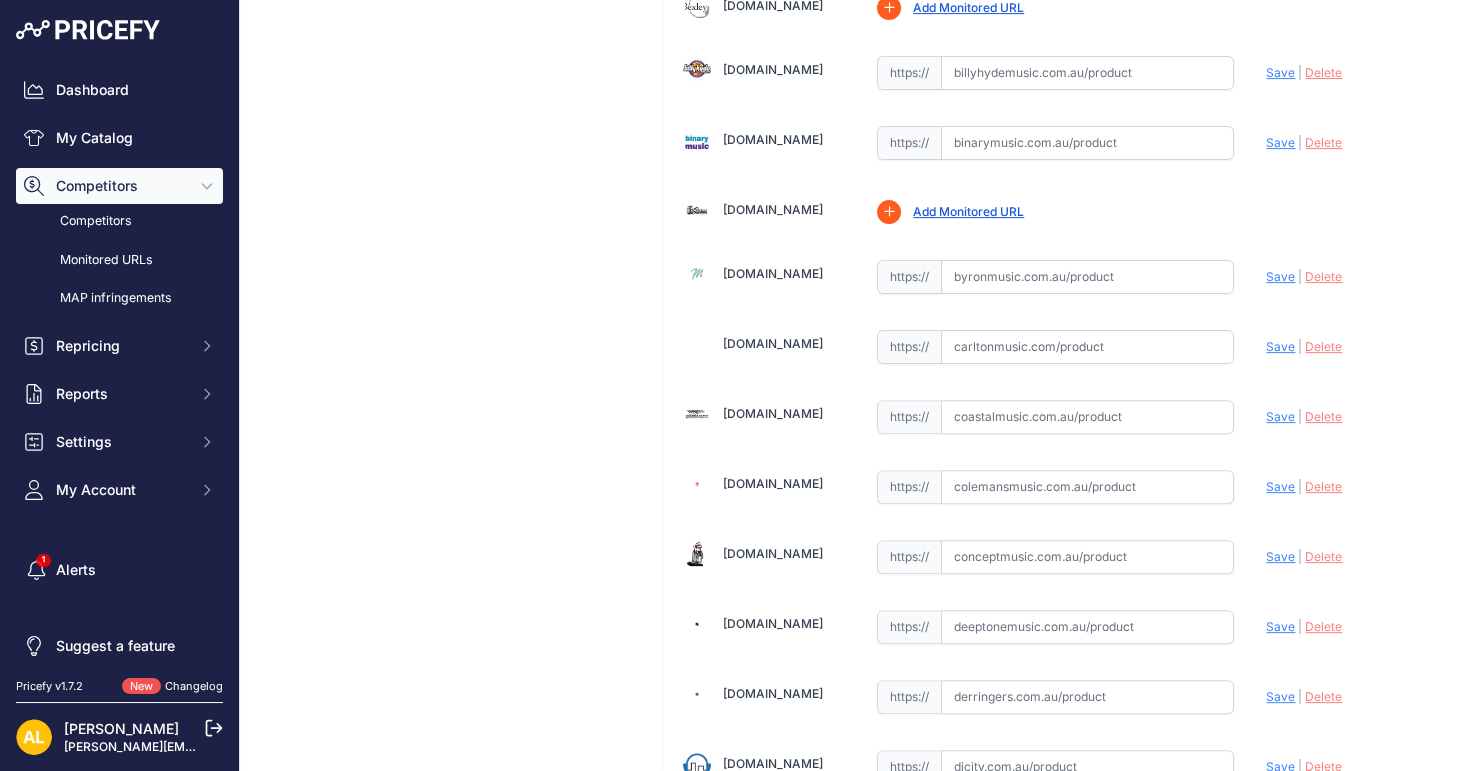 click at bounding box center [1087, 73] 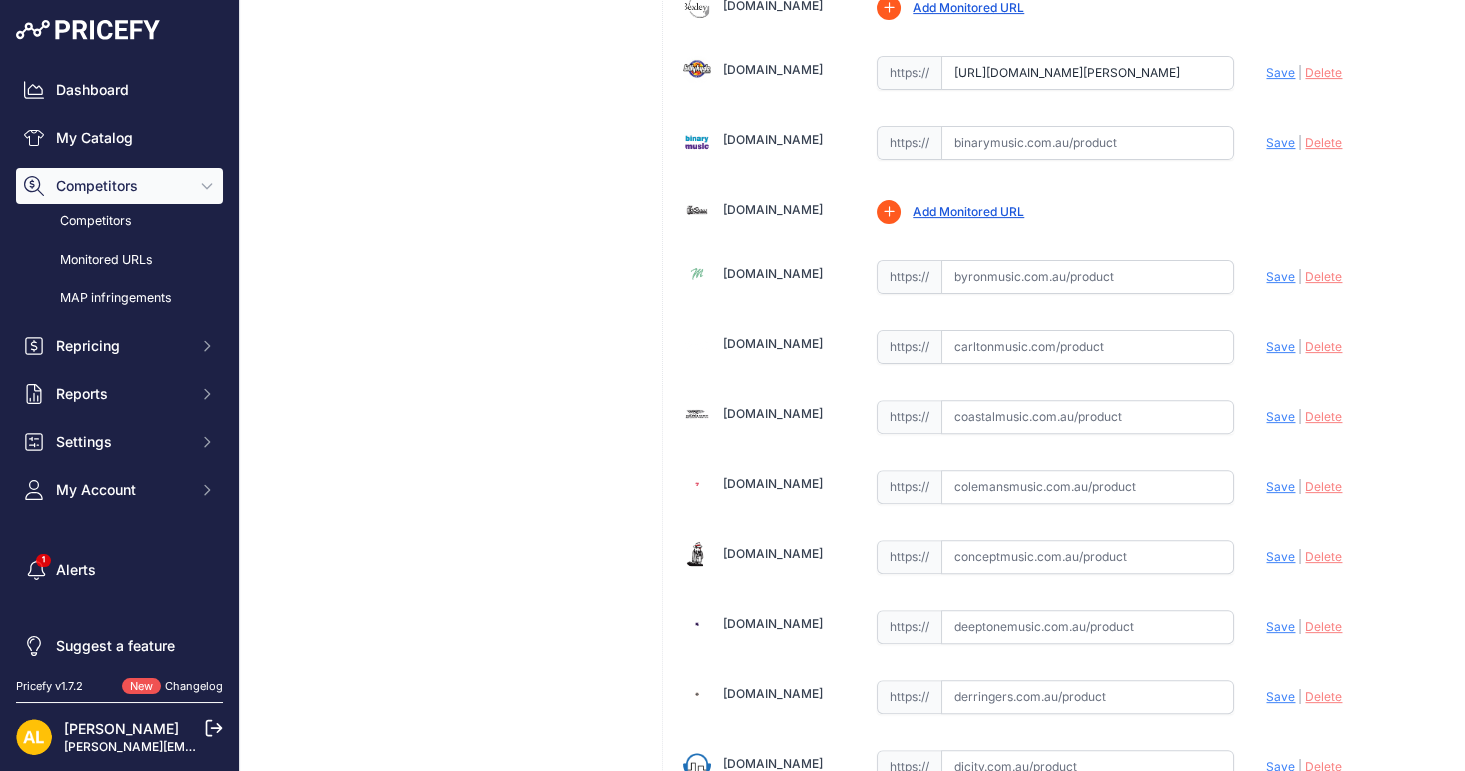 scroll, scrollTop: 0, scrollLeft: 594, axis: horizontal 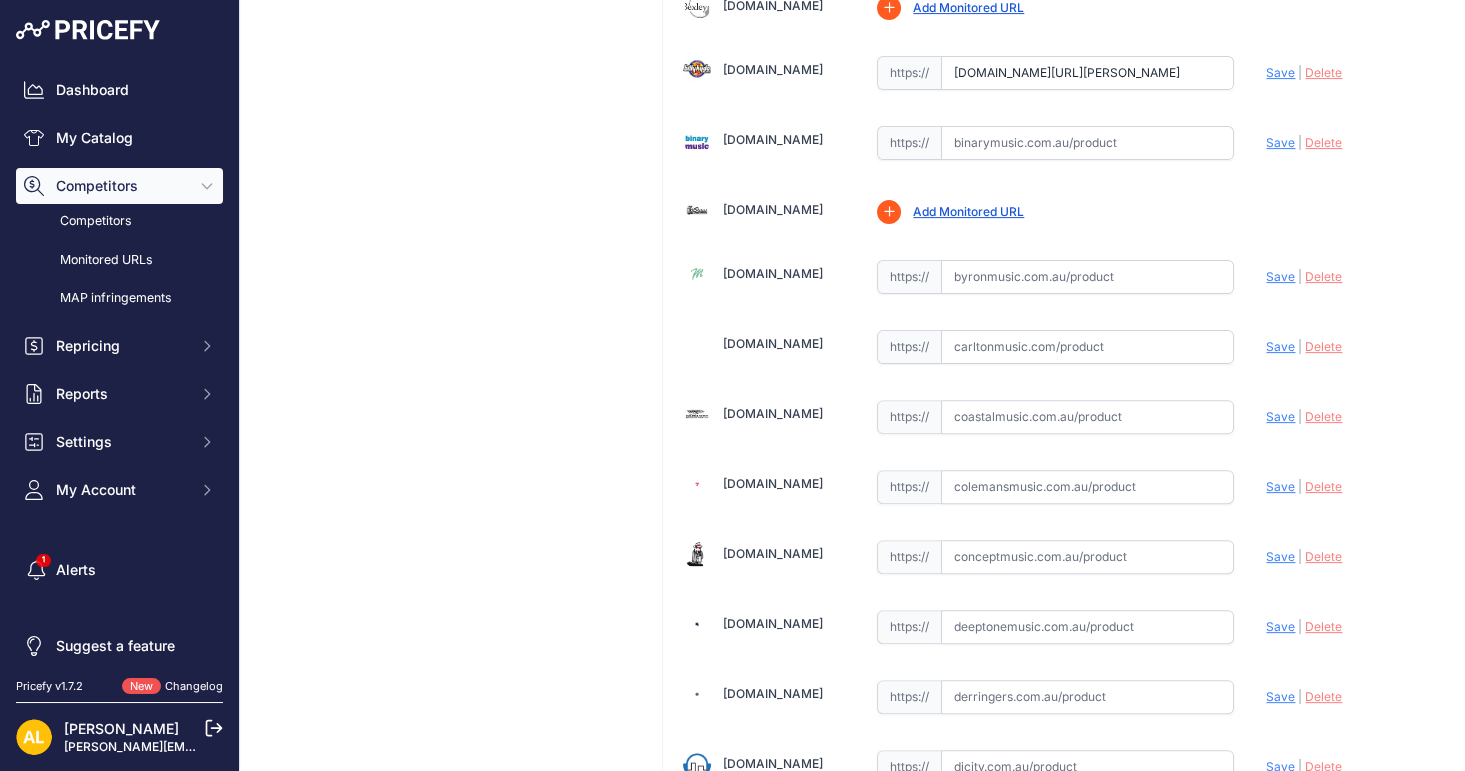 click on "Save" at bounding box center [1280, 72] 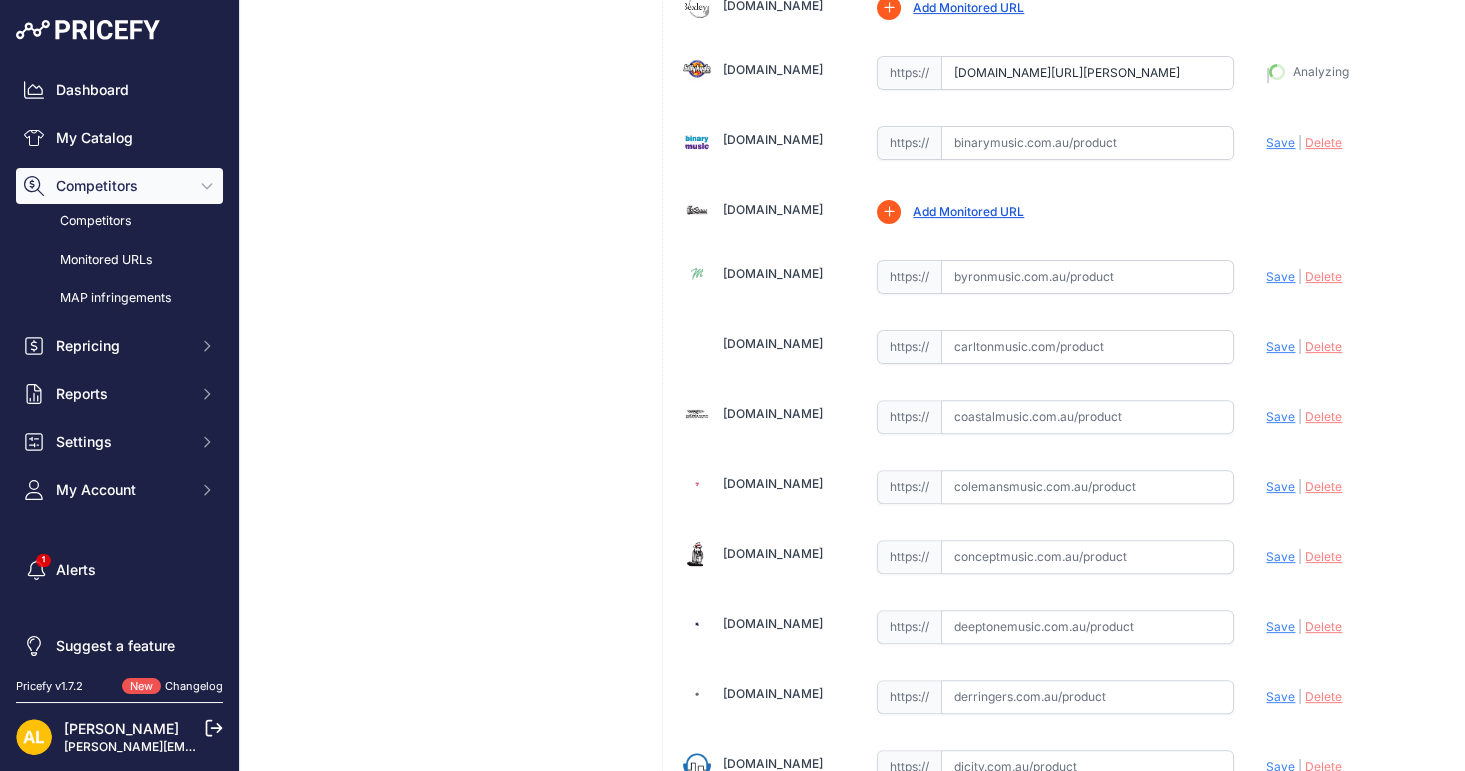 type on "https://billyhydemusic.com.au/evans-ec-resonant-drum-head-14-inch?prirule_jdsnikfkfjsd=1314" 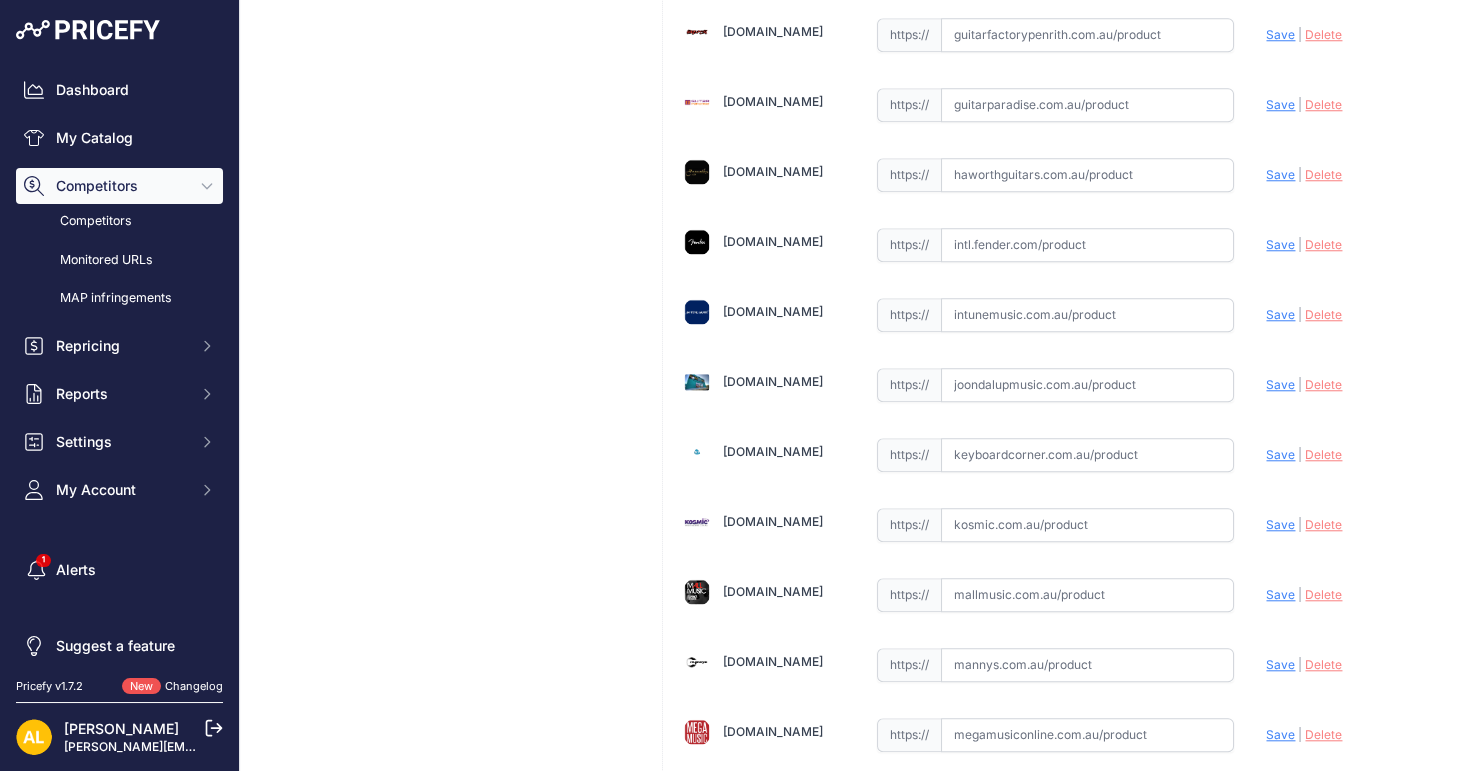scroll, scrollTop: 3555, scrollLeft: 0, axis: vertical 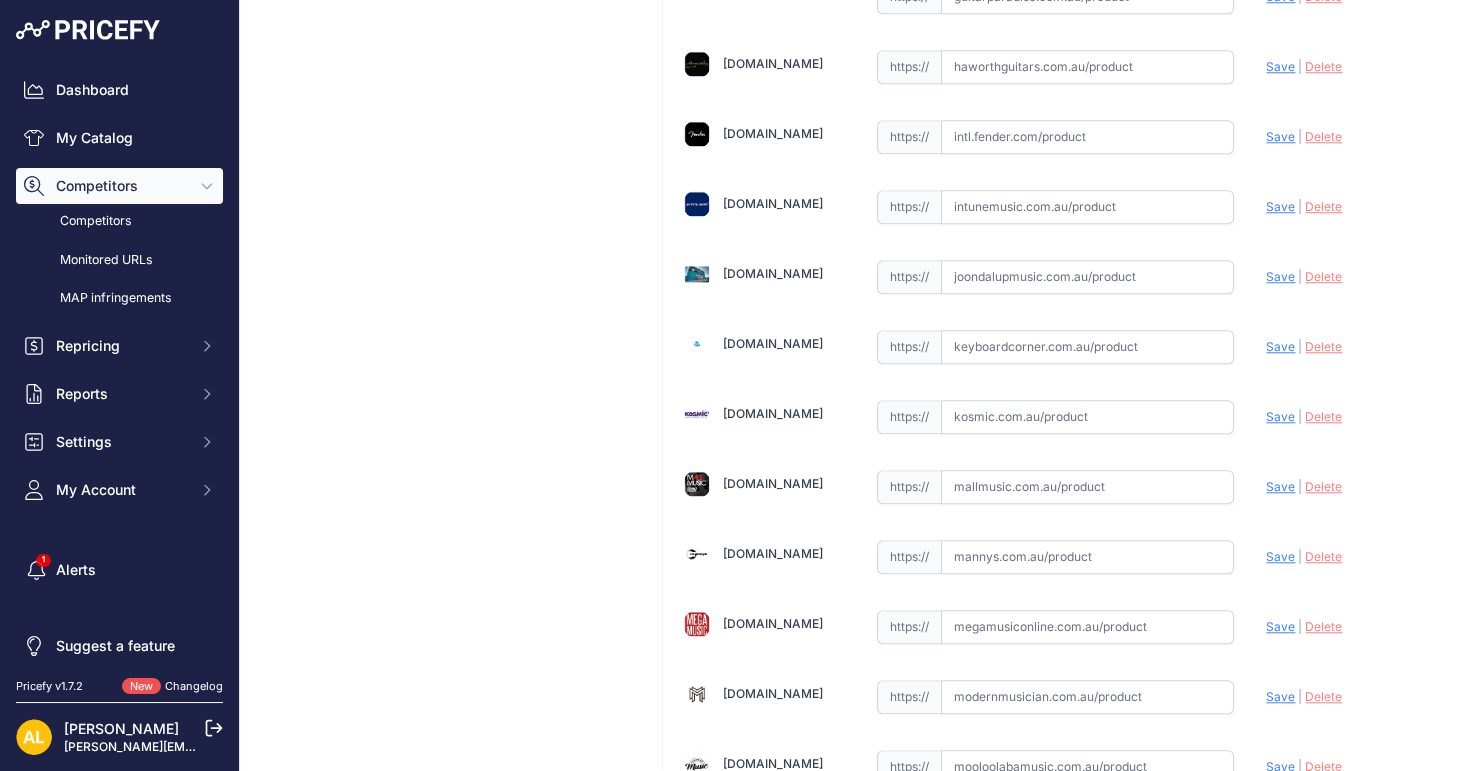 click at bounding box center (1087, 557) 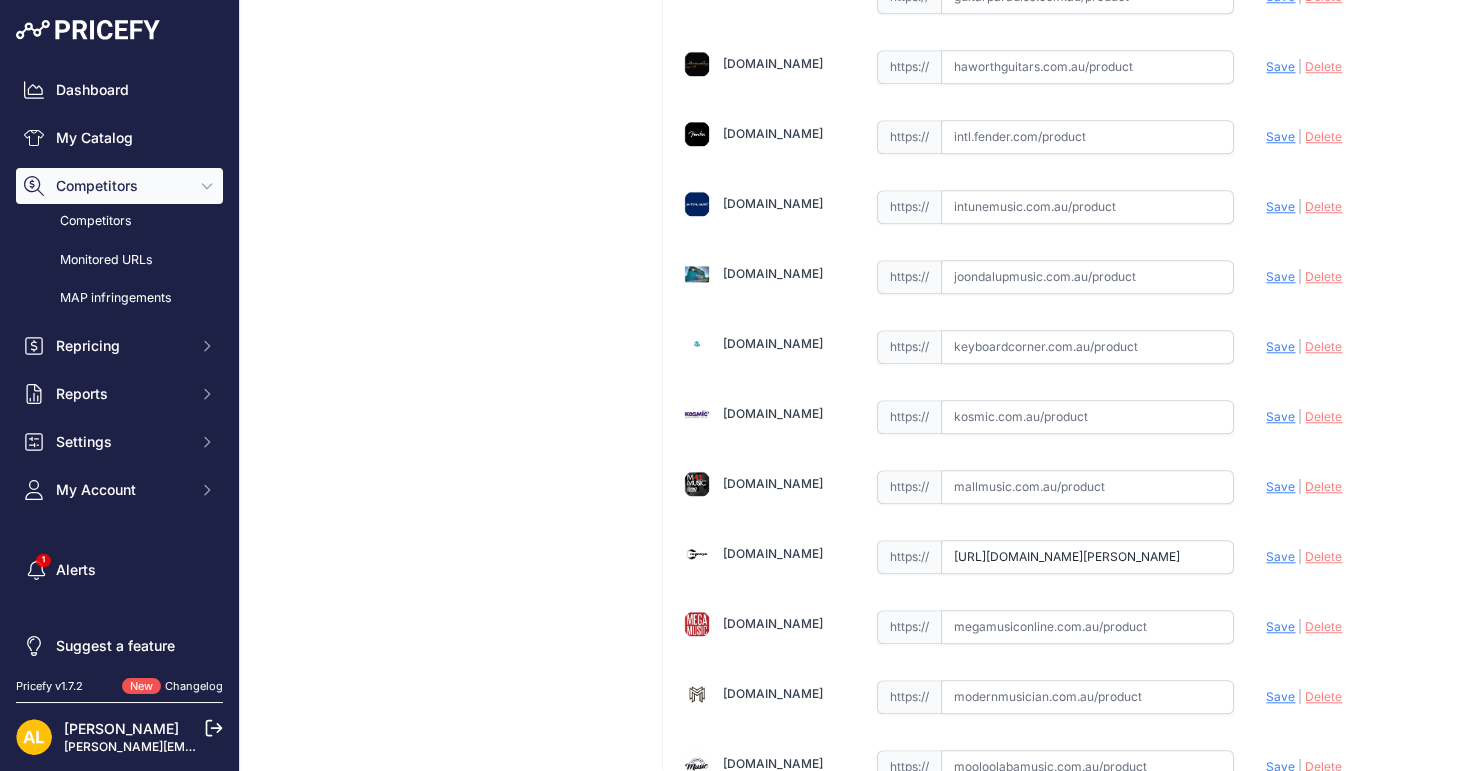 scroll, scrollTop: 0, scrollLeft: 183, axis: horizontal 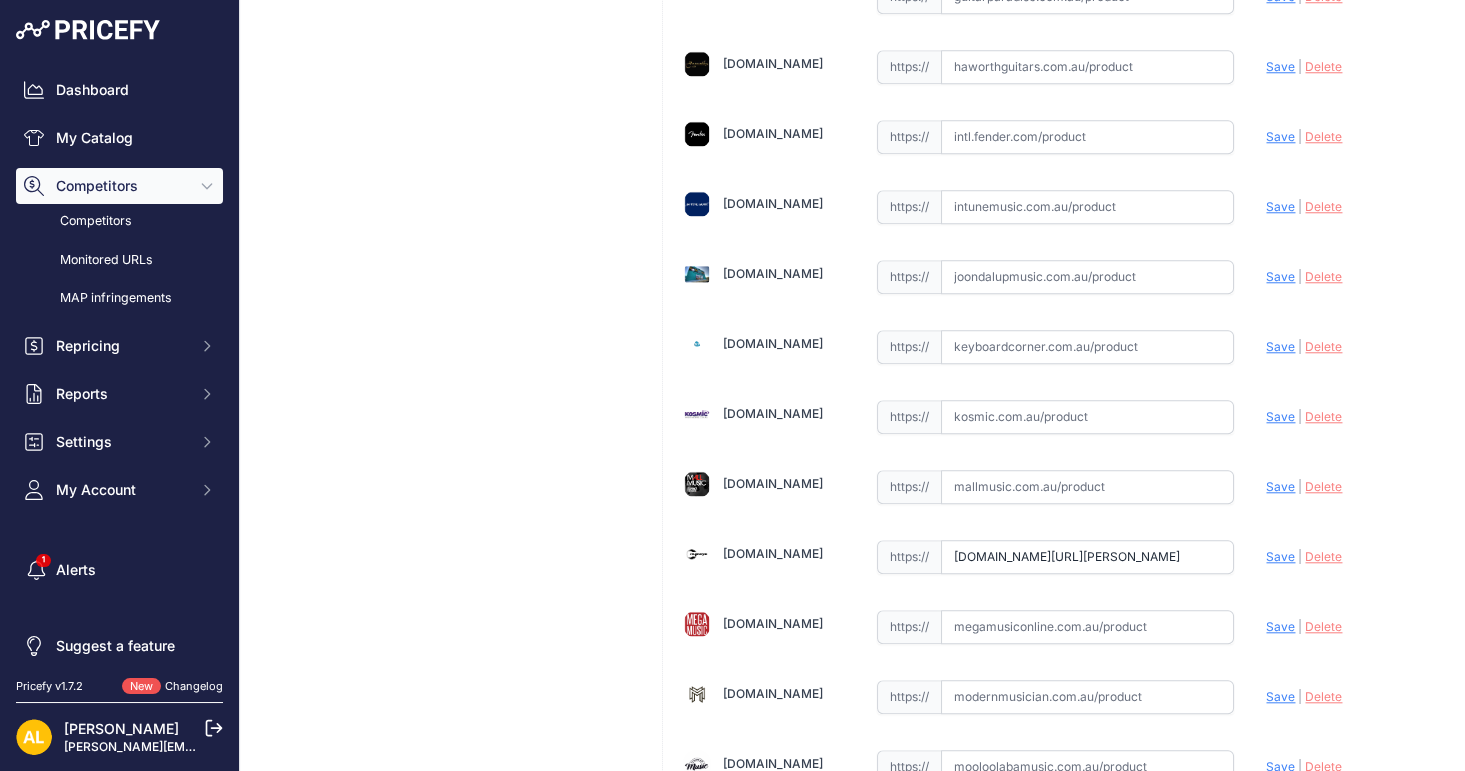 click on "Save" at bounding box center (1280, 556) 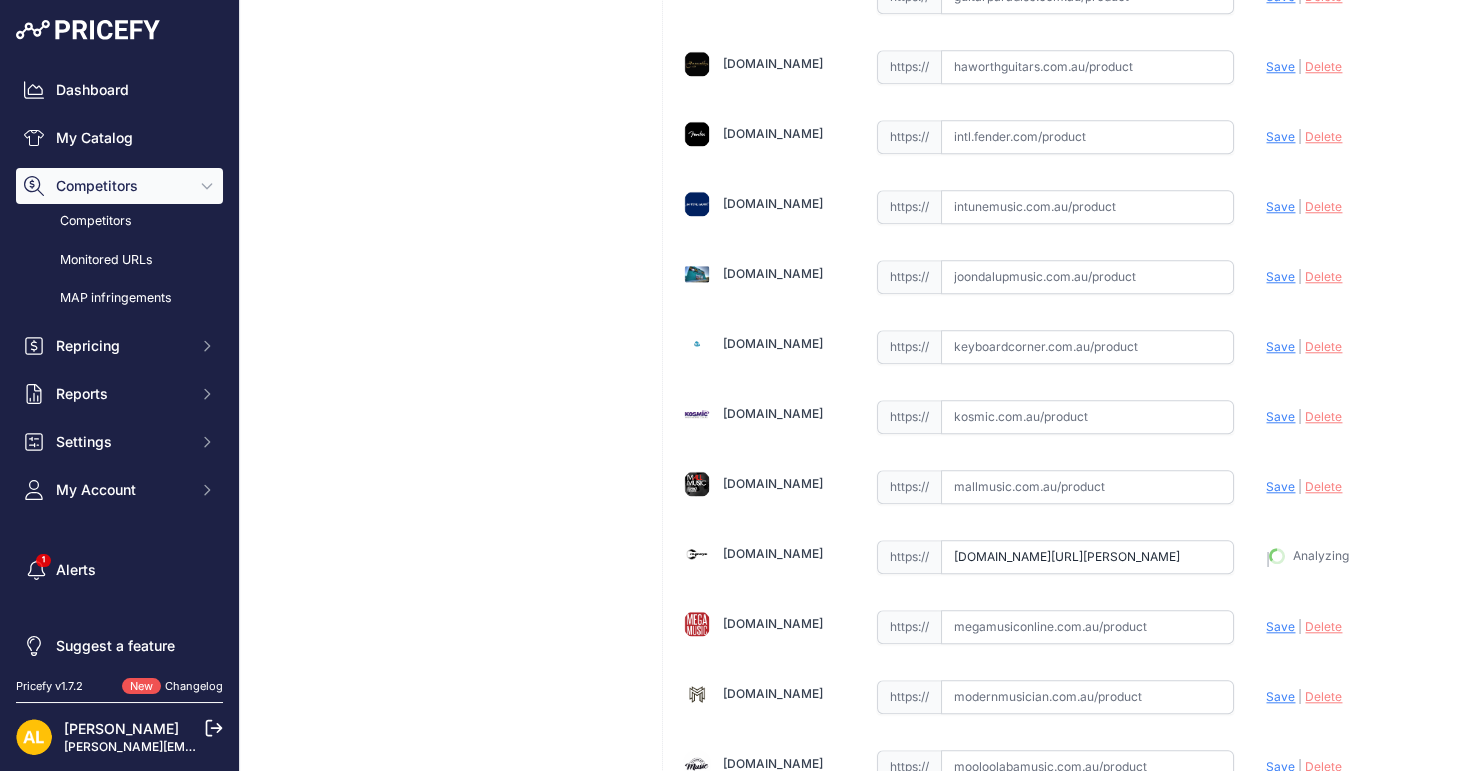 type on "https://www.mannys.com.au/products/evans-ec-resonant-drum-head-14-inch?prirule_jdsnikfkfjsd=1314" 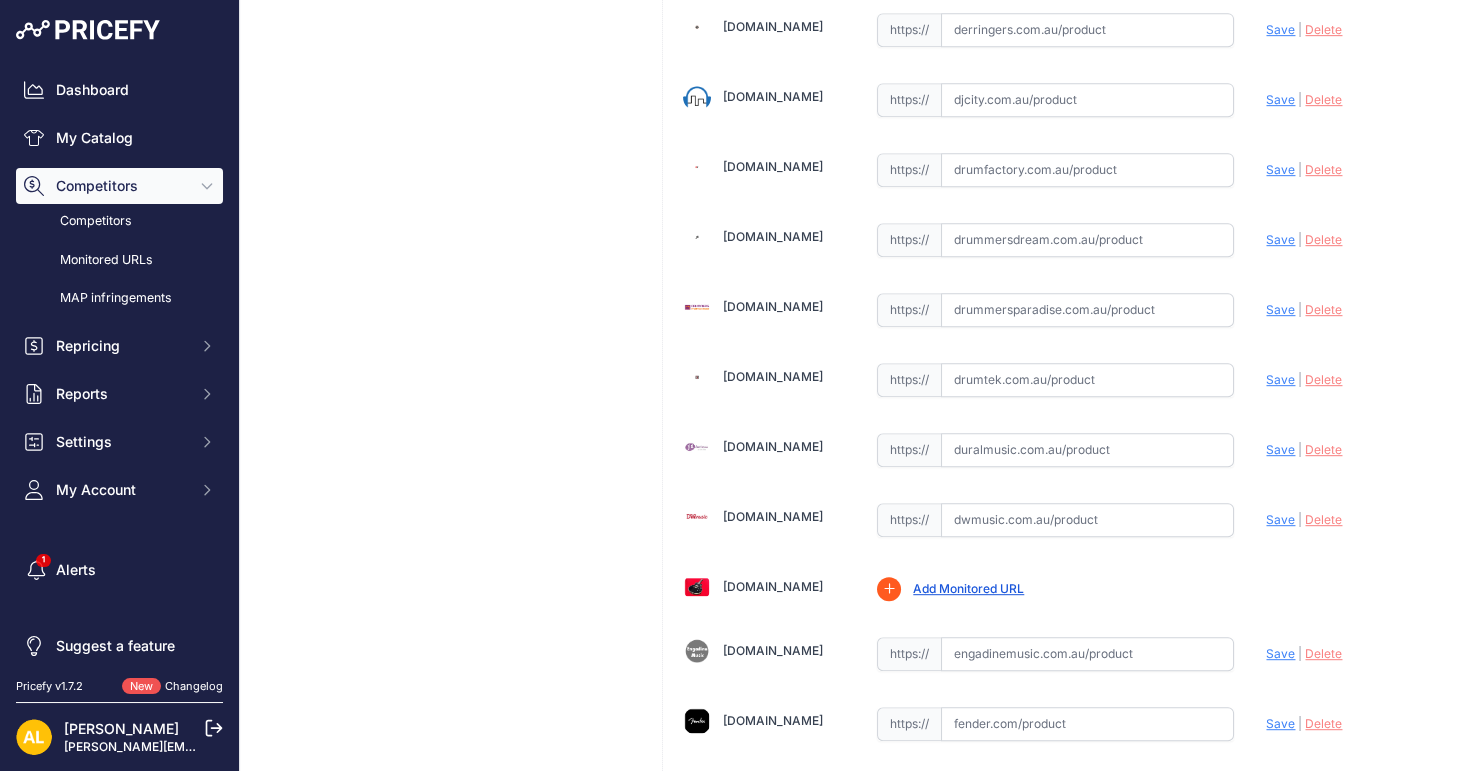 scroll, scrollTop: 1888, scrollLeft: 0, axis: vertical 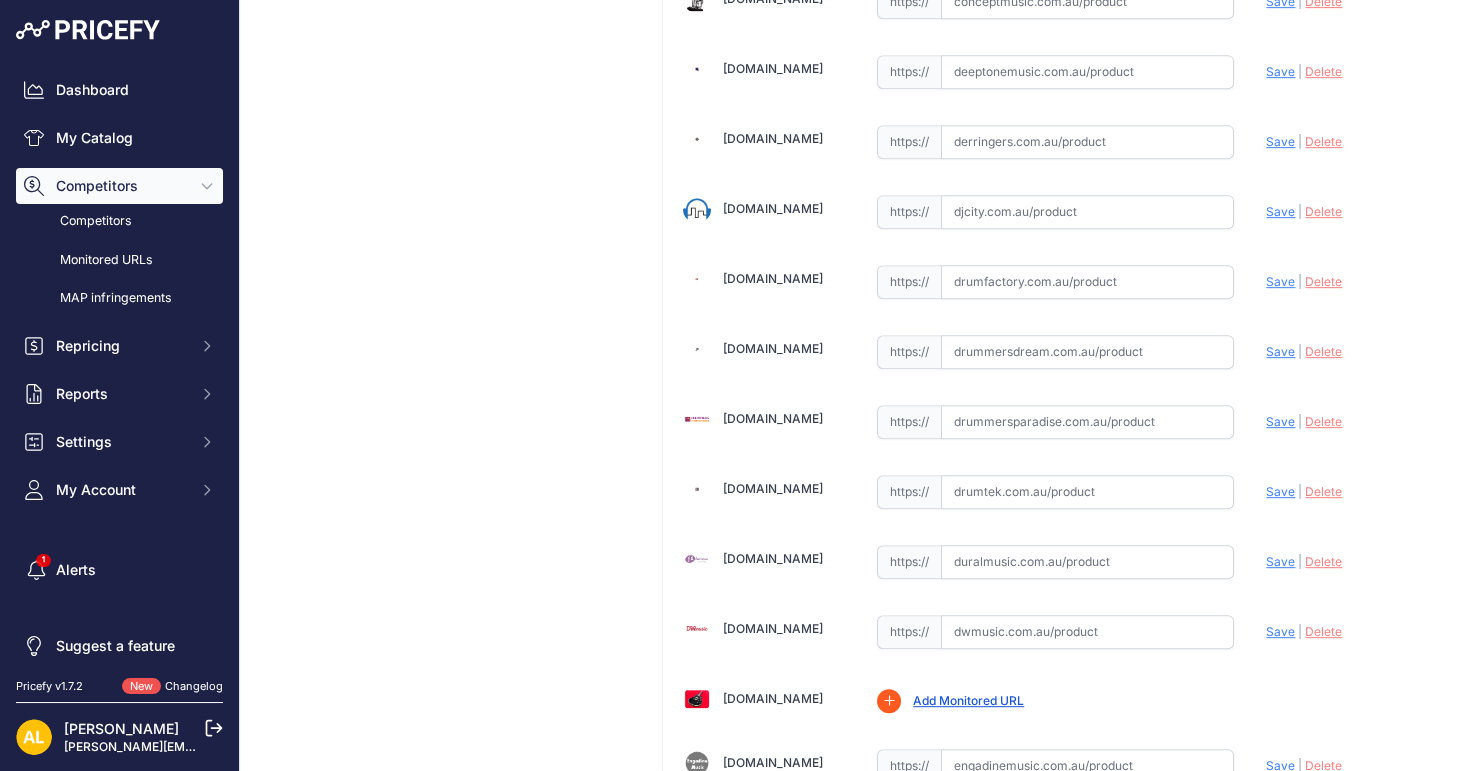 click at bounding box center (1087, 142) 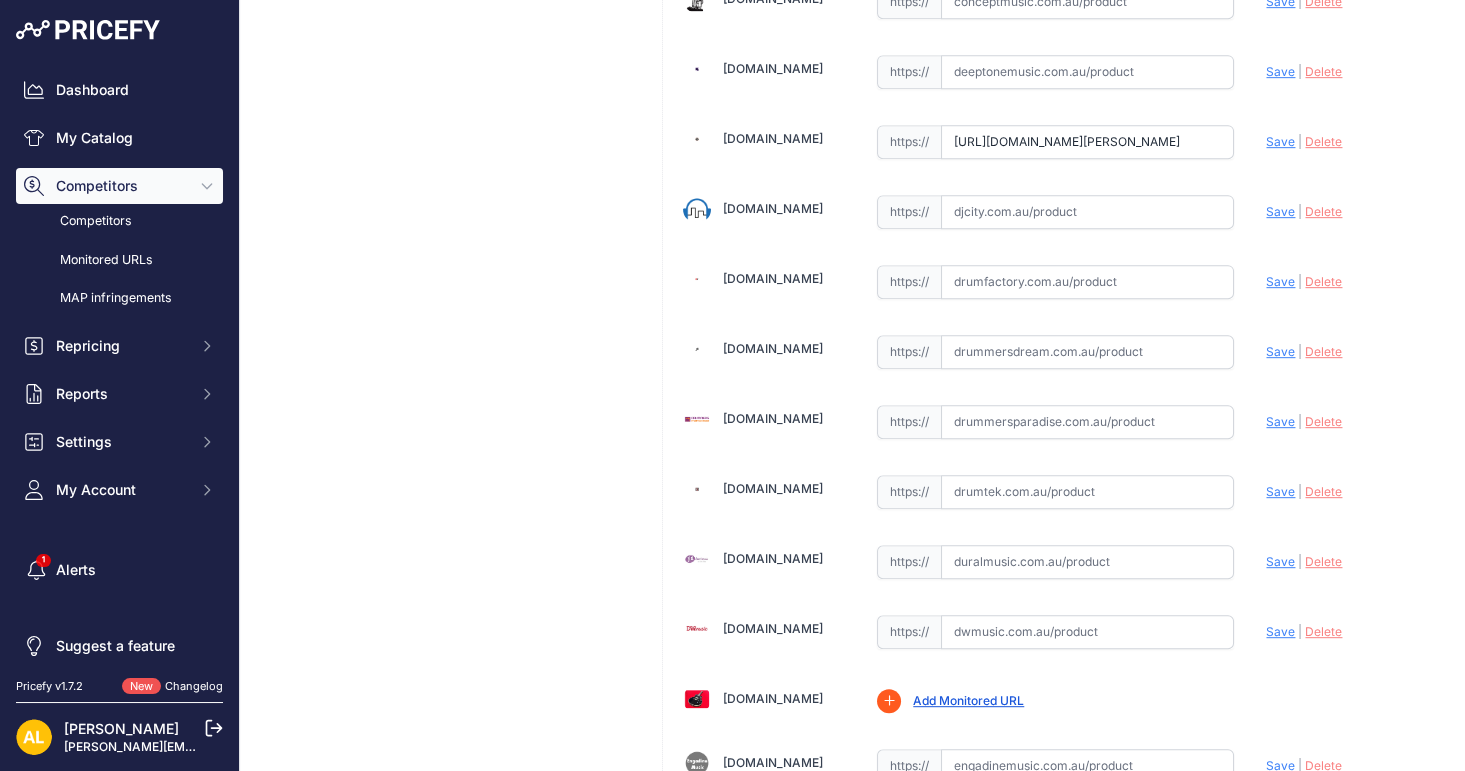 scroll, scrollTop: 0, scrollLeft: 672, axis: horizontal 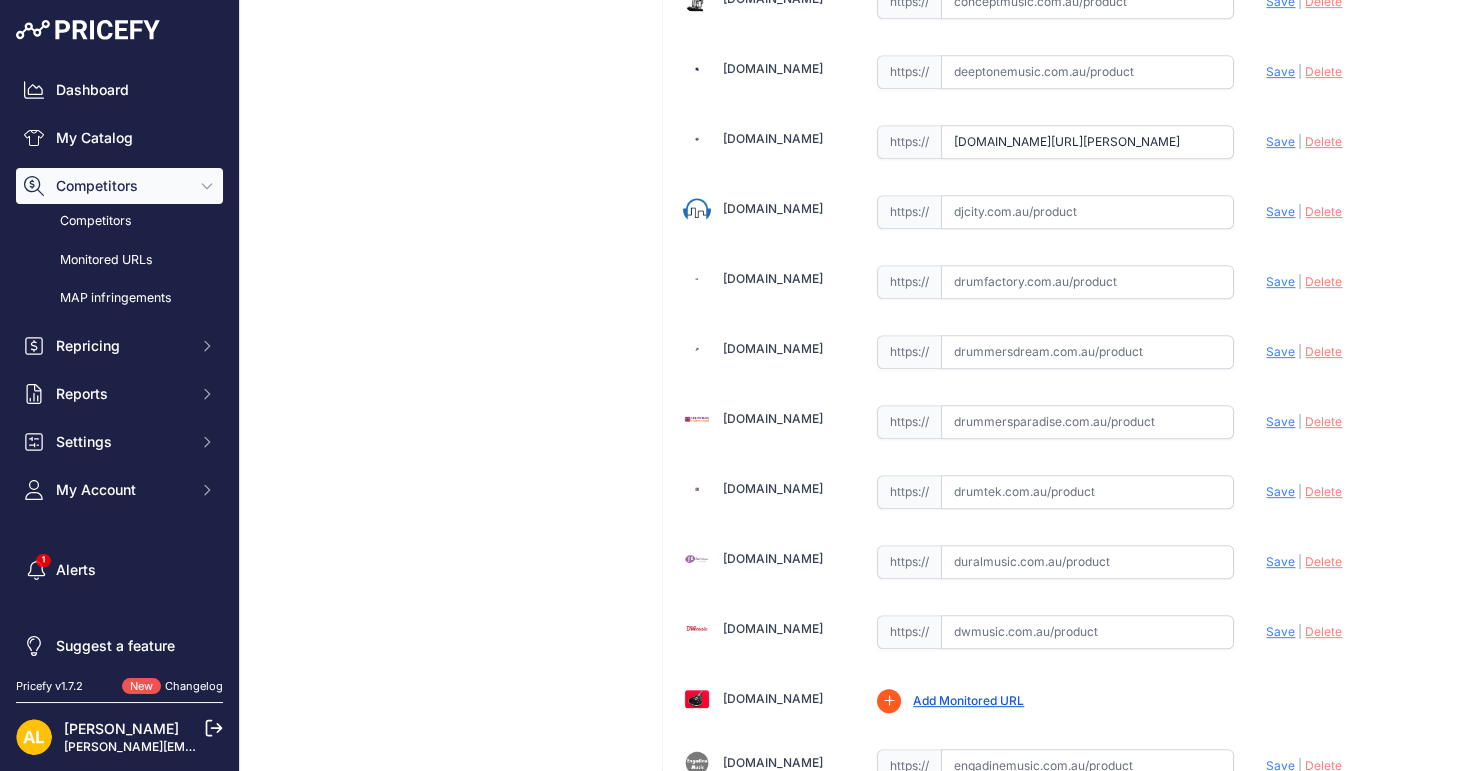click on "Save" at bounding box center (1280, 141) 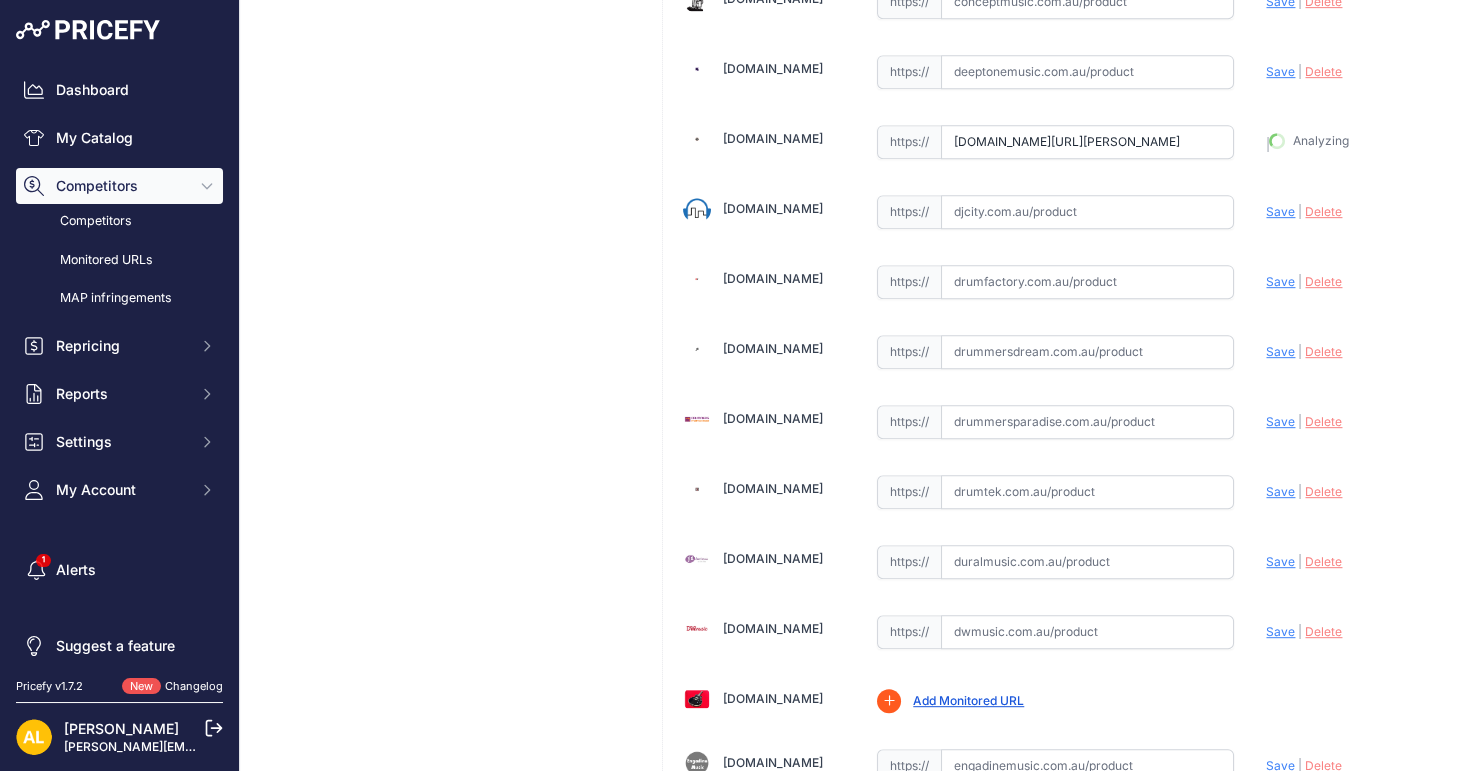 type on "https://www.derringers.com.au/products/evans-ec-resonant-drum-head-14-inch?prirule_jdsnikfkfjsd=1314" 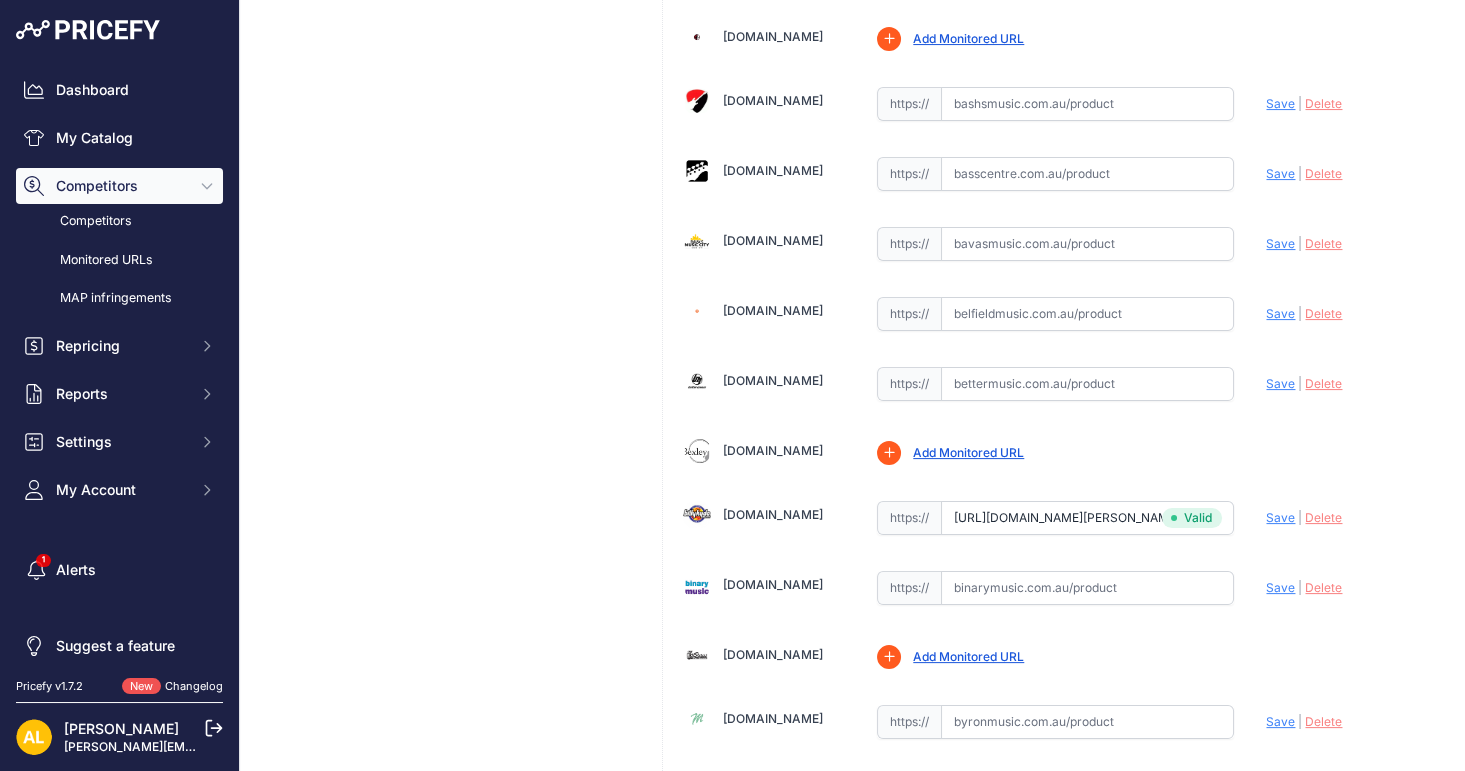 scroll, scrollTop: 888, scrollLeft: 0, axis: vertical 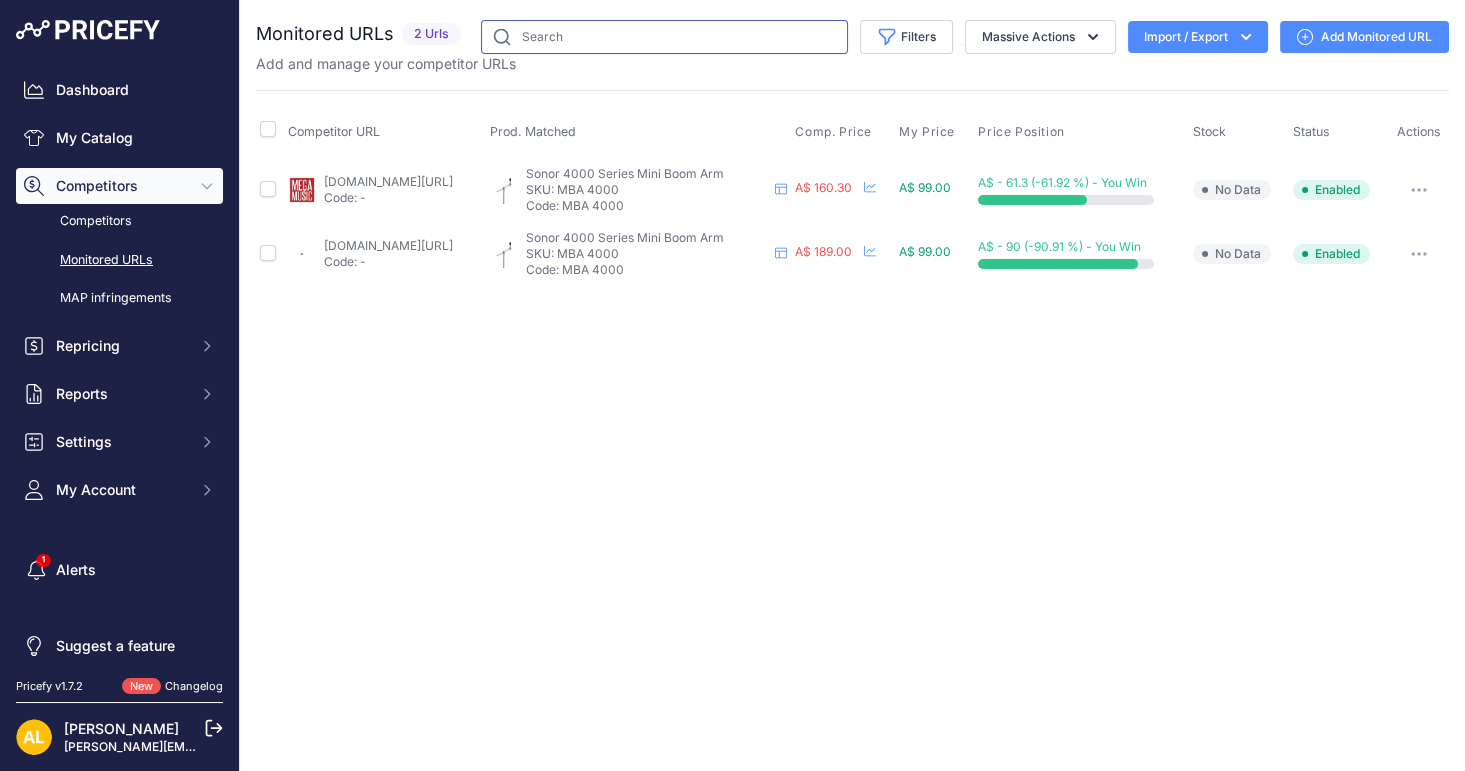 click at bounding box center [664, 37] 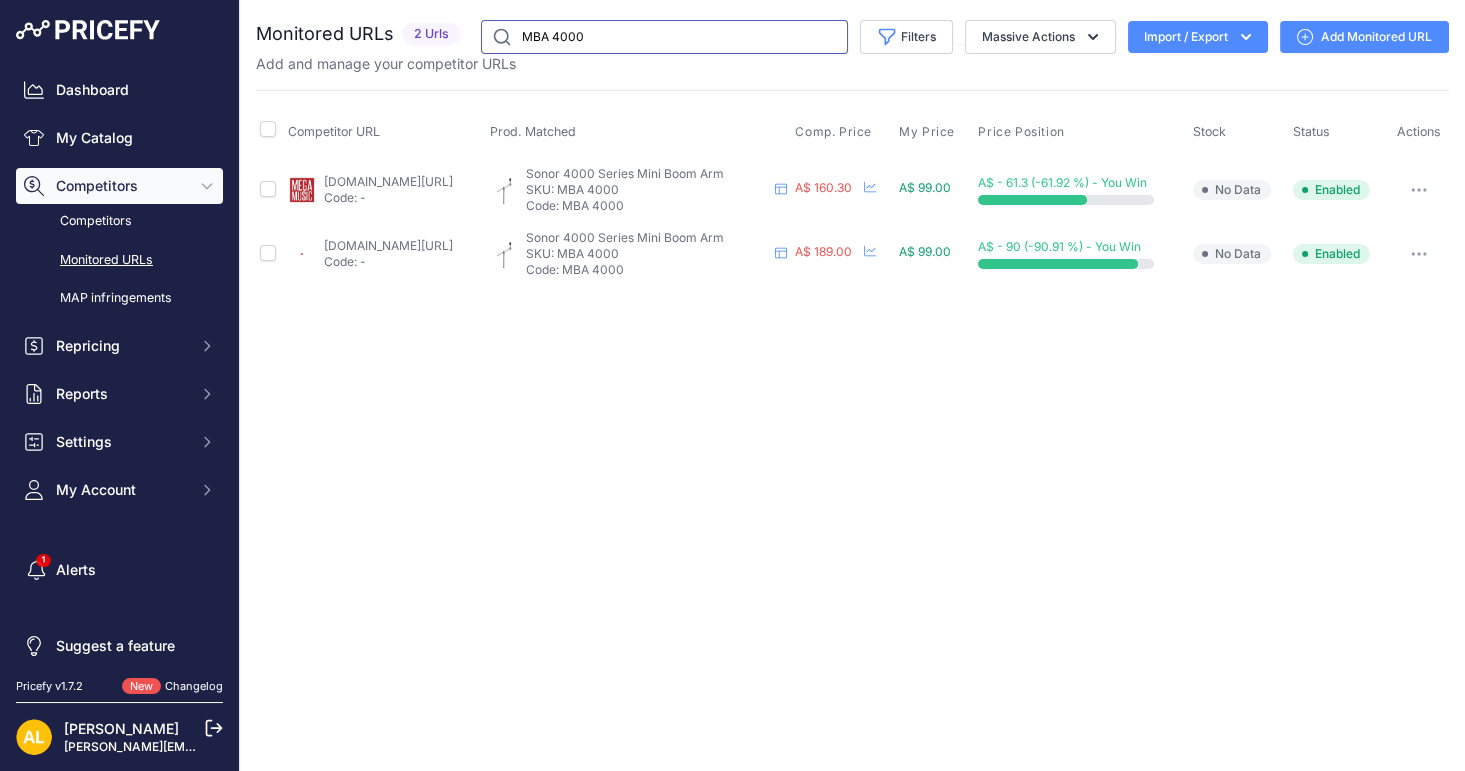 type 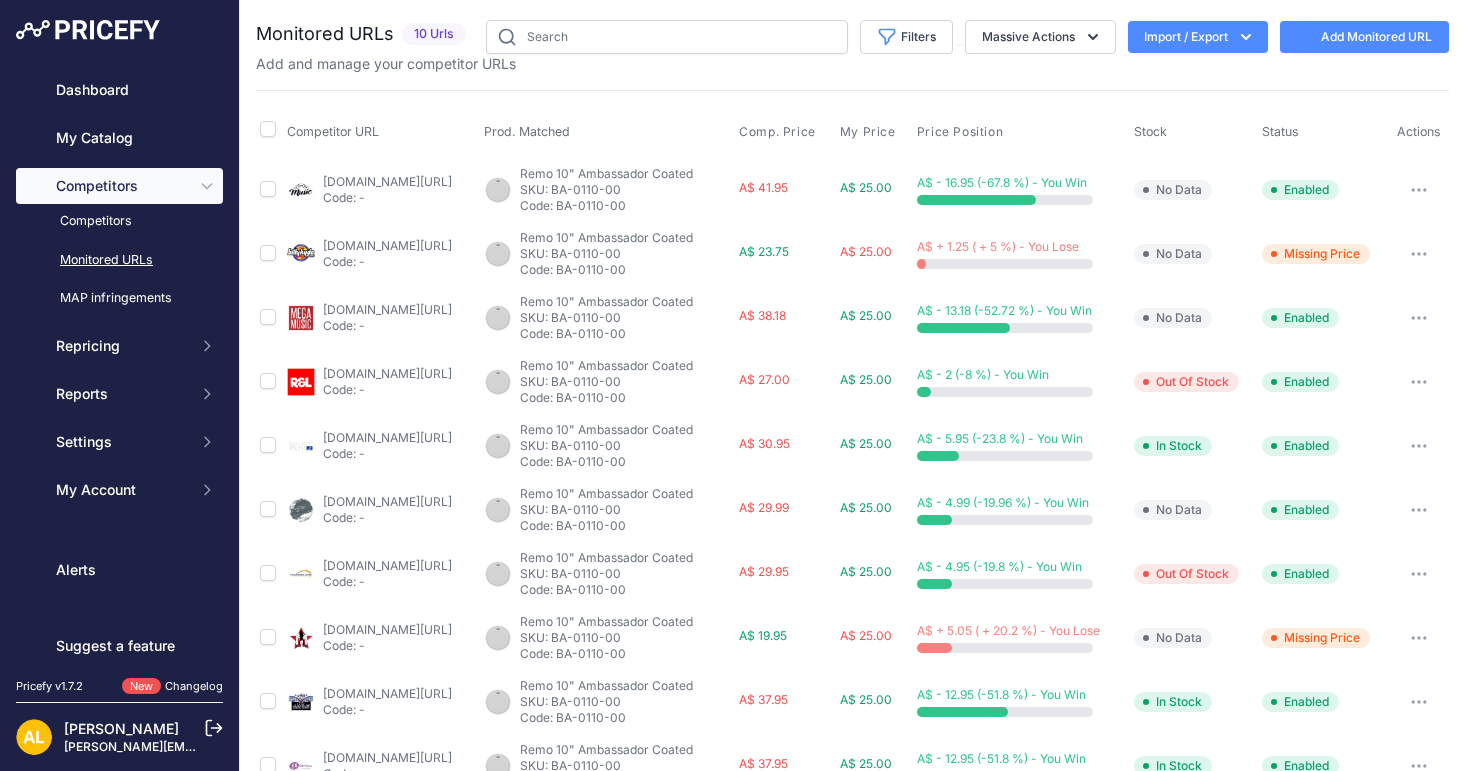 scroll, scrollTop: 0, scrollLeft: 0, axis: both 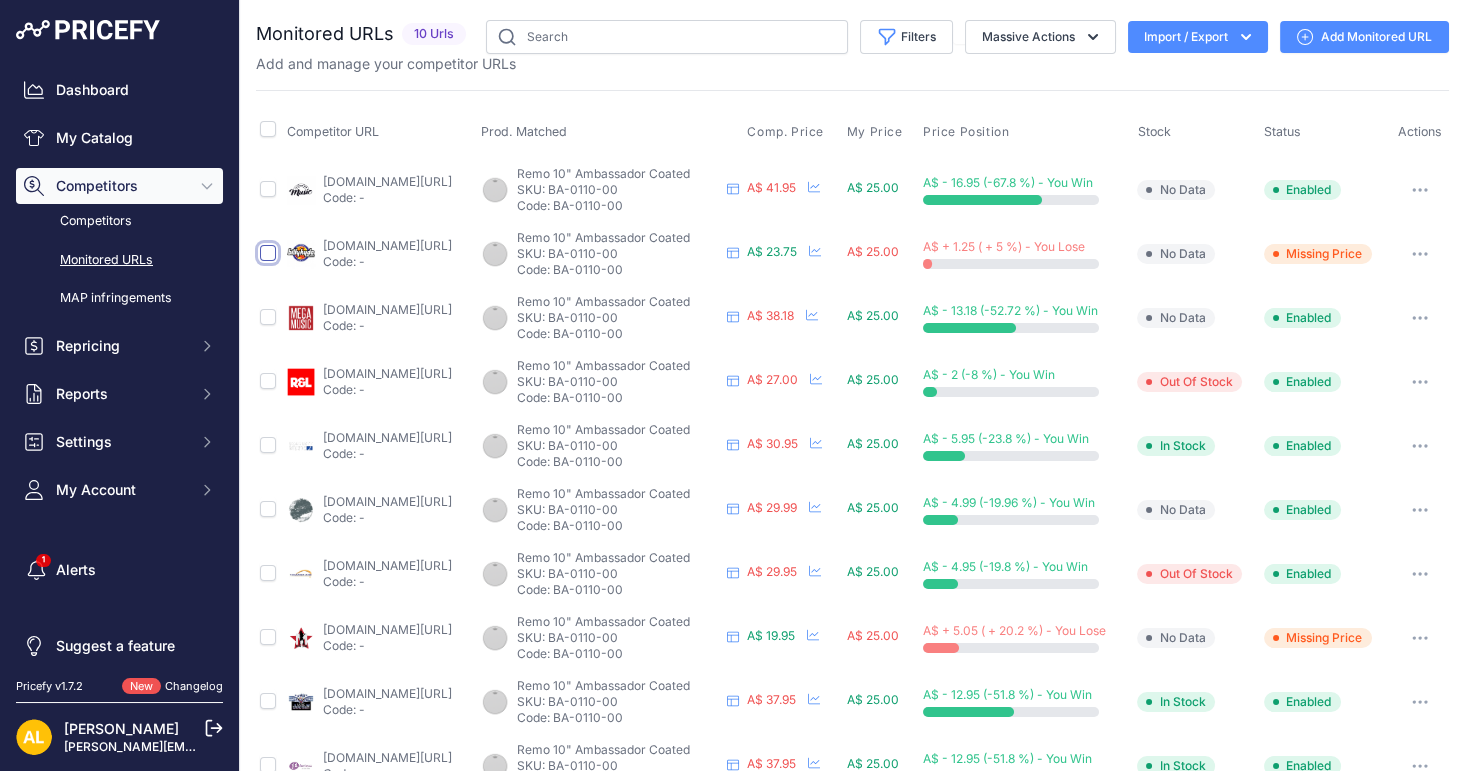 click at bounding box center (268, 253) 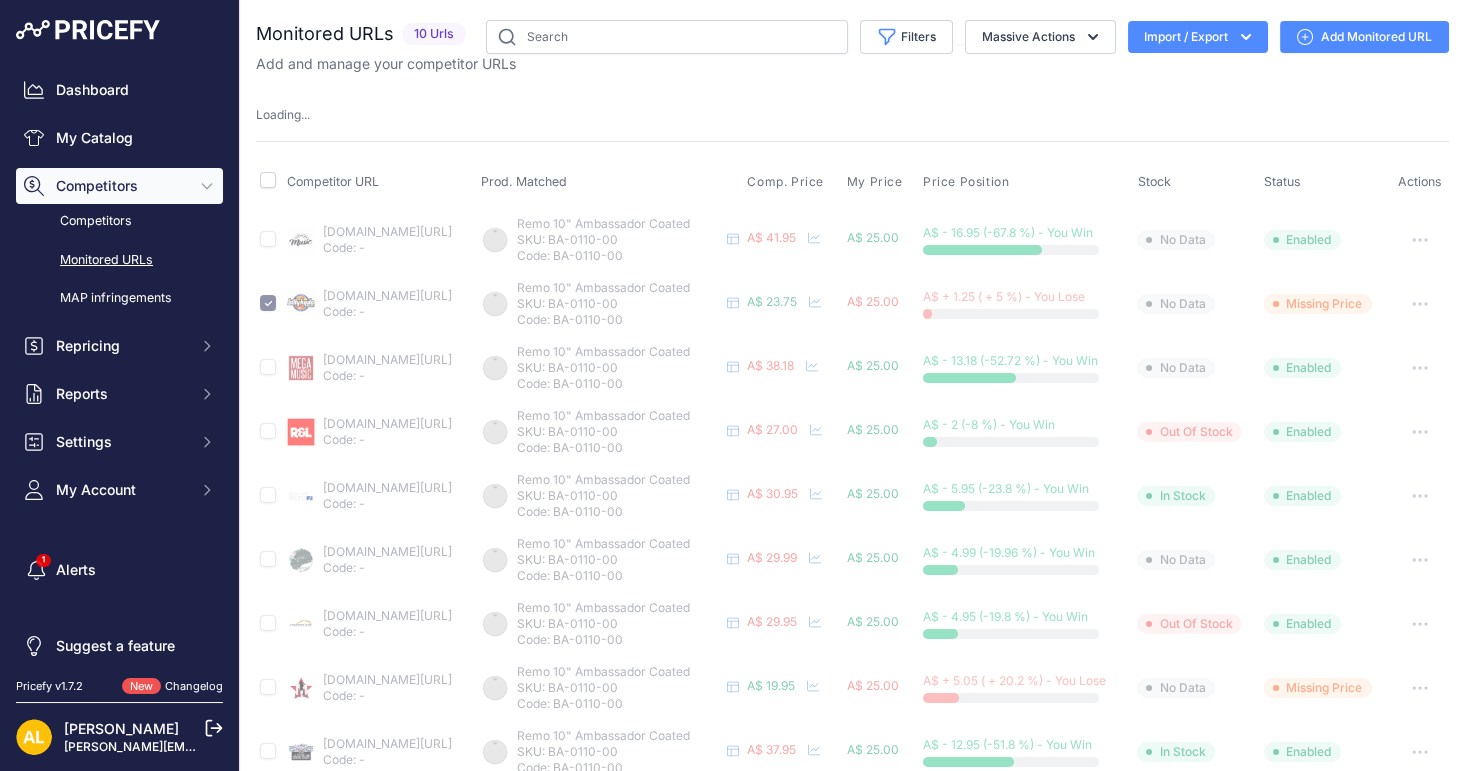 type 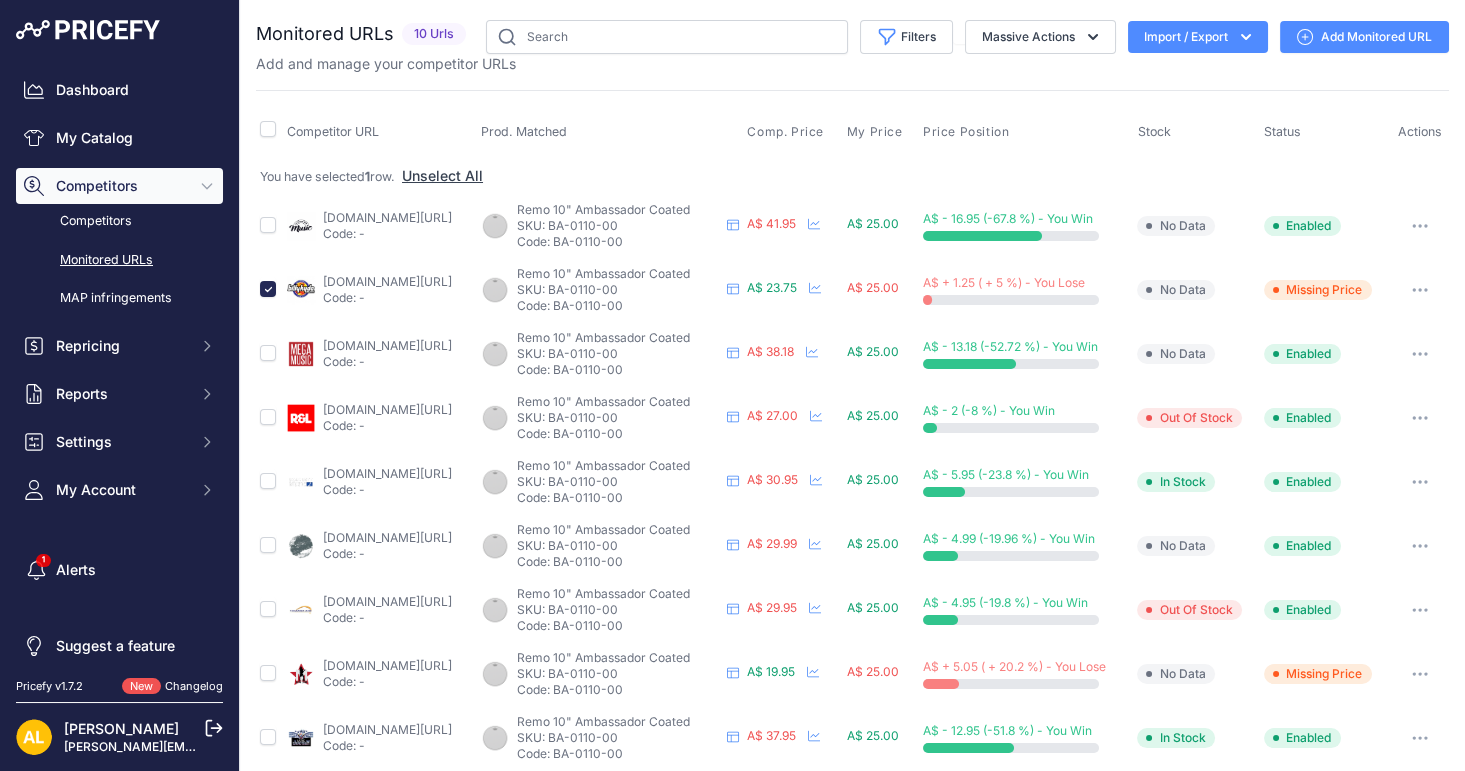 scroll, scrollTop: 79, scrollLeft: 0, axis: vertical 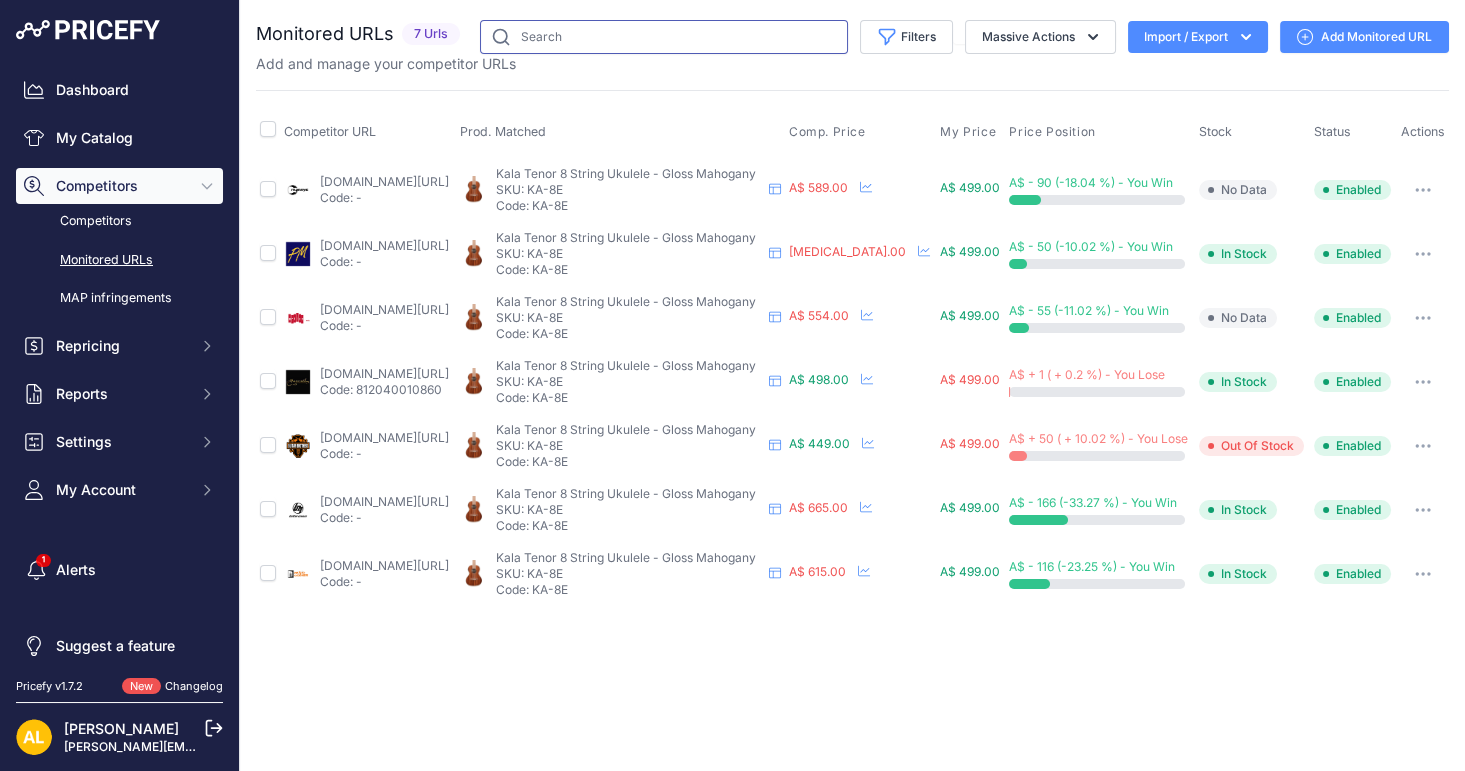 click at bounding box center (664, 37) 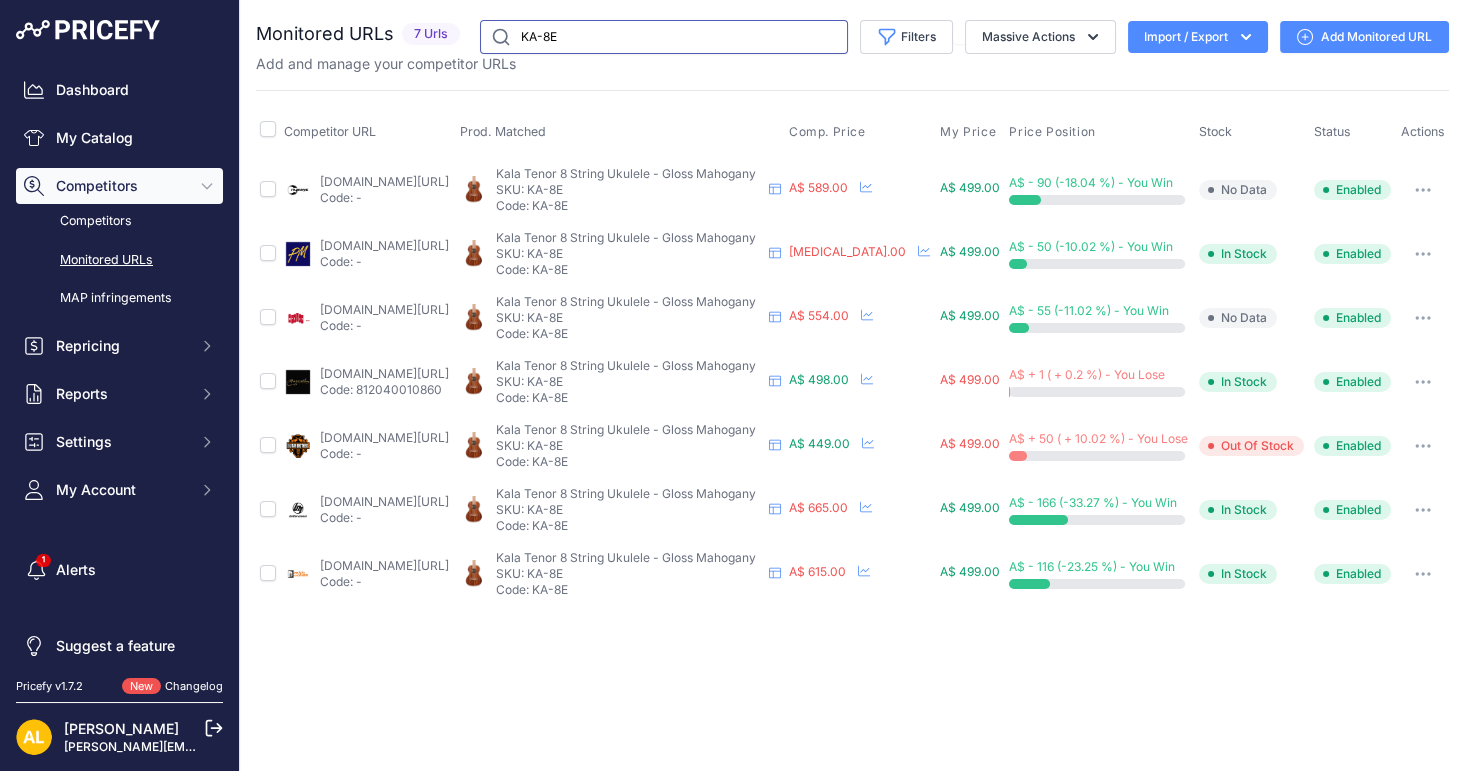 type on "KA-8E" 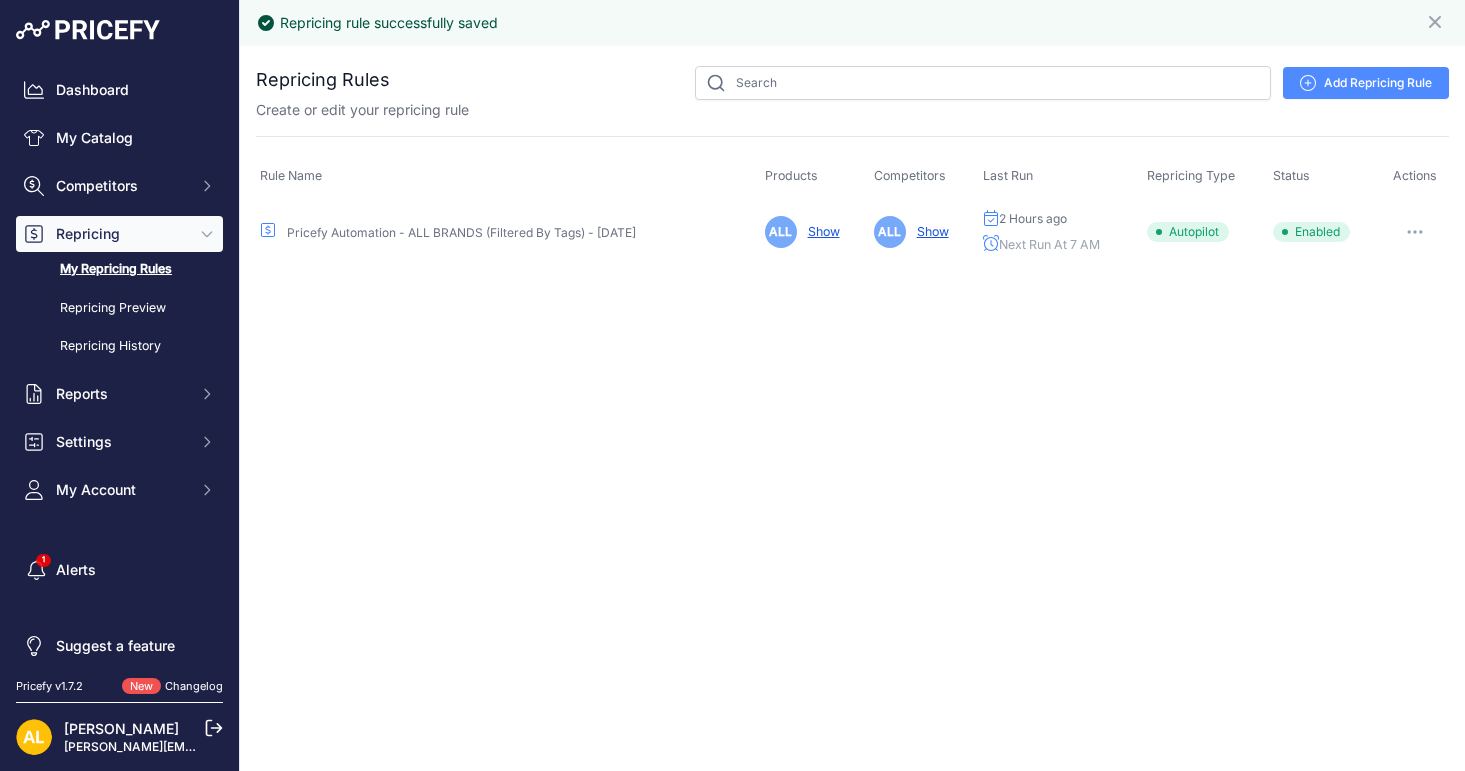 scroll, scrollTop: 0, scrollLeft: 0, axis: both 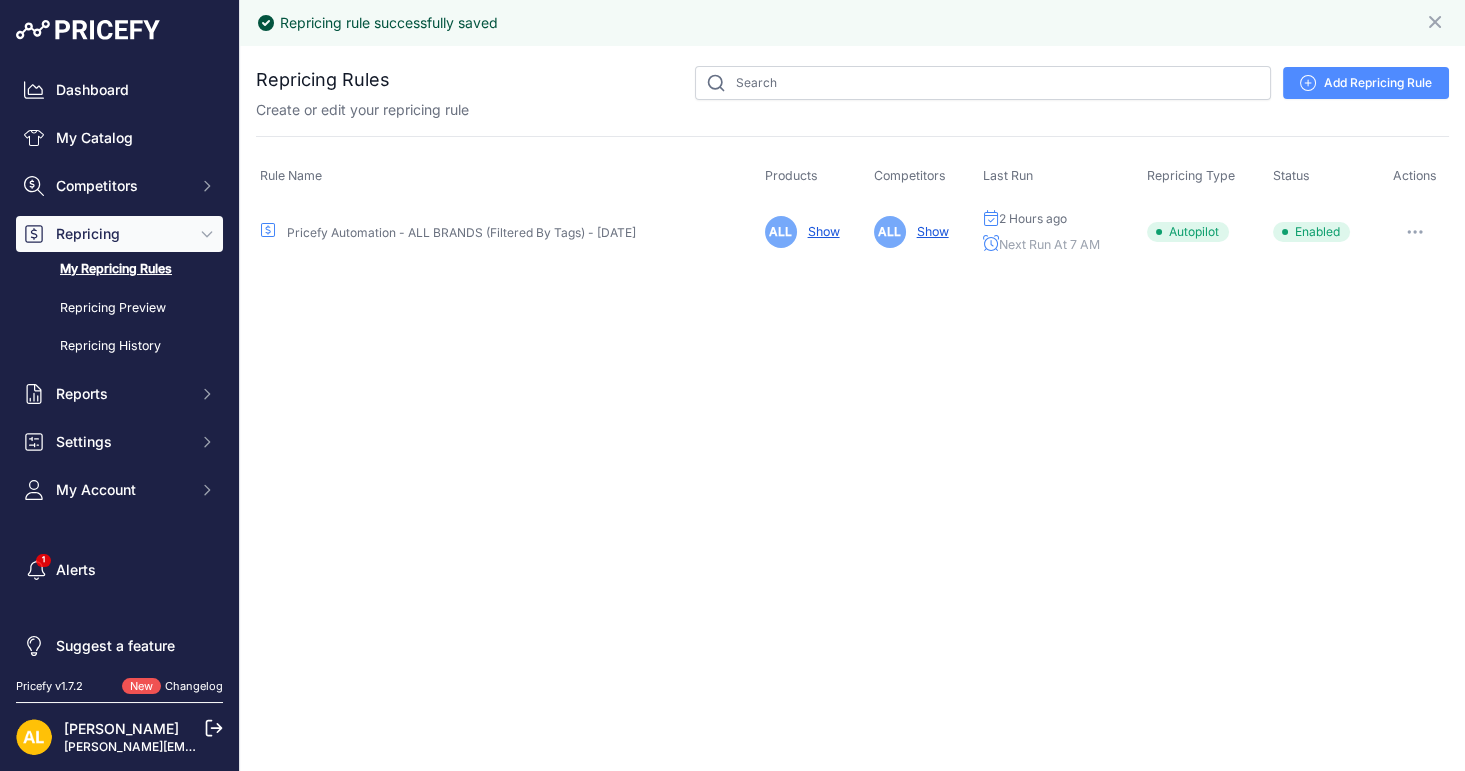 click on "Pricefy Automation - ALL BRANDS (Filtered By Tags) - May 2025" at bounding box center [461, 232] 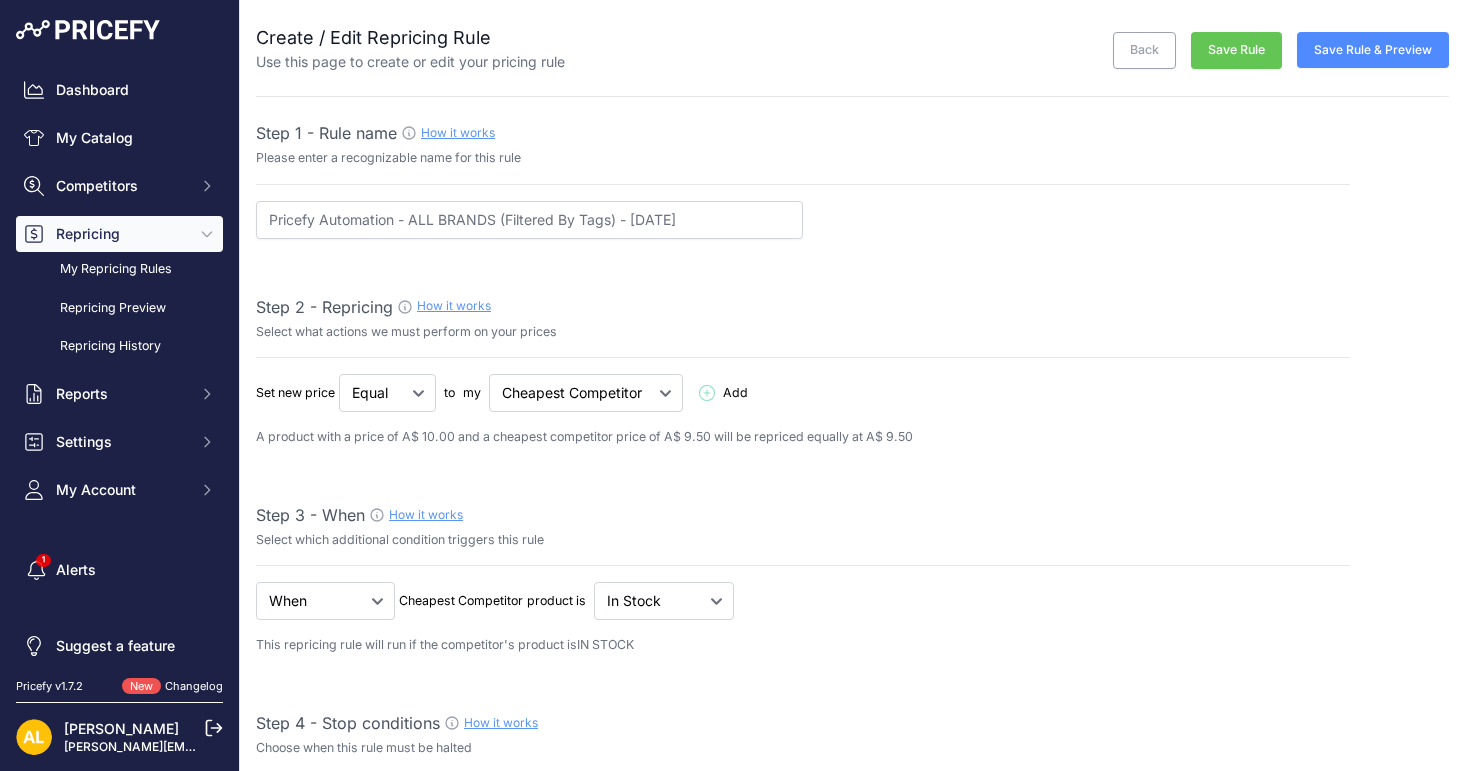 select on "7" 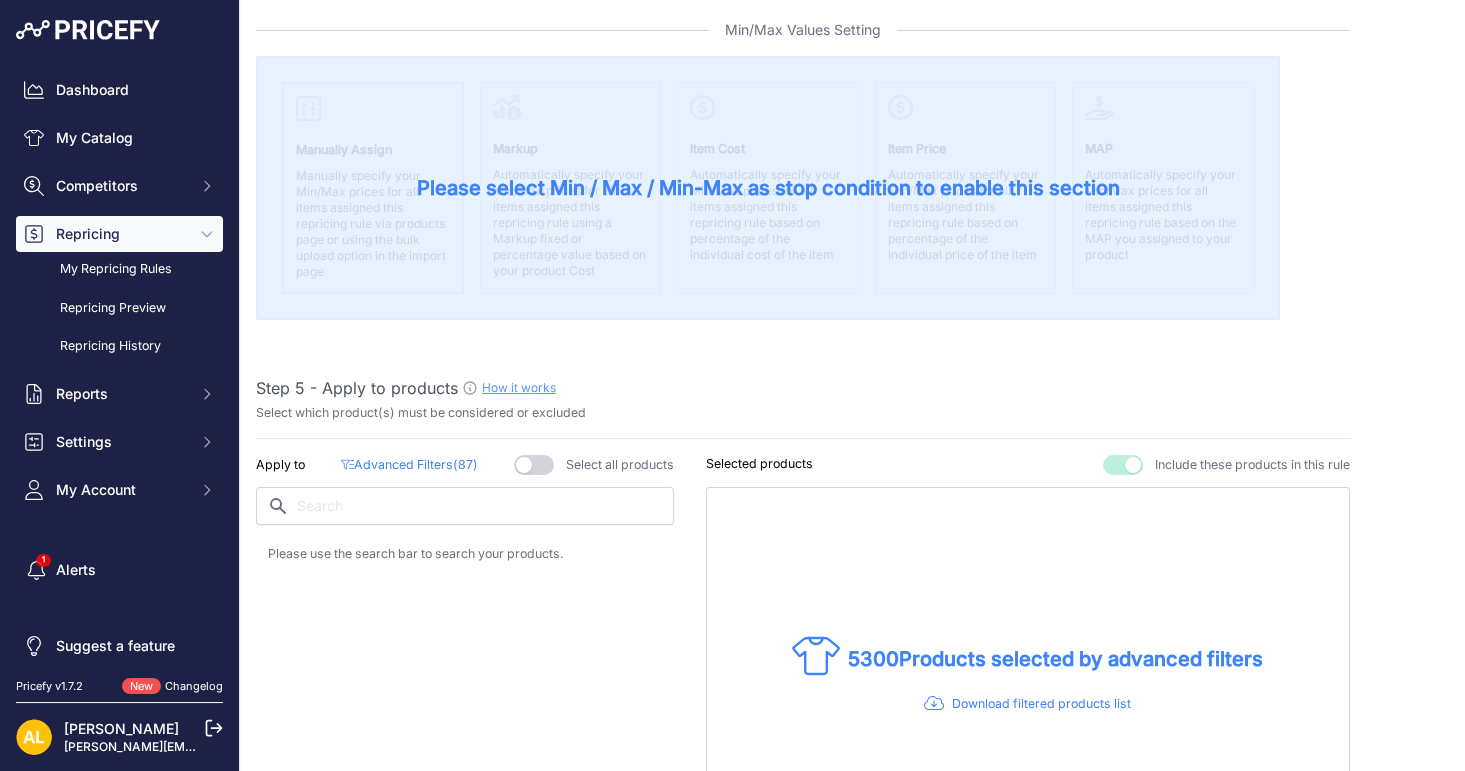 scroll, scrollTop: 888, scrollLeft: 0, axis: vertical 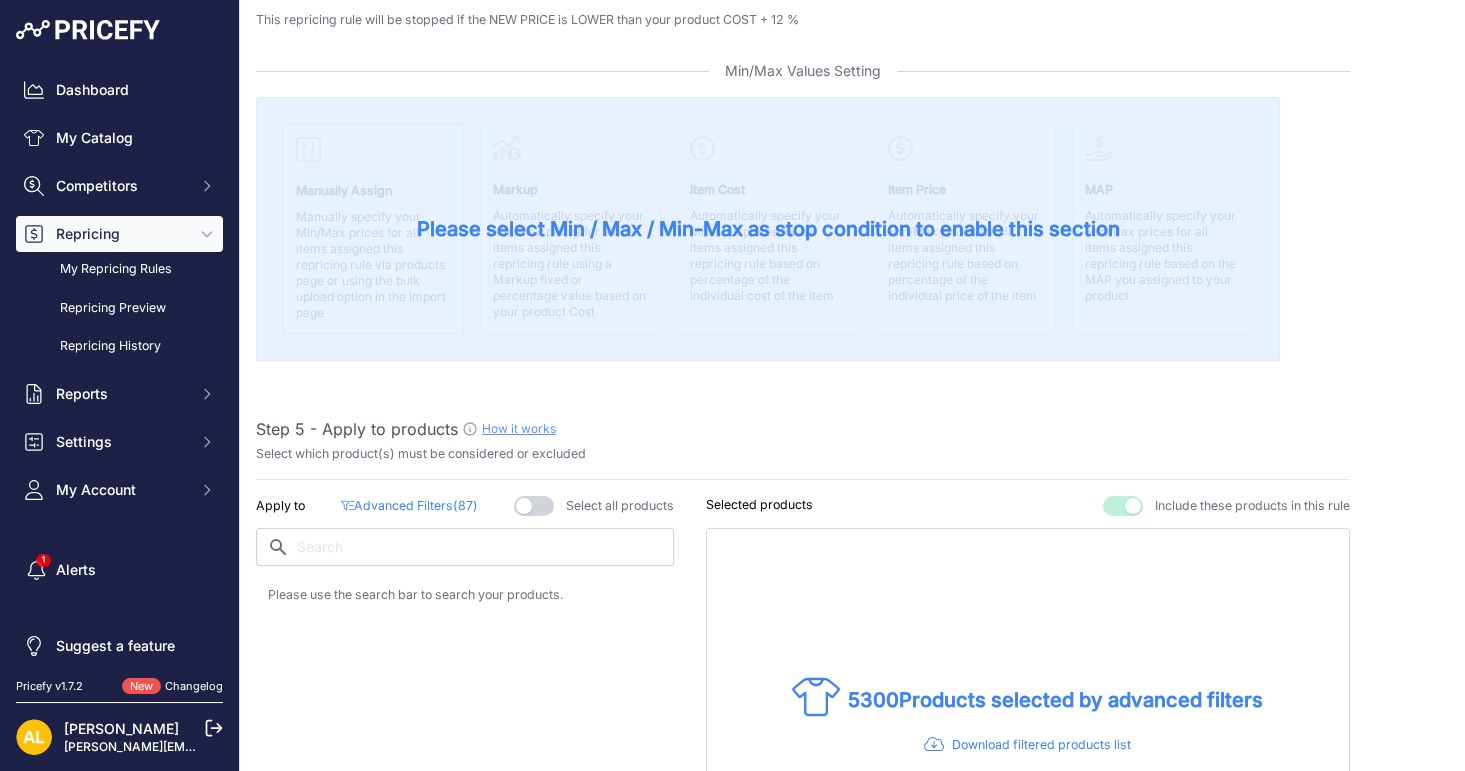 click on "Advanced Filters  (  87  )" at bounding box center [409, 506] 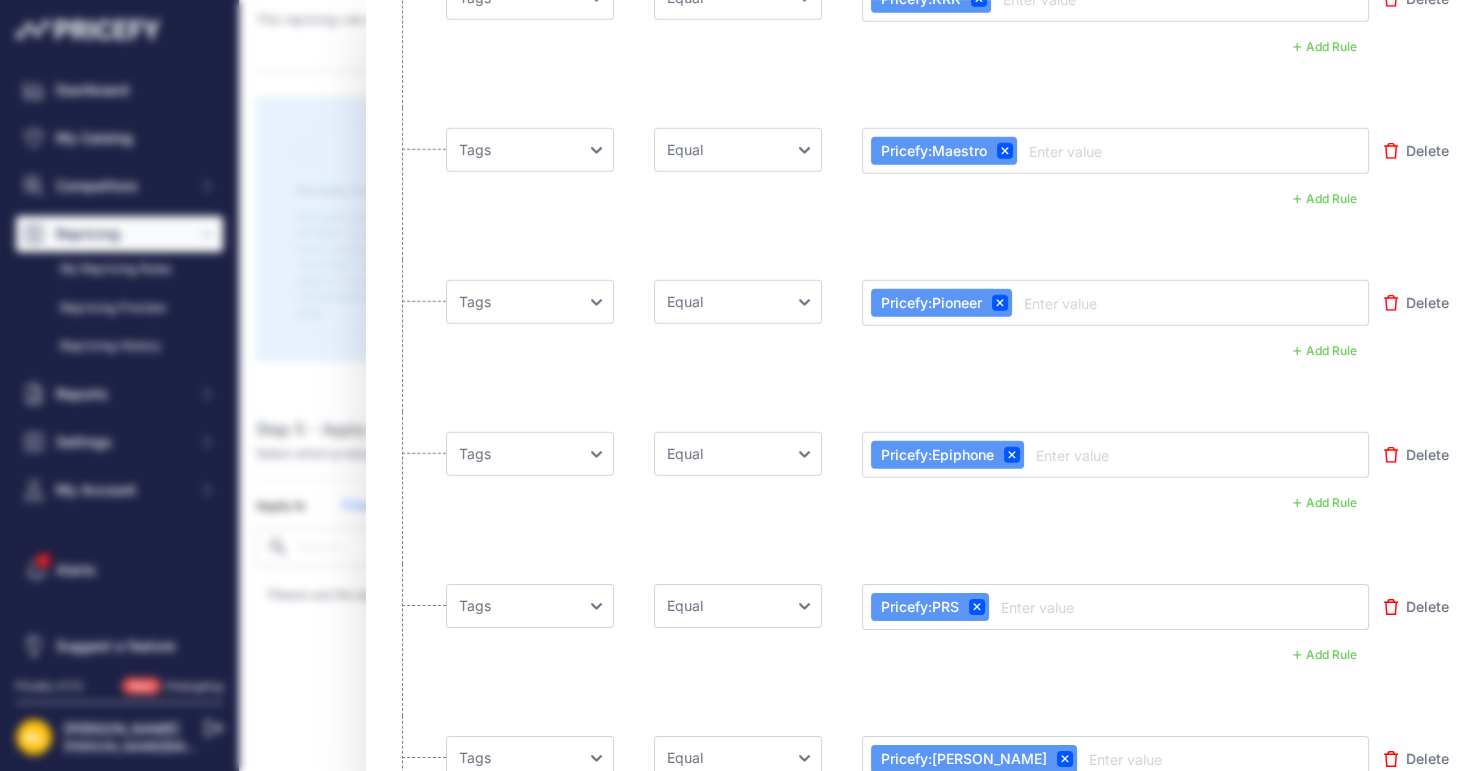scroll, scrollTop: 11283, scrollLeft: 0, axis: vertical 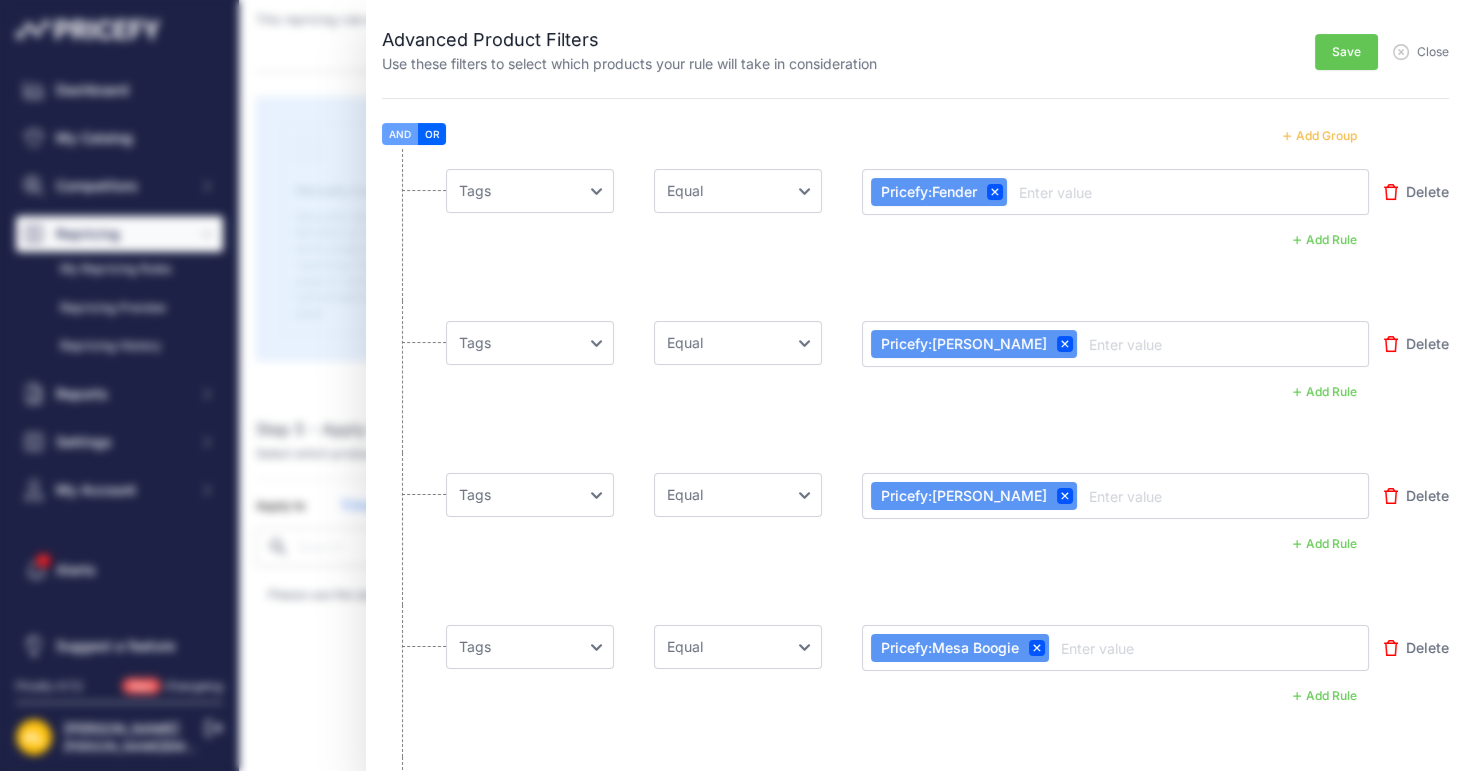 click on "Add Group" at bounding box center [1320, 136] 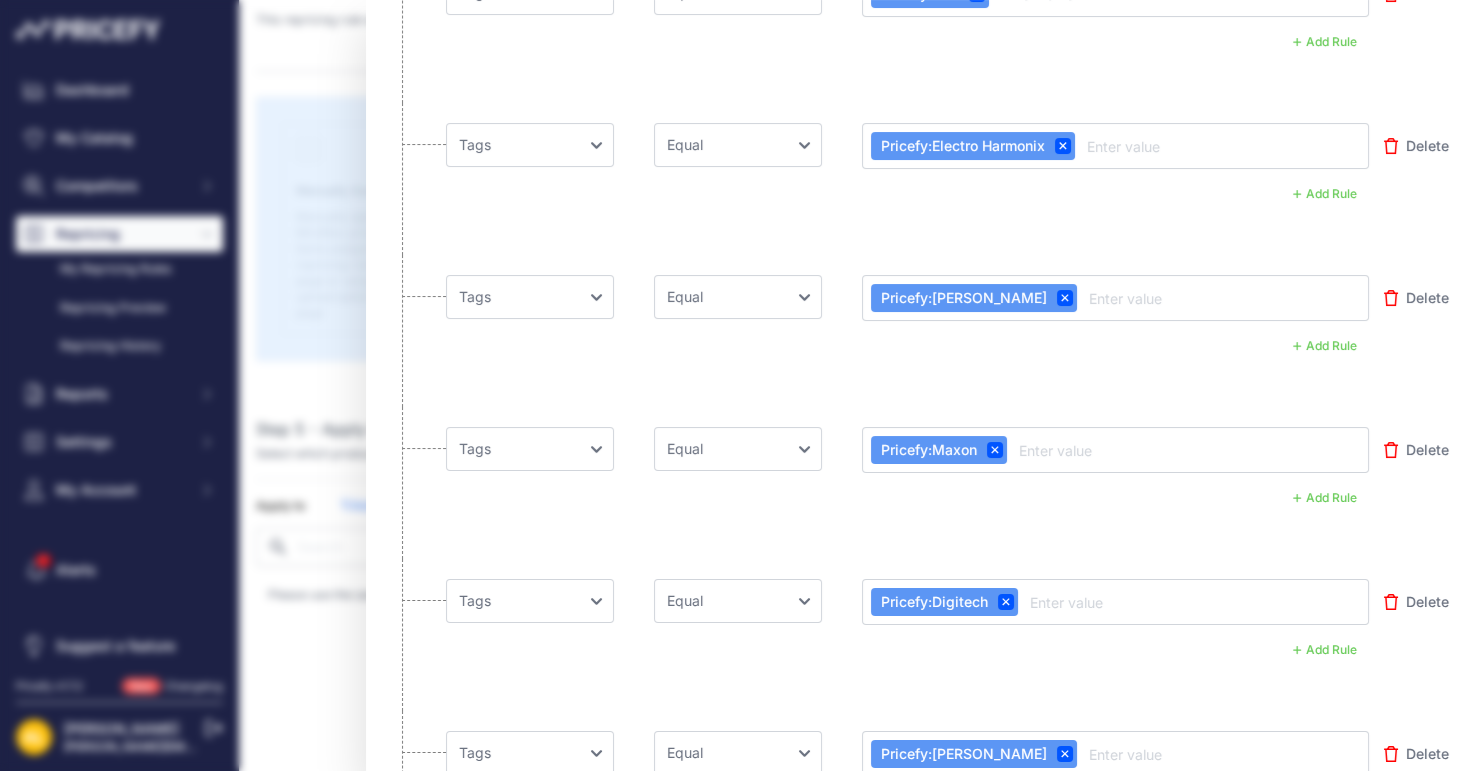scroll, scrollTop: 13019, scrollLeft: 0, axis: vertical 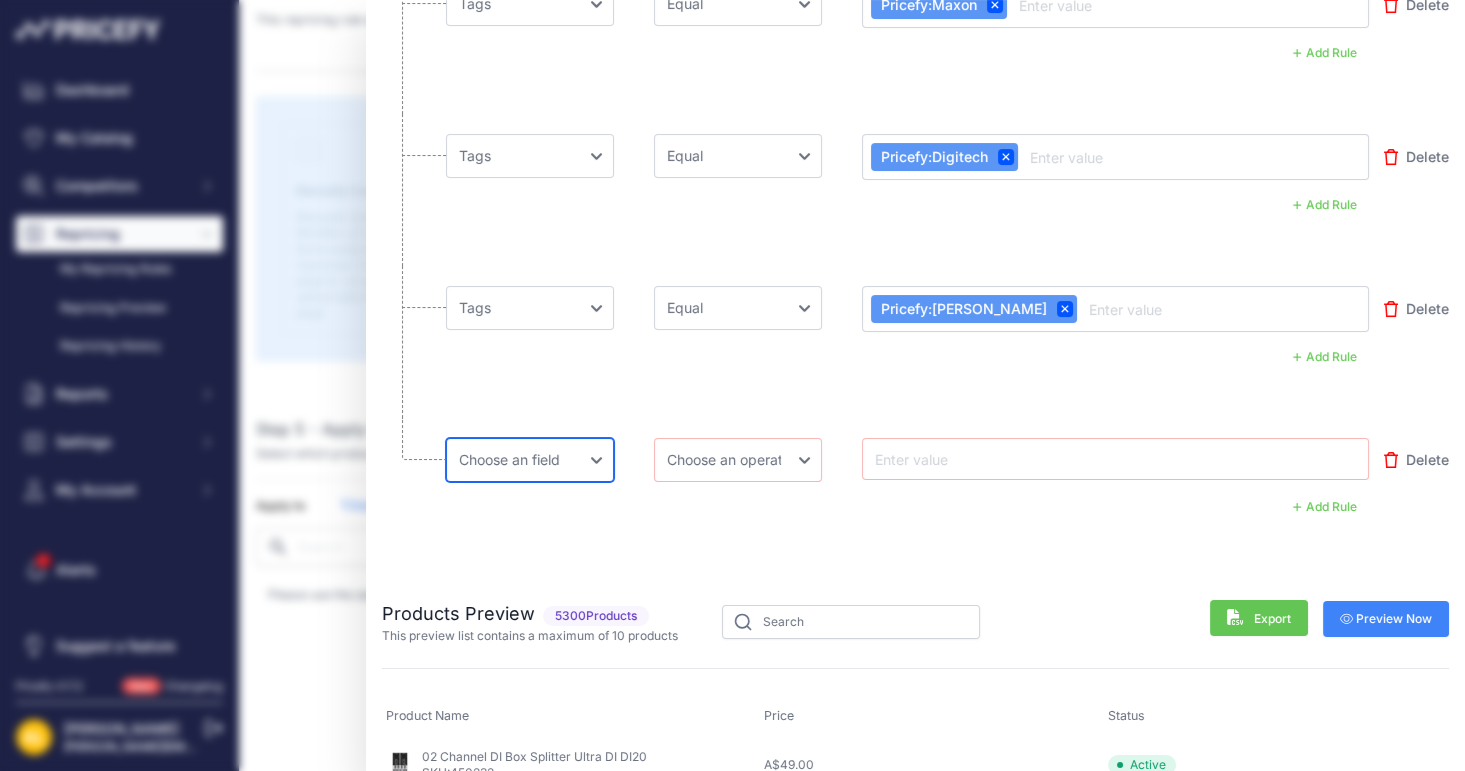 click on "Choose an field Name Price Cost MAP Brand Min Price Max Price SKU GTIN/EAN/ASIN Tags" at bounding box center [530, 460] 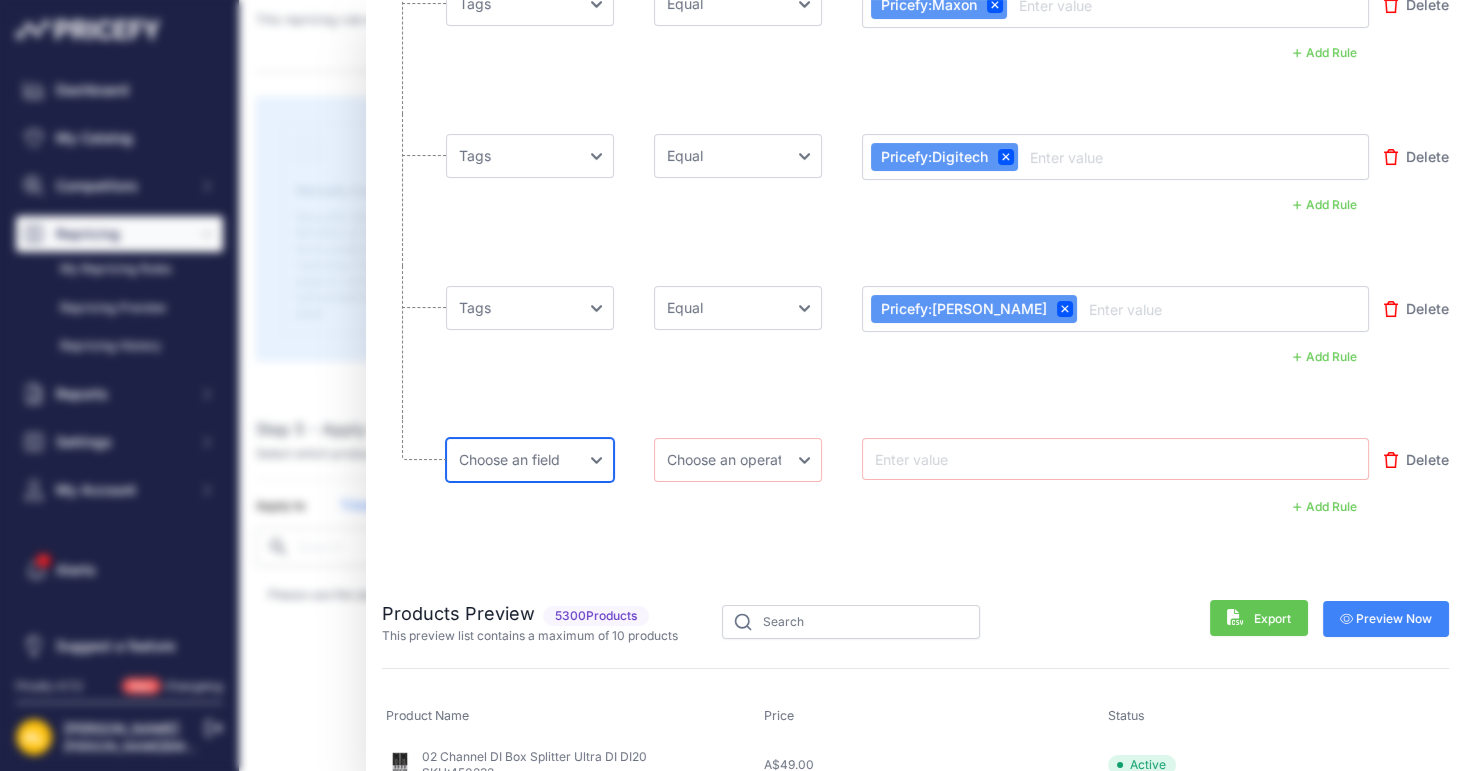 select on "mpt.name" 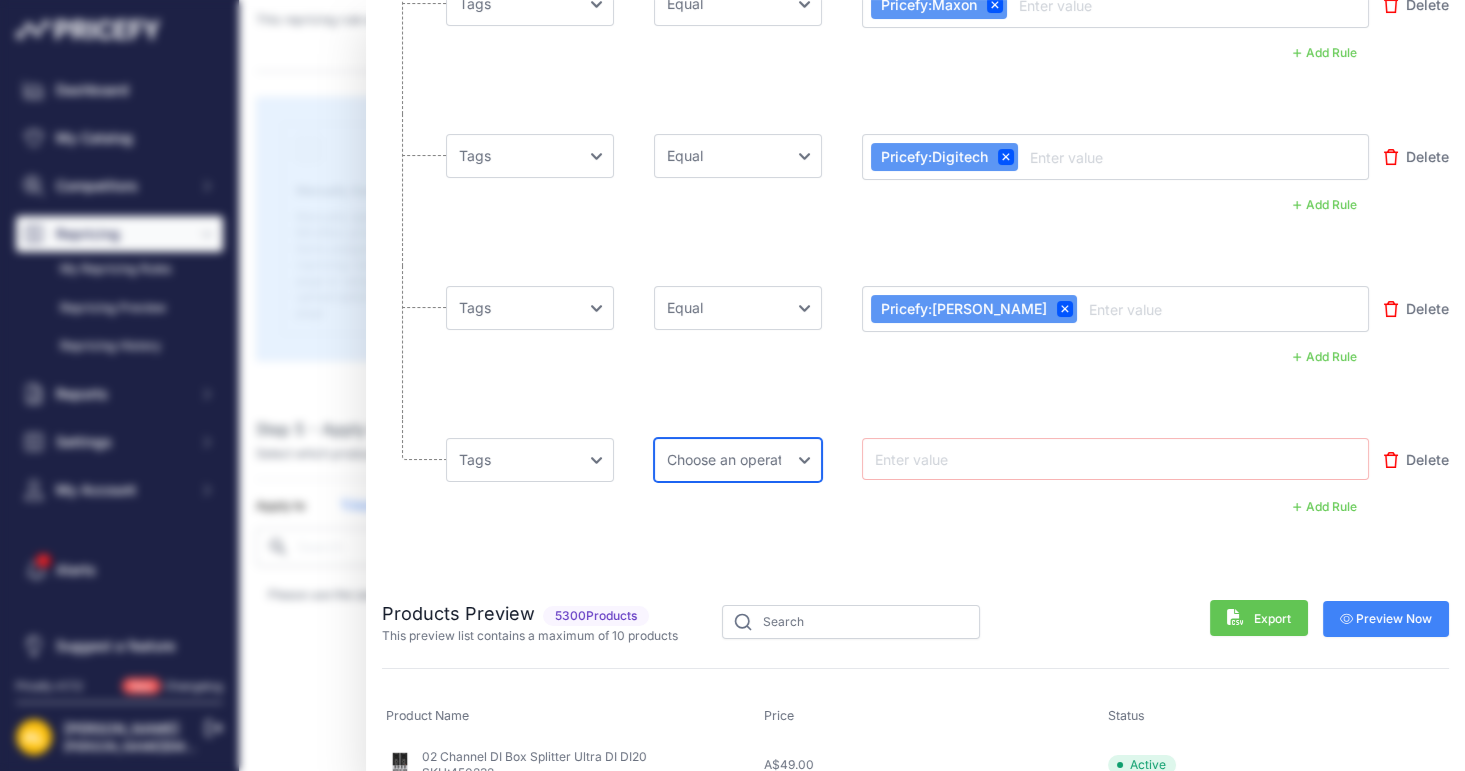 click on "Choose an operator Equal Not Equal In Not In Less Less or Equal Greater Greater or Equal Contains Not Contains" at bounding box center [738, 460] 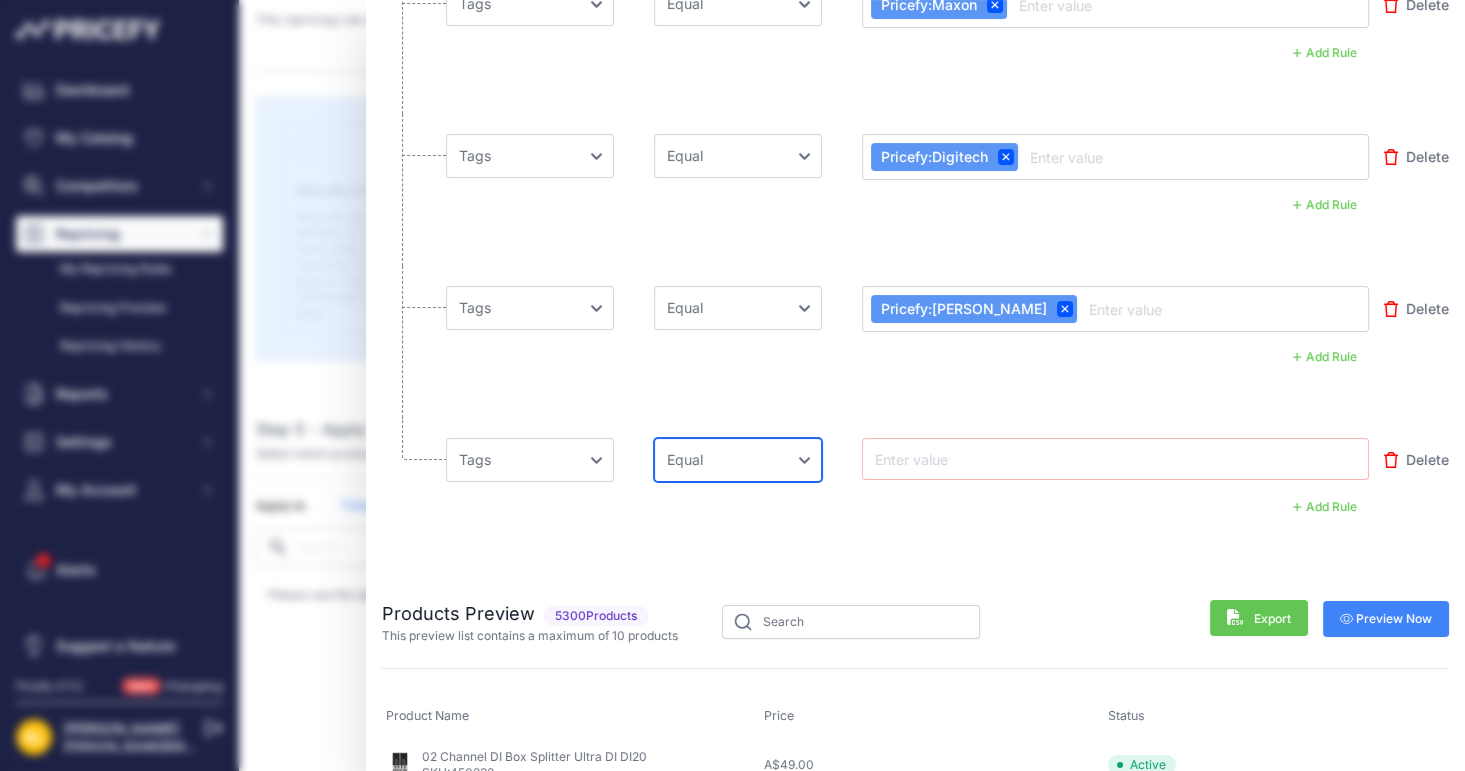 click on "Choose an operator Equal Not Equal In Not In Less Less or Equal Greater Greater or Equal Contains Not Contains" at bounding box center [738, 460] 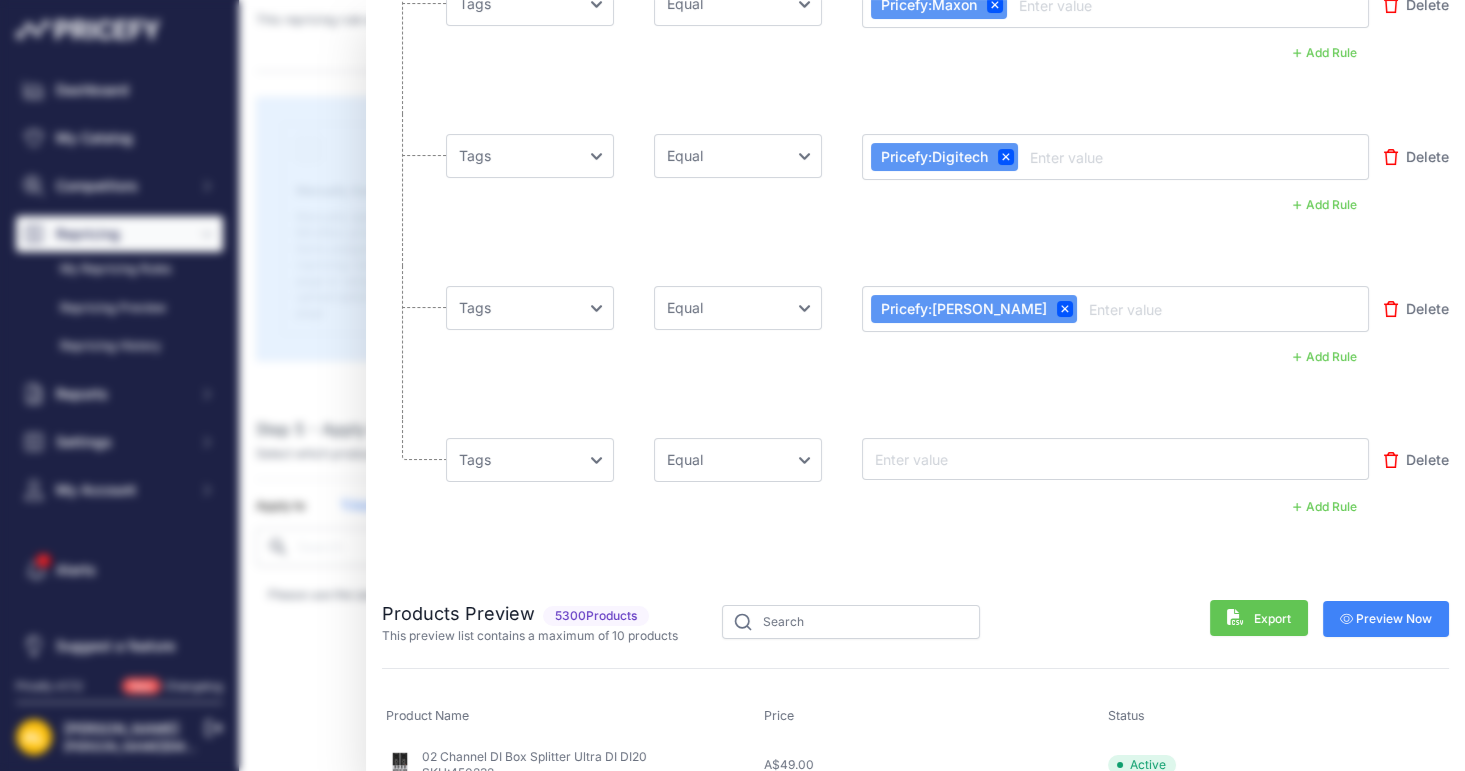 click at bounding box center (951, 459) 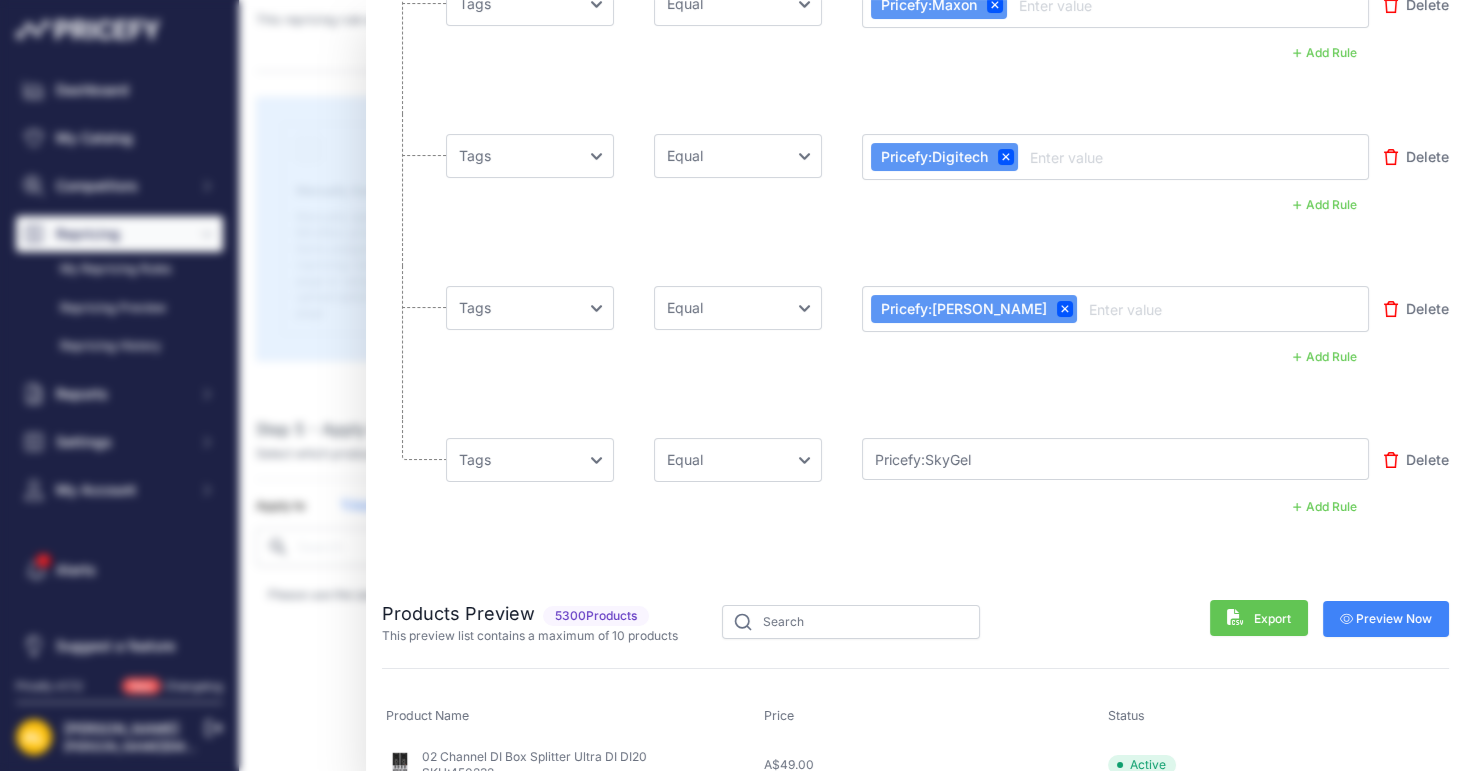 type on "Pricefy:SkyGel" 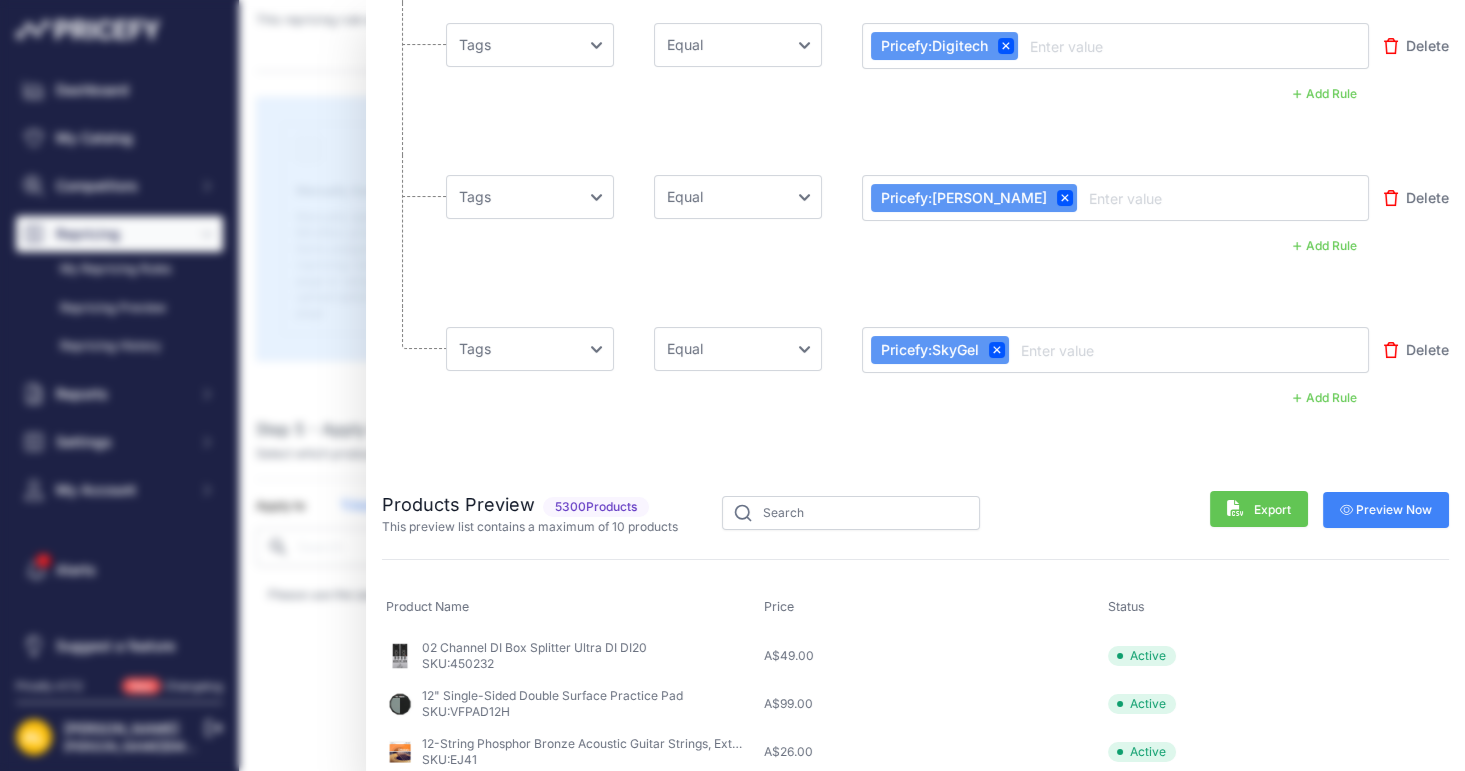 scroll, scrollTop: 13323, scrollLeft: 0, axis: vertical 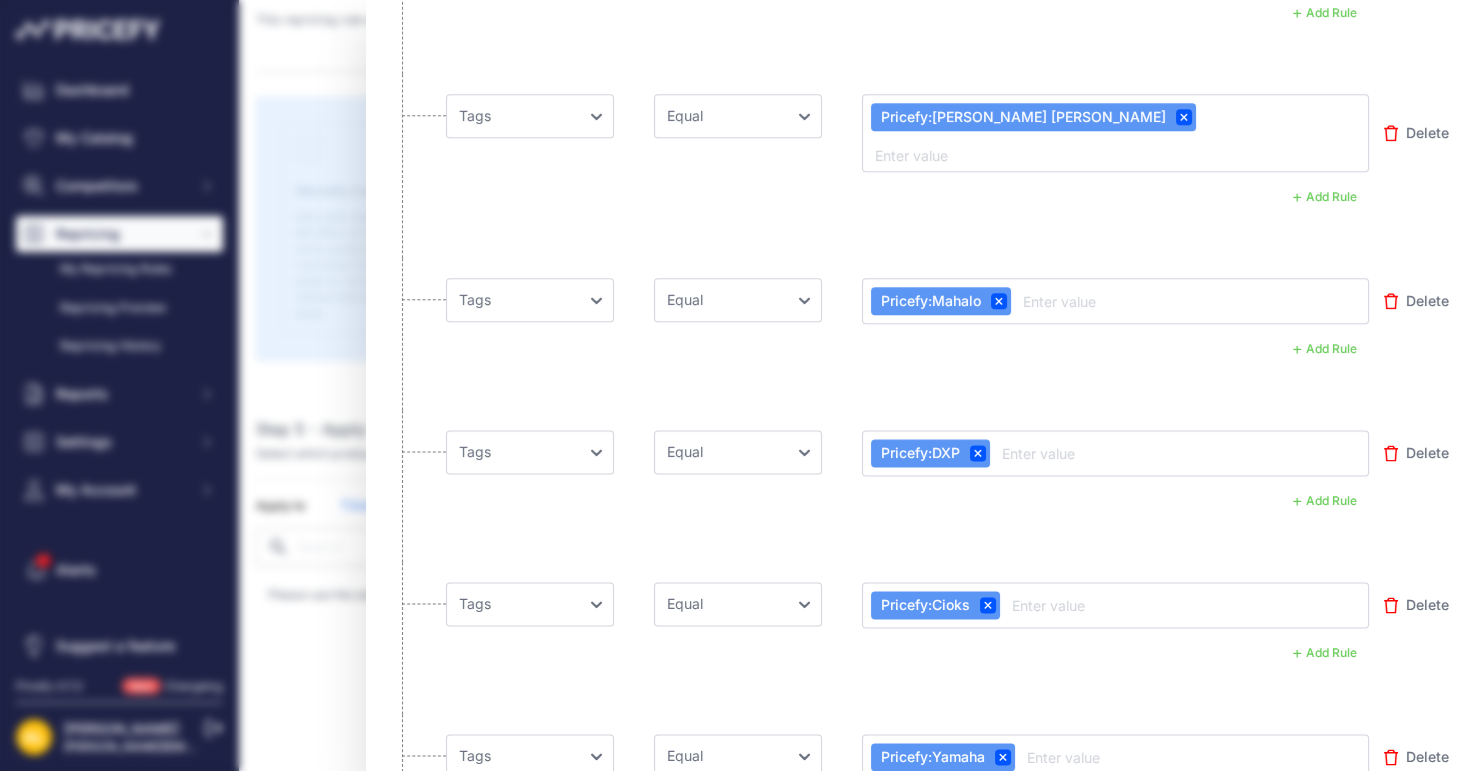 drag, startPoint x: 1400, startPoint y: 323, endPoint x: 1456, endPoint y: 40, distance: 288.48743 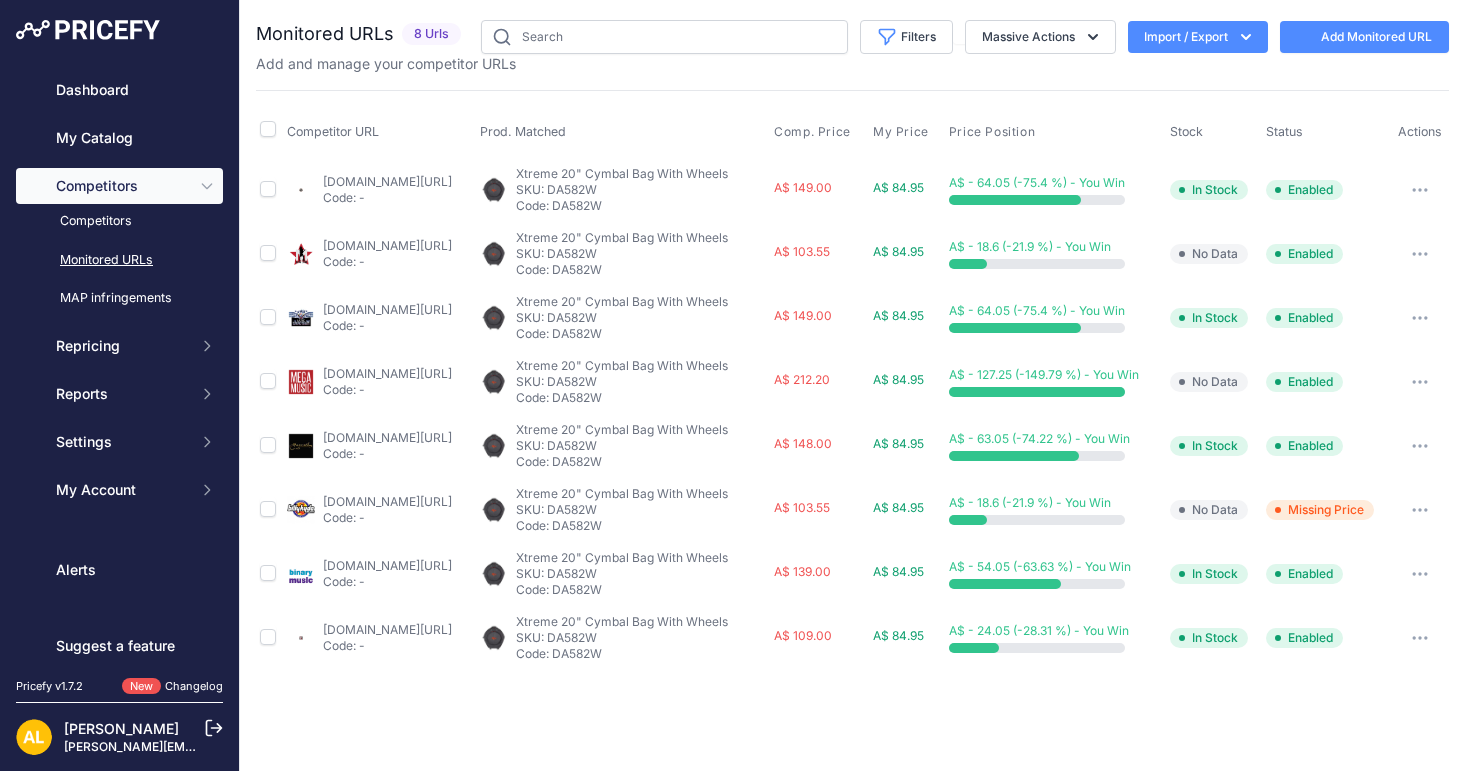 scroll, scrollTop: 0, scrollLeft: 0, axis: both 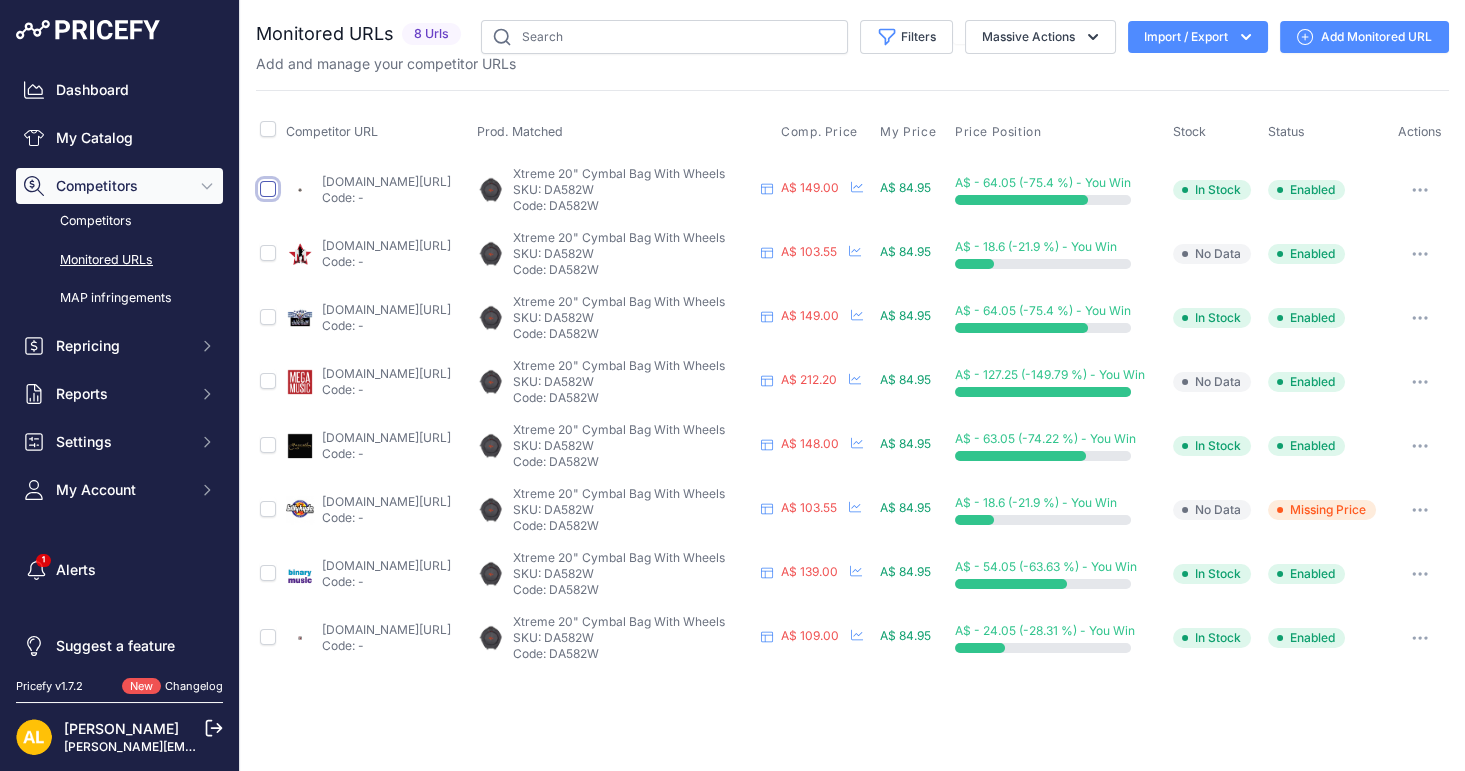 click at bounding box center (268, 189) 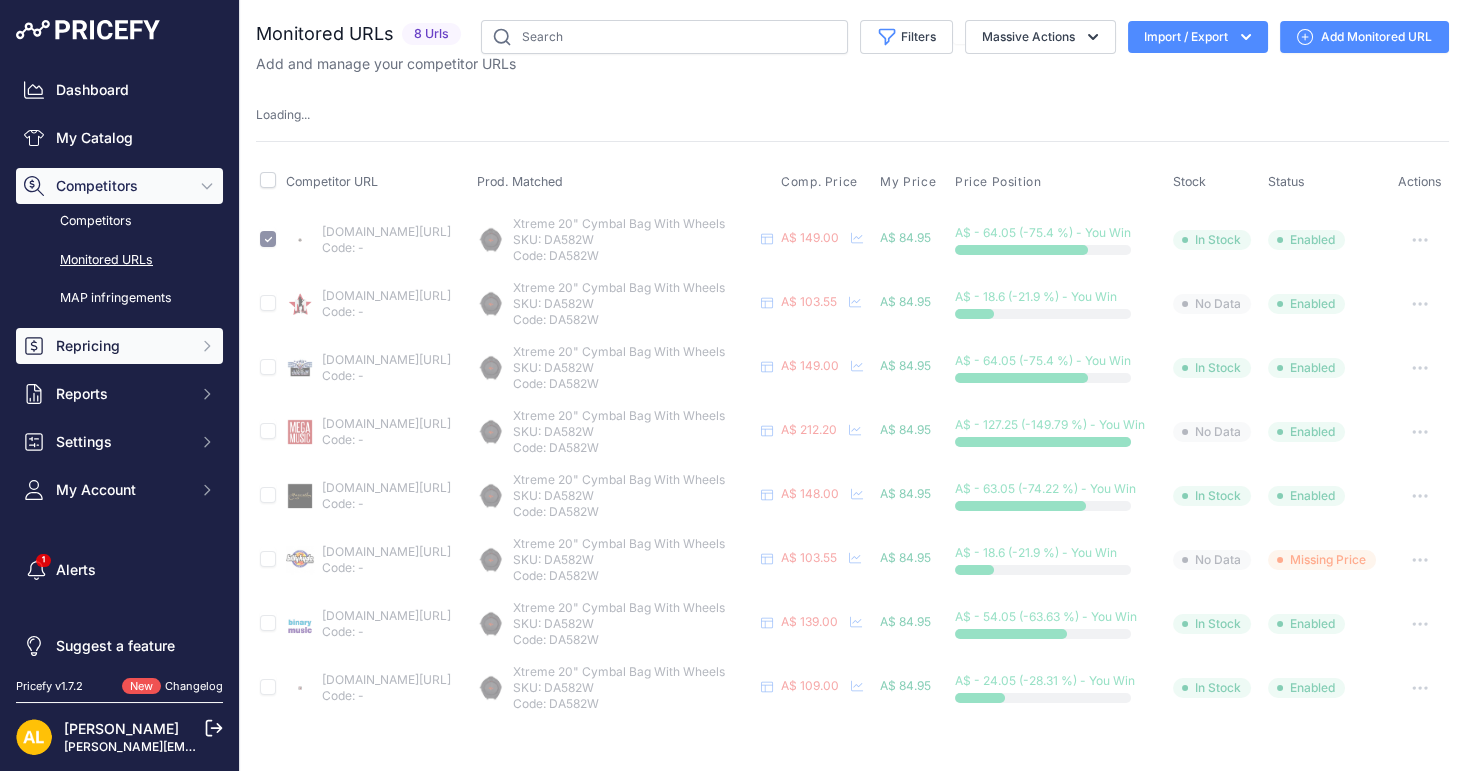 type 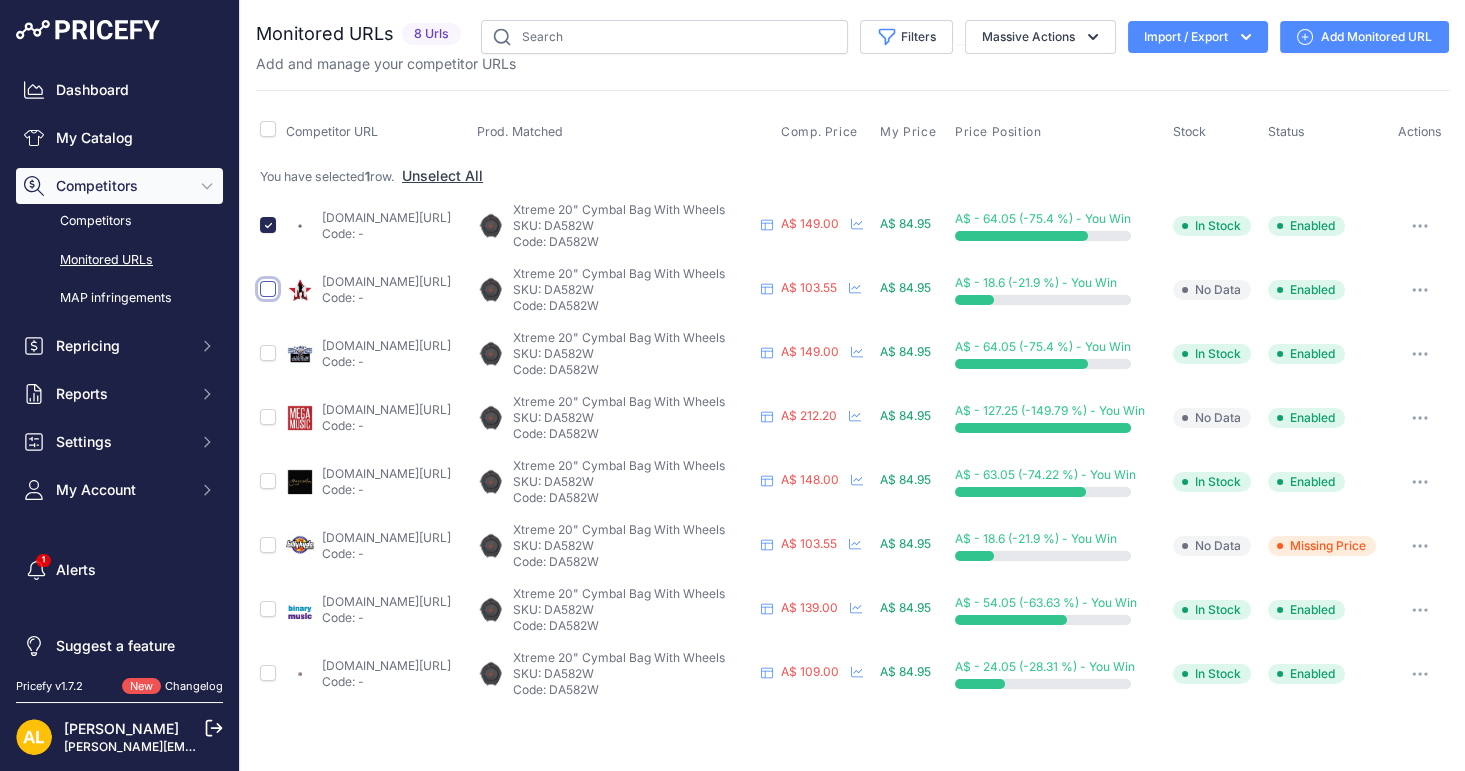 click at bounding box center [268, 289] 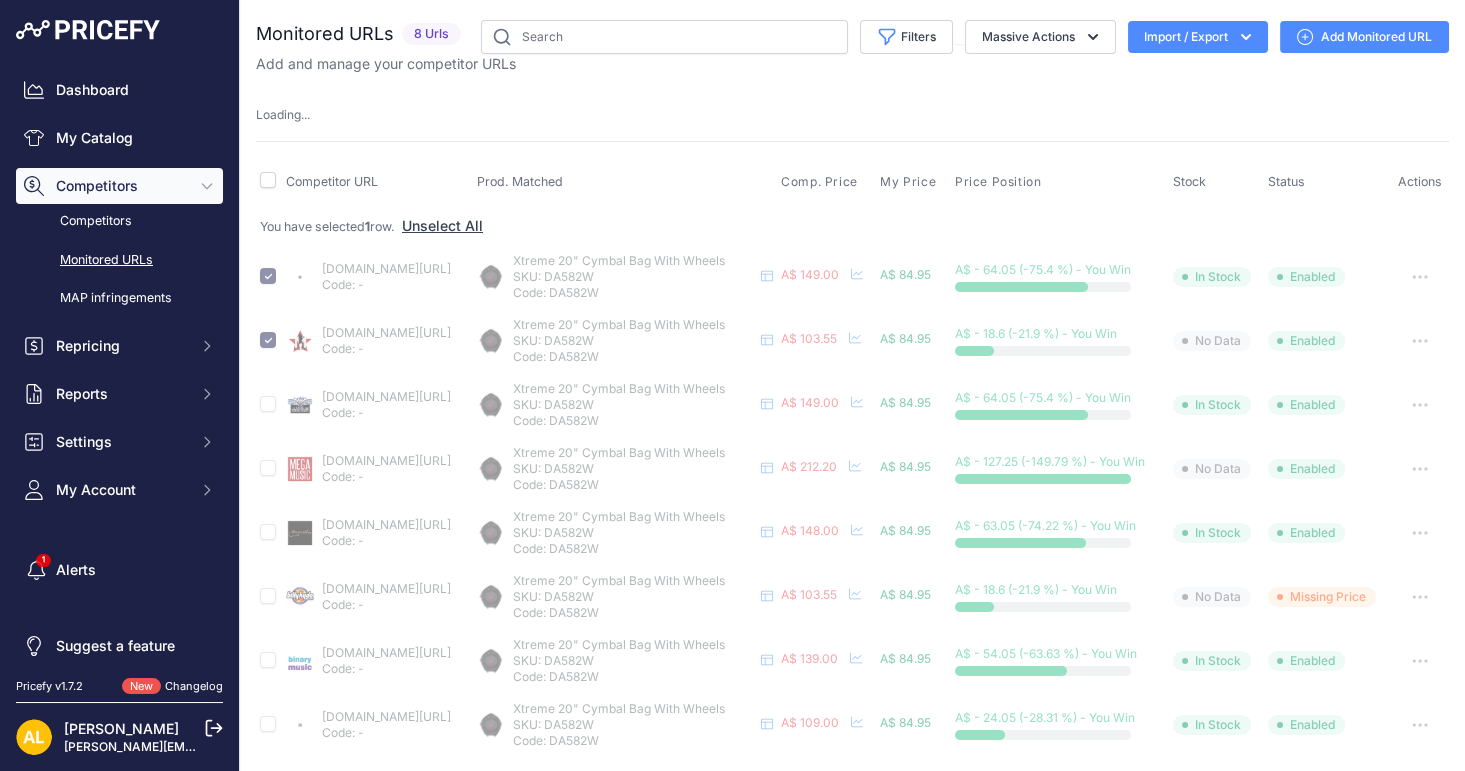 type 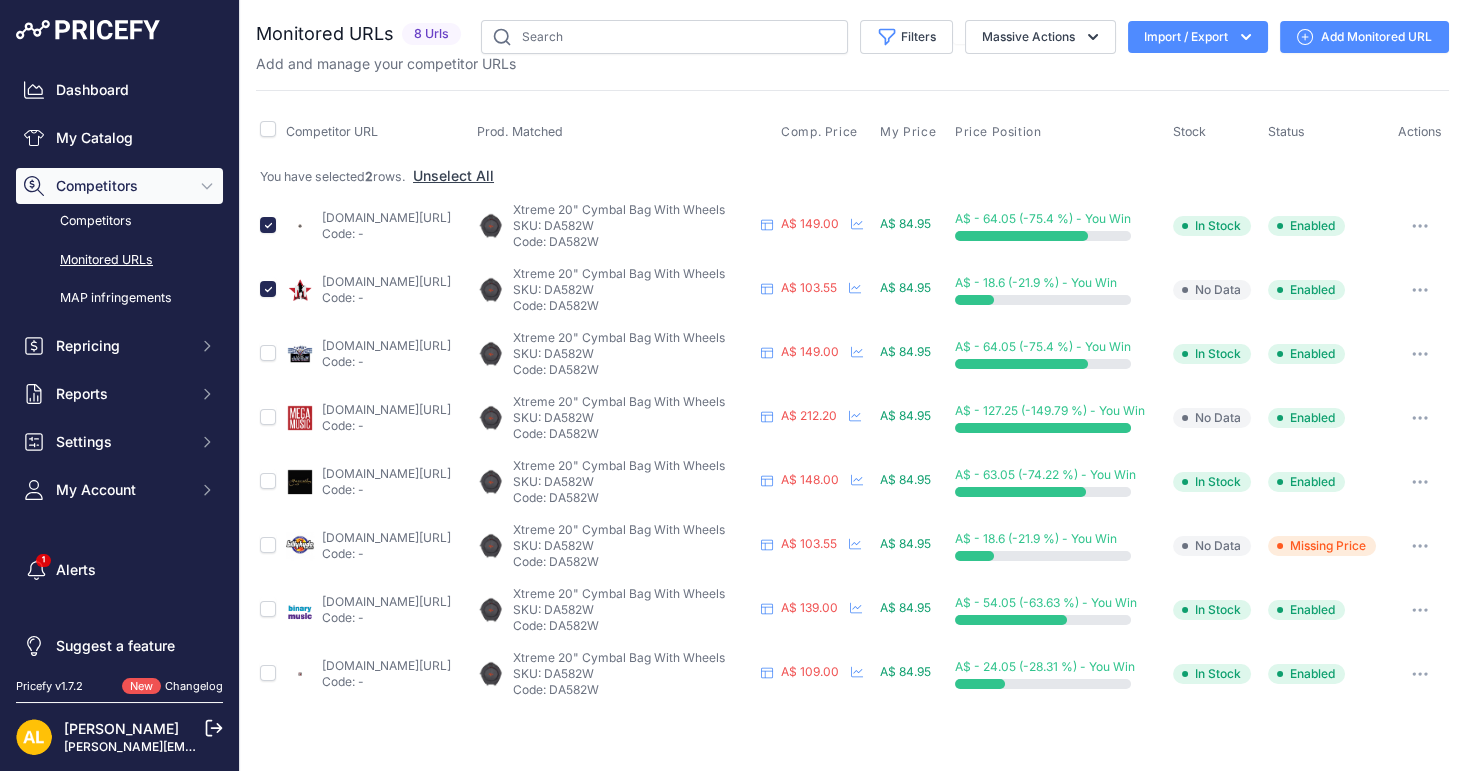 click at bounding box center [269, 354] 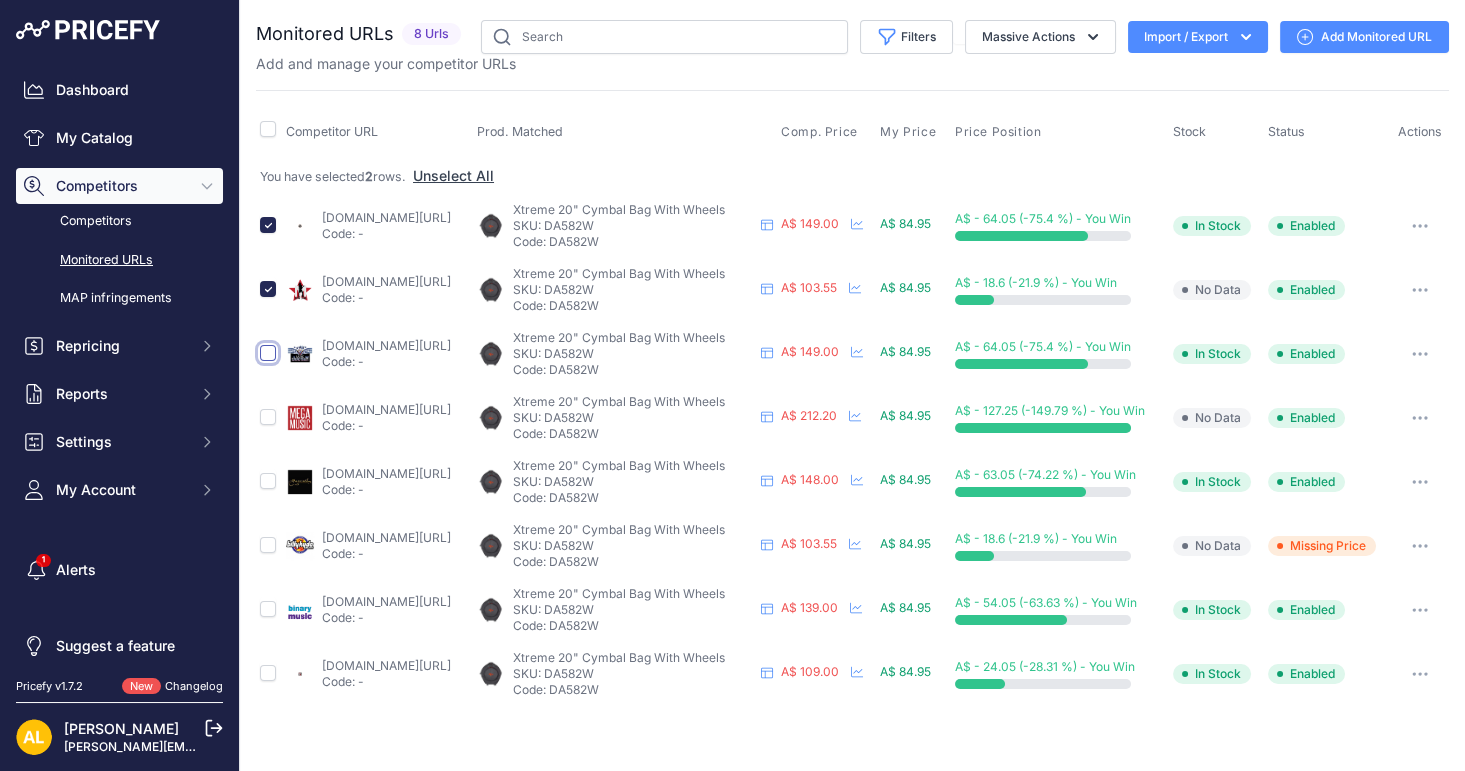 click at bounding box center [268, 353] 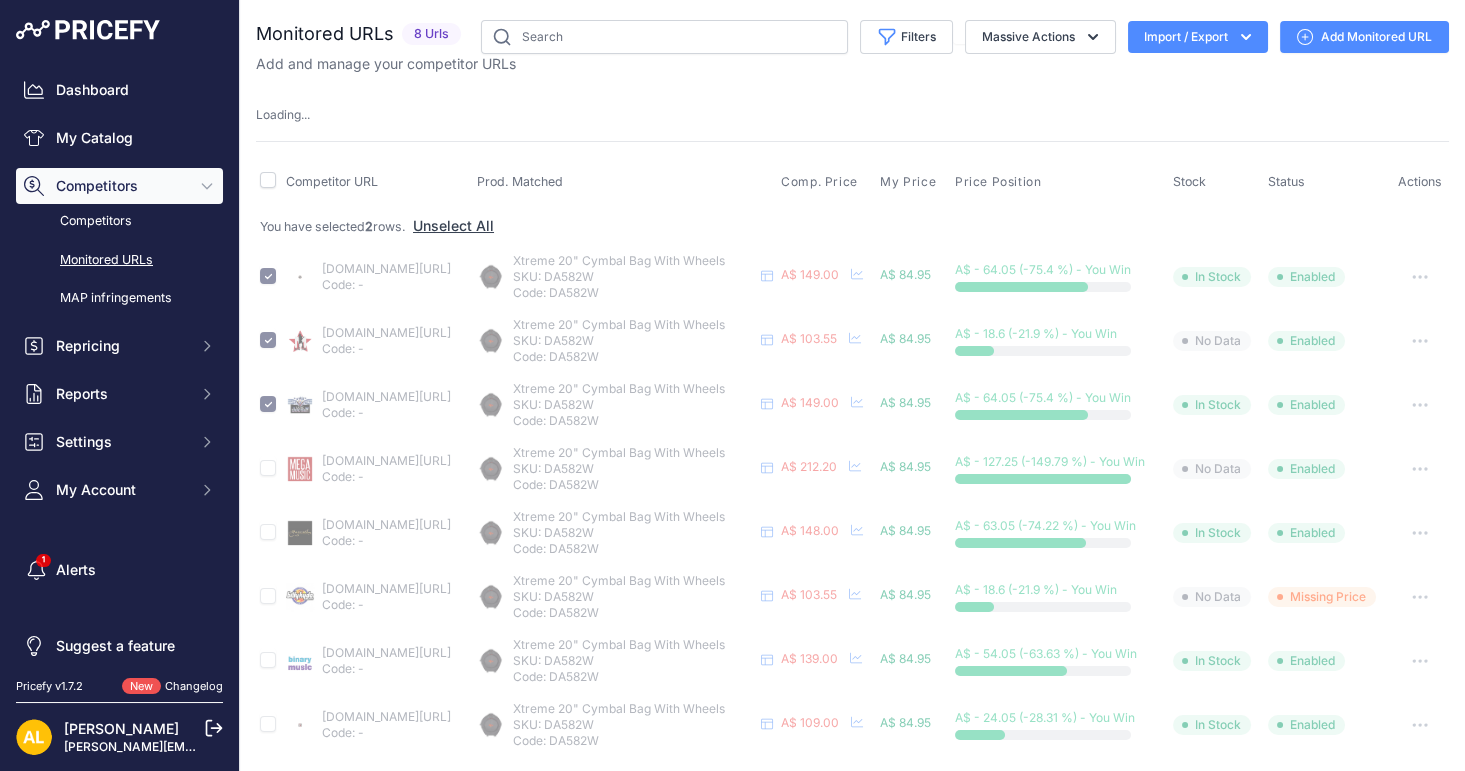 type 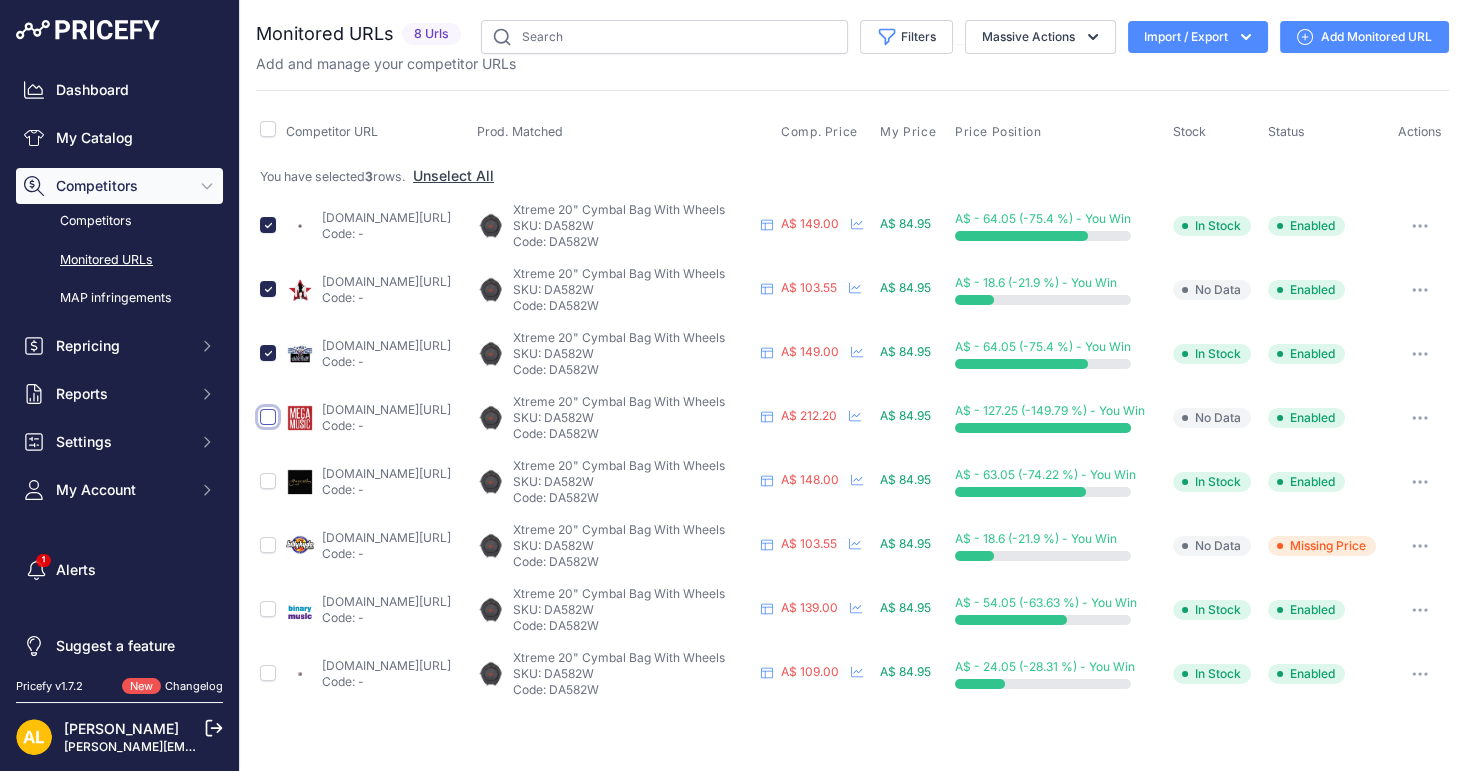 click at bounding box center [268, 417] 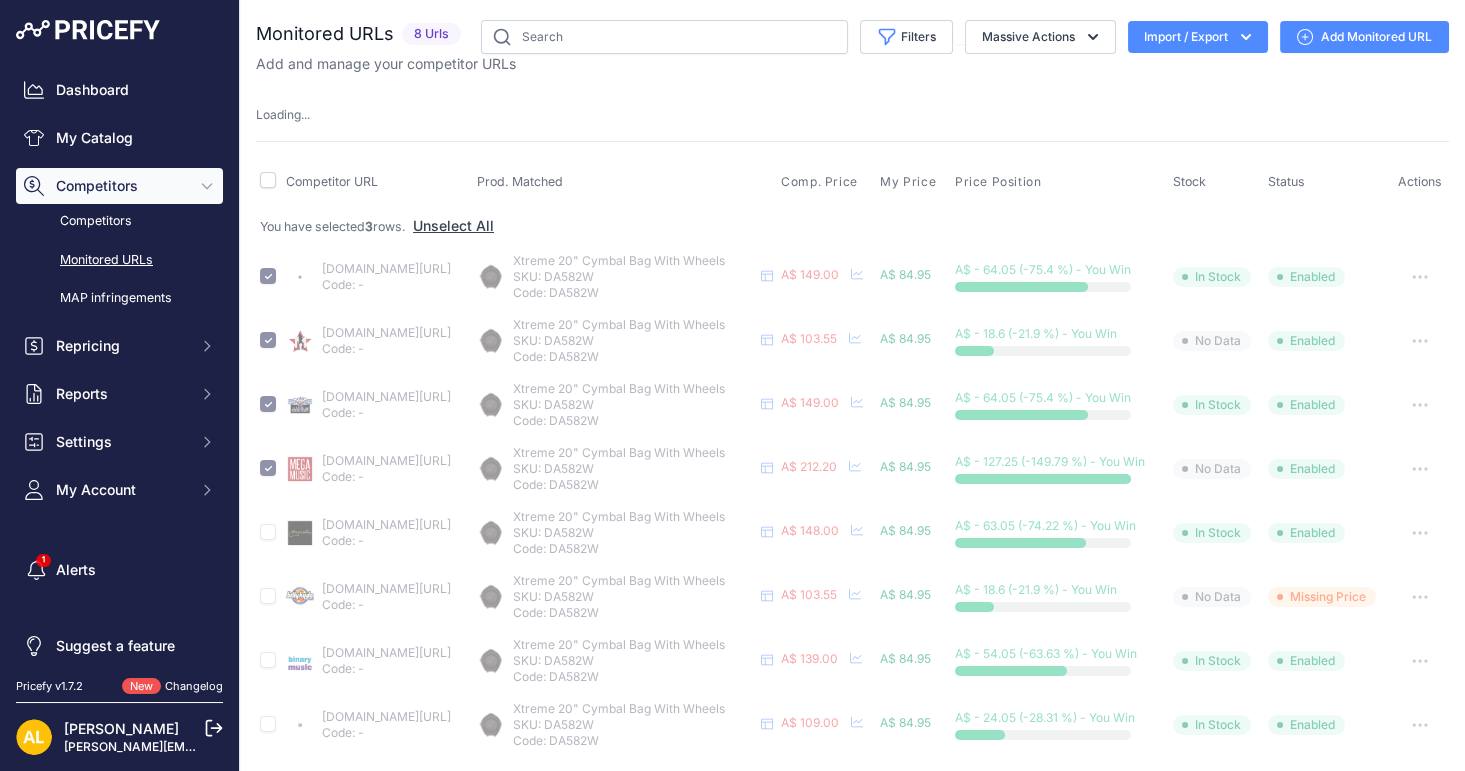 type 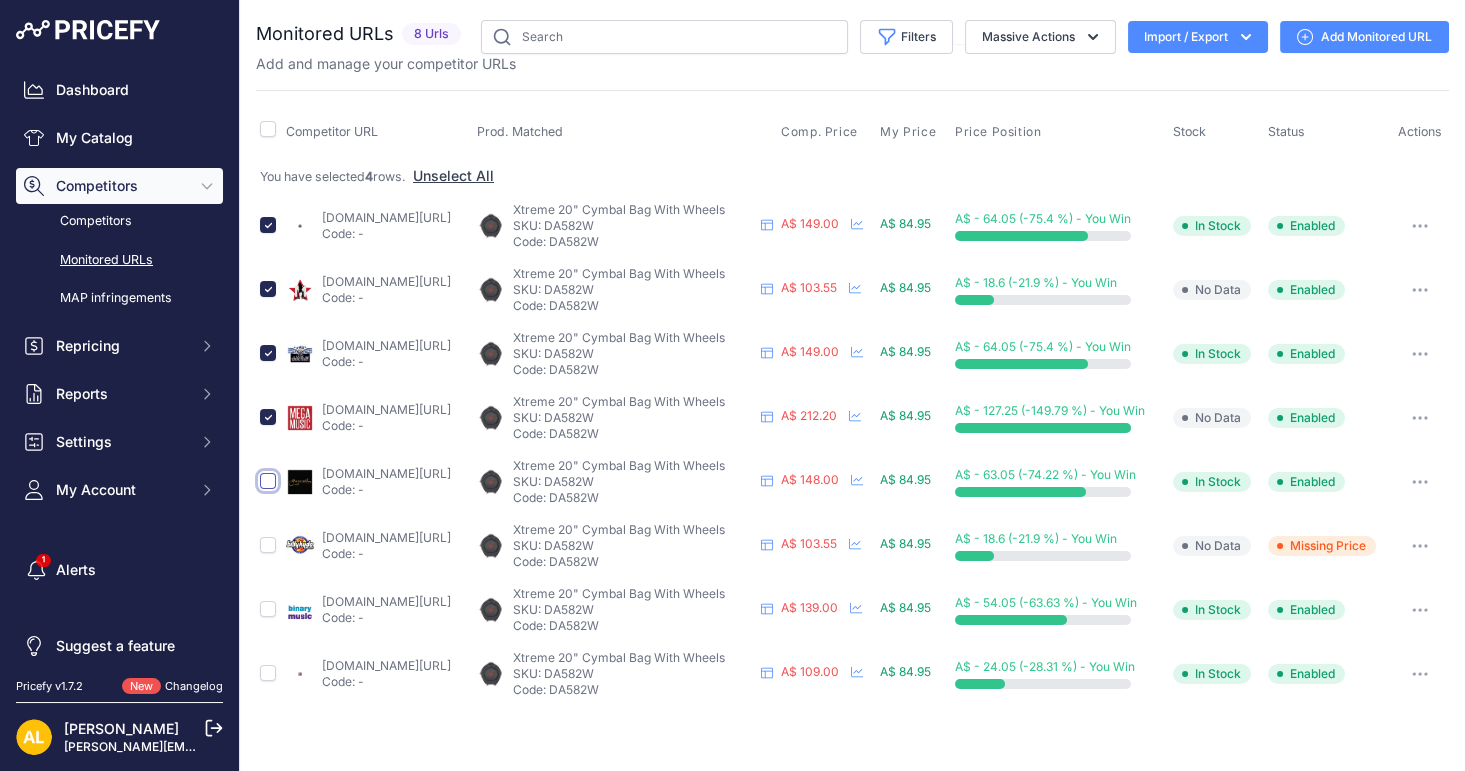 click at bounding box center [268, 481] 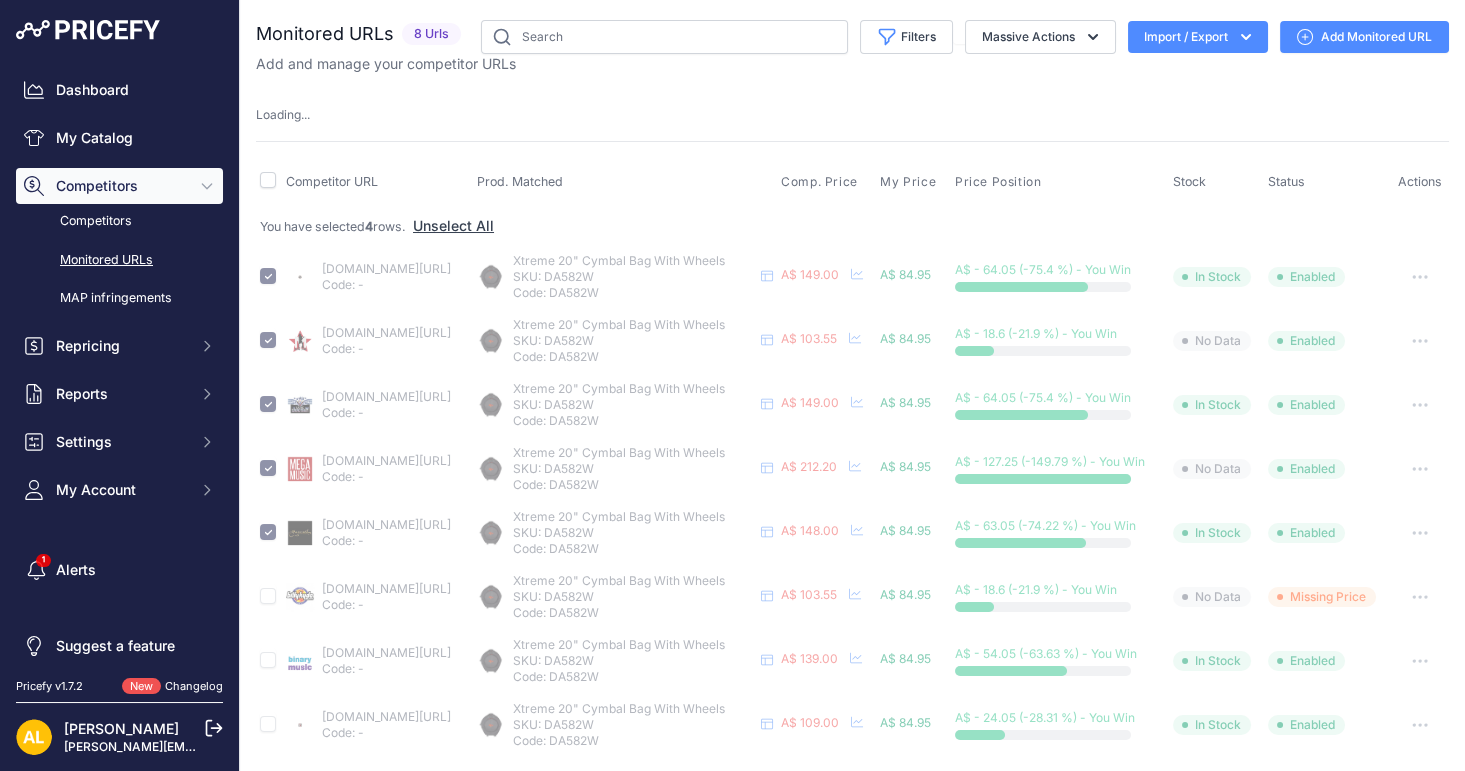 type 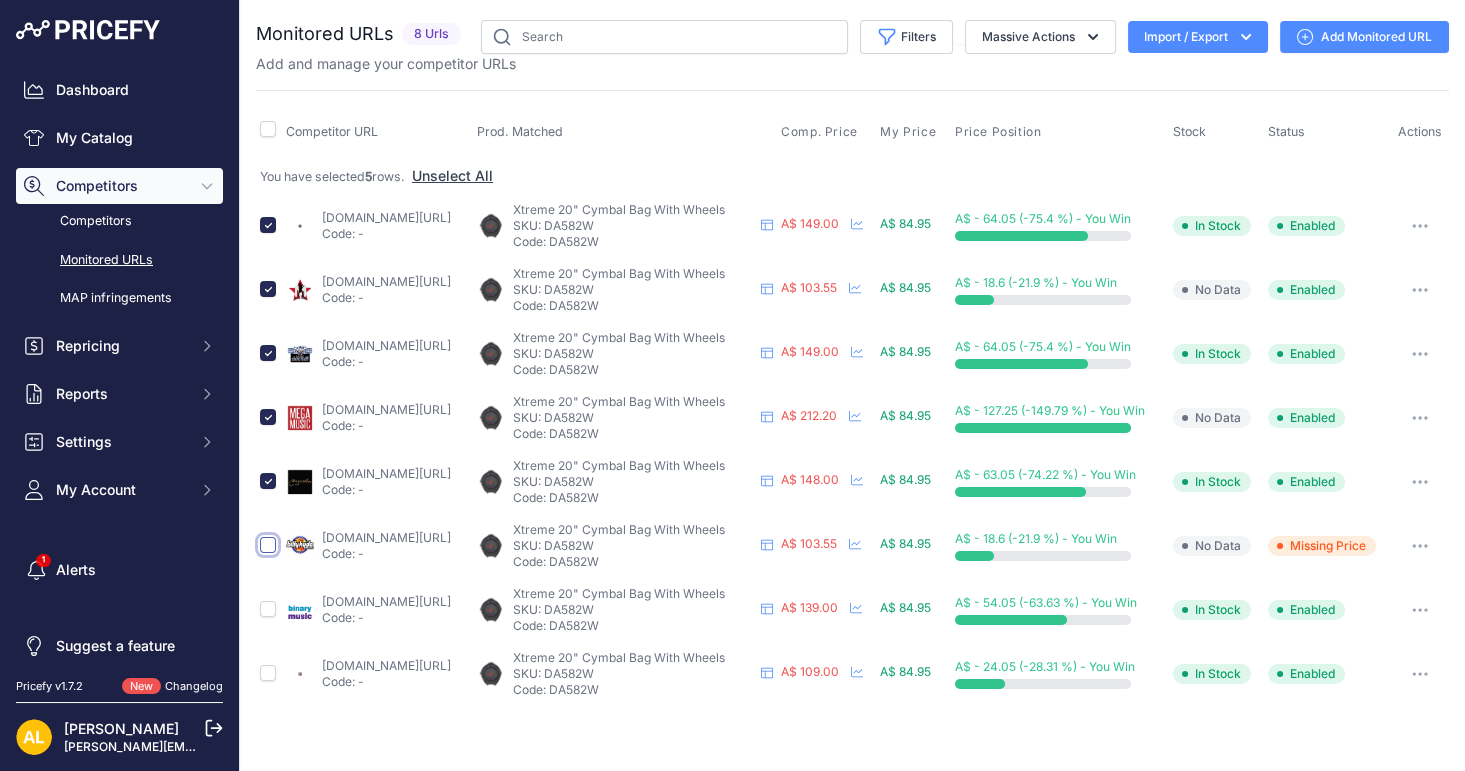click at bounding box center [268, 545] 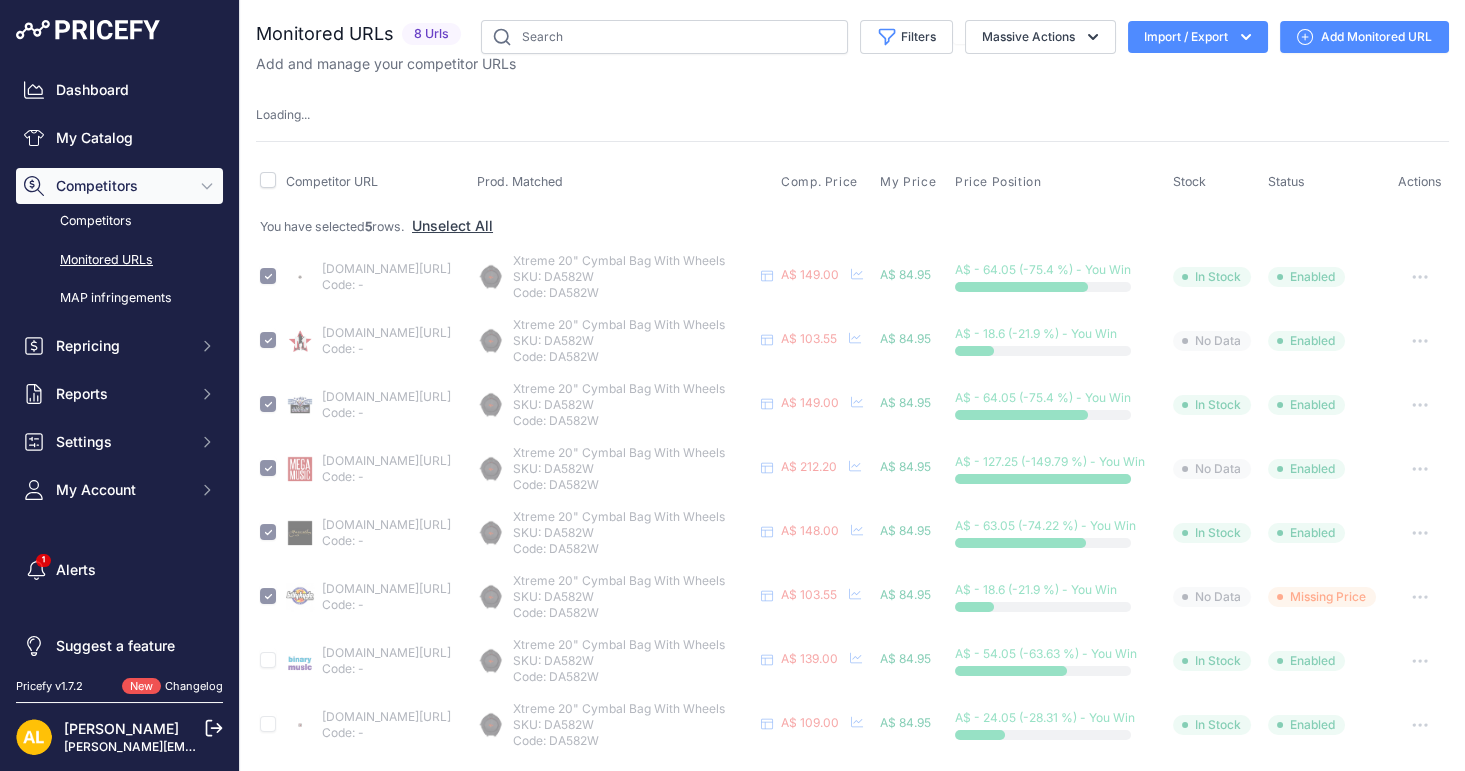 type 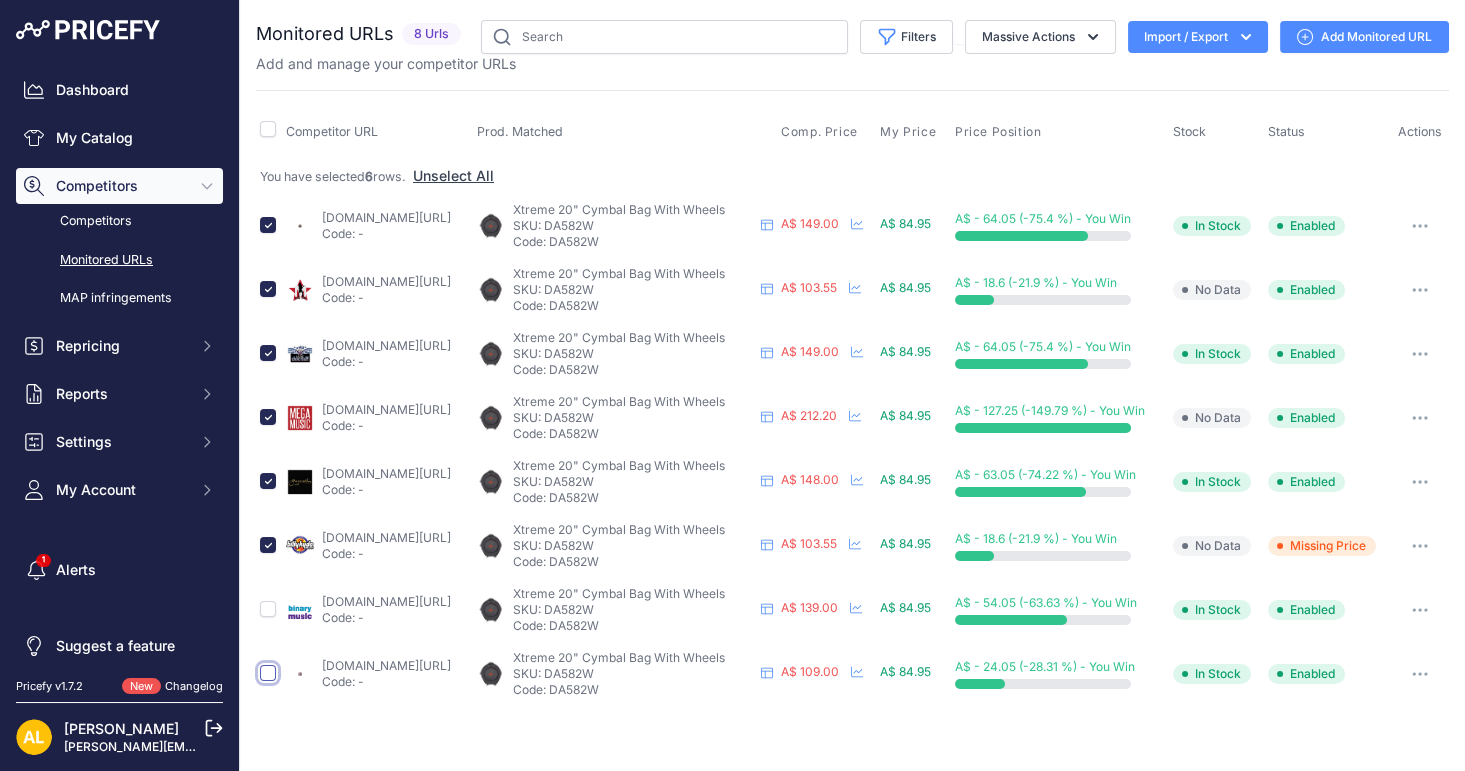 click at bounding box center [268, 673] 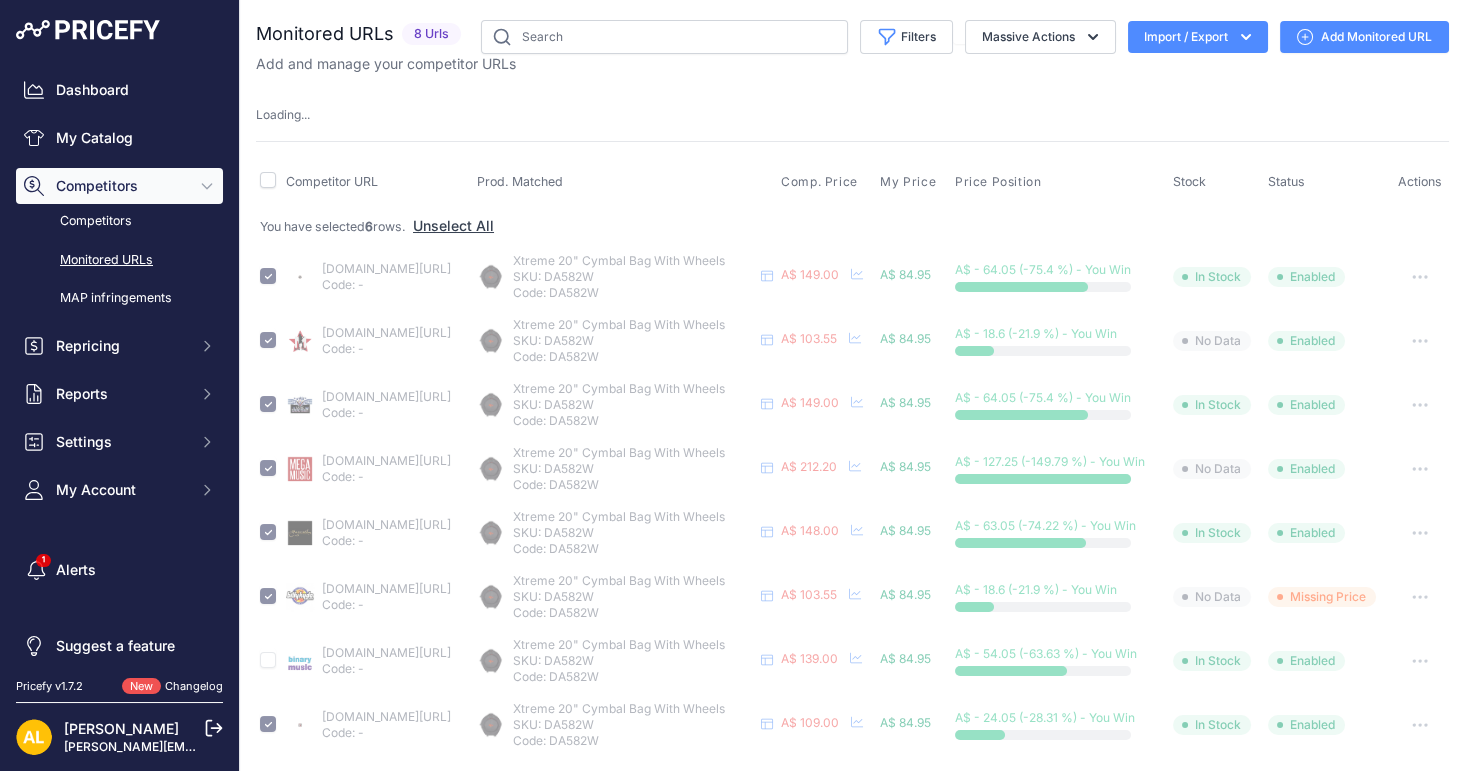 type 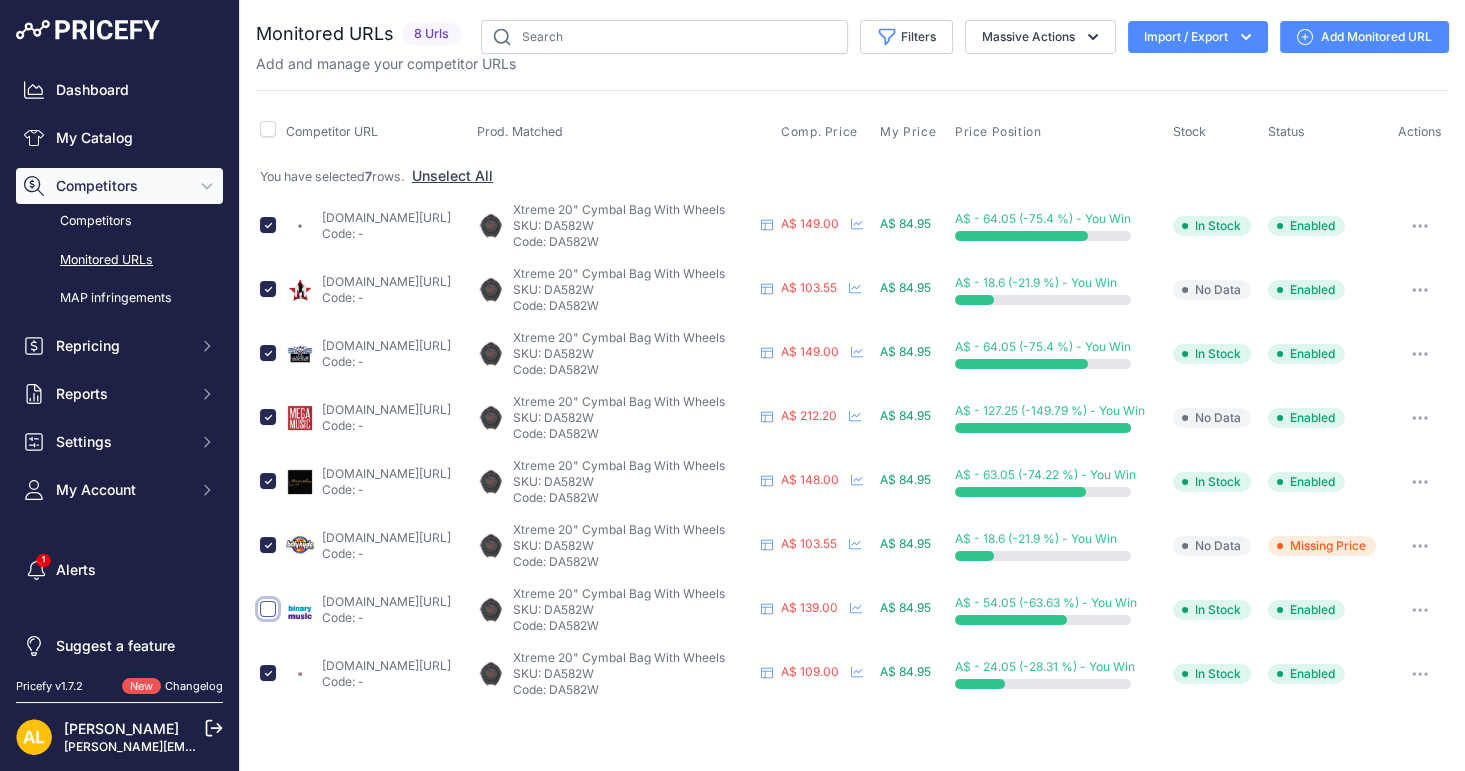 click at bounding box center [268, 609] 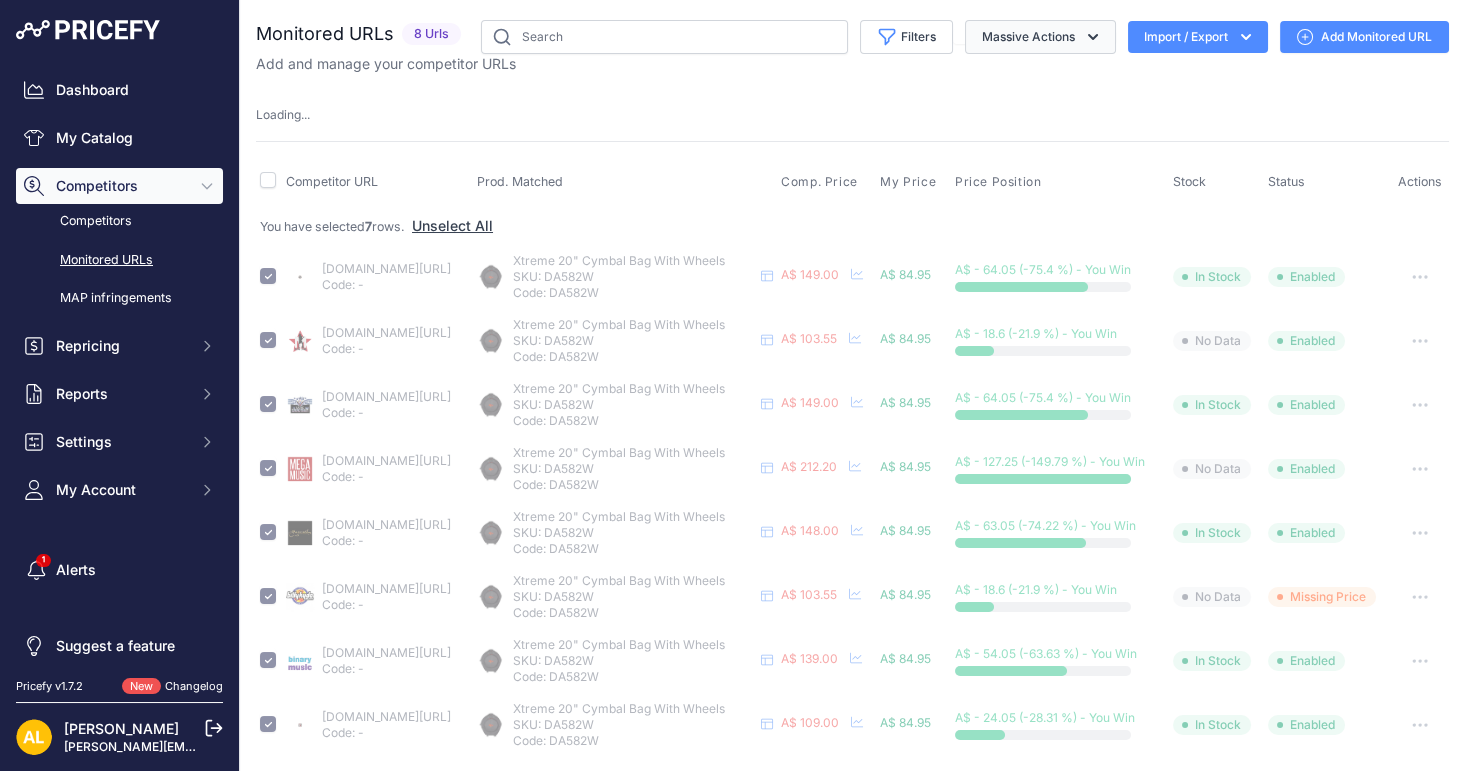 click on "Massive Actions" at bounding box center [1040, 37] 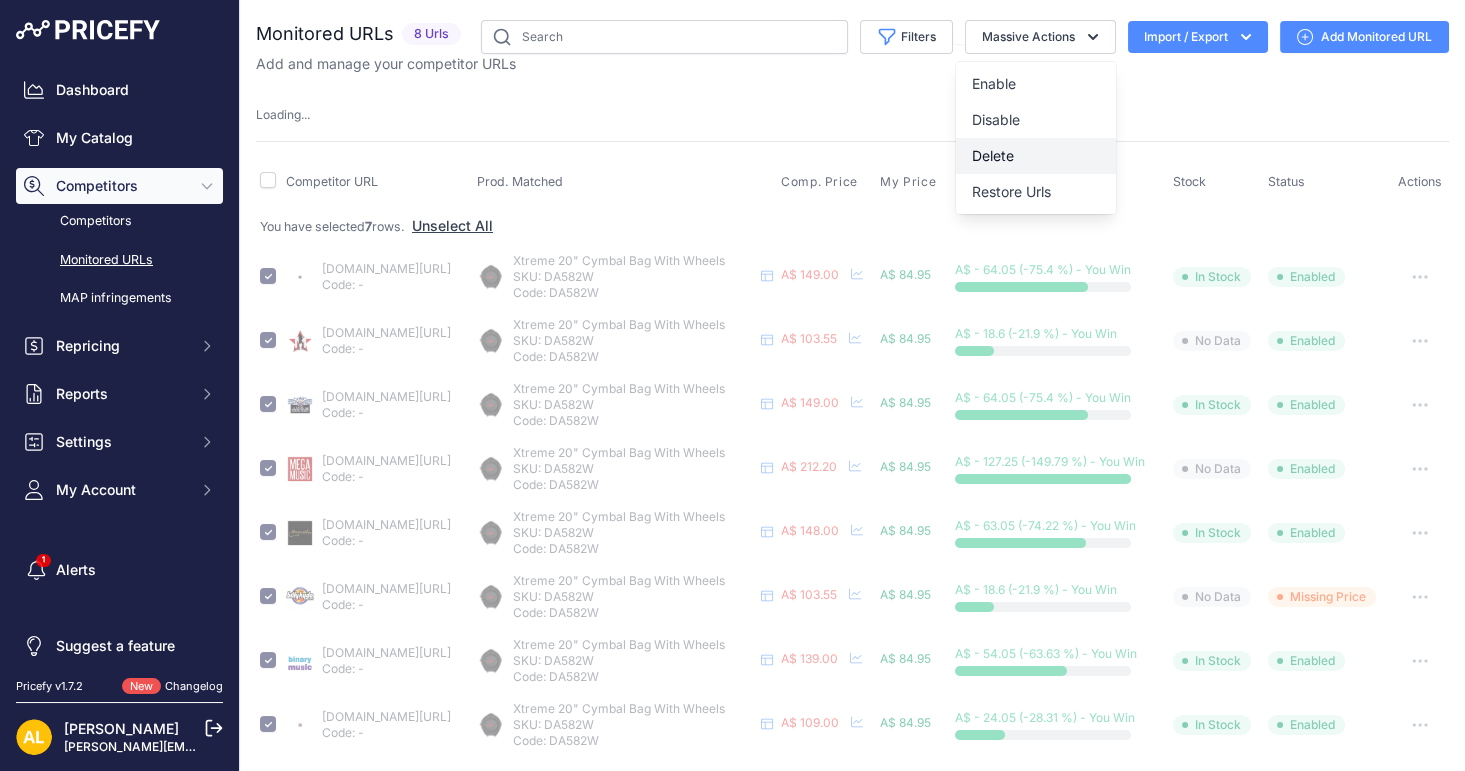 click on "Delete" at bounding box center (1036, 156) 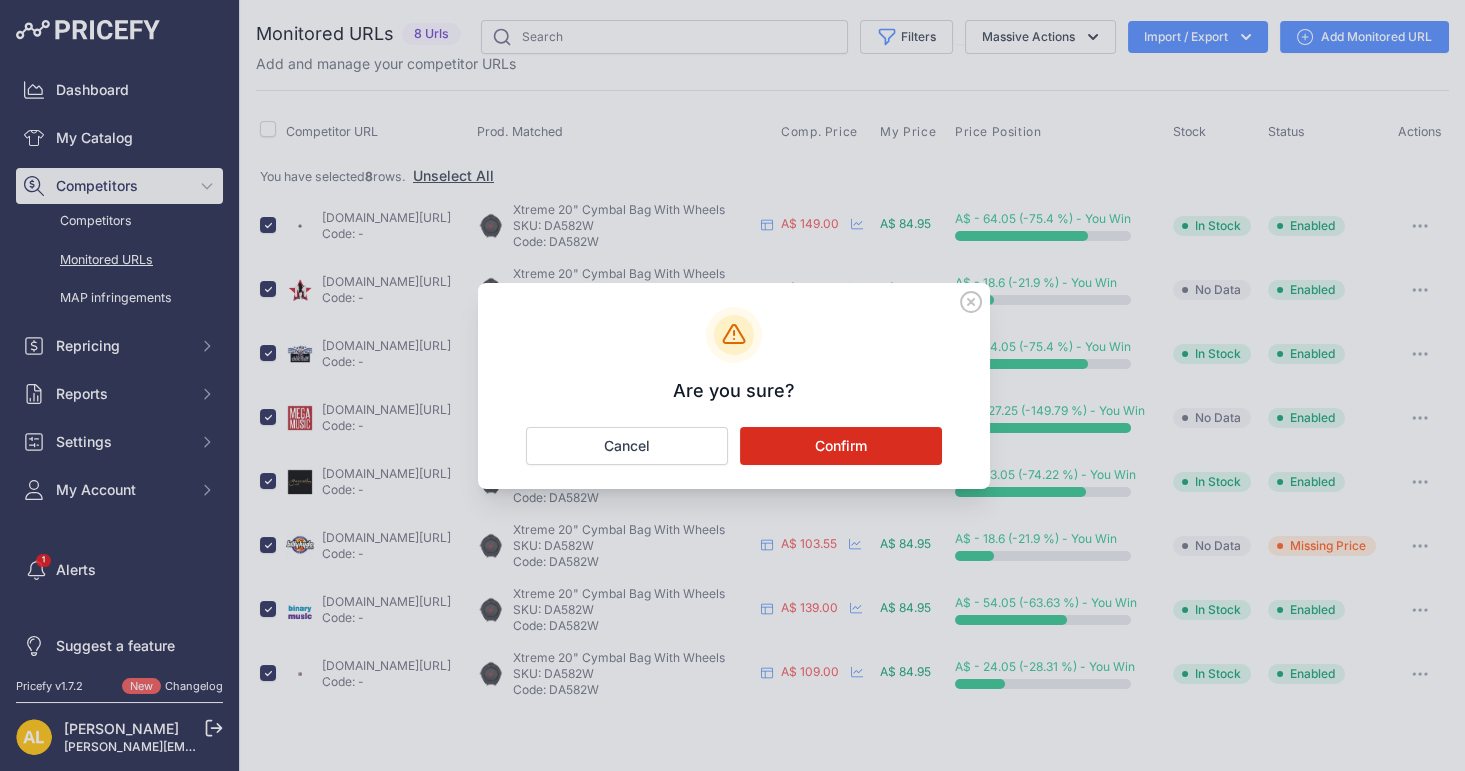 click on "Confirm" at bounding box center [841, 446] 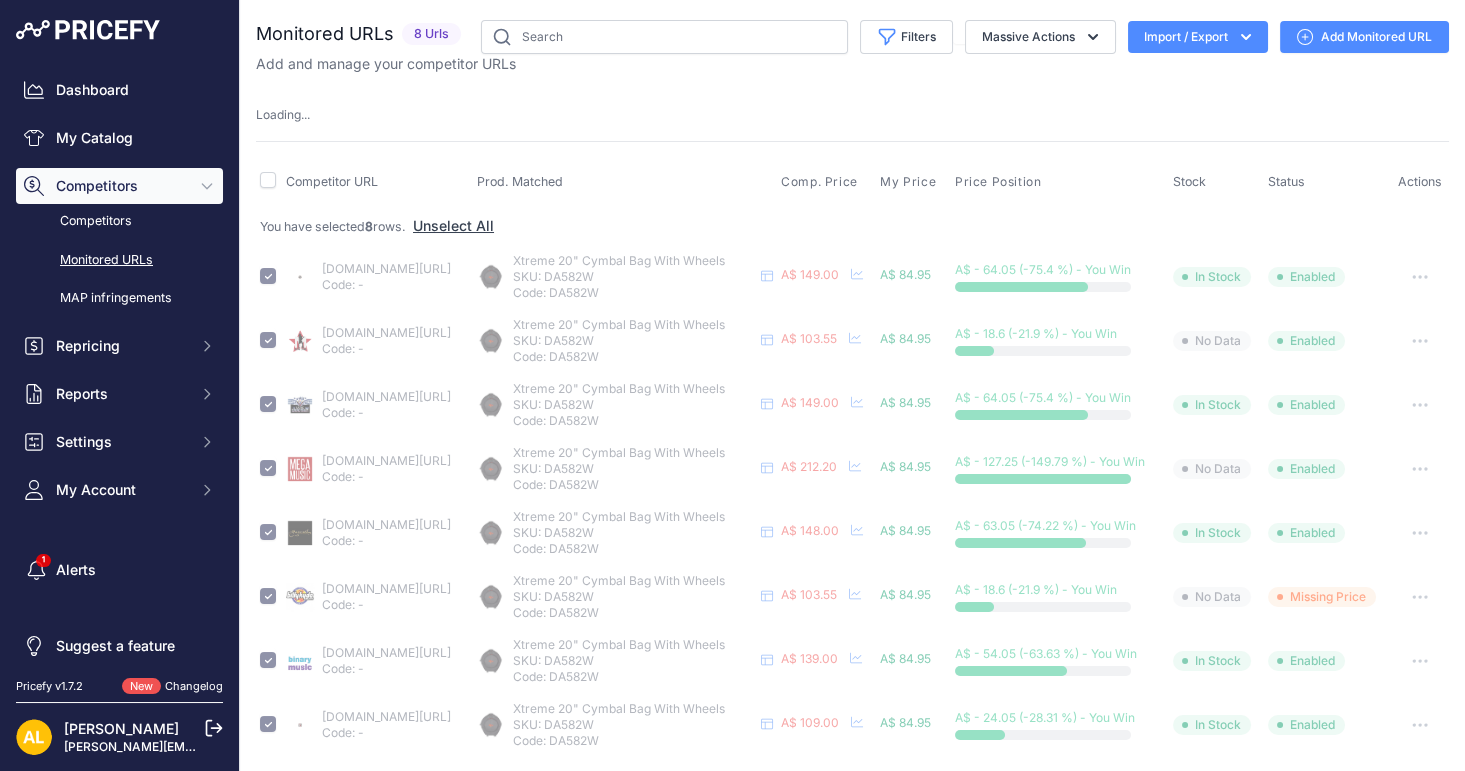 type 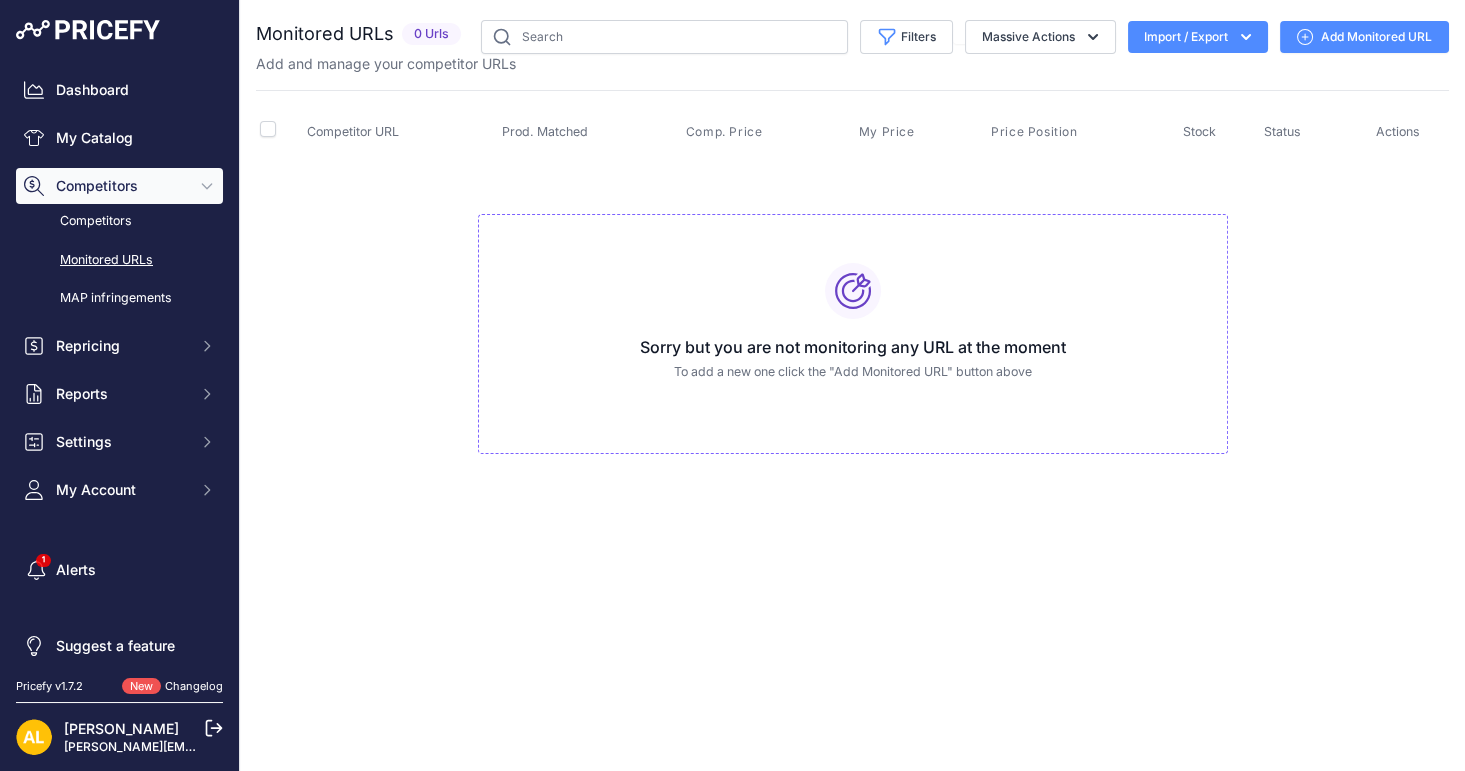 click on "Add Monitored URL" at bounding box center (1364, 37) 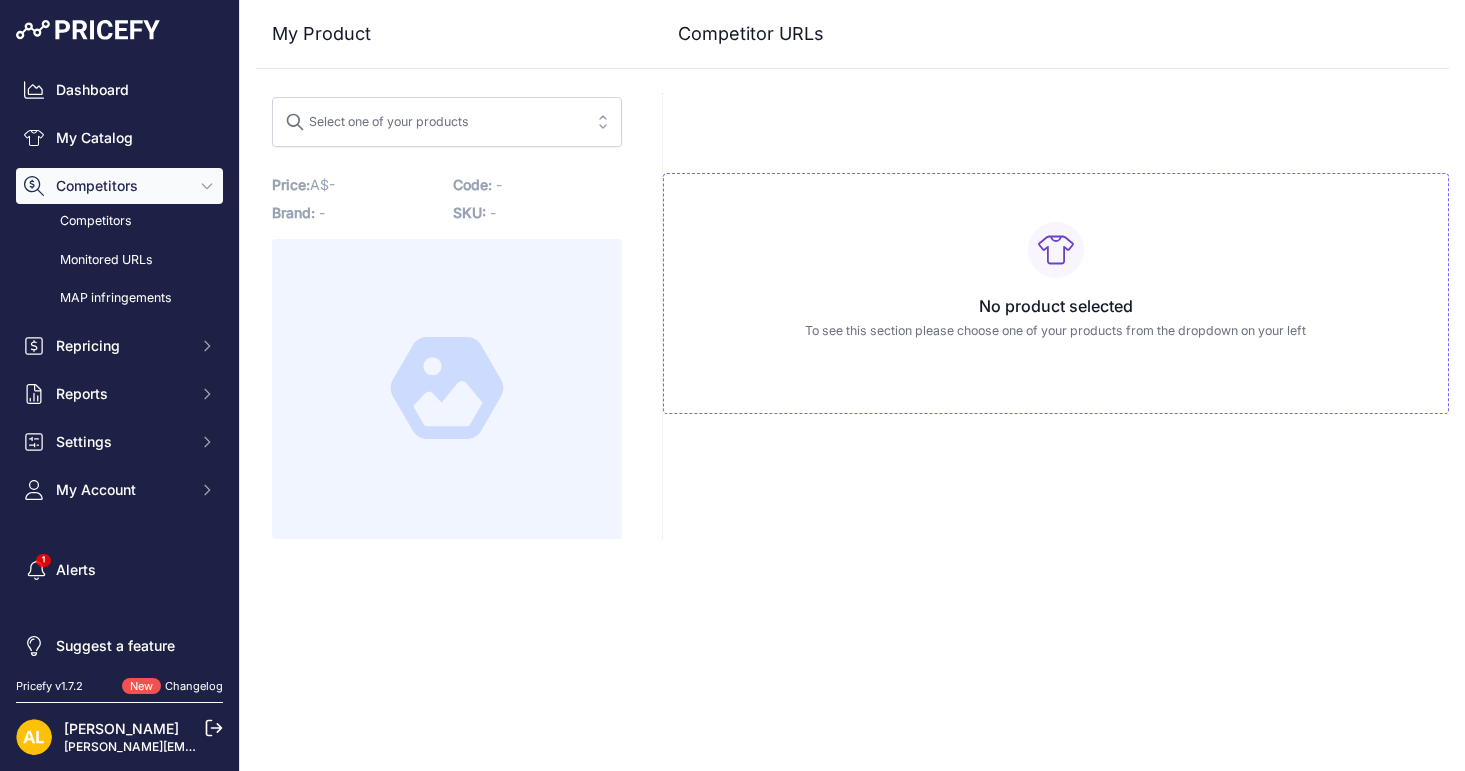 scroll, scrollTop: 0, scrollLeft: 0, axis: both 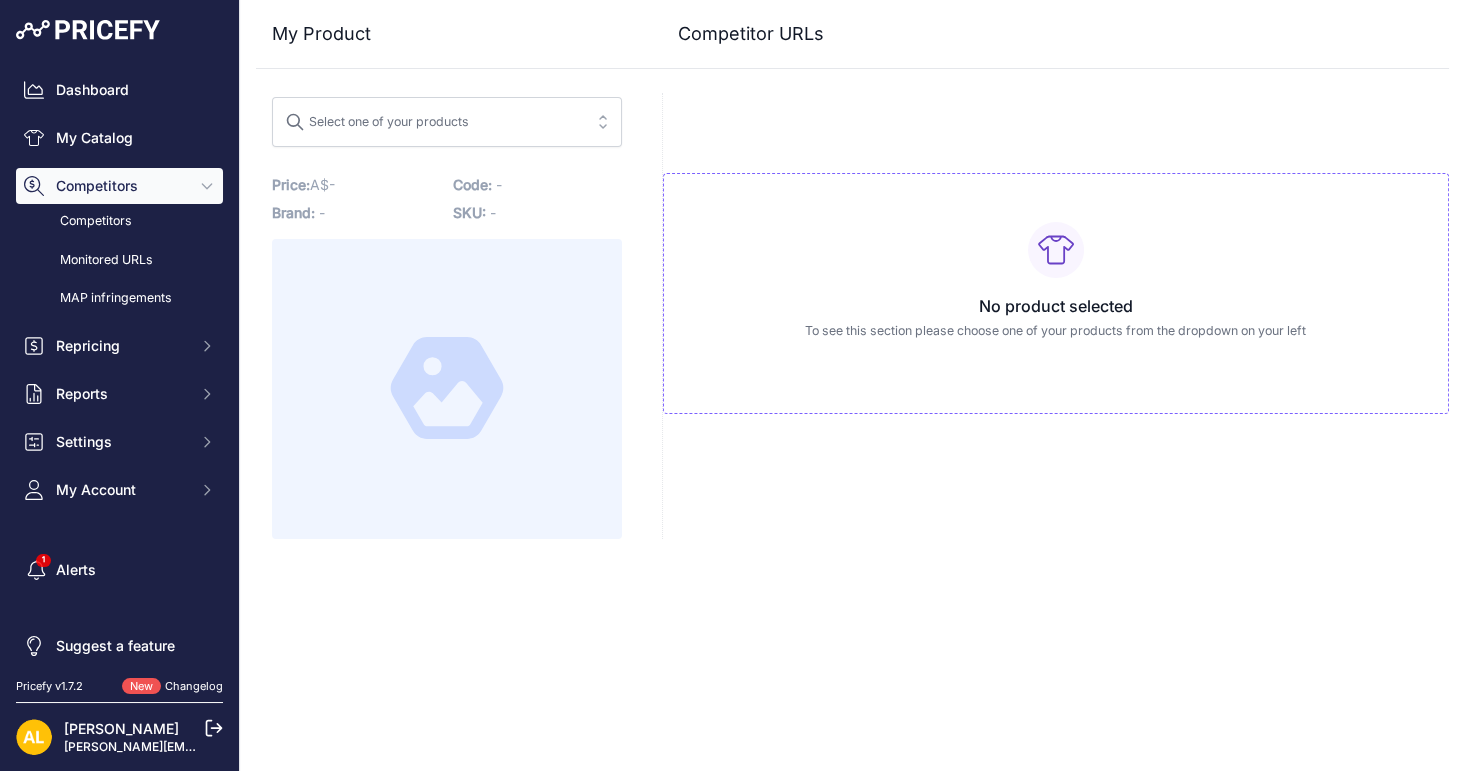 drag, startPoint x: 614, startPoint y: 151, endPoint x: 630, endPoint y: 149, distance: 16.124516 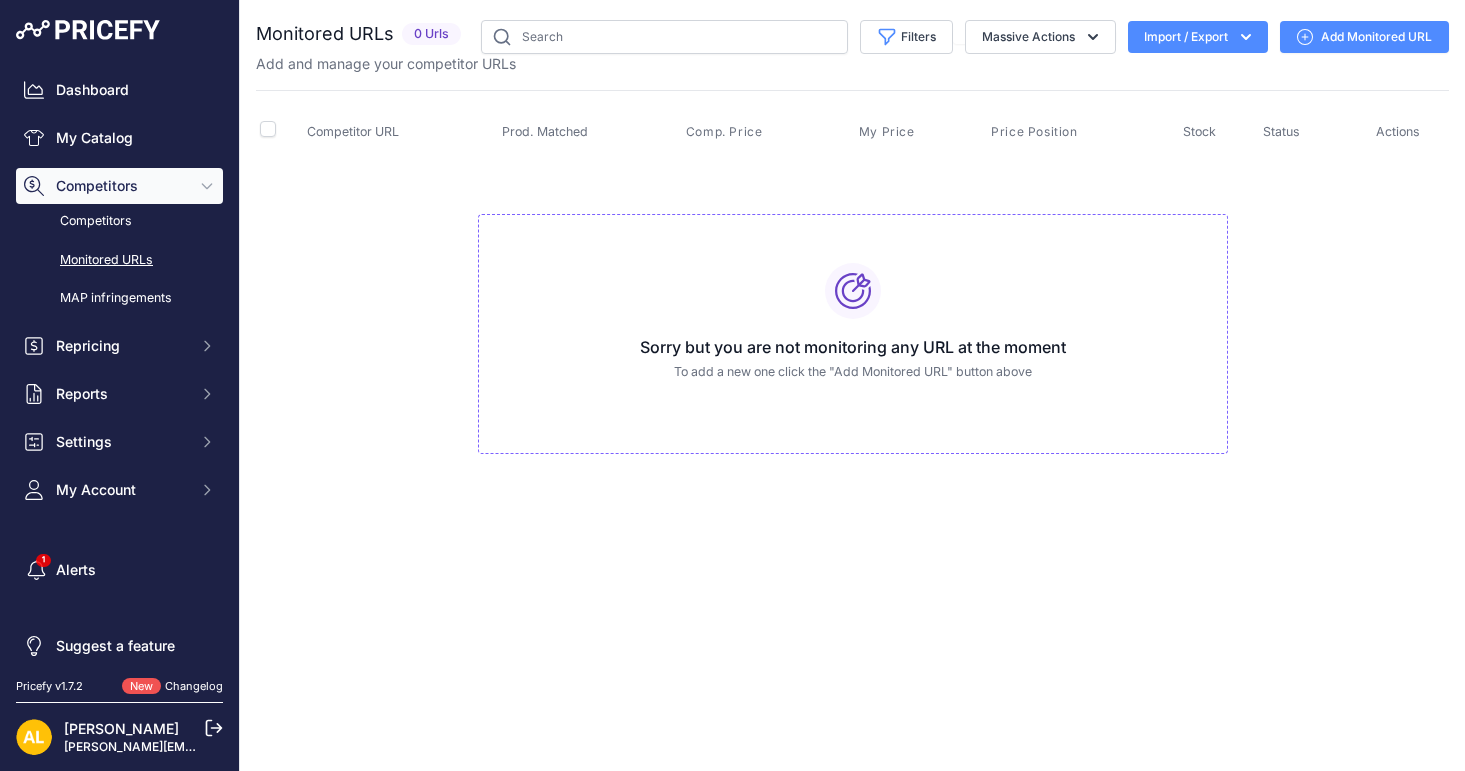 scroll, scrollTop: 0, scrollLeft: 0, axis: both 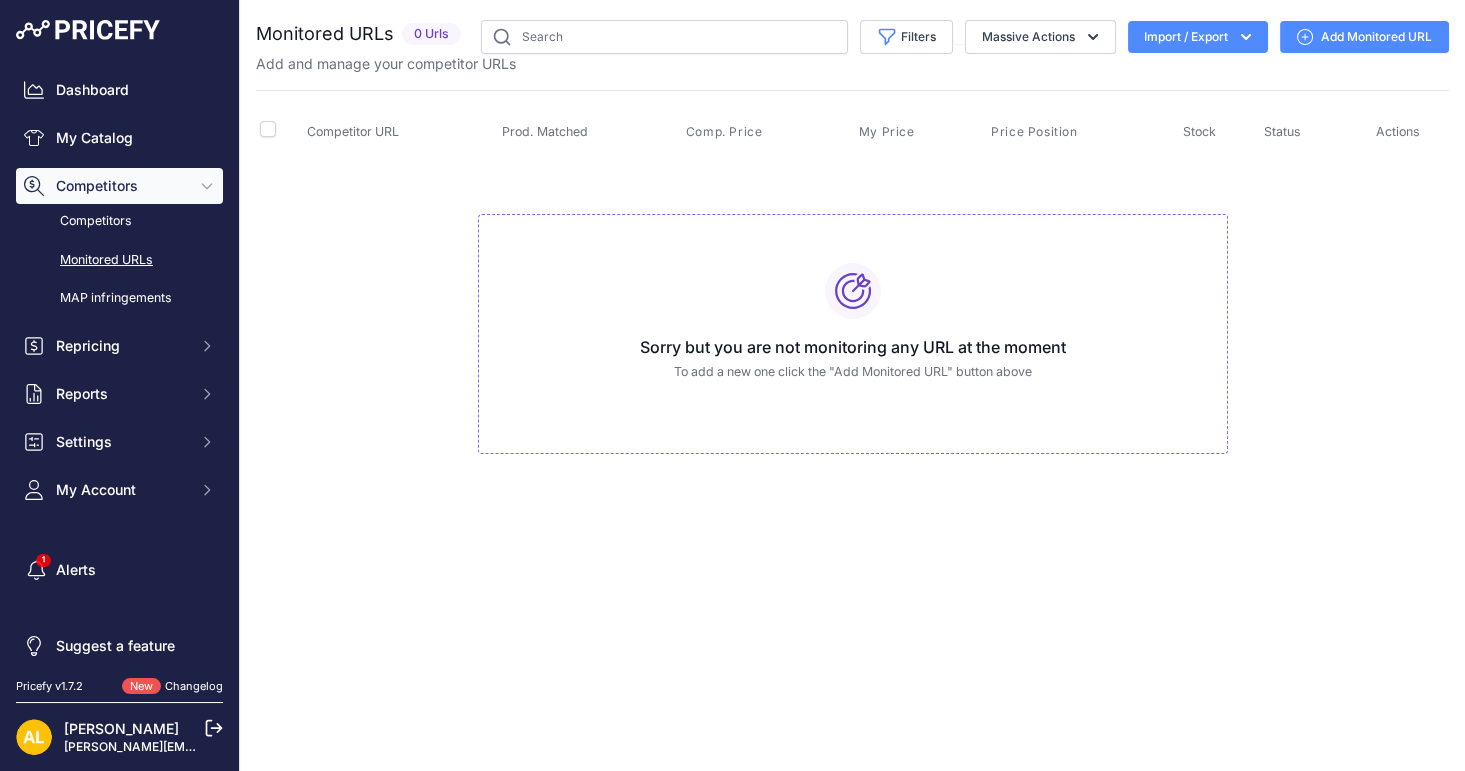 click on "Add Monitored URL" at bounding box center [1364, 37] 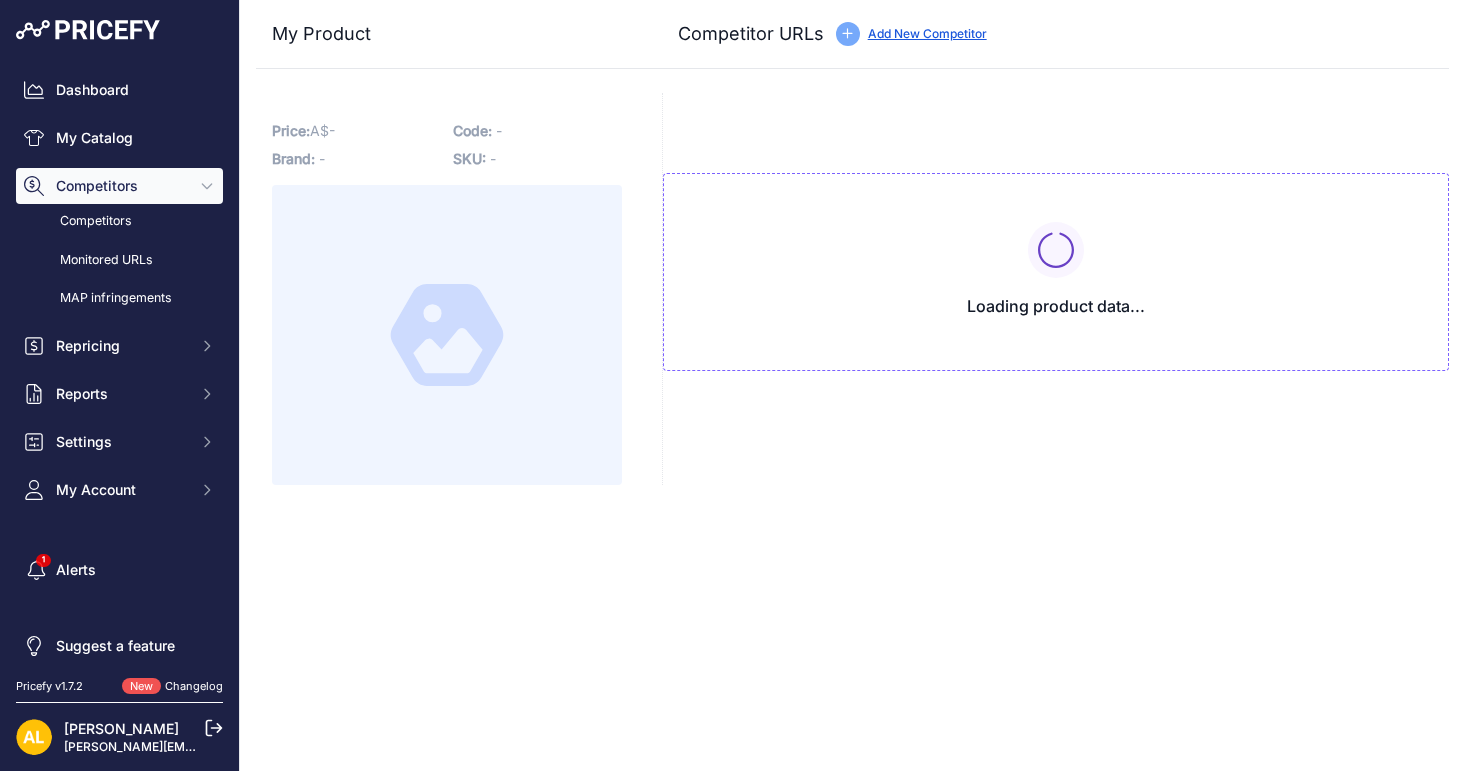 scroll, scrollTop: 0, scrollLeft: 0, axis: both 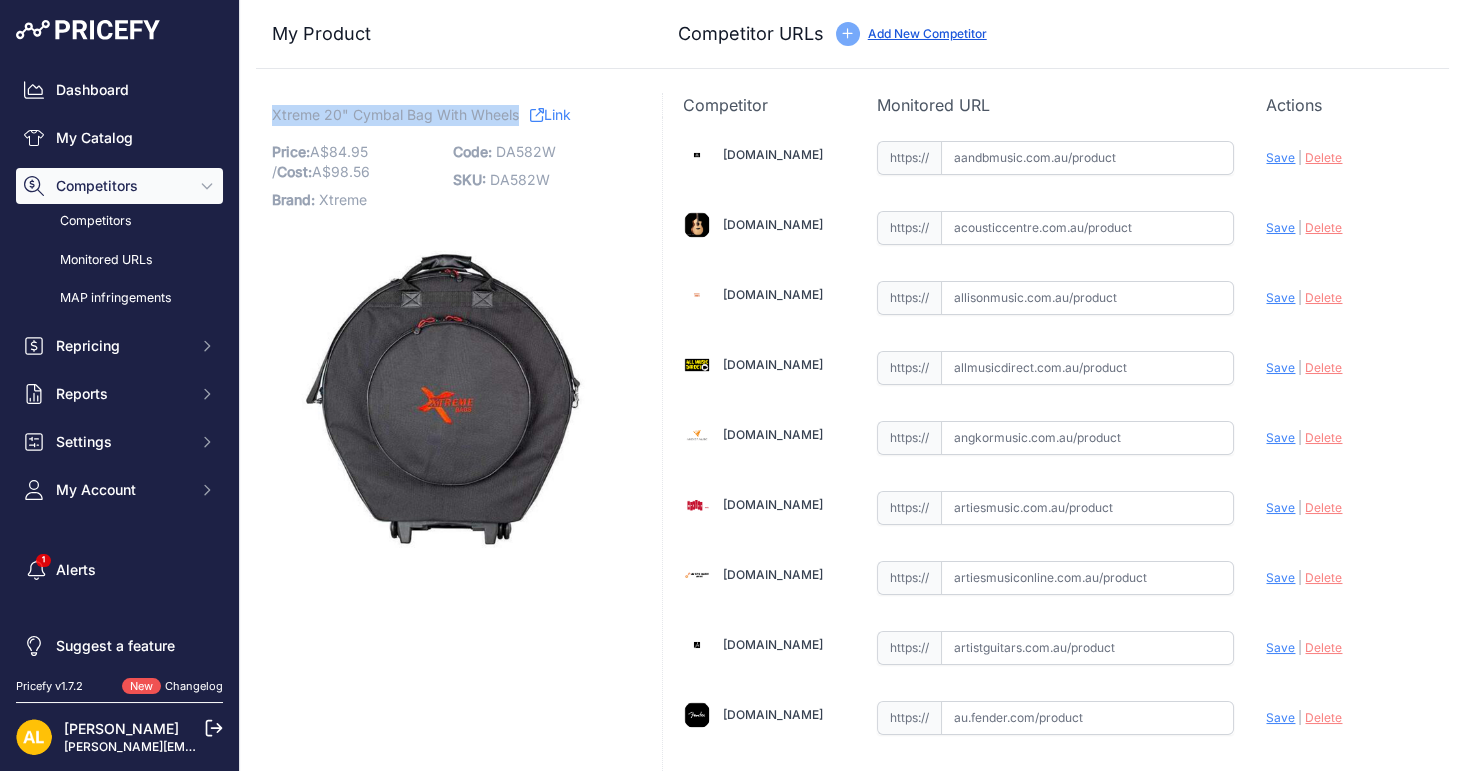 copy on "Xtreme 20" Cymbal Bag With Wheels" 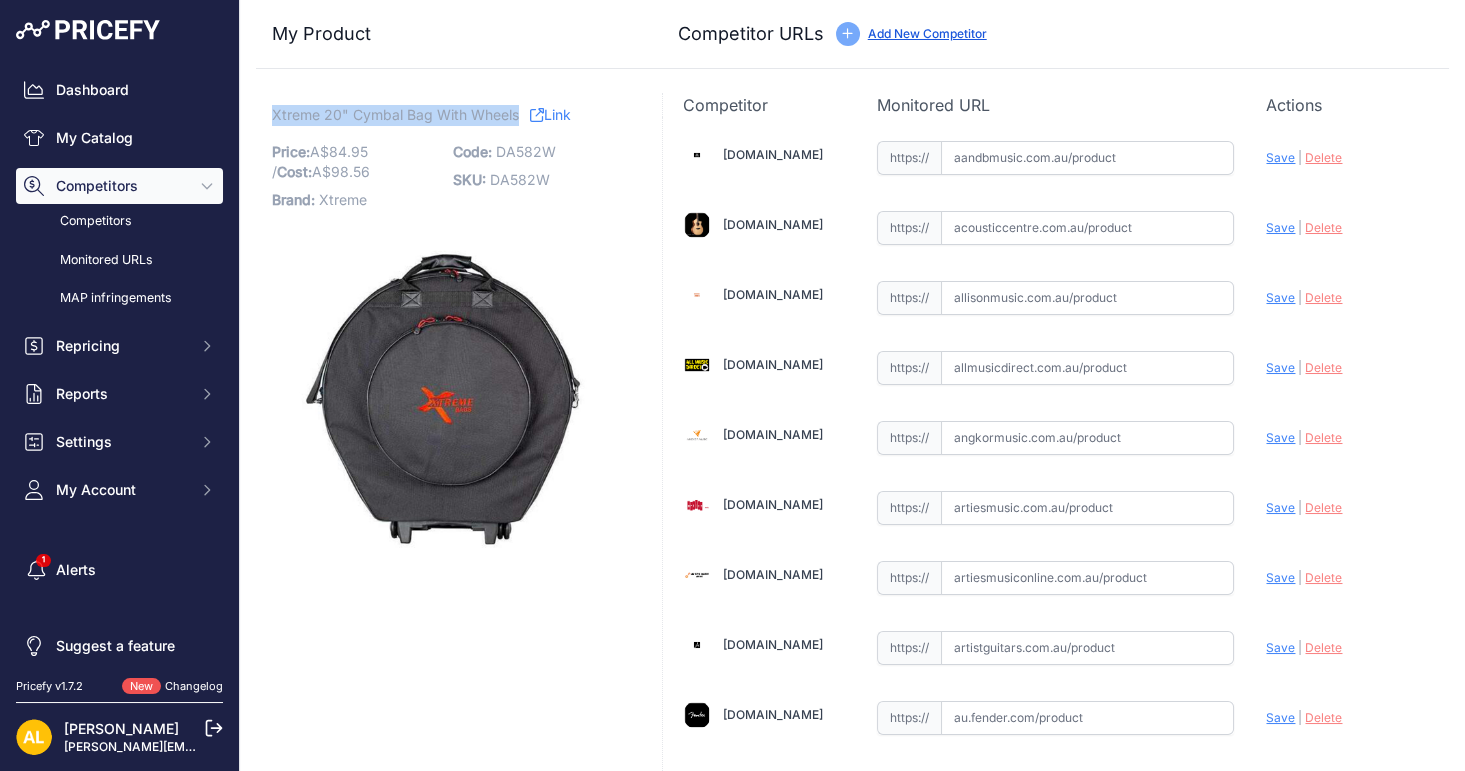 drag, startPoint x: 276, startPoint y: 113, endPoint x: 519, endPoint y: 113, distance: 243 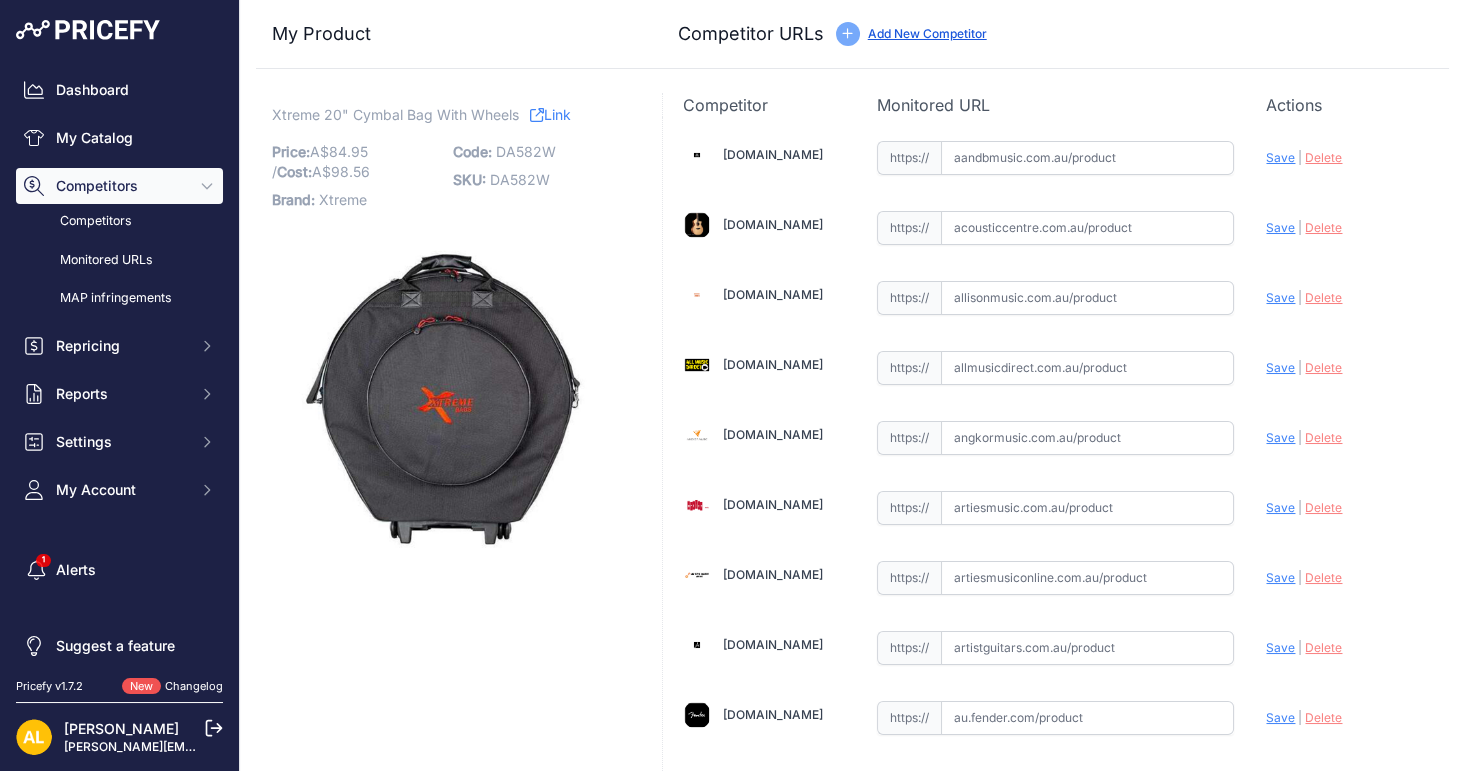 click on "DA582W" at bounding box center [520, 179] 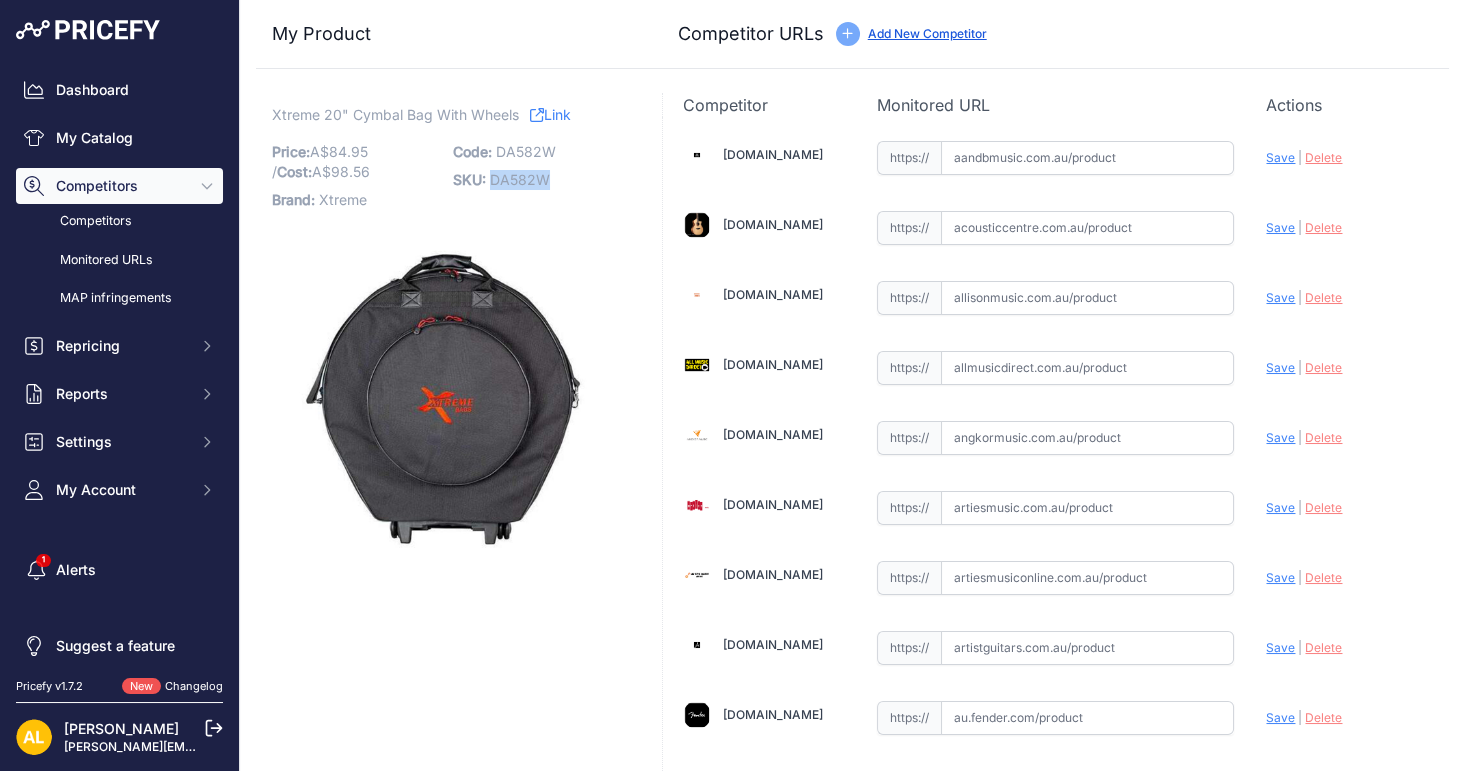 click on "DA582W" at bounding box center [520, 179] 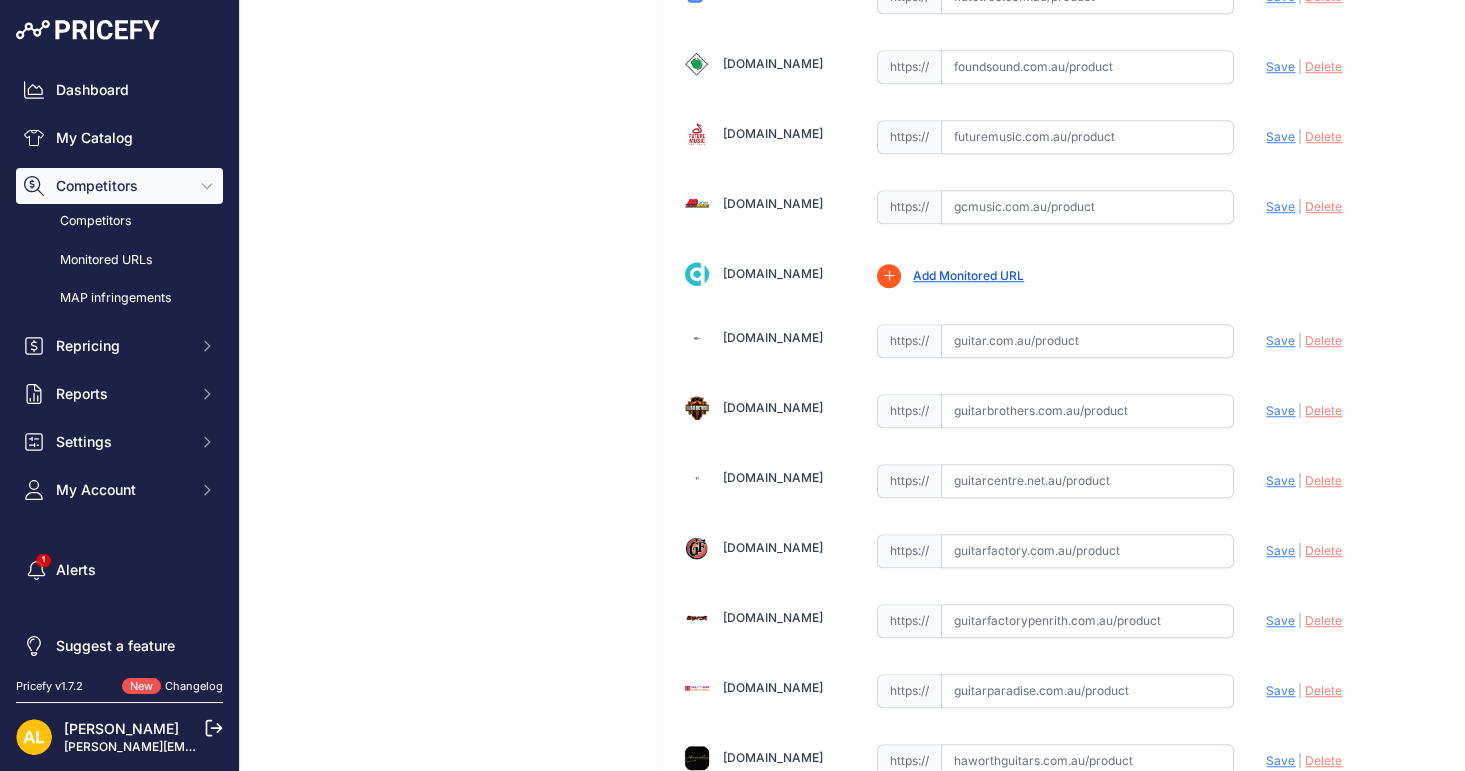 scroll, scrollTop: 2889, scrollLeft: 0, axis: vertical 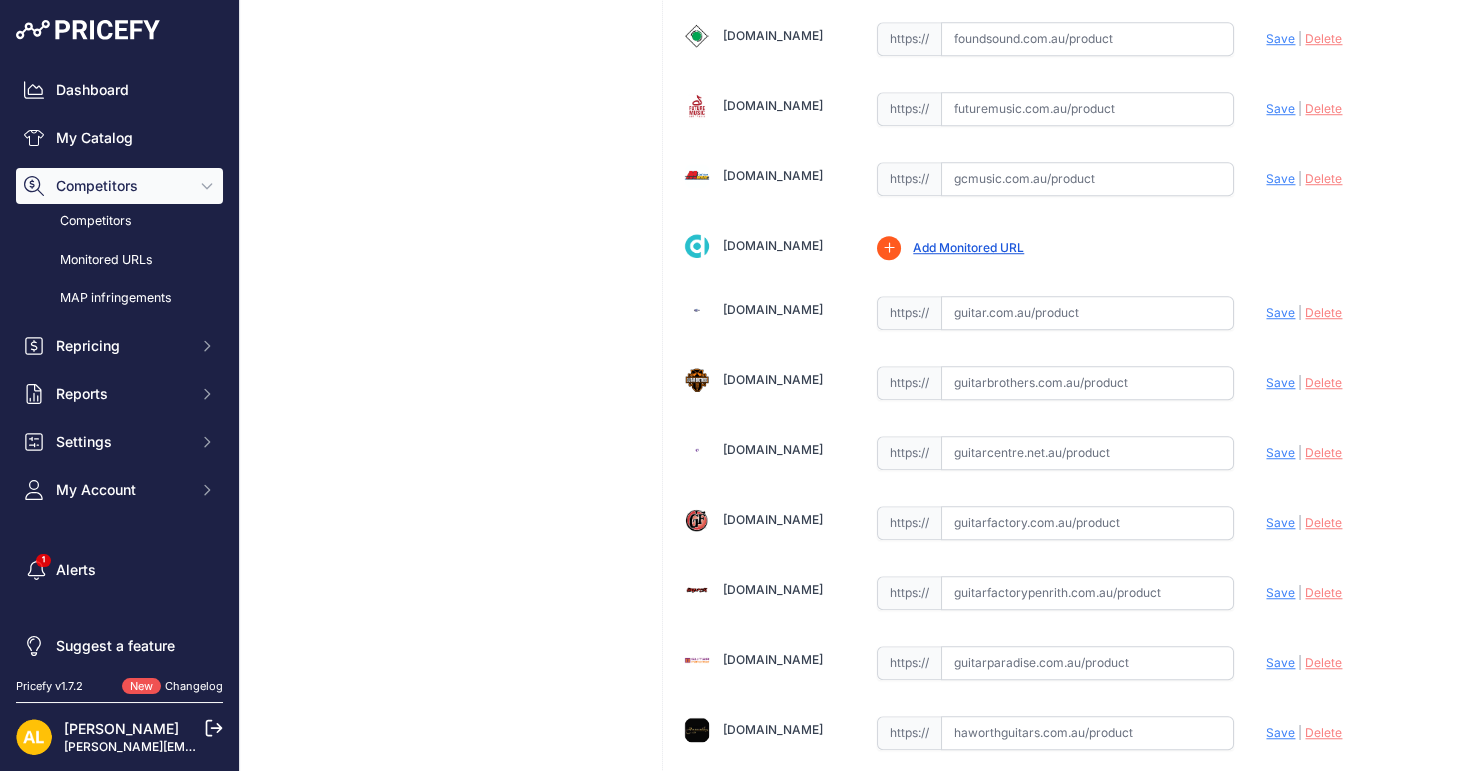 click at bounding box center [1087, 179] 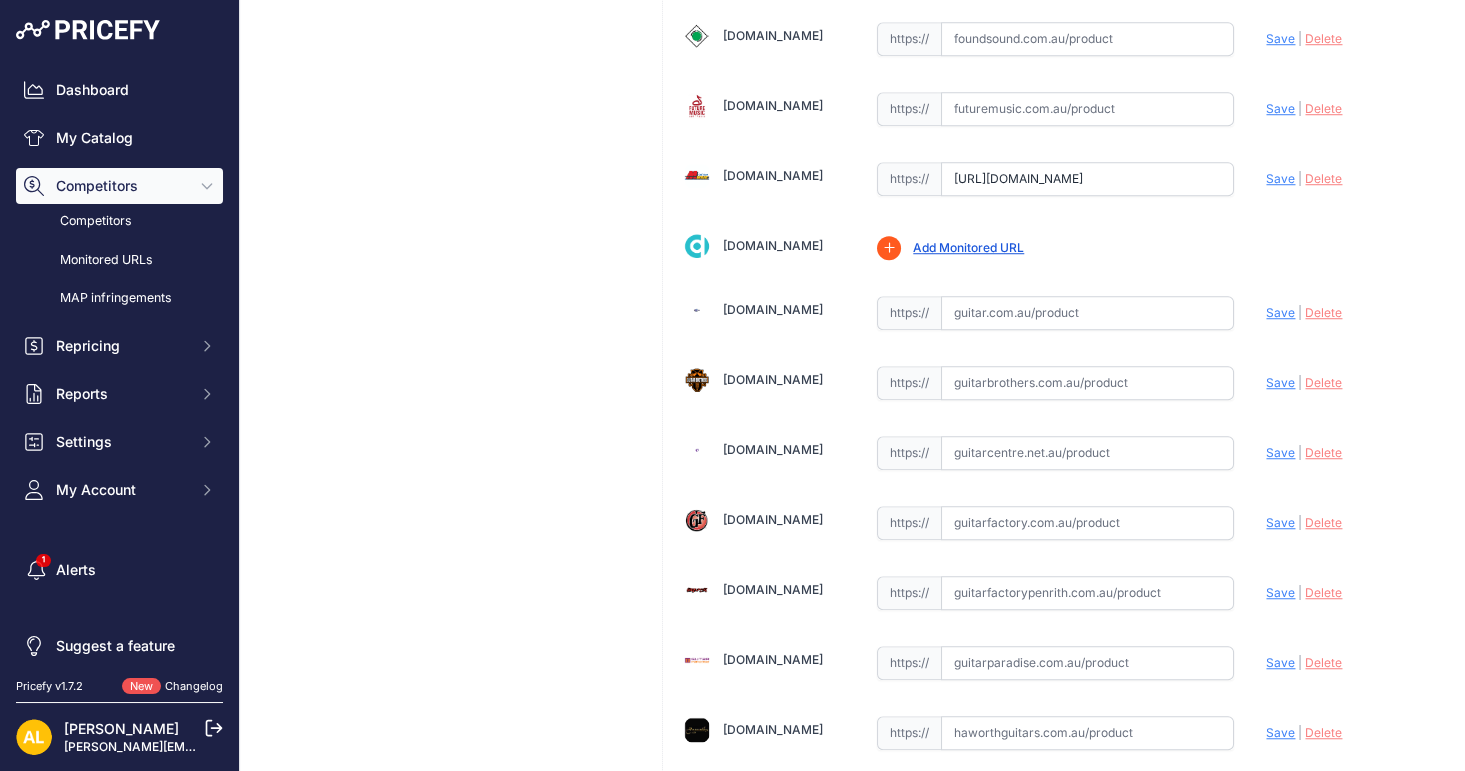 scroll, scrollTop: 0, scrollLeft: 633, axis: horizontal 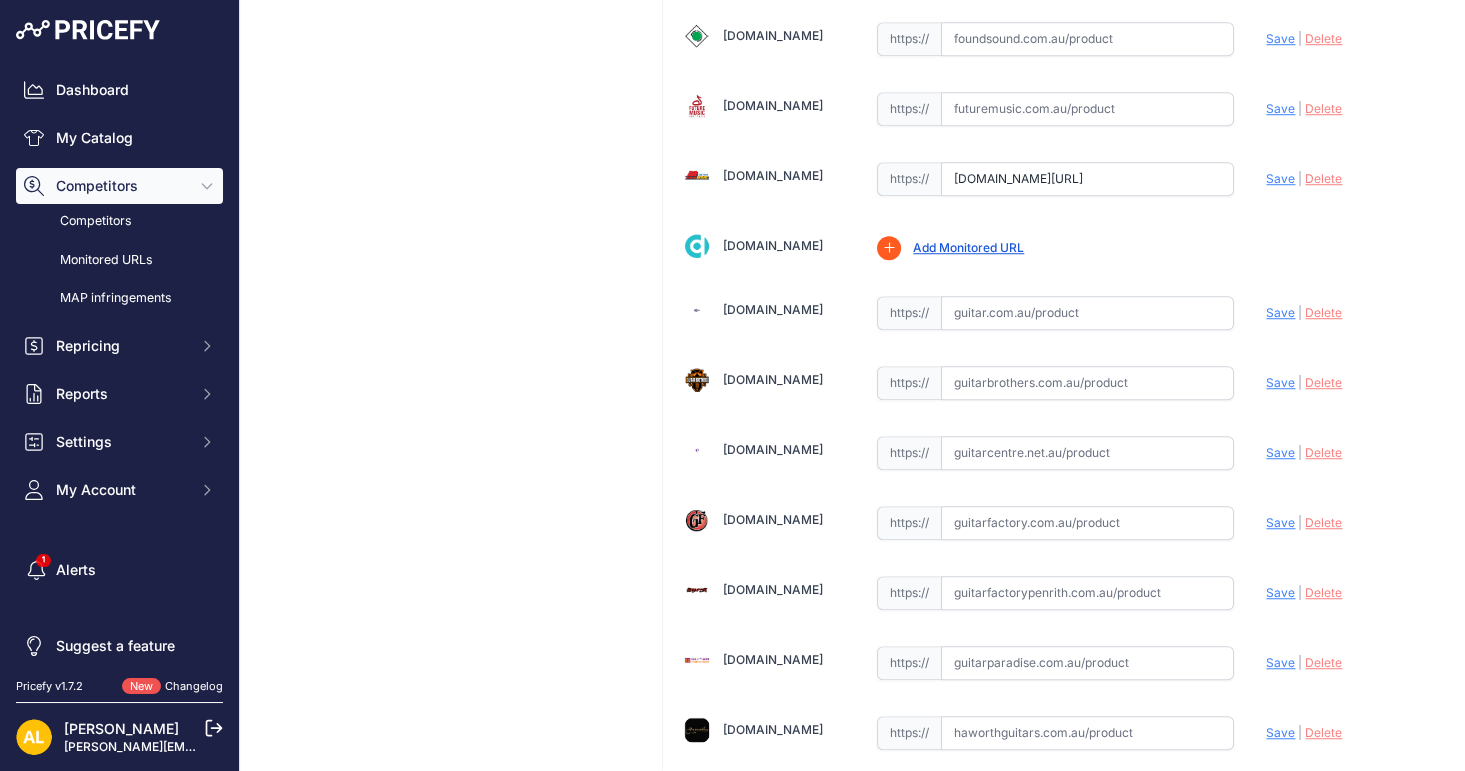 click on "Save" at bounding box center [1280, 178] 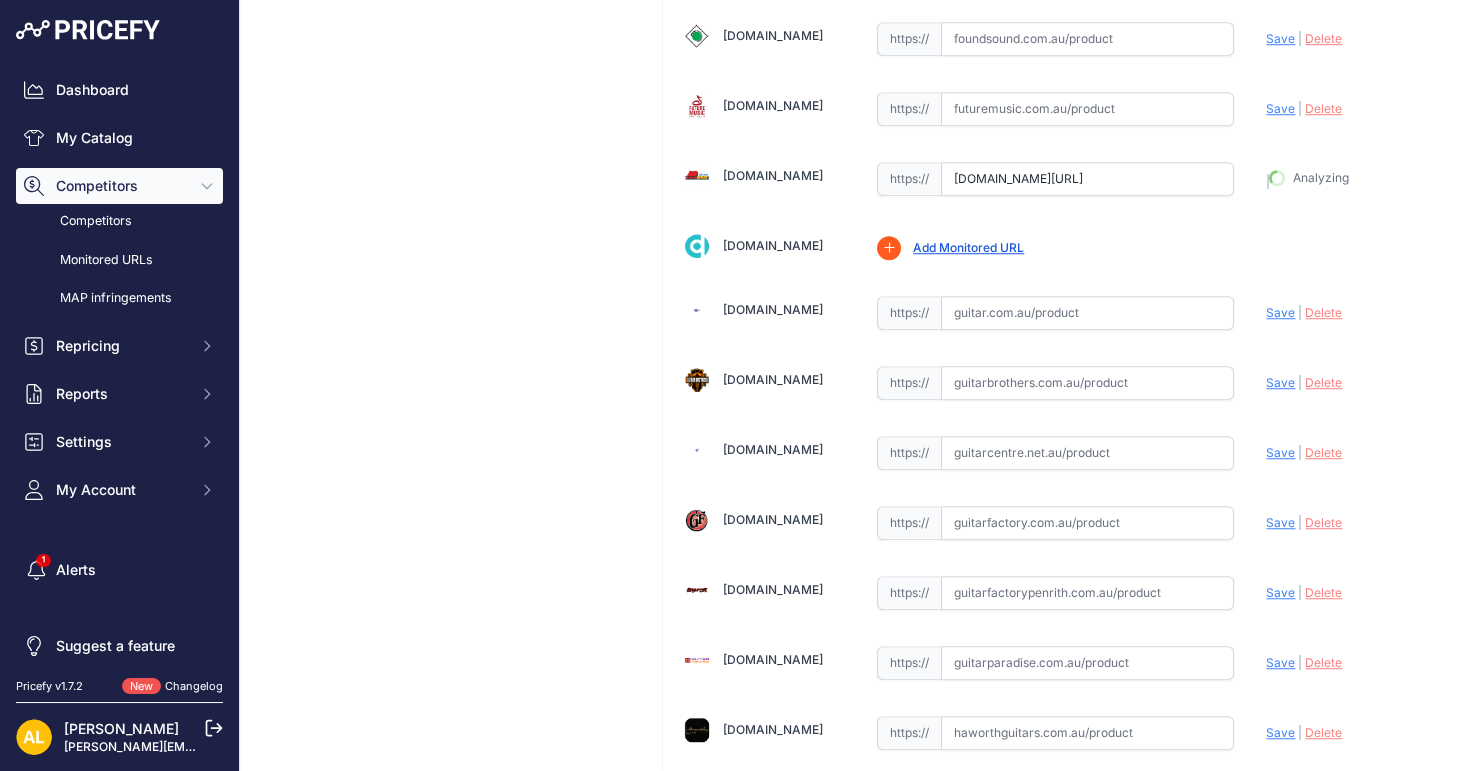 type on "[URL][DOMAIN_NAME]" 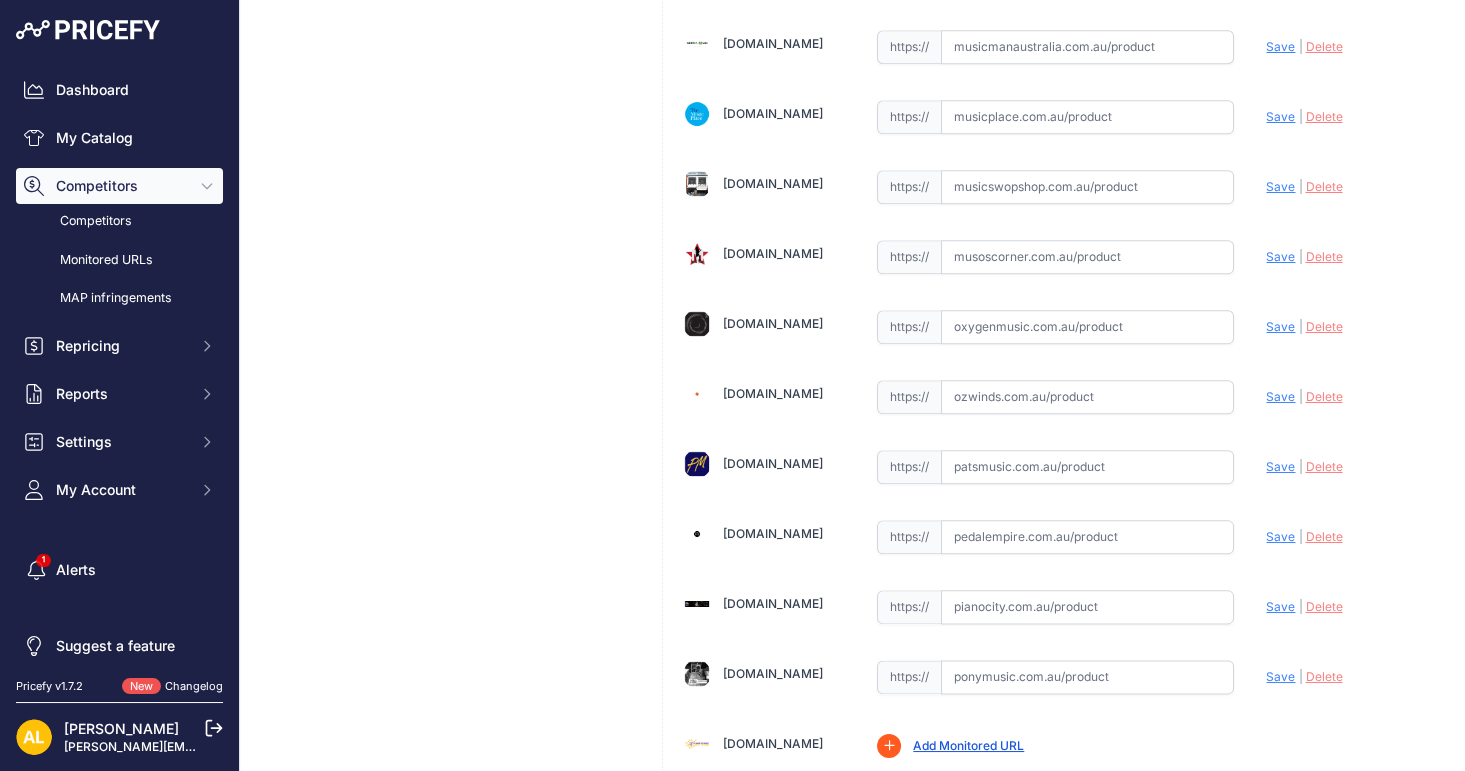scroll, scrollTop: 4000, scrollLeft: 0, axis: vertical 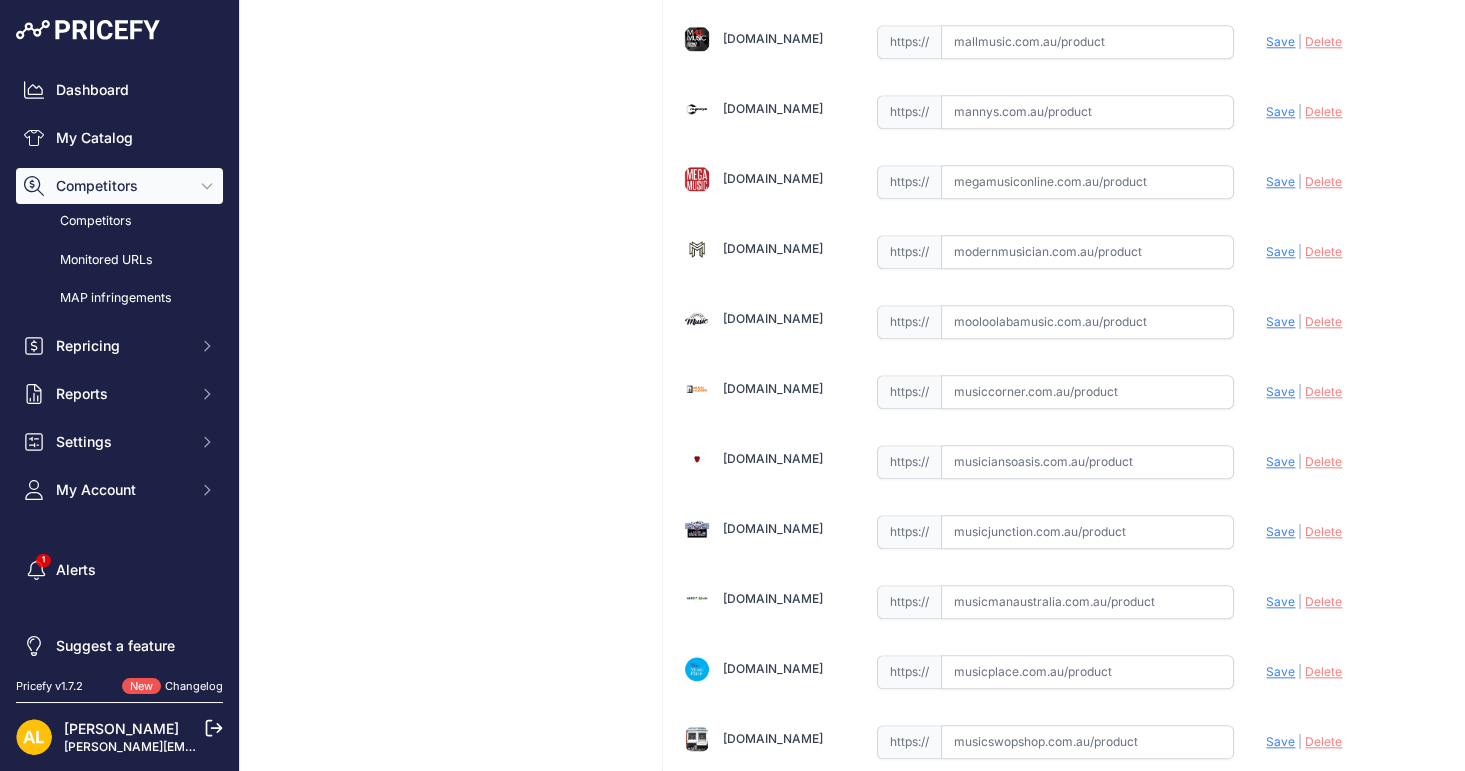 click at bounding box center [1087, 322] 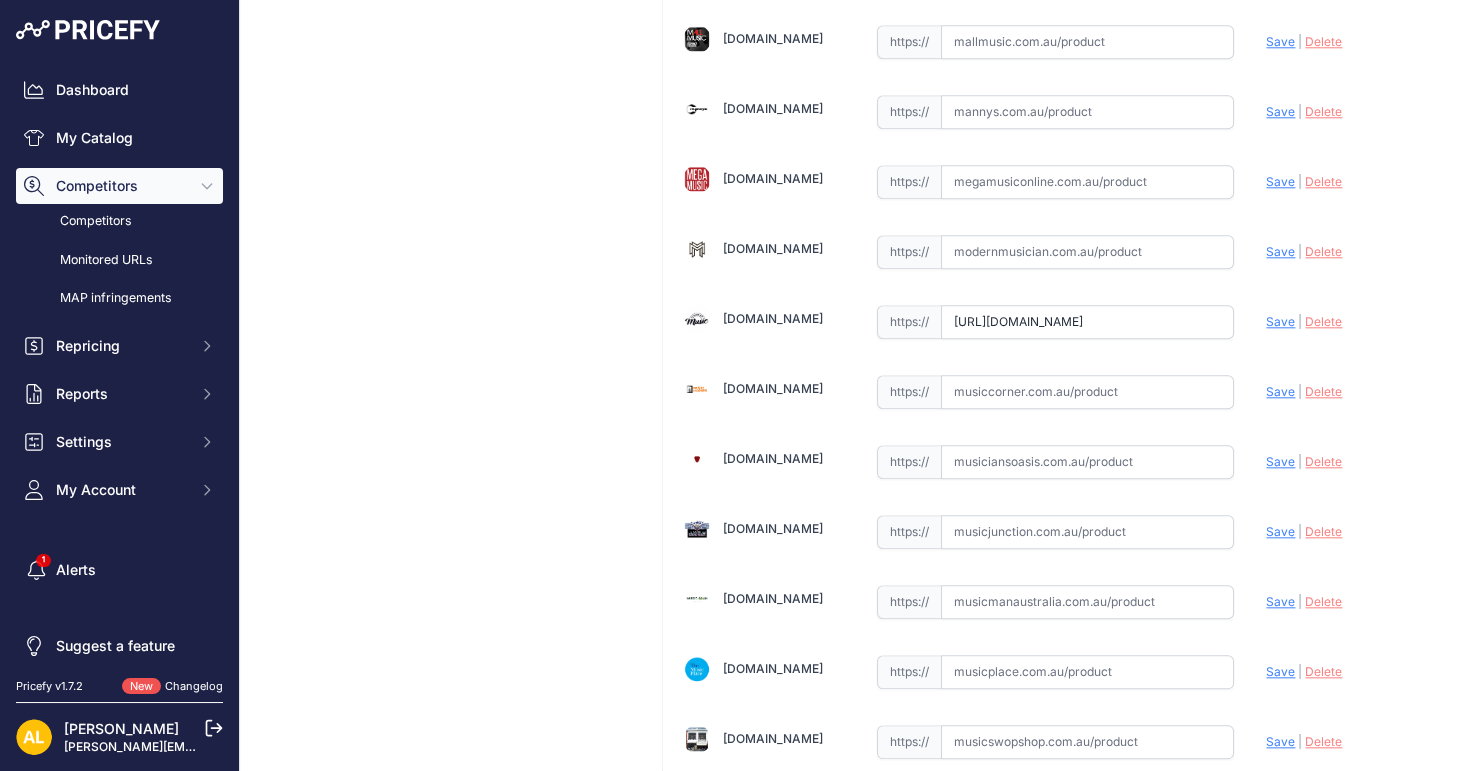 scroll, scrollTop: 0, scrollLeft: 491, axis: horizontal 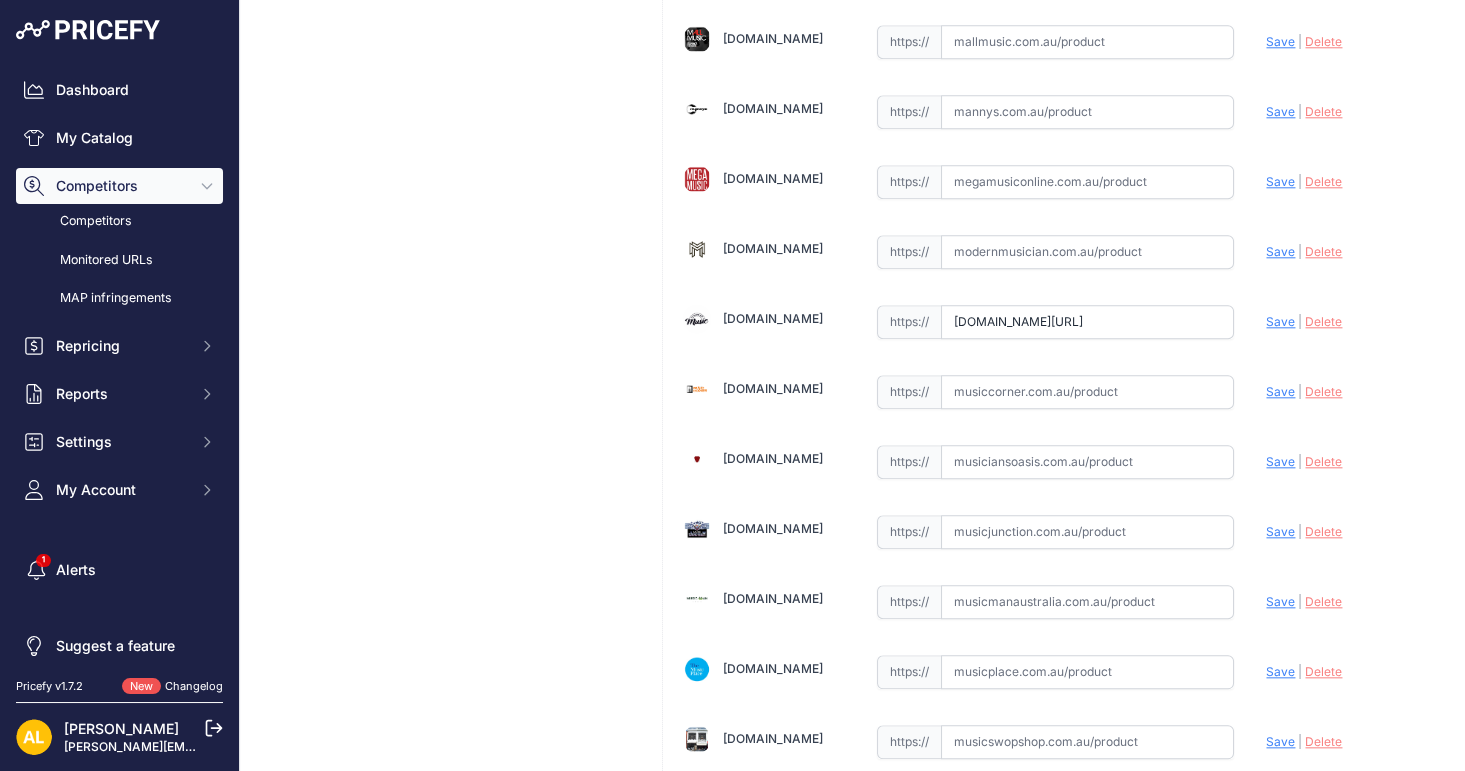 click on "Aandbmusic.com.au
Valid Save" at bounding box center [1056, -615] 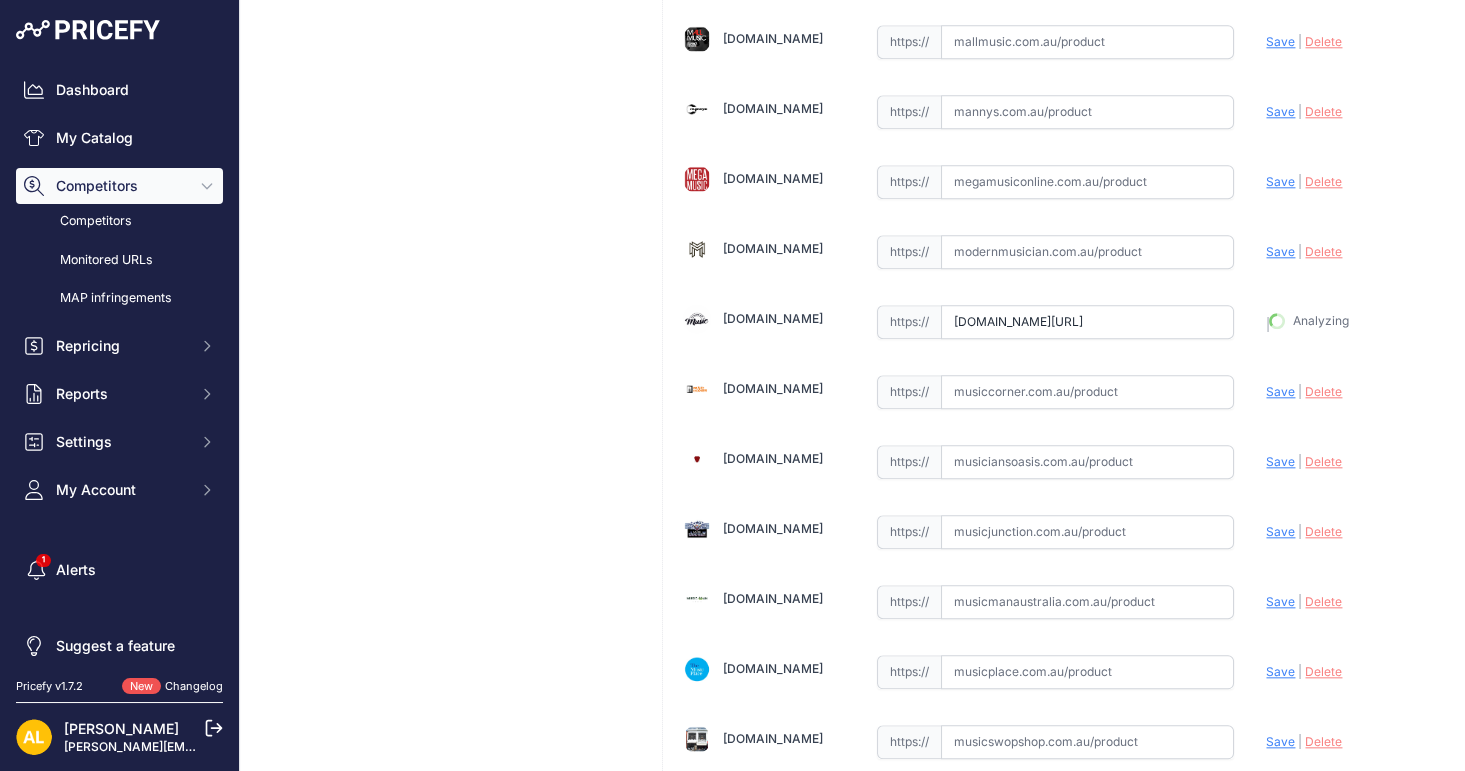 type on "https://www.mooloolabamusic.com.au/xtreme-DA584W?prirule_jdsnikfkfjsd=1314" 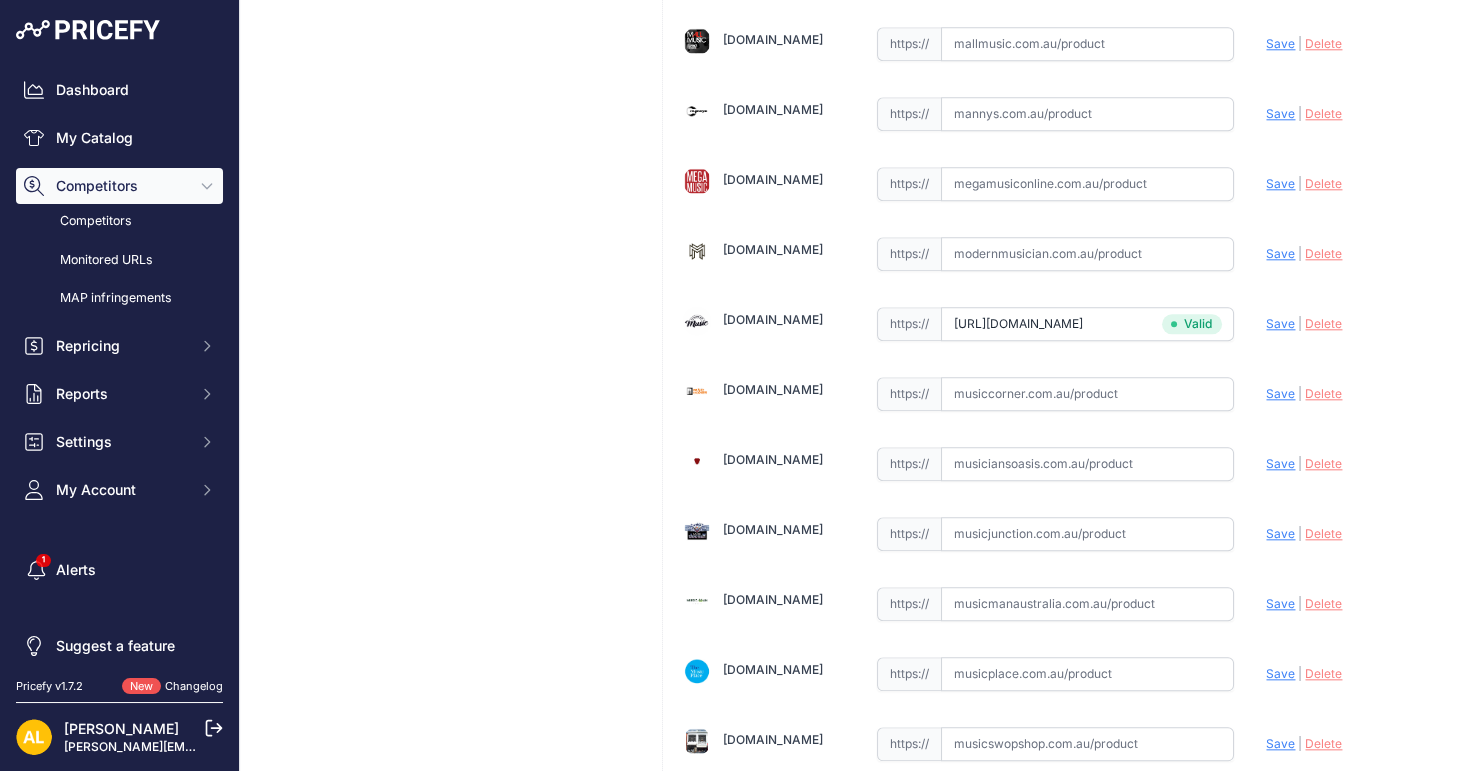 scroll, scrollTop: 4000, scrollLeft: 0, axis: vertical 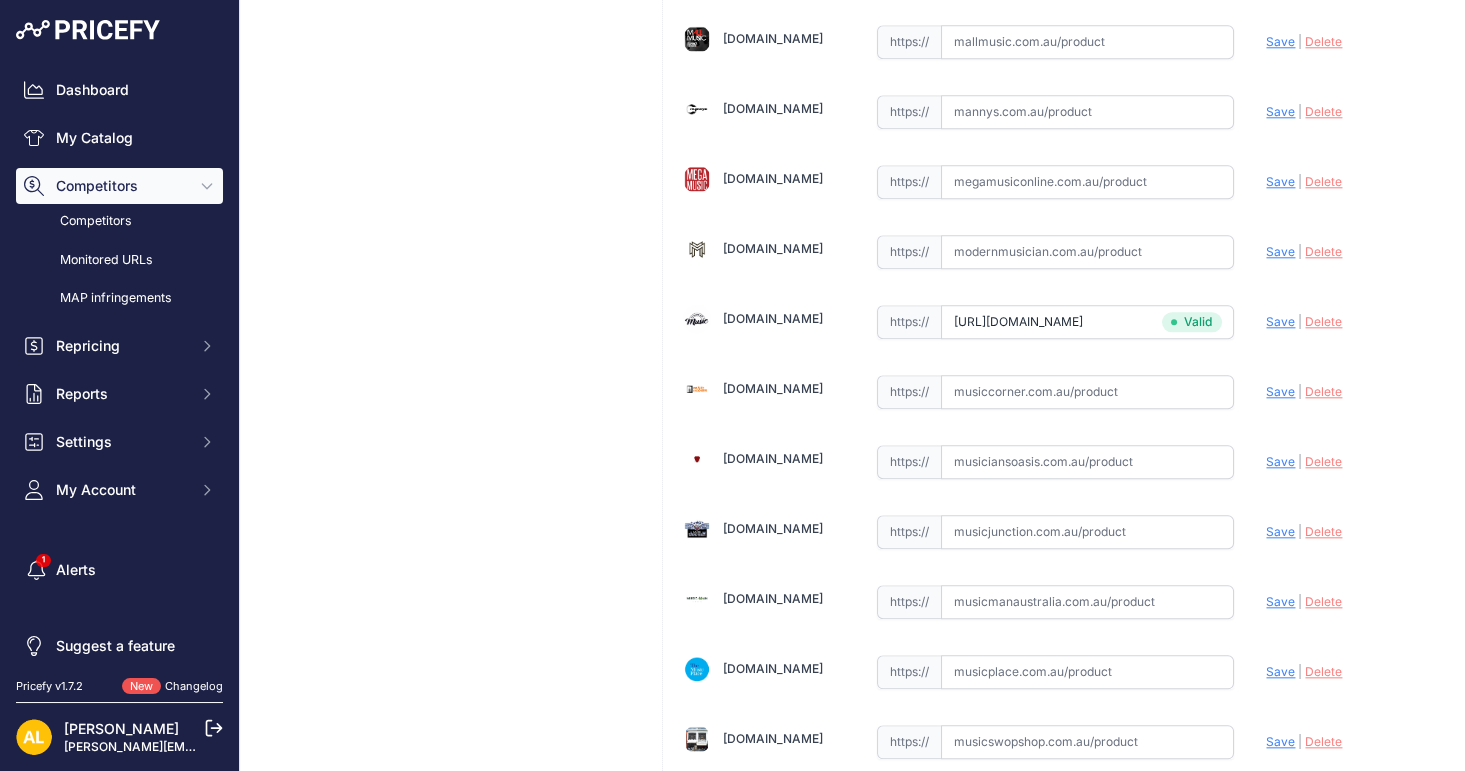 click at bounding box center [1087, 812] 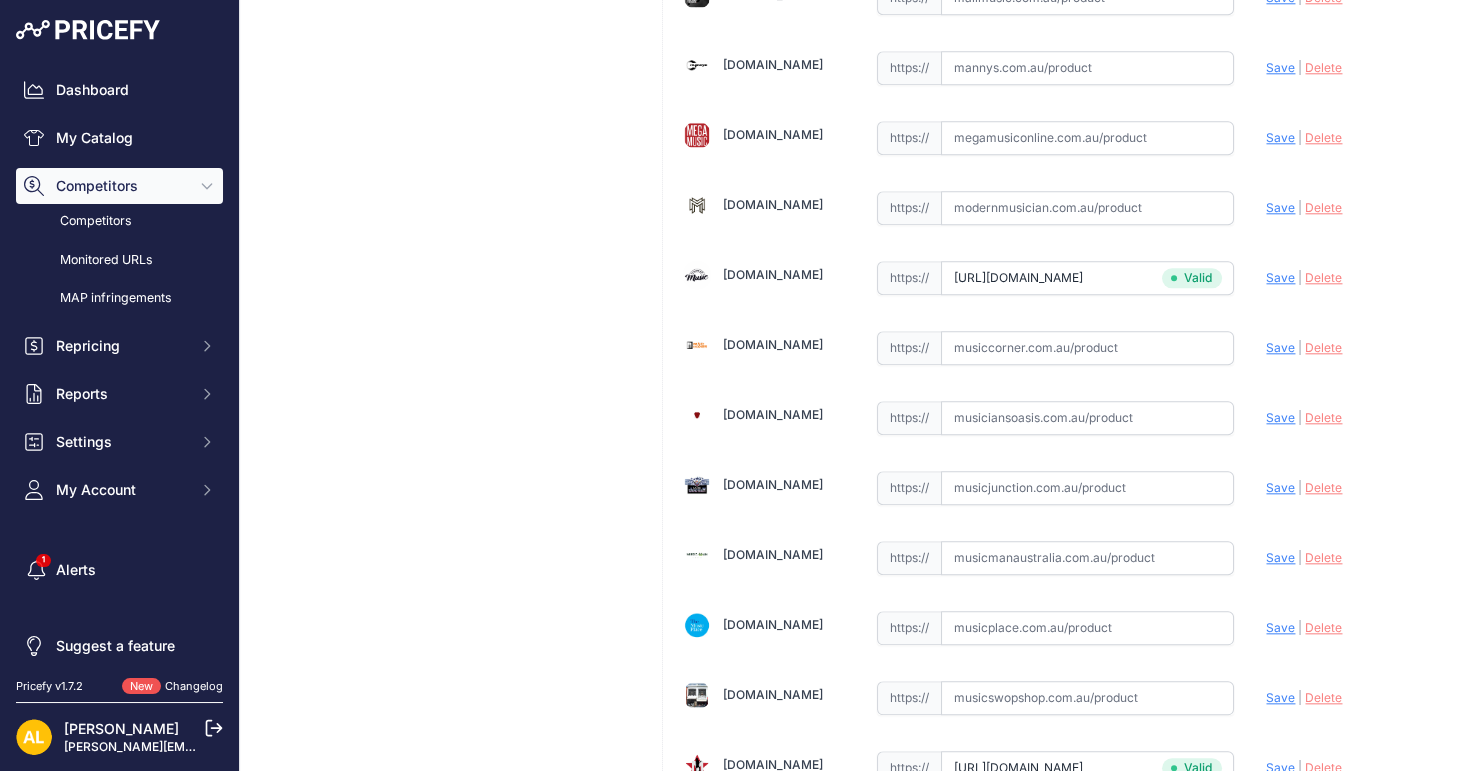scroll, scrollTop: 4000, scrollLeft: 0, axis: vertical 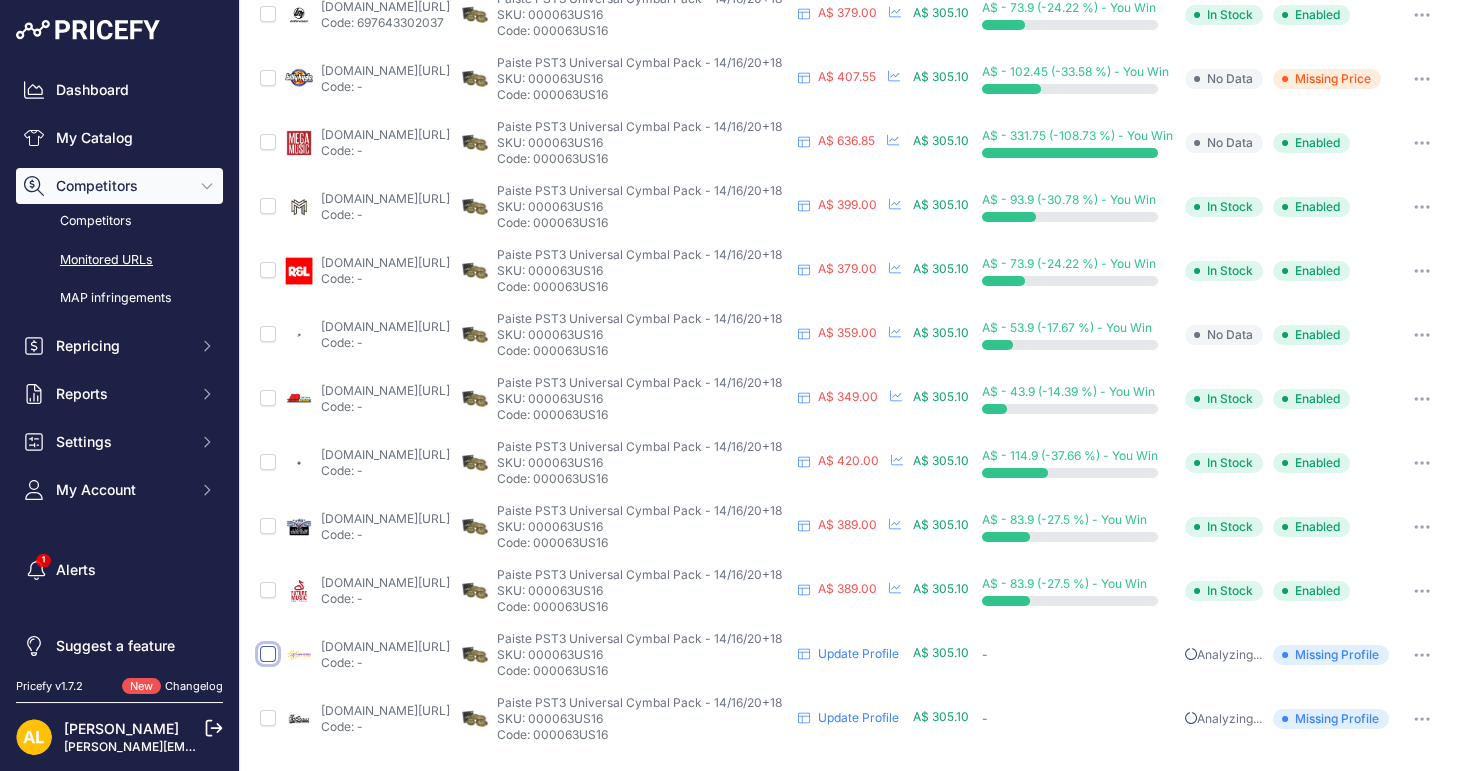 click at bounding box center [268, 654] 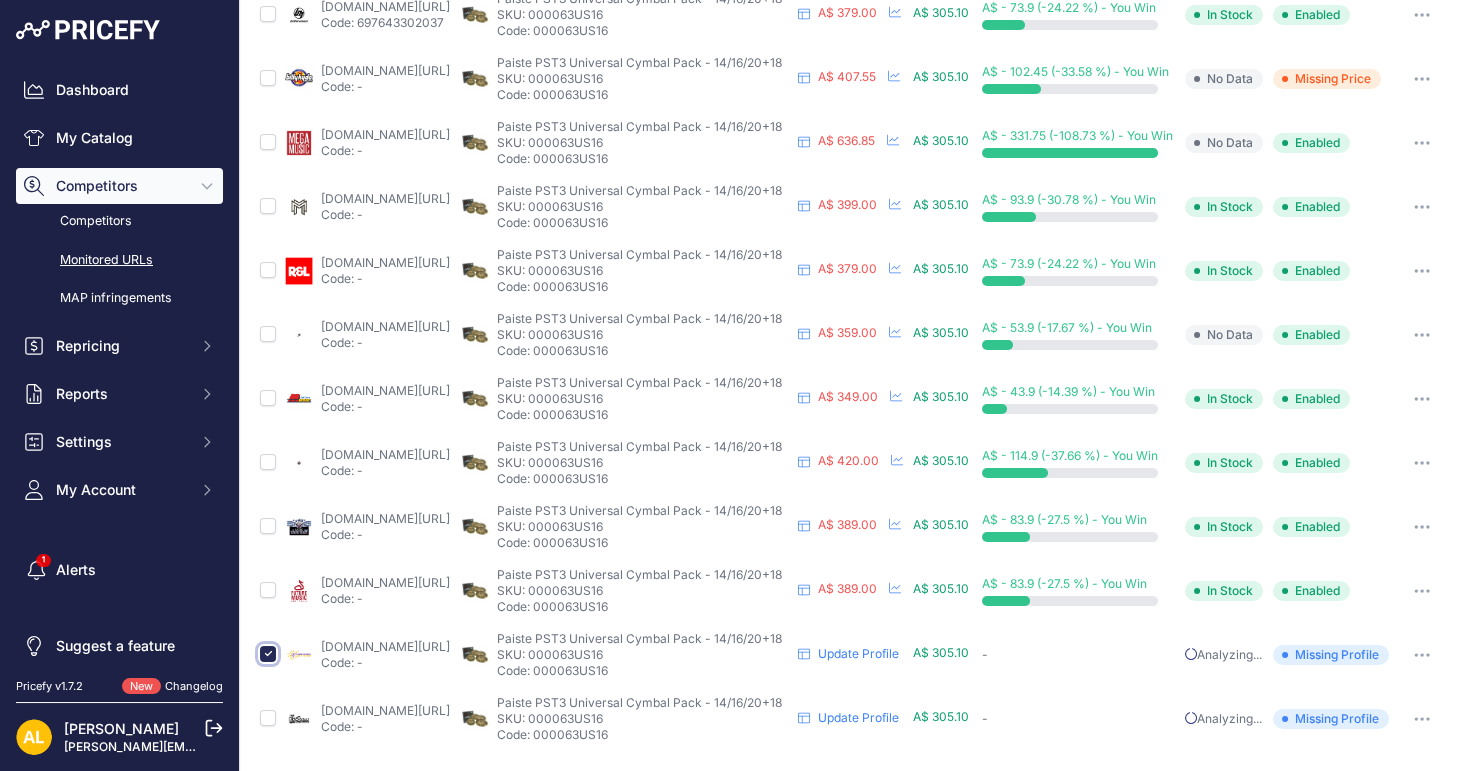 scroll, scrollTop: 232, scrollLeft: 0, axis: vertical 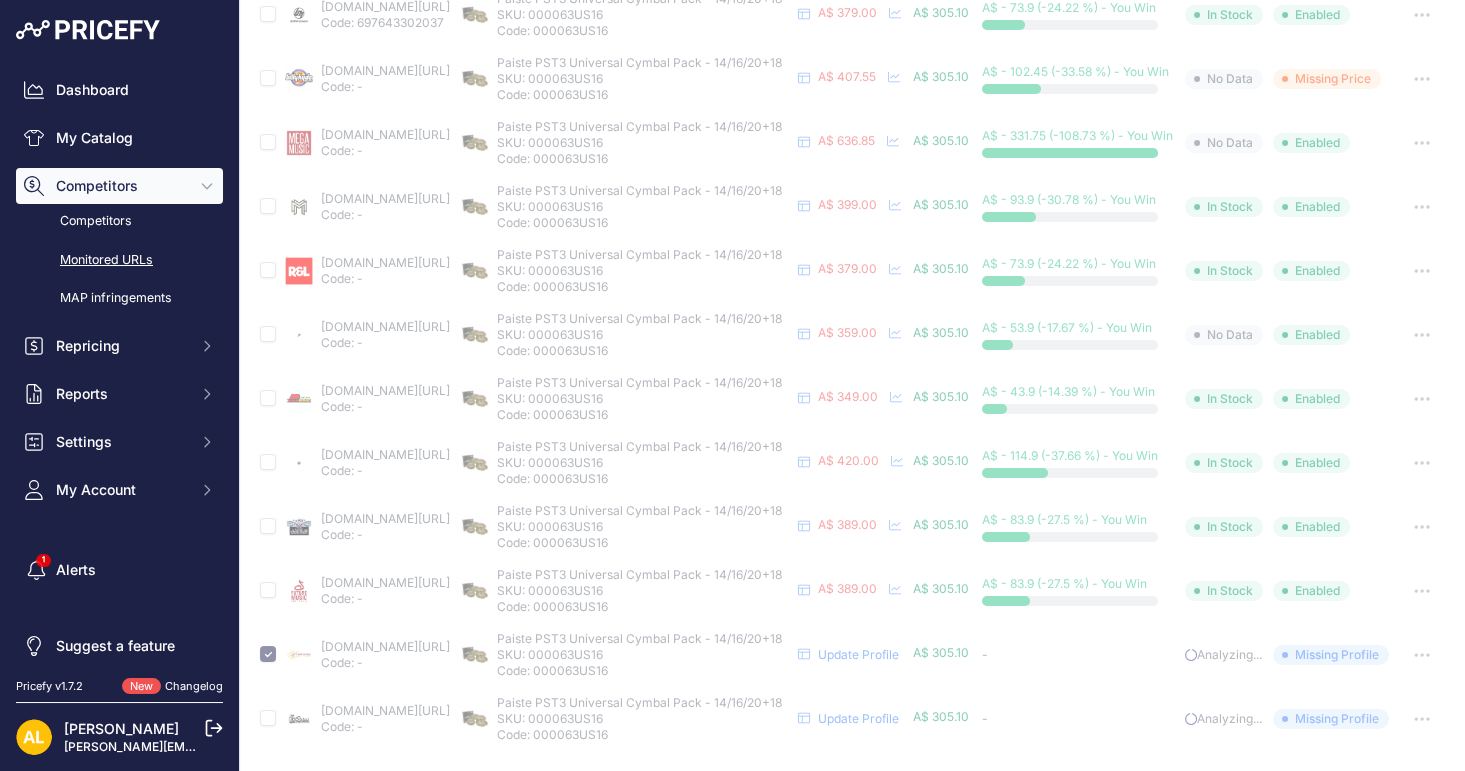 type 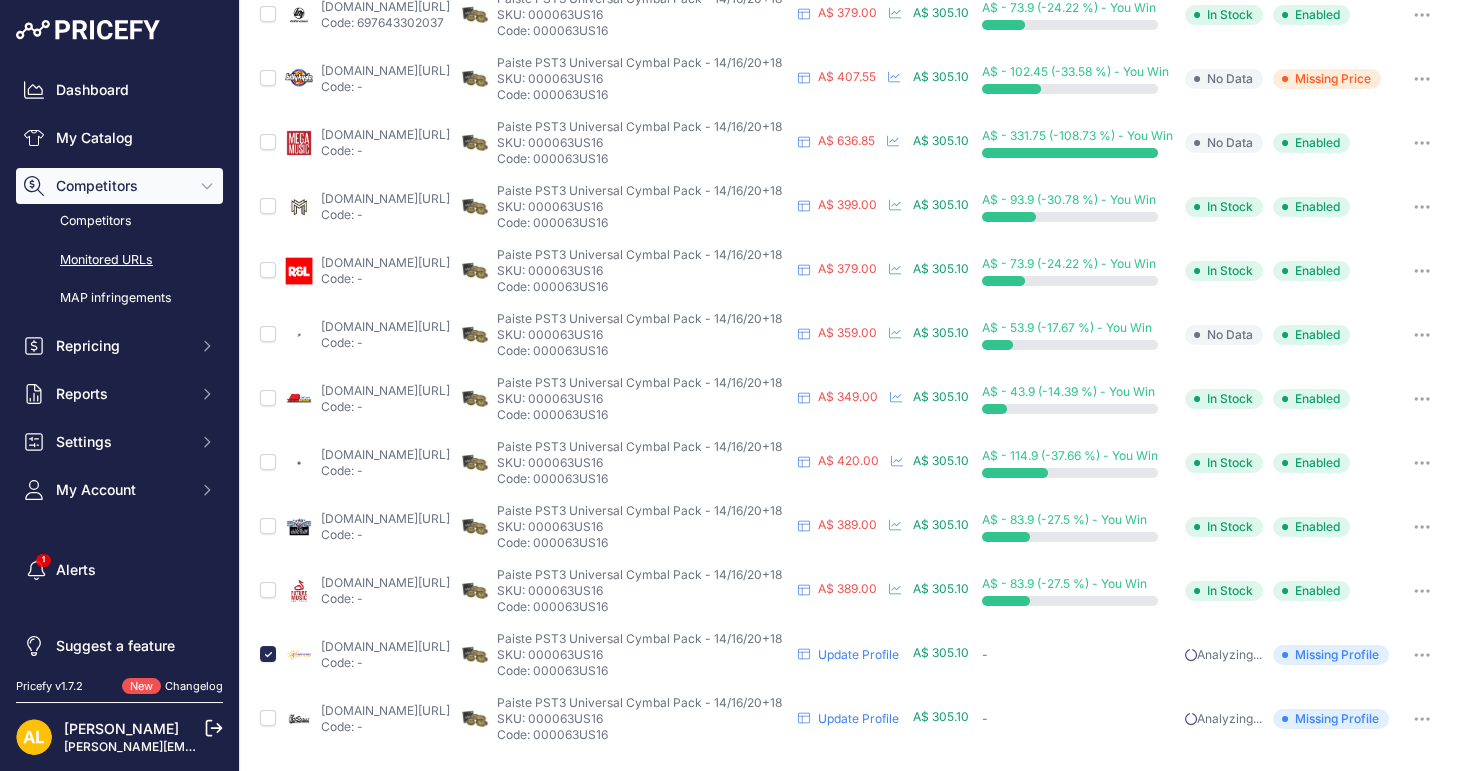 scroll, scrollTop: 181, scrollLeft: 0, axis: vertical 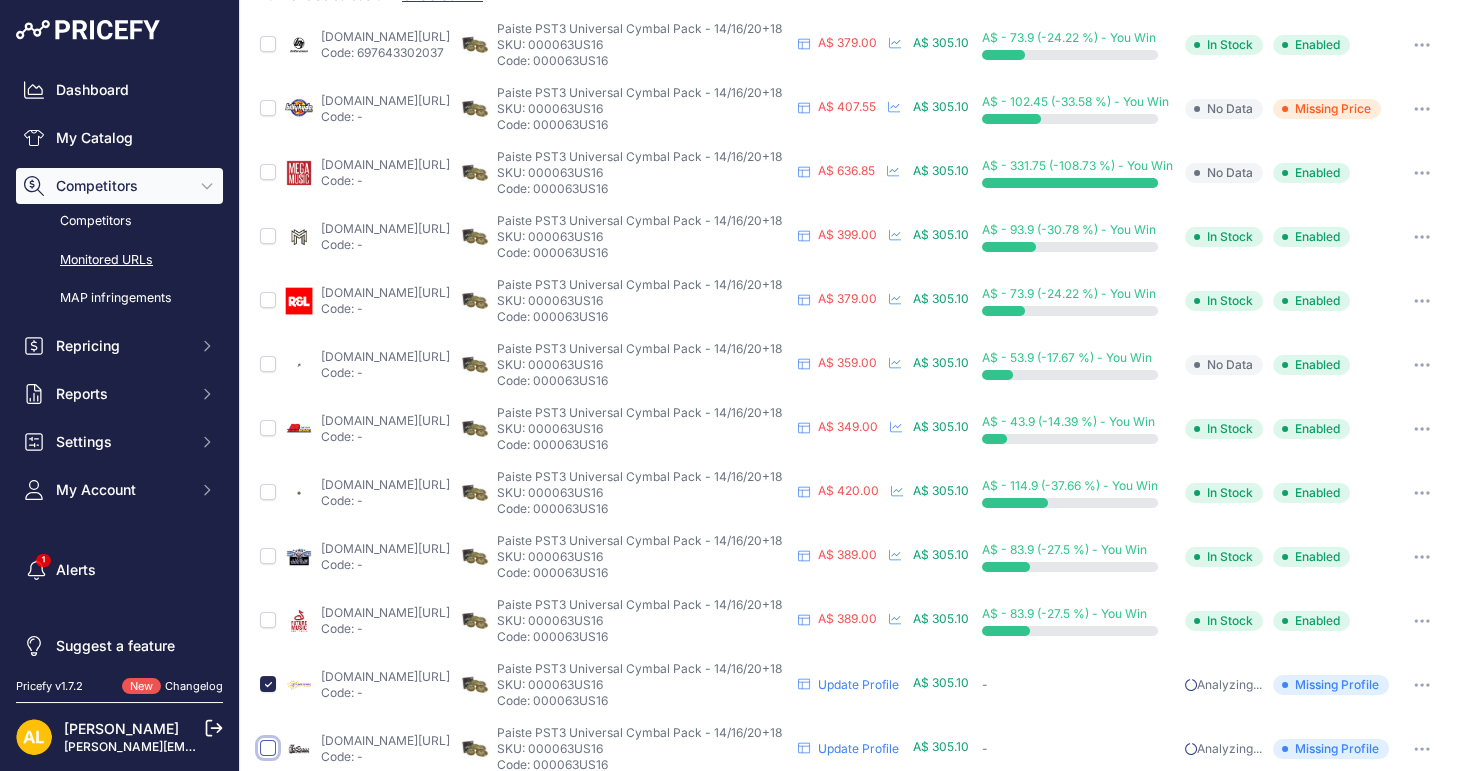 click at bounding box center (268, 748) 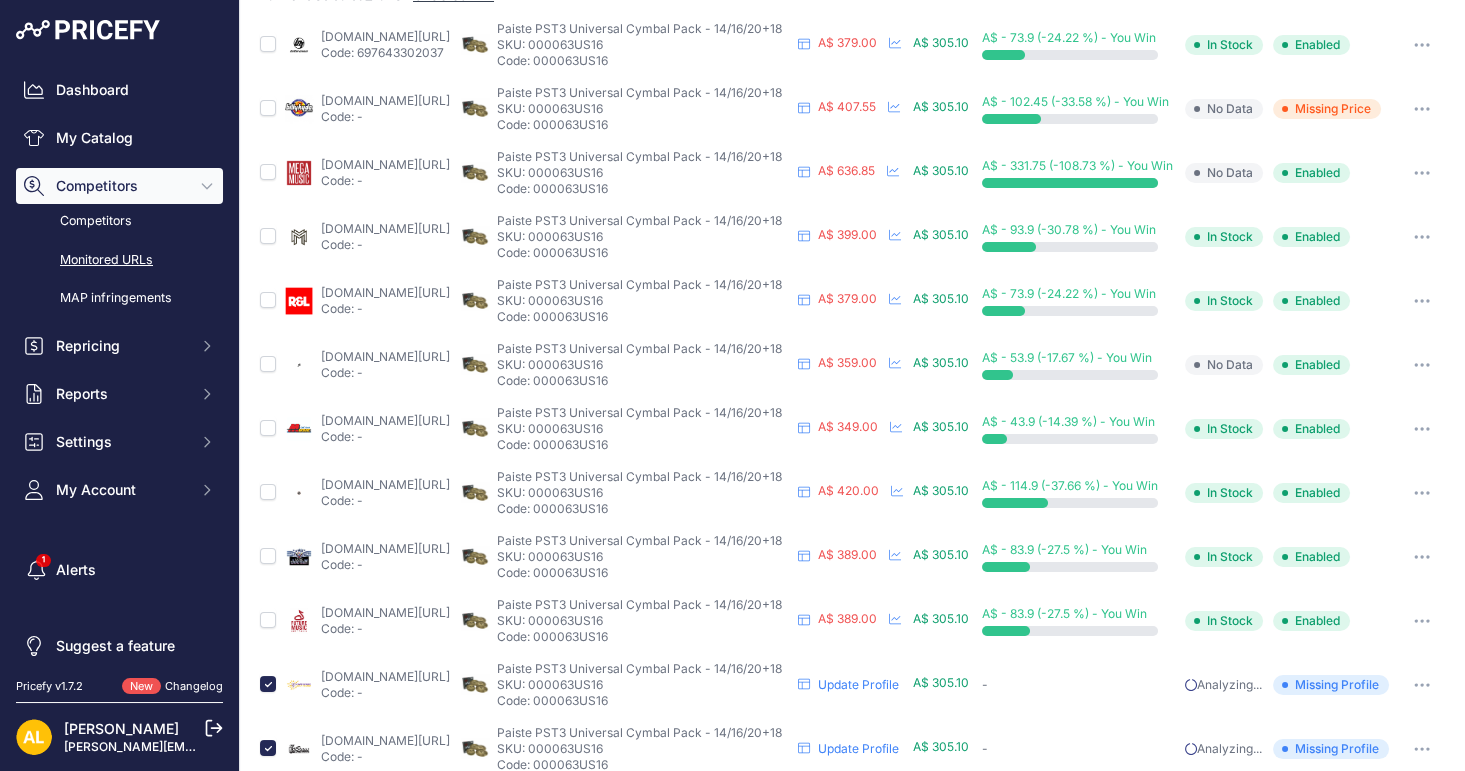scroll, scrollTop: 0, scrollLeft: 0, axis: both 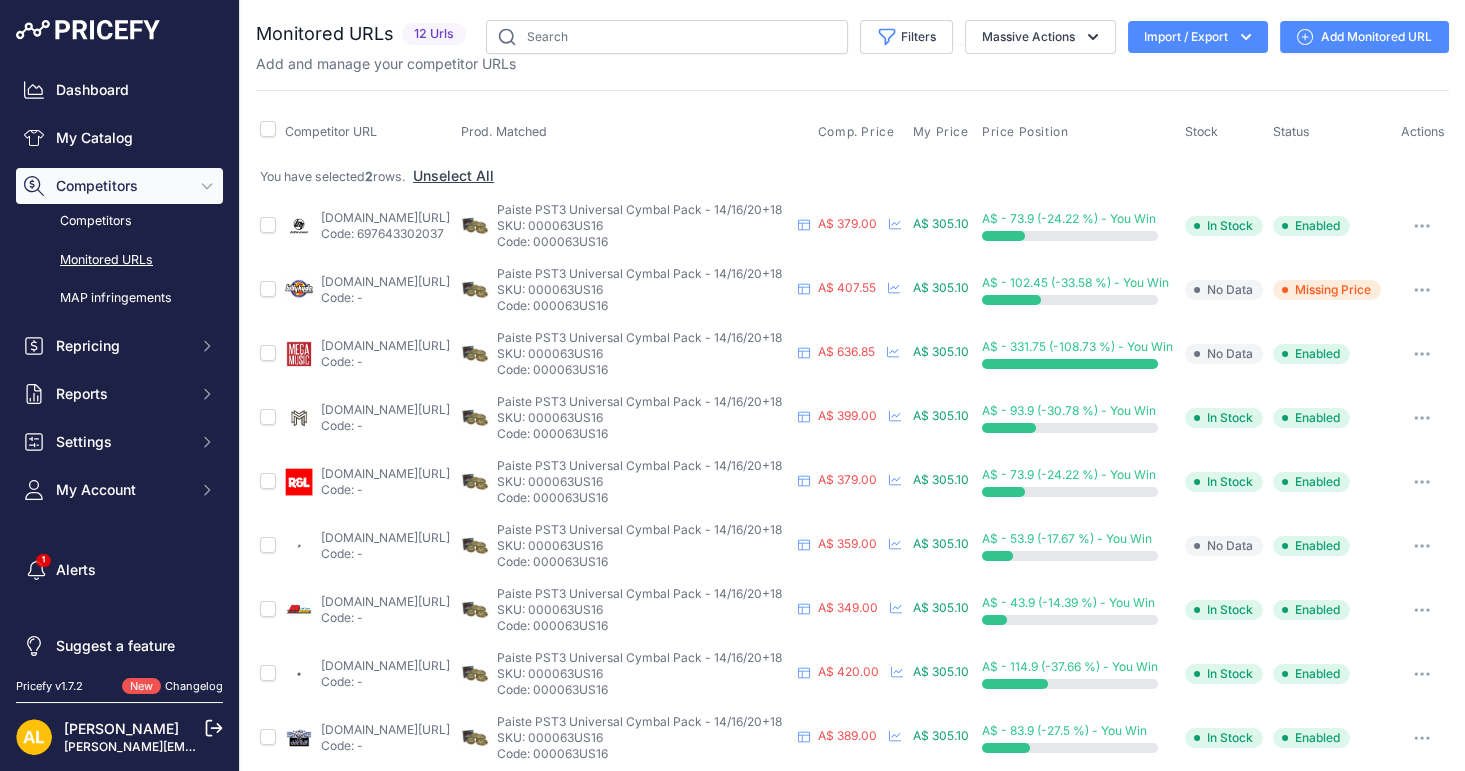 click on "You are not connected to the internet.
Monitored URLs" at bounding box center (852, 491) 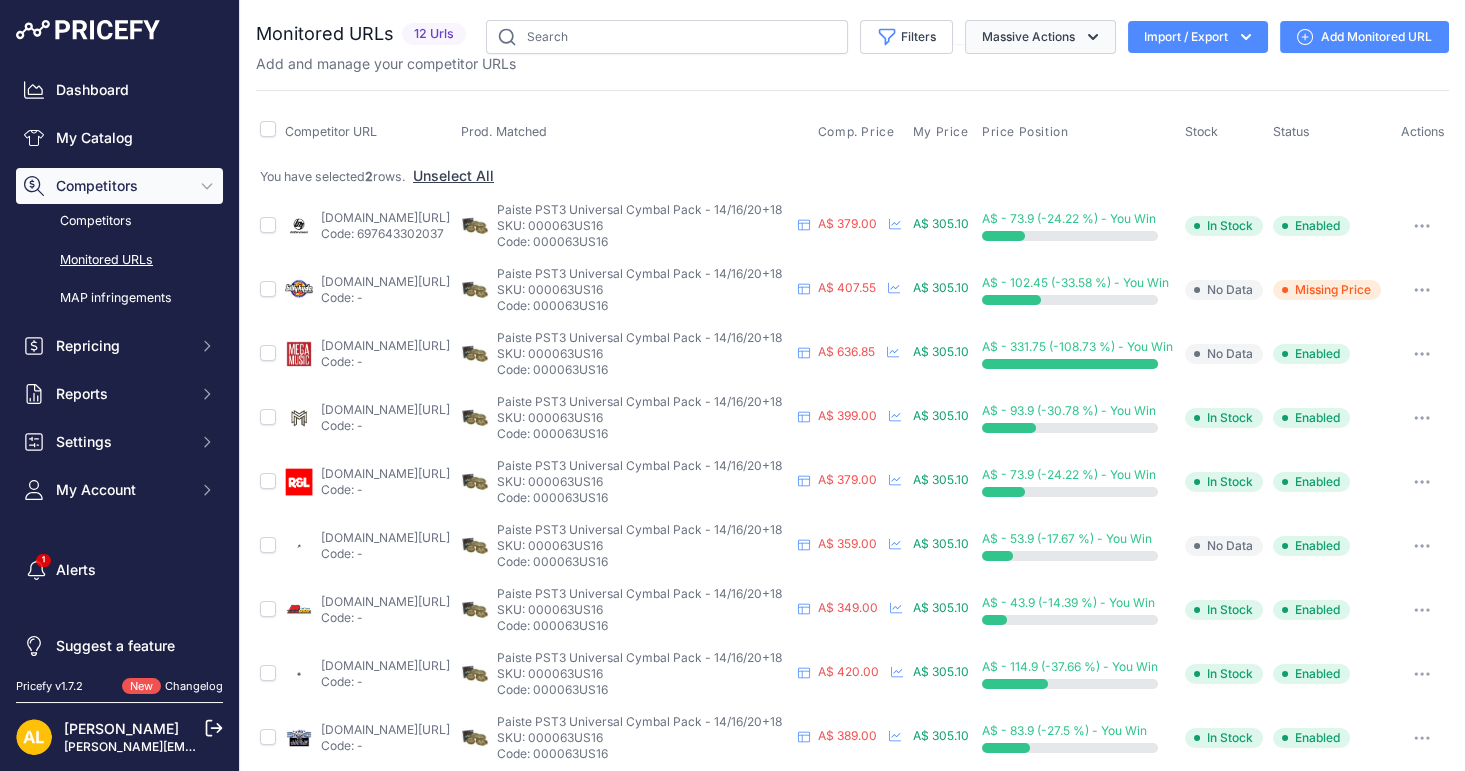 click on "Massive Actions" at bounding box center (1040, 37) 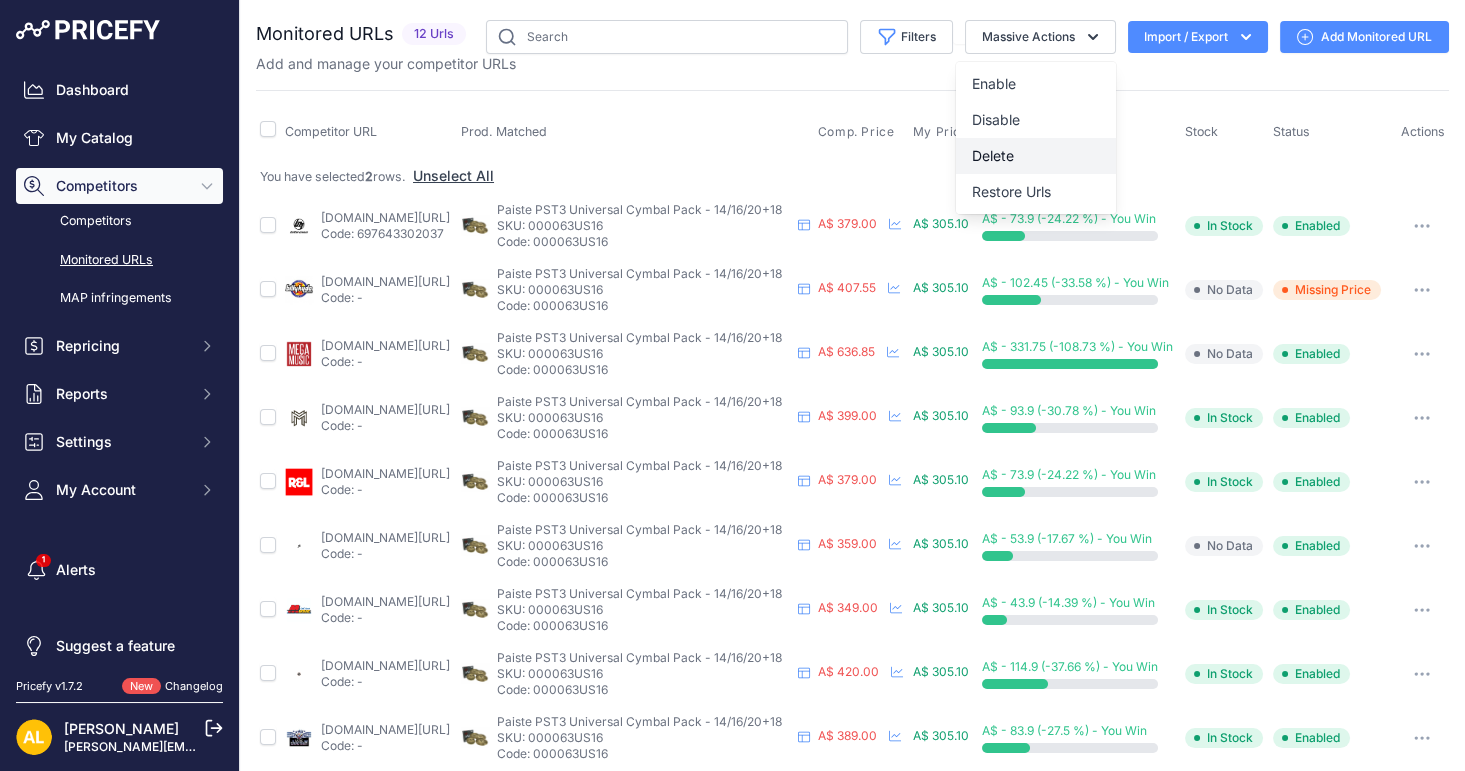 click on "Delete" at bounding box center (1036, 156) 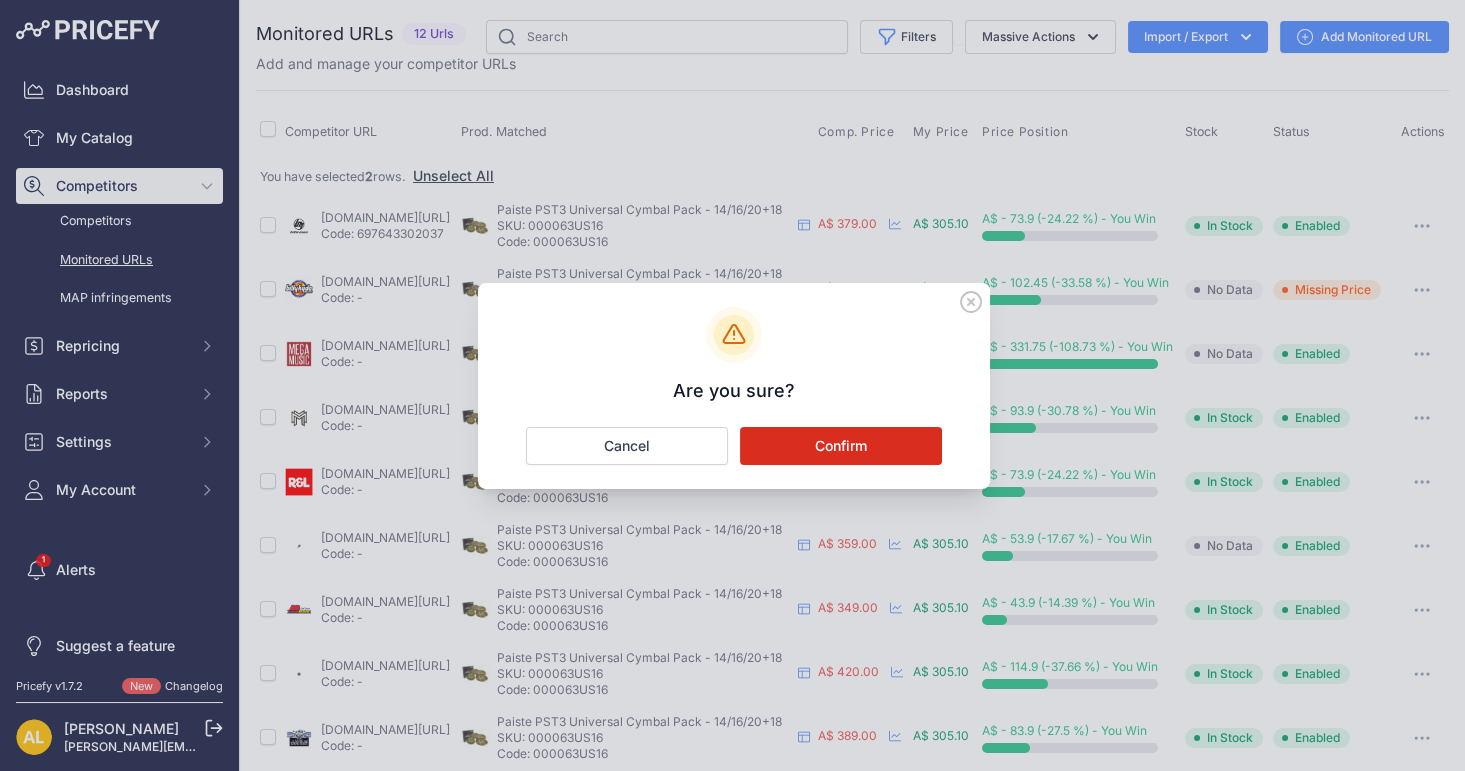 click on "Are you sure?" at bounding box center [734, 386] 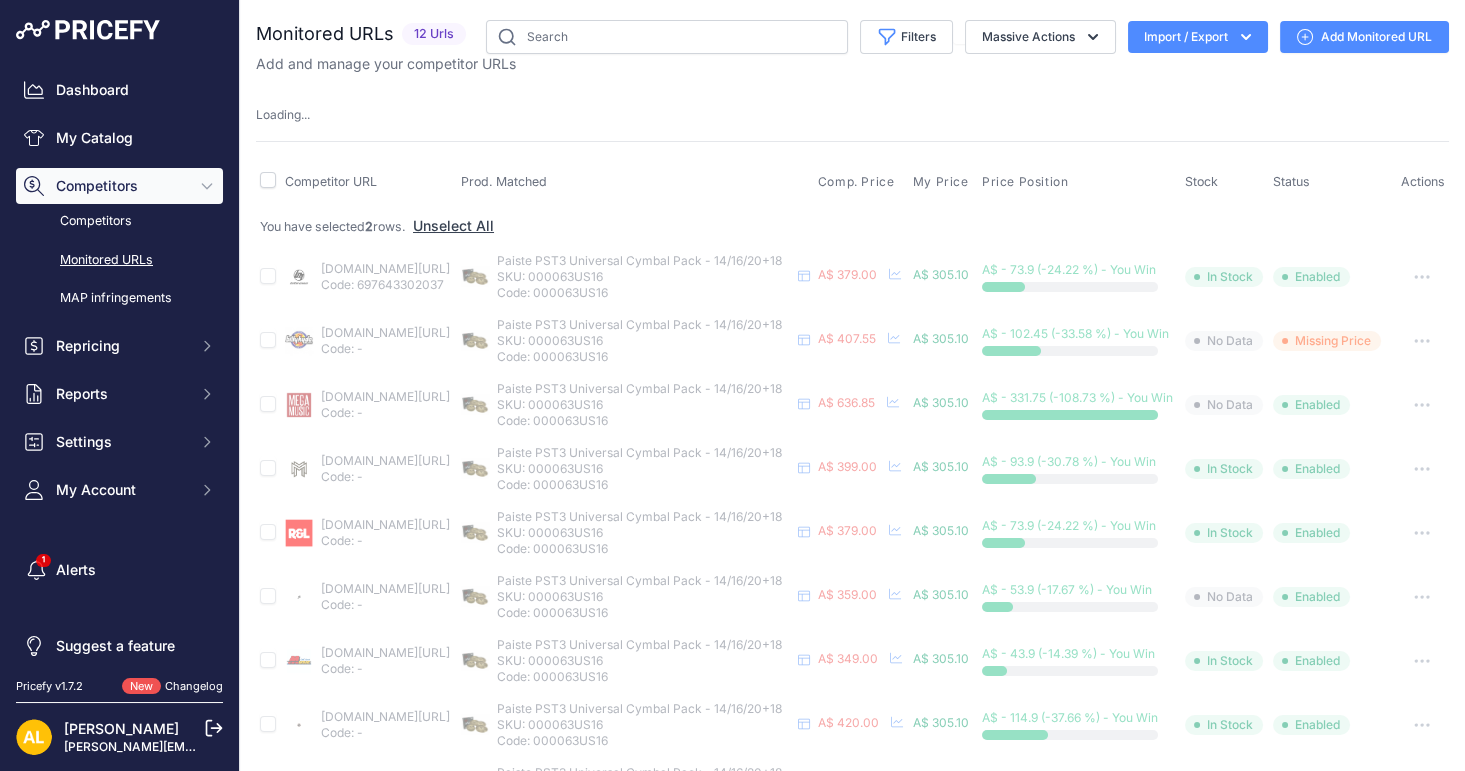 type 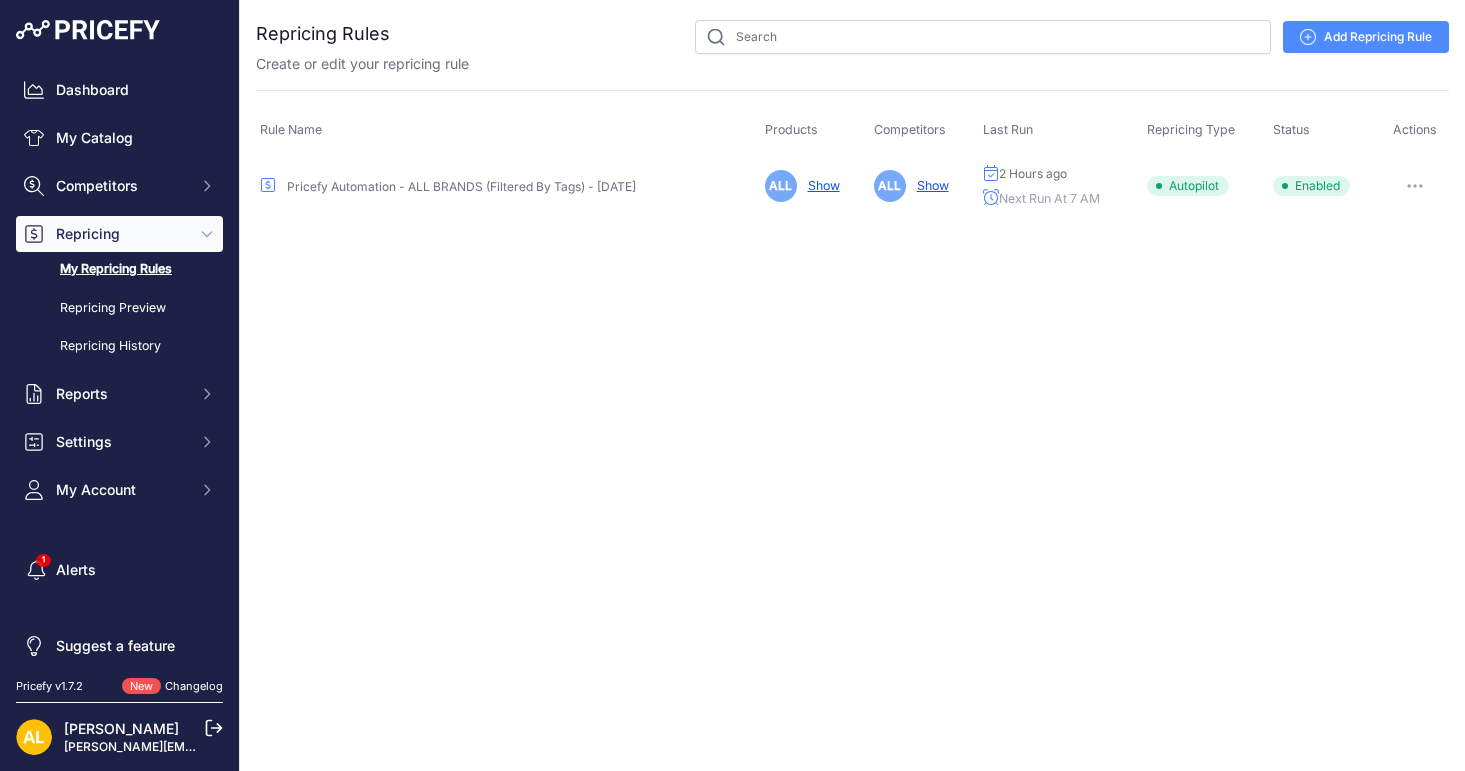 scroll, scrollTop: 0, scrollLeft: 0, axis: both 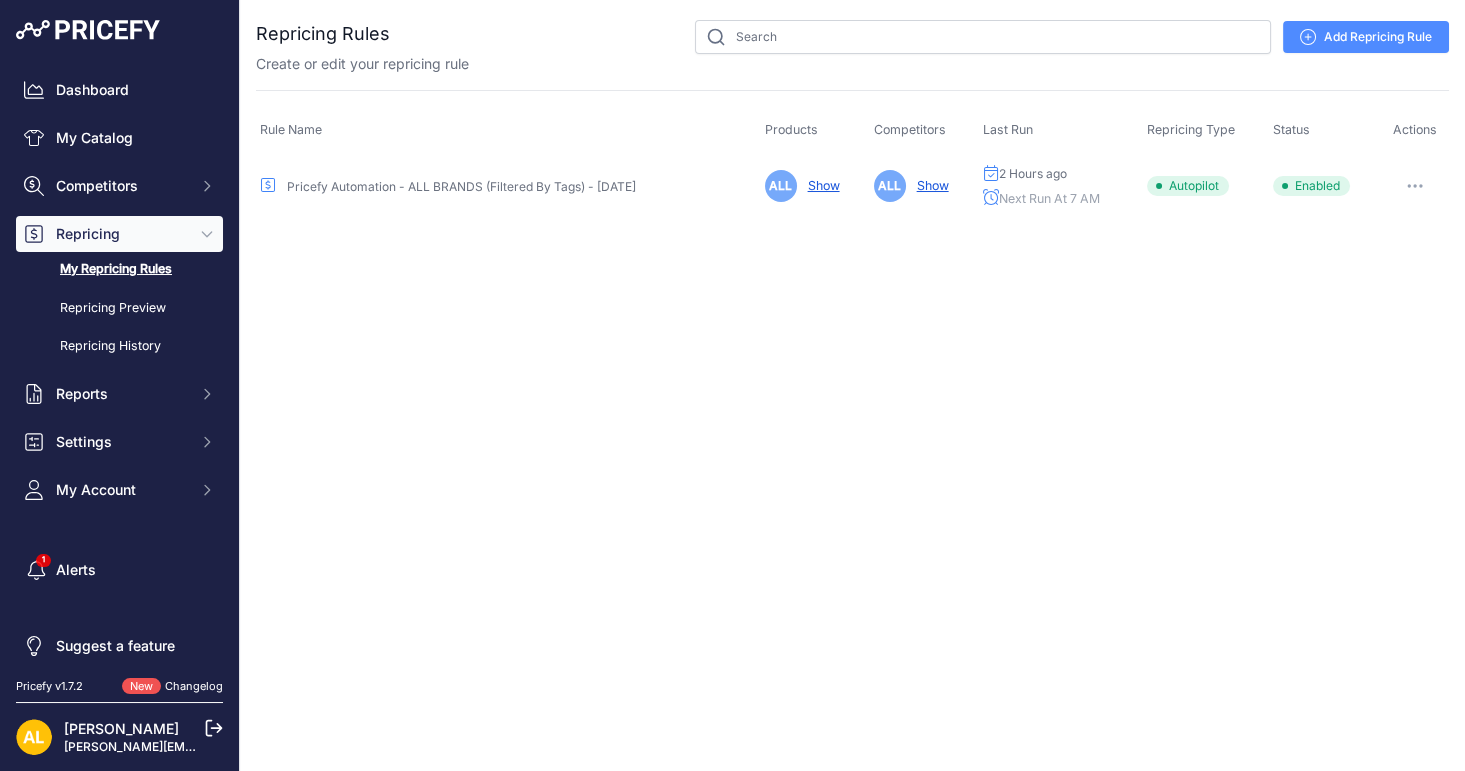 click on "Pricefy Automation - ALL BRANDS (Filtered By Tags) - [DATE]" at bounding box center [508, 185] 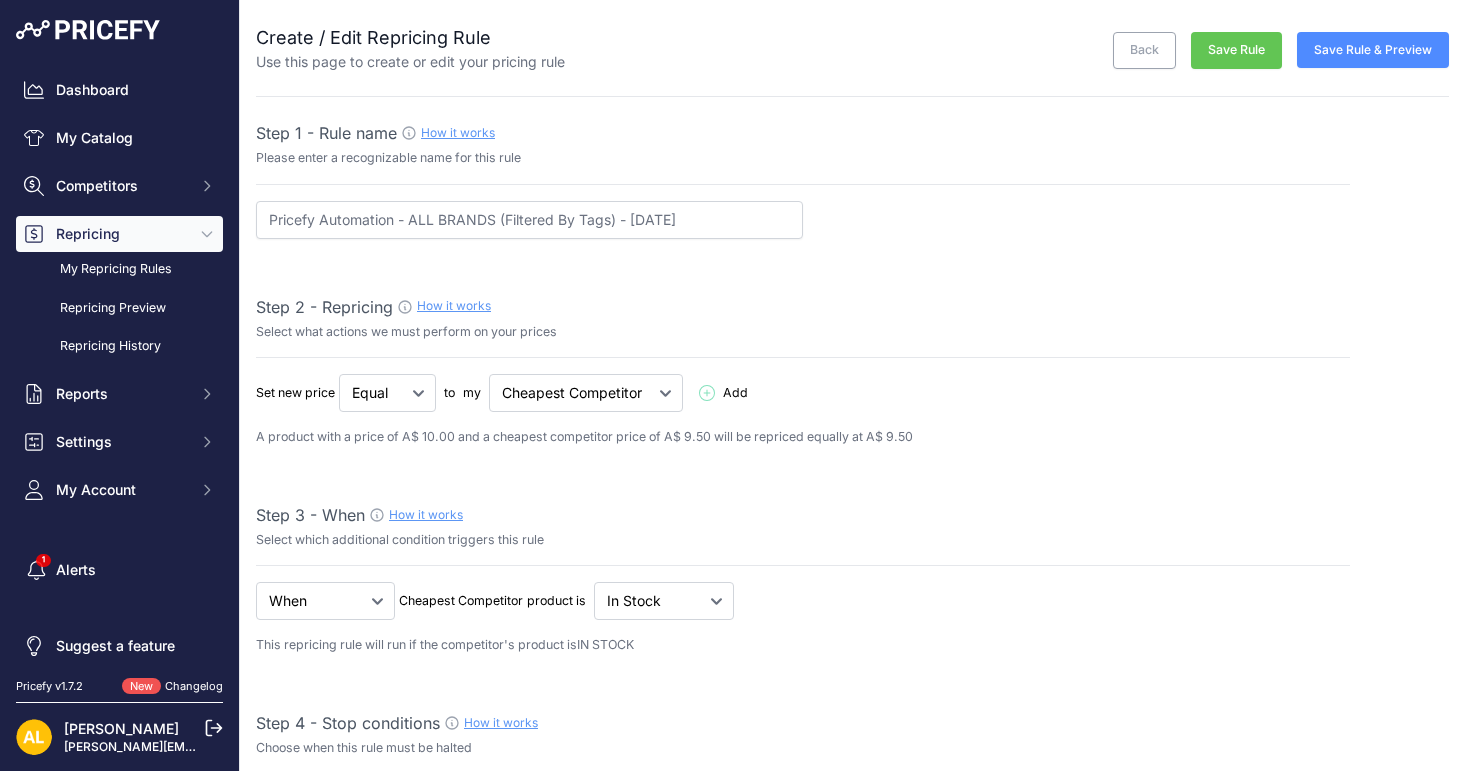 select on "7" 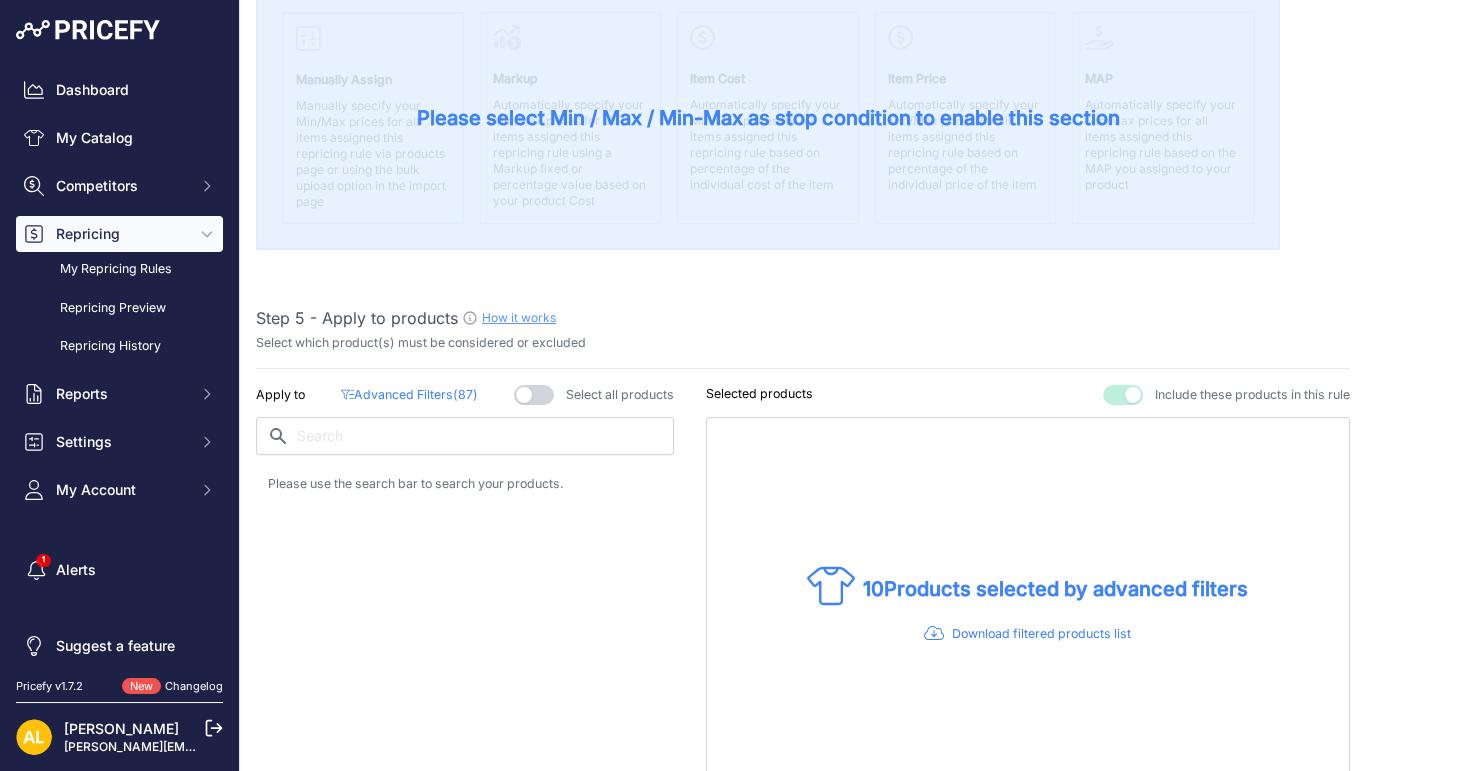 scroll, scrollTop: 1111, scrollLeft: 0, axis: vertical 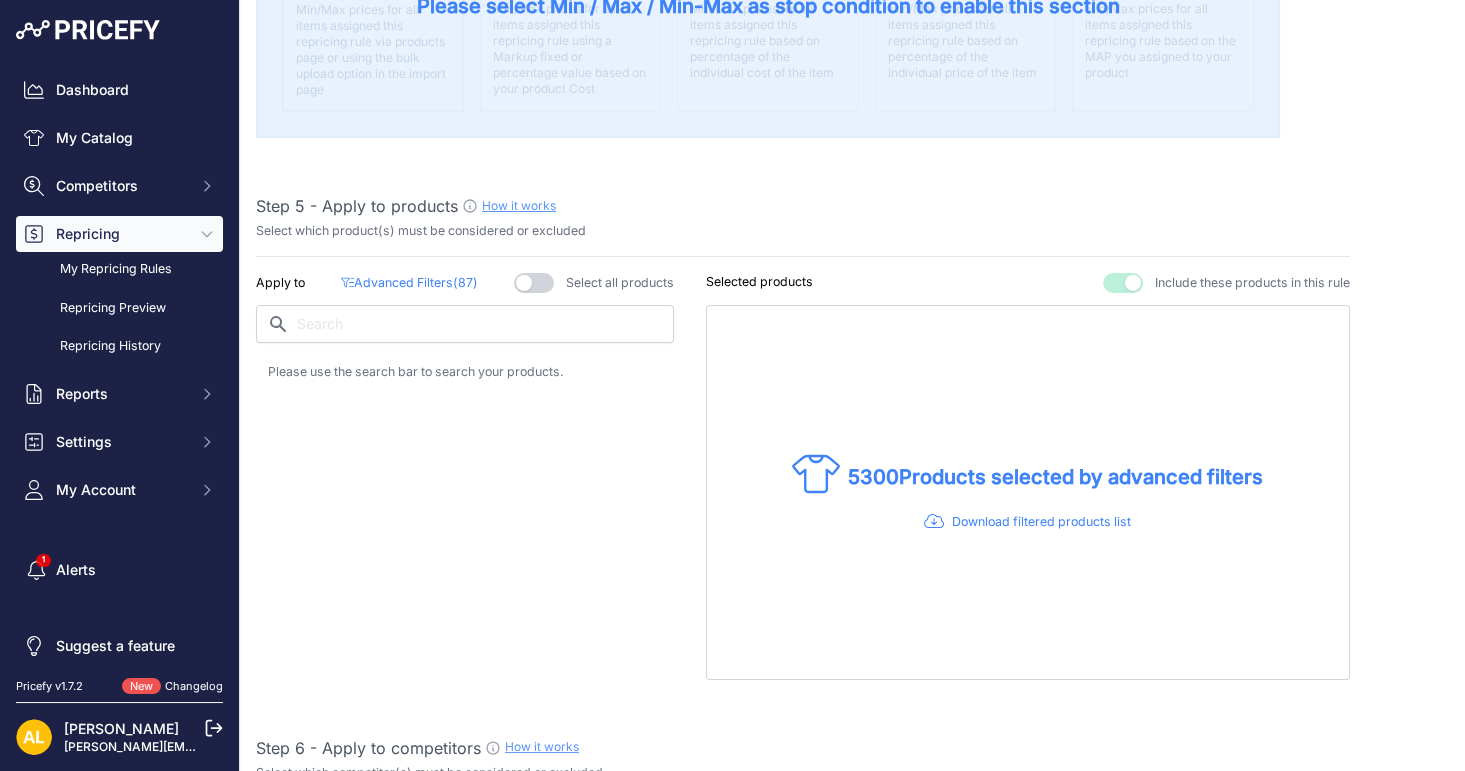 click on "Advanced Filters  (  87  )" at bounding box center (409, 283) 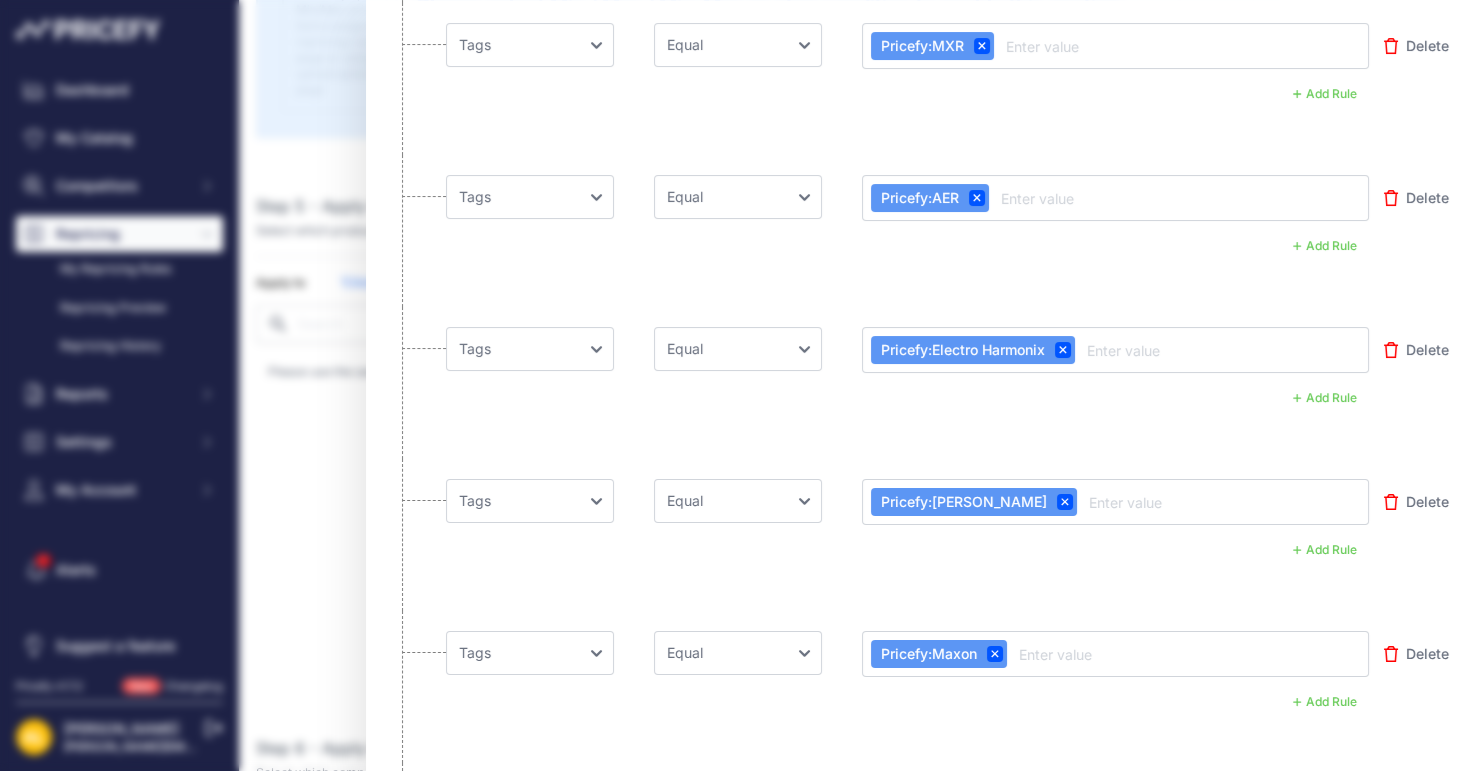 scroll, scrollTop: 12666, scrollLeft: 0, axis: vertical 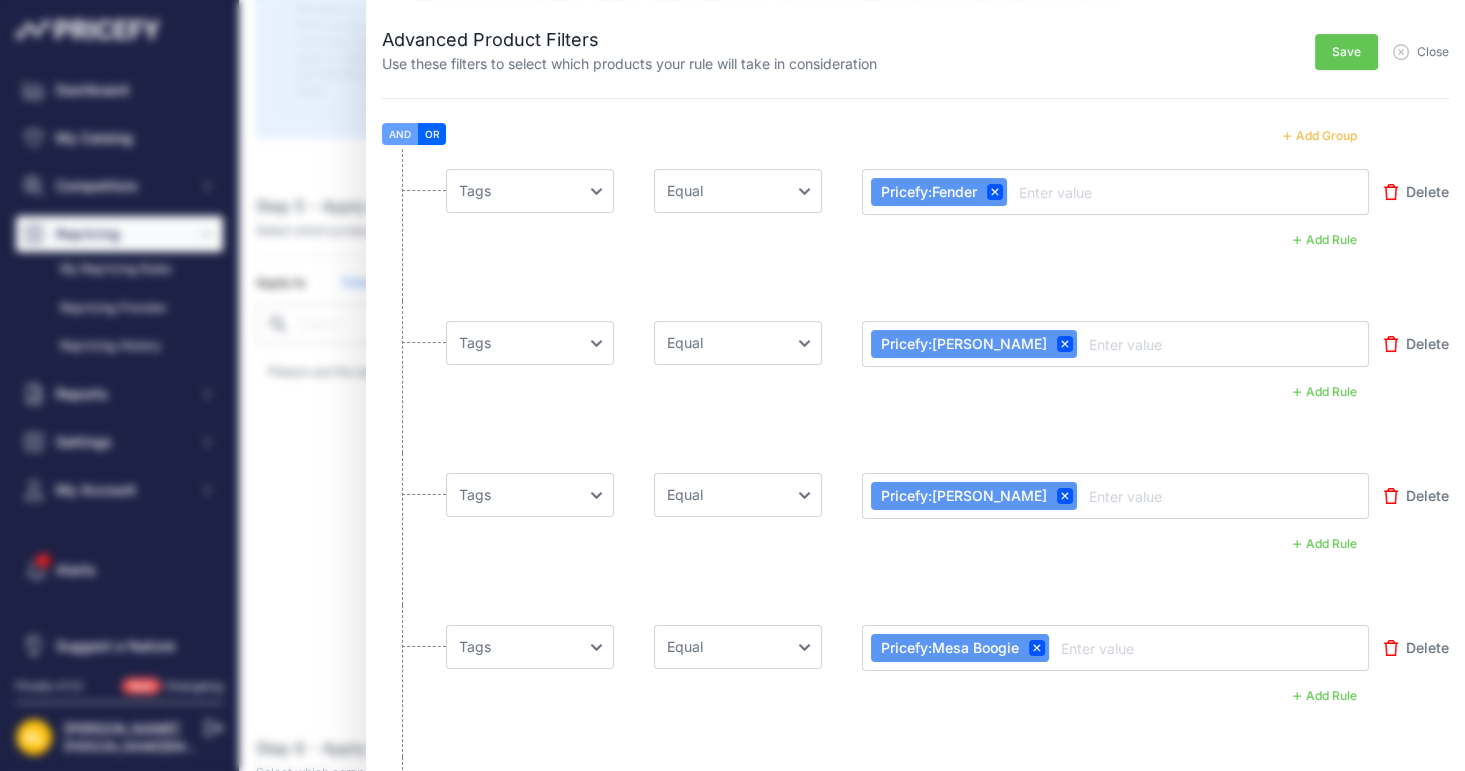click on "Advanced Product Filters
Use these filters to select which products your rule will take in consideration
Save
Close" at bounding box center (915, 385) 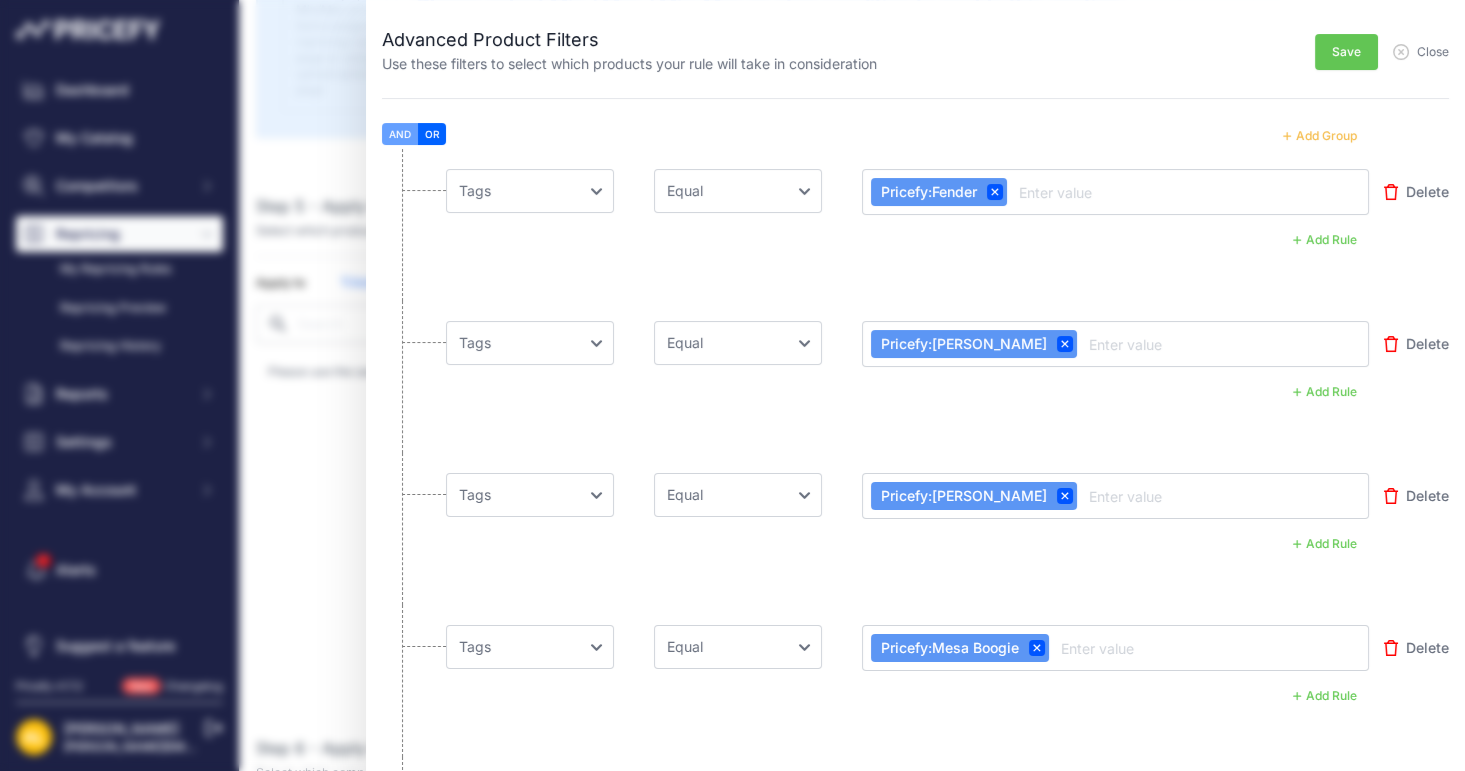 click on "Add Group" at bounding box center (1320, 136) 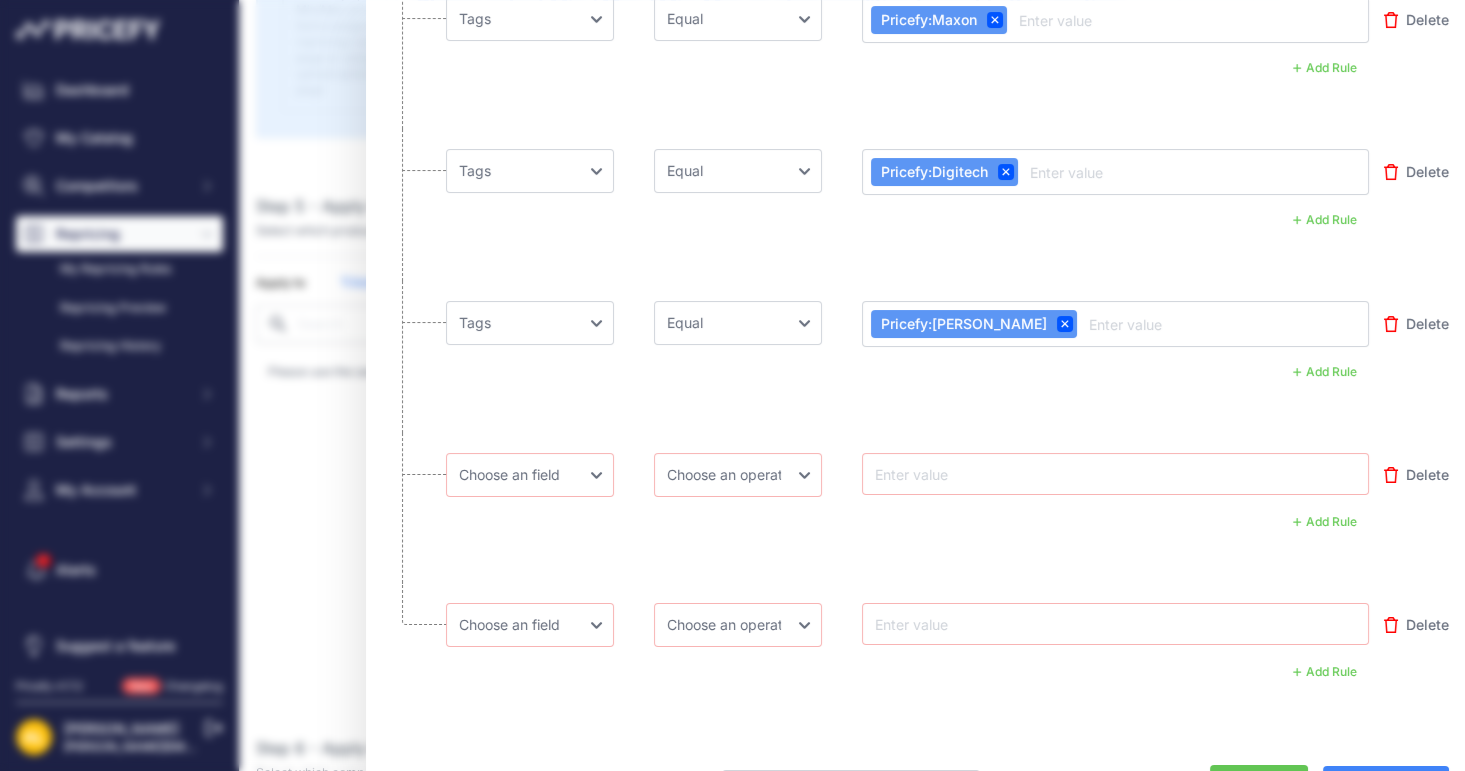scroll, scrollTop: 13472, scrollLeft: 0, axis: vertical 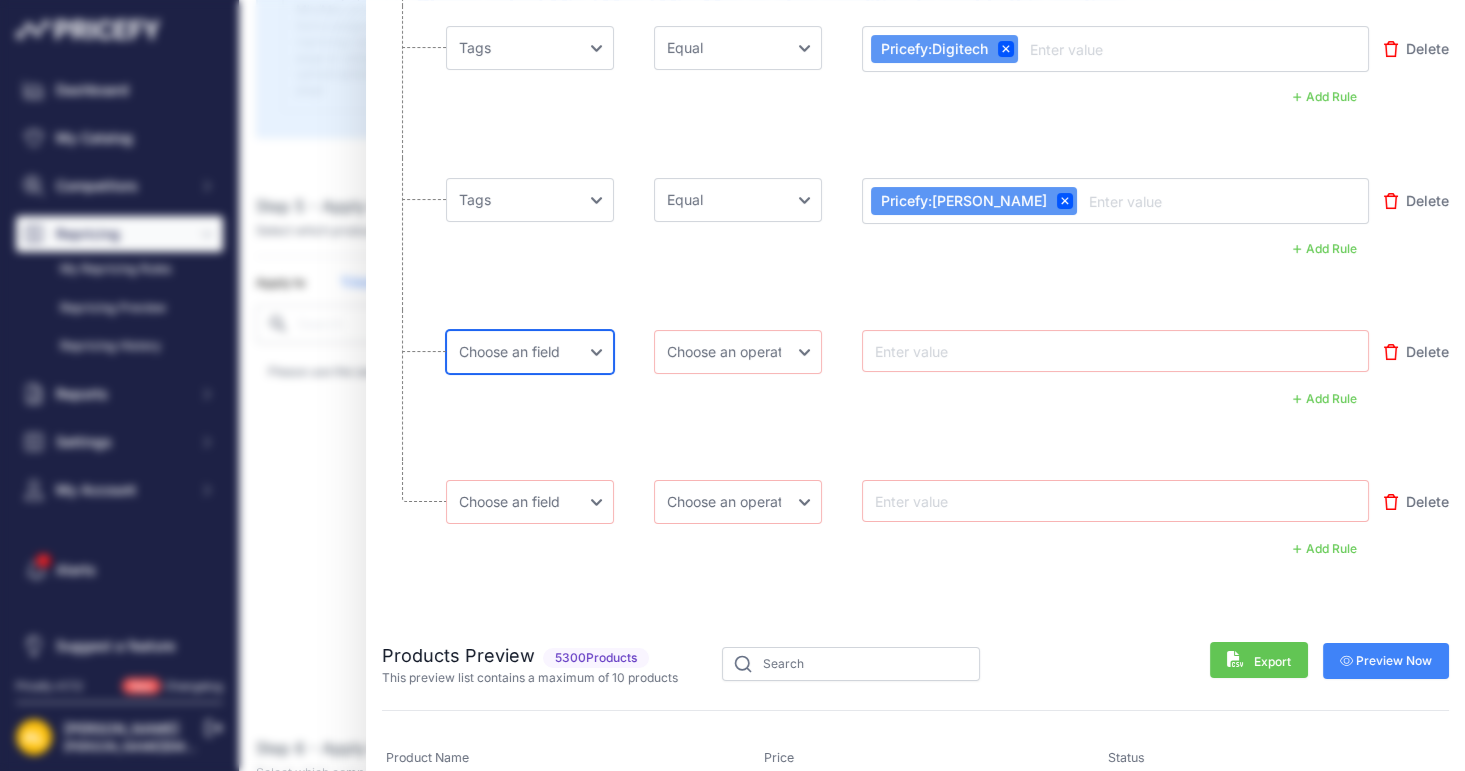 click on "Choose an field Name Price Cost MAP Brand Min Price Max Price SKU GTIN/EAN/ASIN Tags" at bounding box center [530, 352] 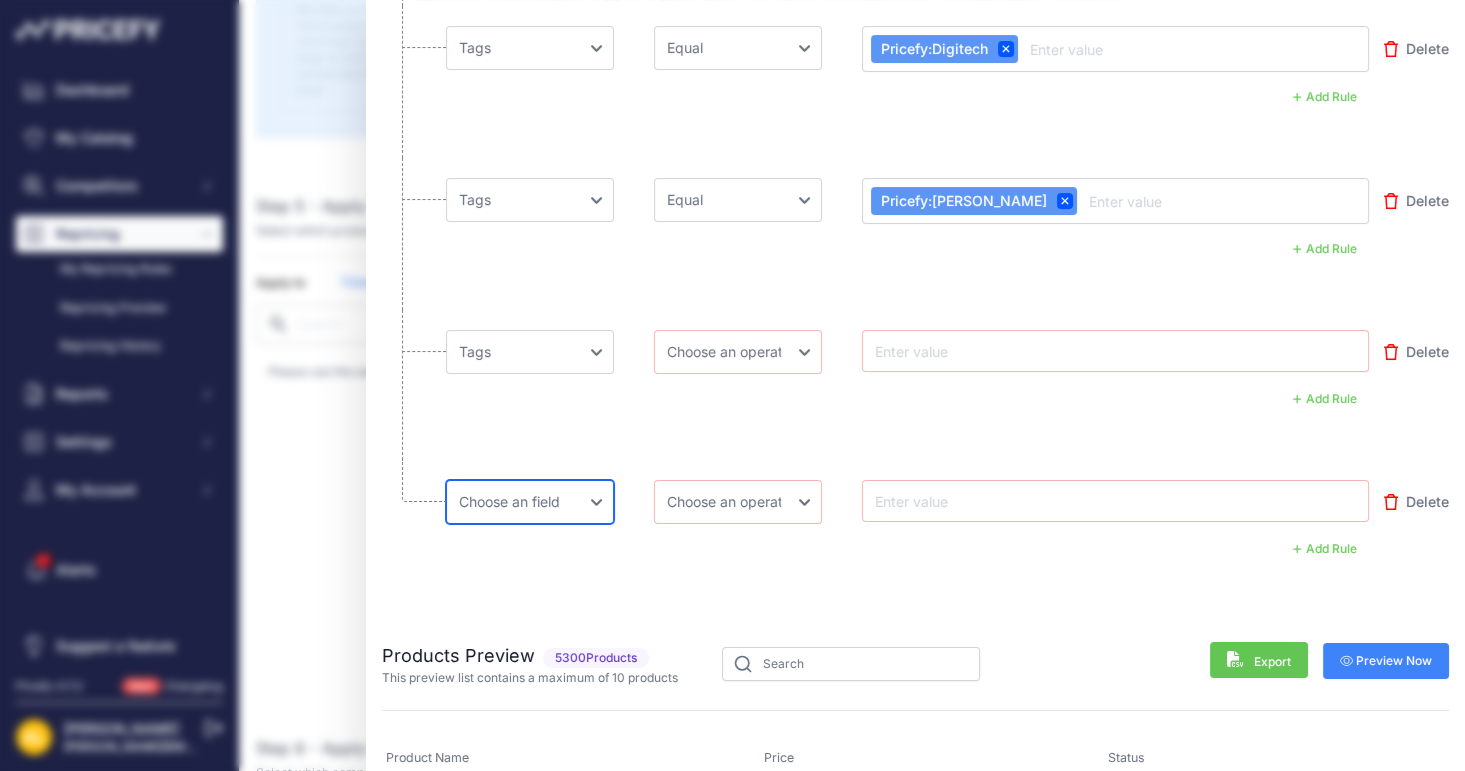 click on "Choose an field Name Price Cost MAP Brand Min Price Max Price SKU GTIN/EAN/ASIN Tags" at bounding box center (530, 502) 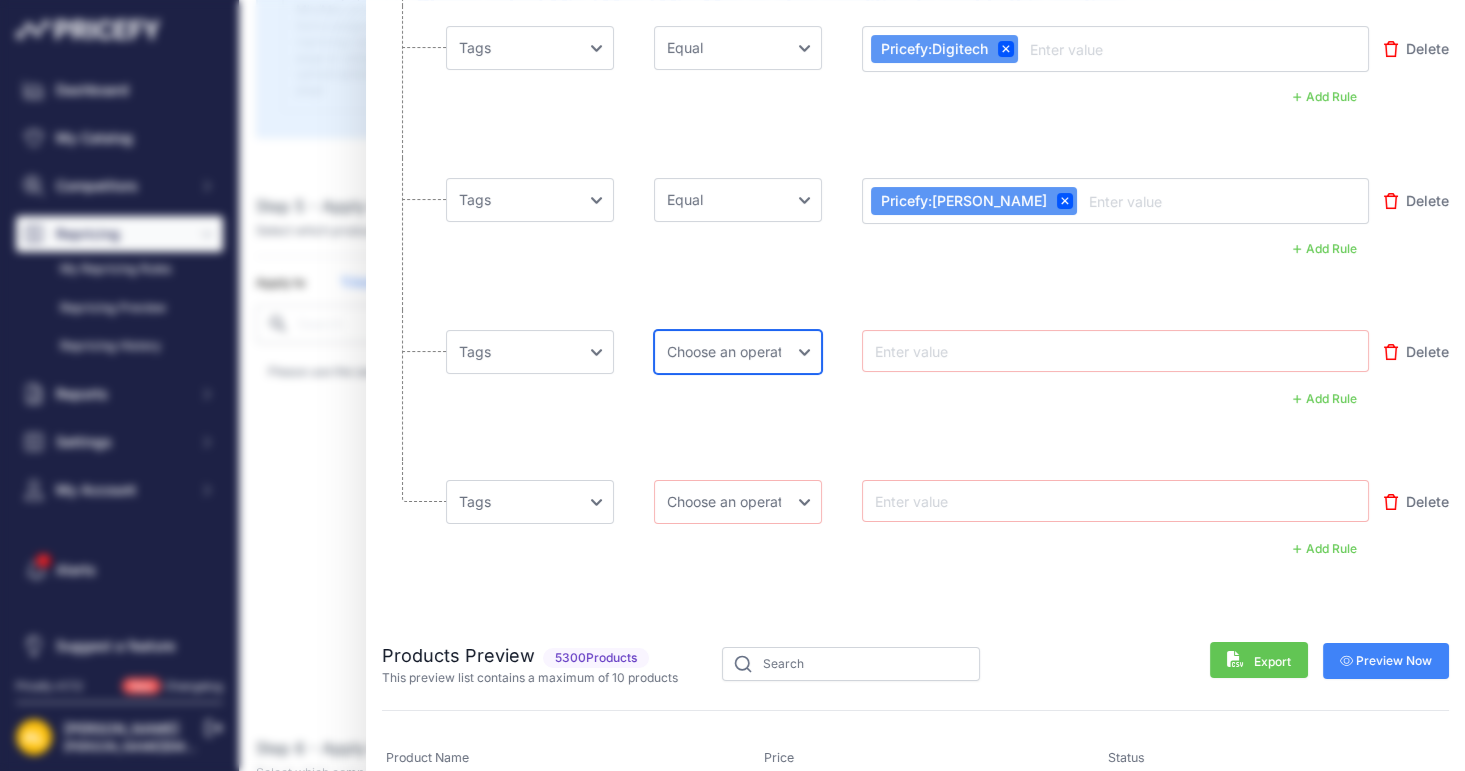 click on "Choose an operator Equal Not Equal In Not In Less Less or Equal Greater Greater or Equal Contains Not Contains" at bounding box center (738, 352) 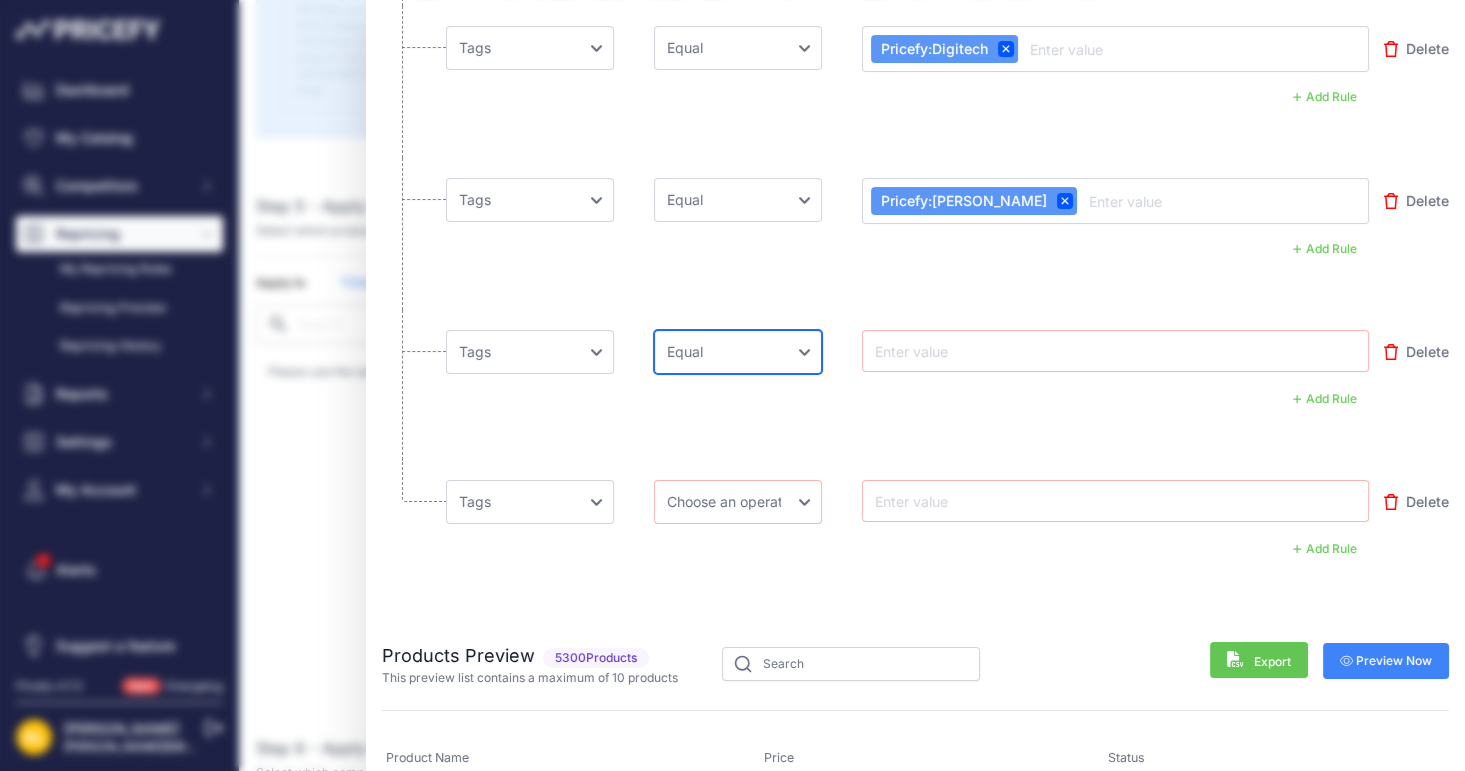 click on "Choose an operator Equal Not Equal In Not In Less Less or Equal Greater Greater or Equal Contains Not Contains" at bounding box center (738, 352) 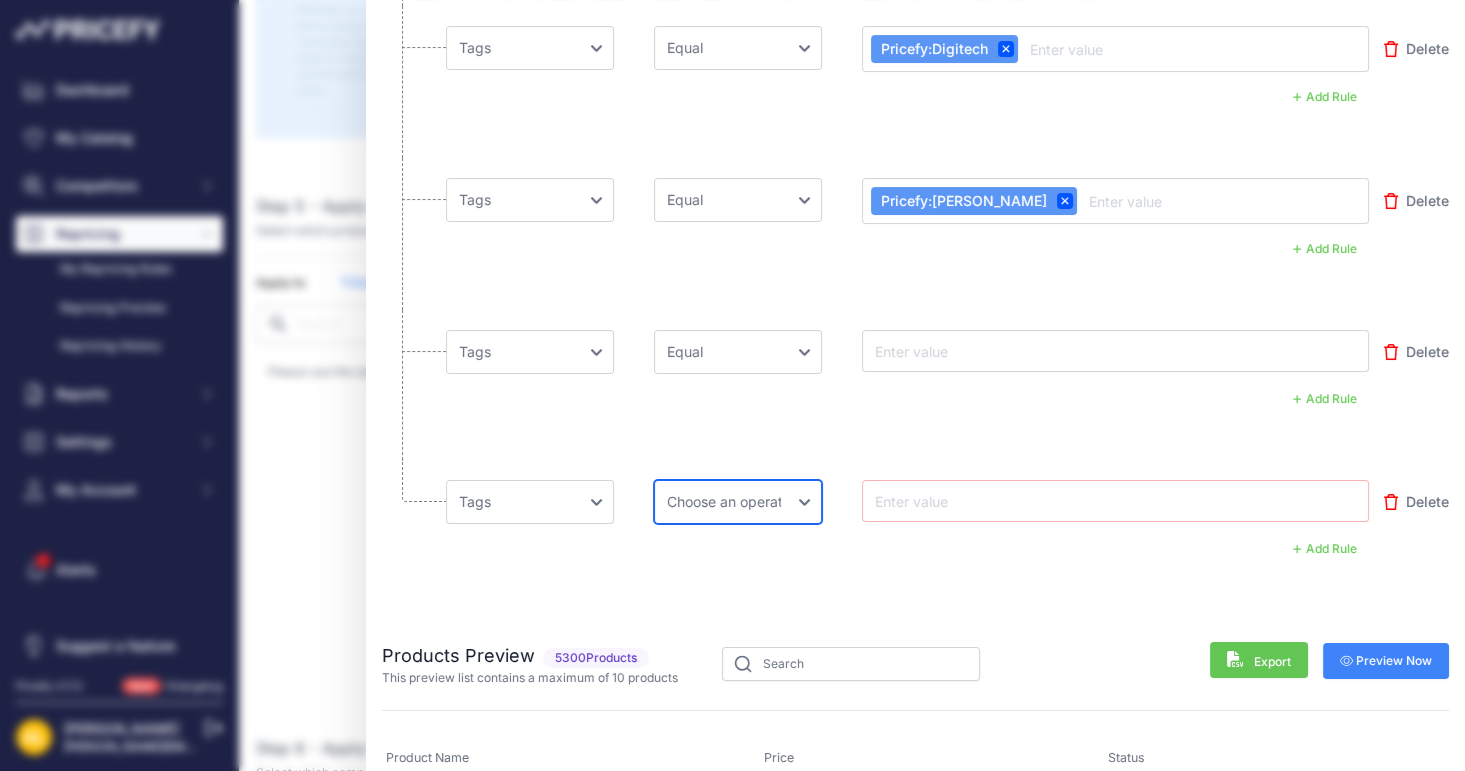 click on "Choose an operator Equal Not Equal In Not In Less Less or Equal Greater Greater or Equal Contains Not Contains" at bounding box center (738, 502) 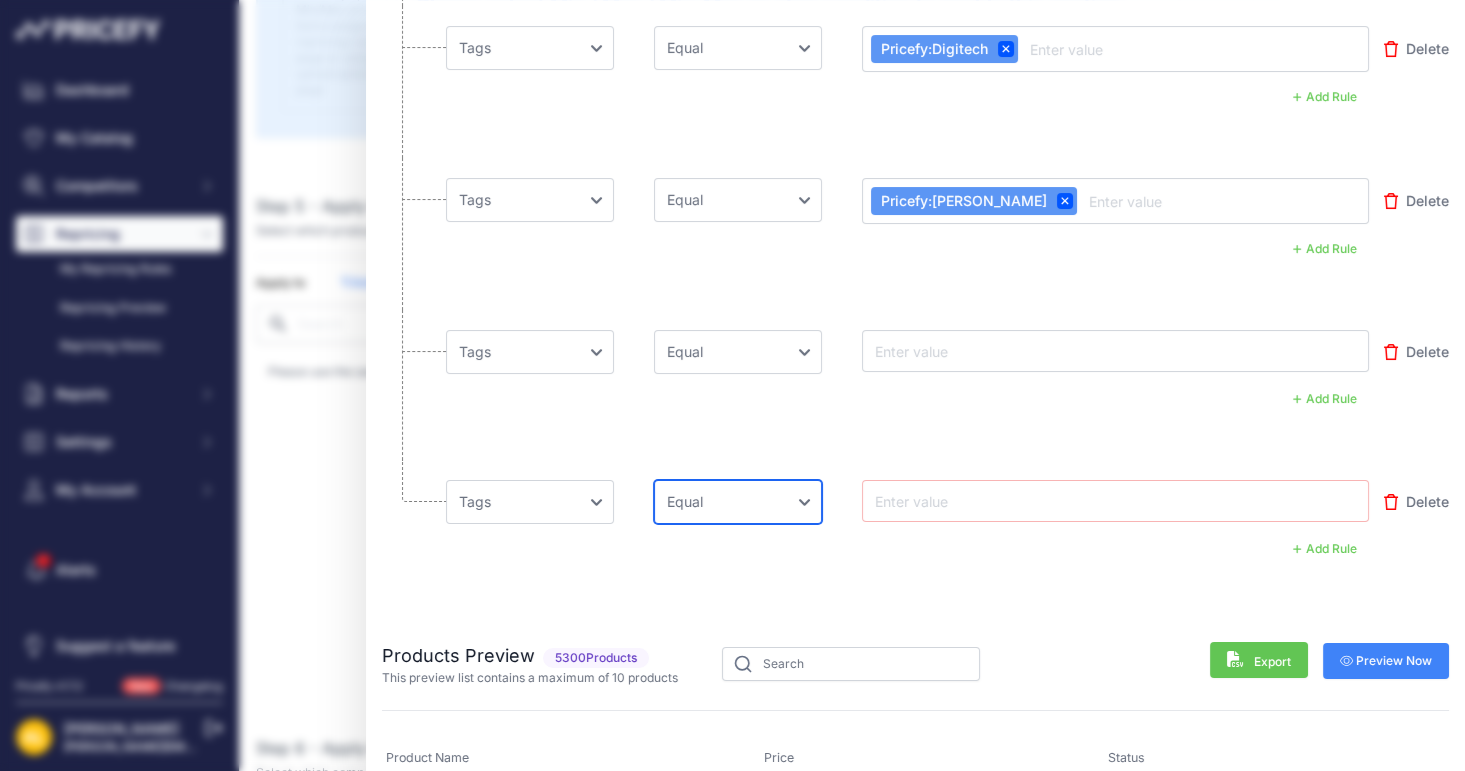 click on "Choose an operator Equal Not Equal In Not In Less Less or Equal Greater Greater or Equal Contains Not Contains" at bounding box center [738, 502] 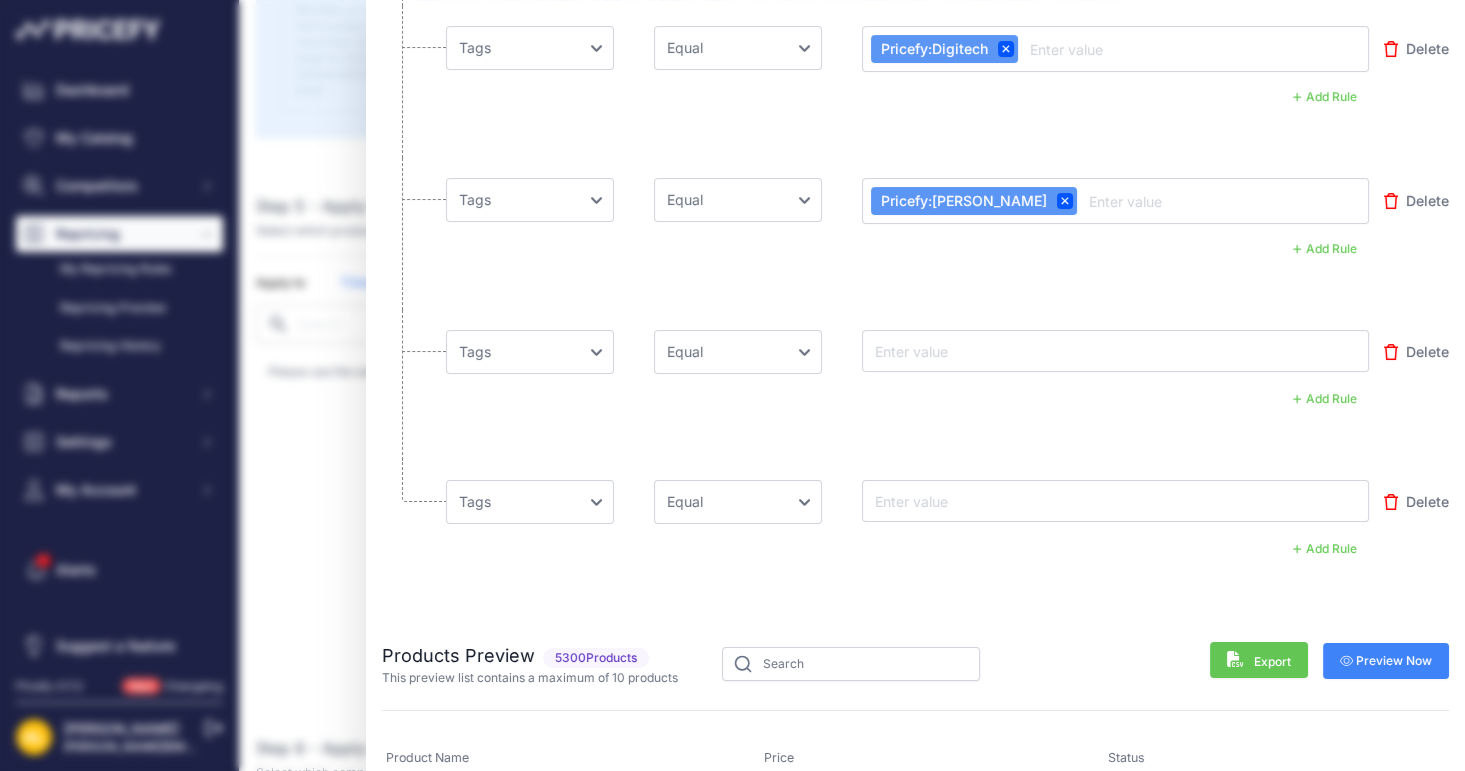 click at bounding box center [951, 351] 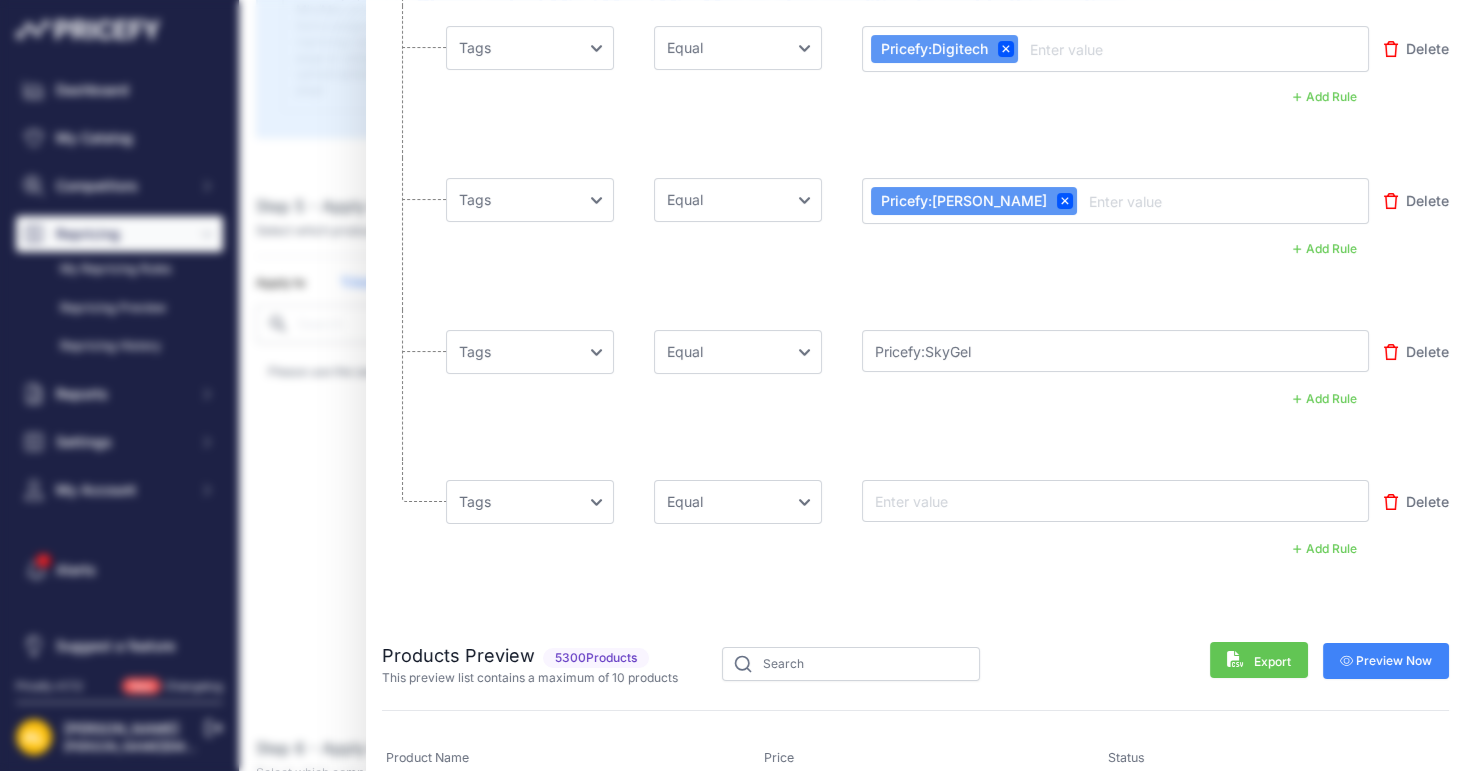 type on "Pricefy:SkyGel" 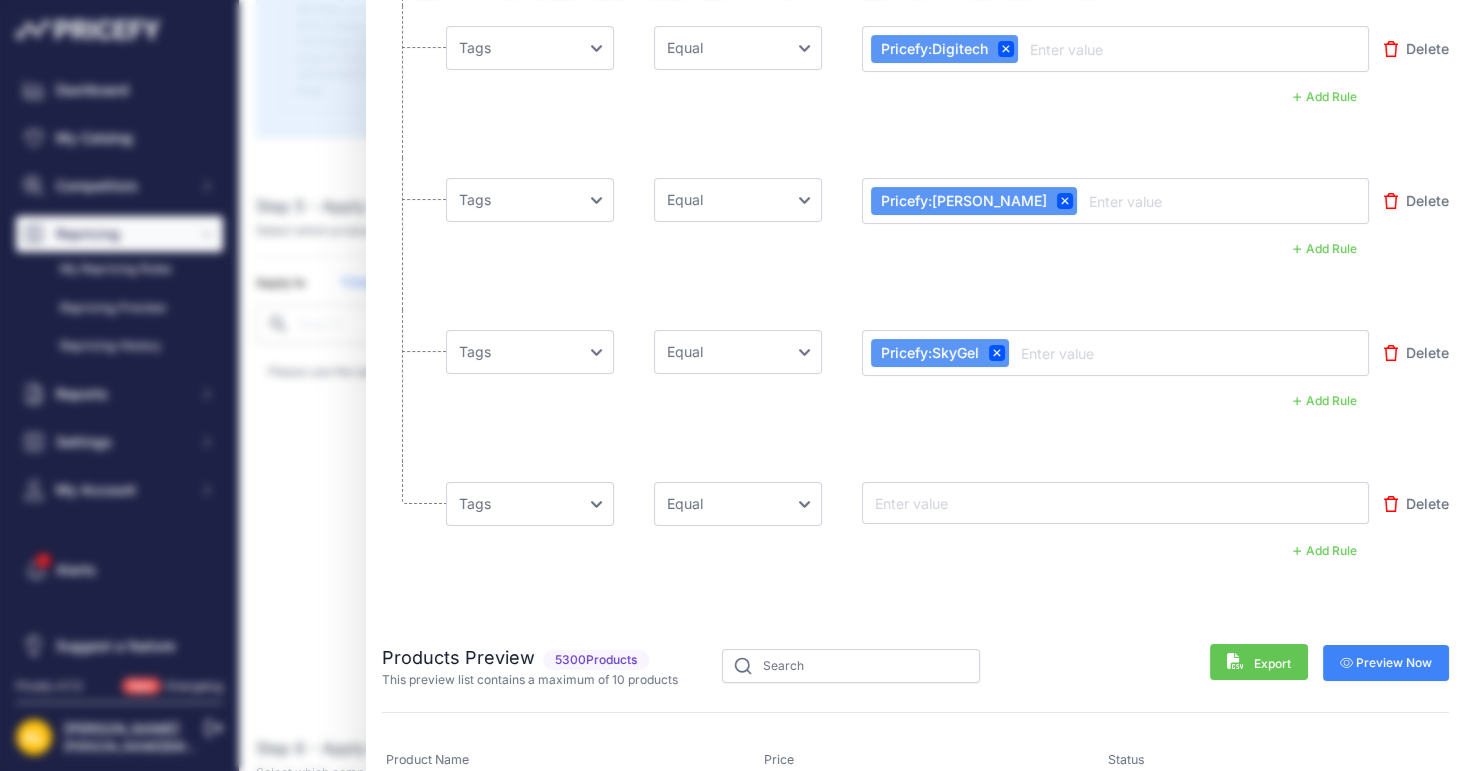 click at bounding box center [951, 503] 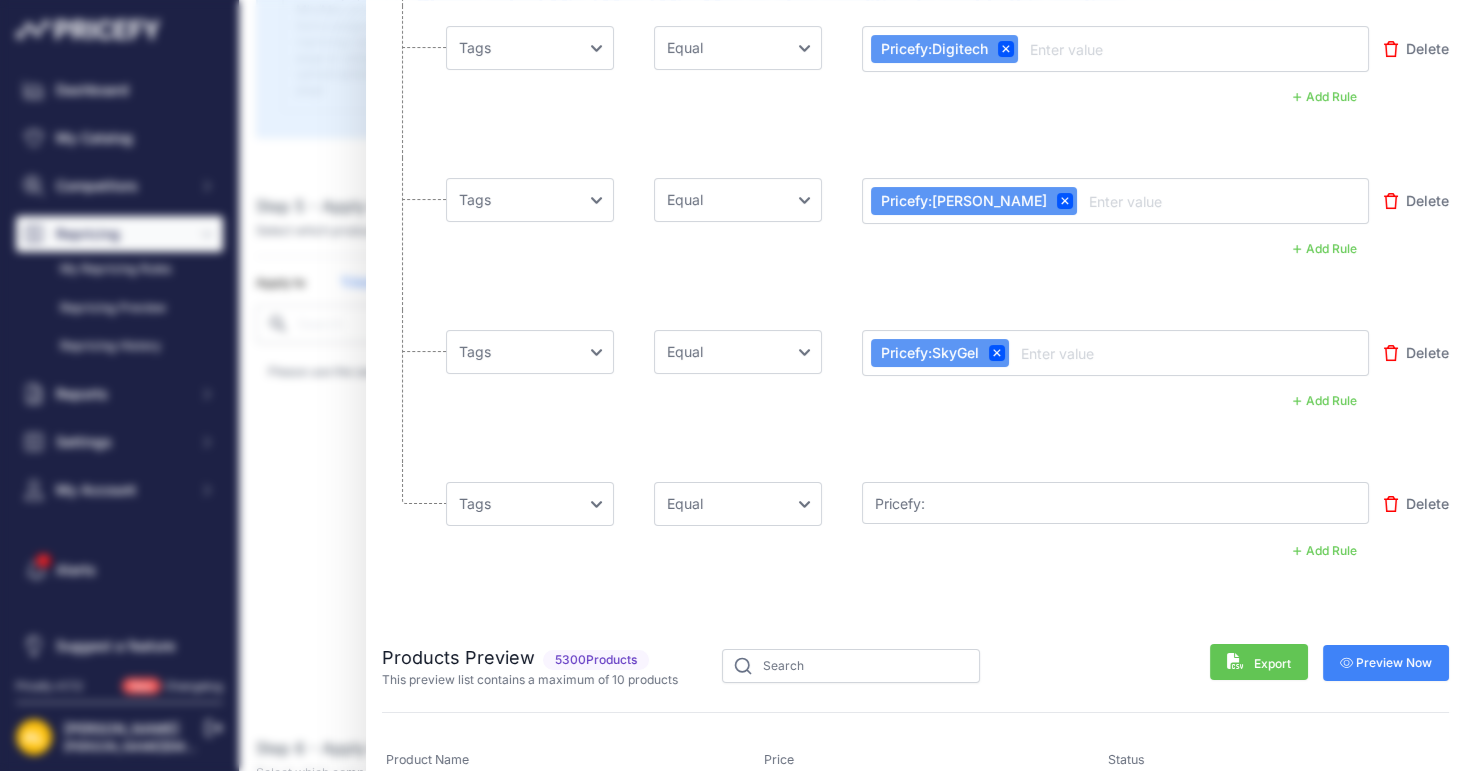 paste on "000063US16" 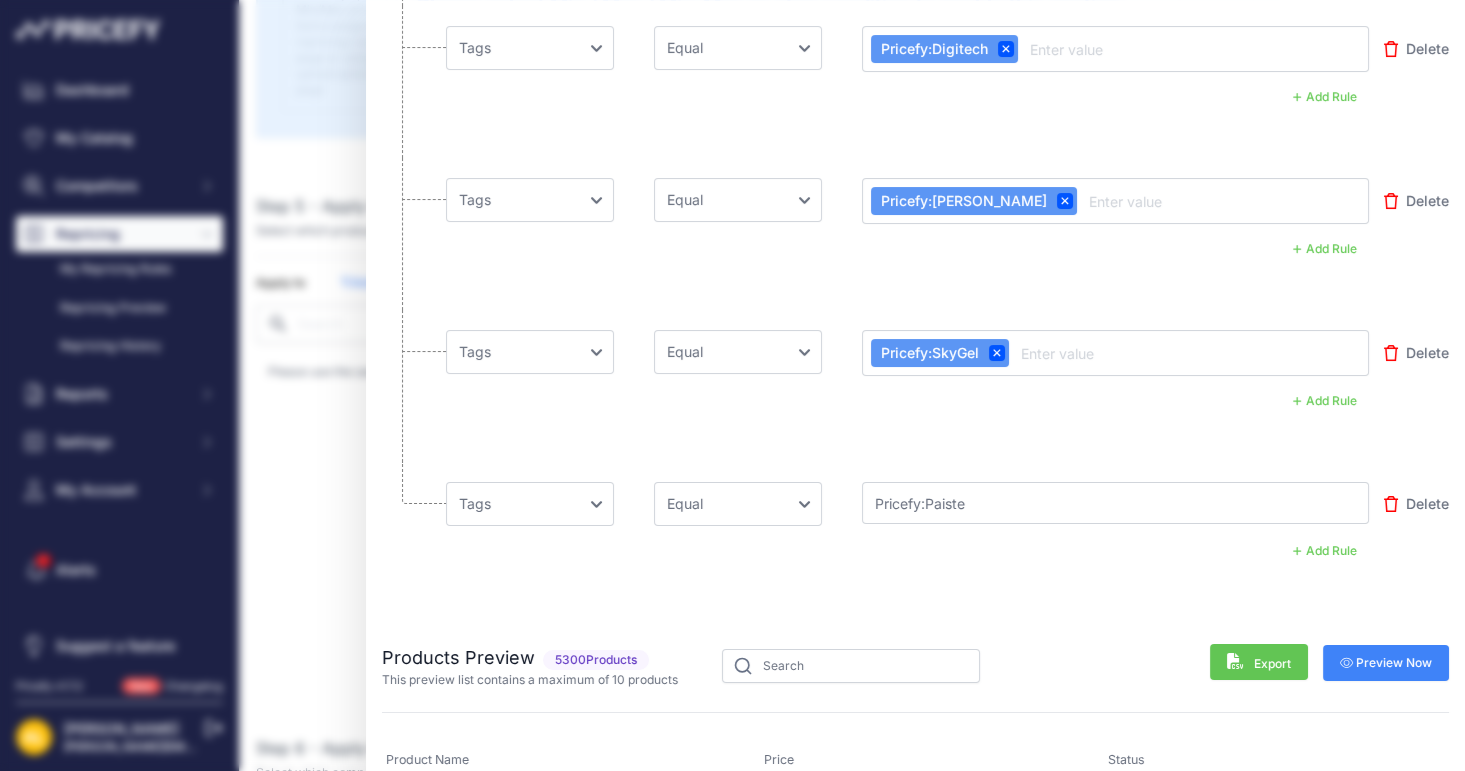 type on "Pricefy:Paiste" 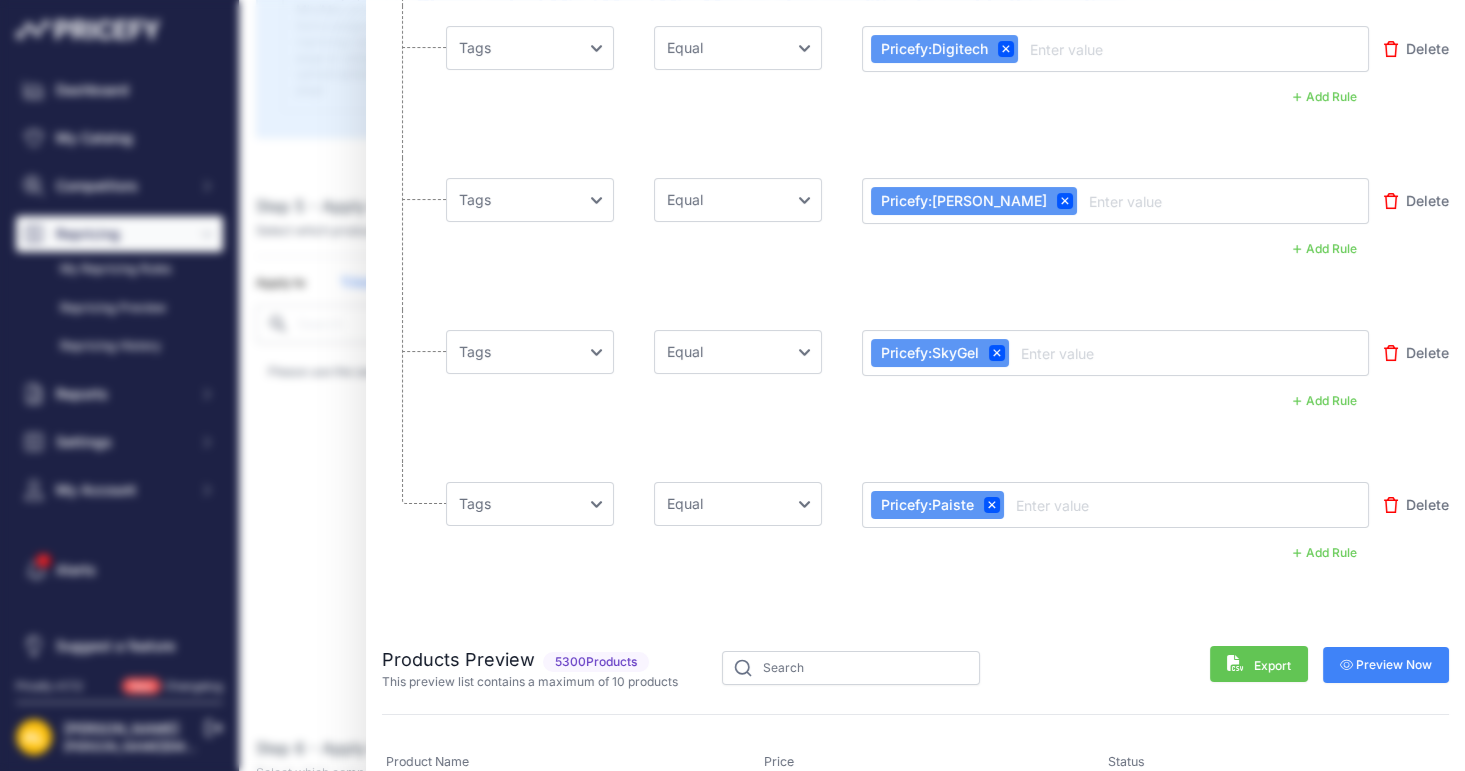 click on "Close
Create / Edit Repricing Rule
Use this page to create or edit your pricing rule
Back
Save Rule" at bounding box center (852, 385) 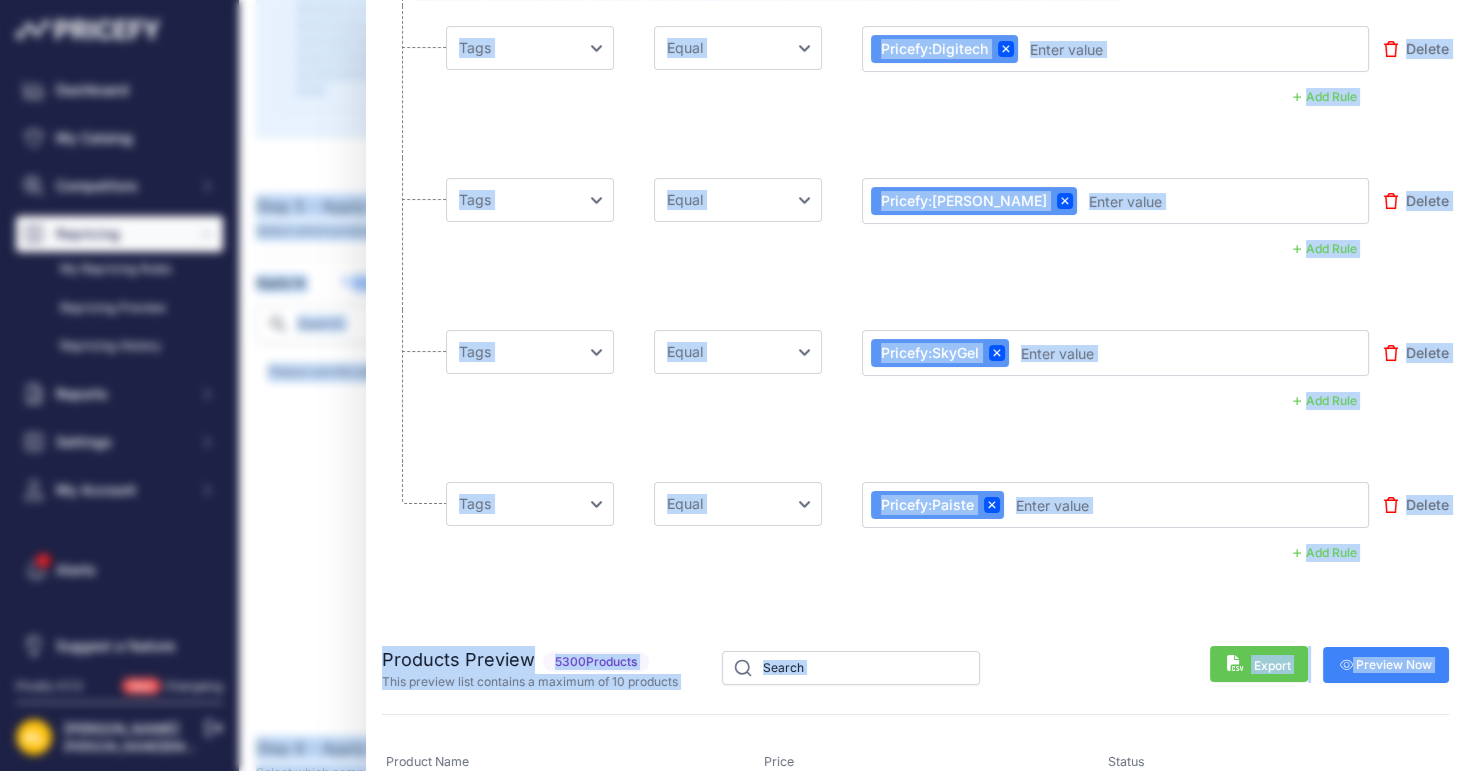 click on "AND
OR" at bounding box center (907, 553) 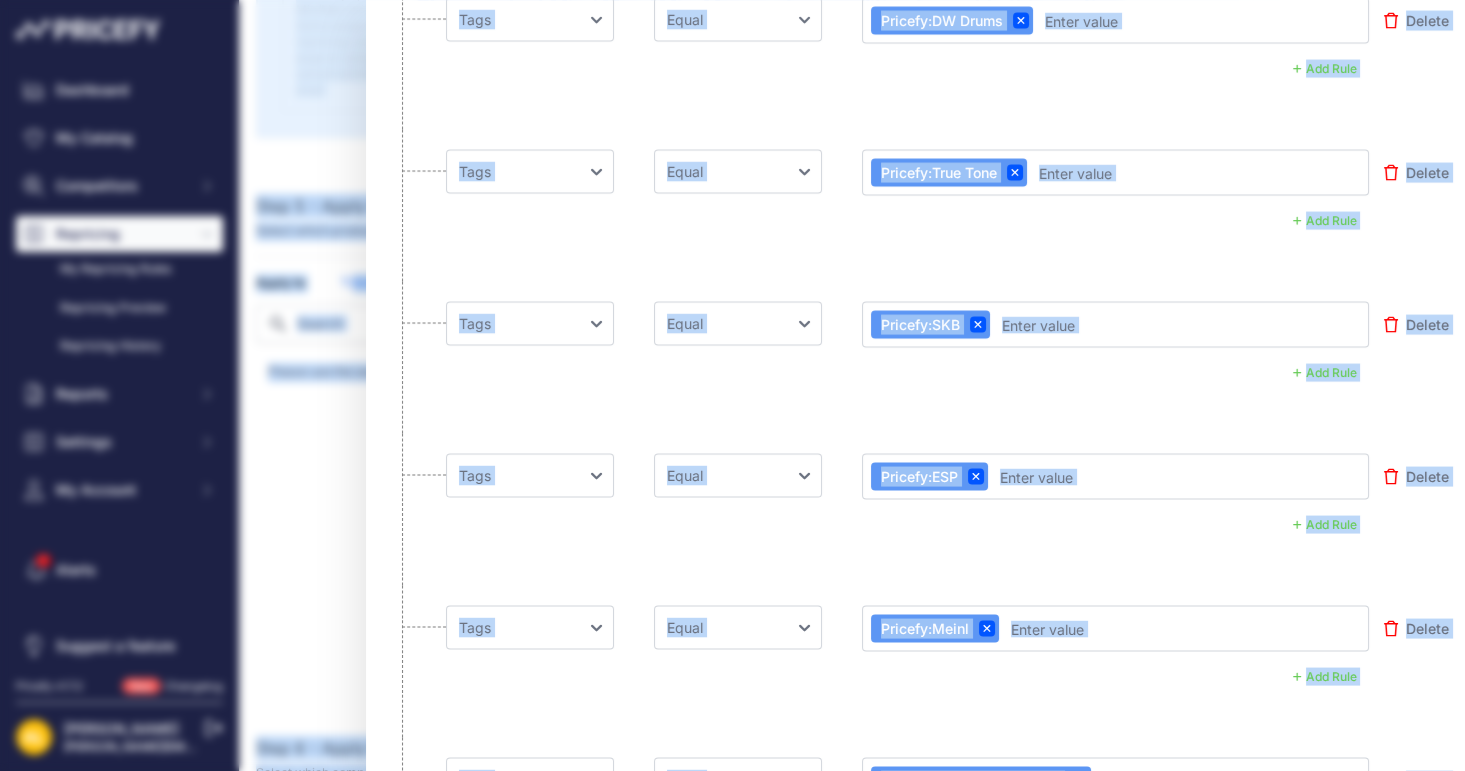 scroll, scrollTop: 7127, scrollLeft: 0, axis: vertical 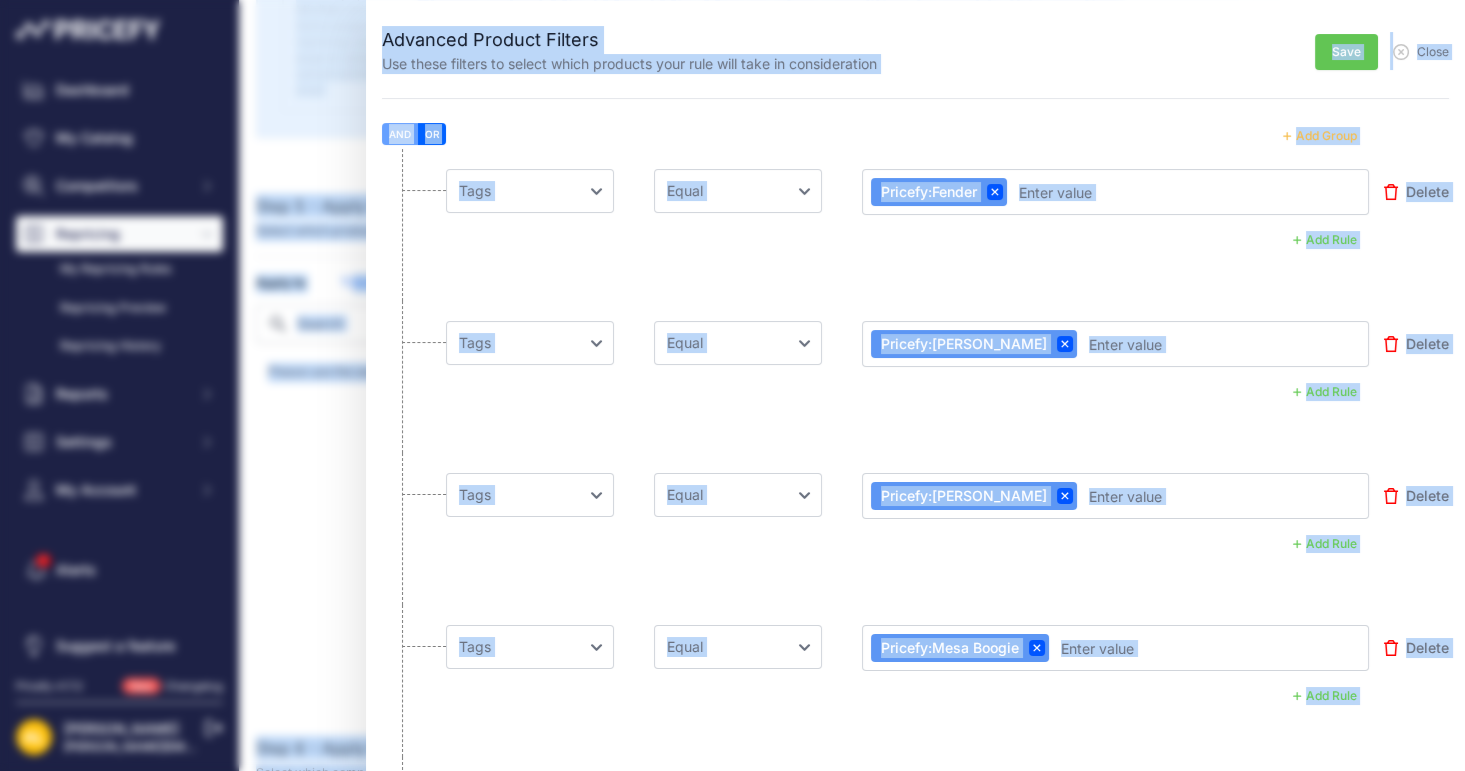 click on "Save" at bounding box center [1346, 52] 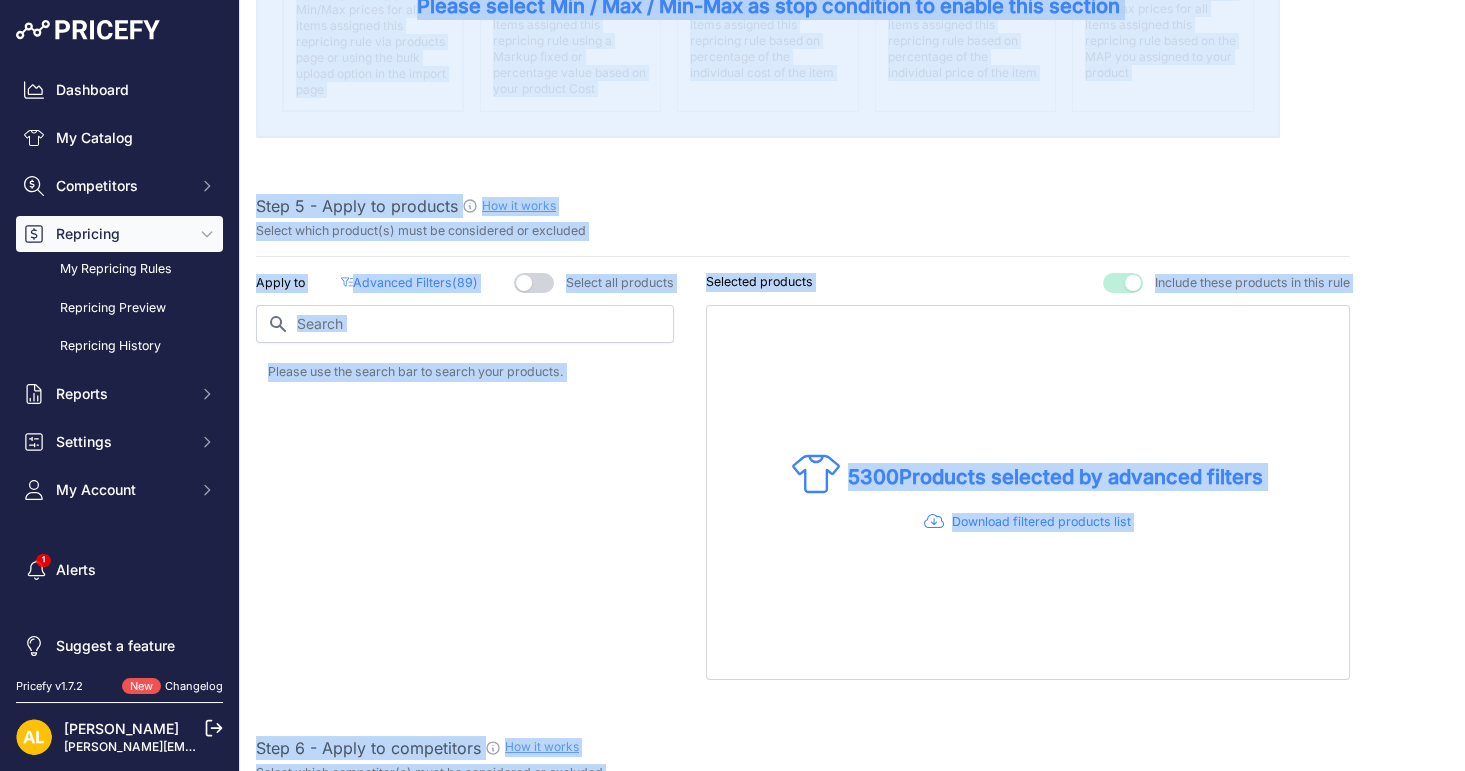click on "Apply to
Advanced Filters  (  89  )
Select all products" at bounding box center (465, 476) 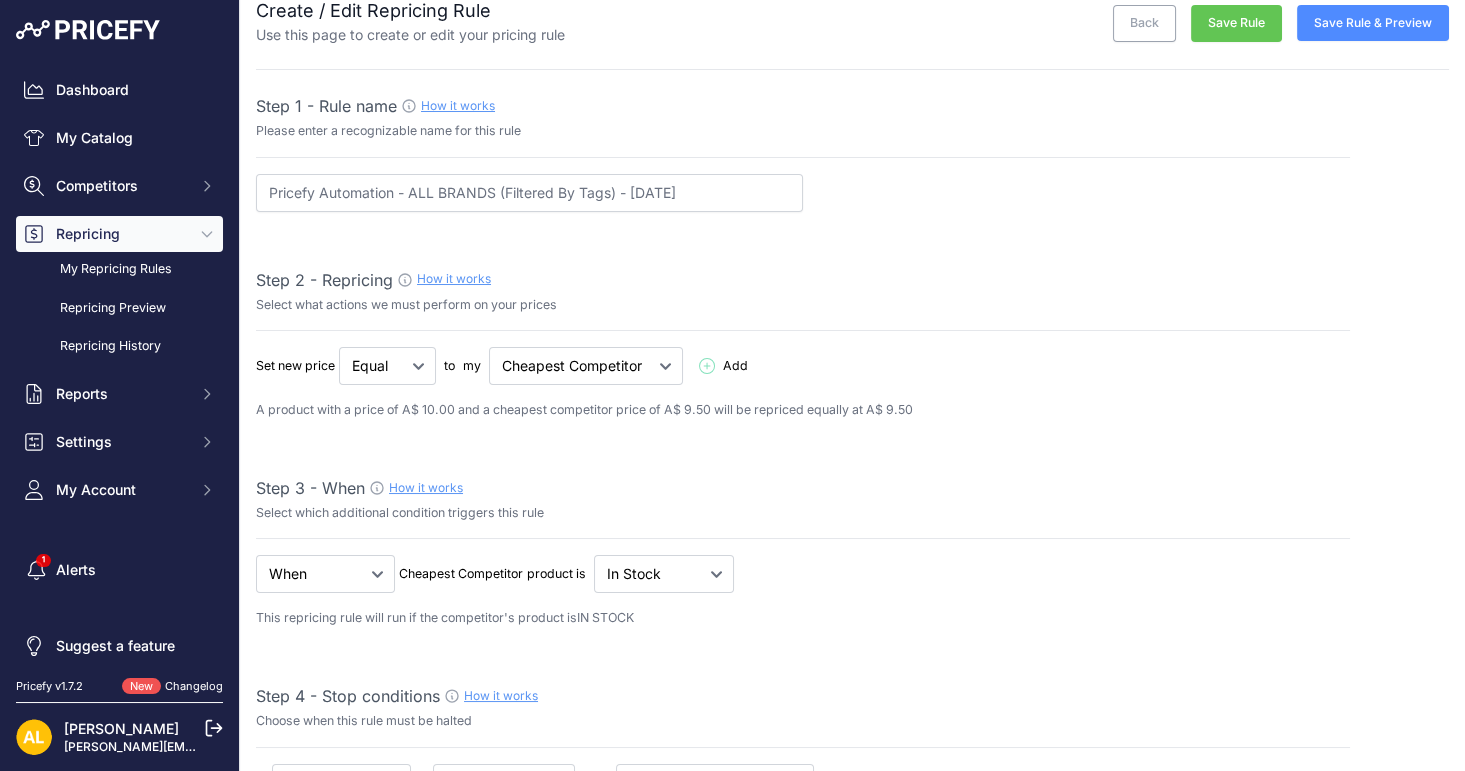 scroll, scrollTop: 0, scrollLeft: 0, axis: both 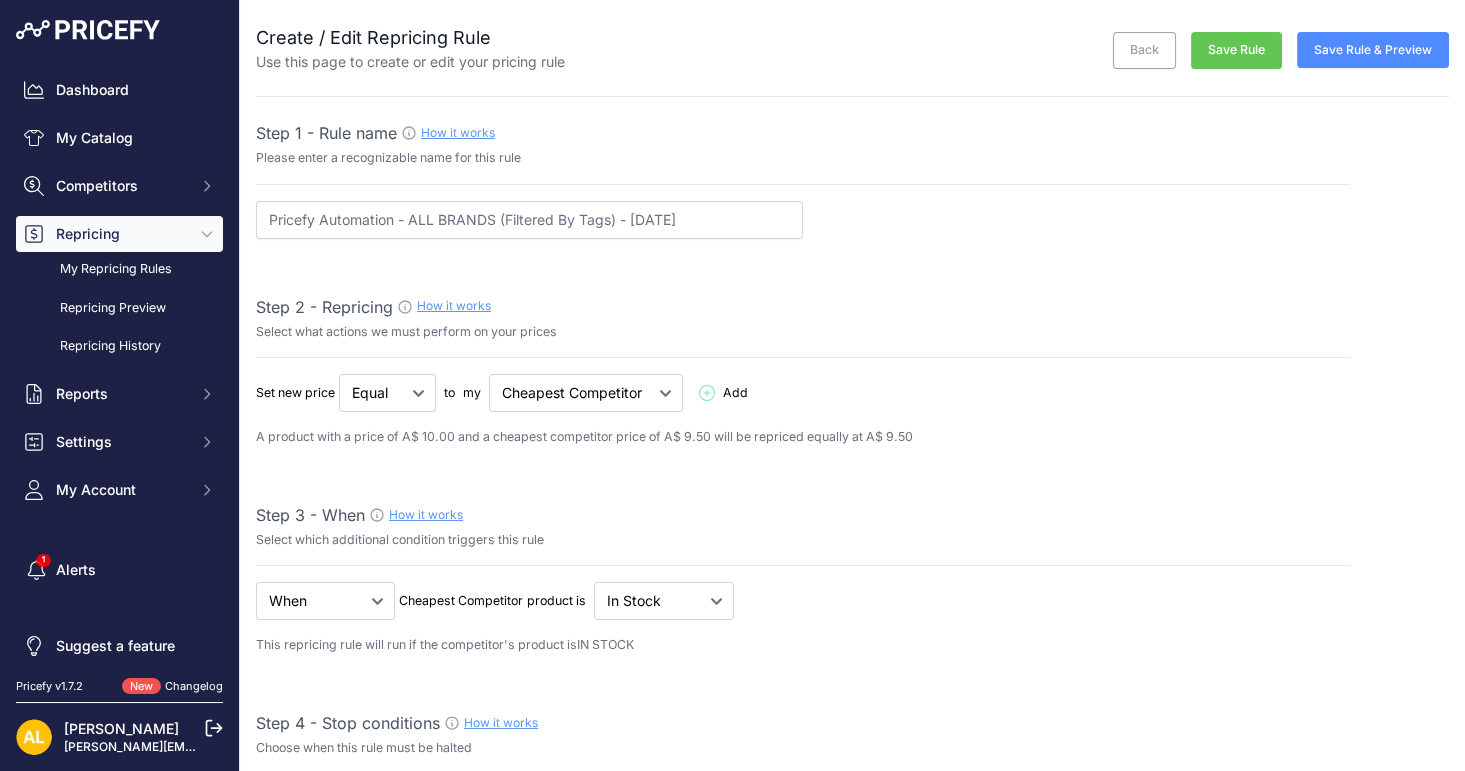 click on "Save Rule" at bounding box center [1236, 50] 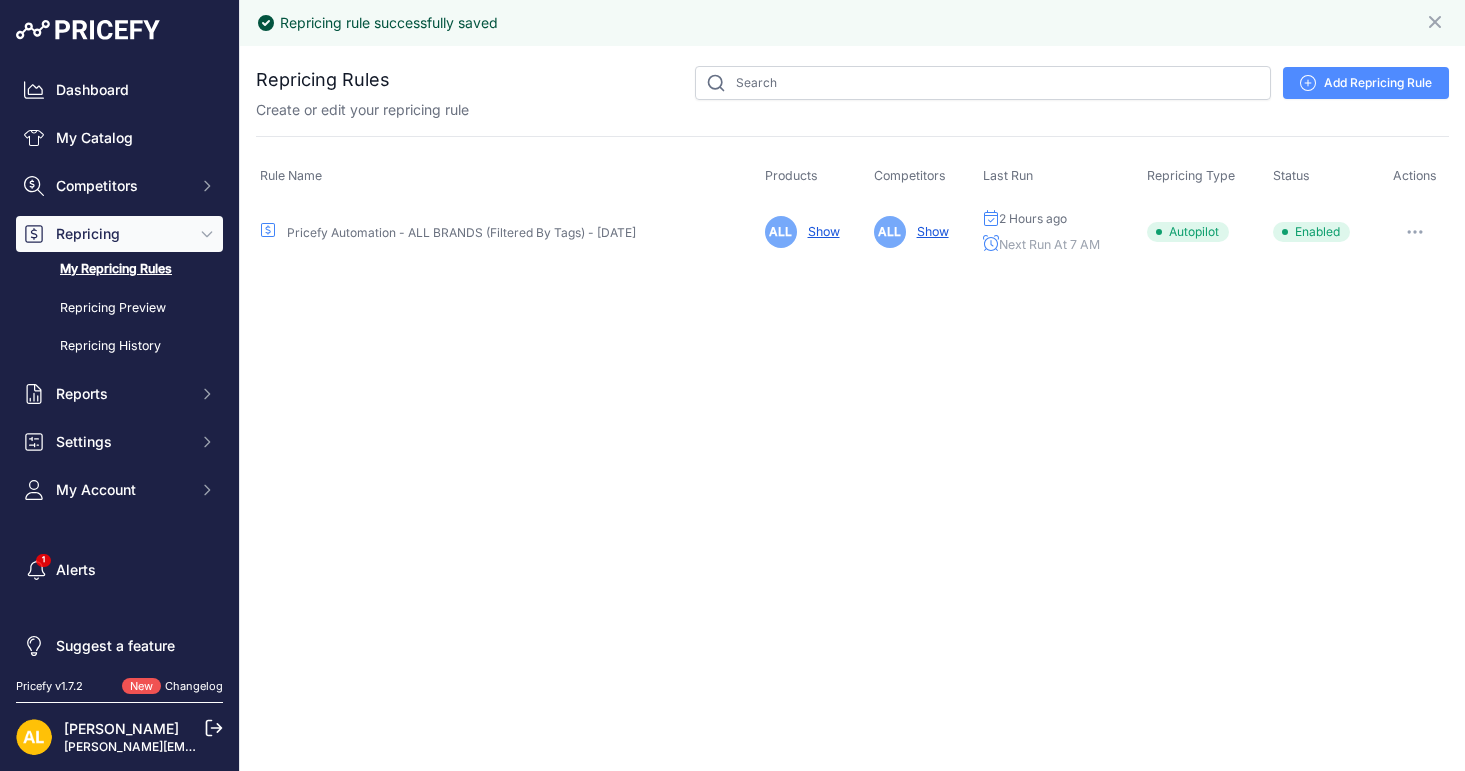 scroll, scrollTop: 0, scrollLeft: 0, axis: both 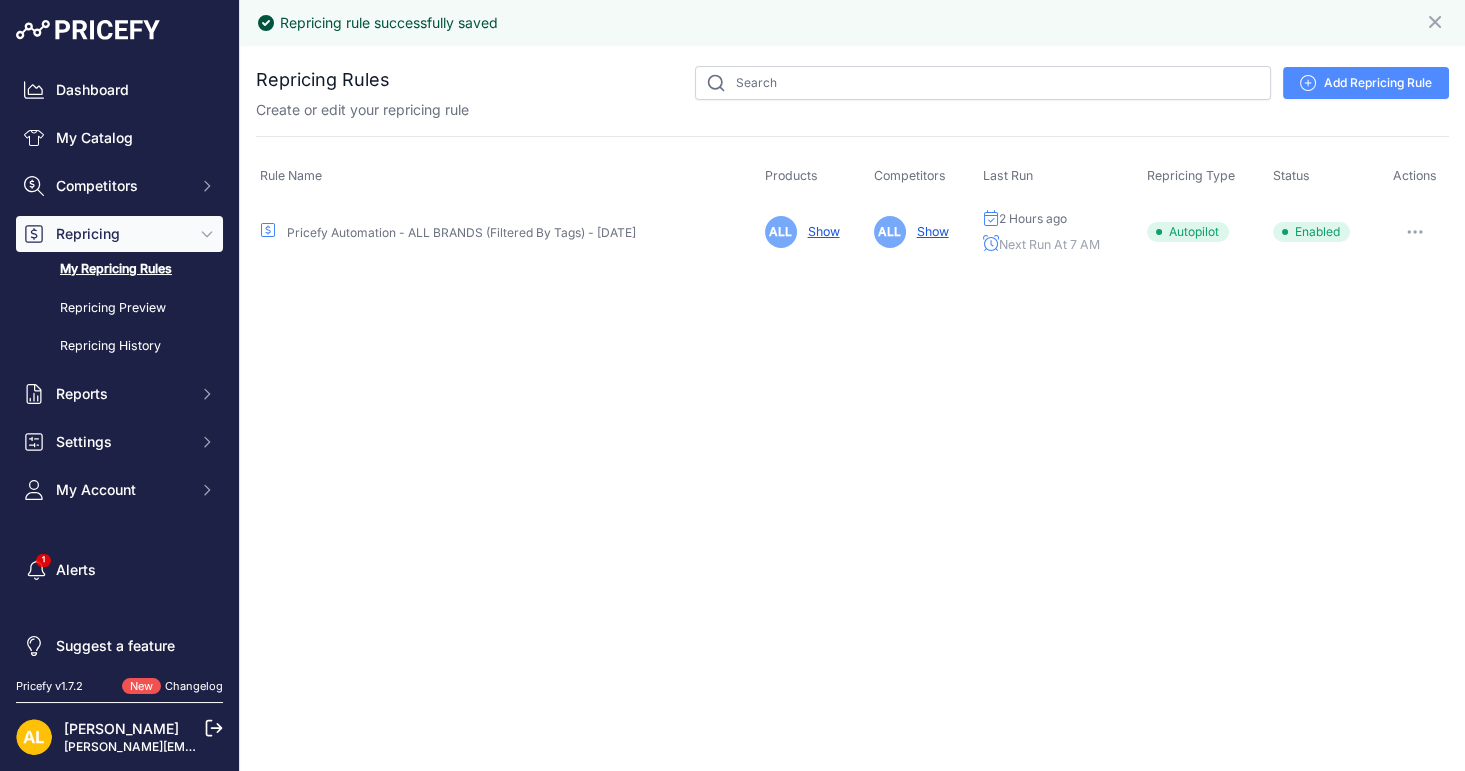 click on "Pricefy Automation - ALL BRANDS (Filtered By Tags) - [DATE]" at bounding box center (461, 232) 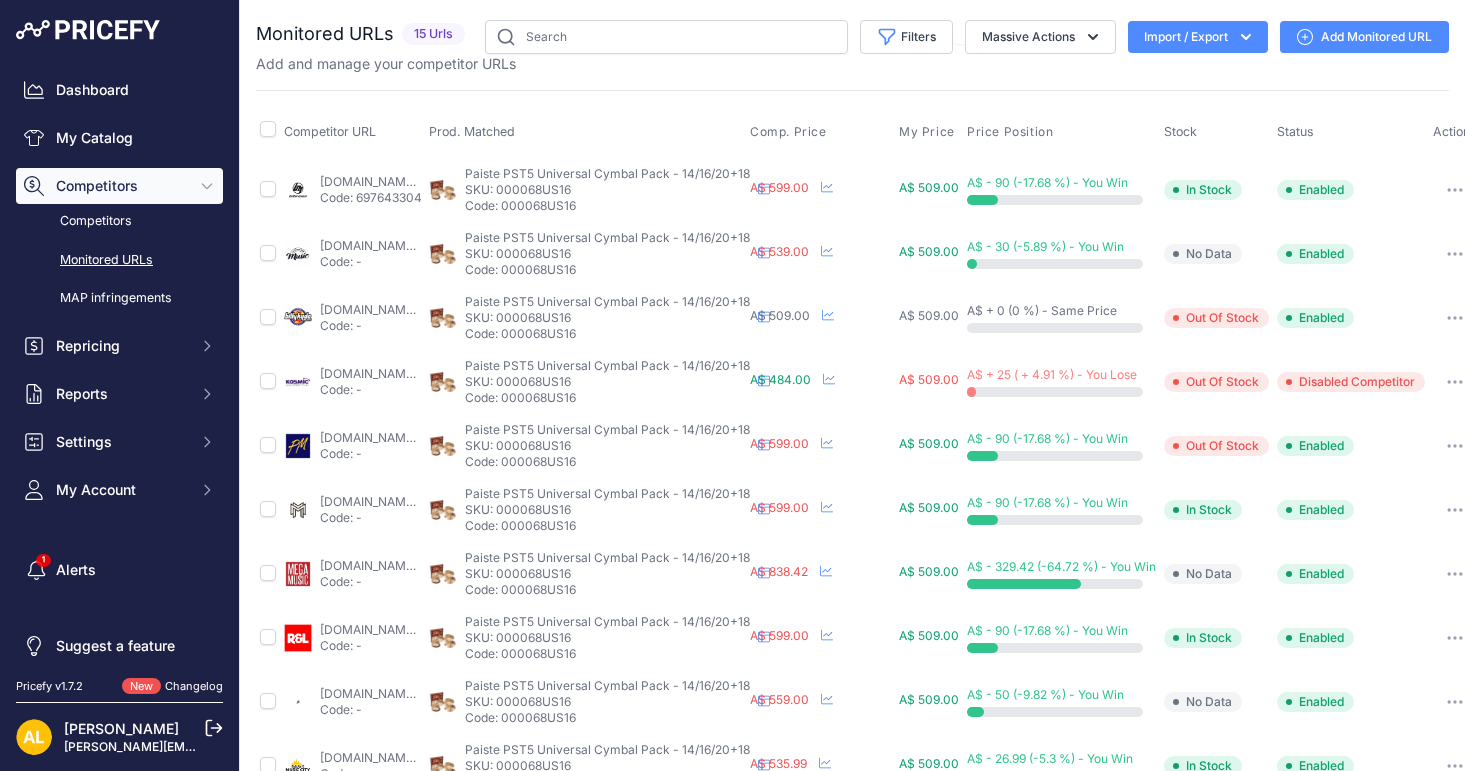 scroll, scrollTop: 0, scrollLeft: 0, axis: both 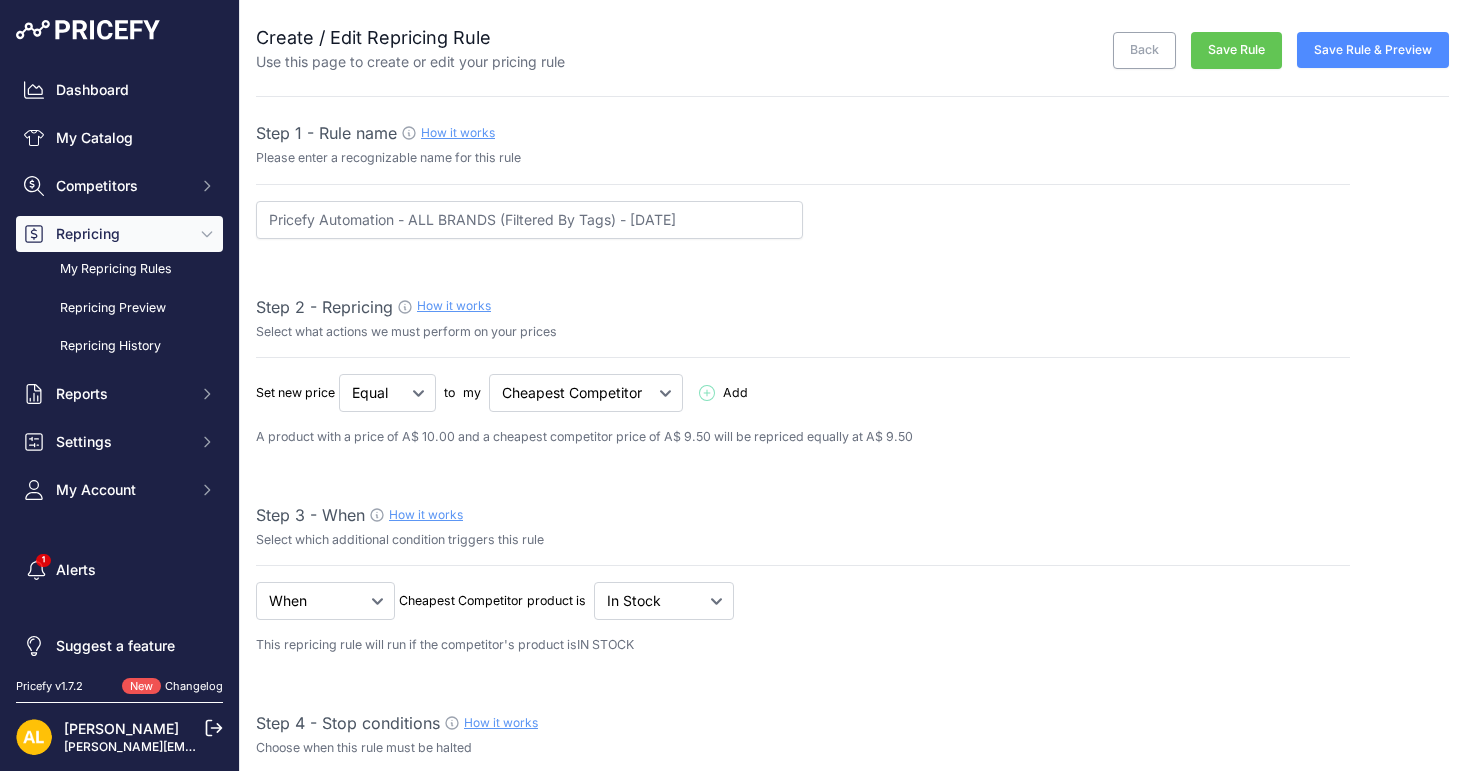 select on "7" 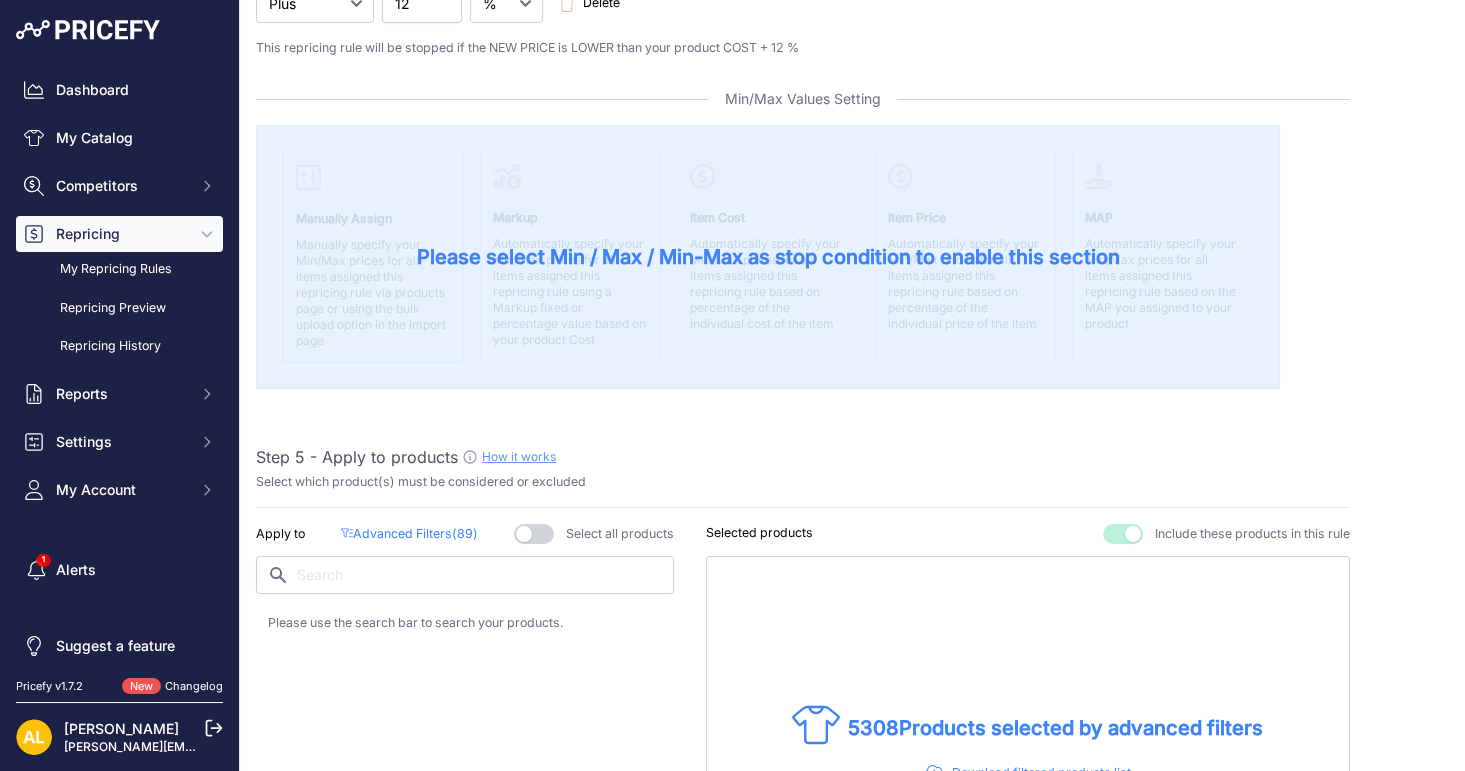 scroll, scrollTop: 888, scrollLeft: 0, axis: vertical 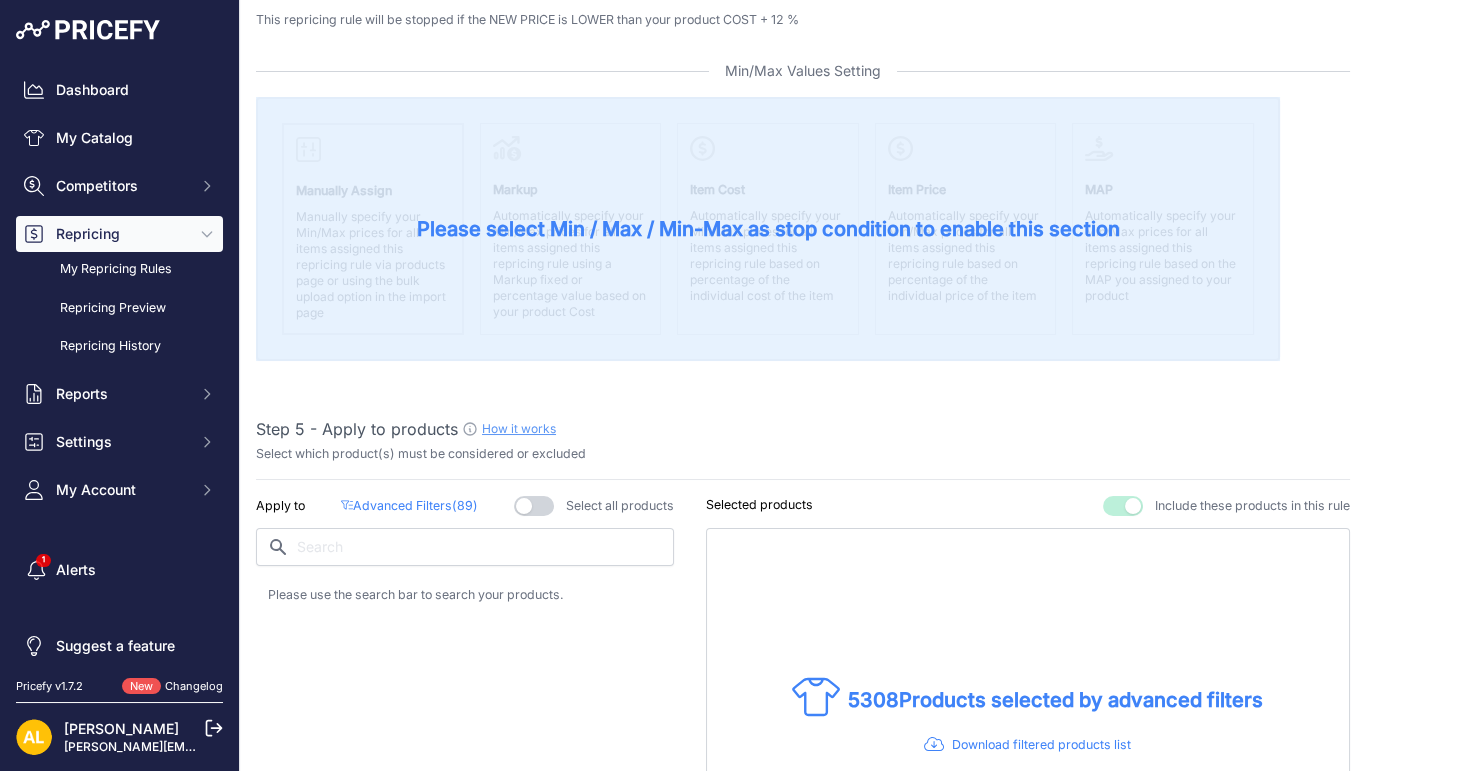 click on "Advanced Filters  (  89  )" at bounding box center [409, 506] 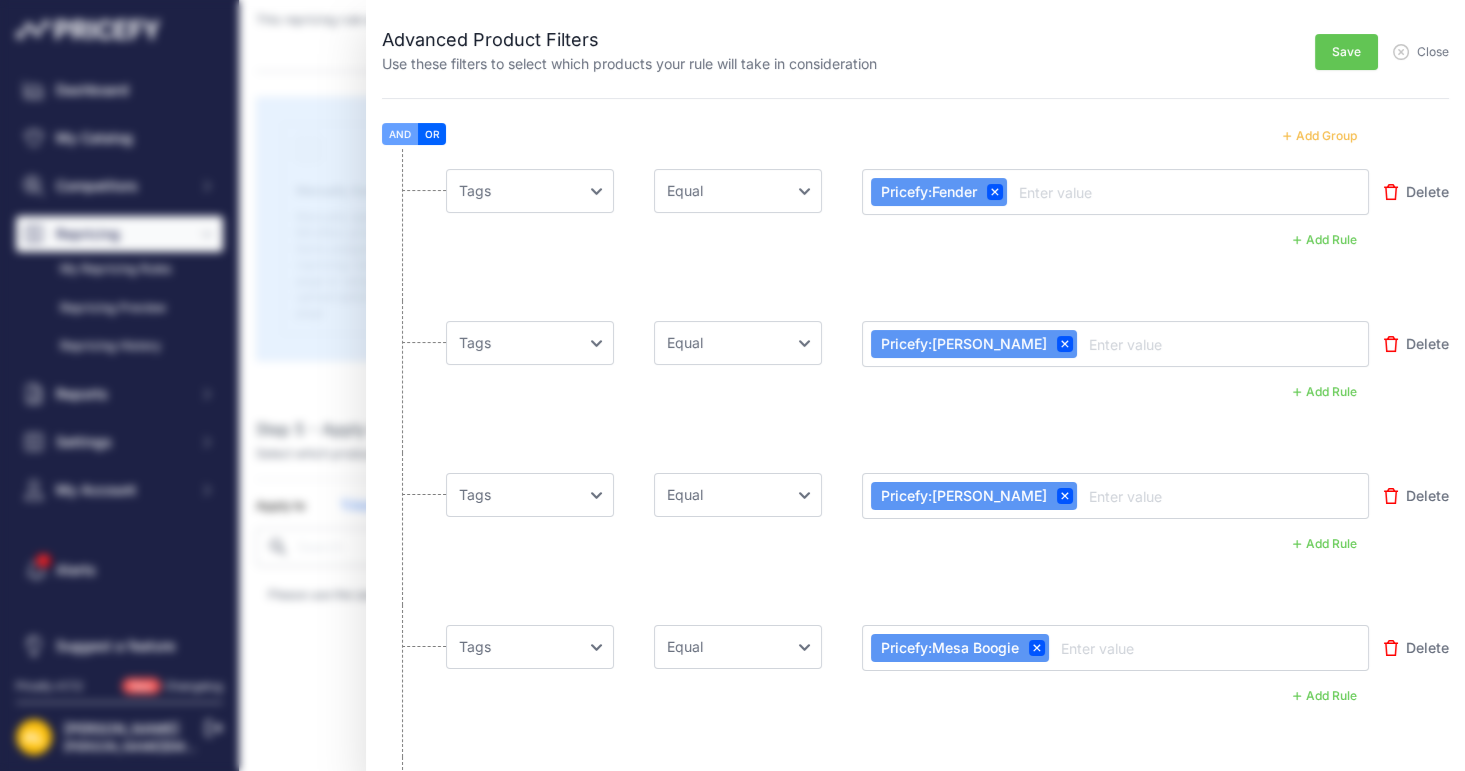 click on "Add Group" at bounding box center [1320, 136] 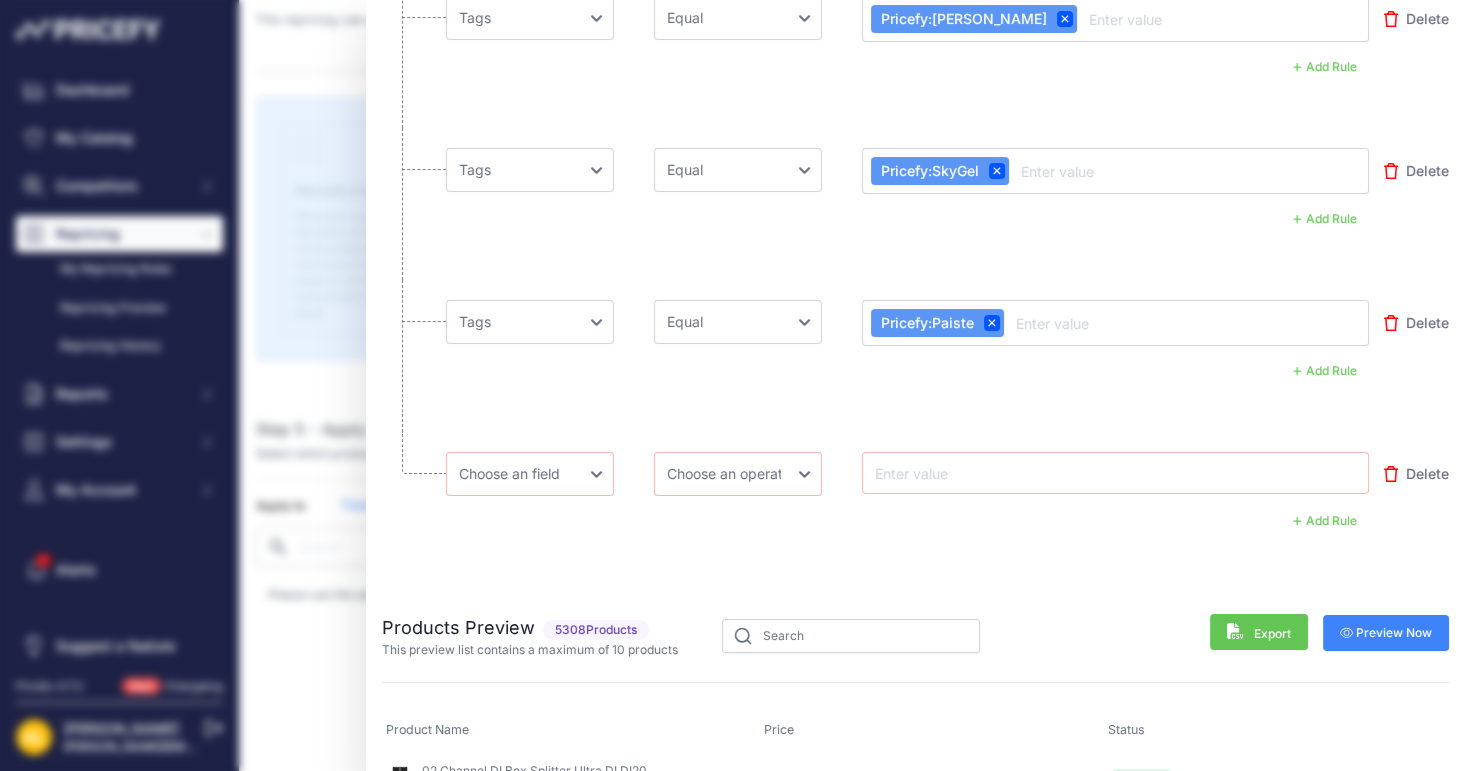 scroll, scrollTop: 13275, scrollLeft: 0, axis: vertical 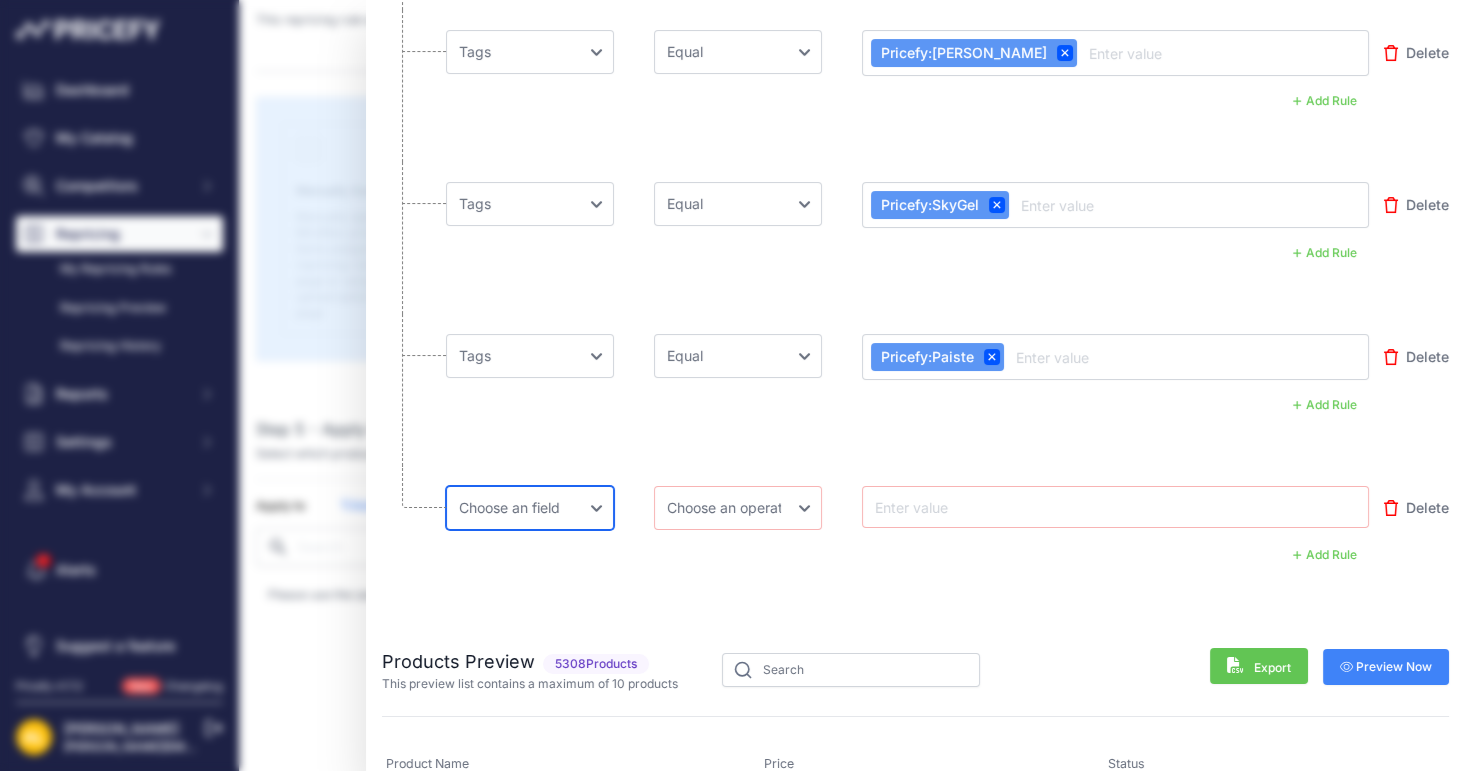 click on "Choose an field Name Price Cost MAP Brand Min Price Max Price SKU GTIN/EAN/ASIN Tags" at bounding box center (530, 508) 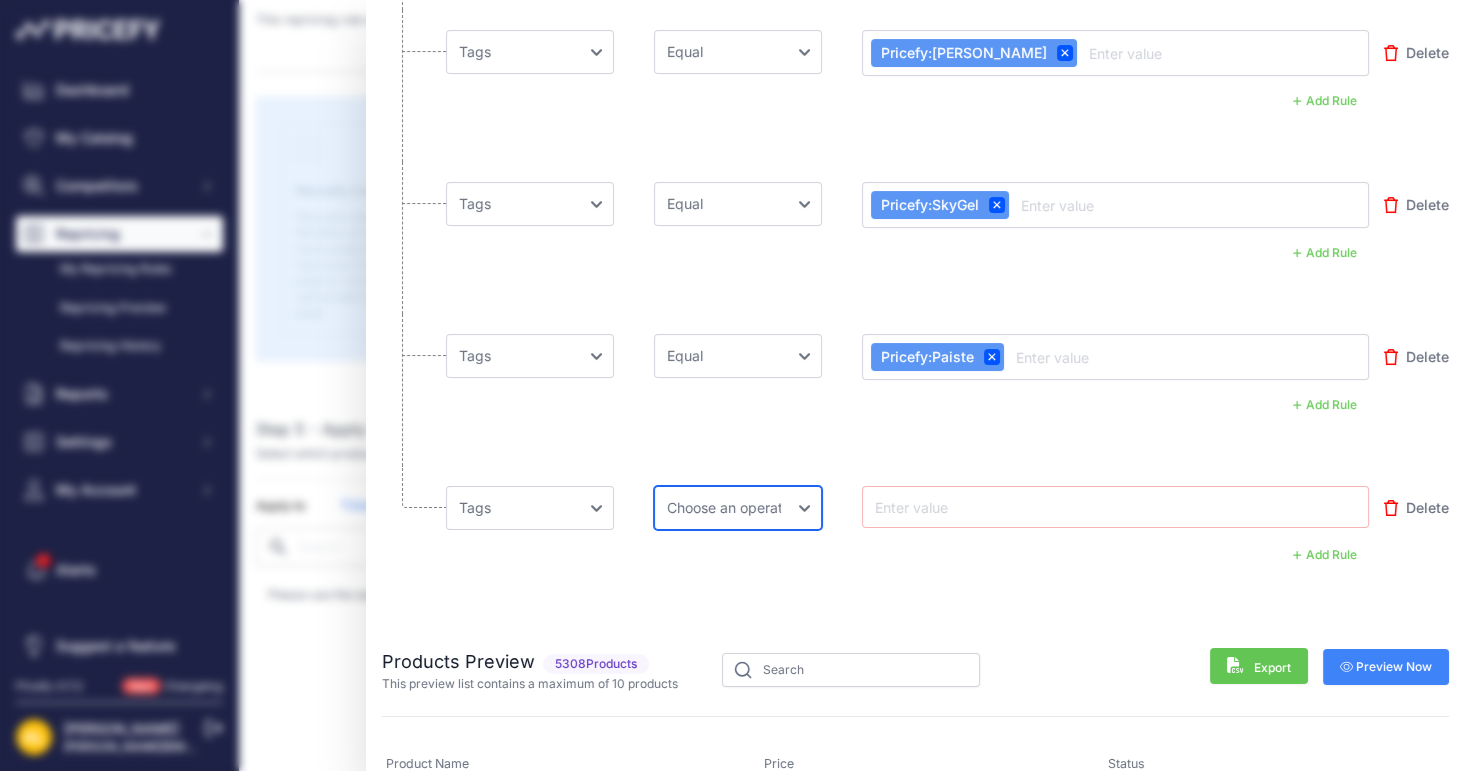 click on "Choose an operator Equal Not Equal In Not In Less Less or Equal Greater Greater or Equal Contains Not Contains" at bounding box center [738, 508] 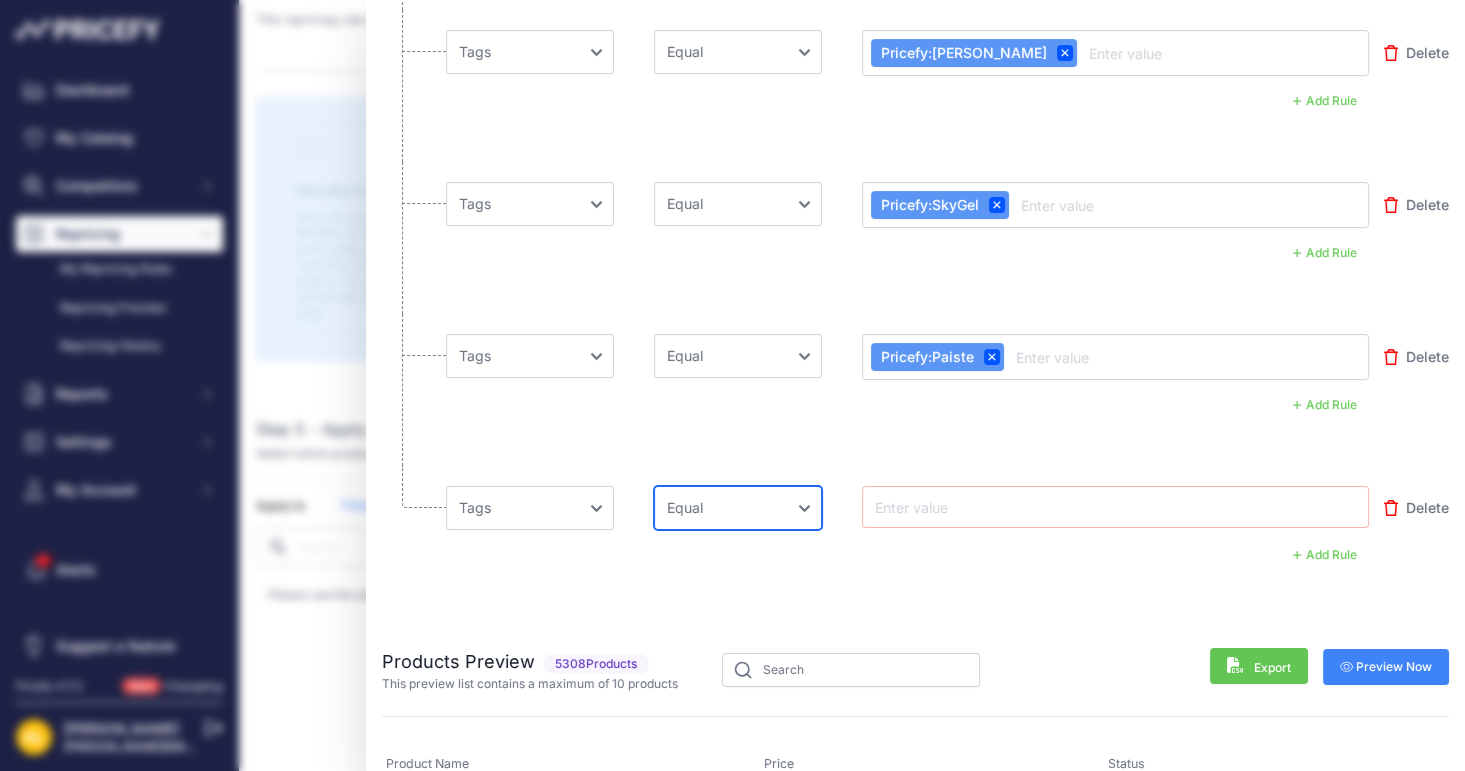 click on "Choose an operator Equal Not Equal In Not In Less Less or Equal Greater Greater or Equal Contains Not Contains" at bounding box center (738, 508) 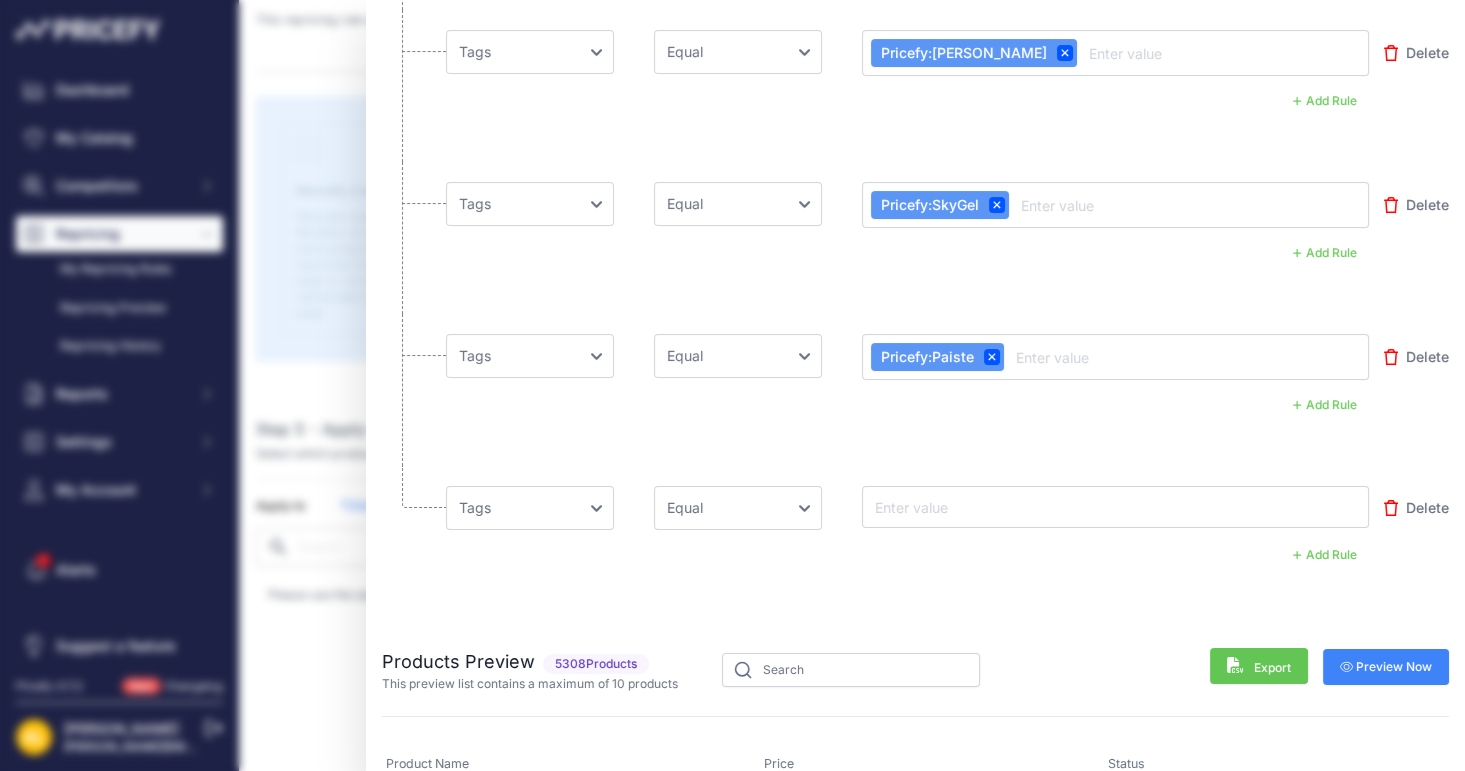 click at bounding box center [951, 507] 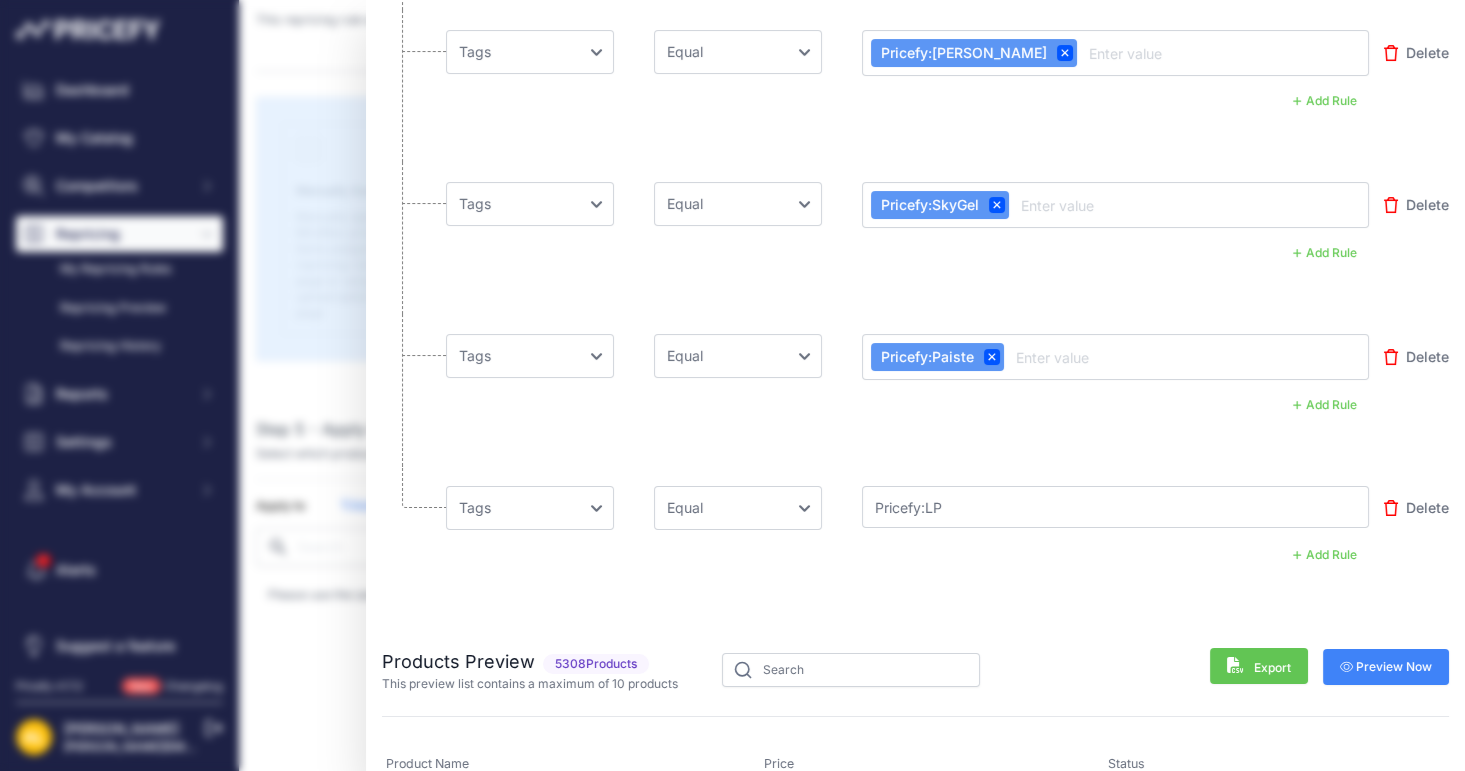 type on "Pricefy:LP" 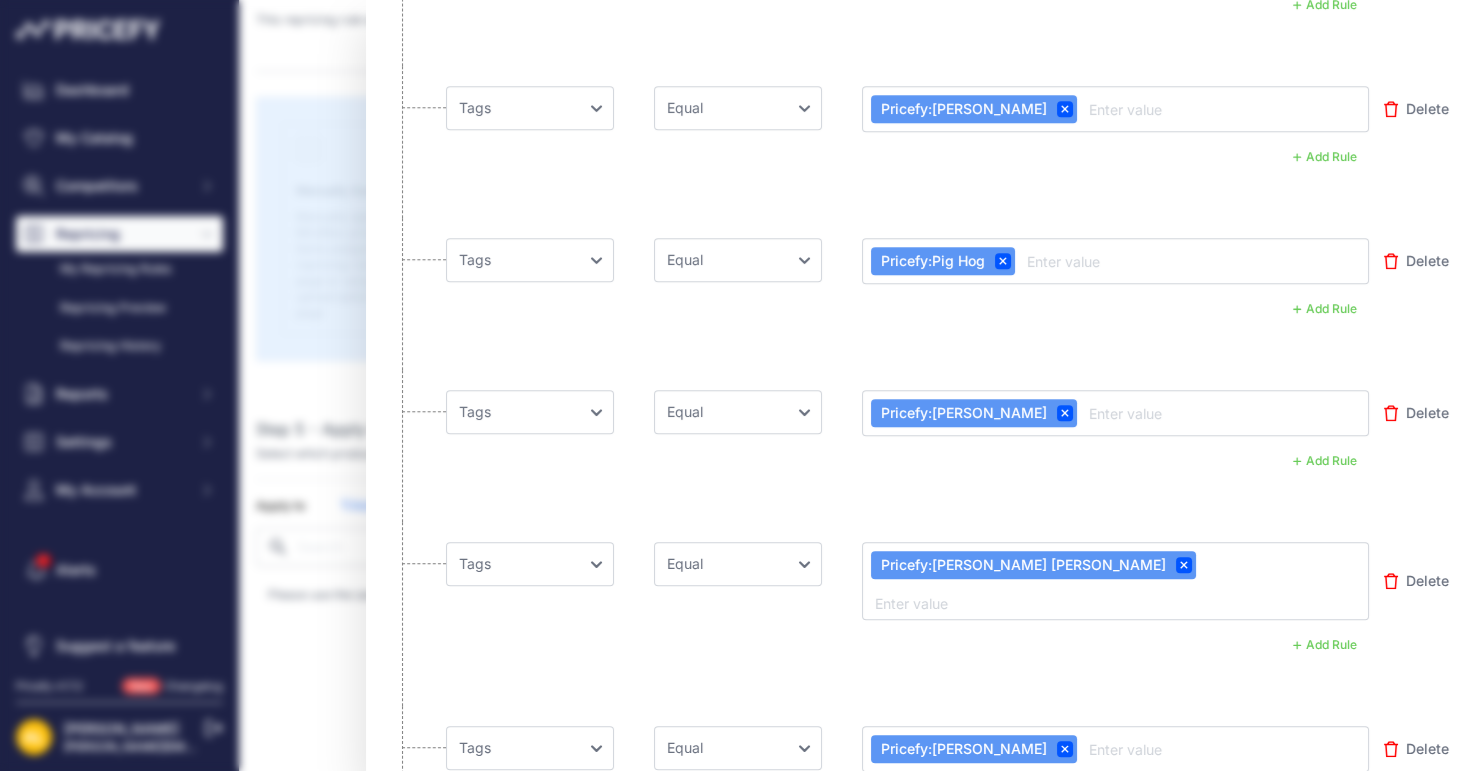 scroll, scrollTop: 0, scrollLeft: 0, axis: both 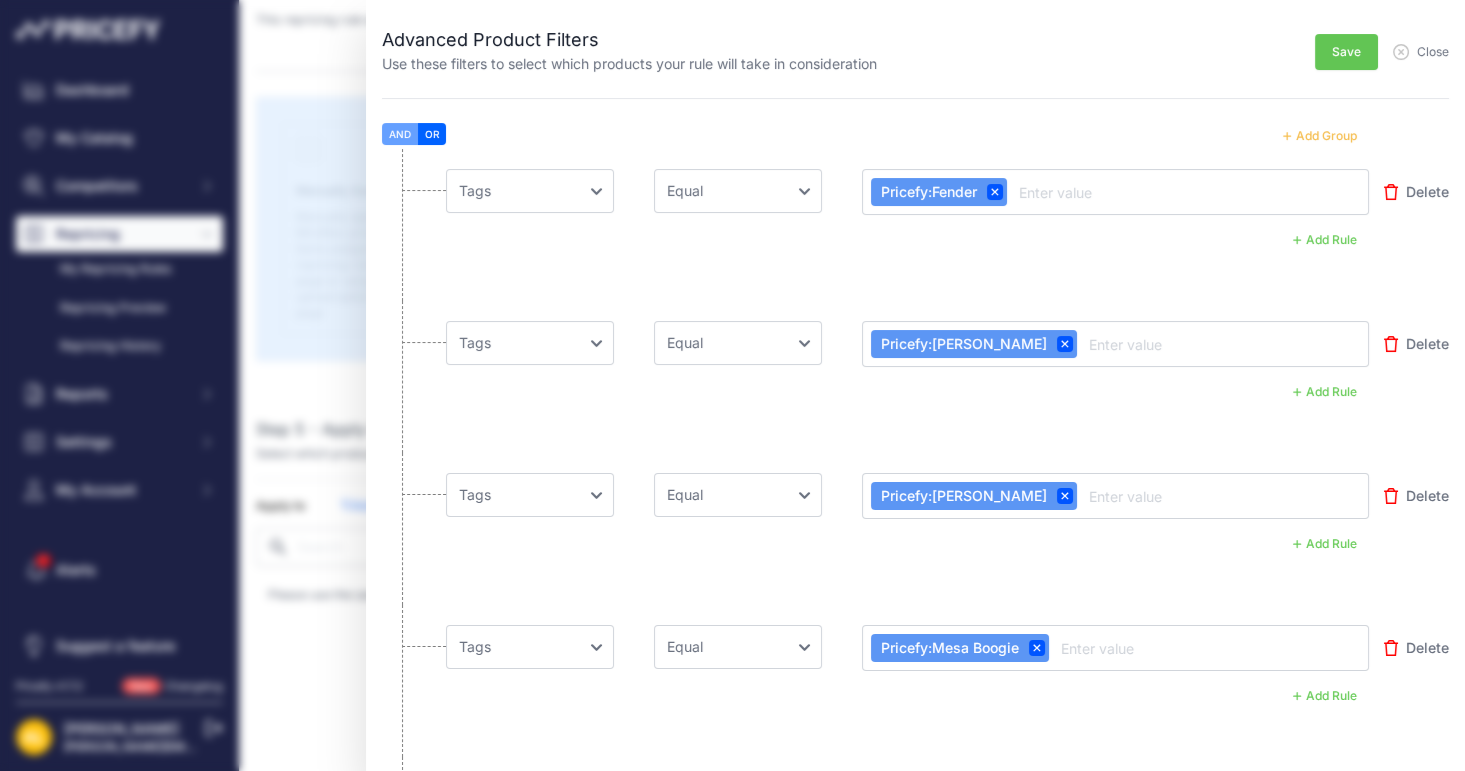 click on "Save" at bounding box center (1346, 52) 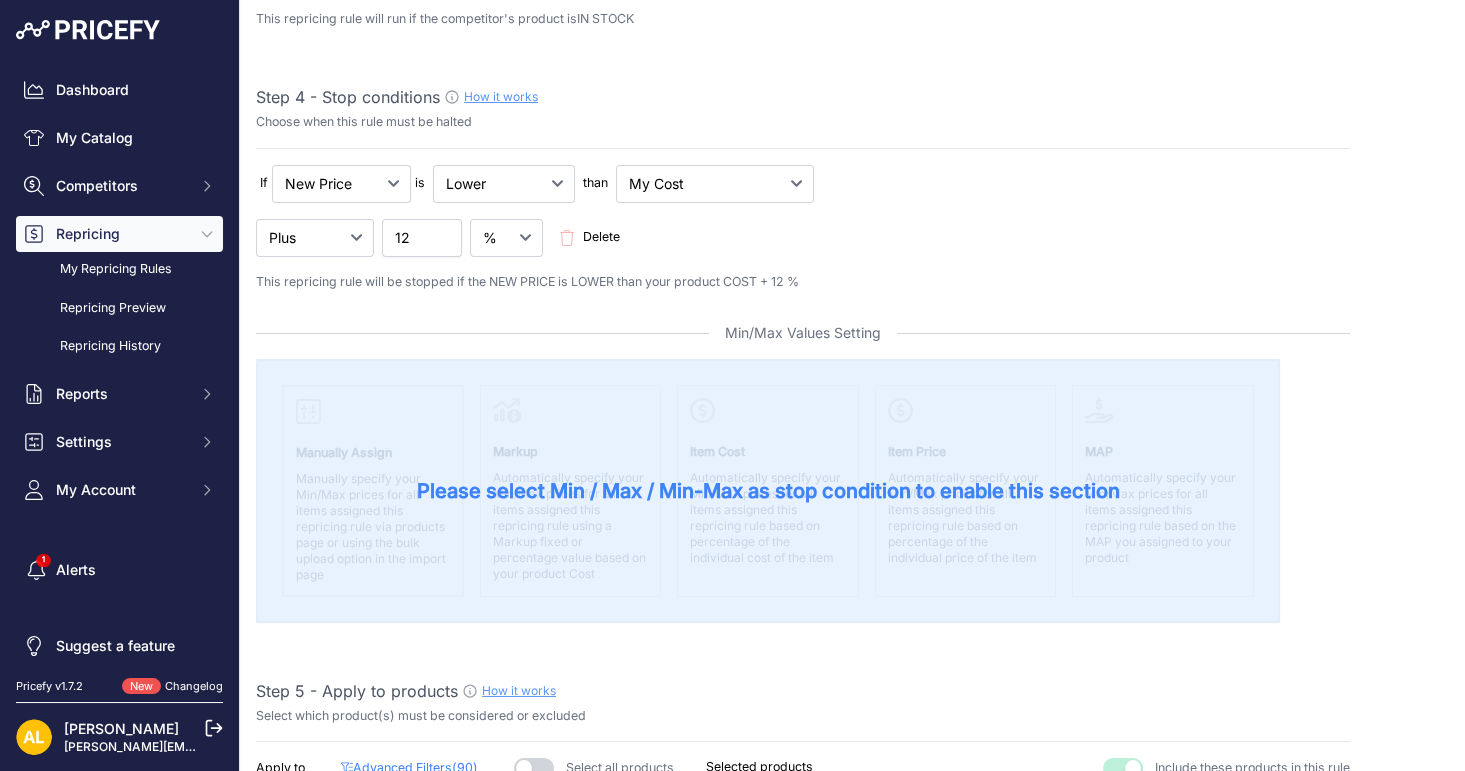 scroll, scrollTop: 0, scrollLeft: 0, axis: both 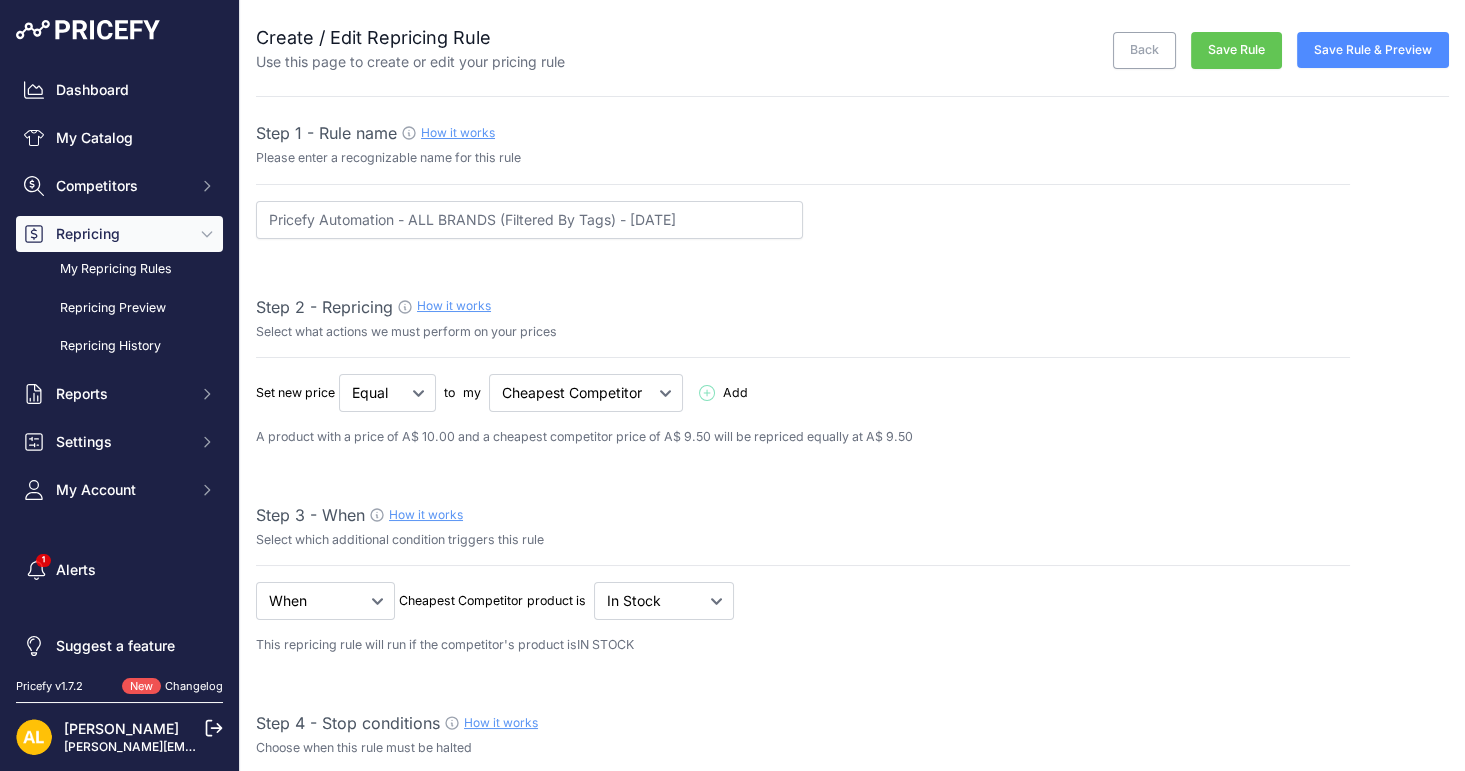 click on "Save Rule" at bounding box center [1236, 50] 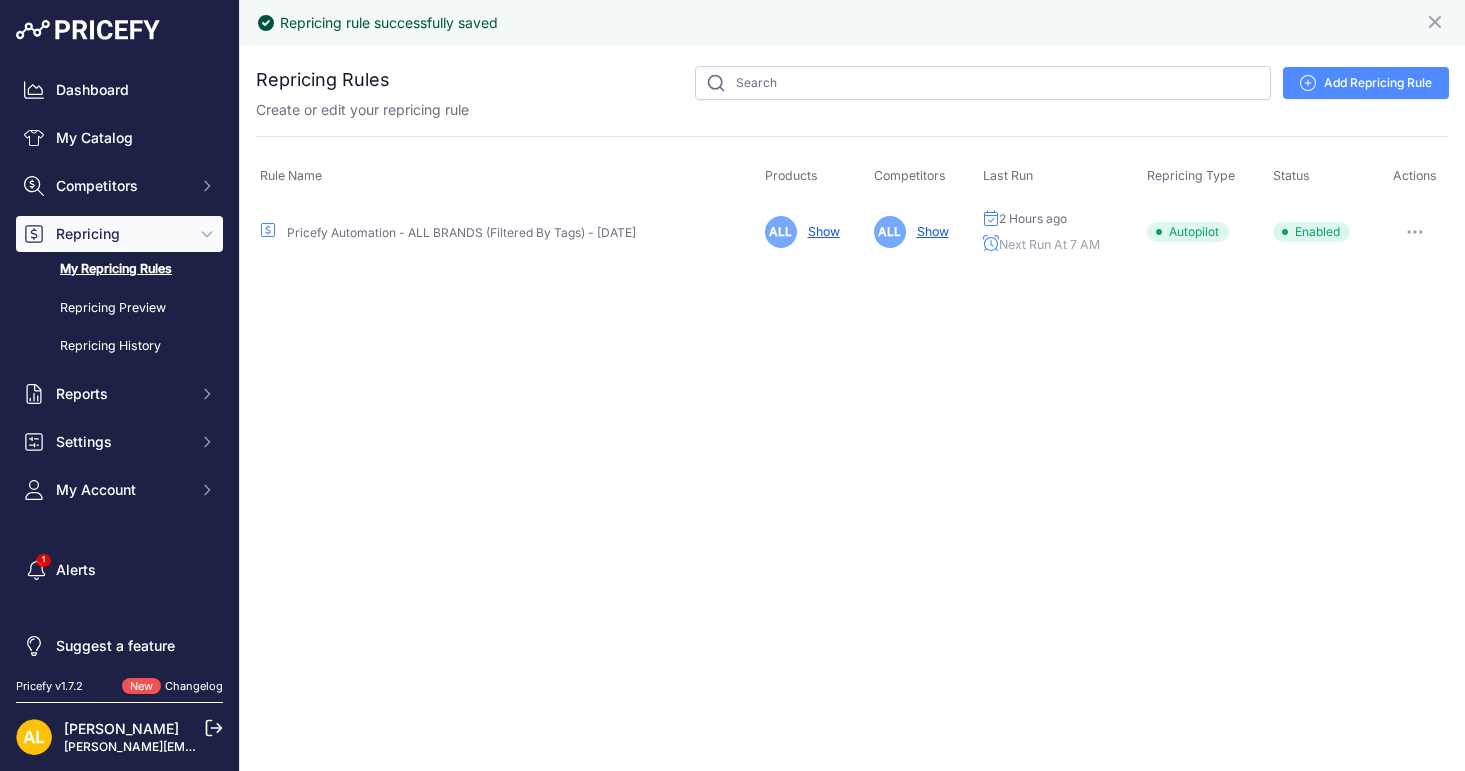 scroll, scrollTop: 0, scrollLeft: 0, axis: both 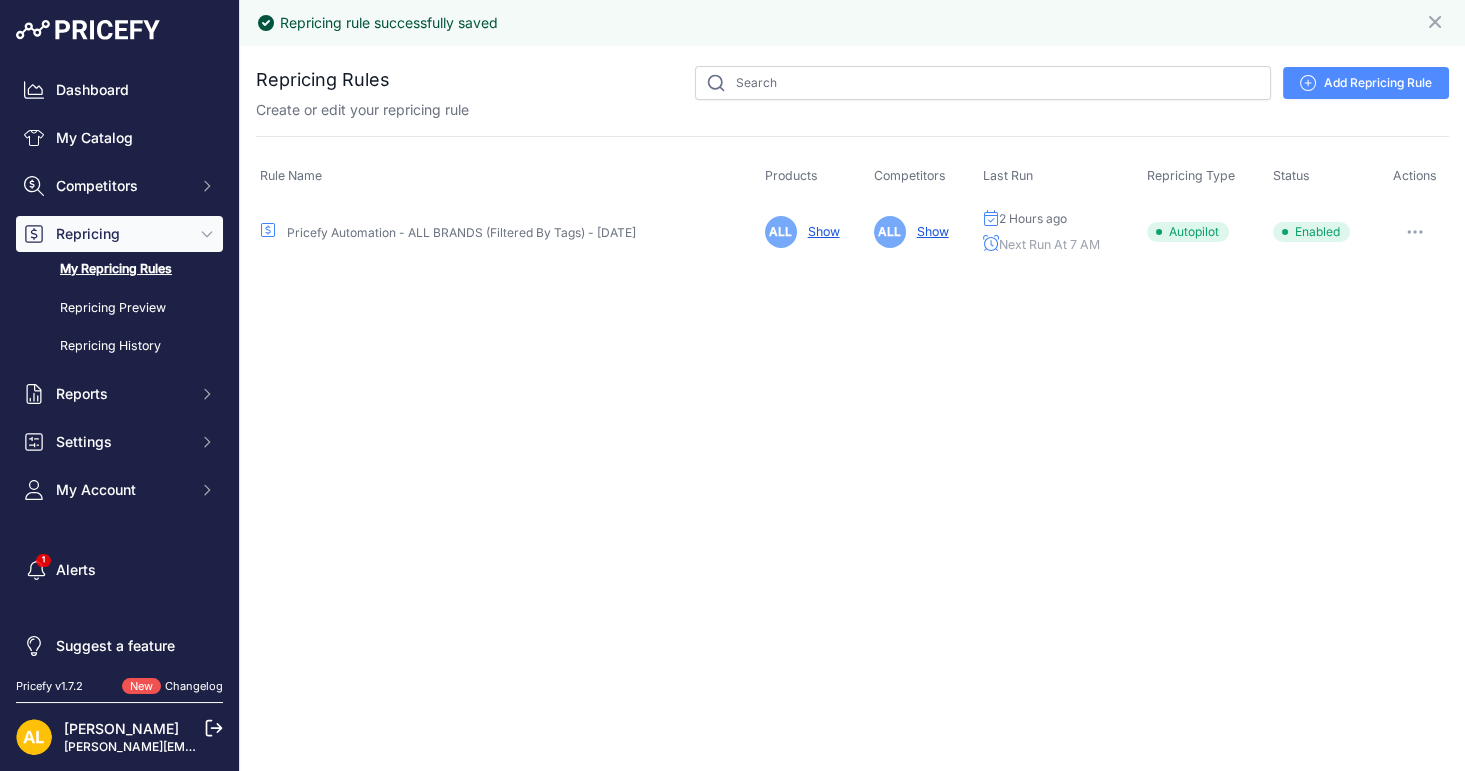 click on "Pricefy Automation - ALL BRANDS (Filtered By Tags) - [DATE]" at bounding box center [461, 232] 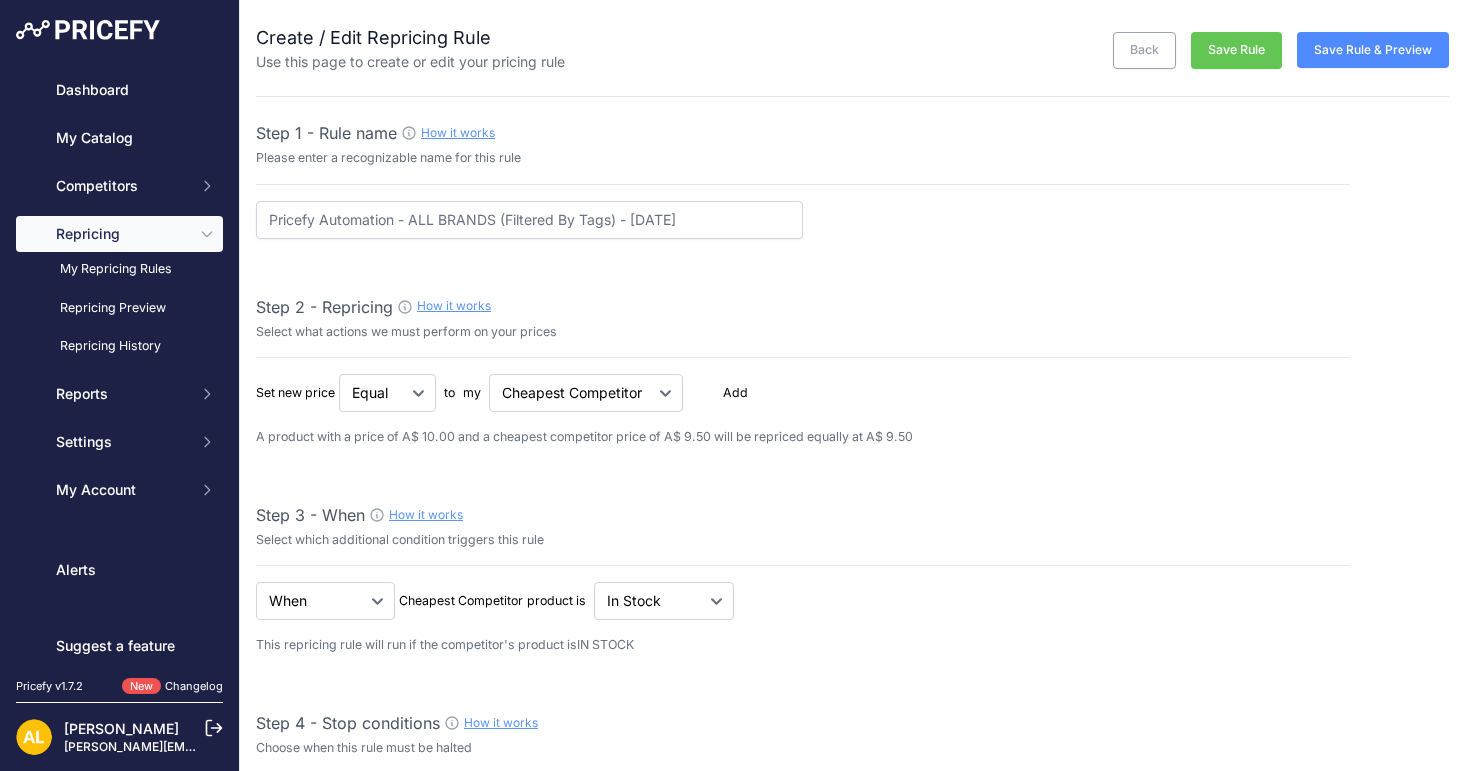 select on "7" 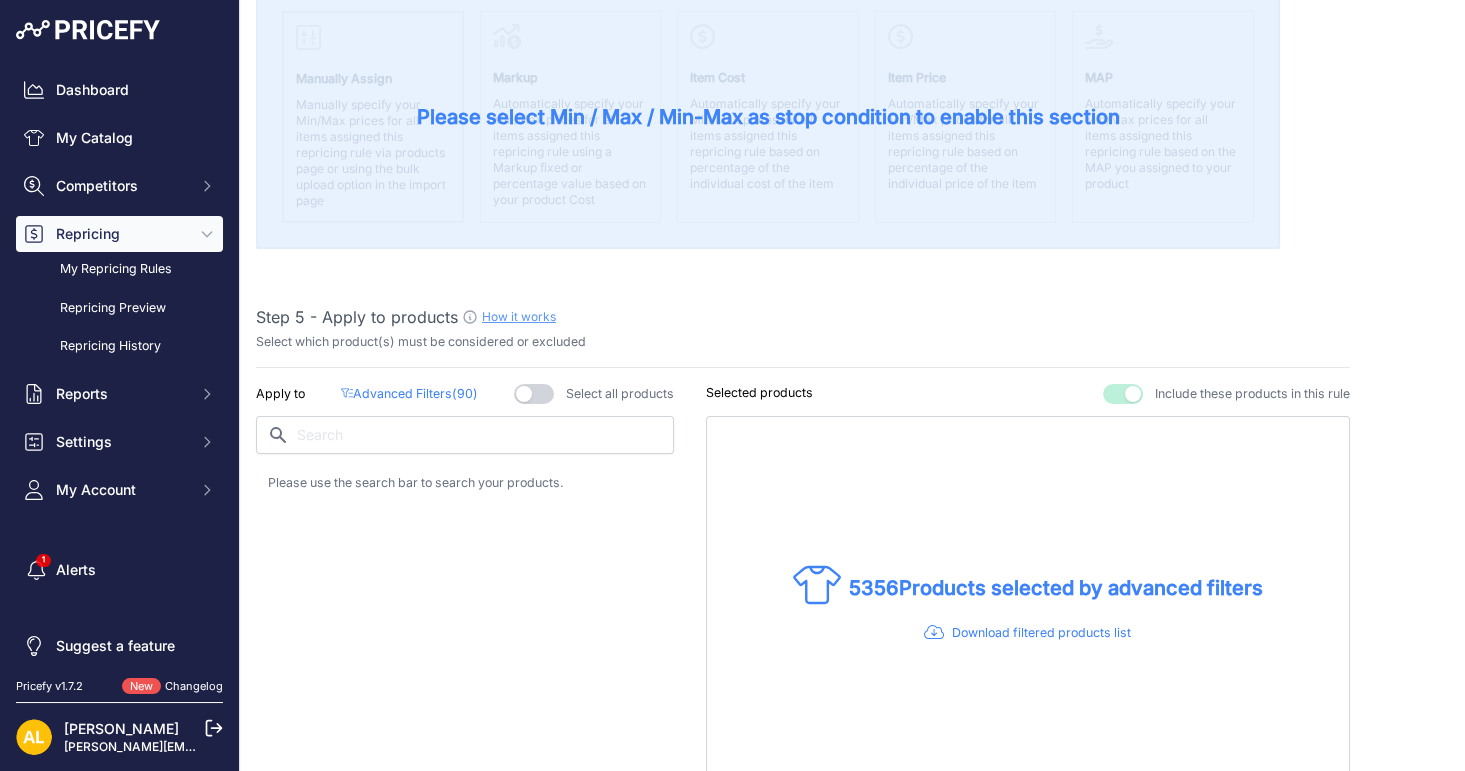 scroll, scrollTop: 999, scrollLeft: 0, axis: vertical 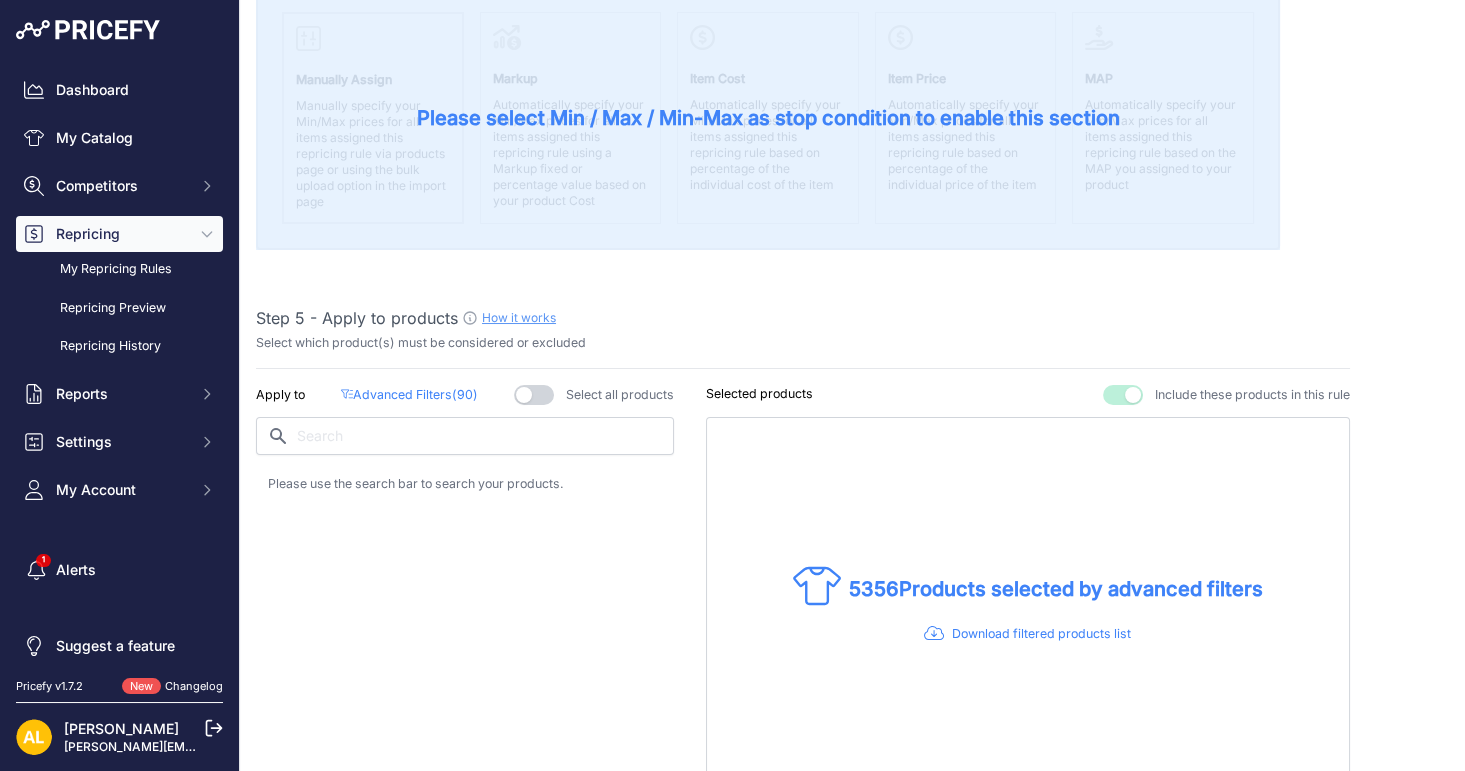 click on "Advanced Filters  (  90  )" at bounding box center (409, 395) 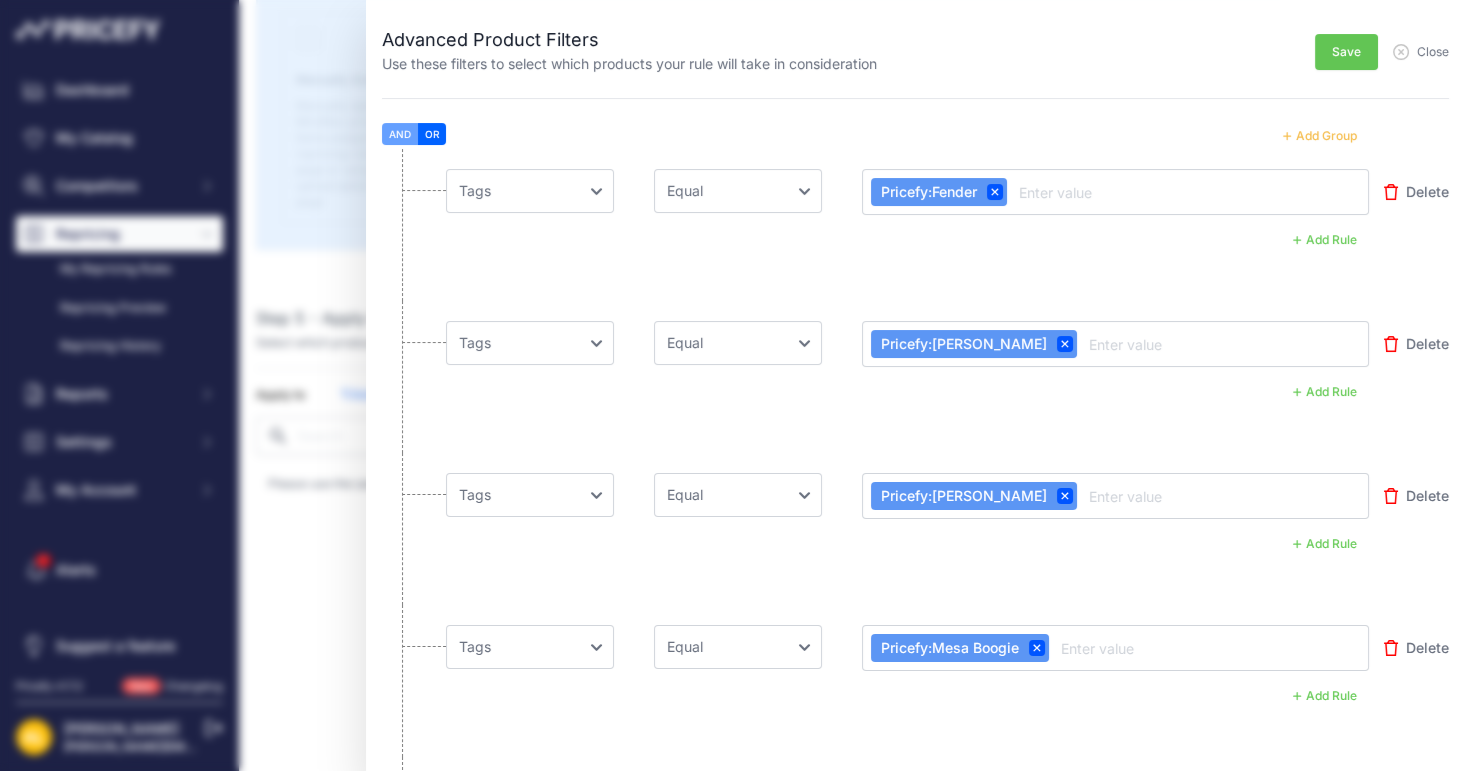 scroll, scrollTop: 13250, scrollLeft: 0, axis: vertical 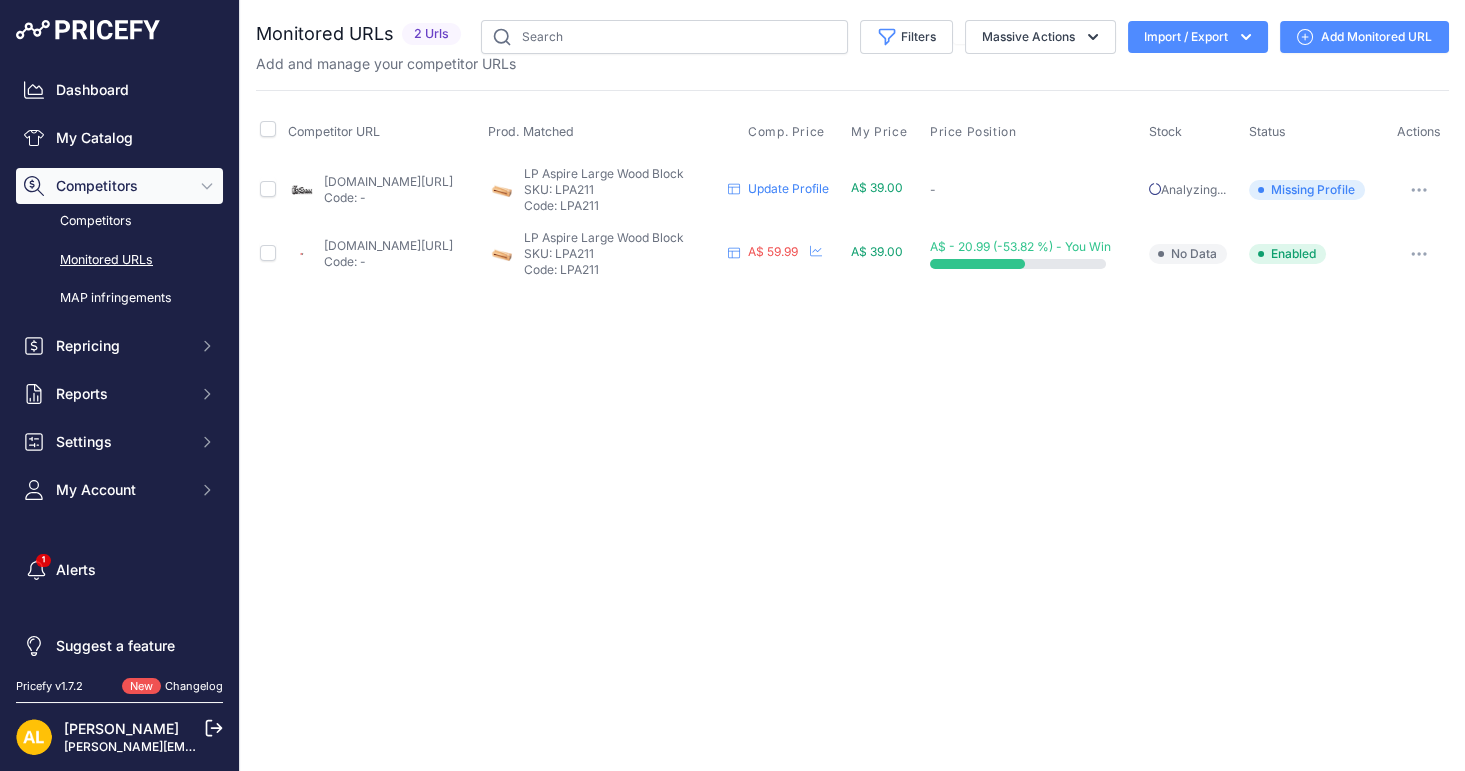 click on "Close
You are not connected to the internet." at bounding box center [852, 385] 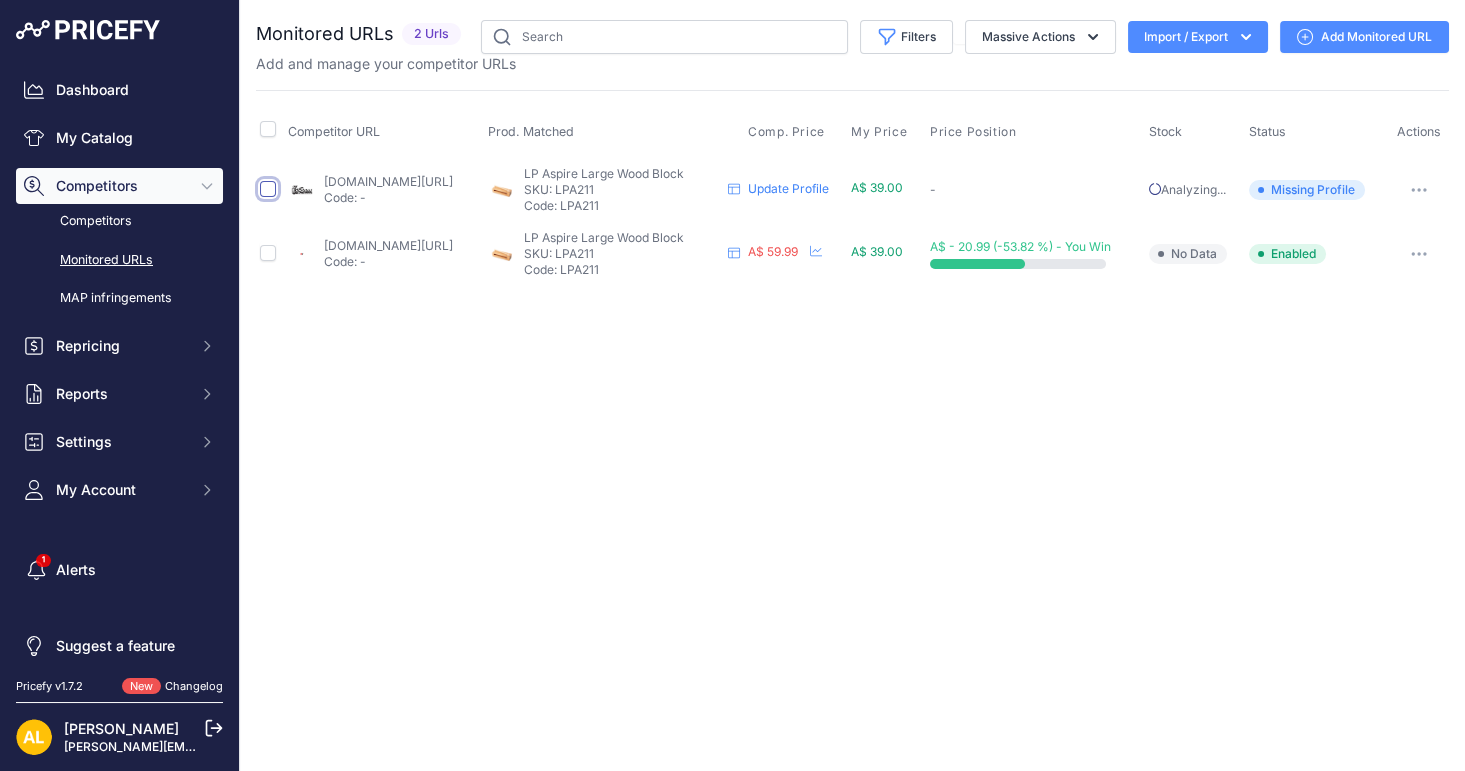 click at bounding box center (268, 189) 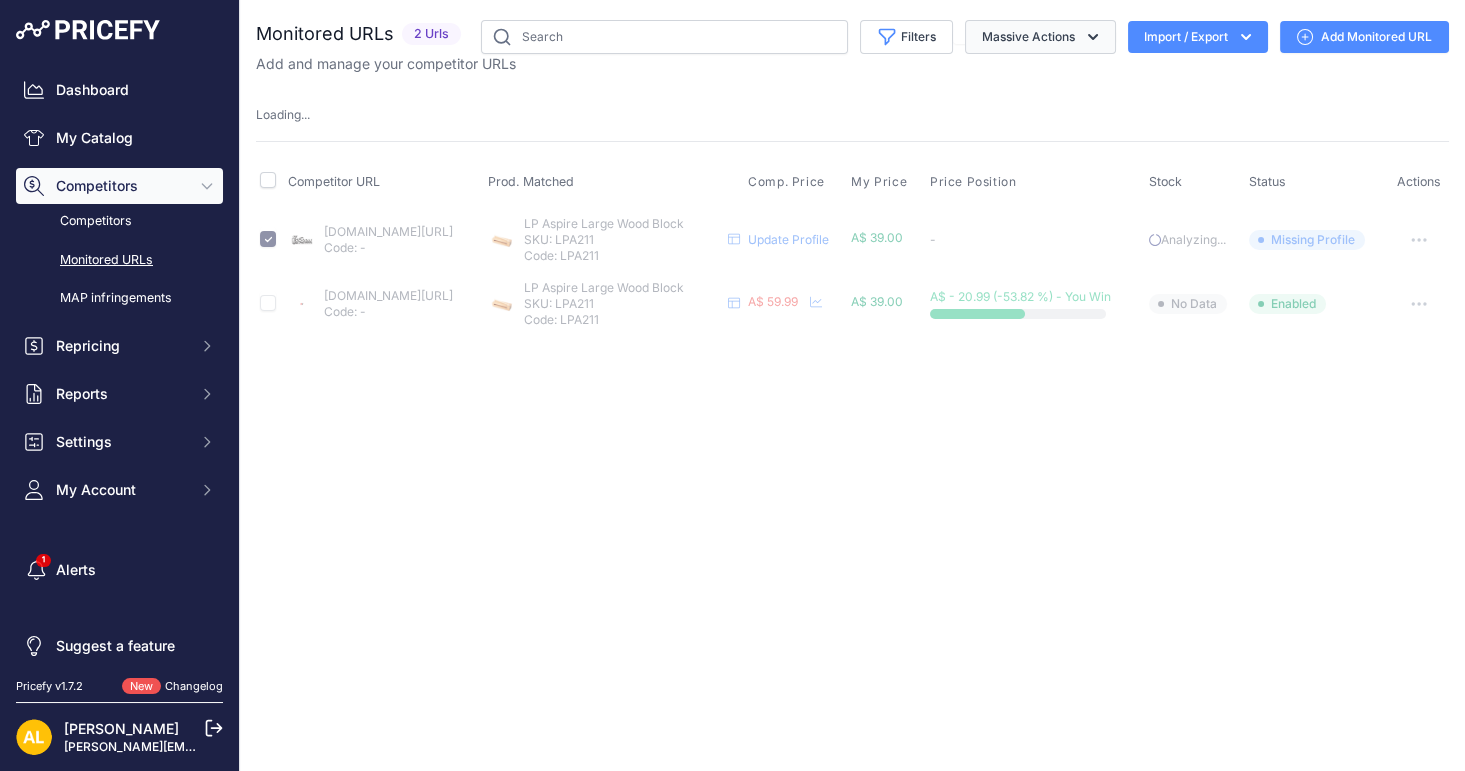 click on "Massive Actions" at bounding box center [1040, 37] 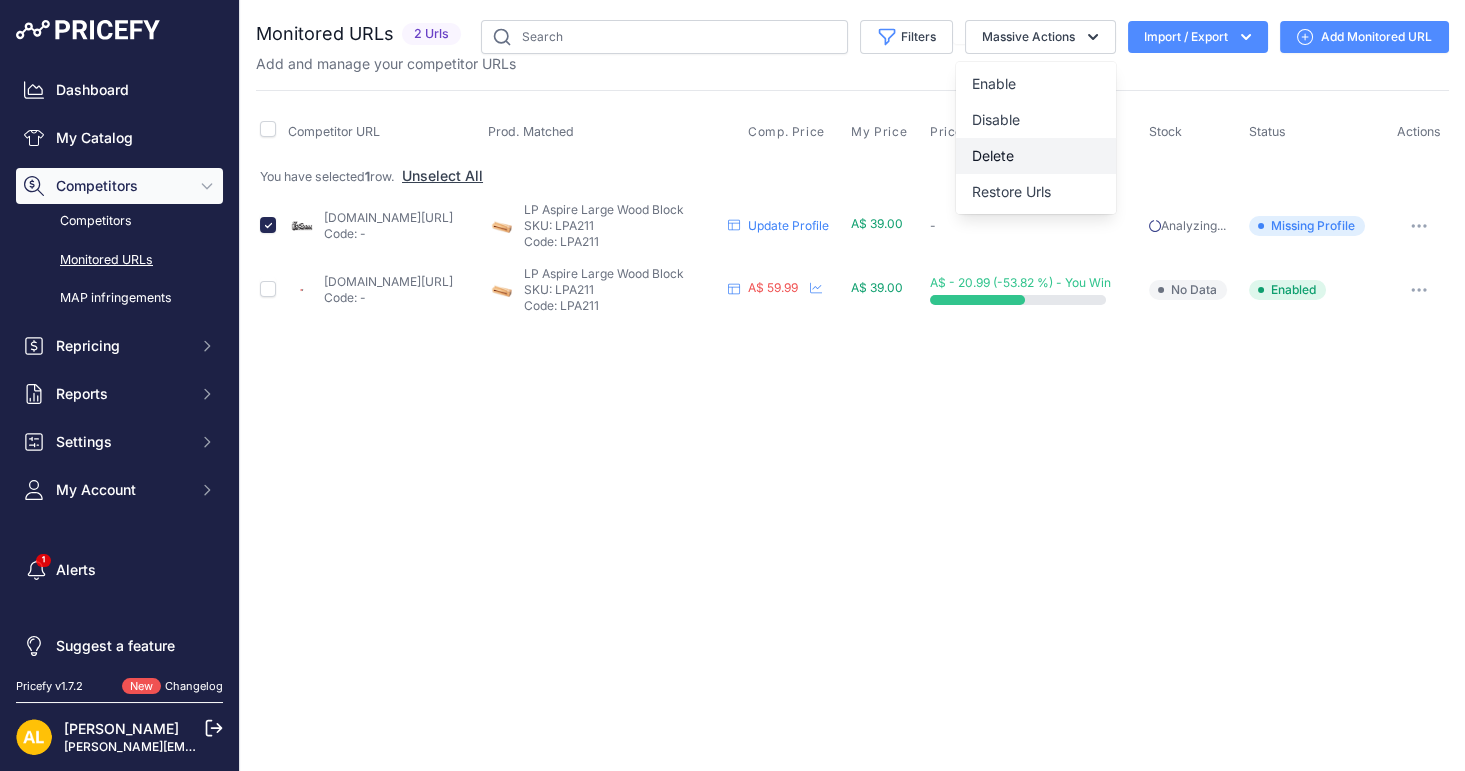 click on "Delete" at bounding box center (1036, 156) 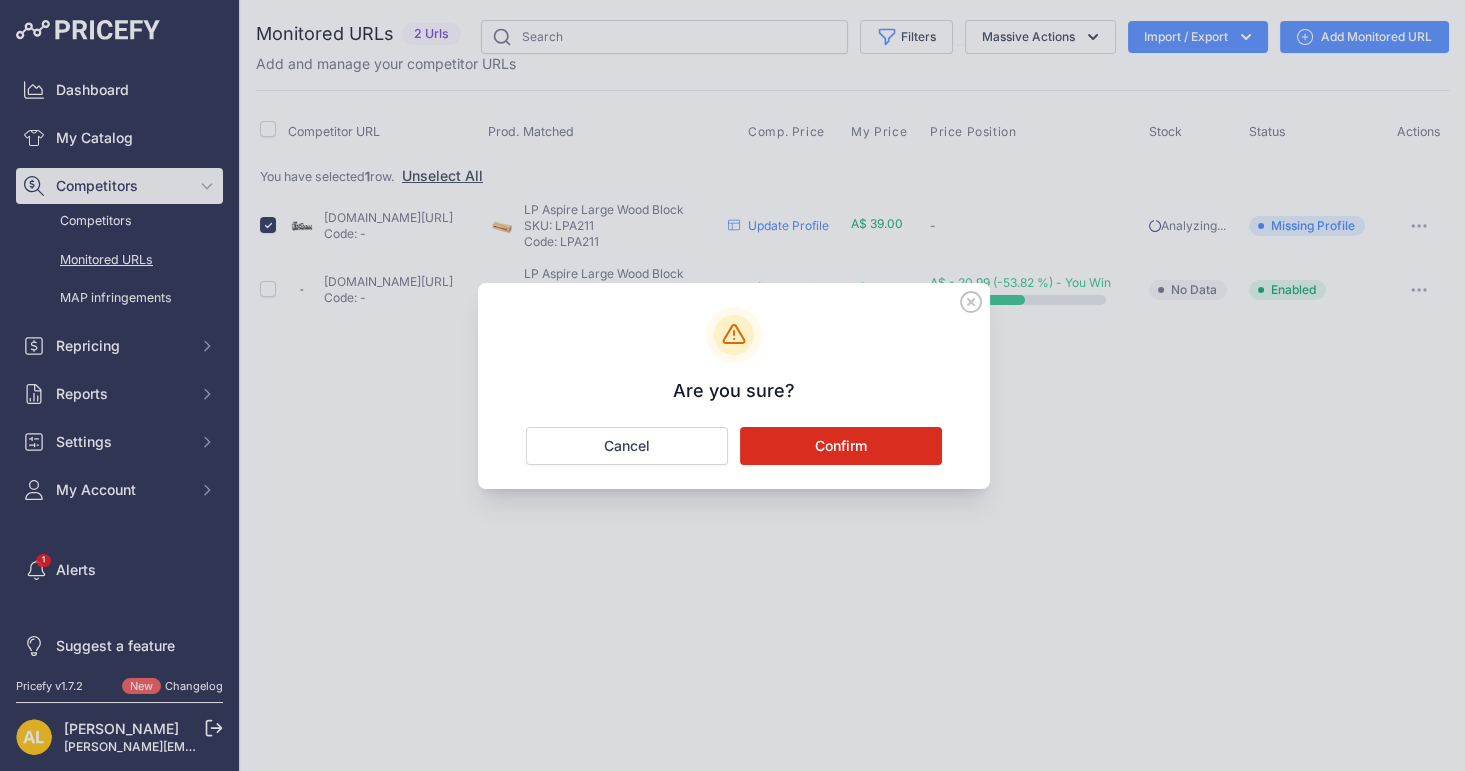click on "Confirm" at bounding box center [841, 446] 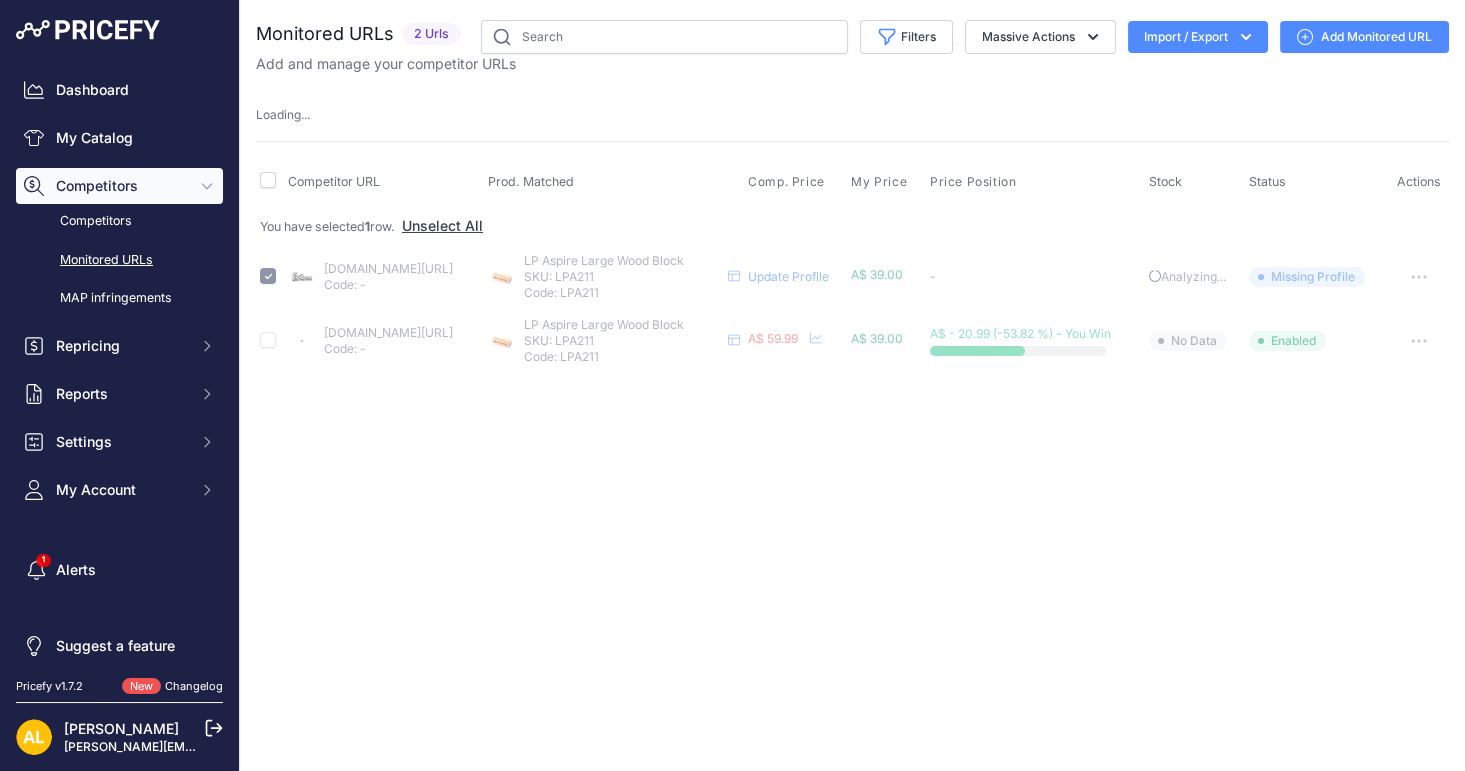 type 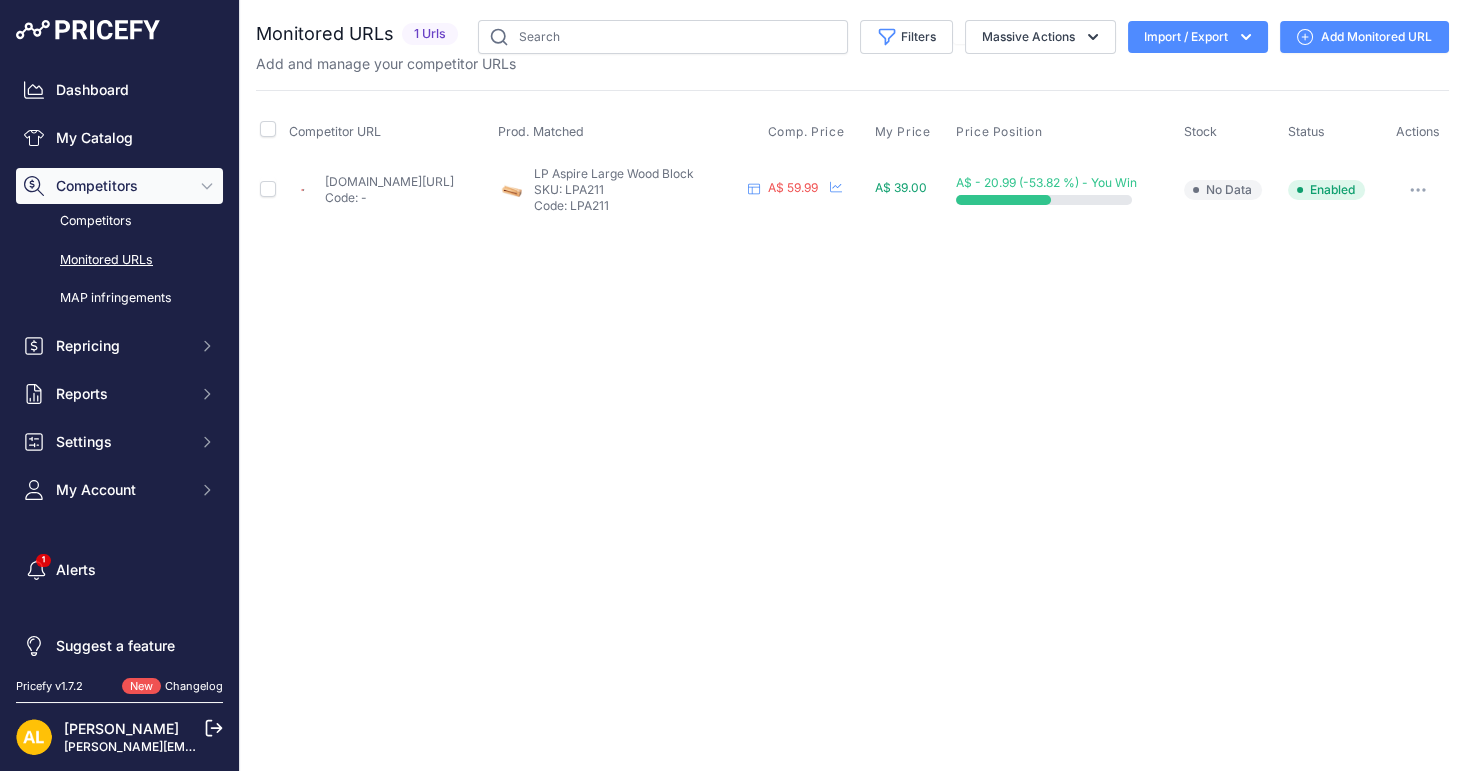 click on "Add Monitored URL" at bounding box center [1364, 37] 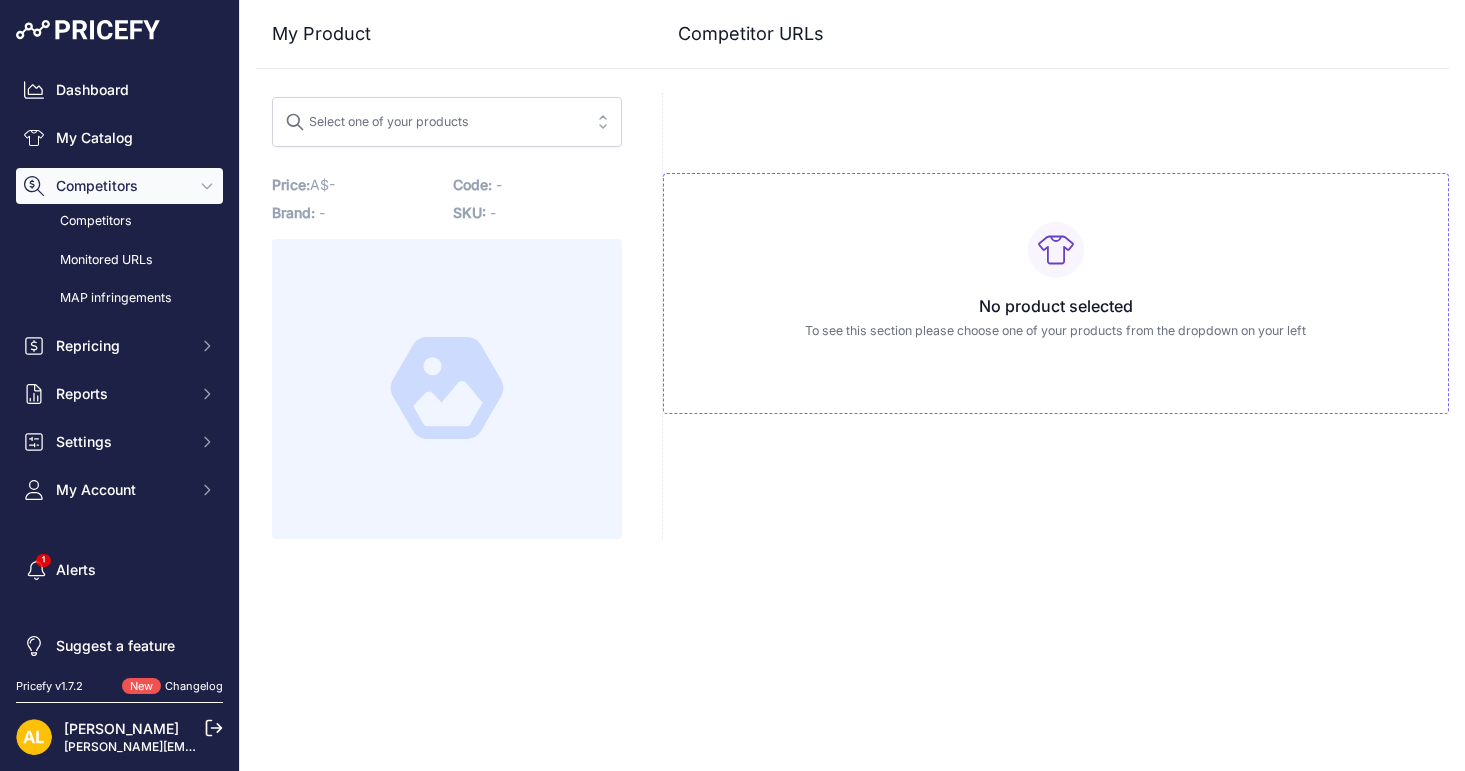 scroll, scrollTop: 0, scrollLeft: 0, axis: both 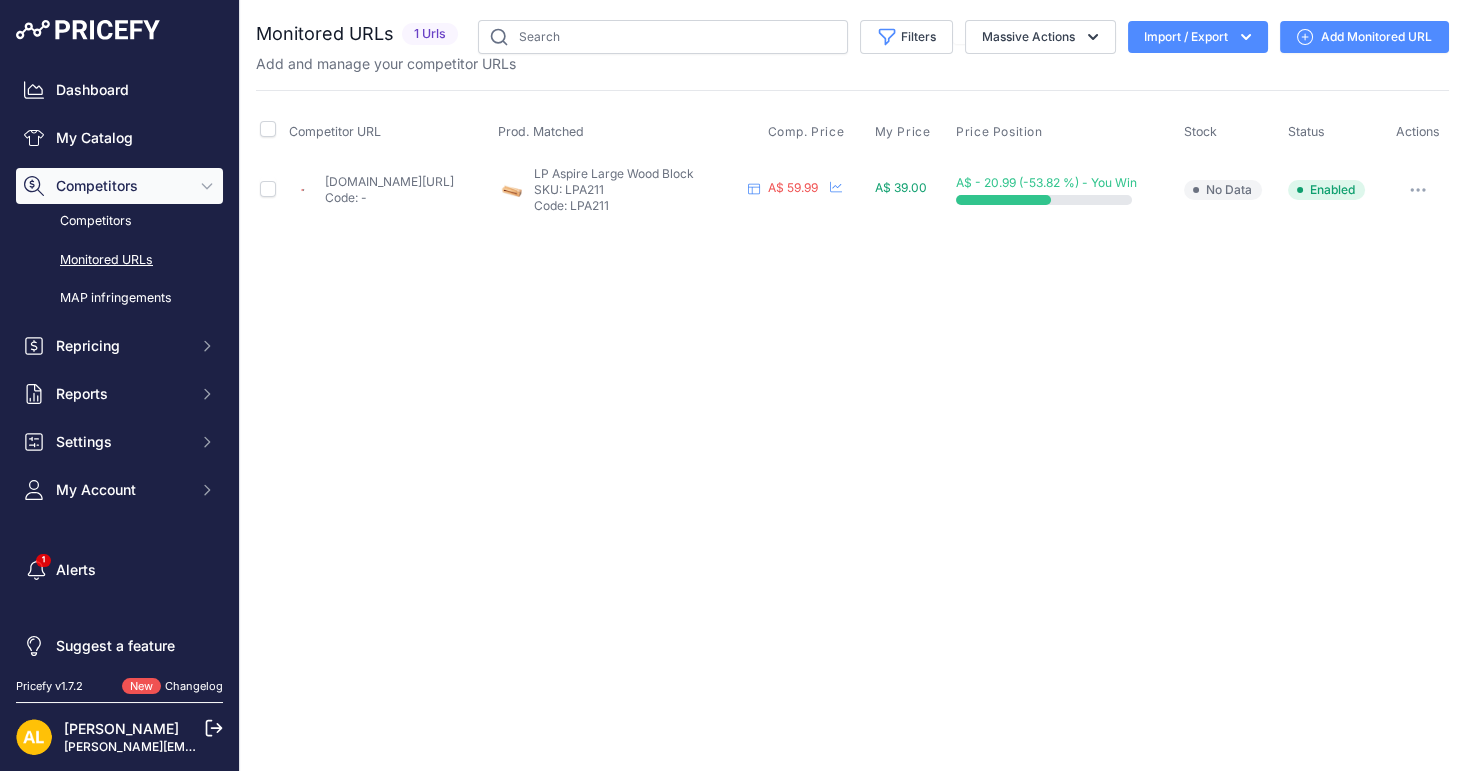 click on "Add Monitored URL" at bounding box center [1364, 37] 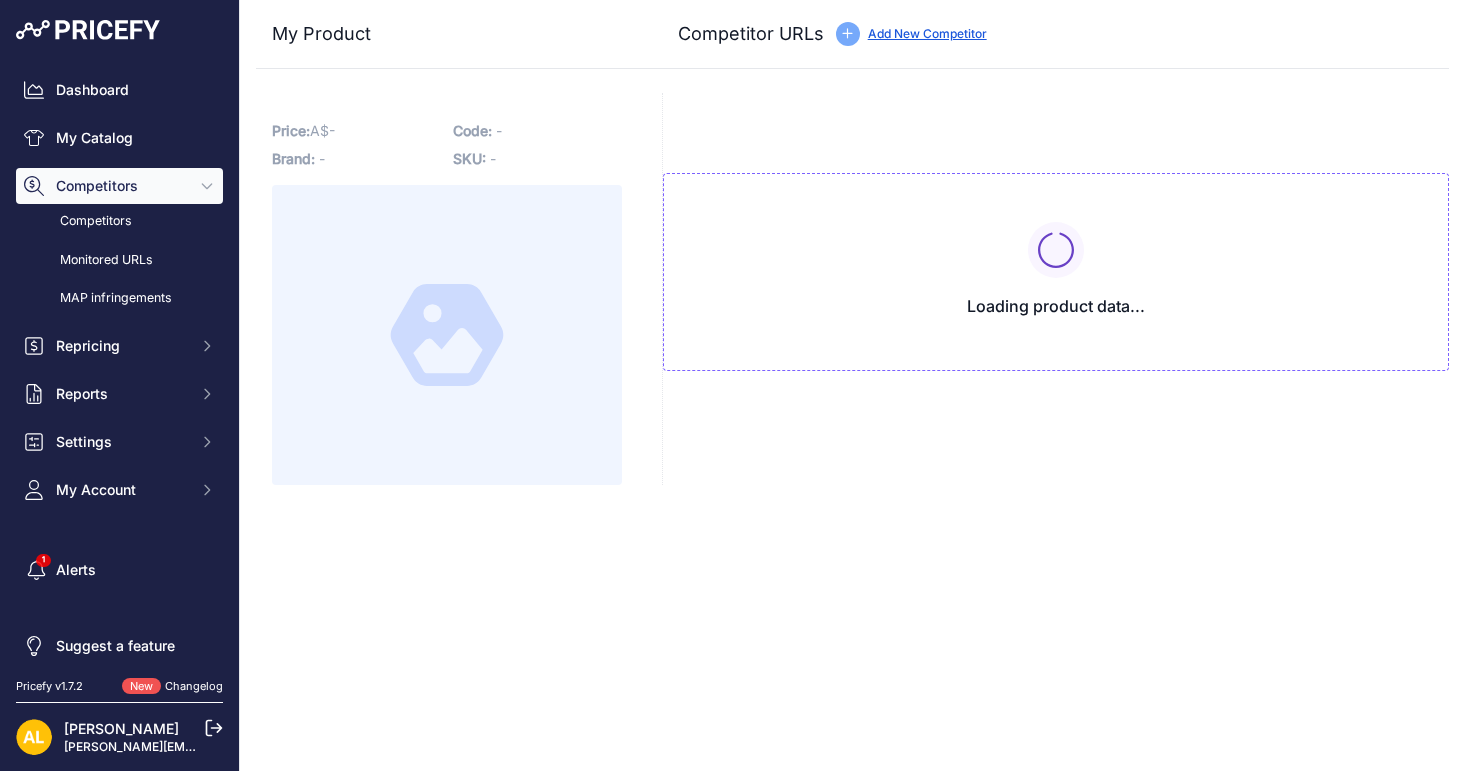 type on "[DOMAIN_NAME][URL]" 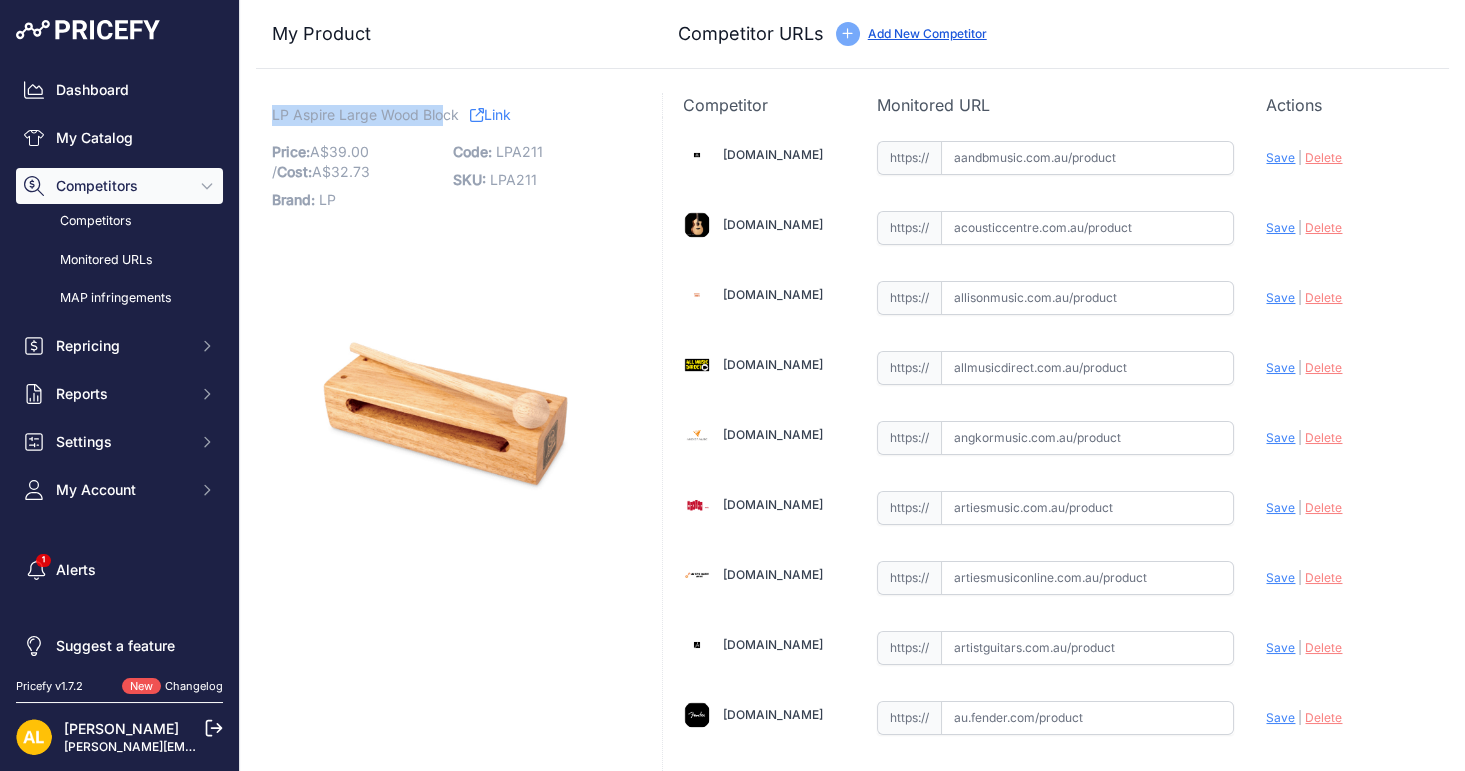 drag, startPoint x: 267, startPoint y: 110, endPoint x: 446, endPoint y: 116, distance: 179.10052 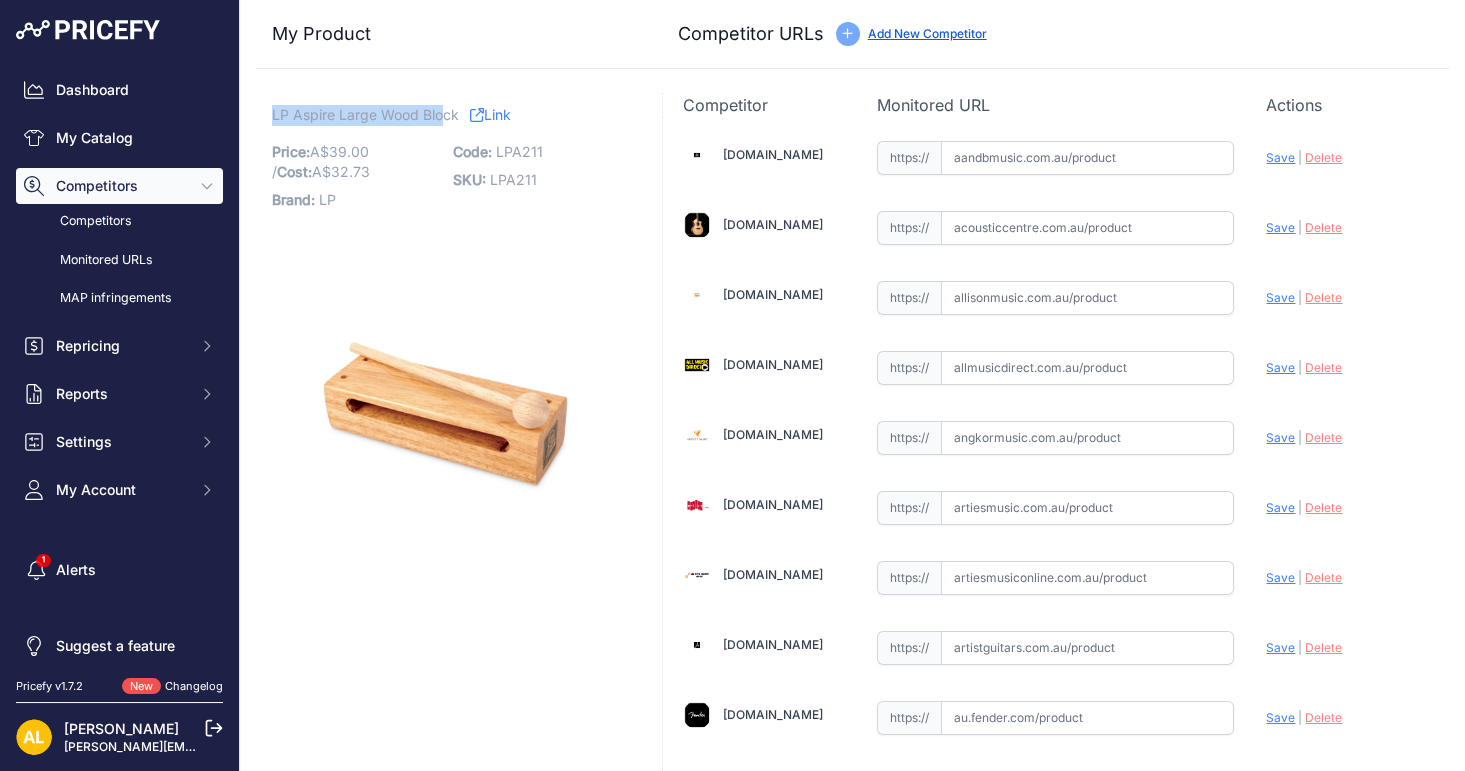 click on "LP Aspire Large Wood Block
Link
Price:
A$  39.00   /  Cost: 32.73 Brand:   LP" at bounding box center [447, 3402] 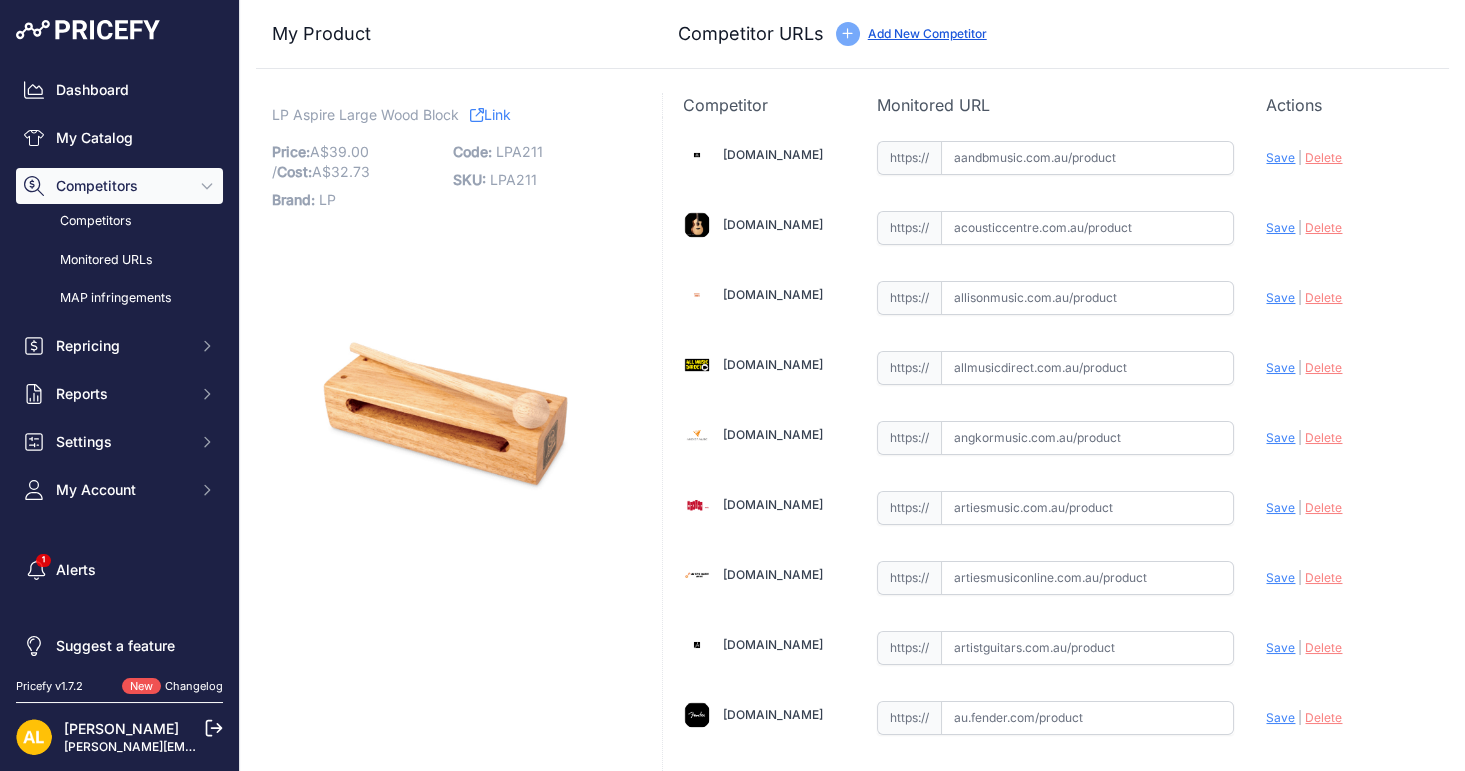 click on "LPA211" at bounding box center (519, 151) 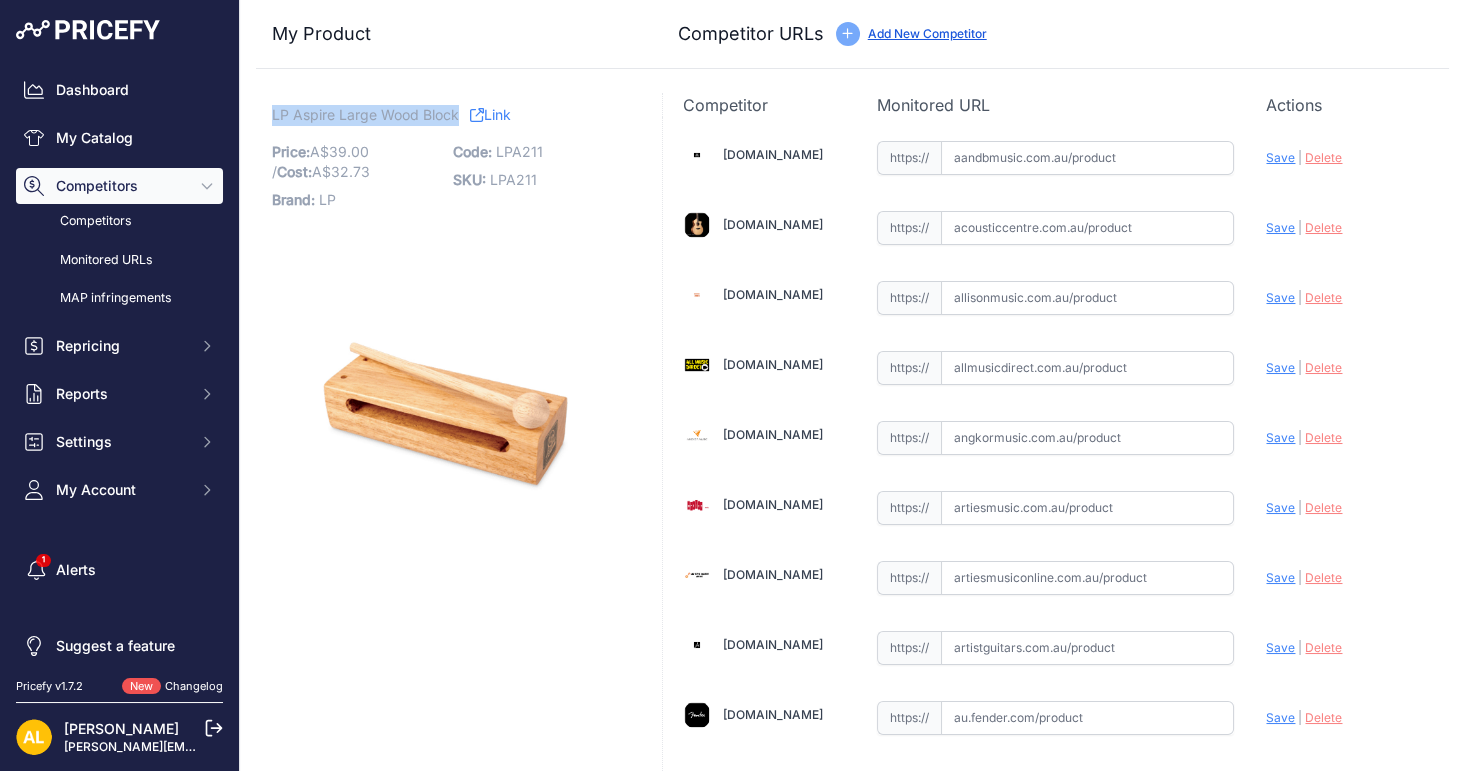 drag, startPoint x: 269, startPoint y: 108, endPoint x: 459, endPoint y: 115, distance: 190.1289 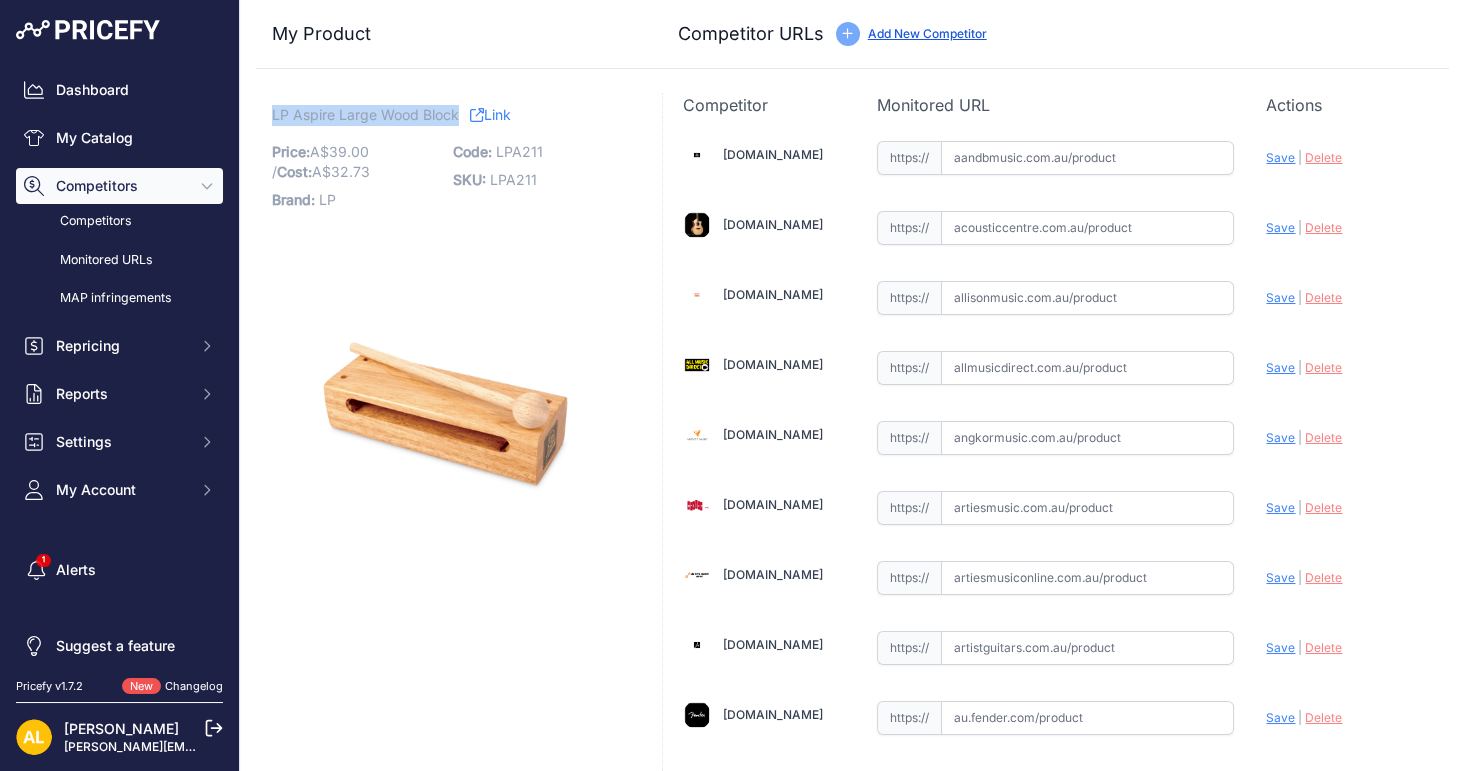 click on "LP Aspire Large Wood Block
Link
Price:
A$  39.00   /  Cost: 32.73 Brand:   LP" at bounding box center [447, 3402] 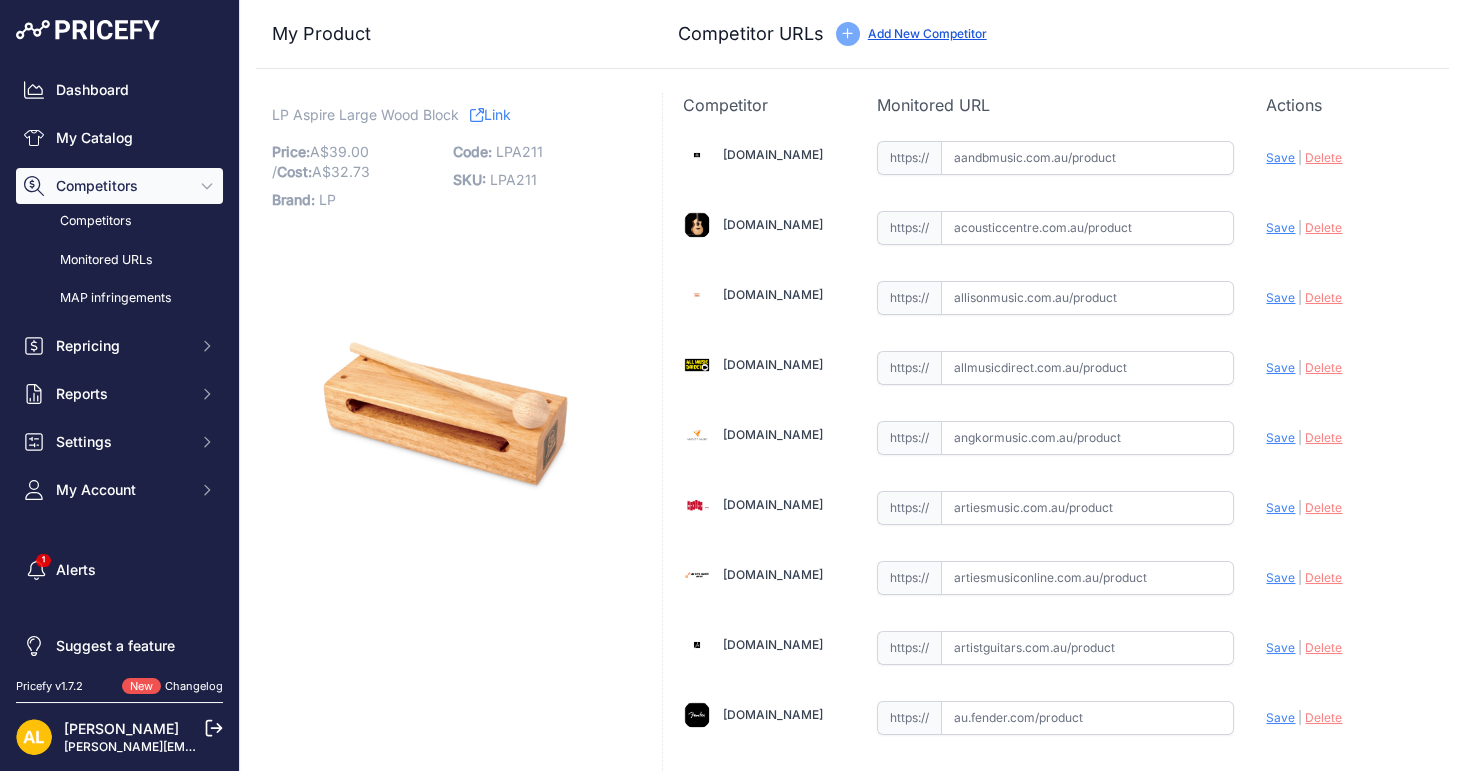 click on "LPA211" at bounding box center [519, 151] 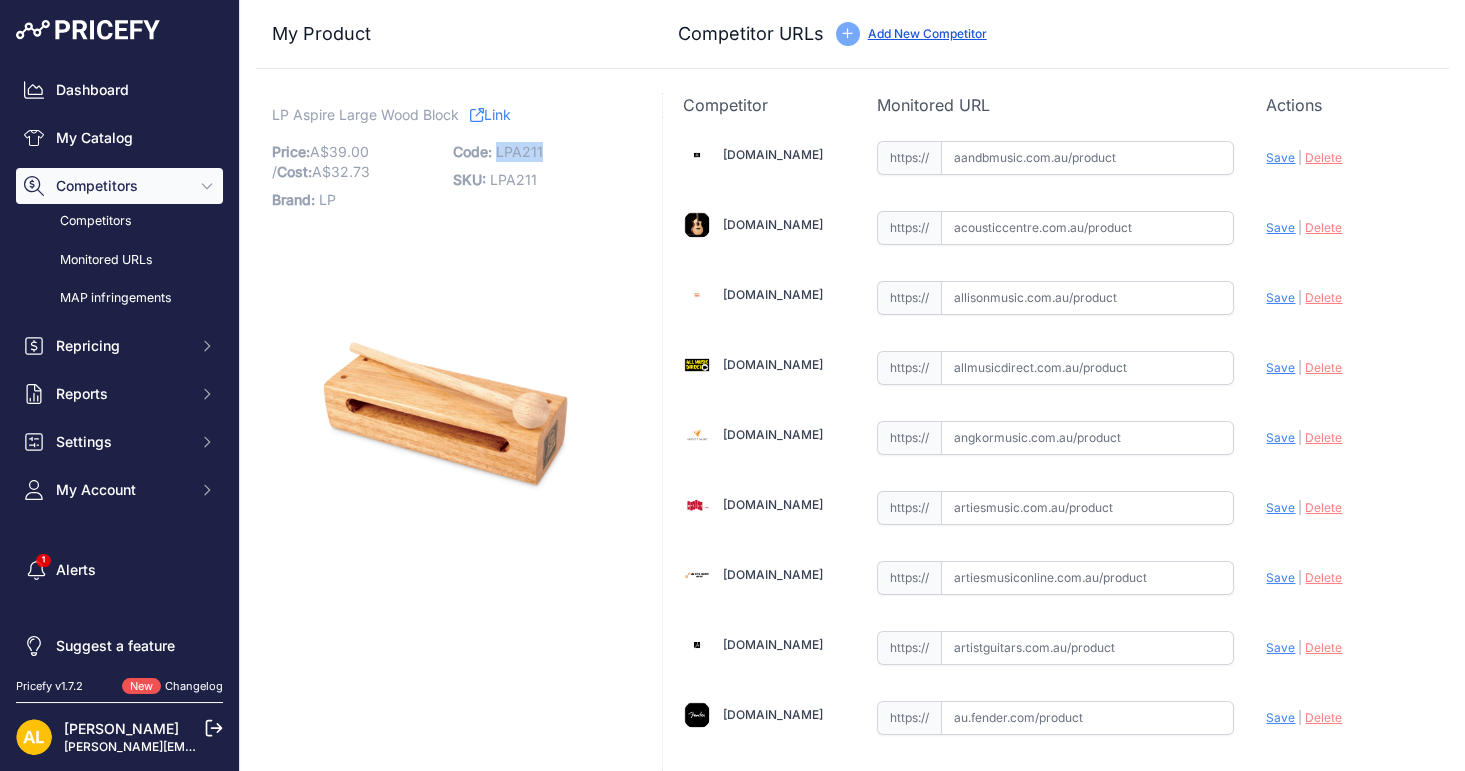 click on "LPA211" at bounding box center [519, 151] 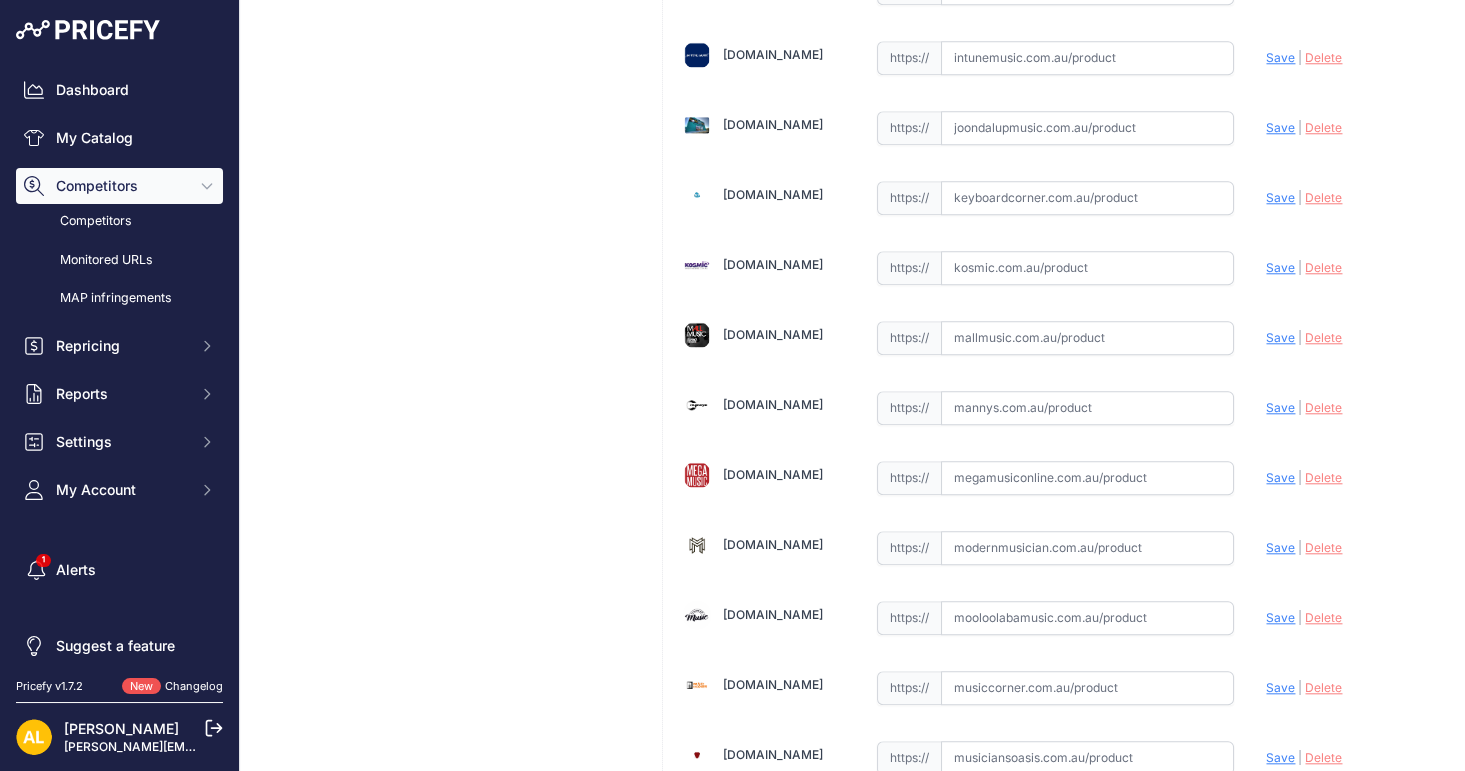 scroll, scrollTop: 3666, scrollLeft: 0, axis: vertical 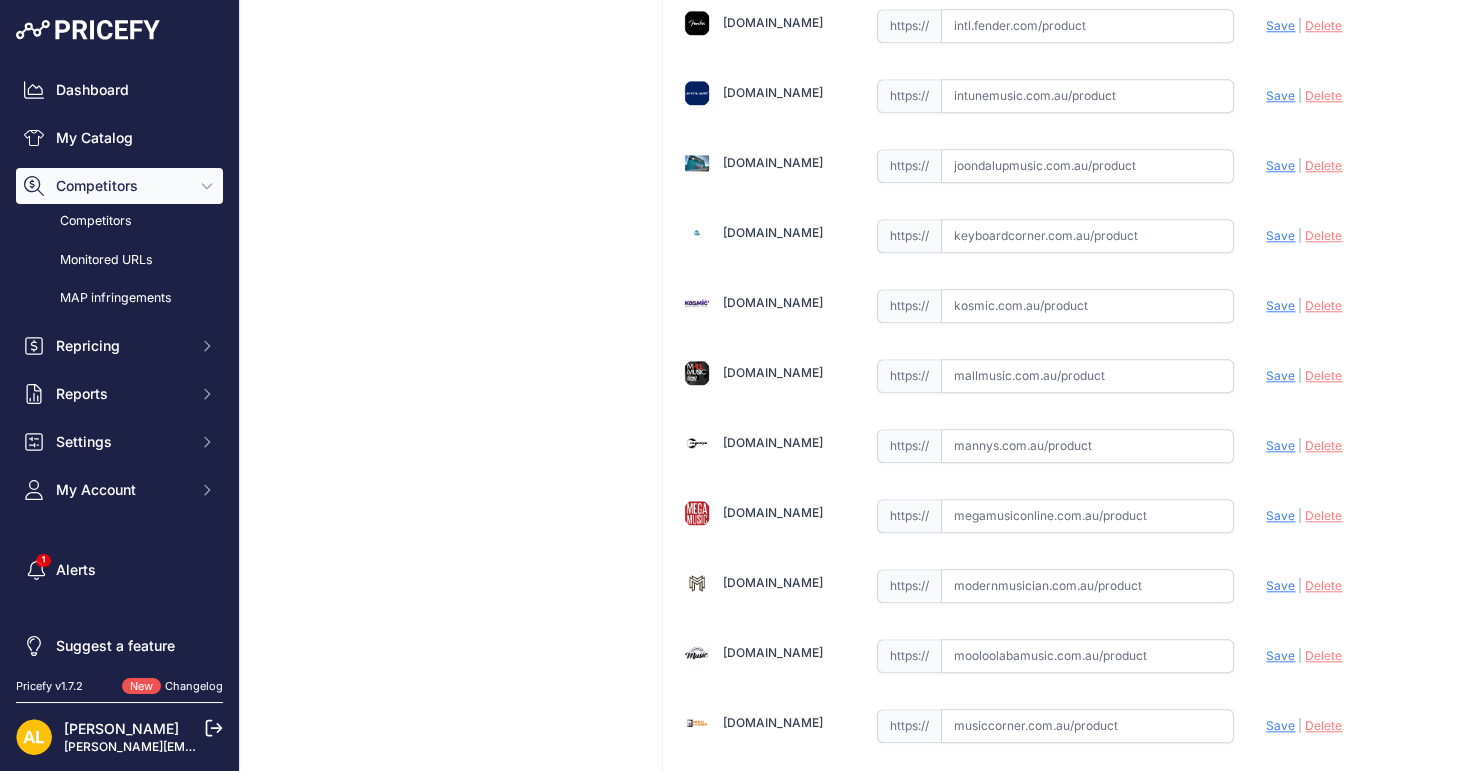 click at bounding box center (1087, 306) 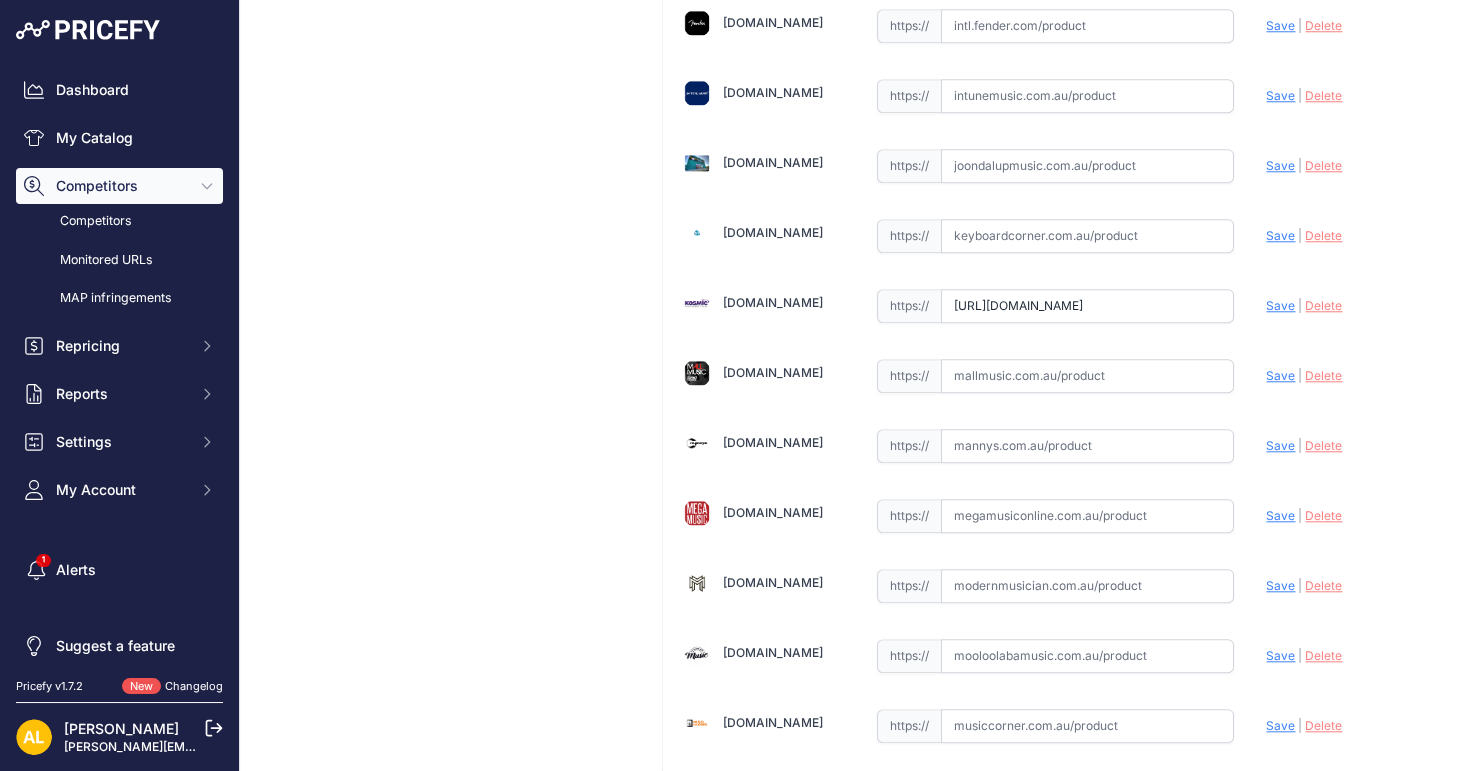scroll, scrollTop: 0, scrollLeft: 557, axis: horizontal 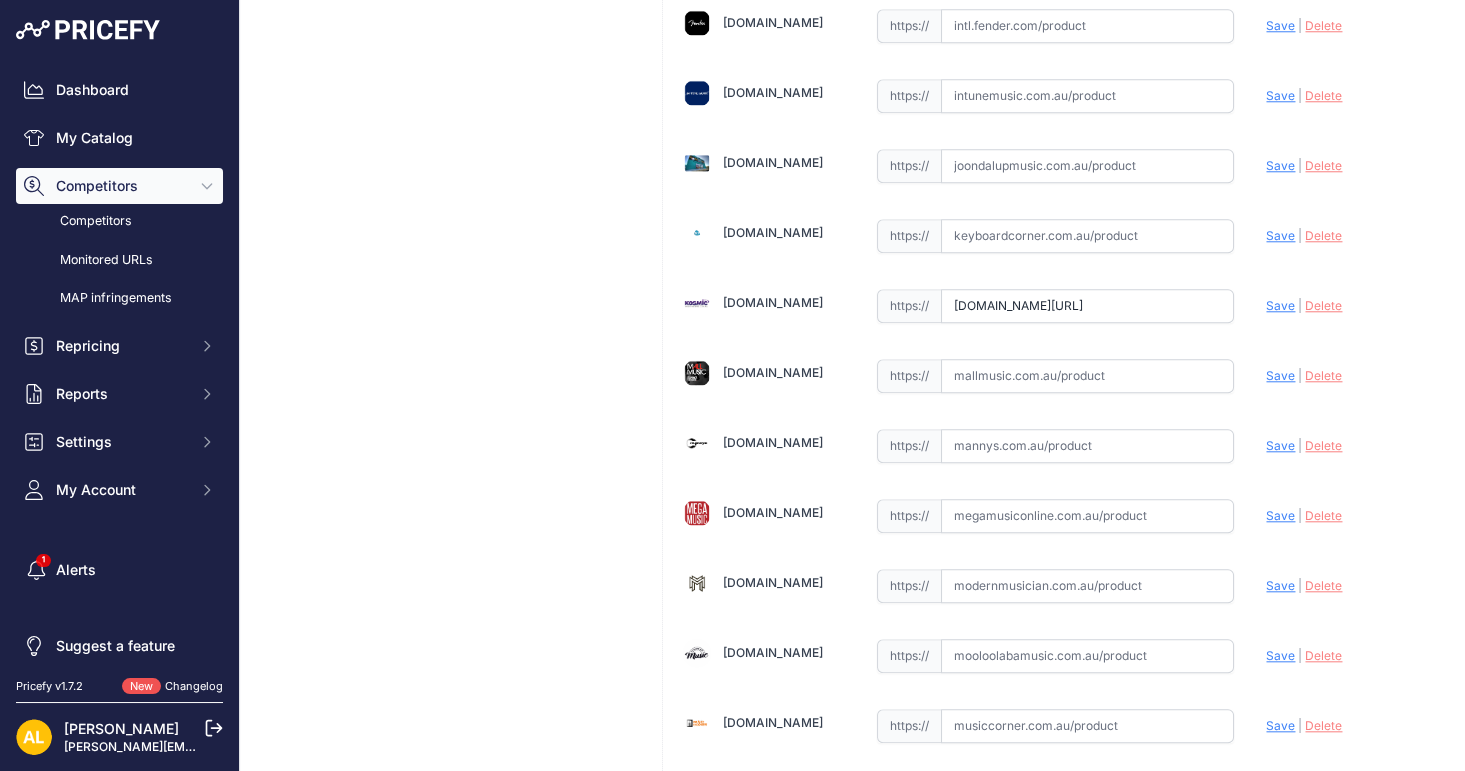 click on "Save" at bounding box center (1280, 305) 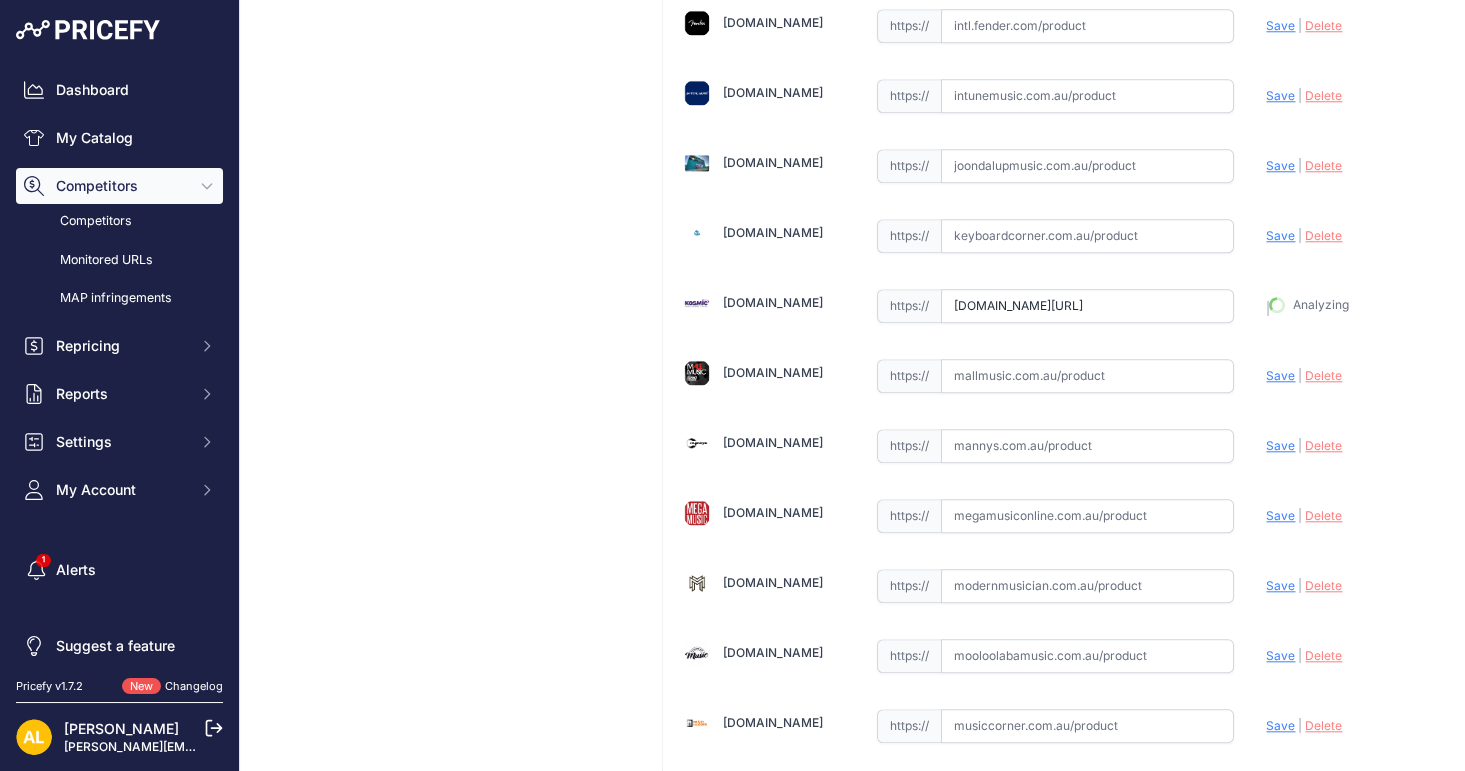 type on "https://kosmic.com.au/product/lpa-wood-block-with-striker-sm?prirule_jdsnikfkfjsd=1314" 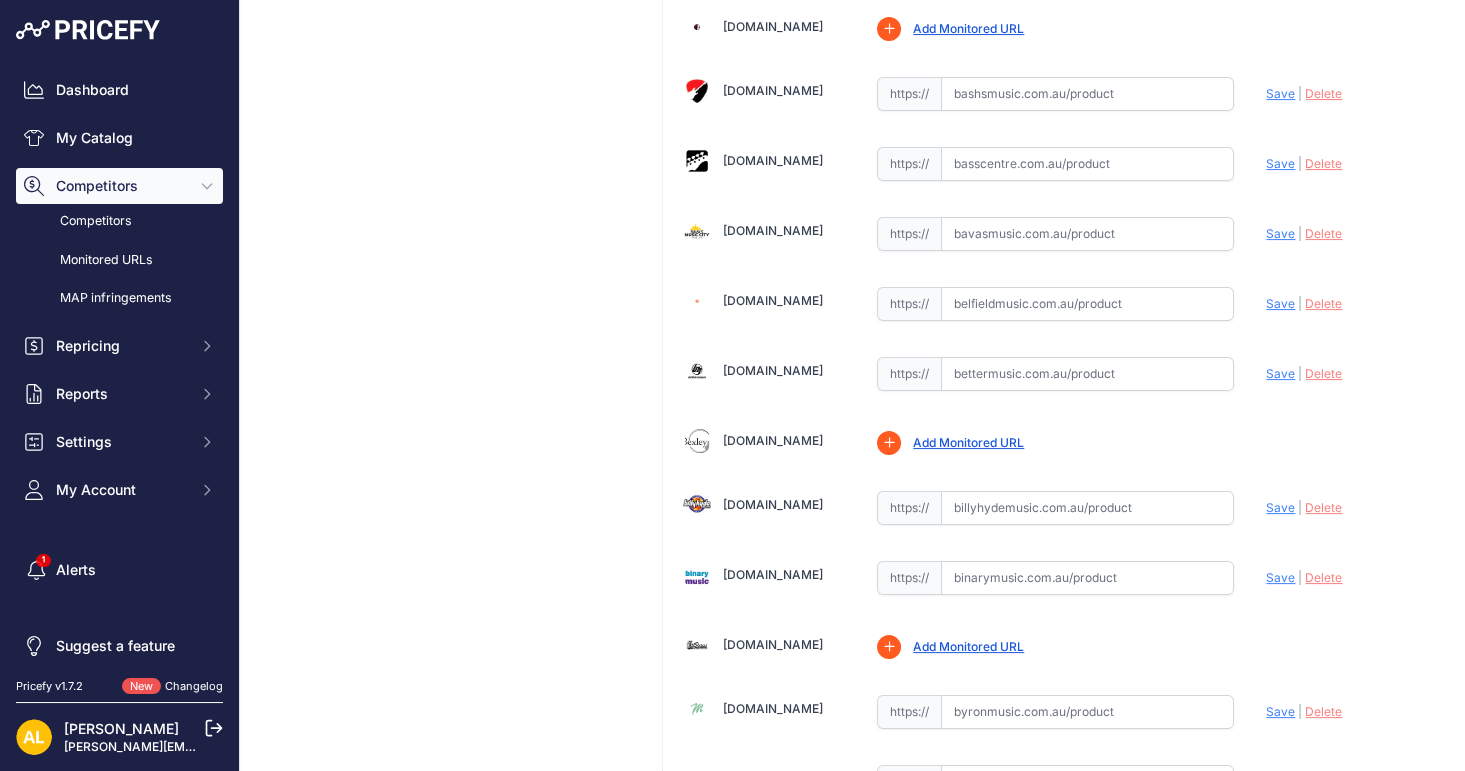 scroll, scrollTop: 777, scrollLeft: 0, axis: vertical 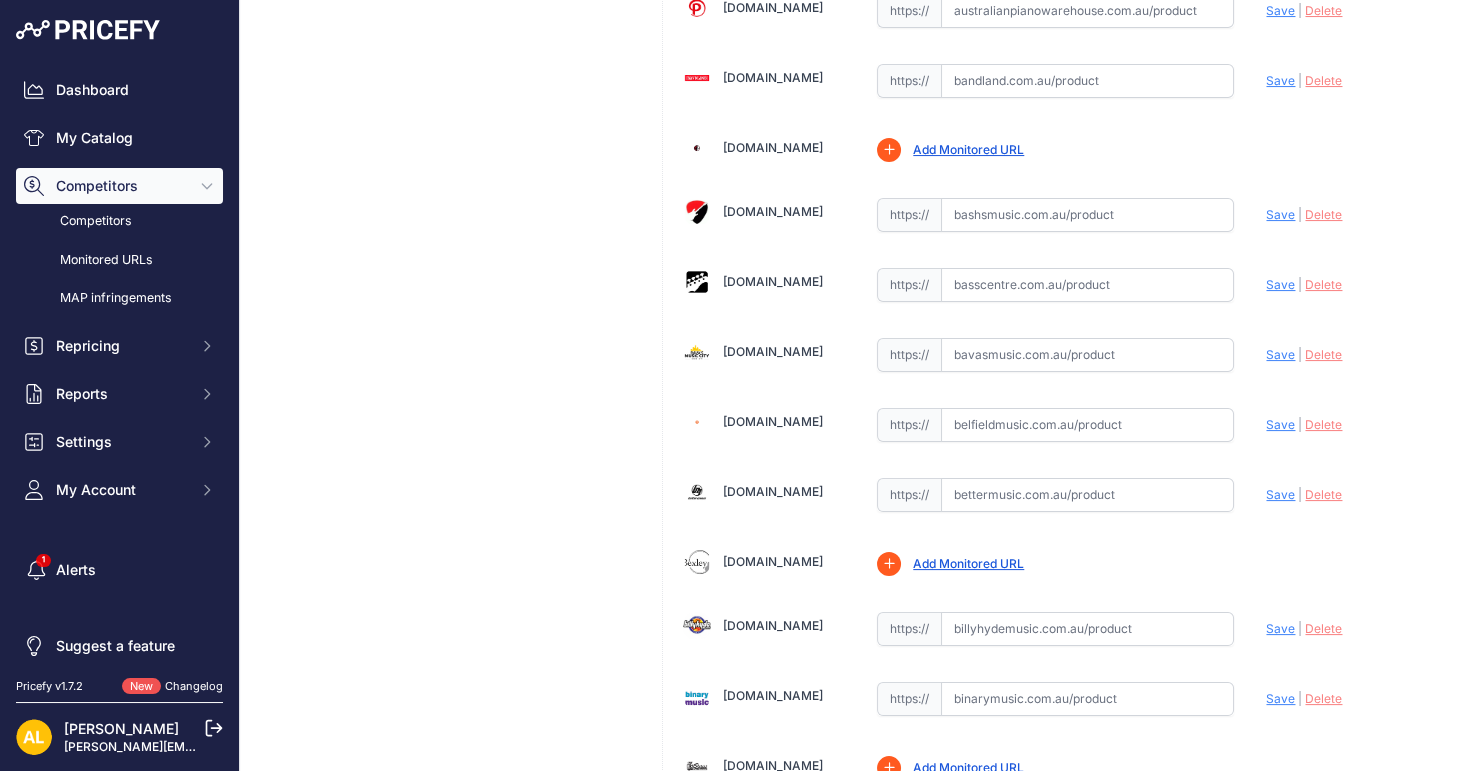 drag, startPoint x: 1006, startPoint y: 604, endPoint x: 1007, endPoint y: 614, distance: 10.049875 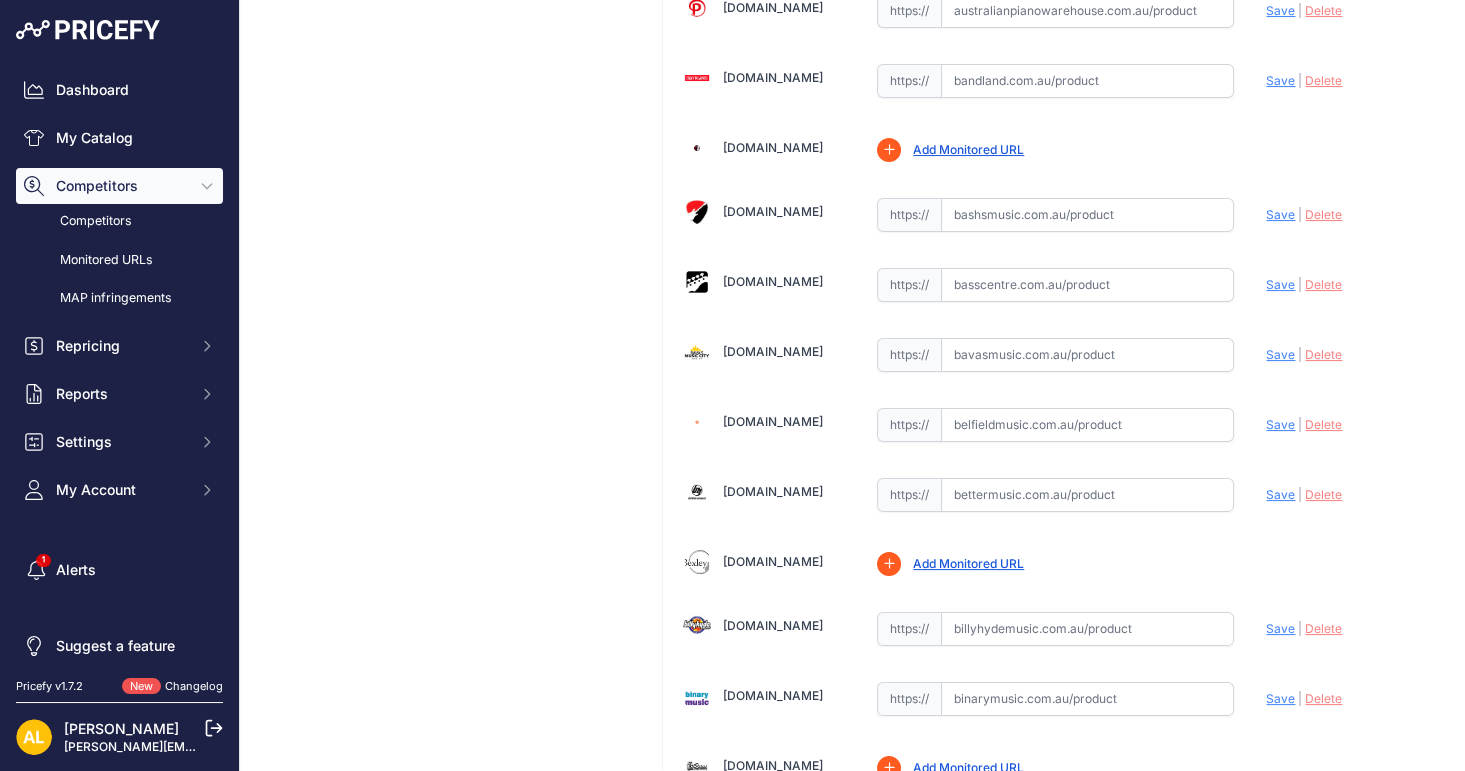 click at bounding box center (1087, 629) 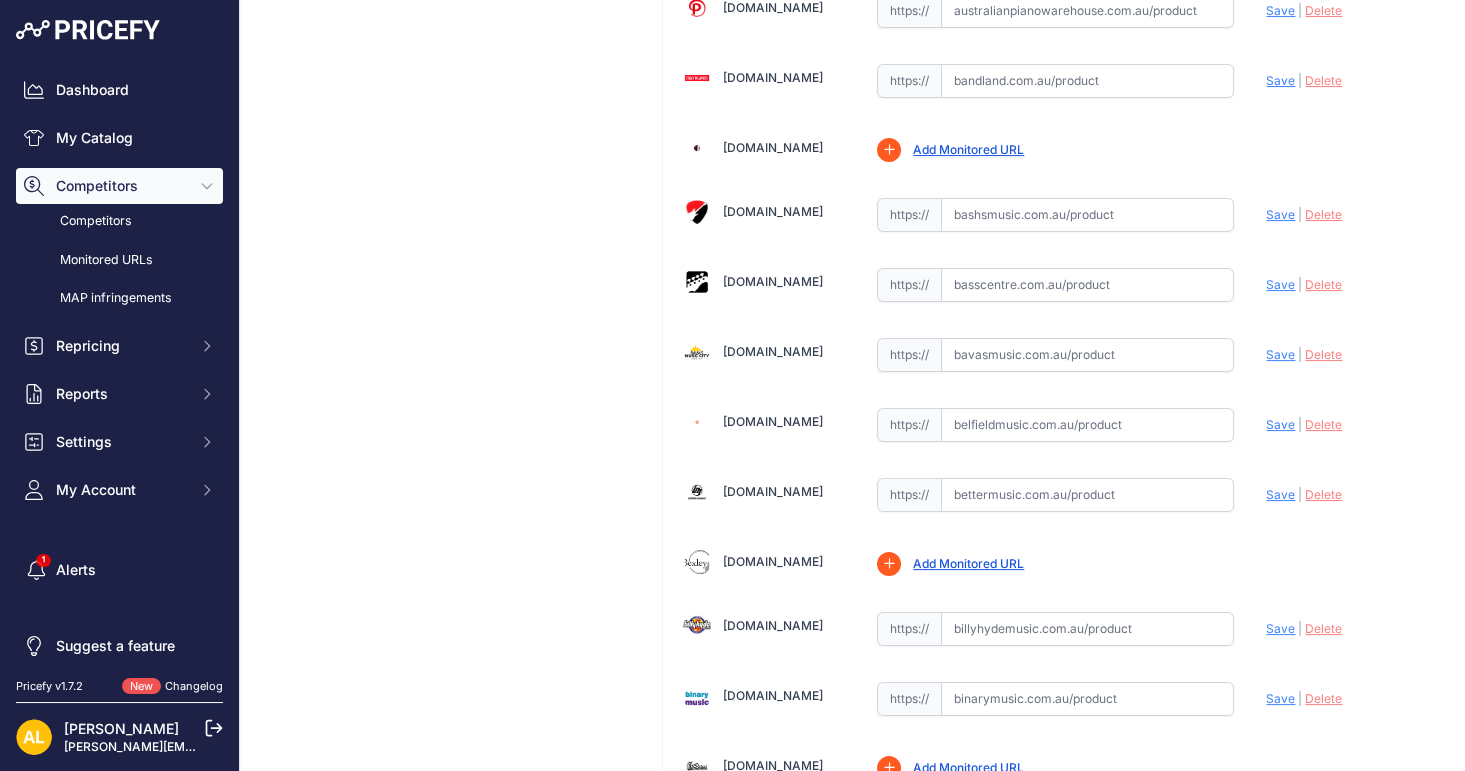 paste on "https://billyhydemusic.com.au/lpa-wood-block-with-striker-sm?mp_feed=MTozOlBST3NtUCs1Z2dwUXFwWTJNOE10UGdSSnRaVVloZWdNSnBweS9qMkY=&srsltid=AfmBOooK9ZgwIDza-kQ8kJ8RZaNWBii634jtcfzgFR1nULGeqw6Fn0pN" 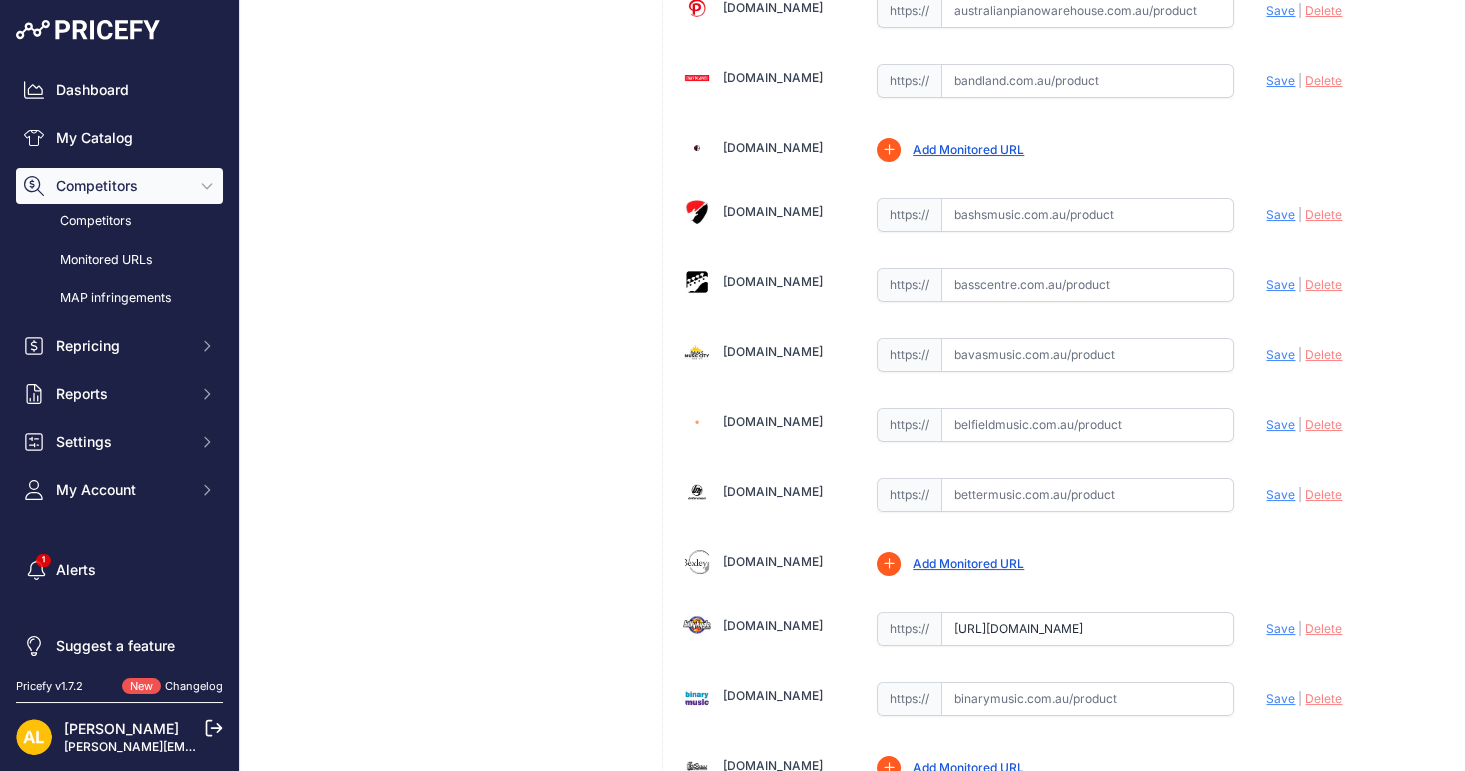 scroll, scrollTop: 0, scrollLeft: 1070, axis: horizontal 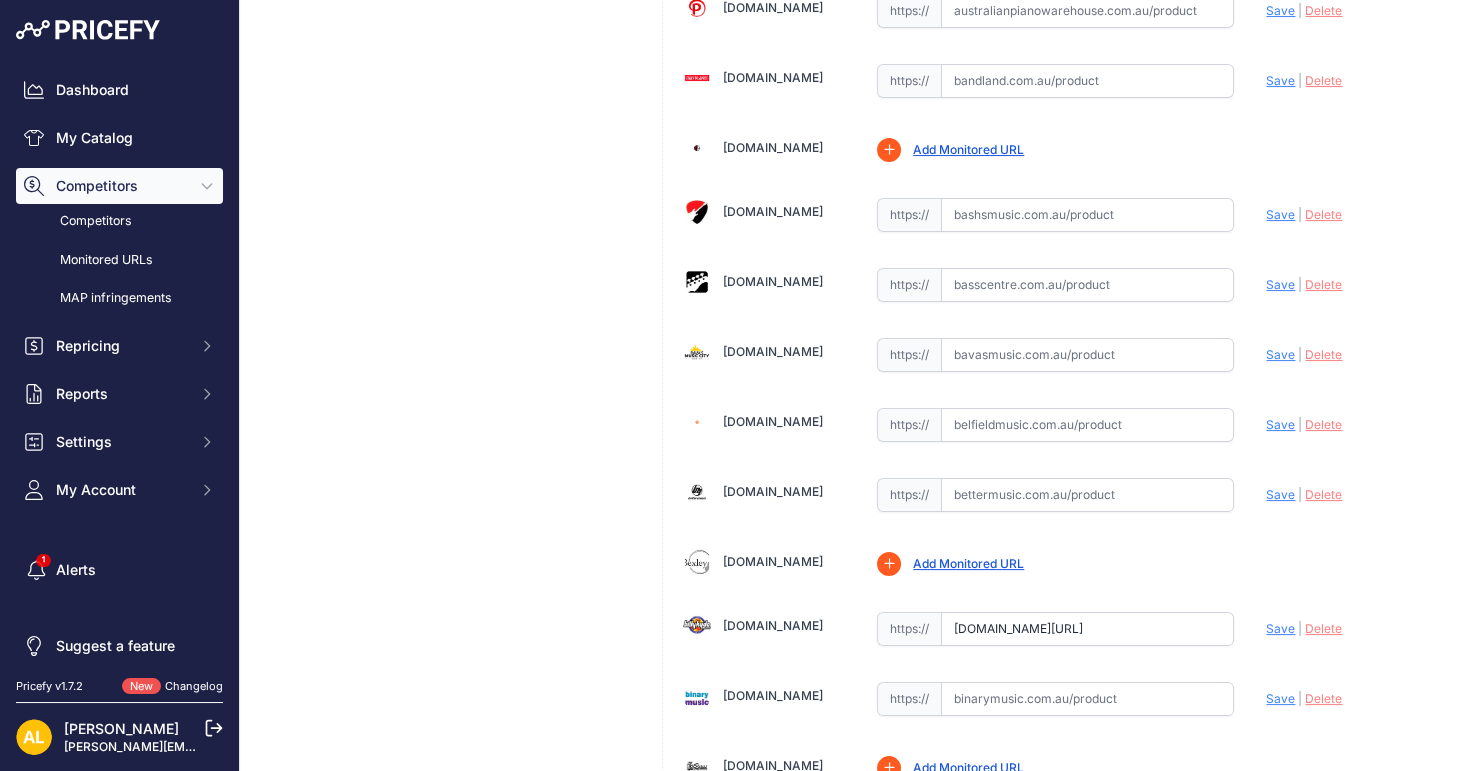 click on "Save" at bounding box center (1280, 628) 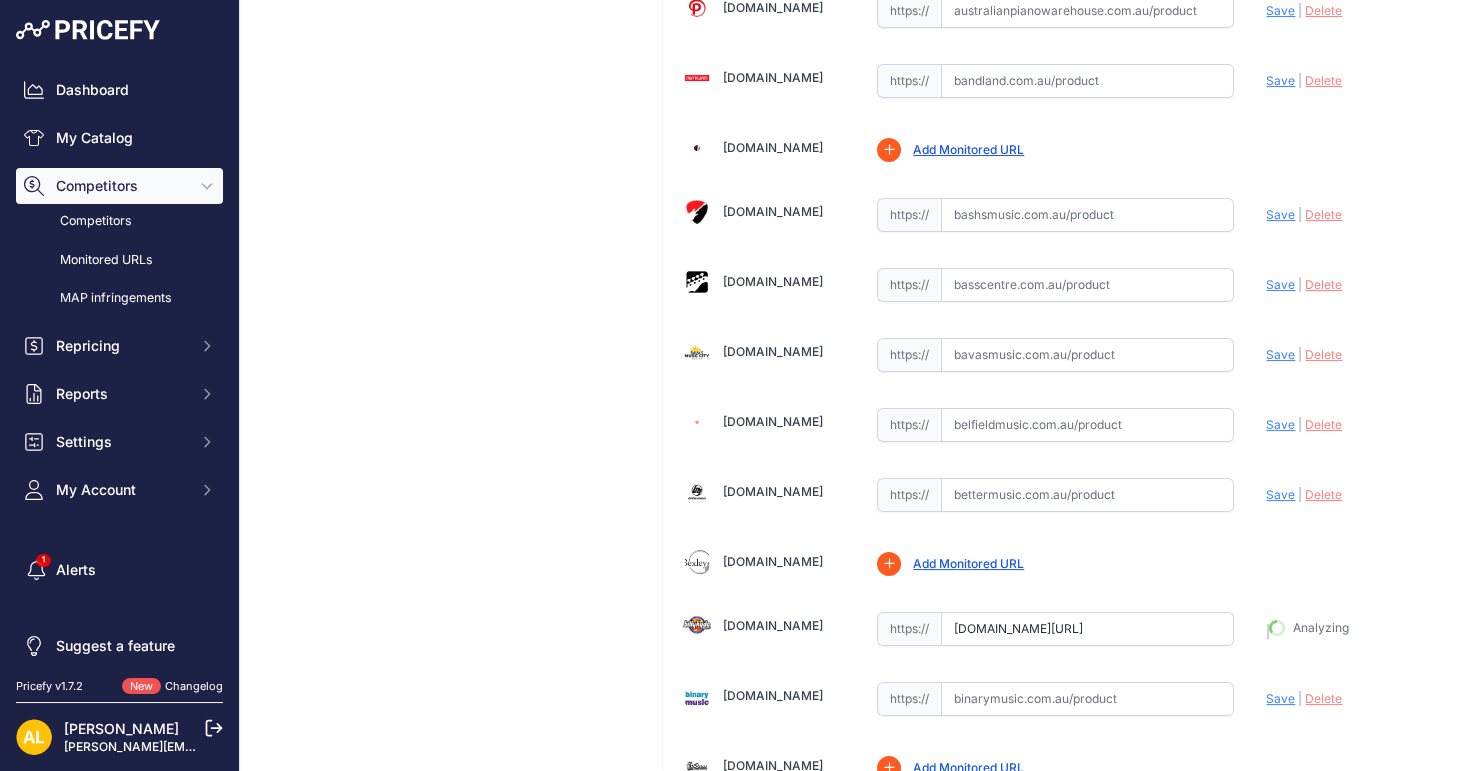 type on "https://billyhydemusic.com.au/lpa-wood-block-with-striker-sm?mp_feed=MTozOlBST3NtUCs1Z2dwUXFwWTJNOE10UGdSSnRaVVloZWdNSnBweS9qMkY%3D&prirule_jdsnikfkfjsd=1314" 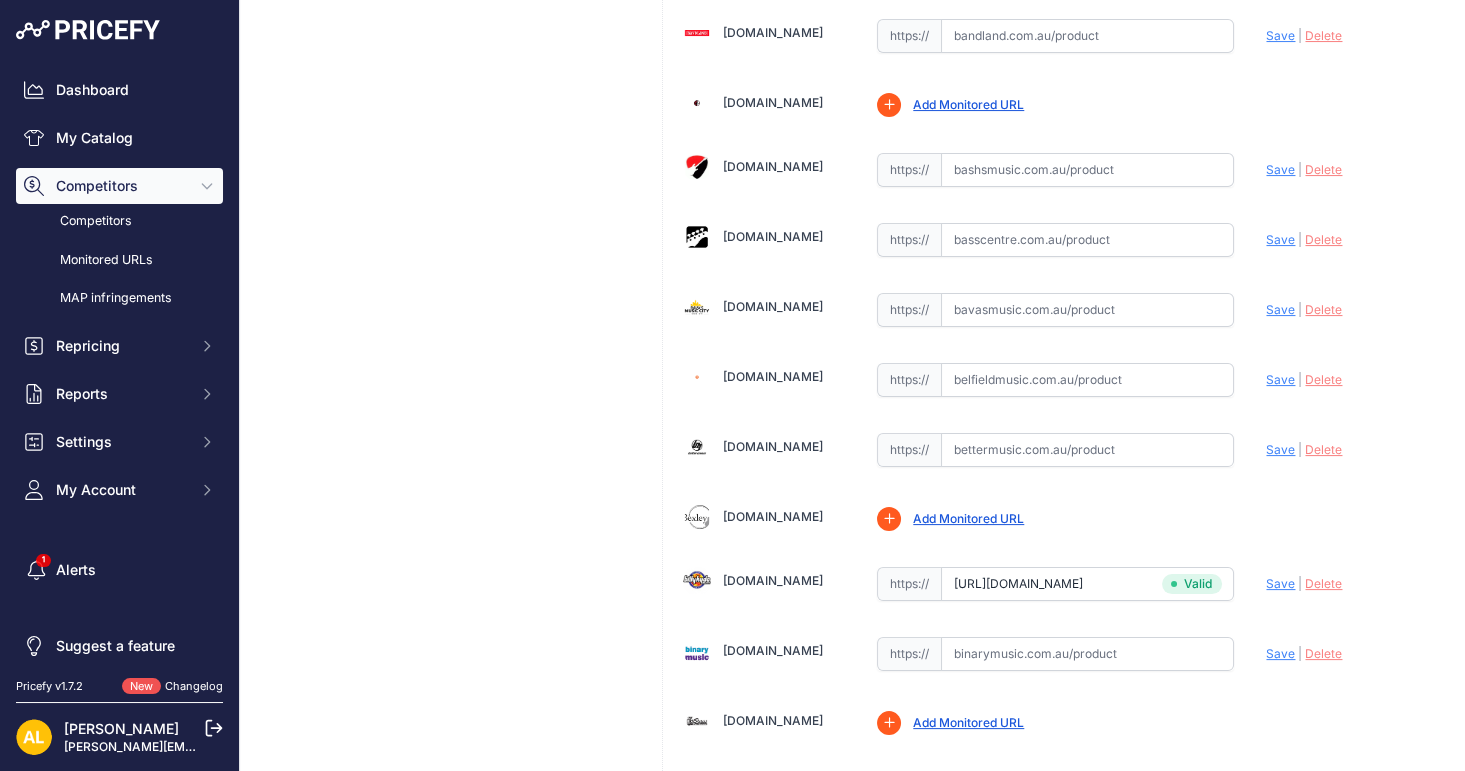 scroll, scrollTop: 777, scrollLeft: 0, axis: vertical 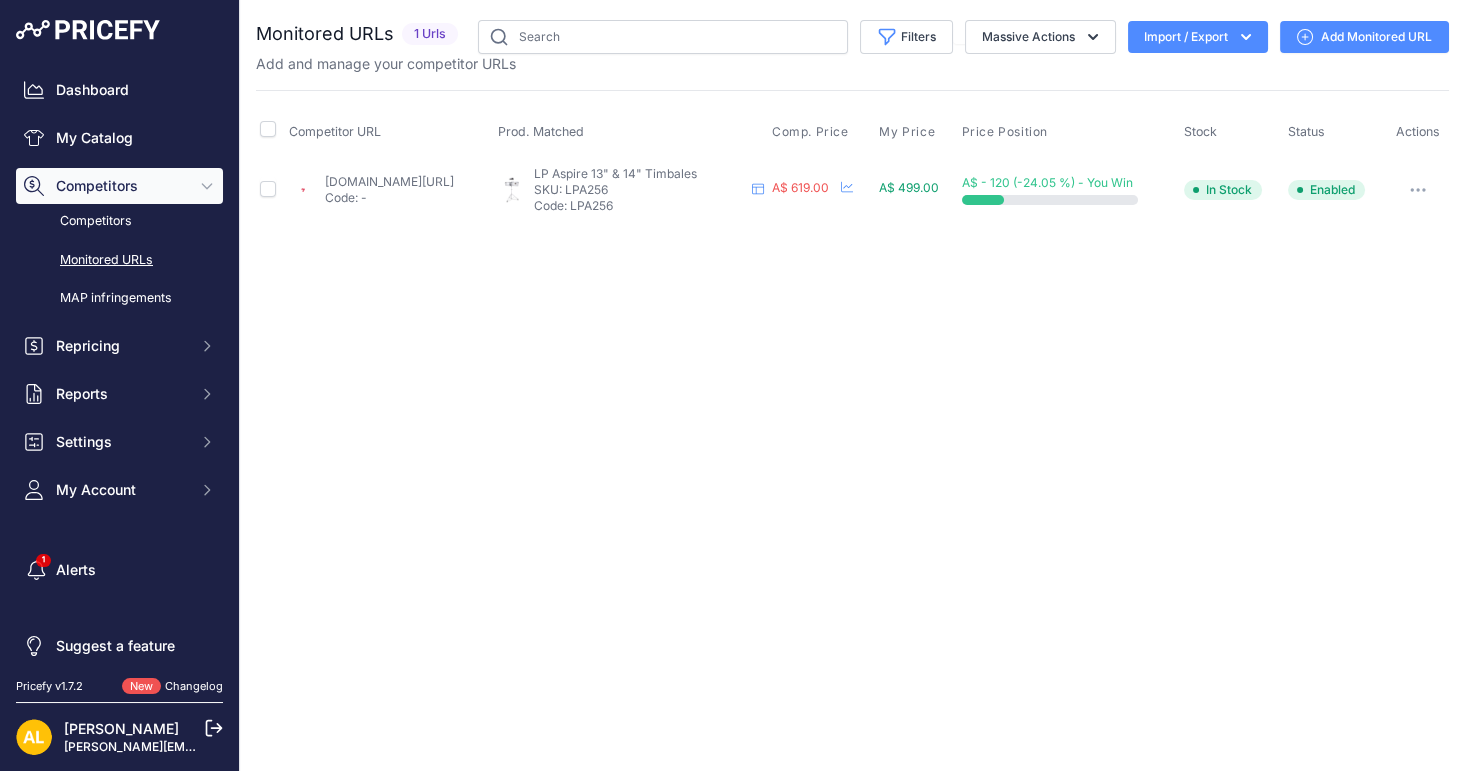 click on "Add Monitored URL" at bounding box center [1364, 37] 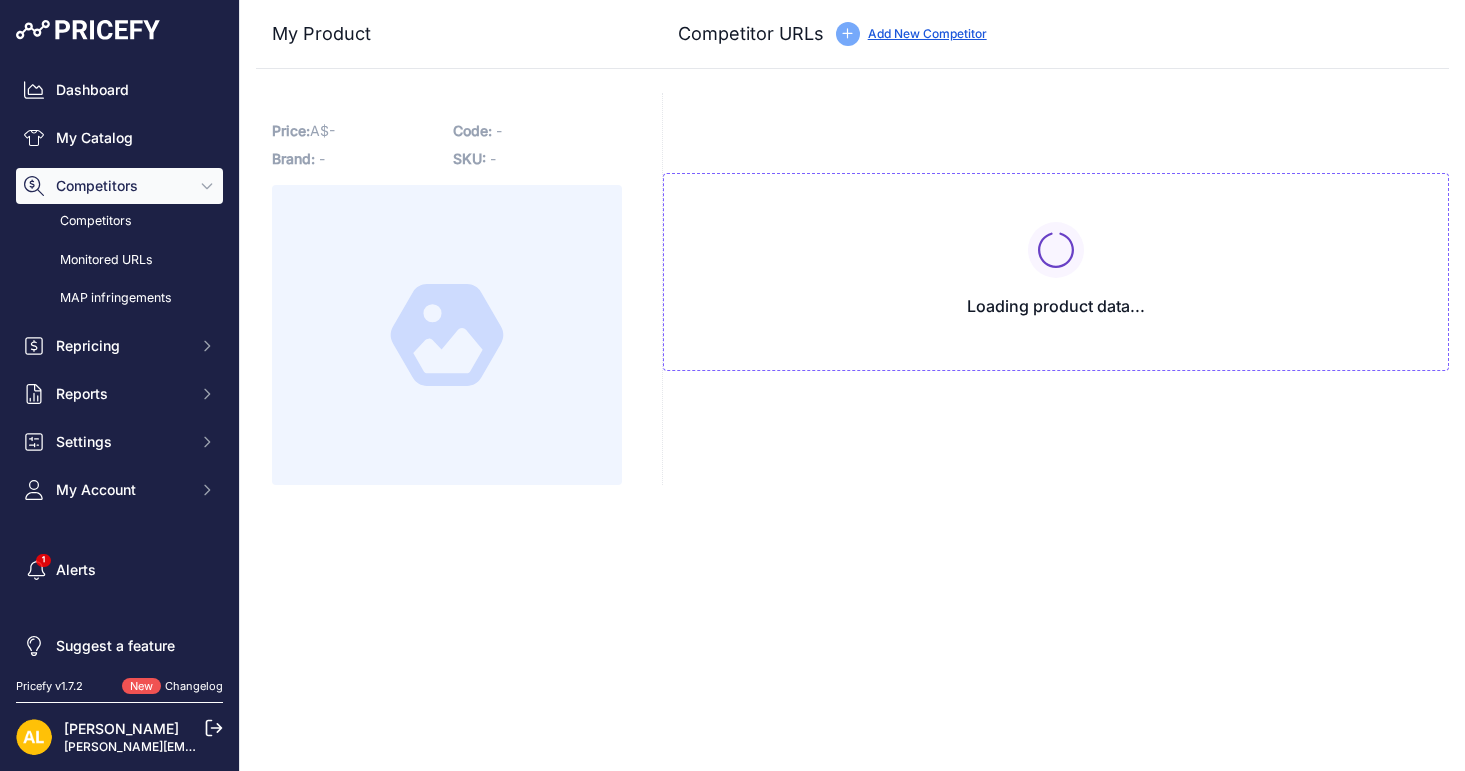 type on "[DOMAIN_NAME][URL]" 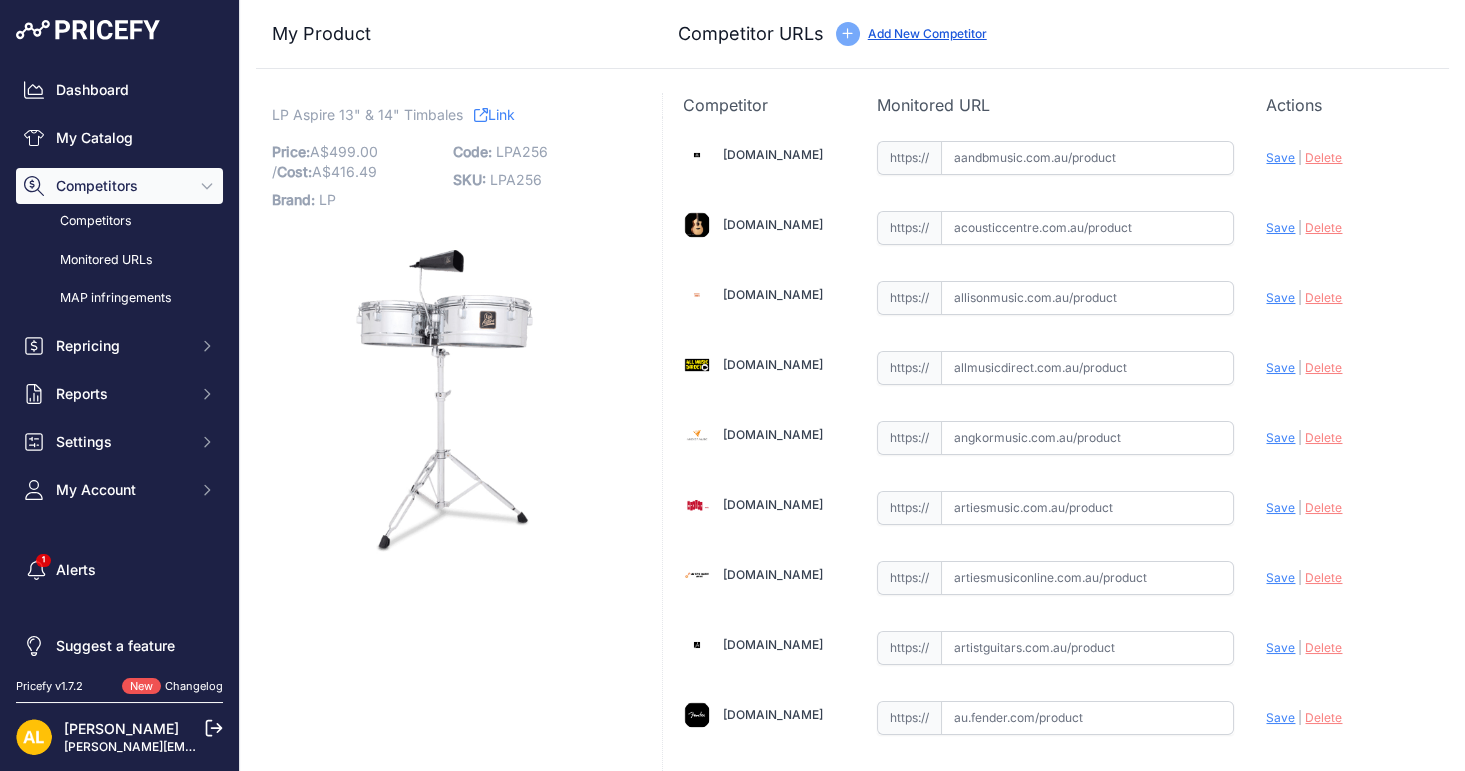 click on "LPA256" at bounding box center [522, 151] 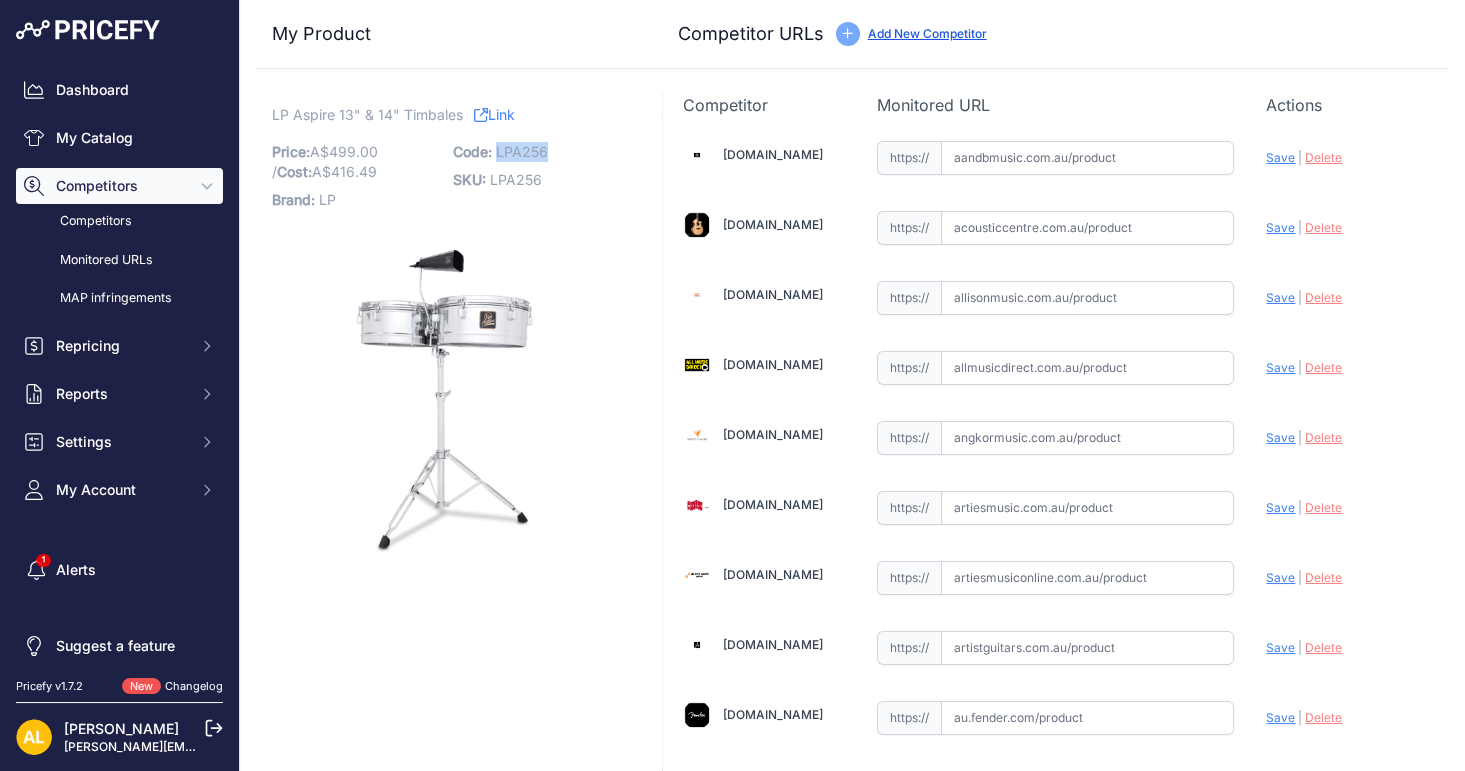 click on "LPA256" at bounding box center [522, 151] 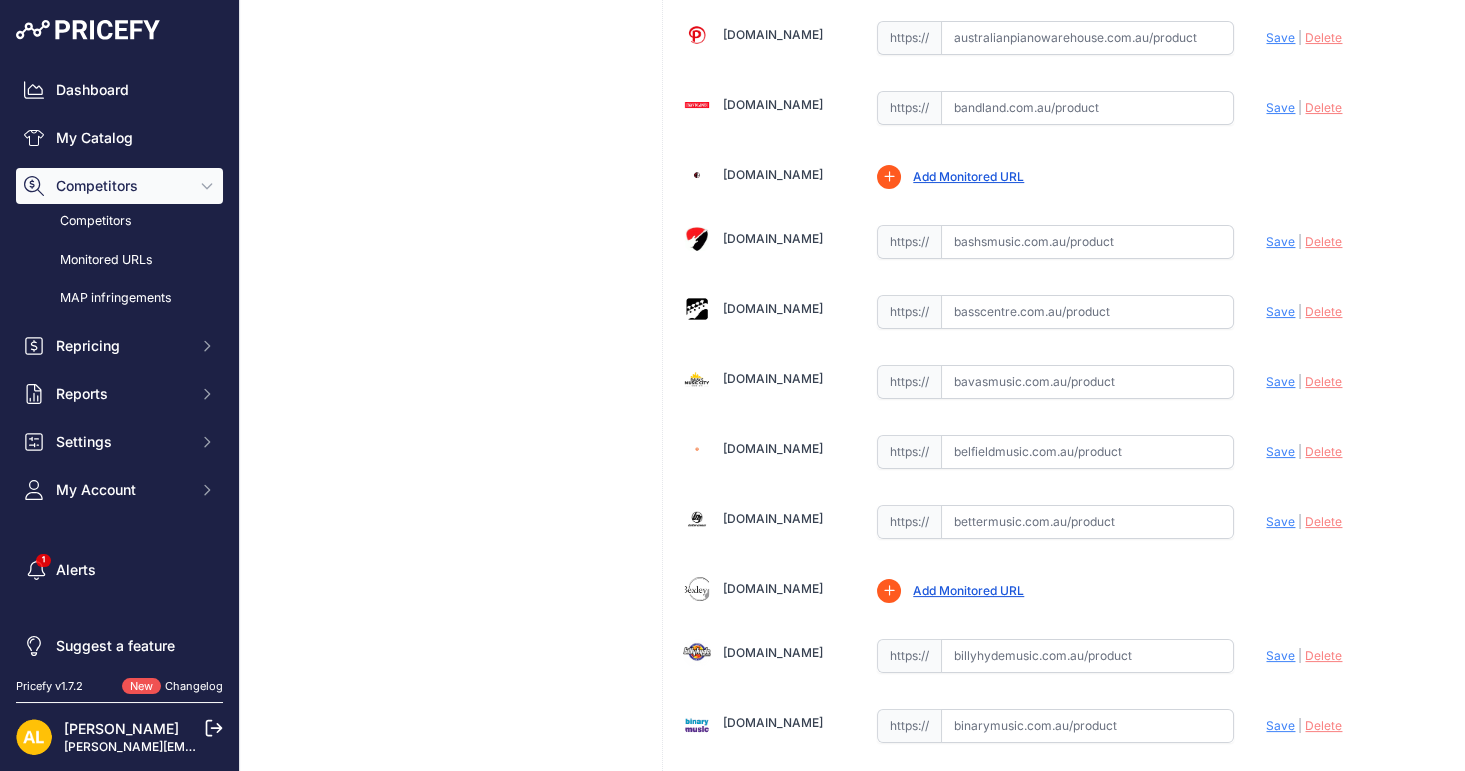 scroll, scrollTop: 777, scrollLeft: 0, axis: vertical 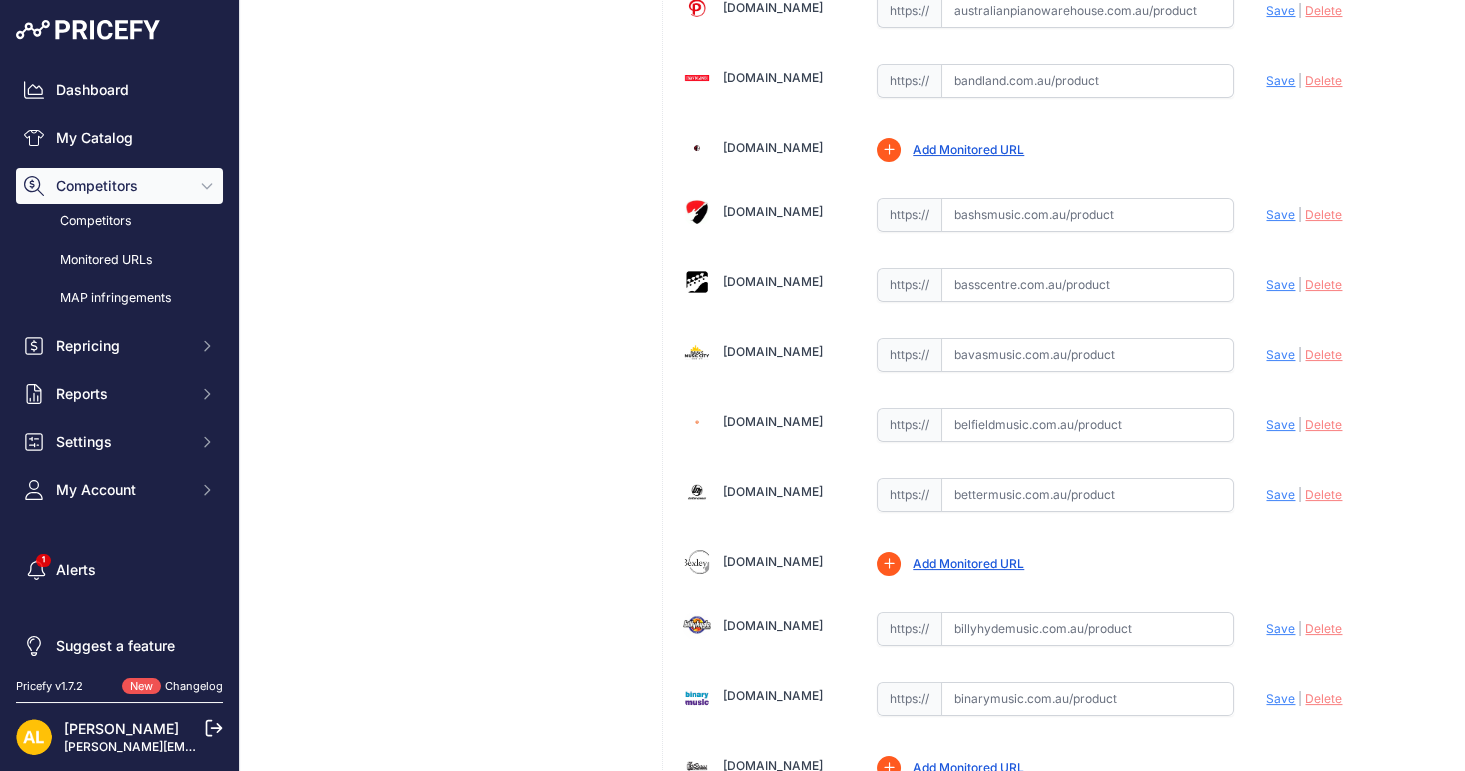 click on "Aandbmusic.com.au
Valid Save" at bounding box center [1056, 2608] 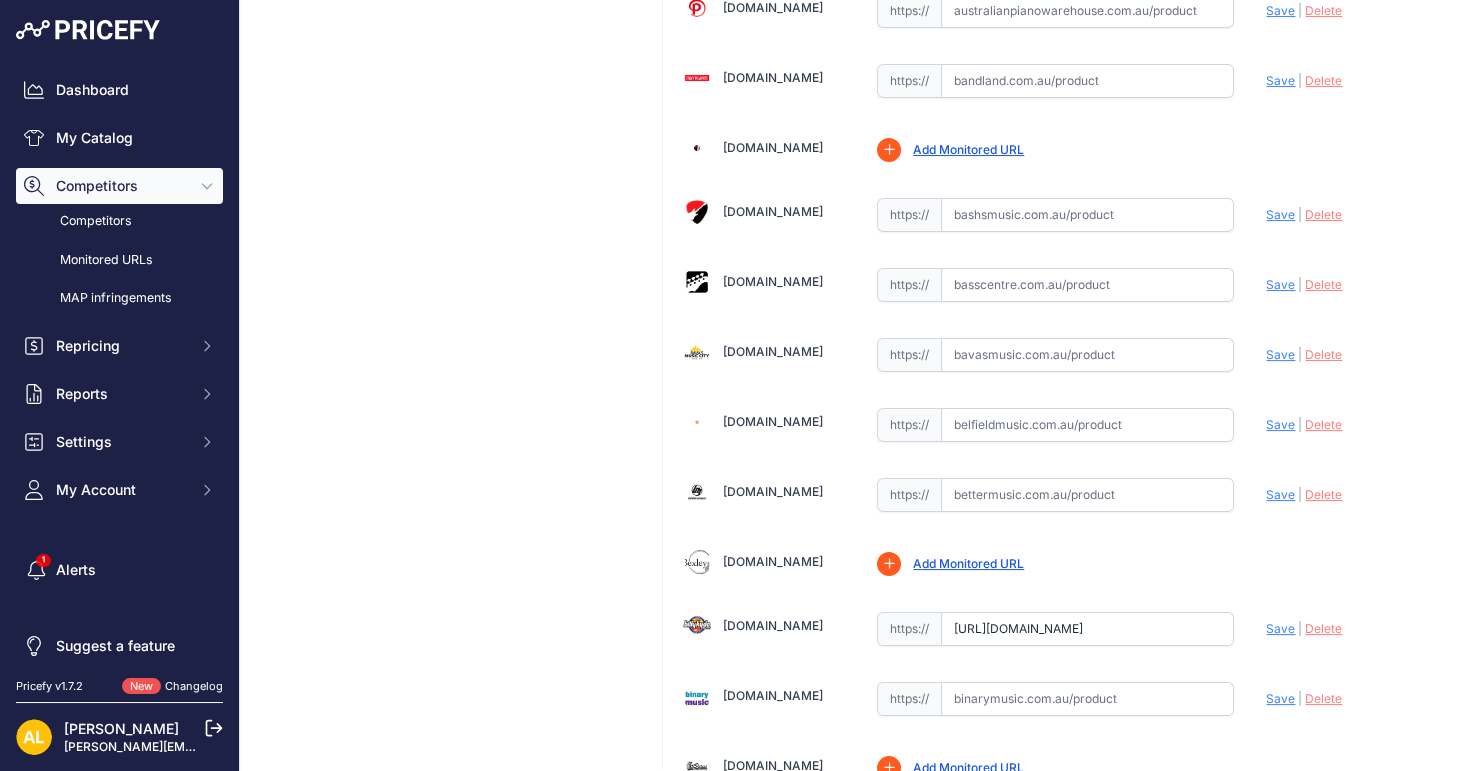 scroll, scrollTop: 0, scrollLeft: 408, axis: horizontal 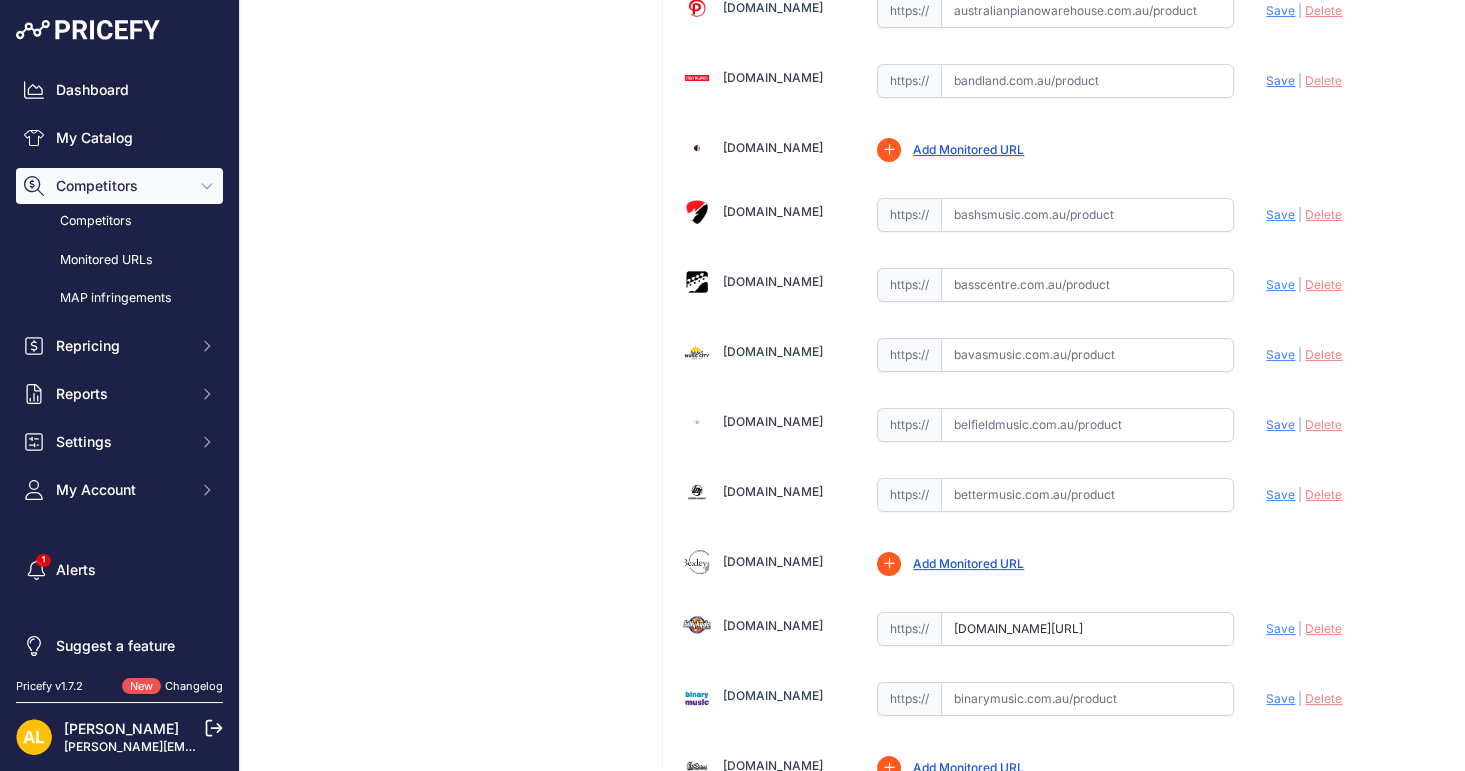 click on "Save" at bounding box center [1280, 628] 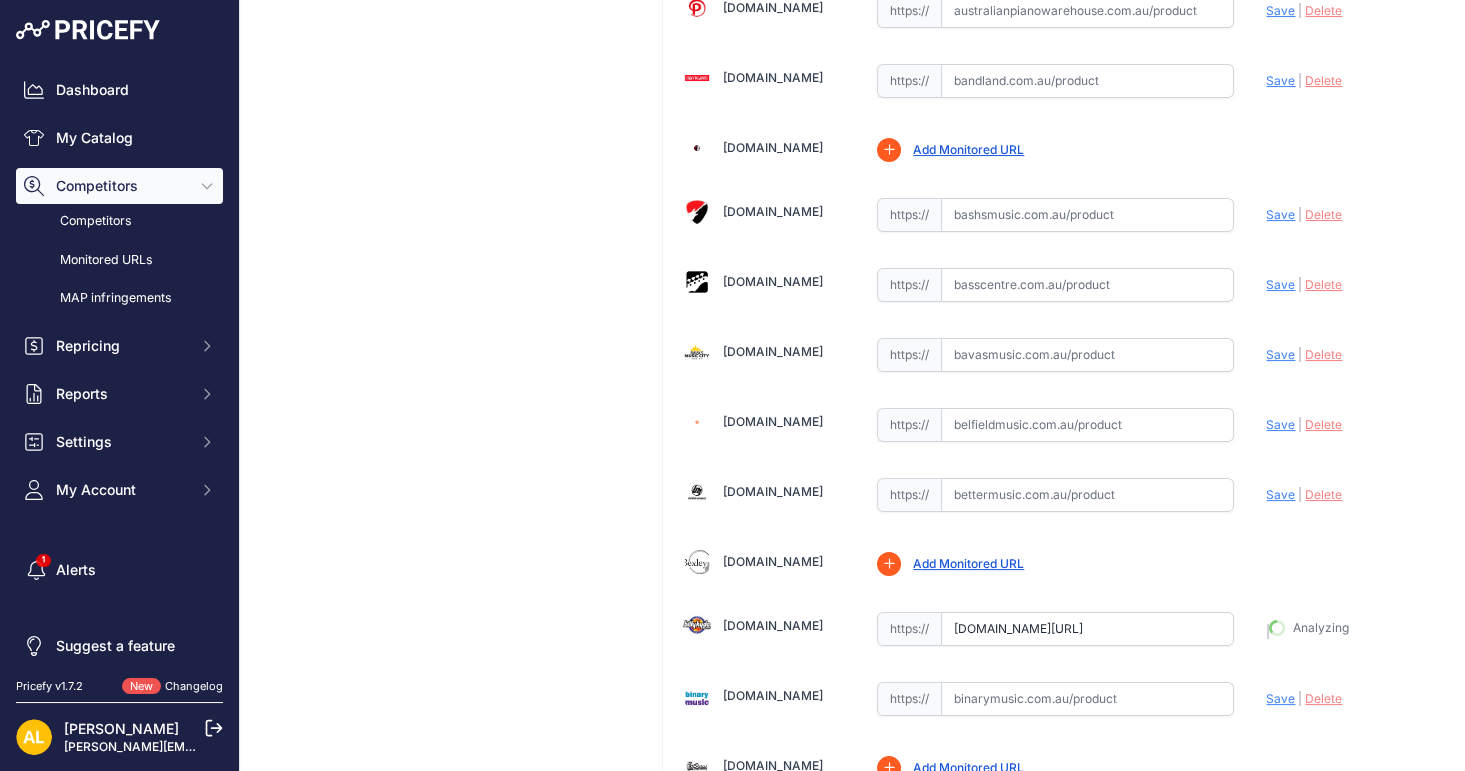 type on "https://billyhydemusic.com.au/lp-lpa256?prirule_jdsnikfkfjsd=1314" 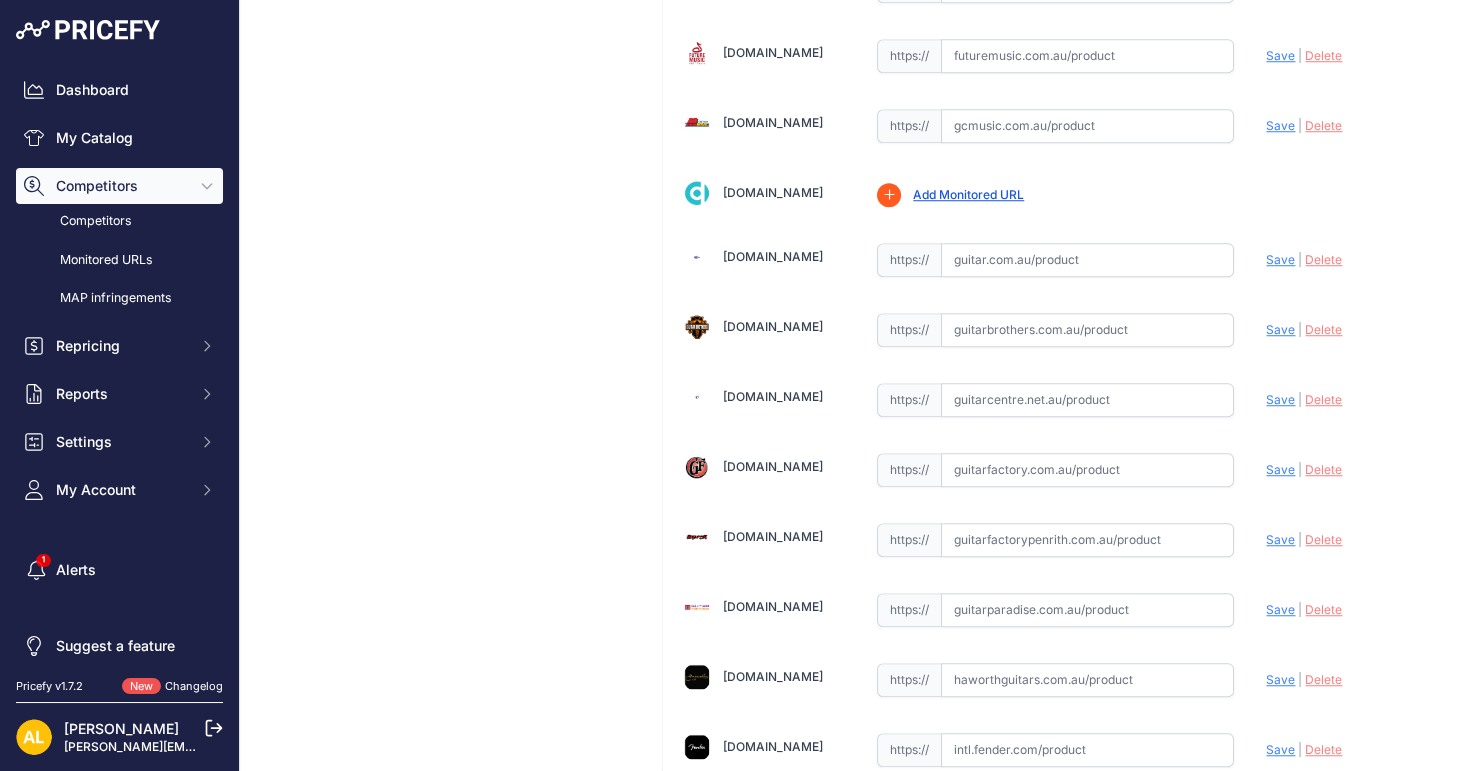 scroll, scrollTop: 3222, scrollLeft: 0, axis: vertical 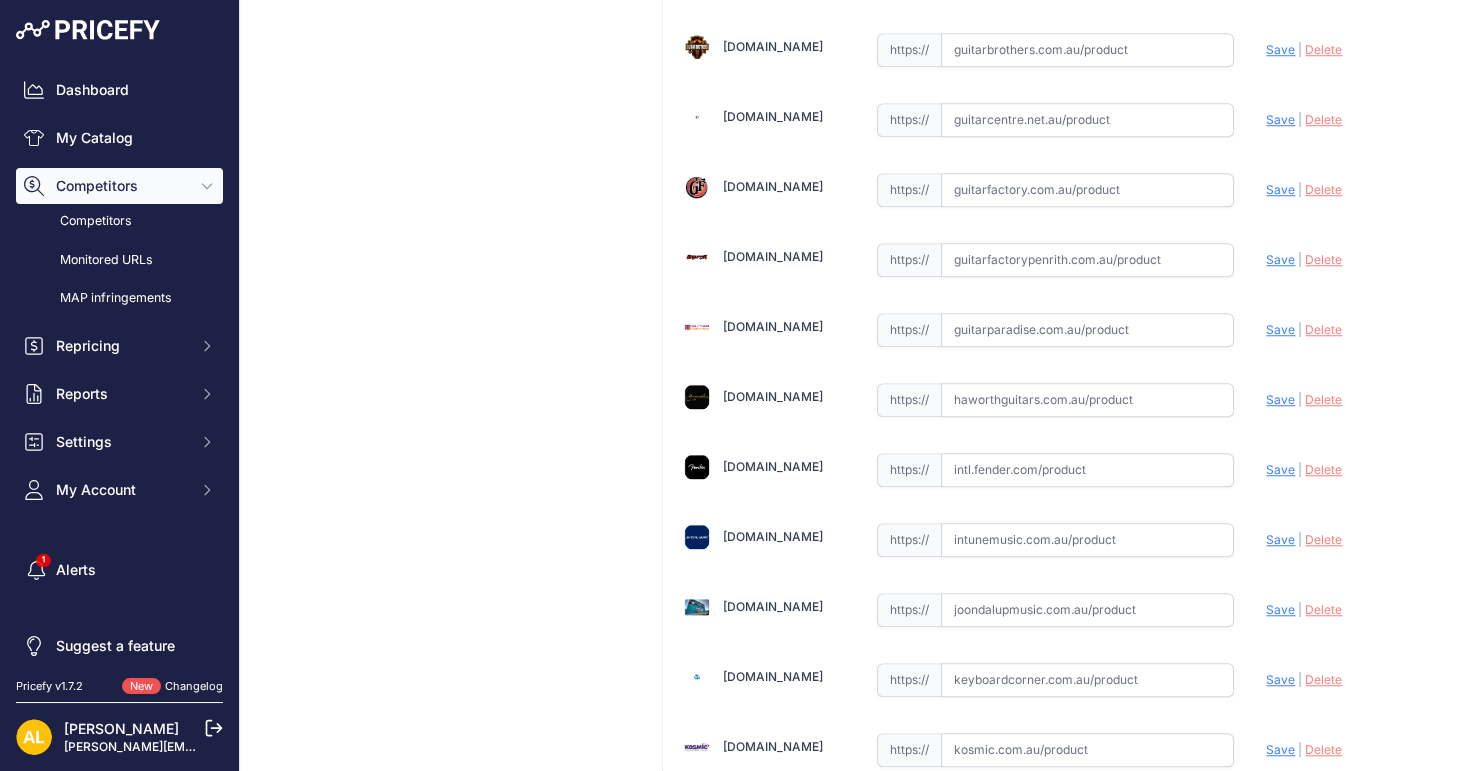 click at bounding box center [1087, 750] 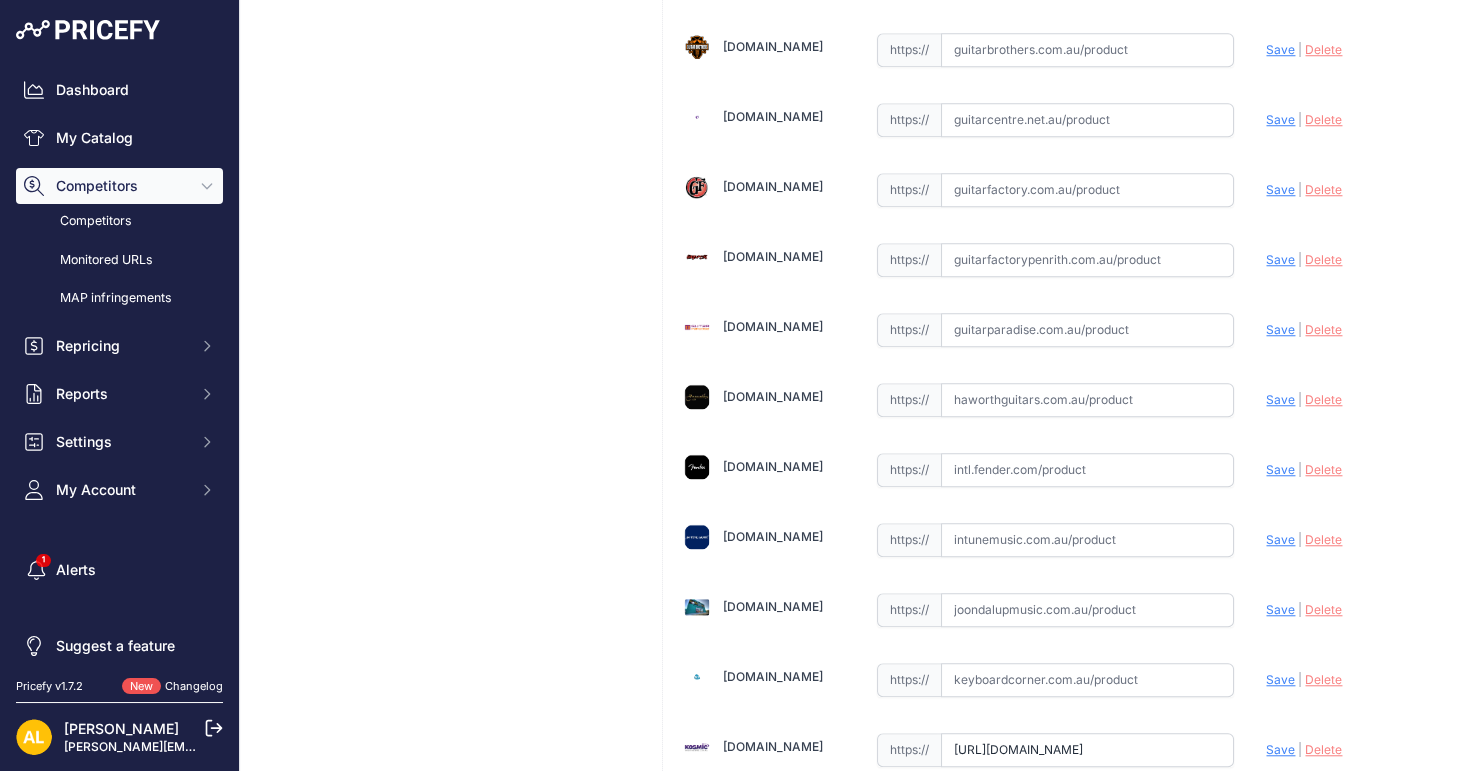 scroll, scrollTop: 0, scrollLeft: 410, axis: horizontal 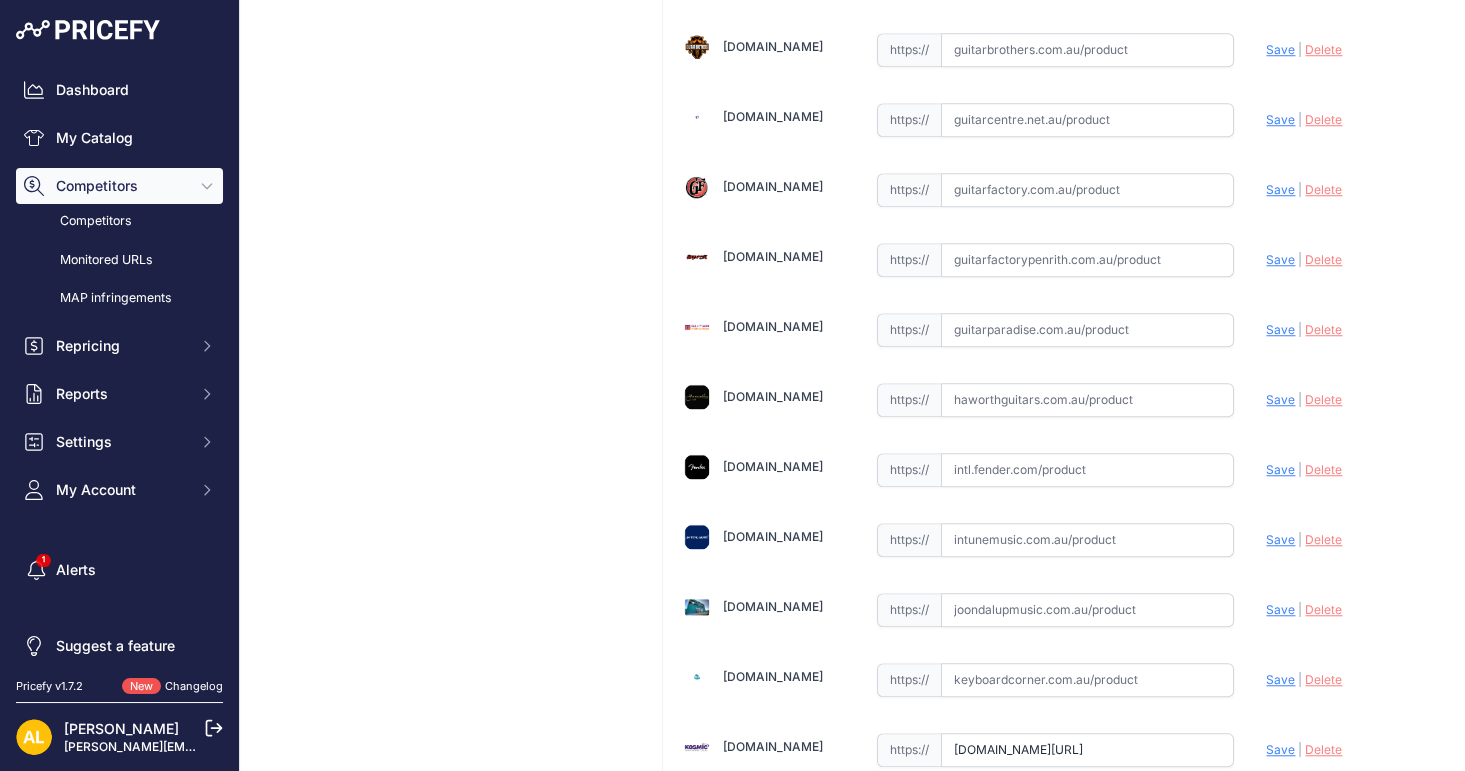click on "Save" at bounding box center (1280, 749) 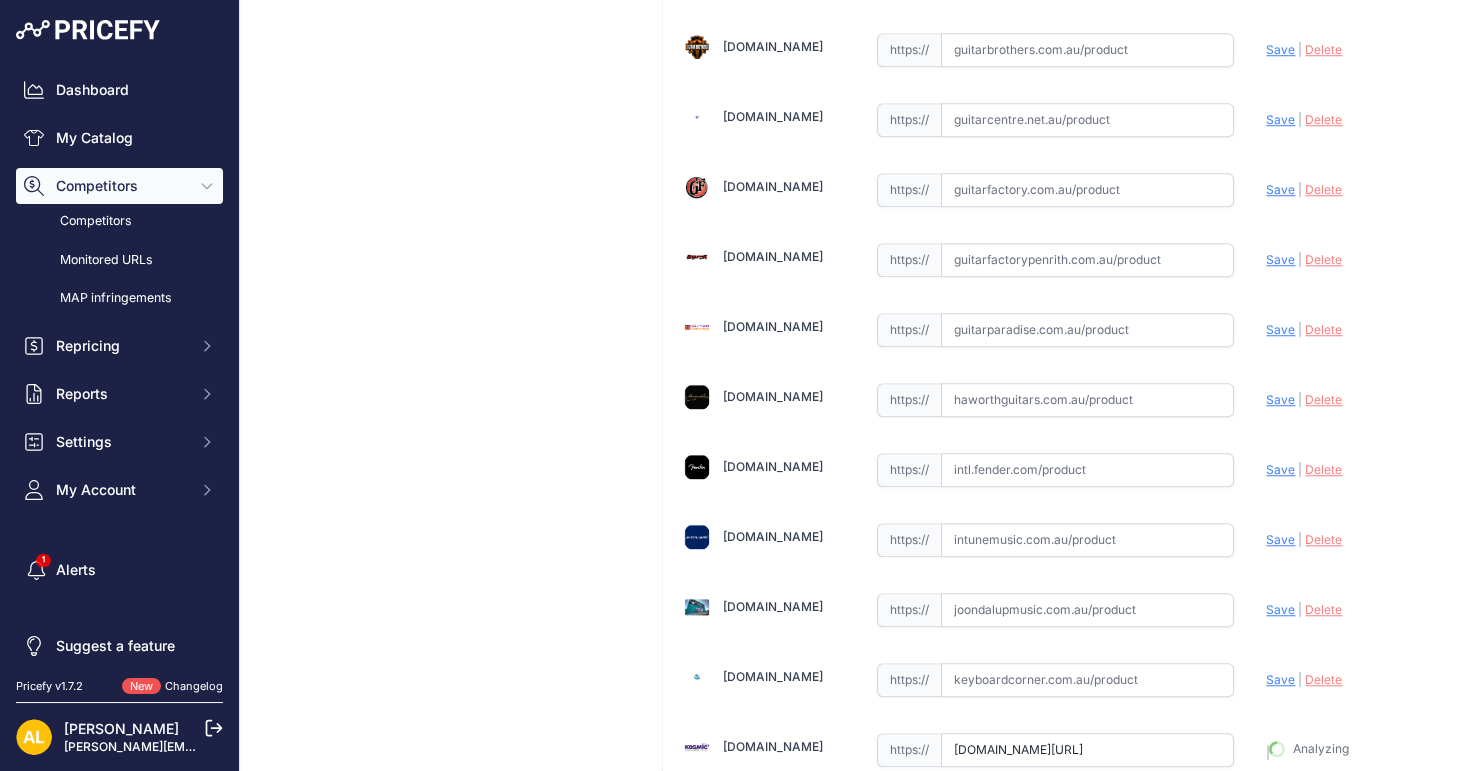type on "https://kosmic.com.au/product/lp-lpa256?prirule_jdsnikfkfjsd=1314" 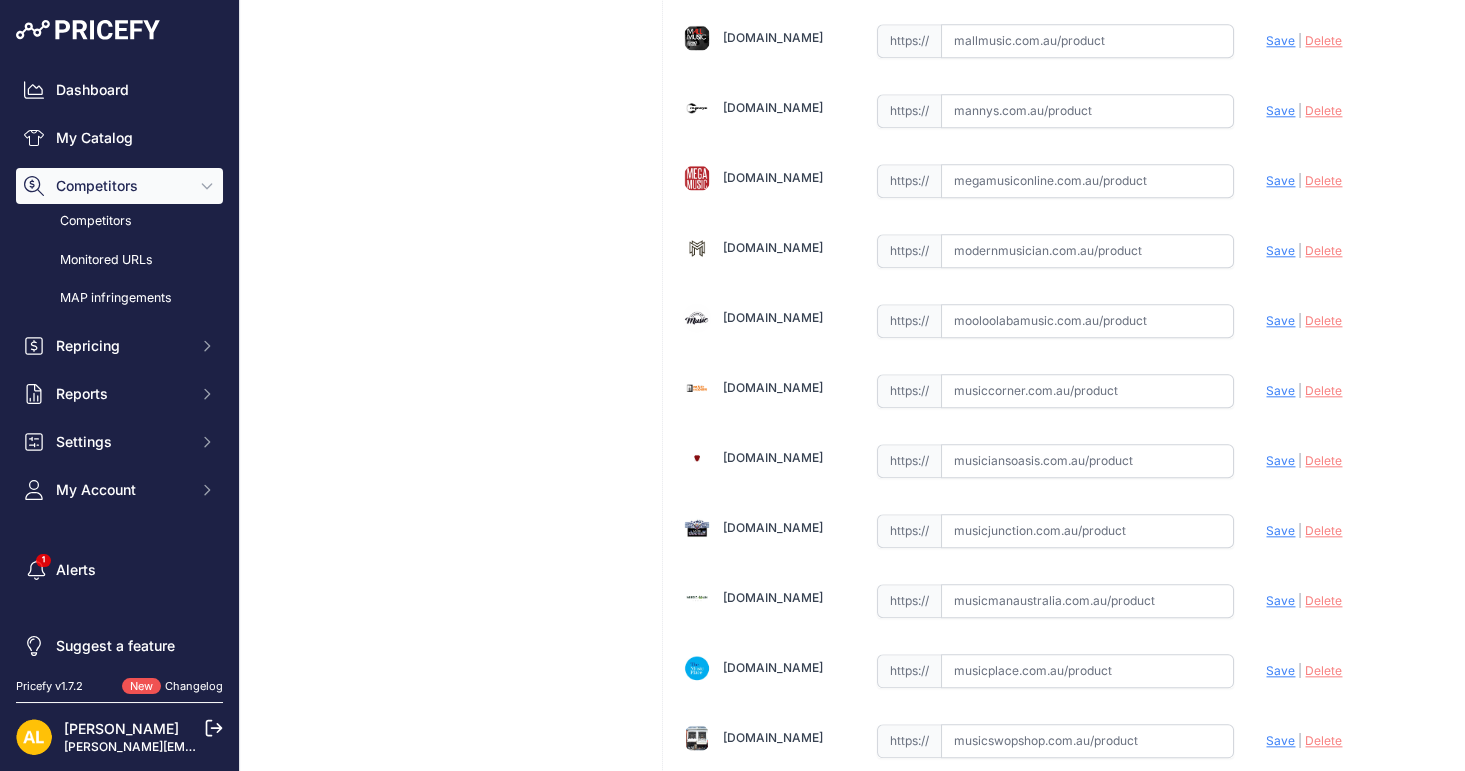 scroll, scrollTop: 4000, scrollLeft: 0, axis: vertical 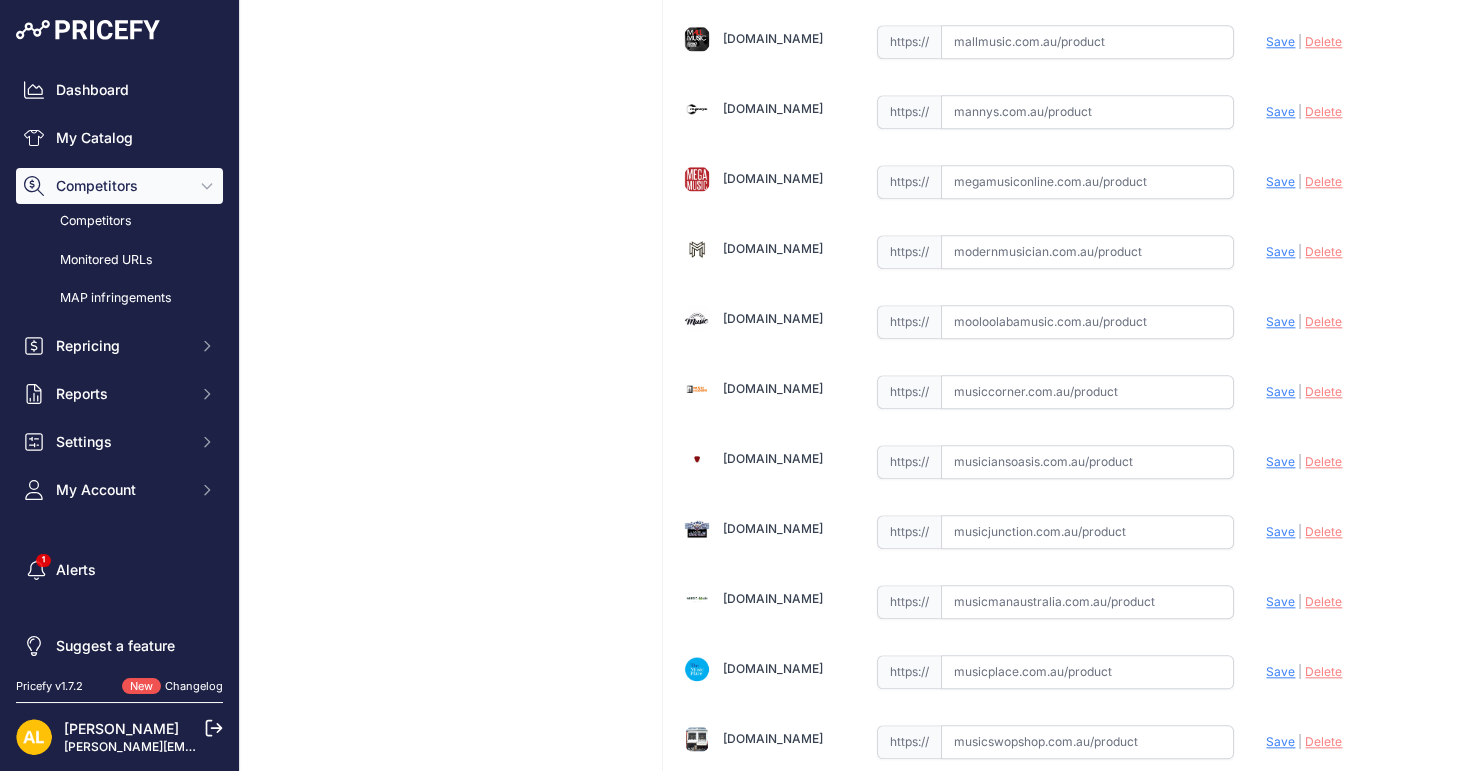 click at bounding box center (1087, 252) 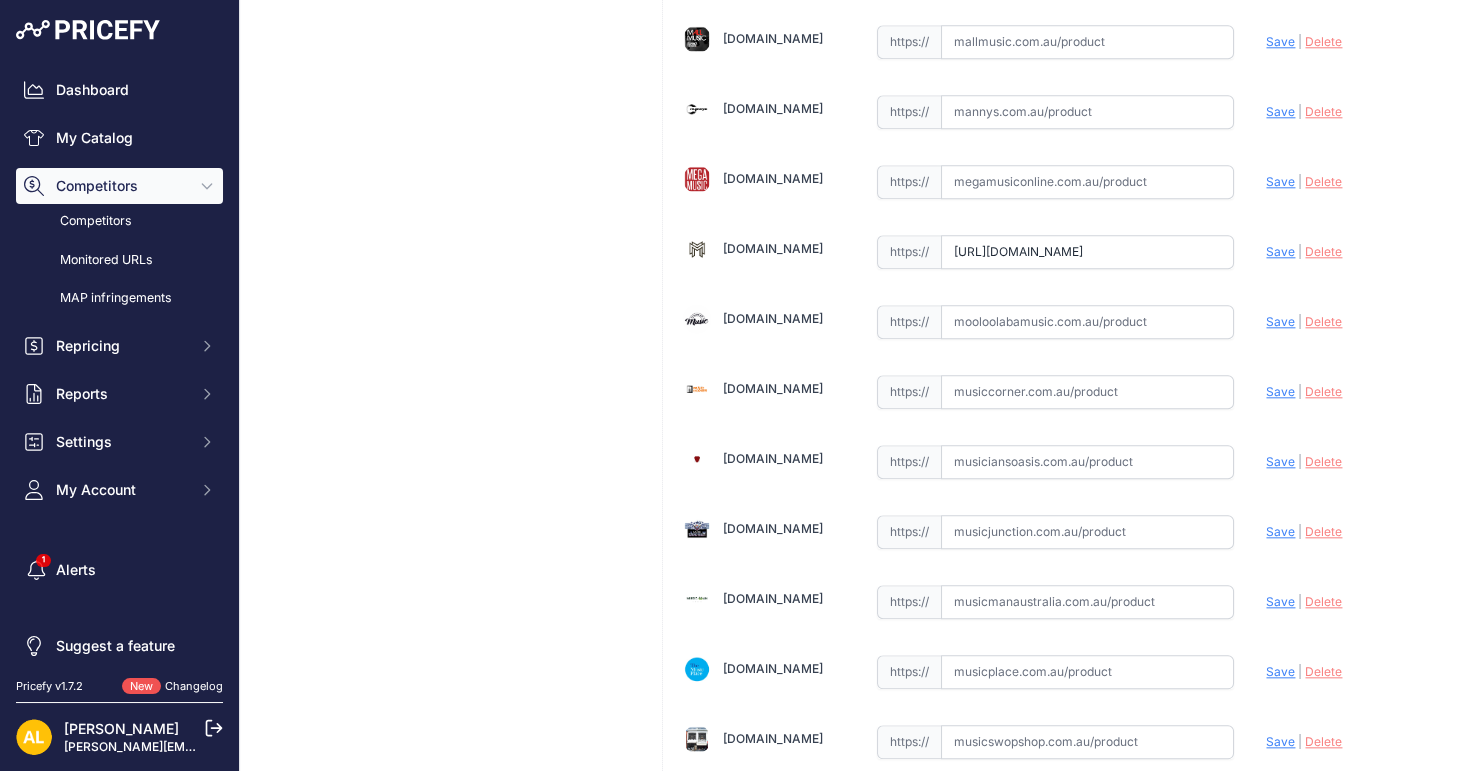 scroll, scrollTop: 0, scrollLeft: 670, axis: horizontal 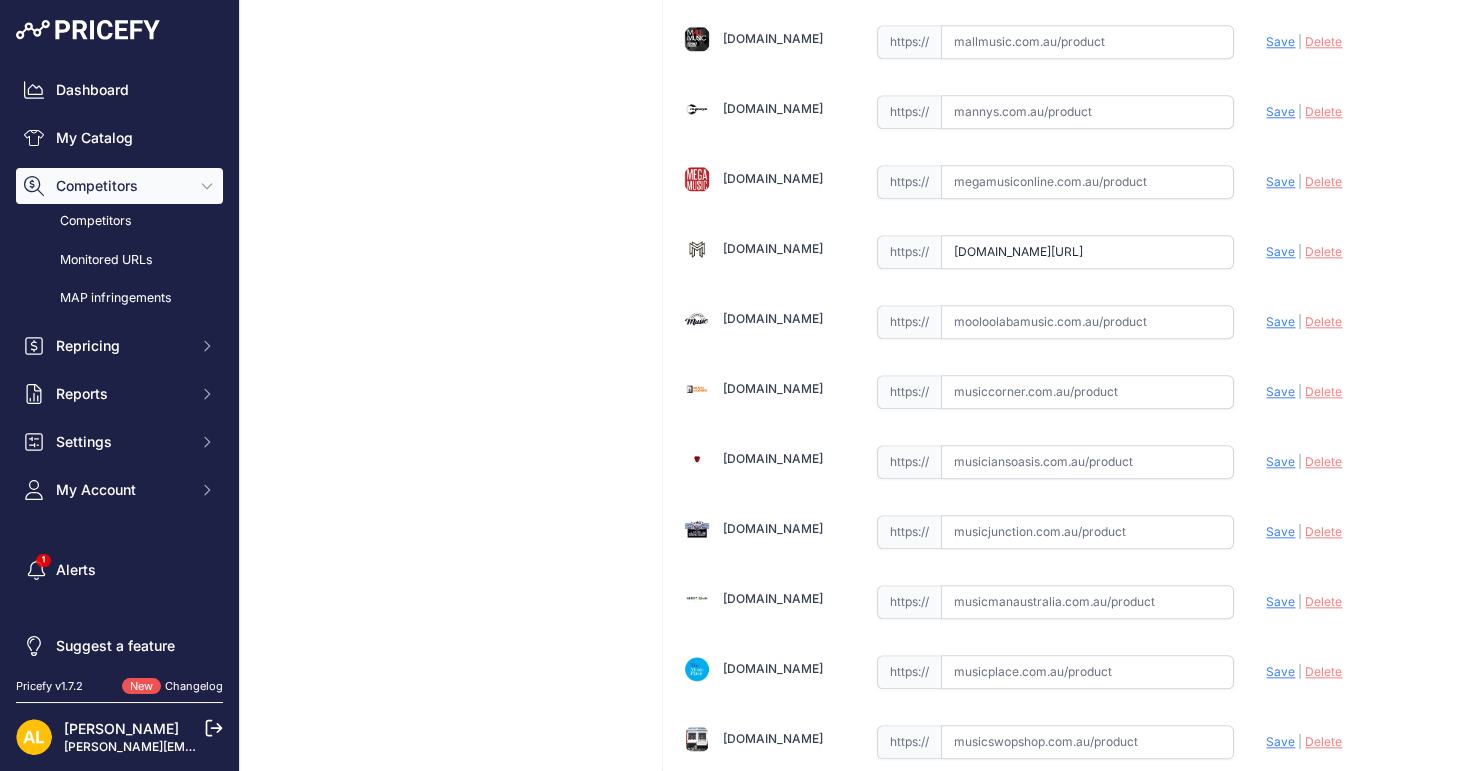 click on "Save" at bounding box center (1280, 251) 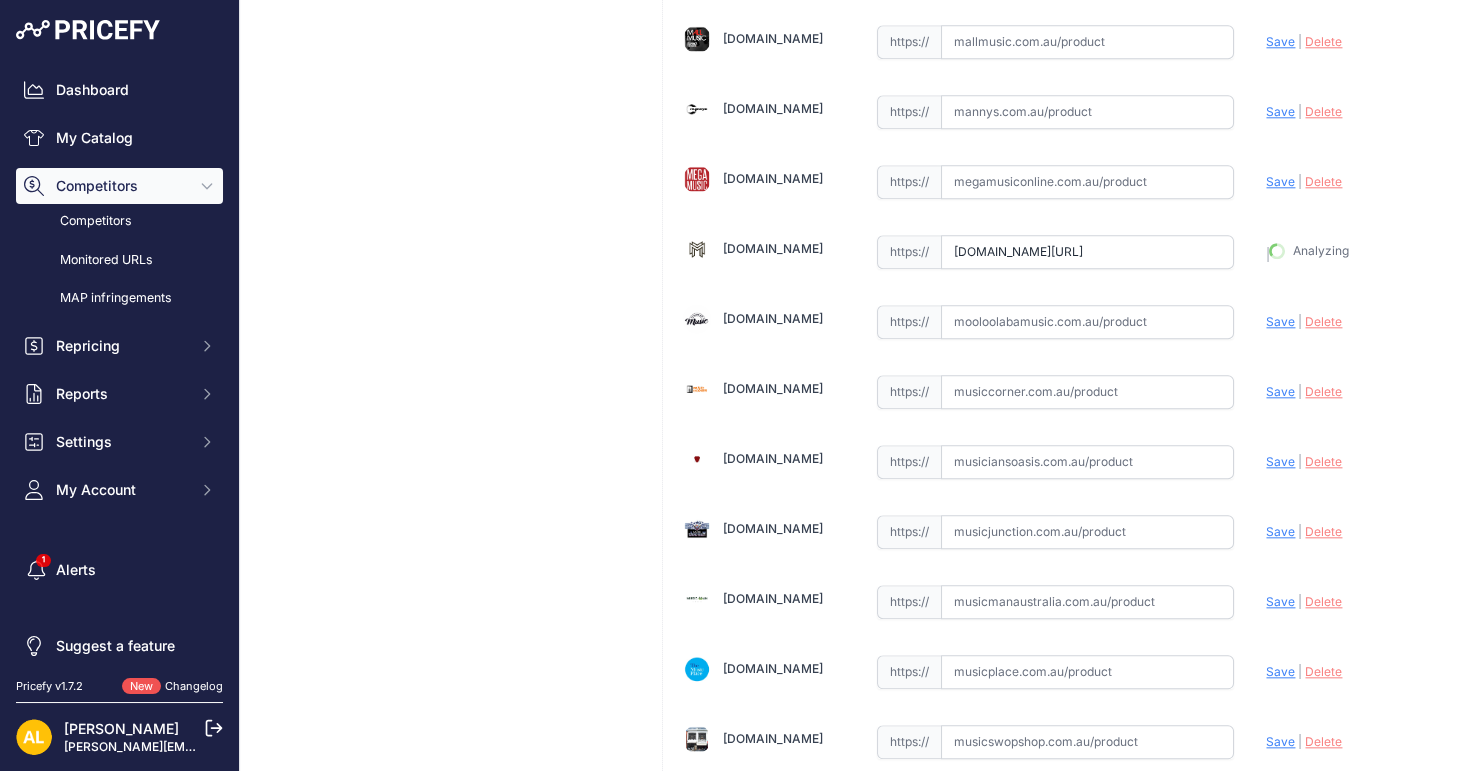 type on "https://www.modernmusician.com.au/latin-percussion-lpa256-13-14-aspire-timbales?prirule_jdsnikfkfjsd=1314" 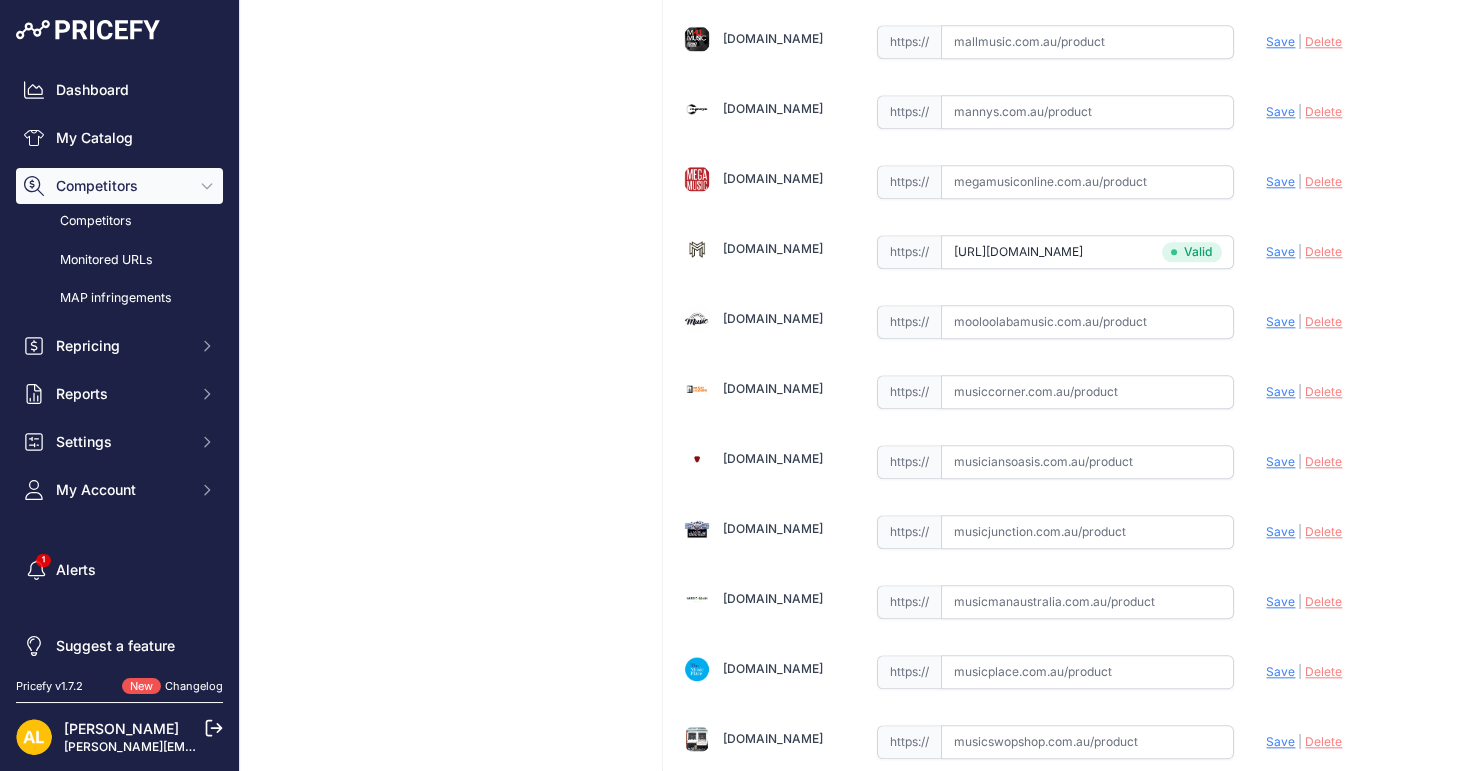 scroll, scrollTop: 4000, scrollLeft: 0, axis: vertical 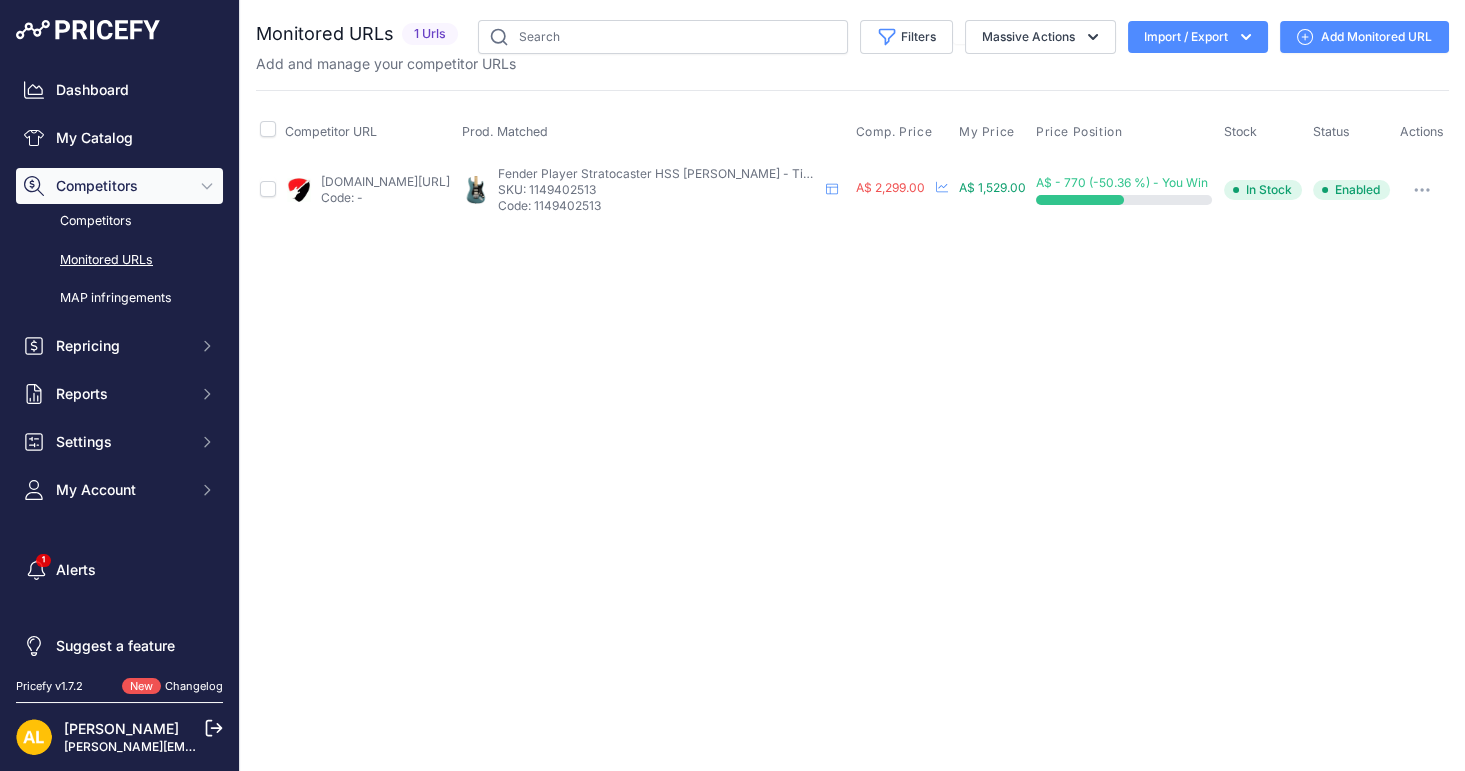 click on "Add Monitored URL" at bounding box center [1364, 37] 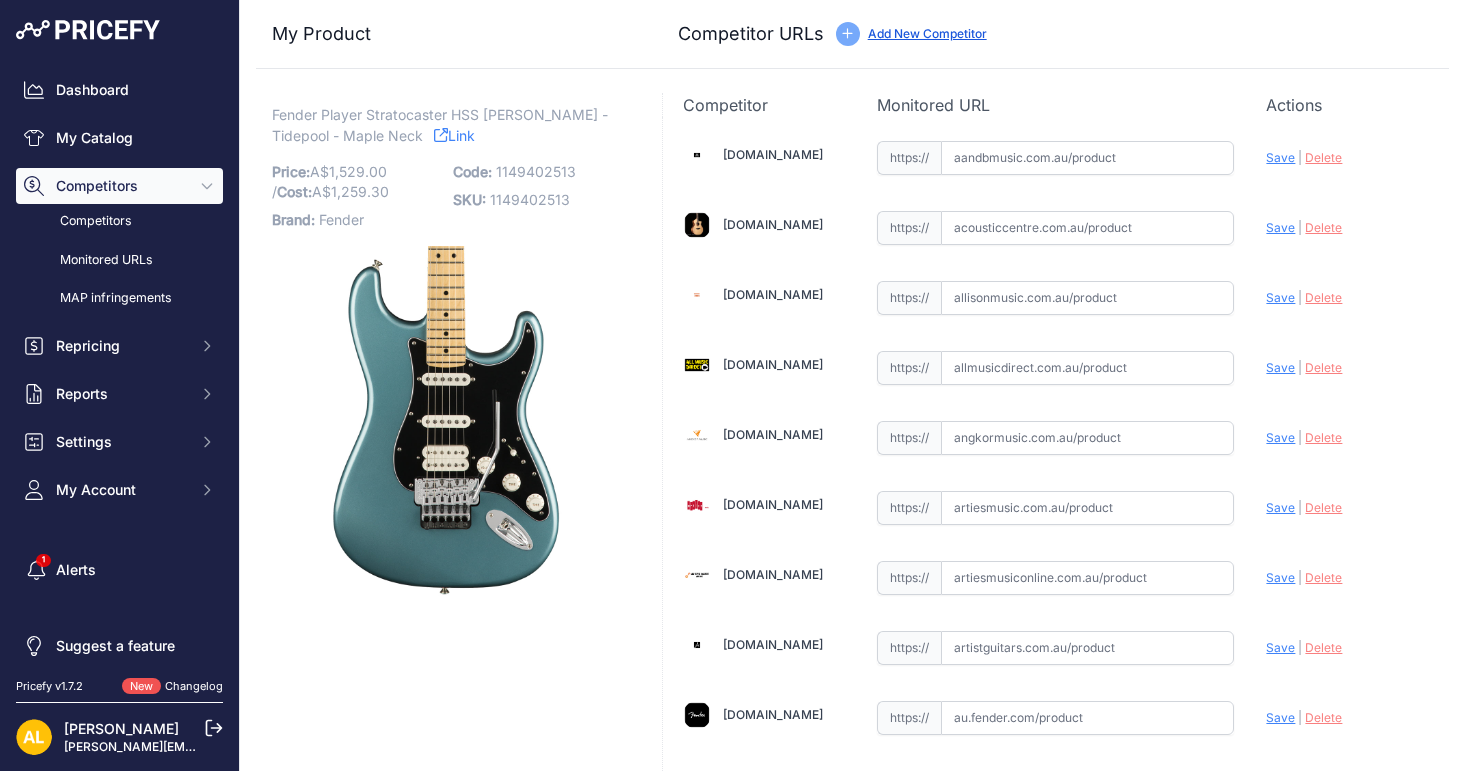 scroll, scrollTop: 0, scrollLeft: 0, axis: both 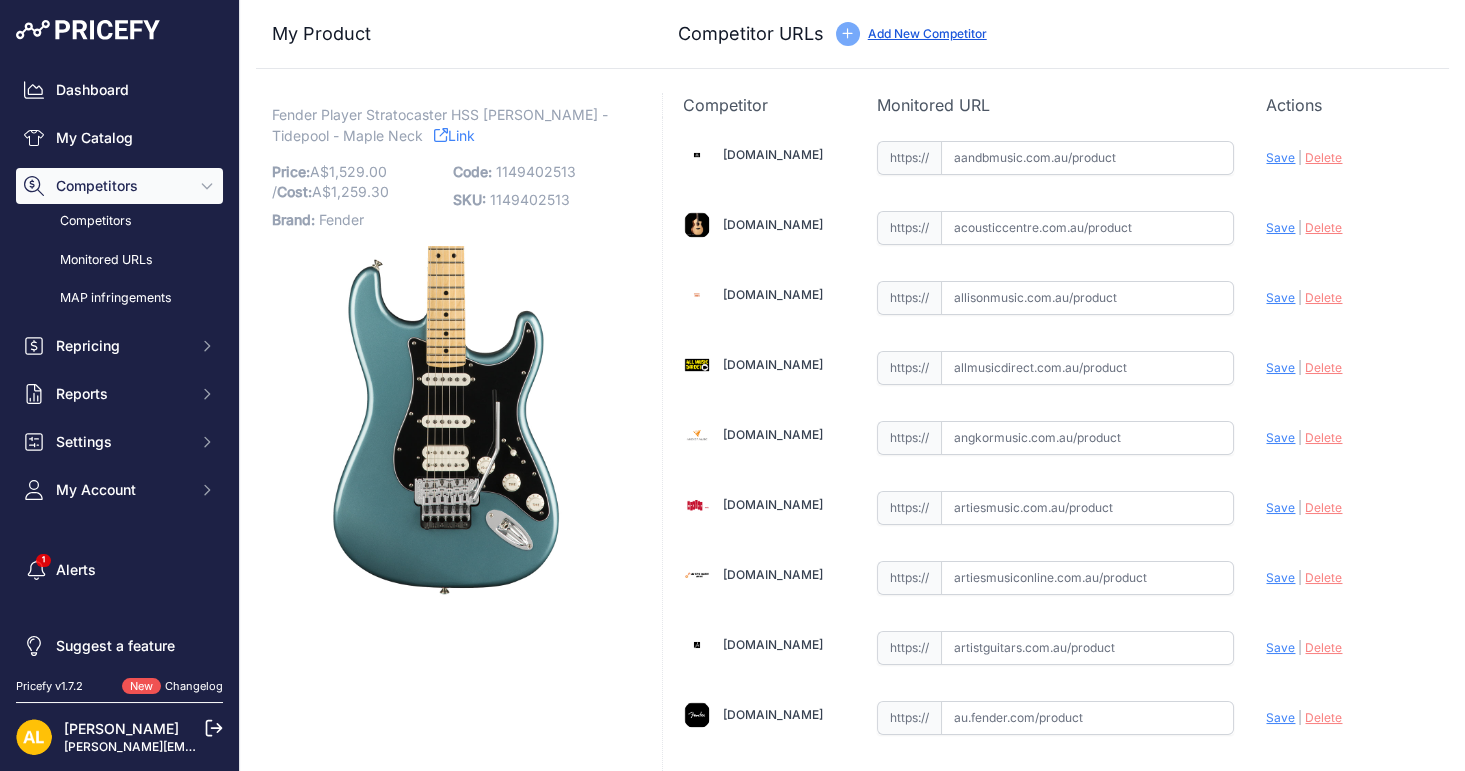 click on "1149402513" at bounding box center [536, 171] 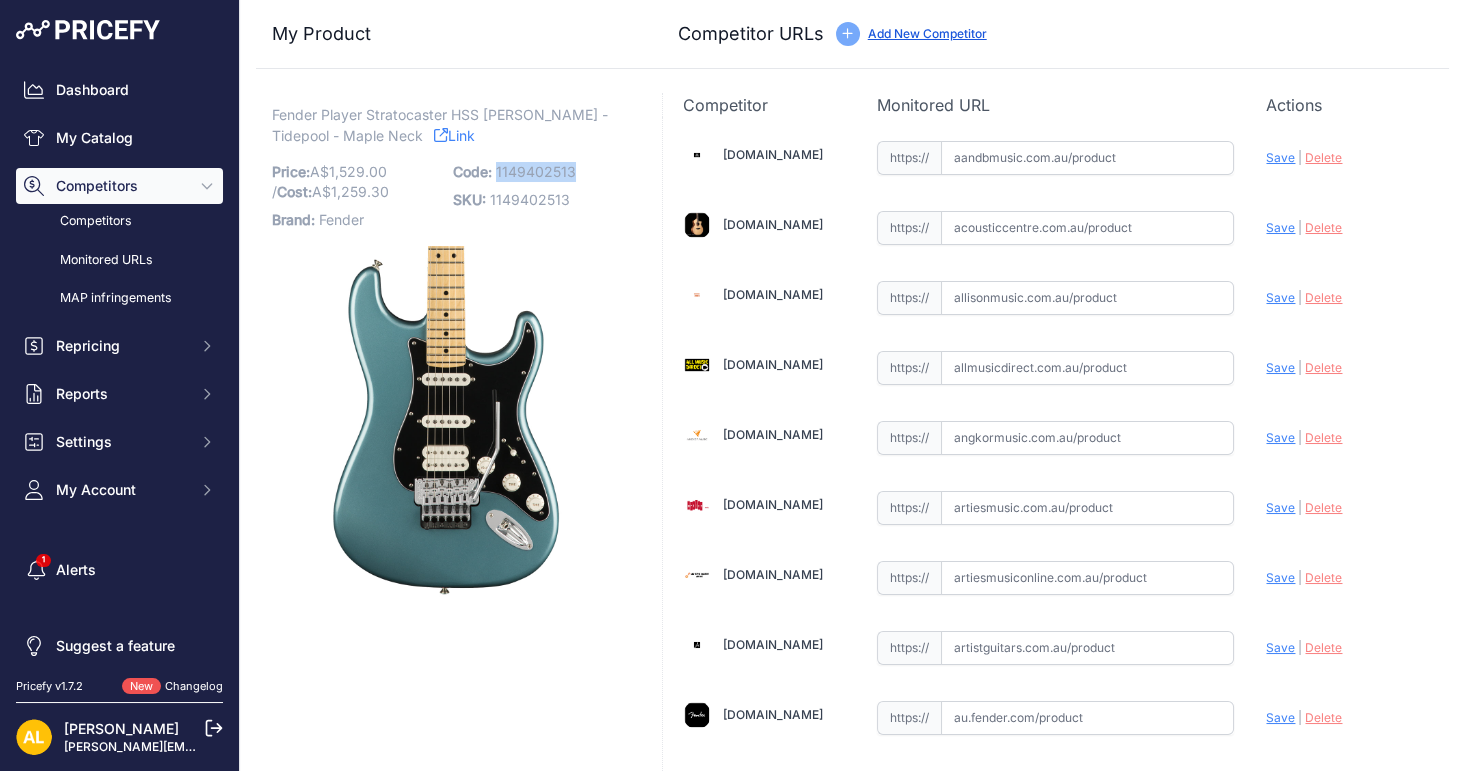 click on "1149402513" at bounding box center (536, 171) 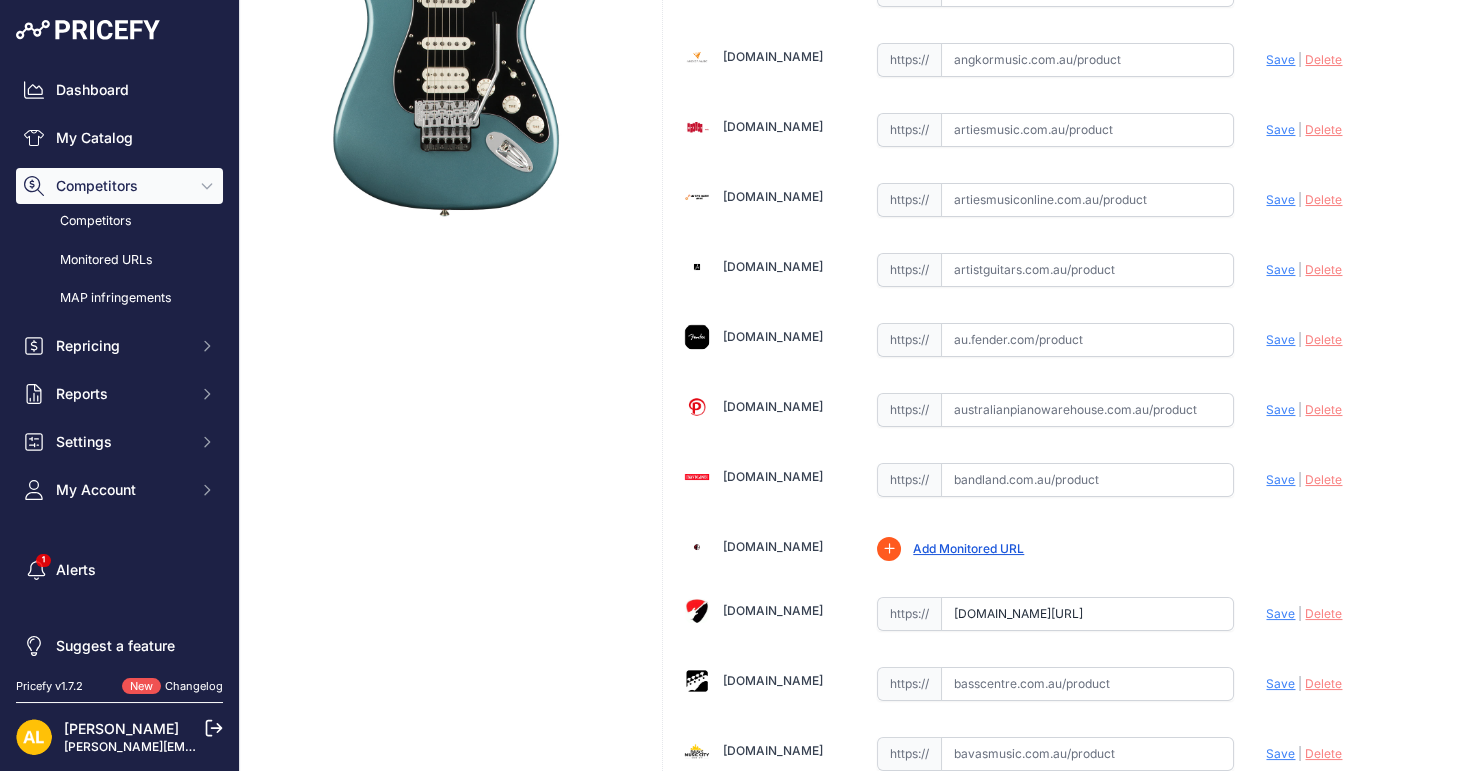 scroll, scrollTop: 666, scrollLeft: 0, axis: vertical 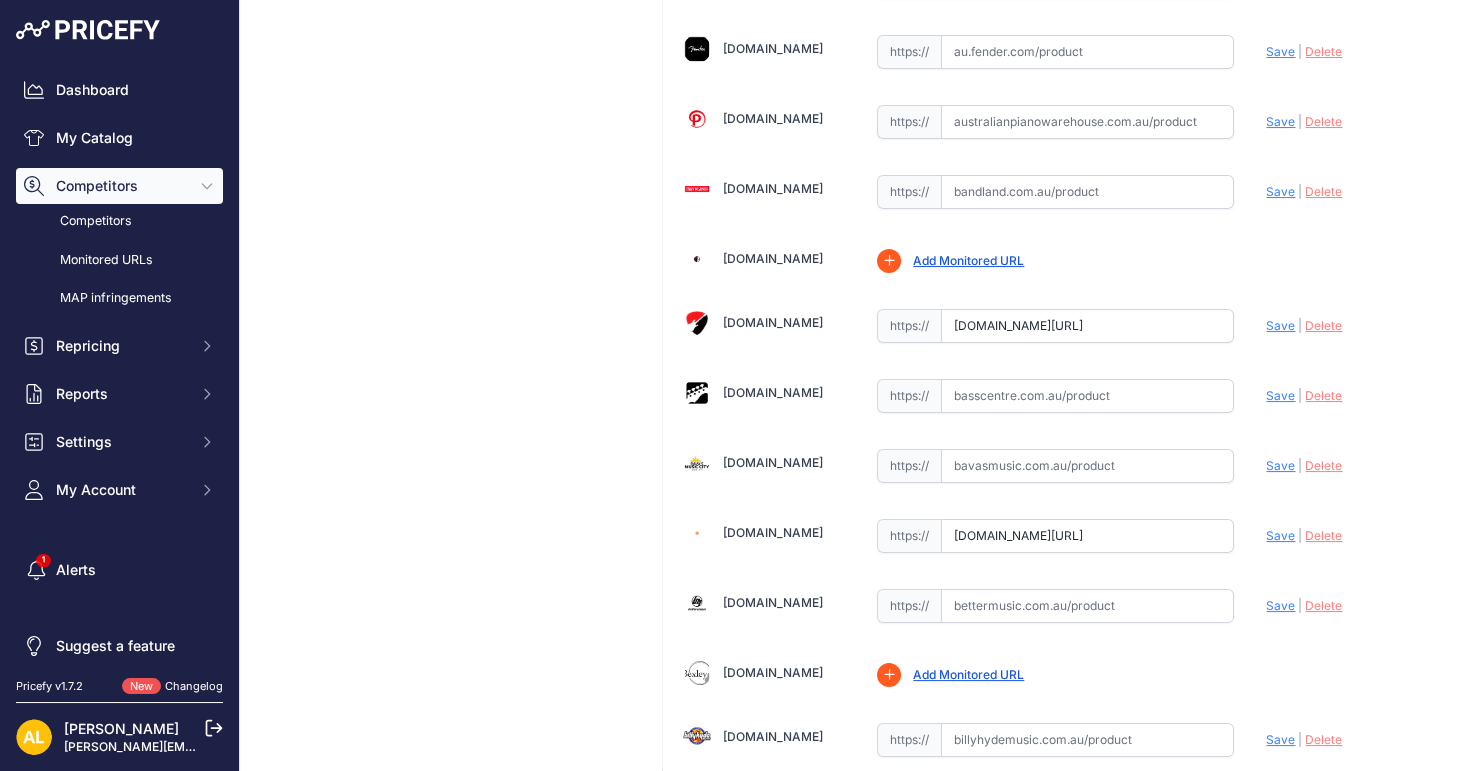 click at bounding box center [1087, 466] 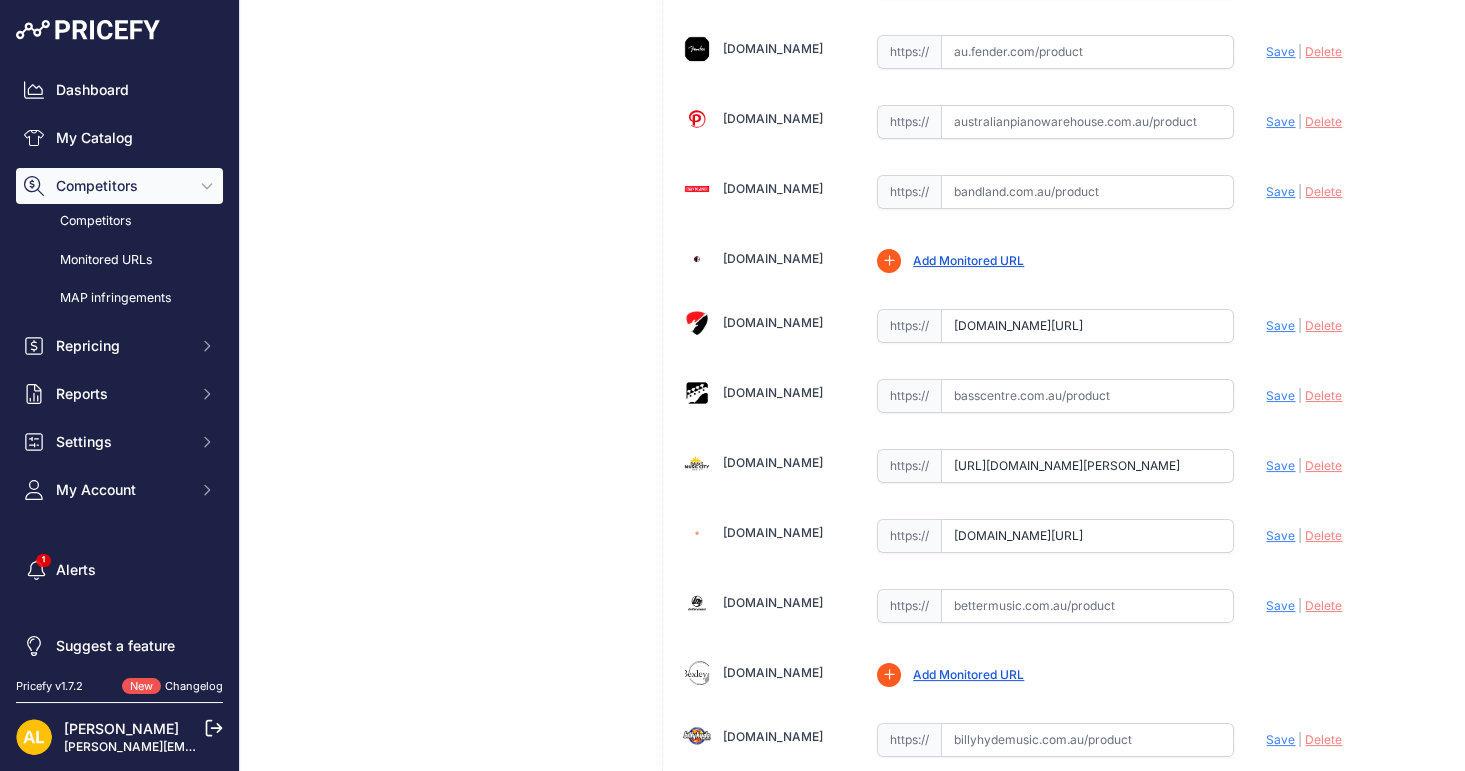 scroll, scrollTop: 0, scrollLeft: 689, axis: horizontal 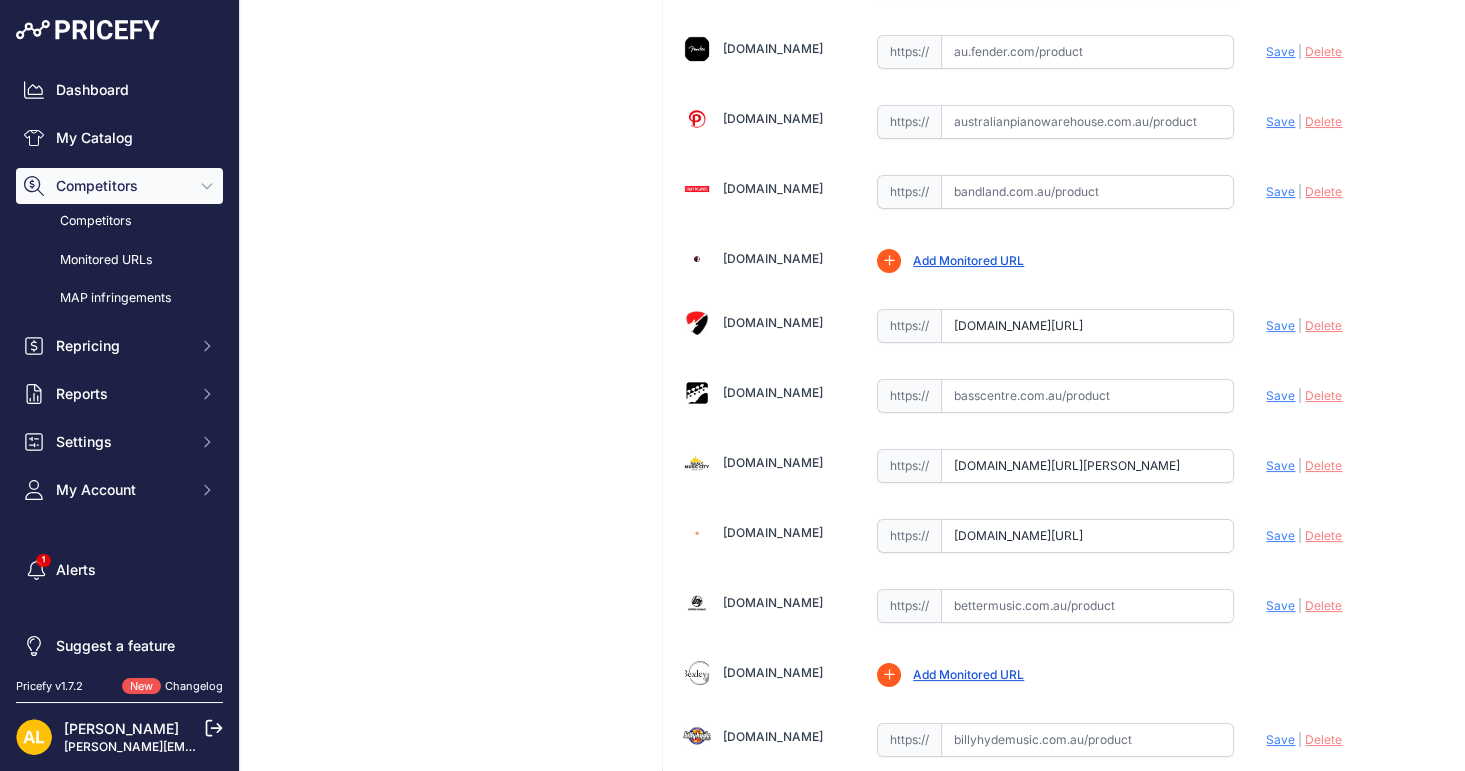 click on "Save" at bounding box center (1280, 325) 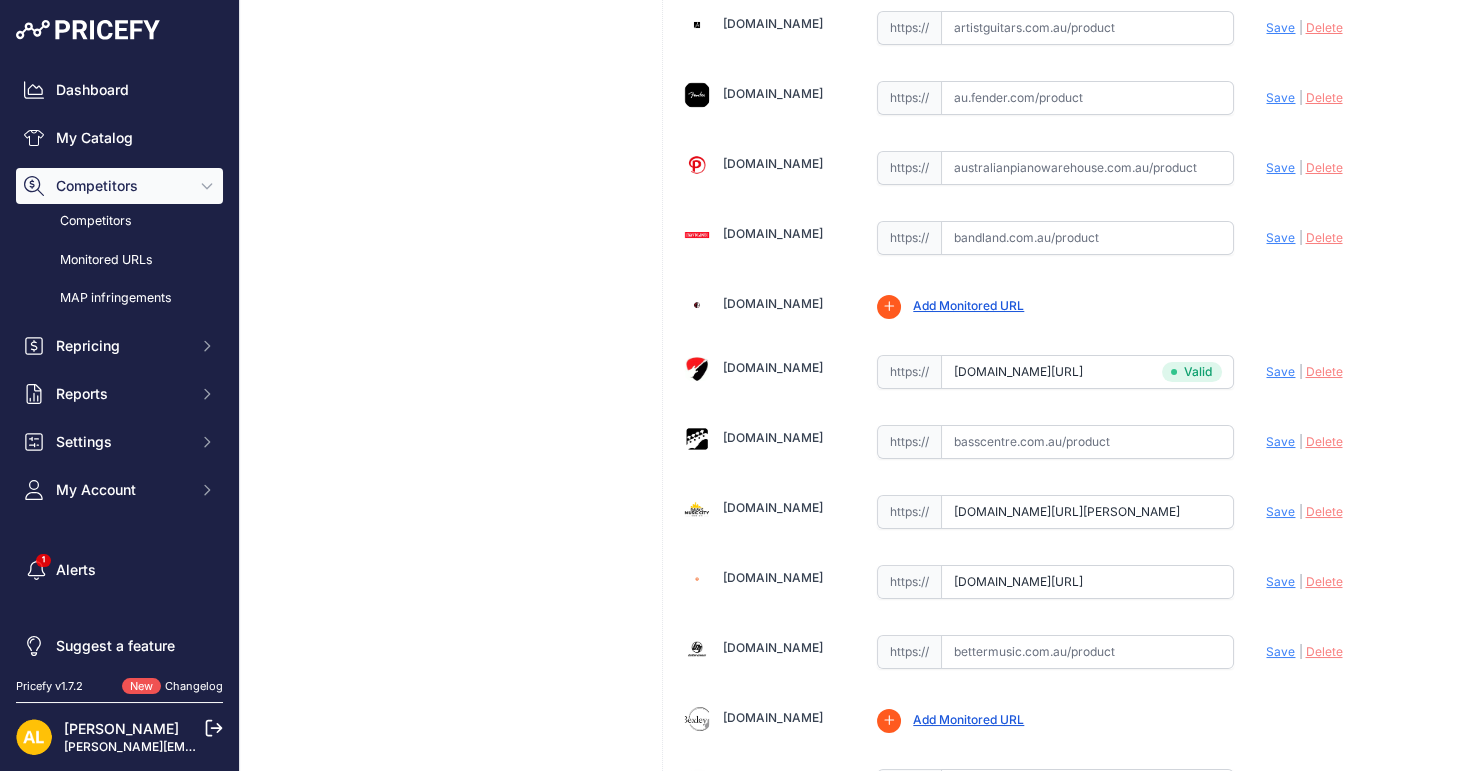 type on "[URL][DOMAIN_NAME]" 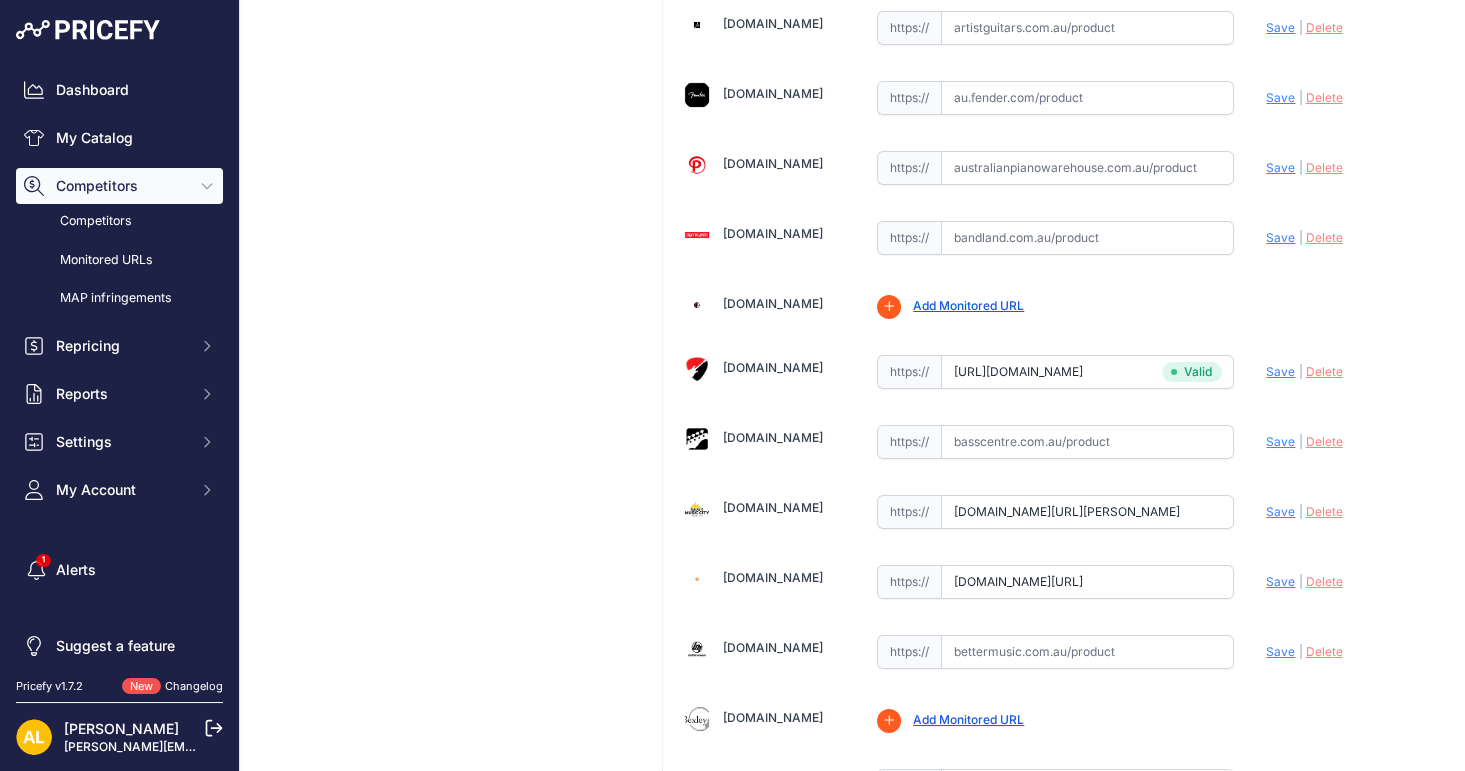 scroll, scrollTop: 711, scrollLeft: 0, axis: vertical 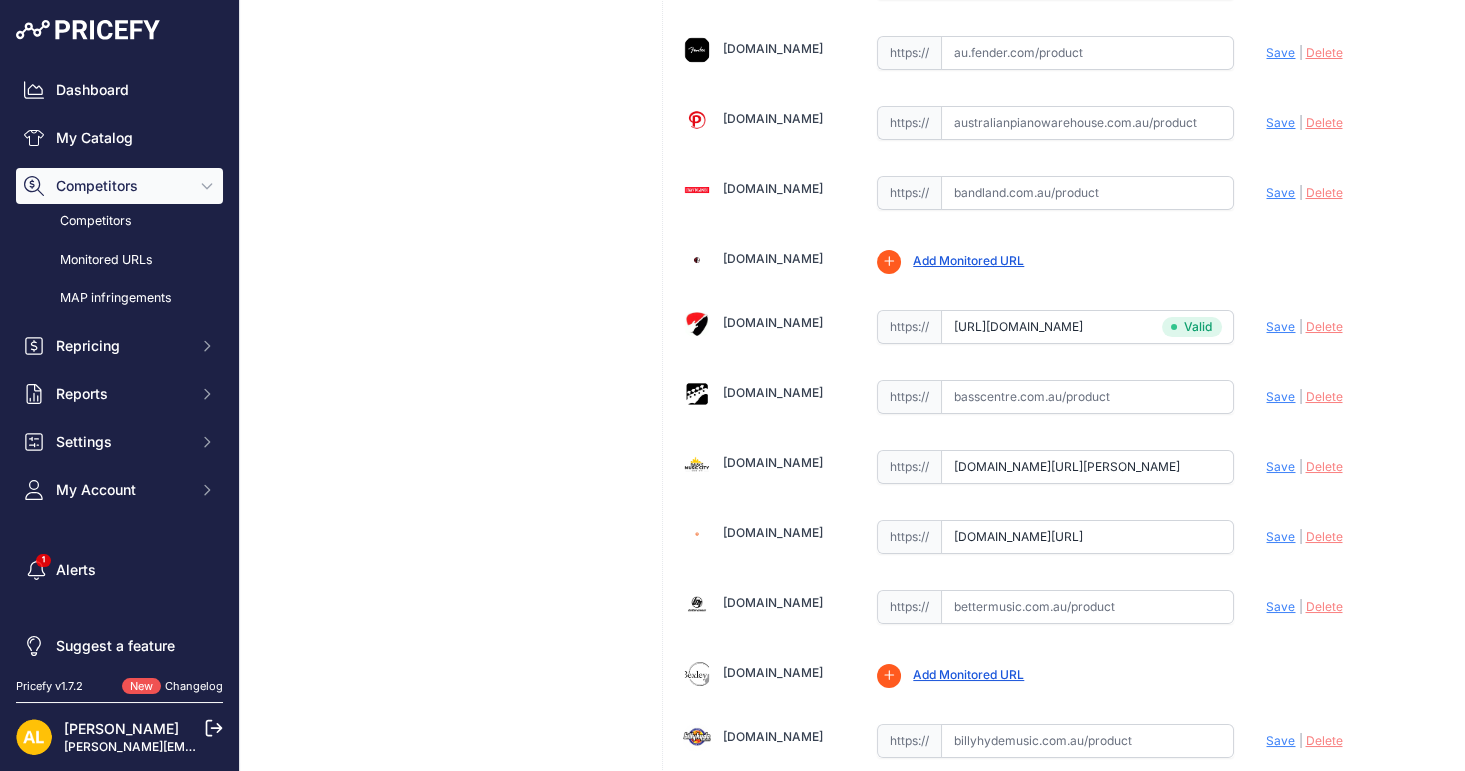 click on "Save" at bounding box center (1280, 466) 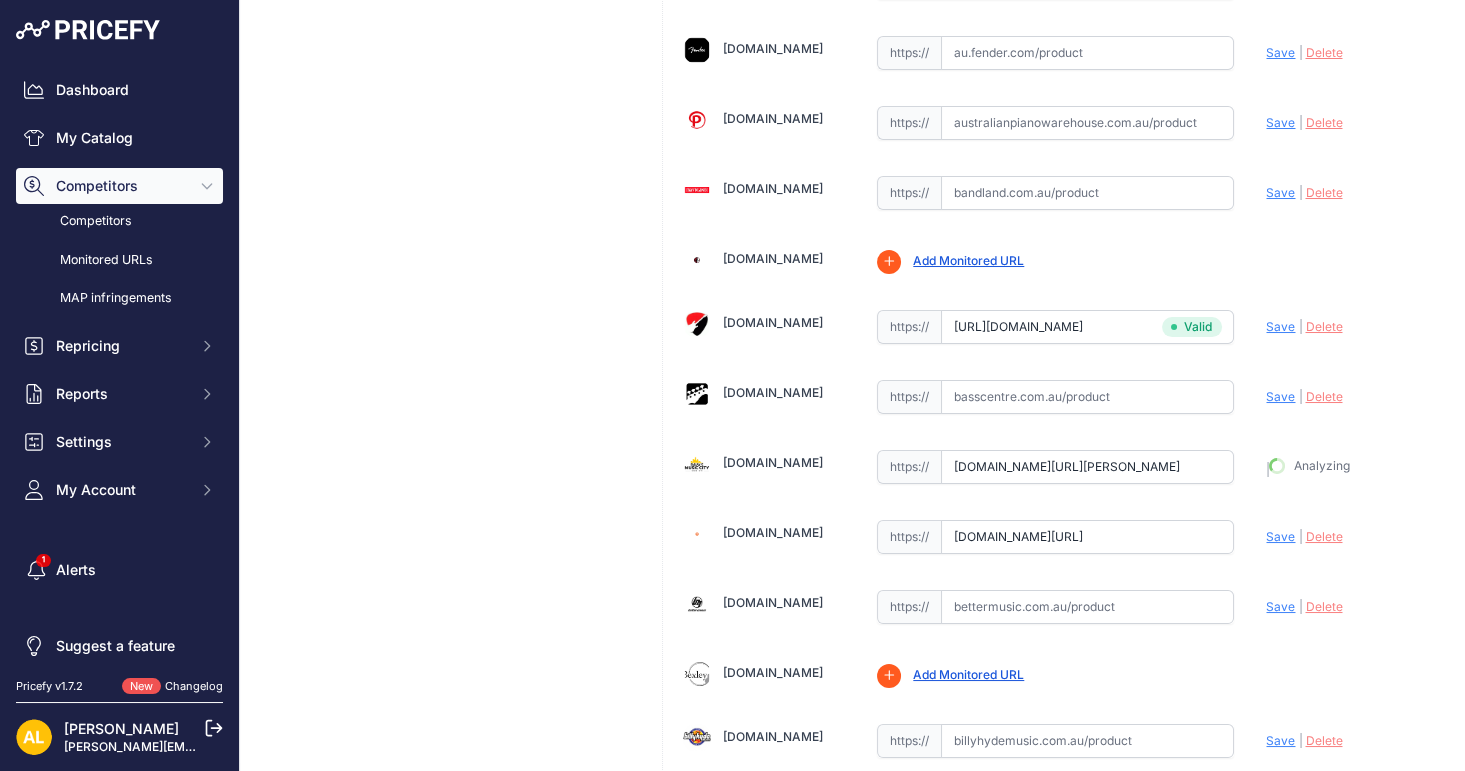 type on "[URL][DOMAIN_NAME][PERSON_NAME]" 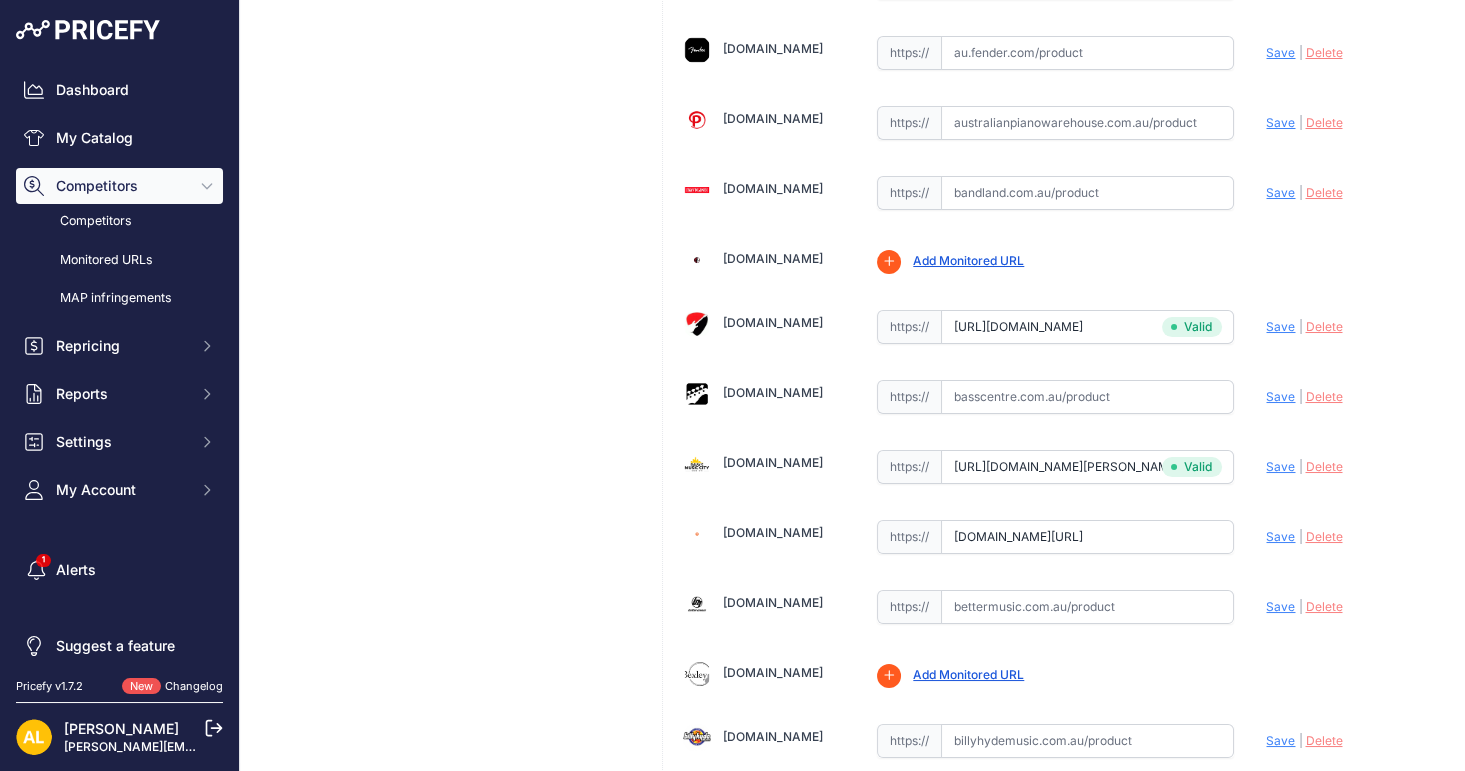 click on "Save" at bounding box center (1280, 536) 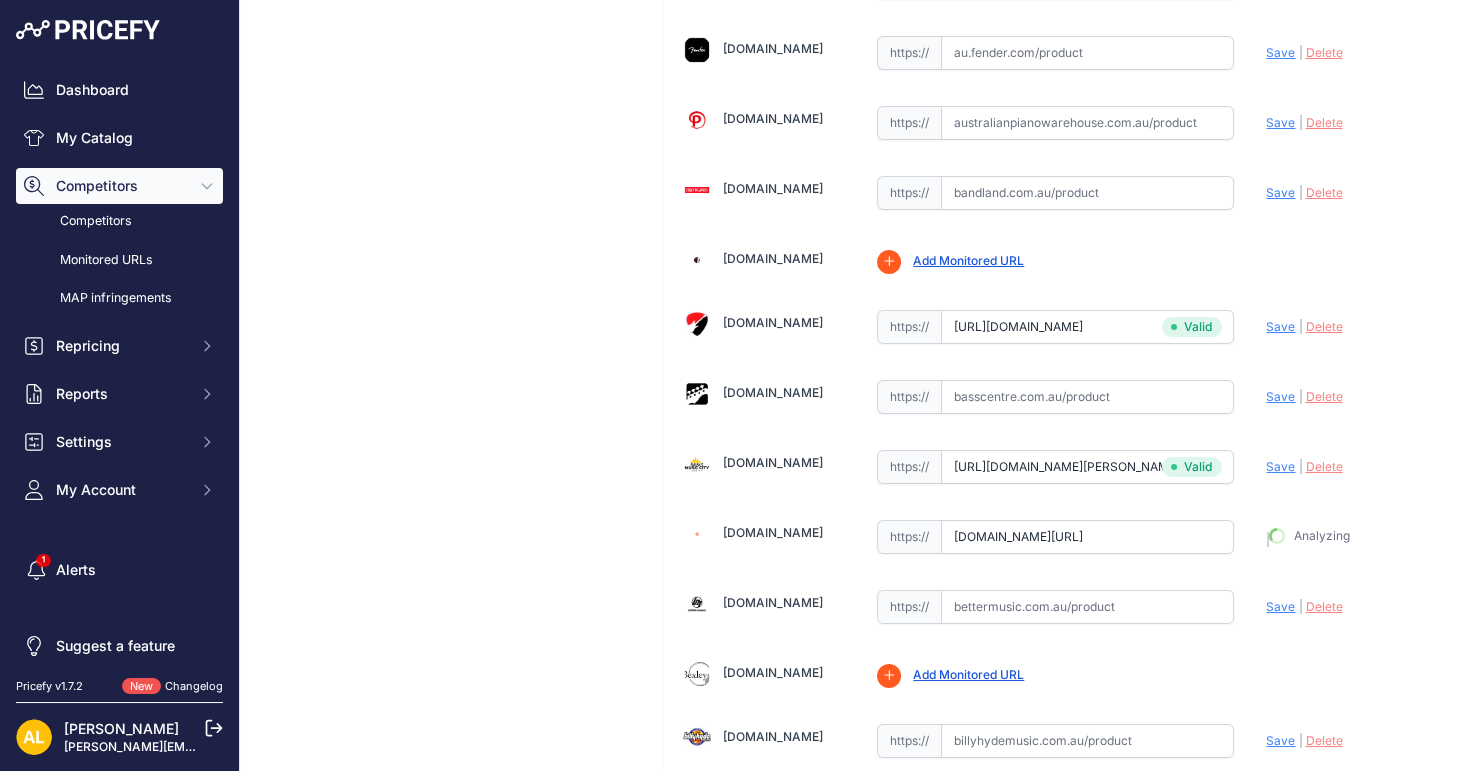 type on "https://www.belfieldmusic.com.au/products/fender-american-performer-stratocaster-electric-guitar-hss-maple-fb-satin-surf-green-0114922357?prirule_jdsnikfkfjsd=1314" 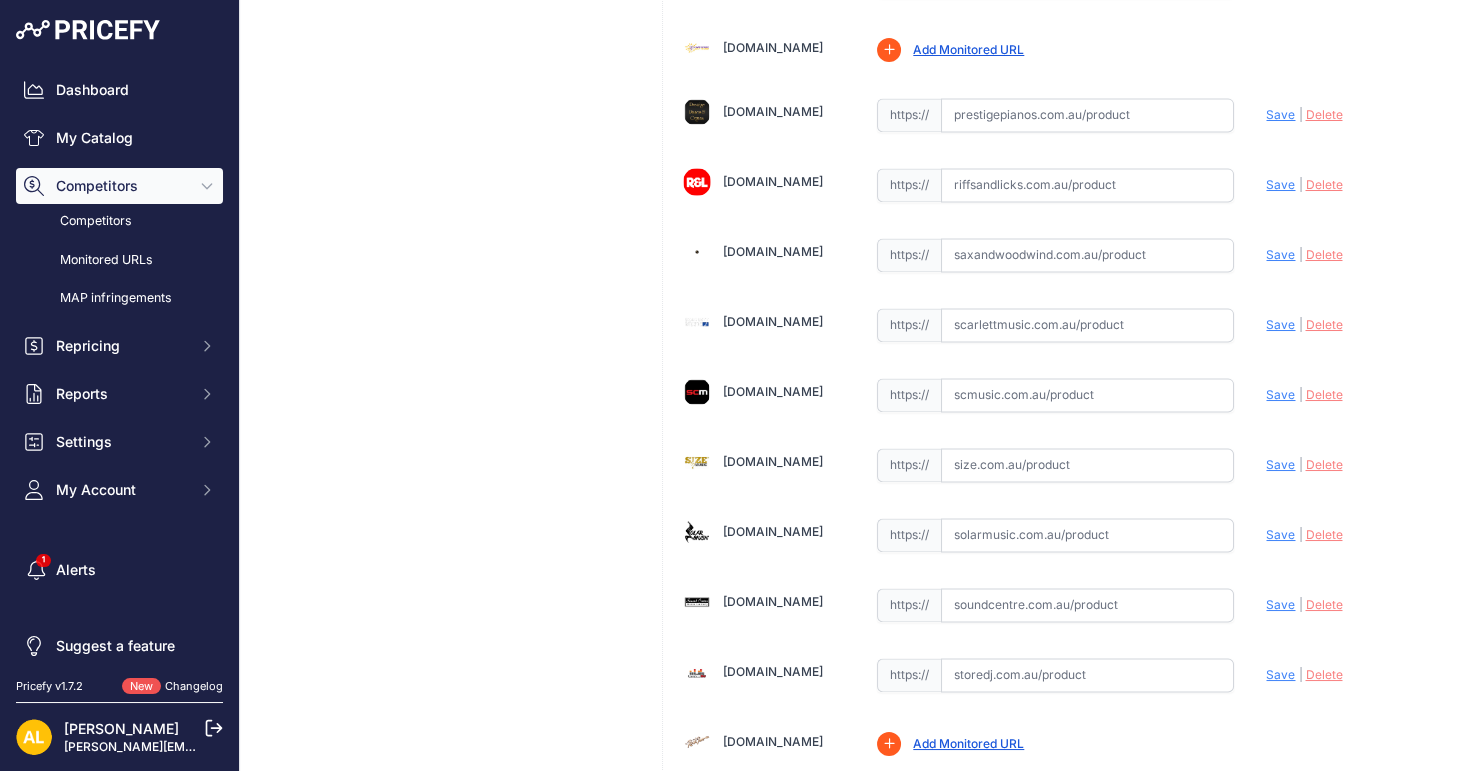 scroll, scrollTop: 4976, scrollLeft: 0, axis: vertical 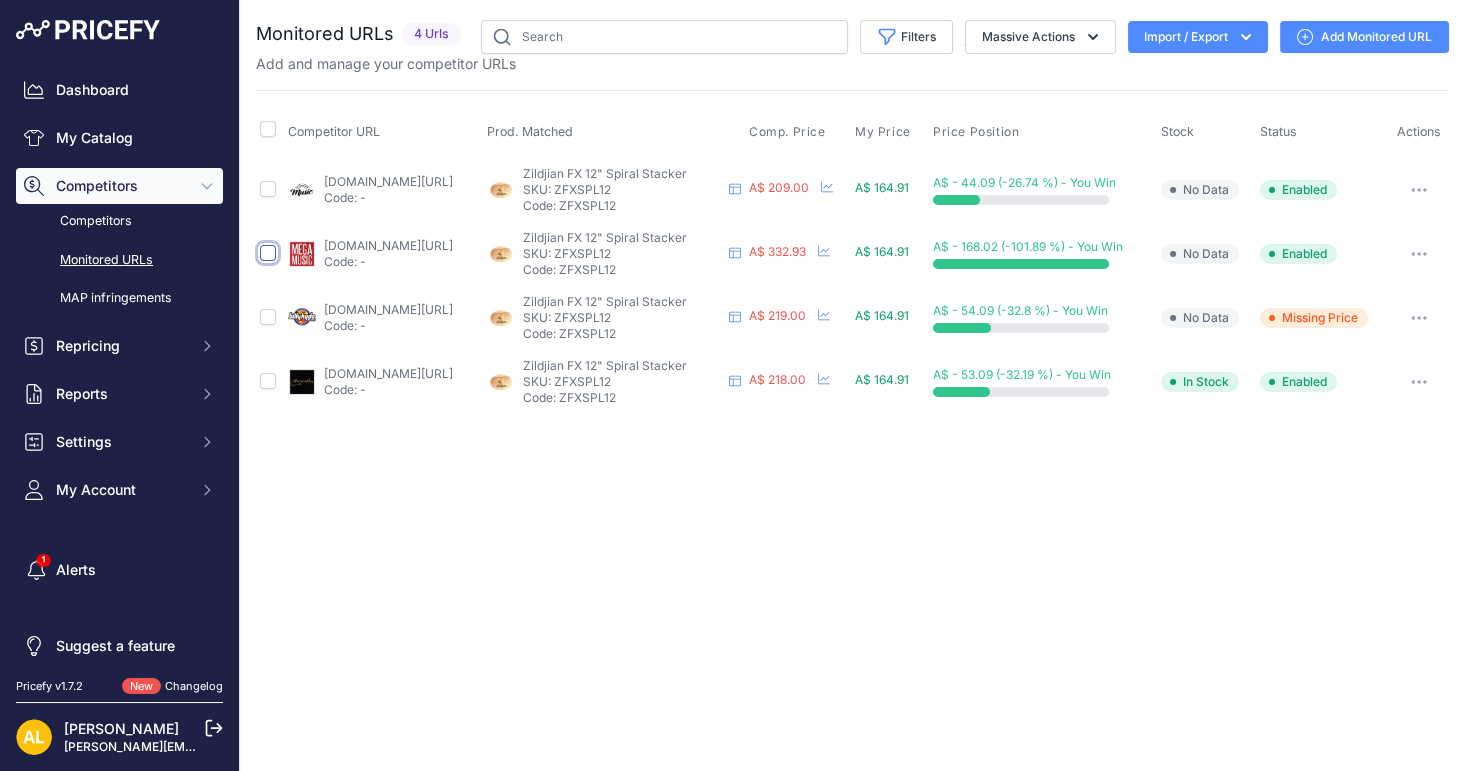 click at bounding box center (268, 253) 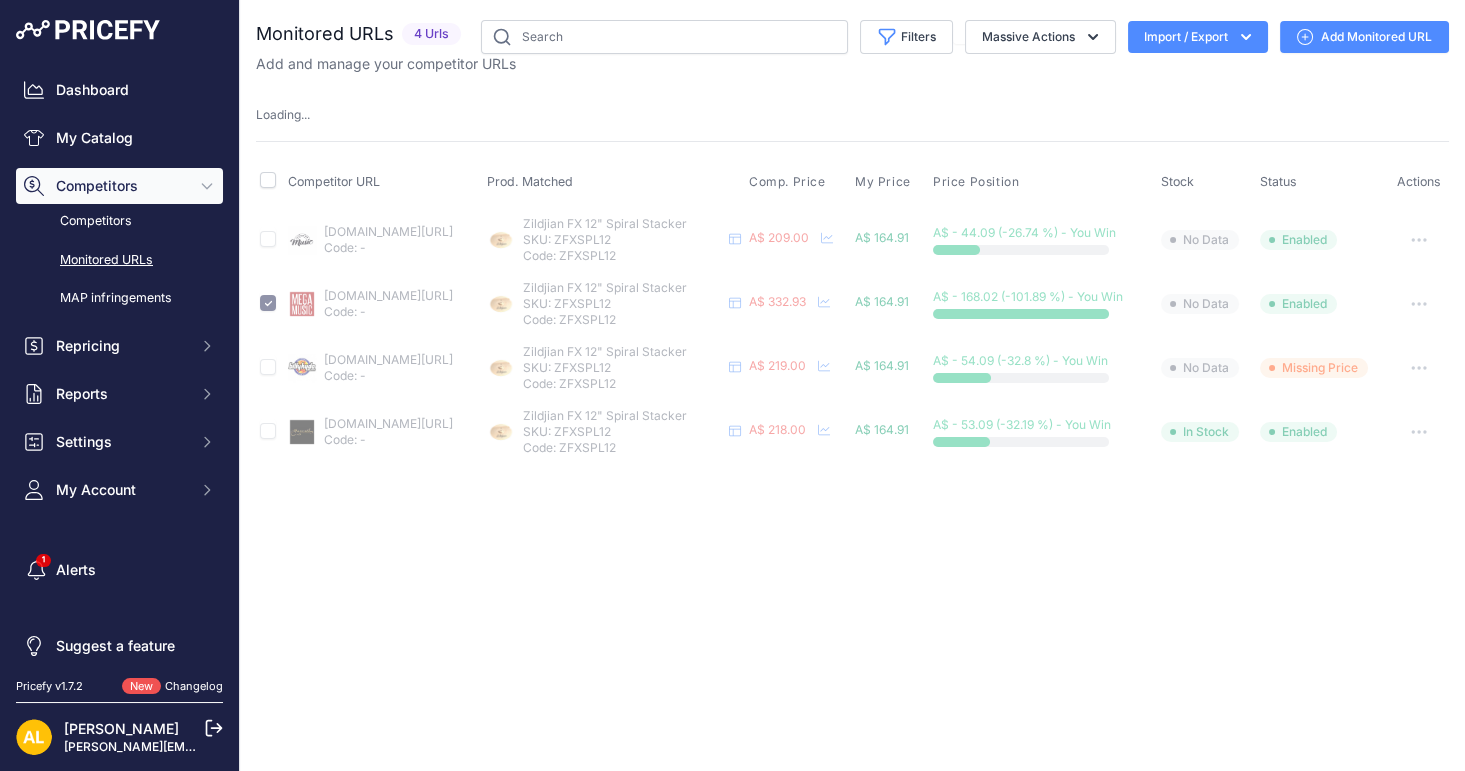 type 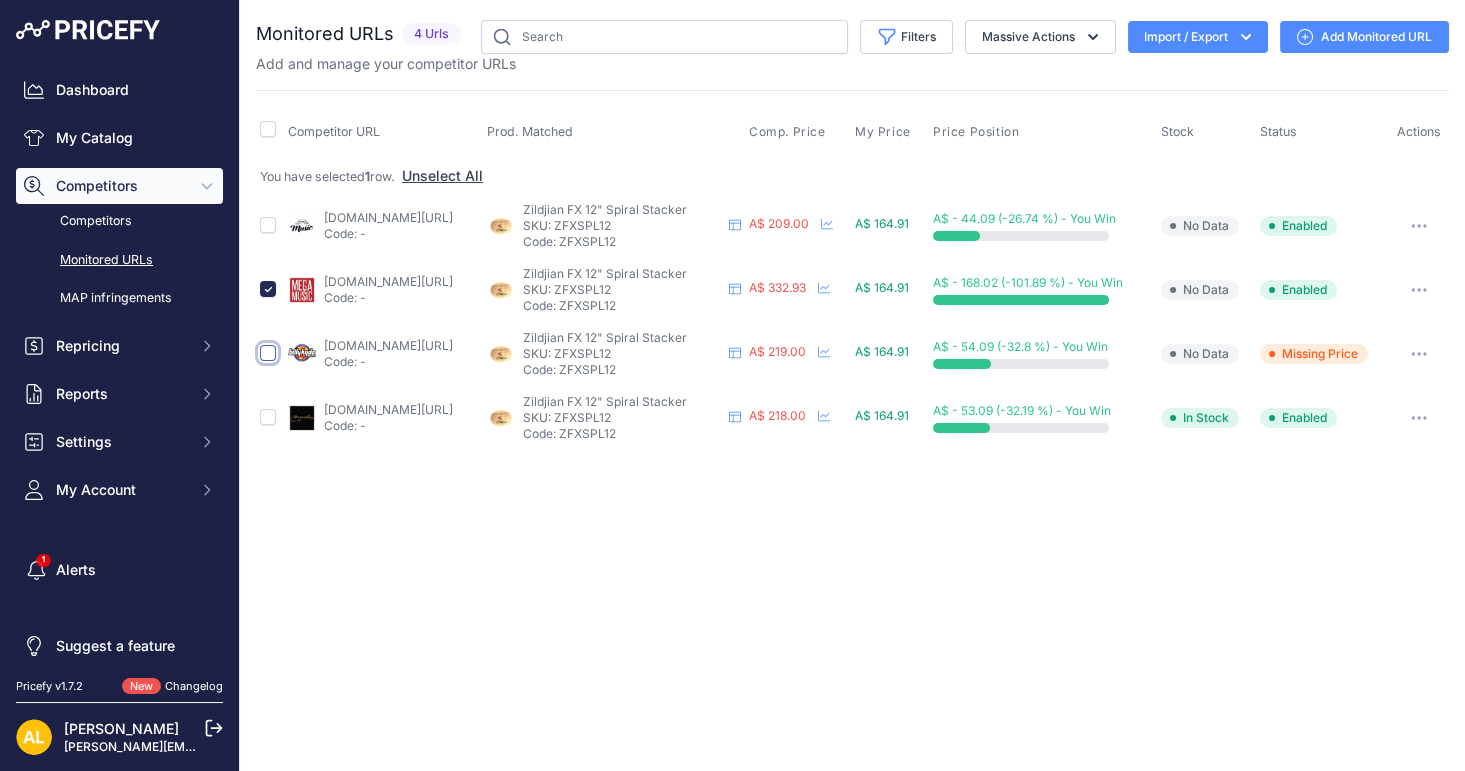click at bounding box center [268, 353] 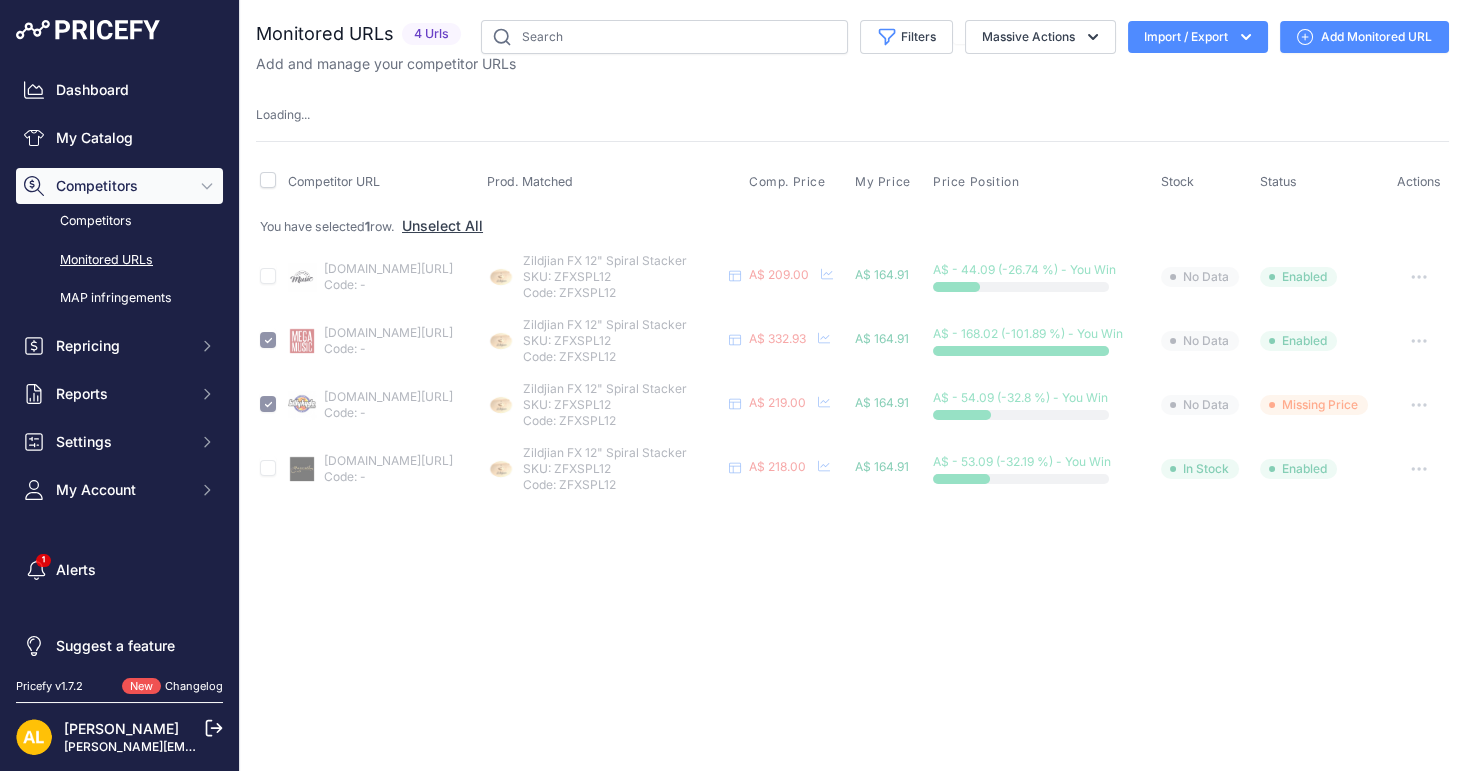 type 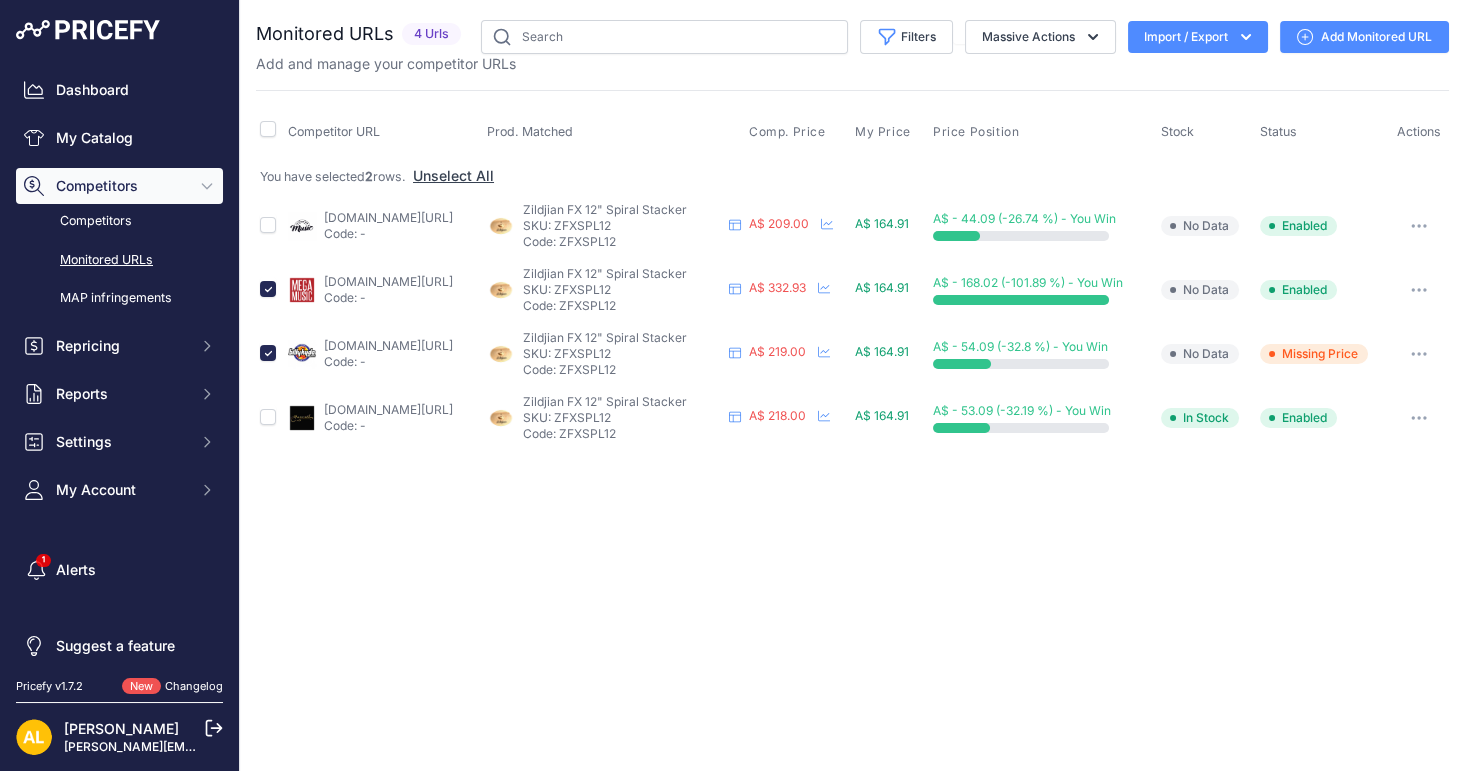 click on "SKU: ZFXSPL12" at bounding box center [622, 226] 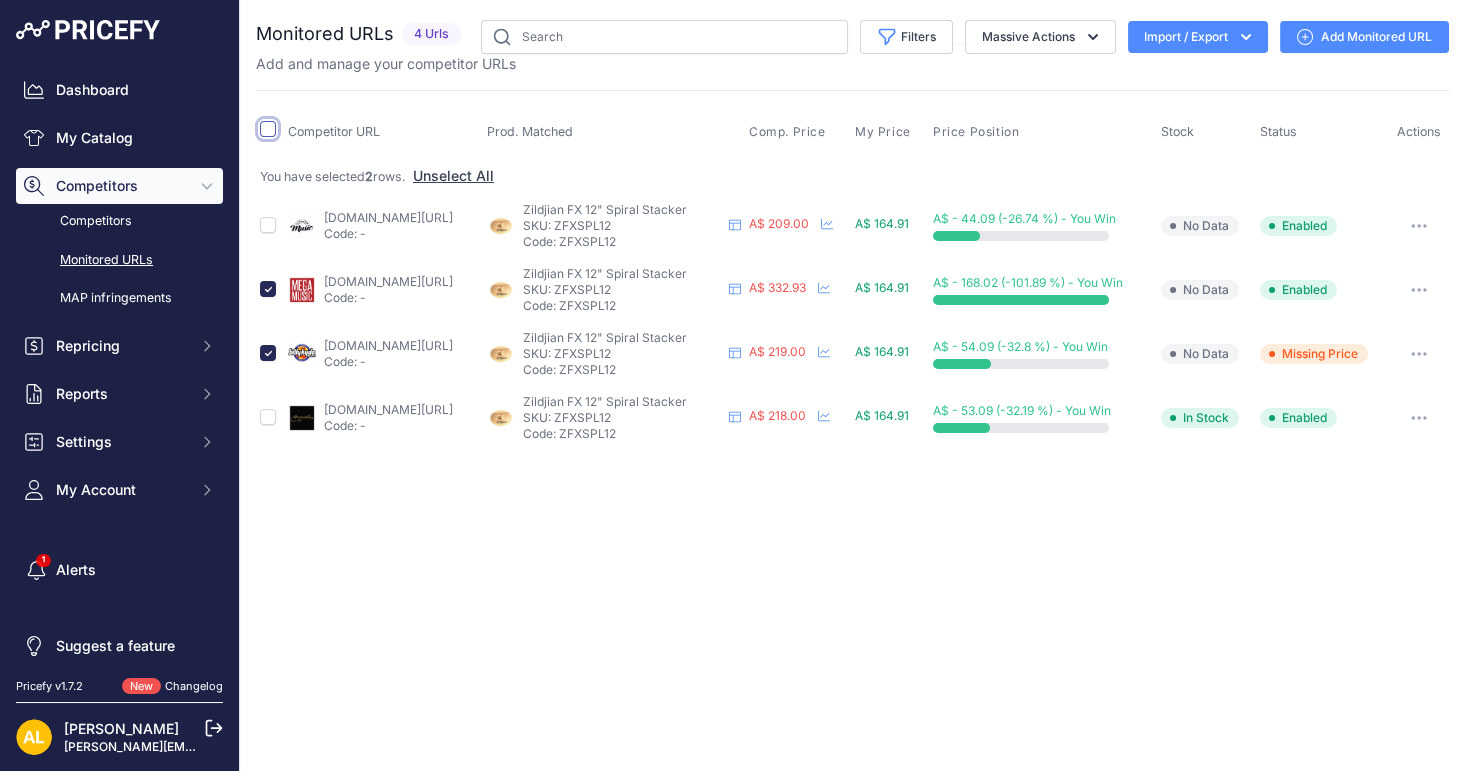 click at bounding box center [268, 129] 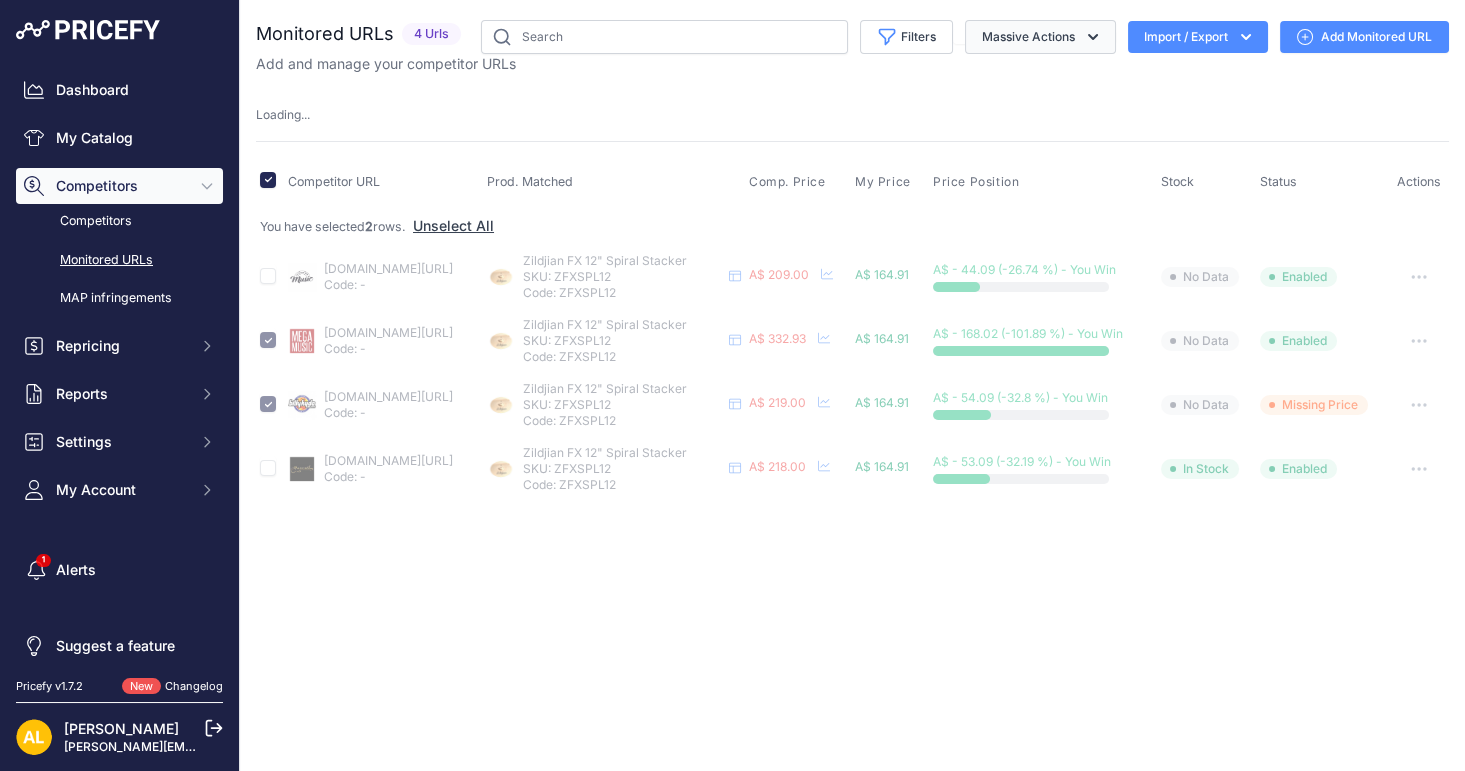 click on "Massive Actions" at bounding box center (1040, 37) 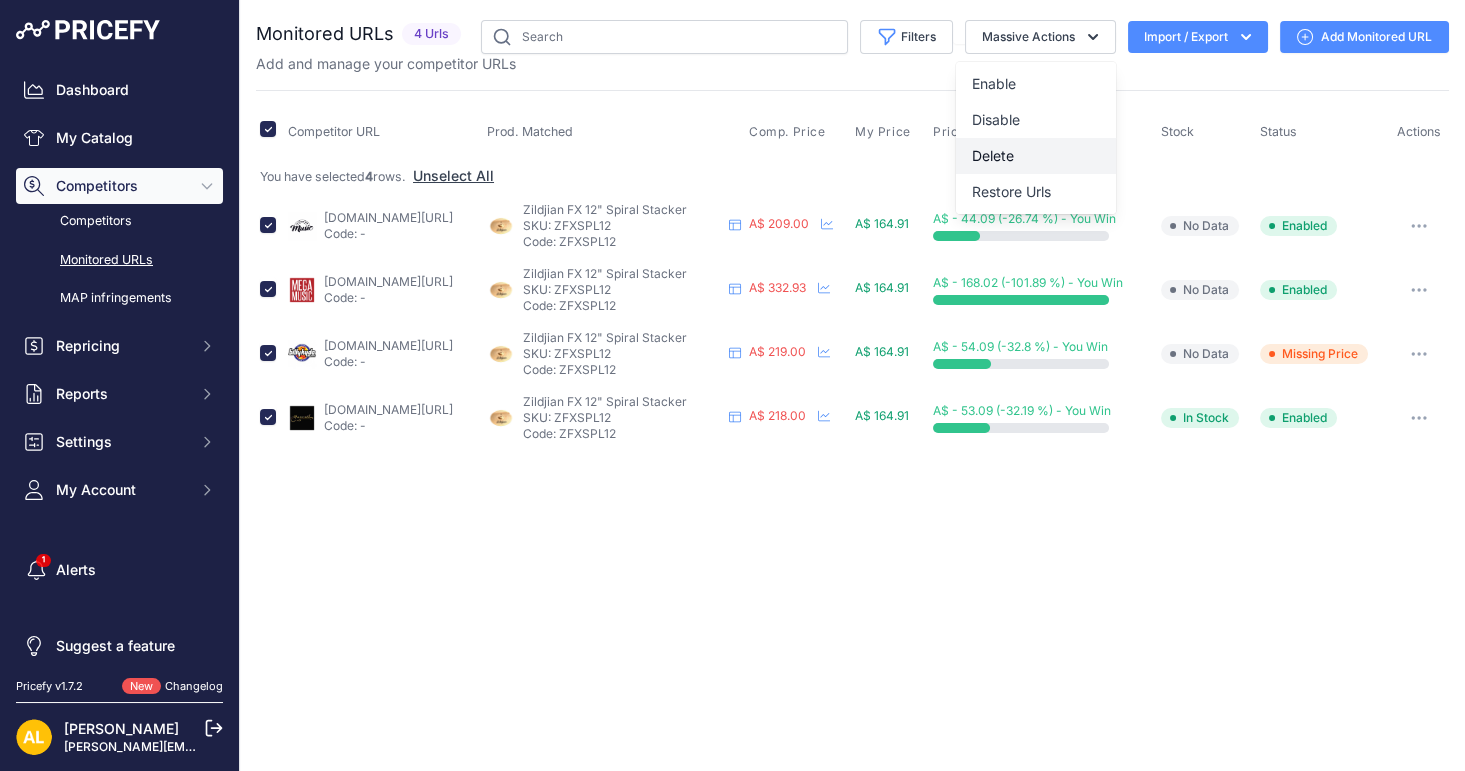 click on "Delete" at bounding box center [993, 155] 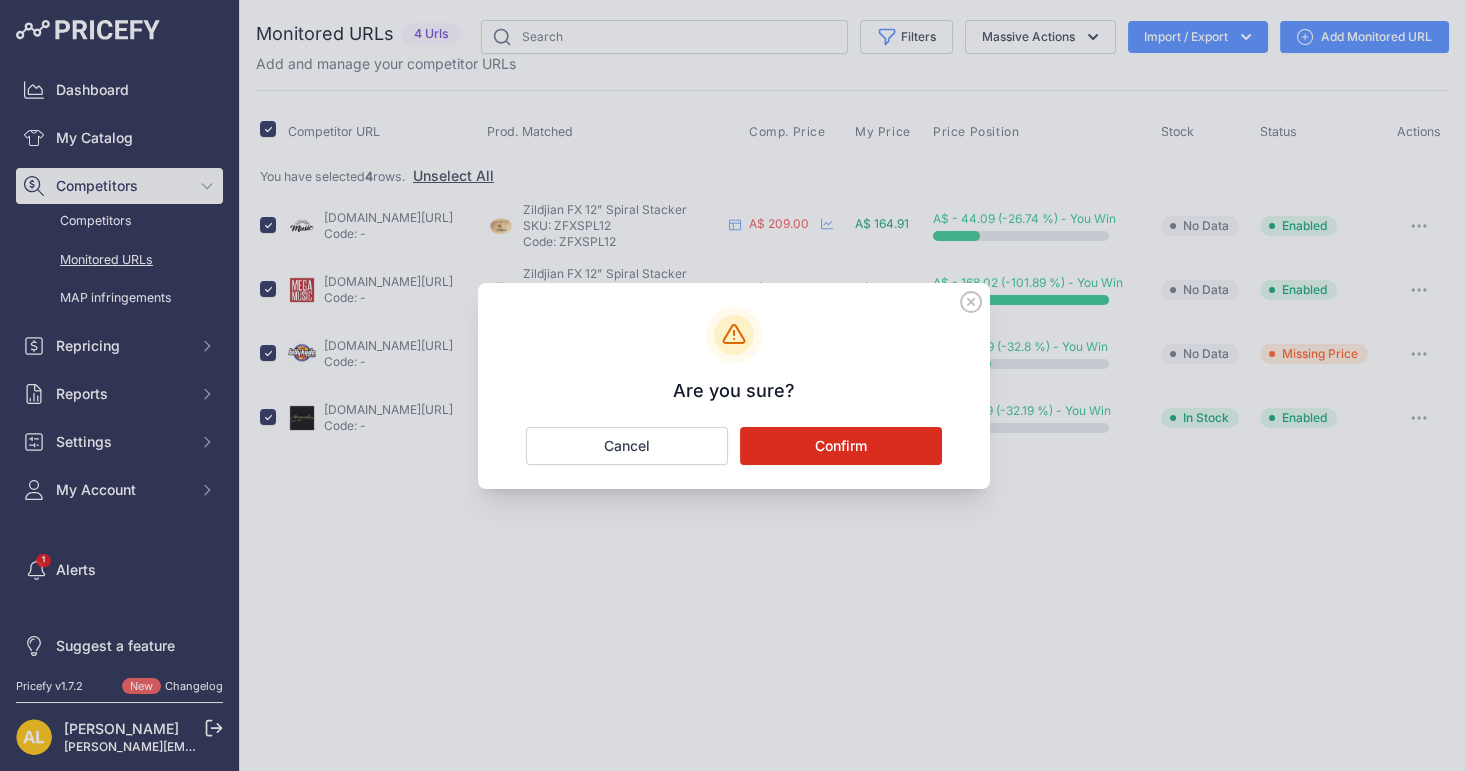 click on "Confirm" at bounding box center [841, 446] 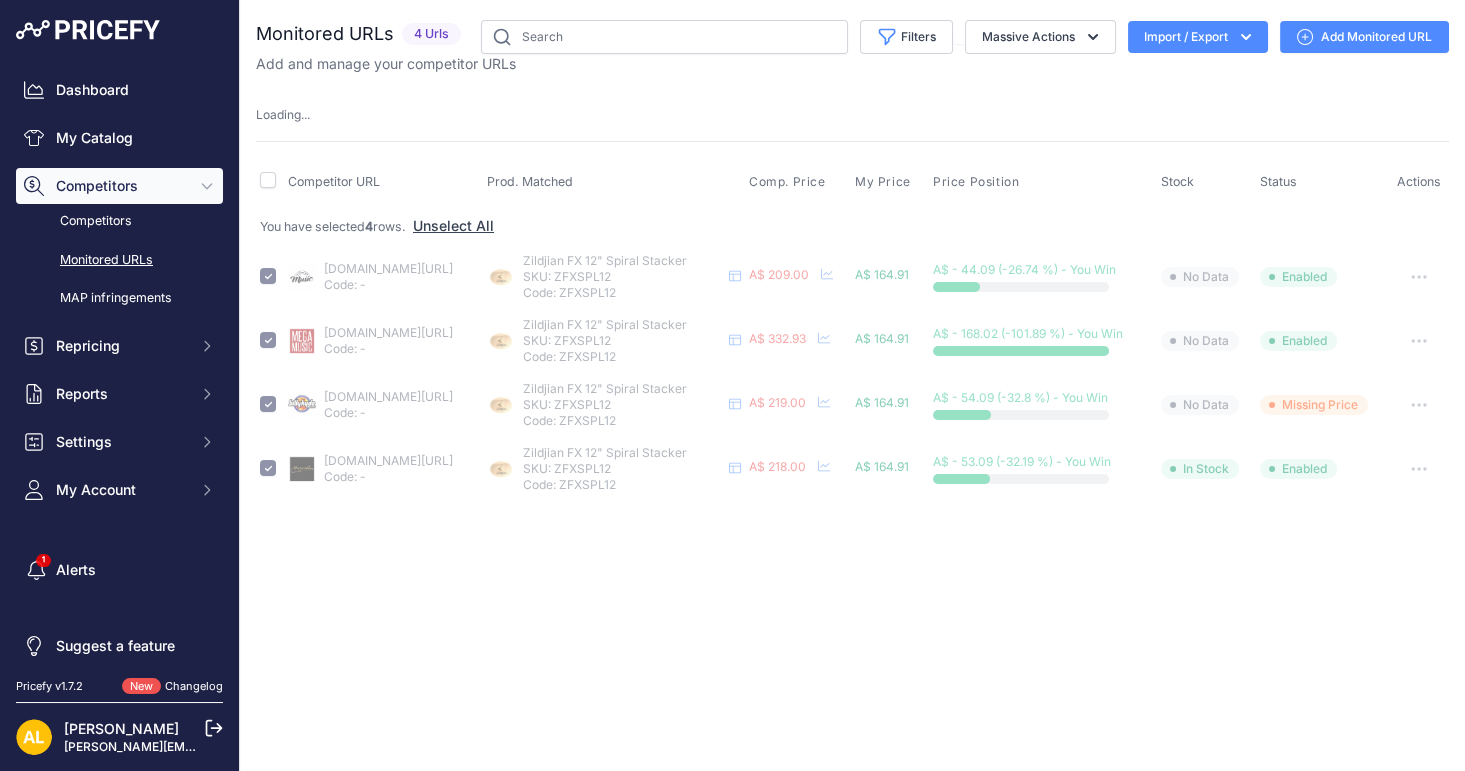 type 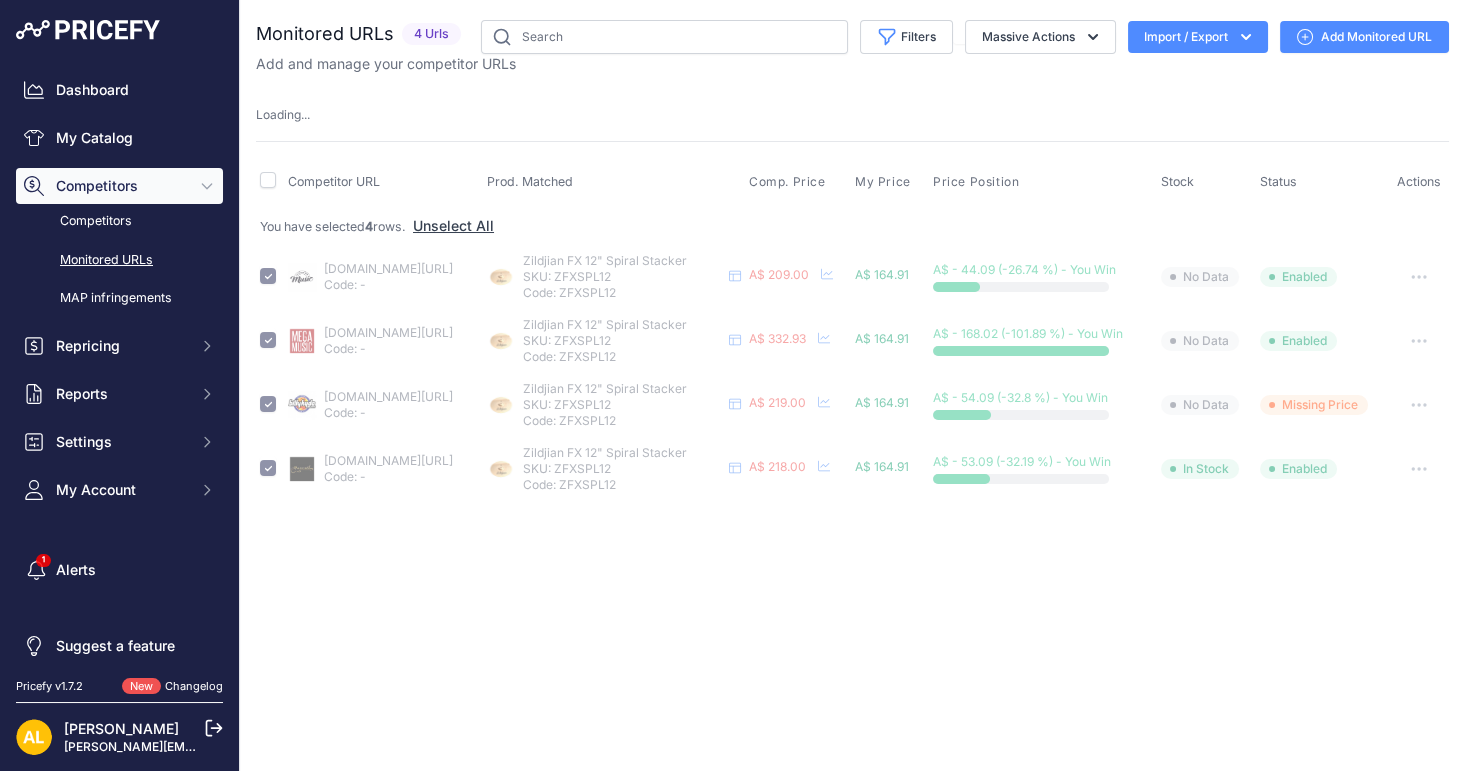 checkbox on "false" 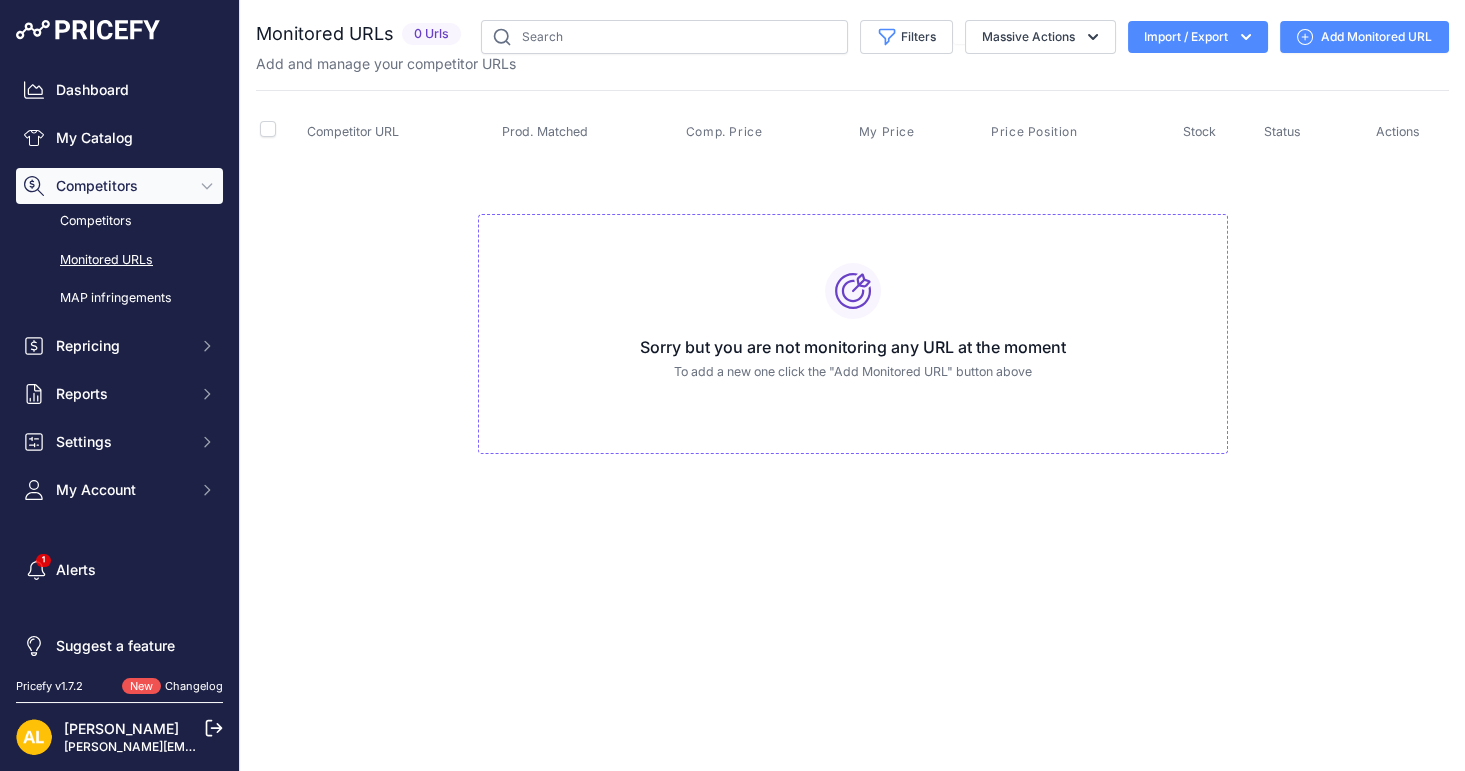 click on "Add Monitored URL" at bounding box center (1364, 37) 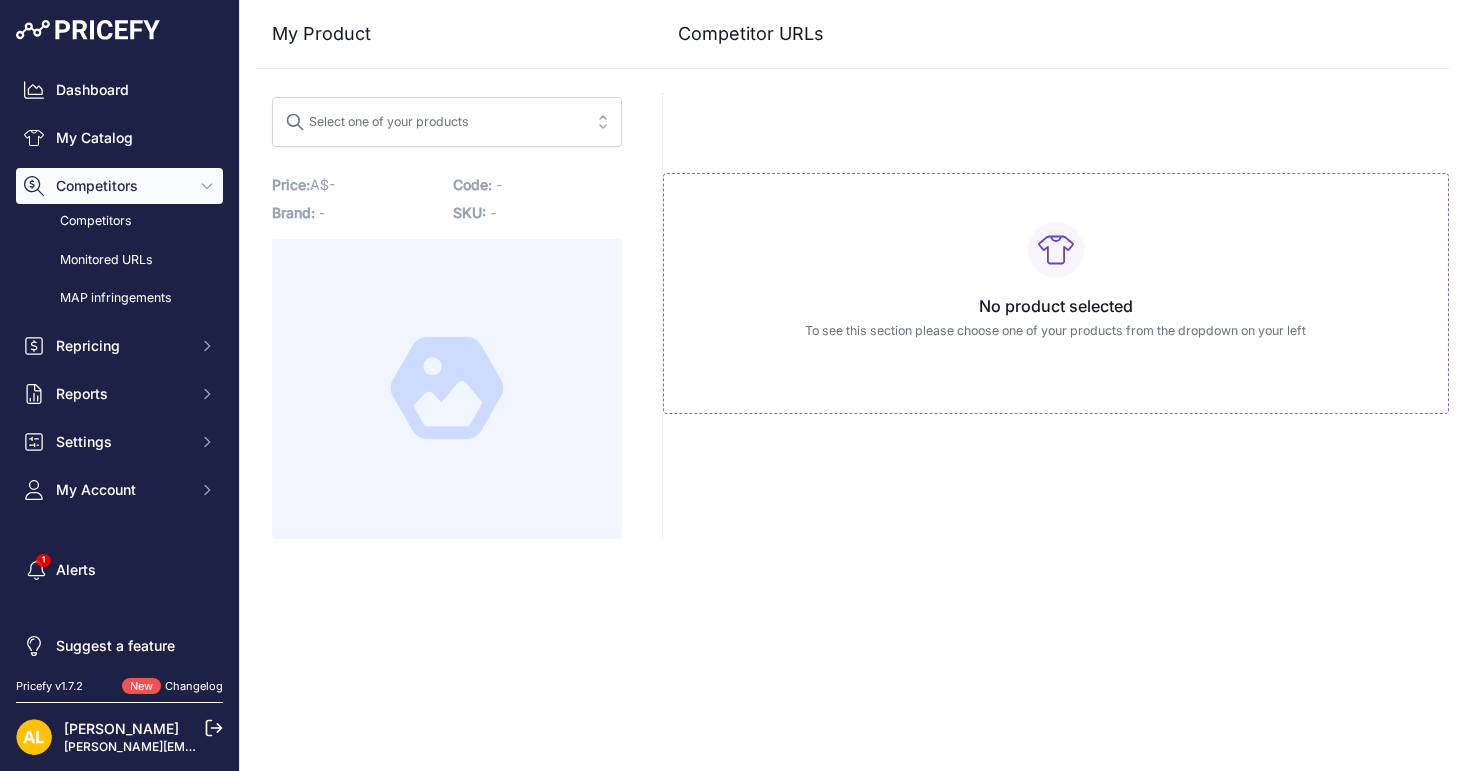scroll, scrollTop: 0, scrollLeft: 0, axis: both 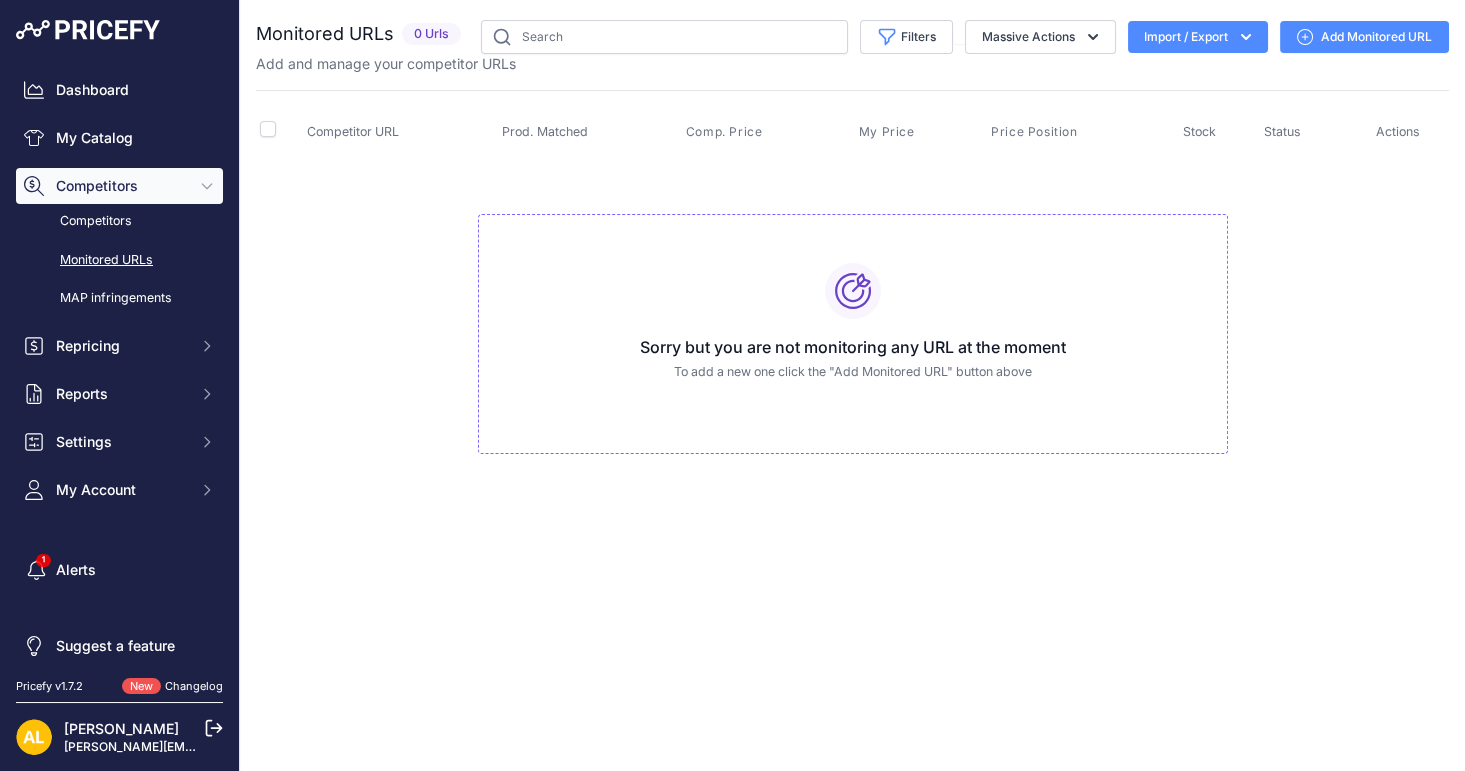 click on "Add Monitored URL" at bounding box center (1364, 37) 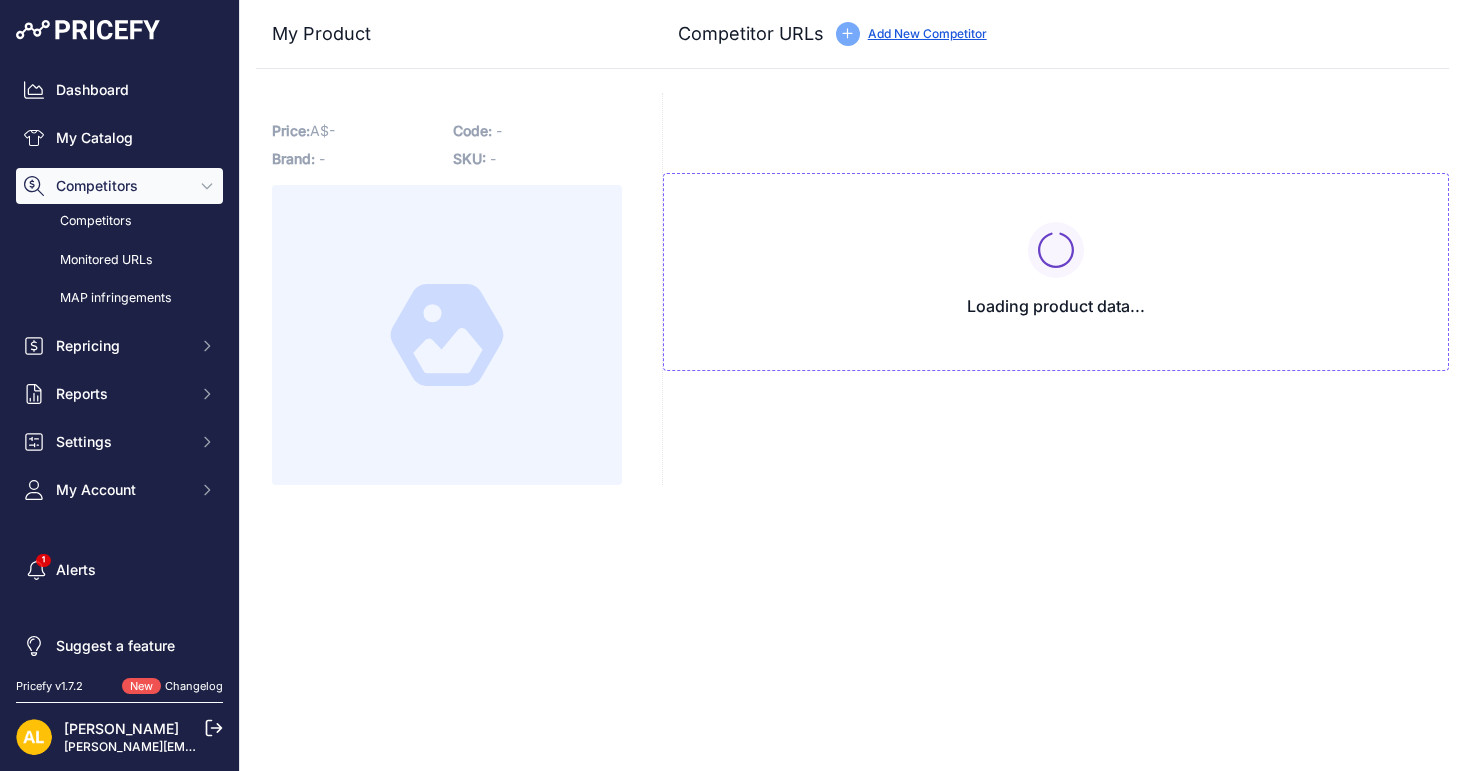 scroll, scrollTop: 0, scrollLeft: 0, axis: both 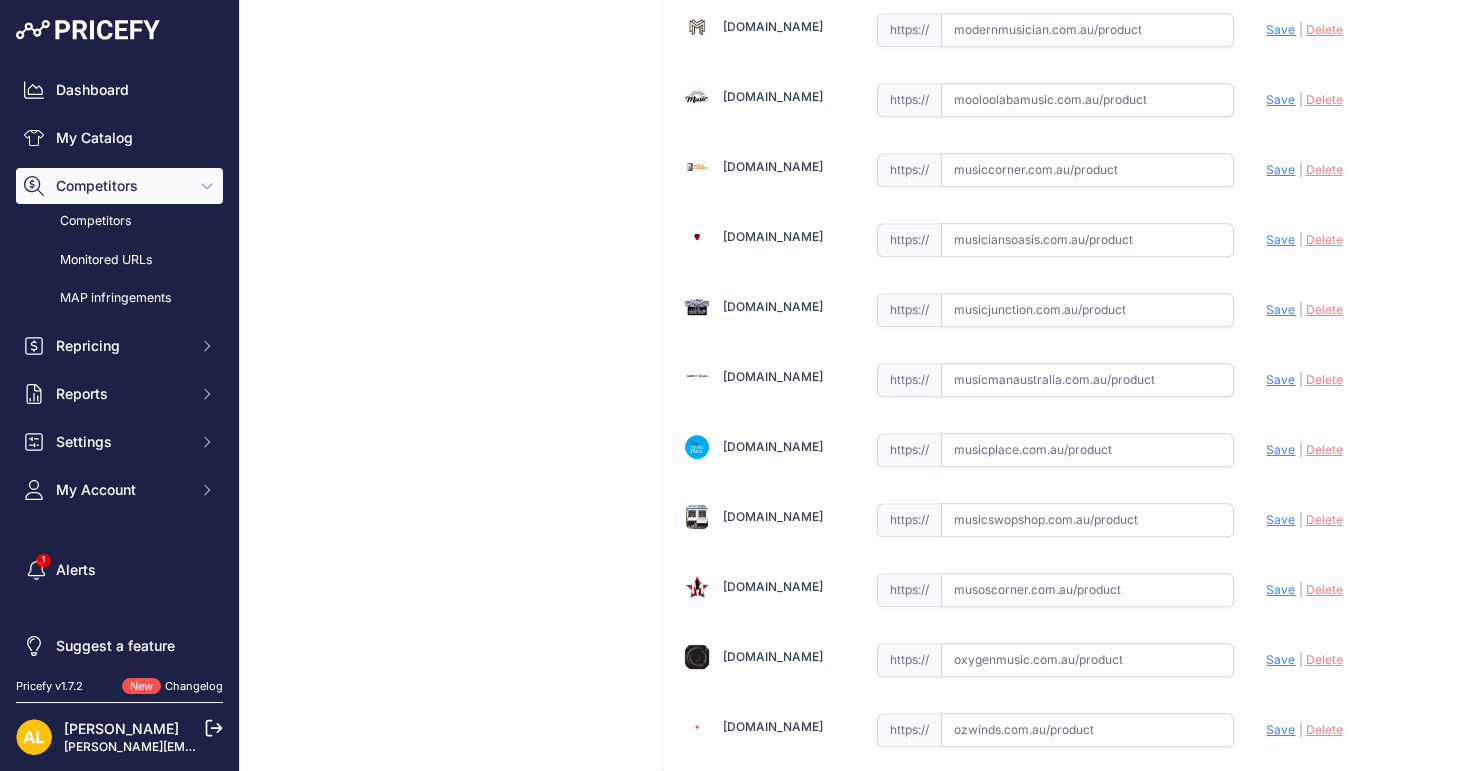 click at bounding box center [1087, 100] 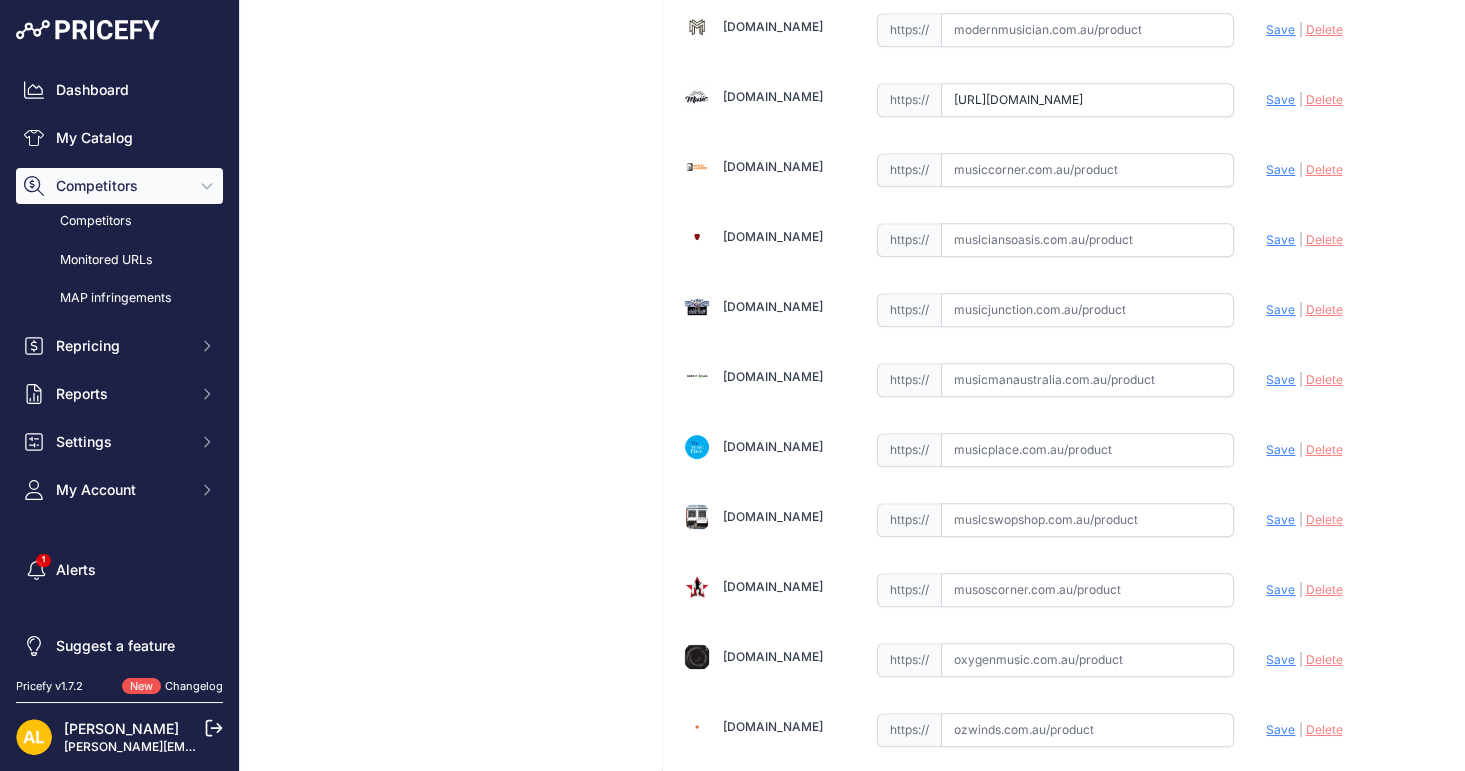 scroll, scrollTop: 0, scrollLeft: 704, axis: horizontal 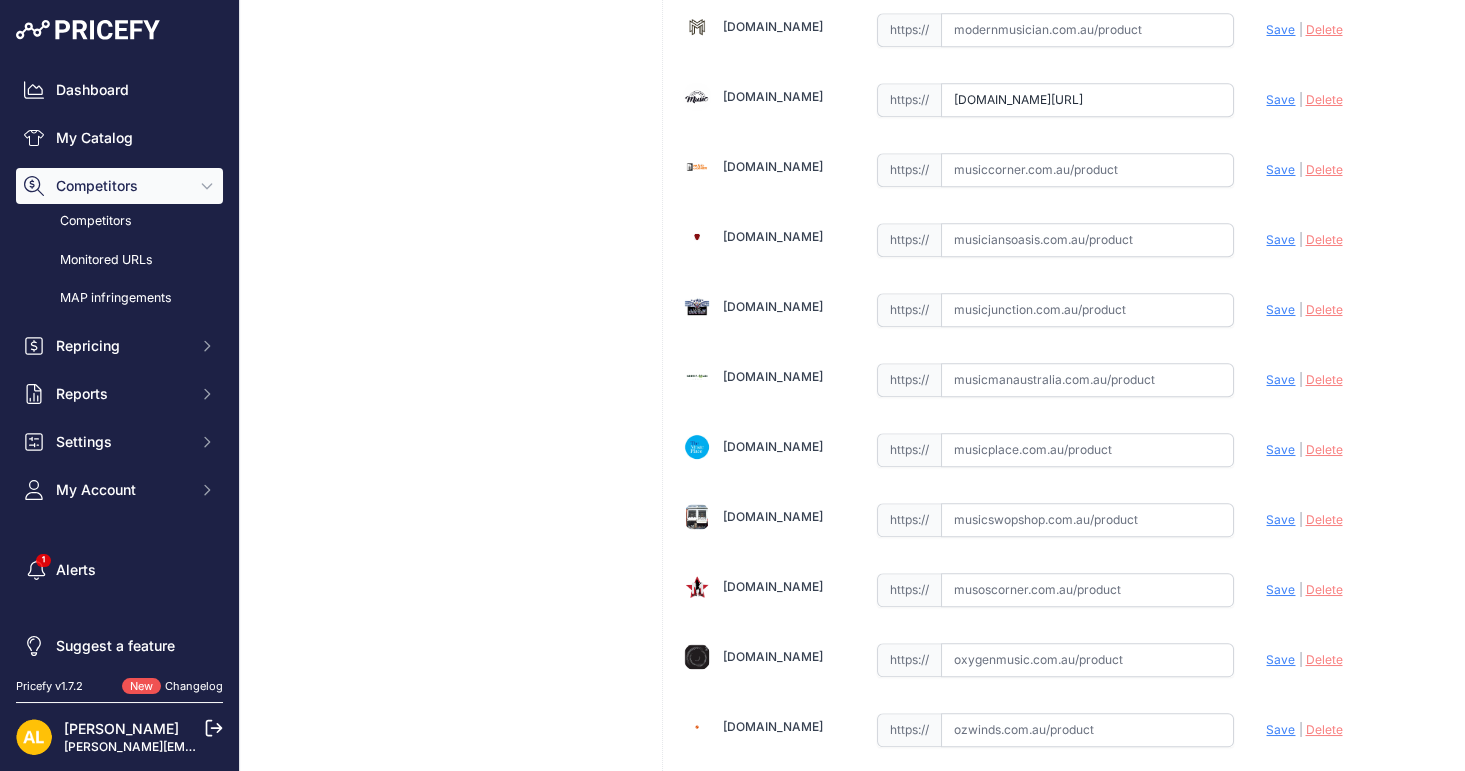 click on "Update Profile
Save
|
Delete
Analyzing" at bounding box center (1347, -4070) 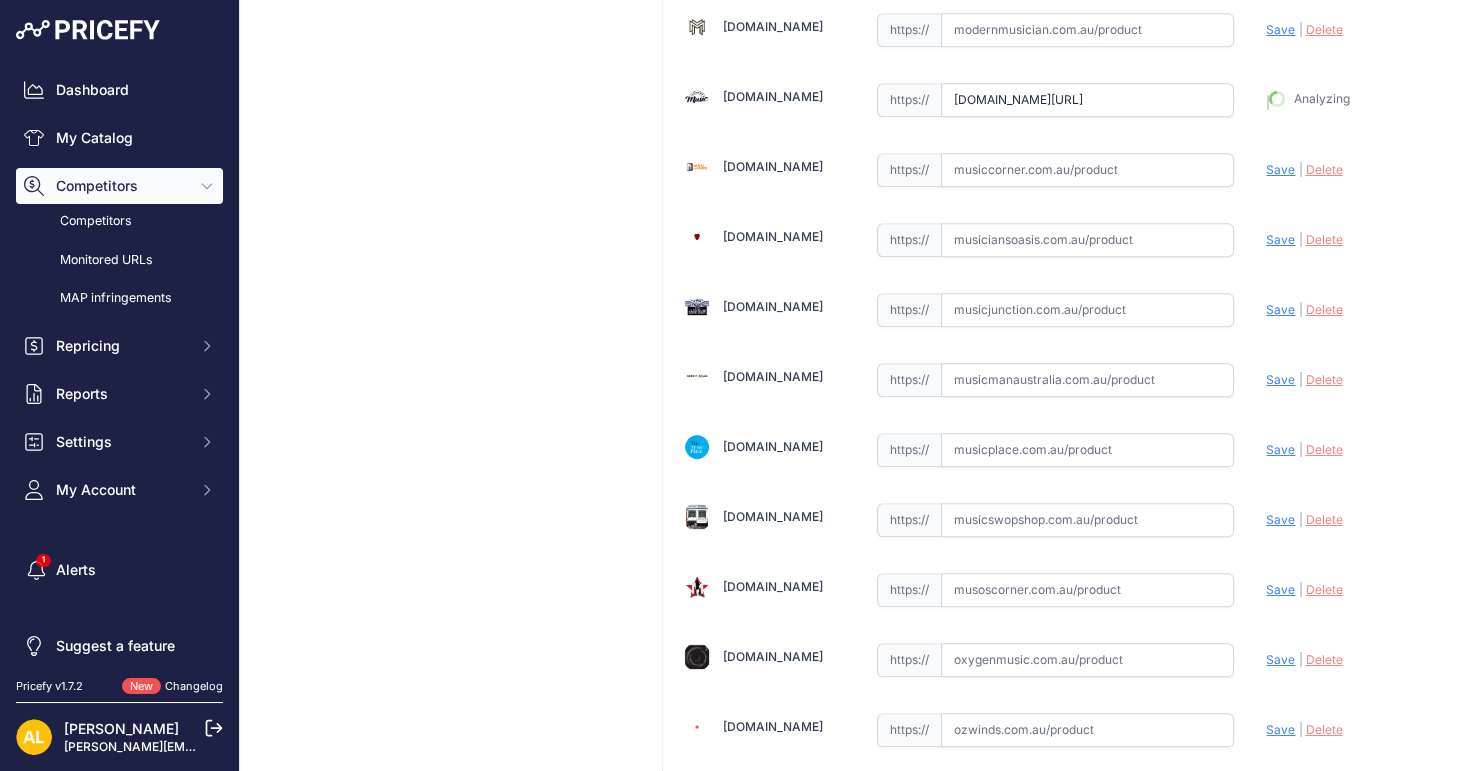 type on "https://www.mooloolabamusic.com.au/zildjian-fxspl12-12-fx-spiral-stacker-efx-cymbals?prirule_jdsnikfkfjsd=1314" 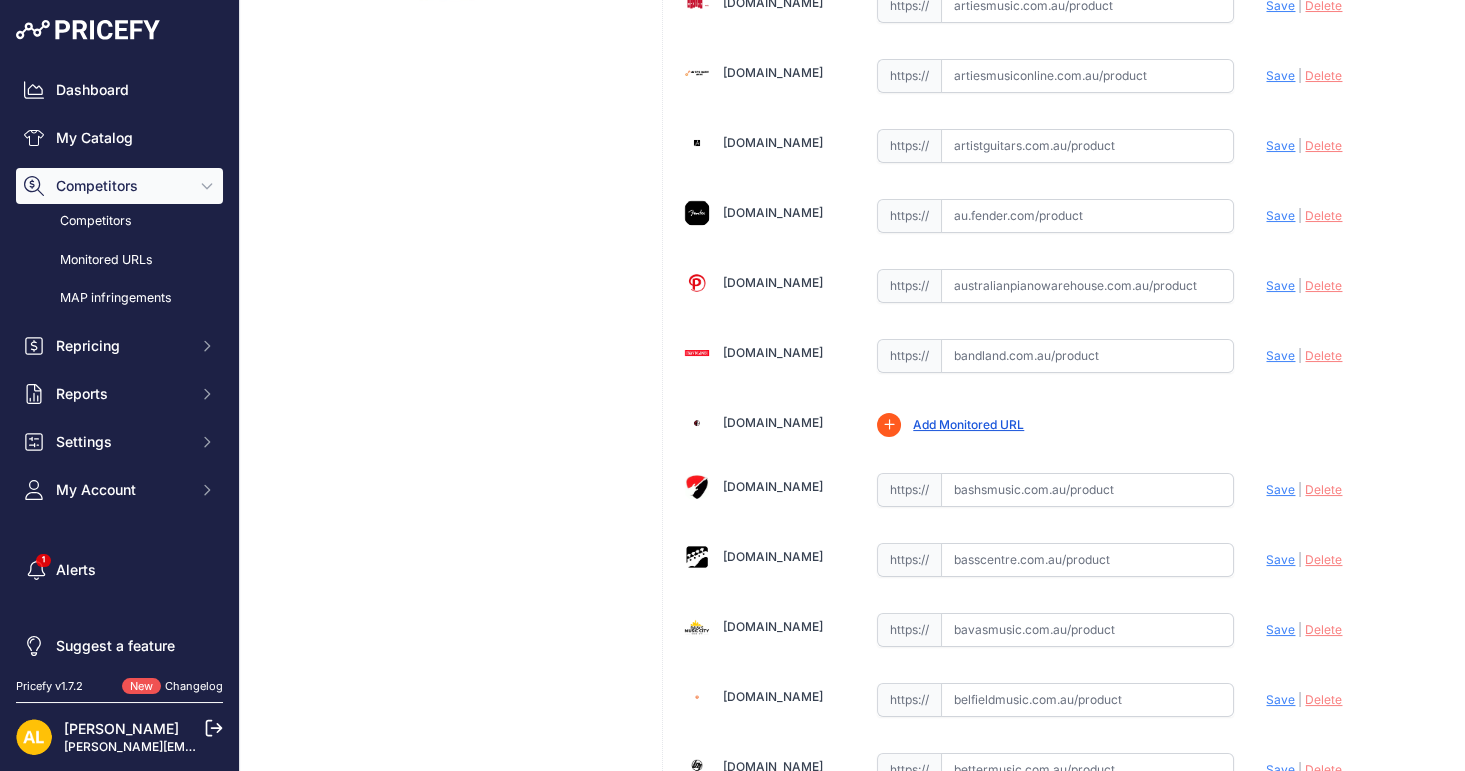 scroll, scrollTop: 110, scrollLeft: 0, axis: vertical 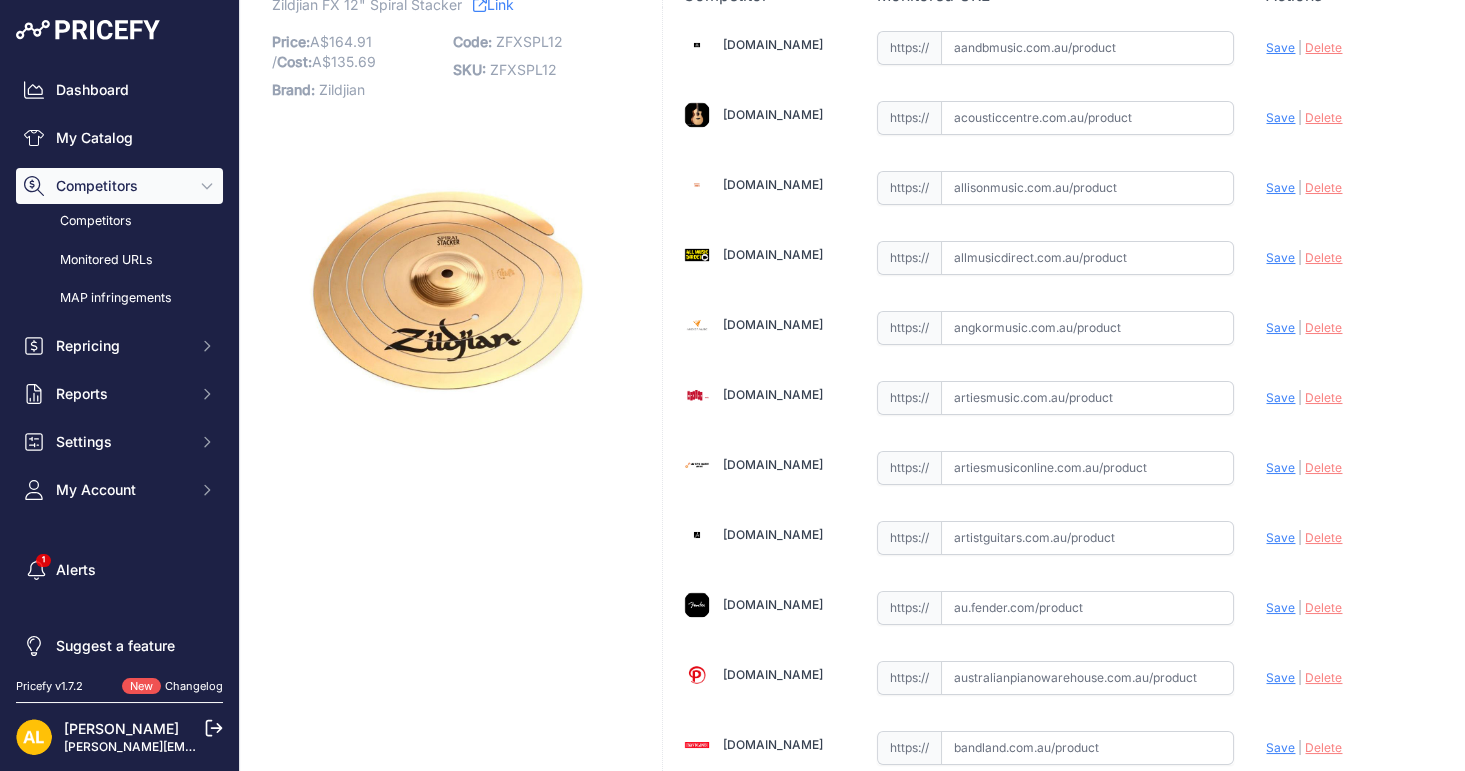 click at bounding box center (1087, 328) 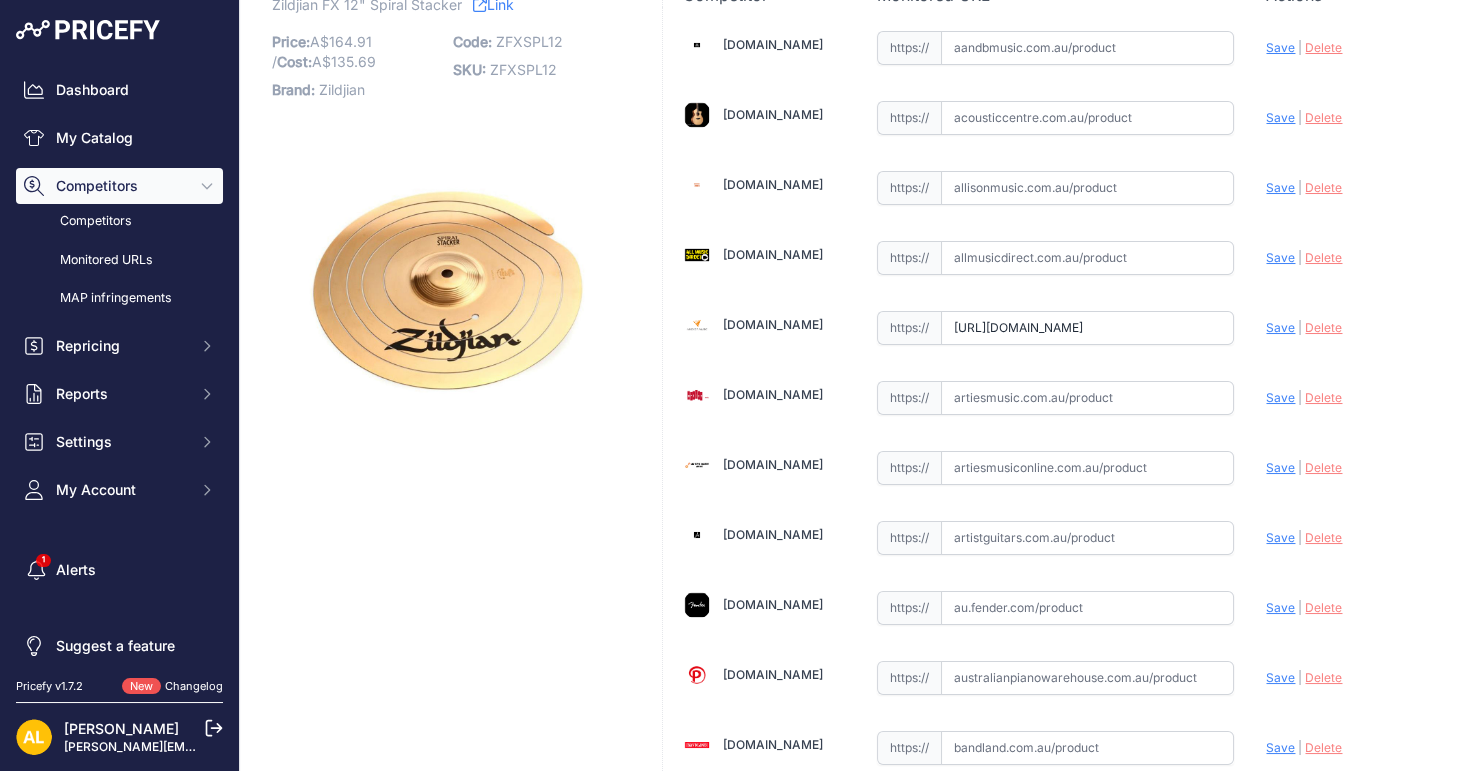 scroll, scrollTop: 0, scrollLeft: 652, axis: horizontal 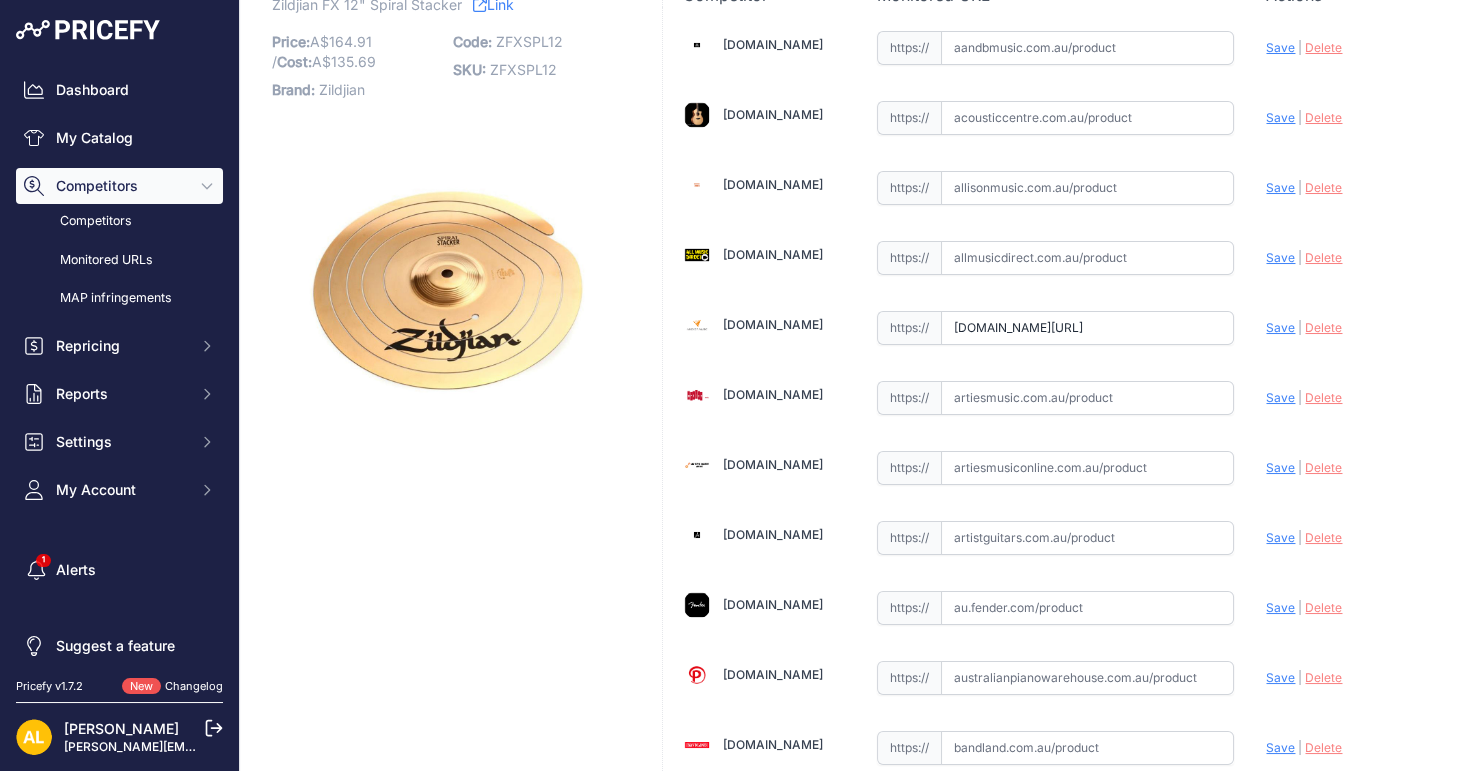 click on "Save" at bounding box center [1280, 327] 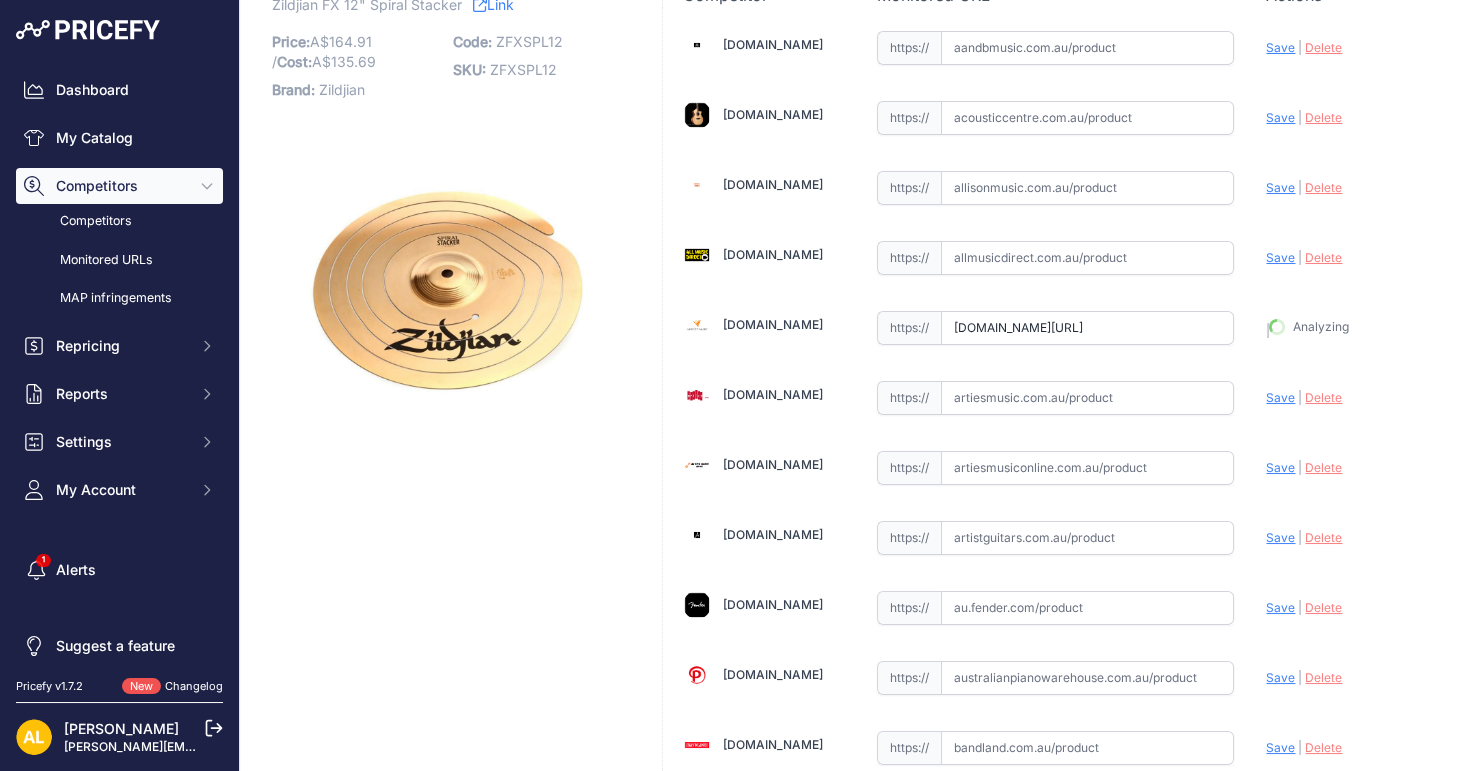 type on "https://www.angkormusic.com.au/zildjian-fx-spiral-stacker-traditional-finish-12-u?prirule_jdsnikfkfjsd=1314" 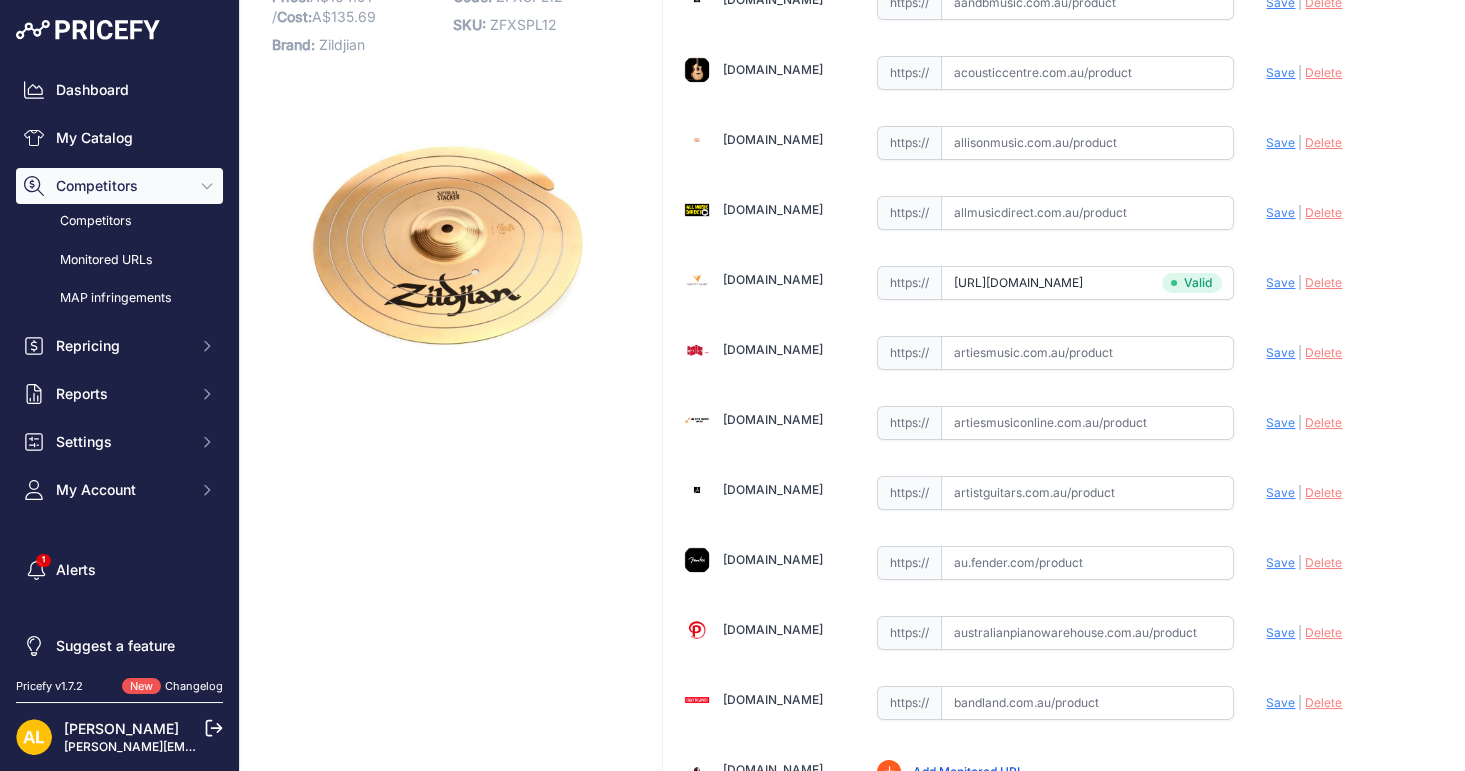 scroll, scrollTop: 110, scrollLeft: 0, axis: vertical 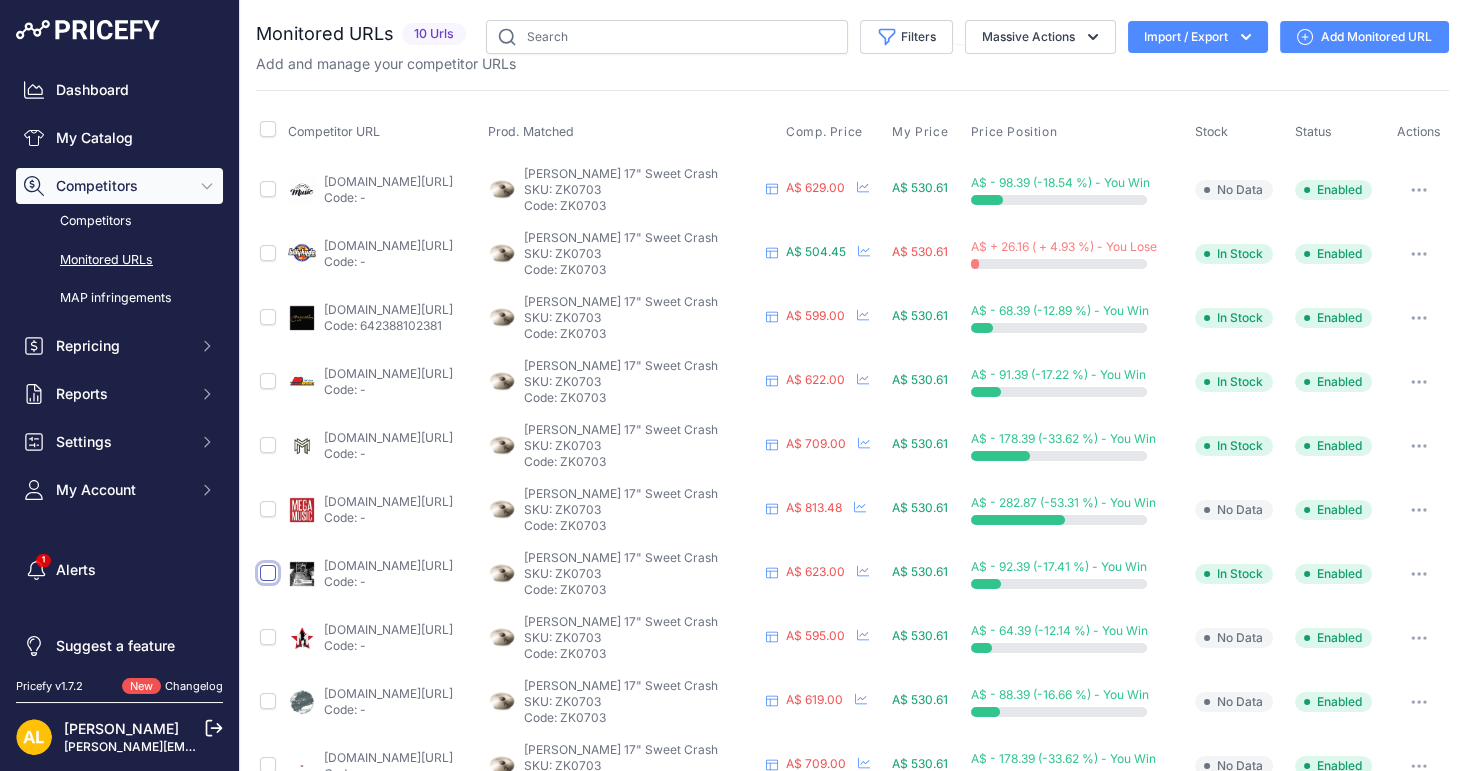 click at bounding box center [268, 573] 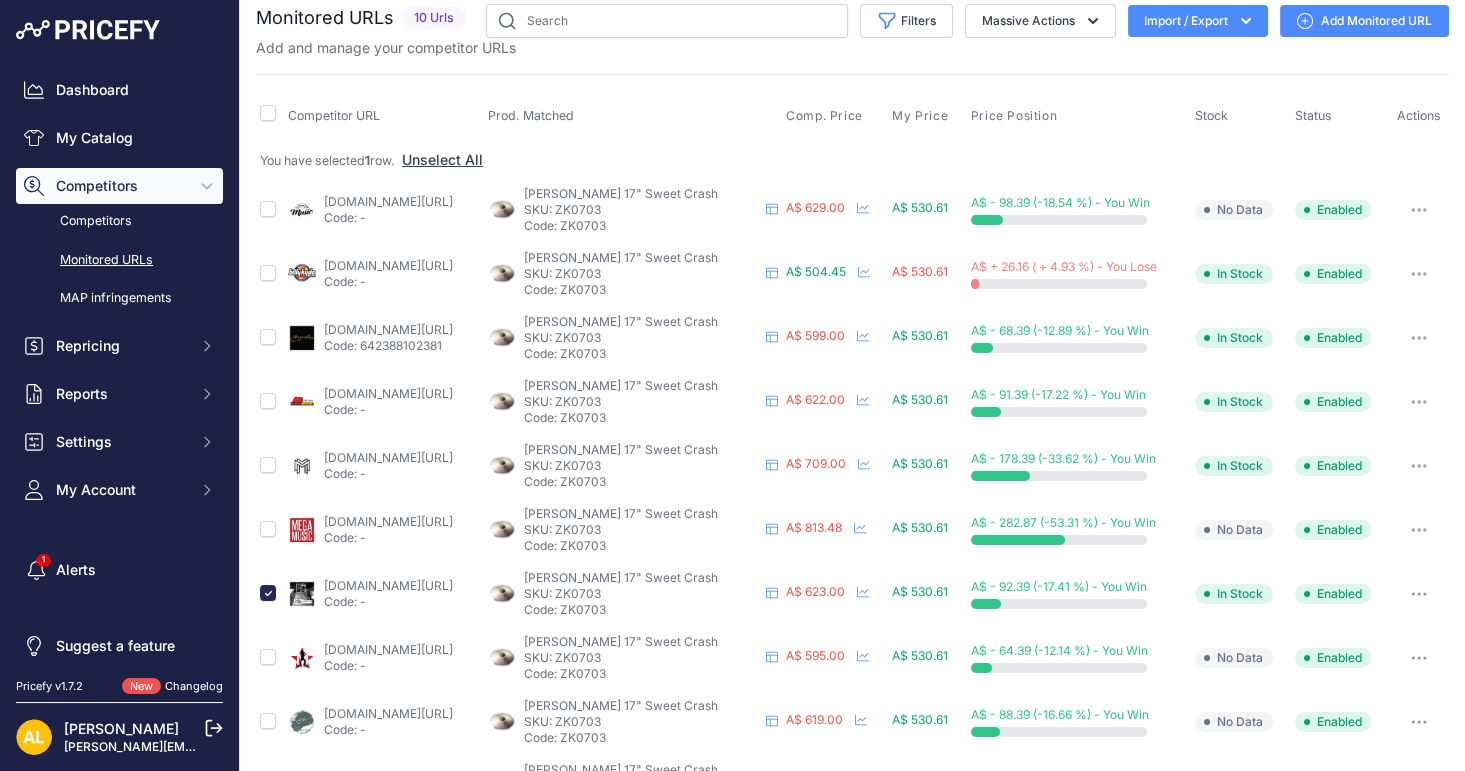 scroll, scrollTop: 0, scrollLeft: 0, axis: both 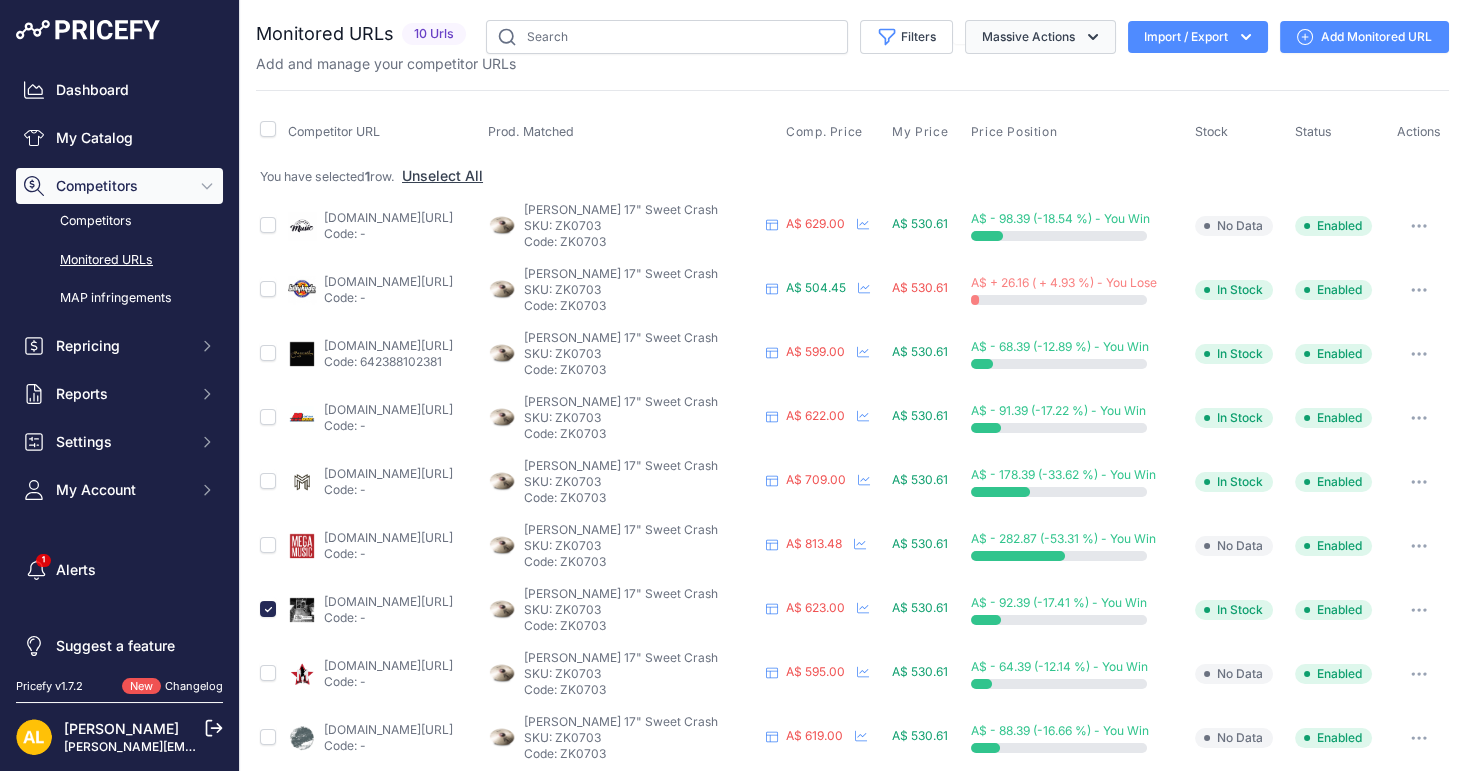 click 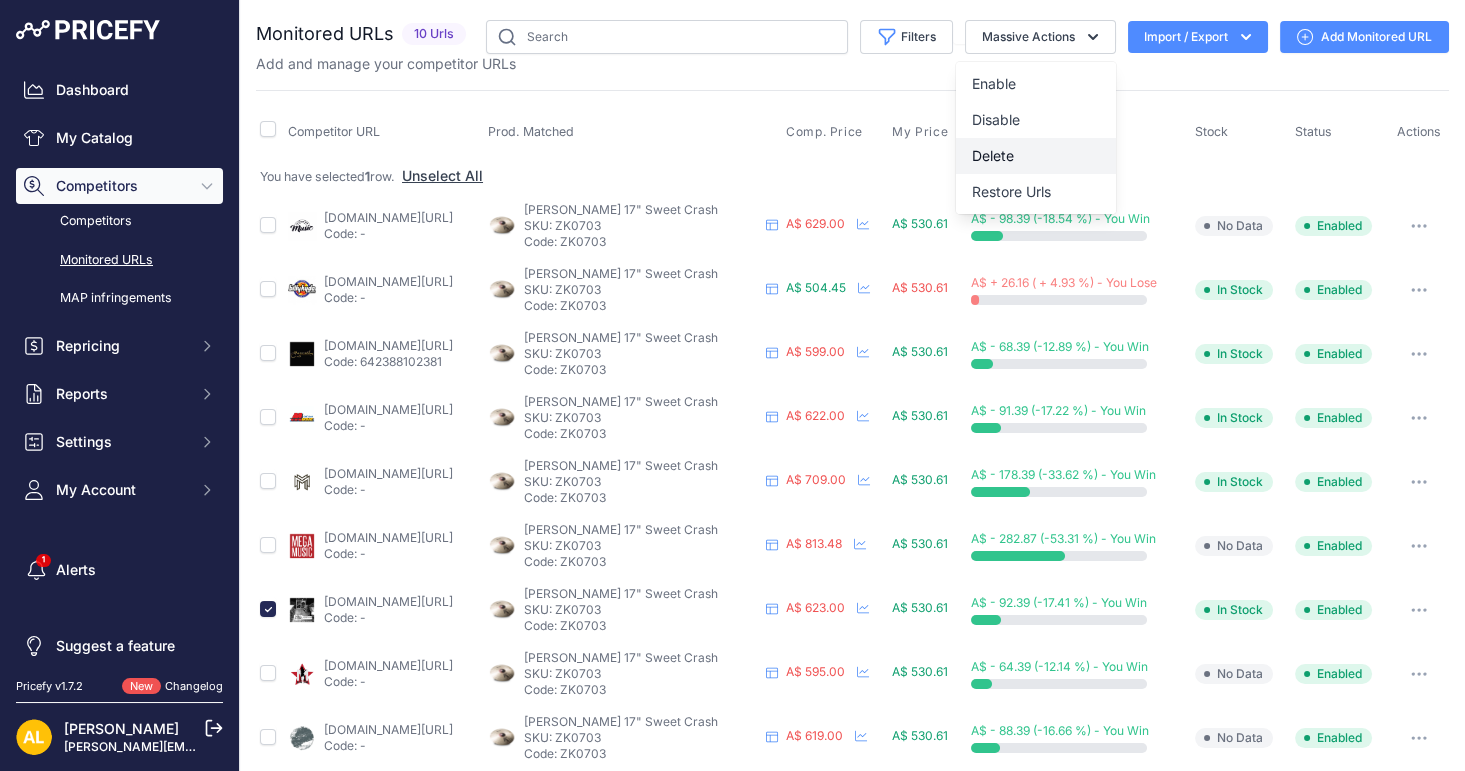 click on "Delete" at bounding box center [1036, 156] 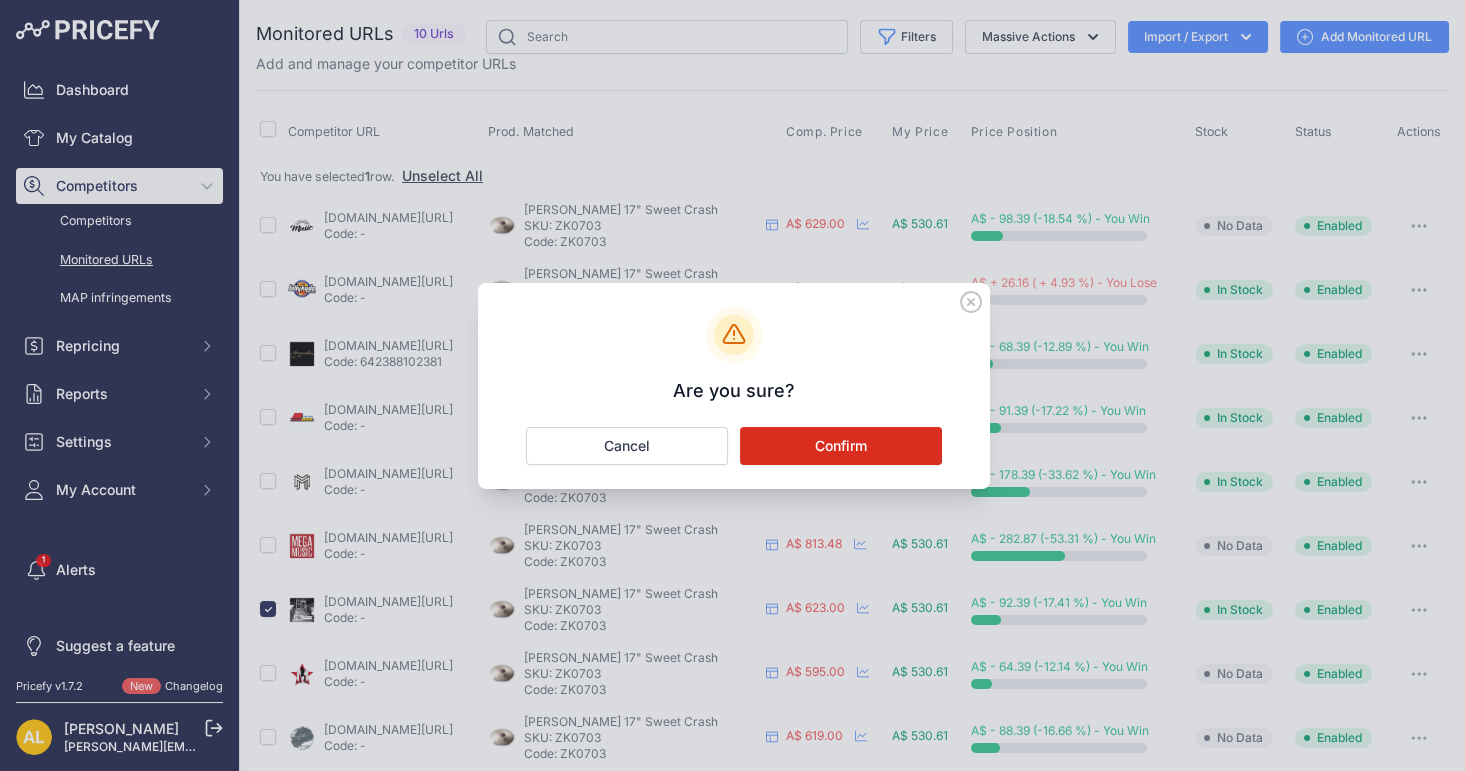 click on "Confirm" at bounding box center (841, 446) 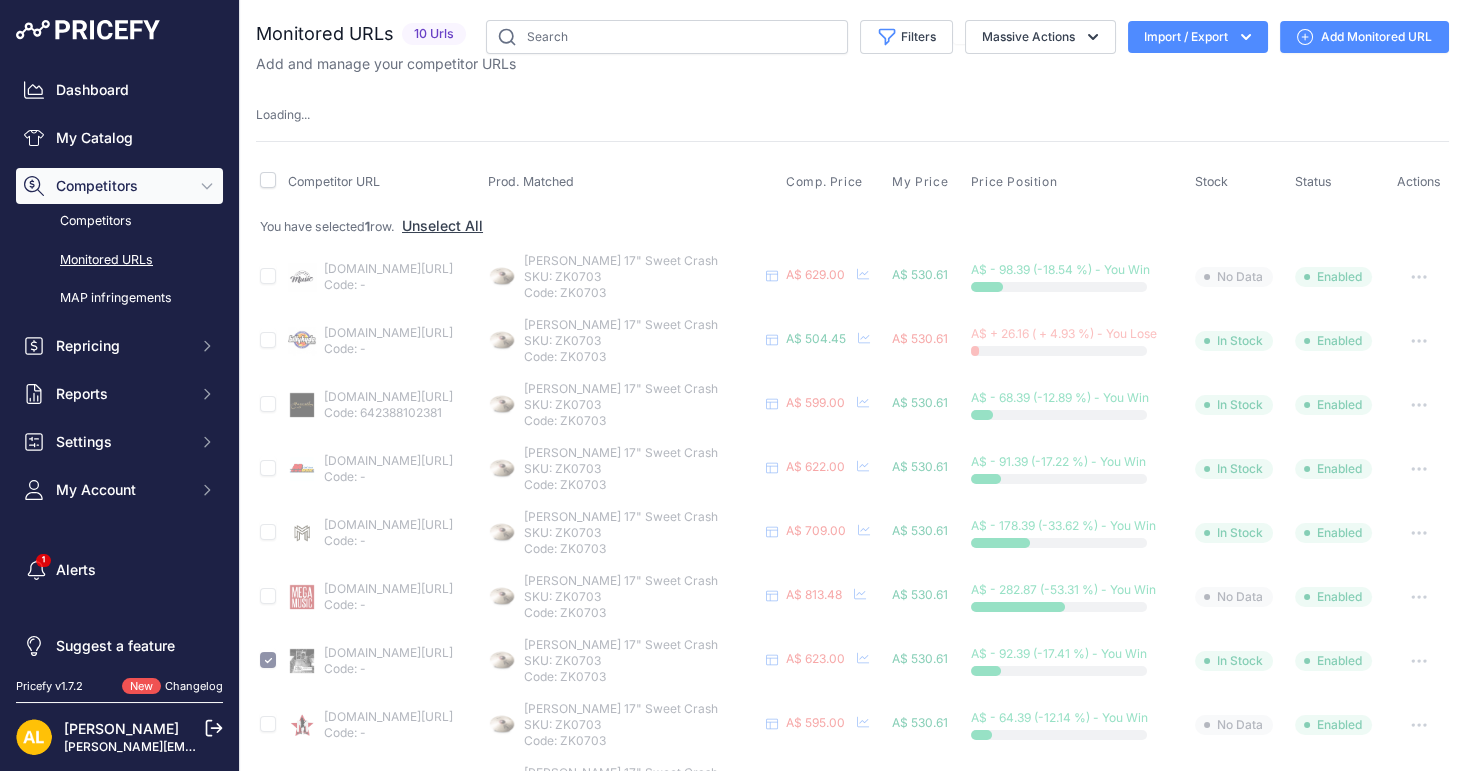 type 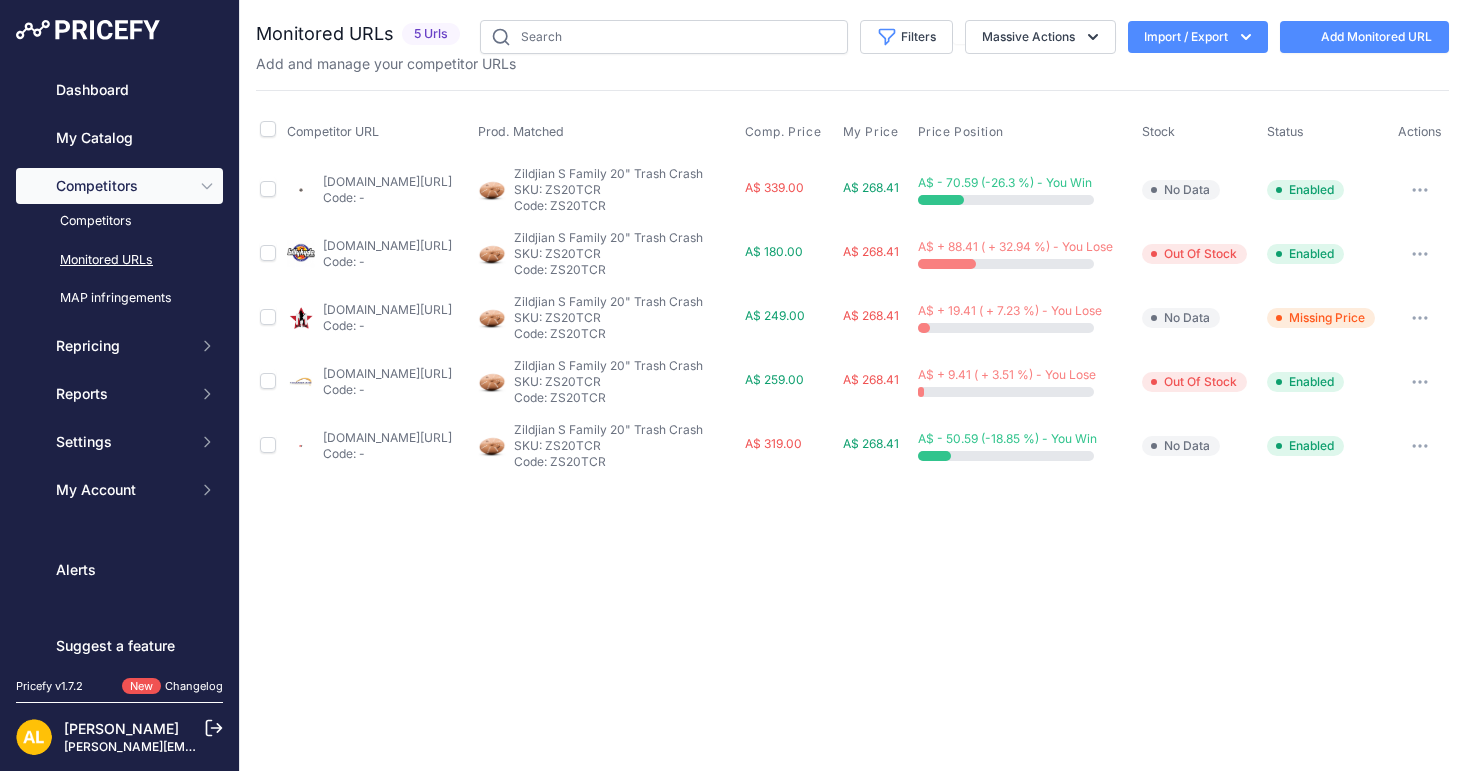 scroll, scrollTop: 0, scrollLeft: 0, axis: both 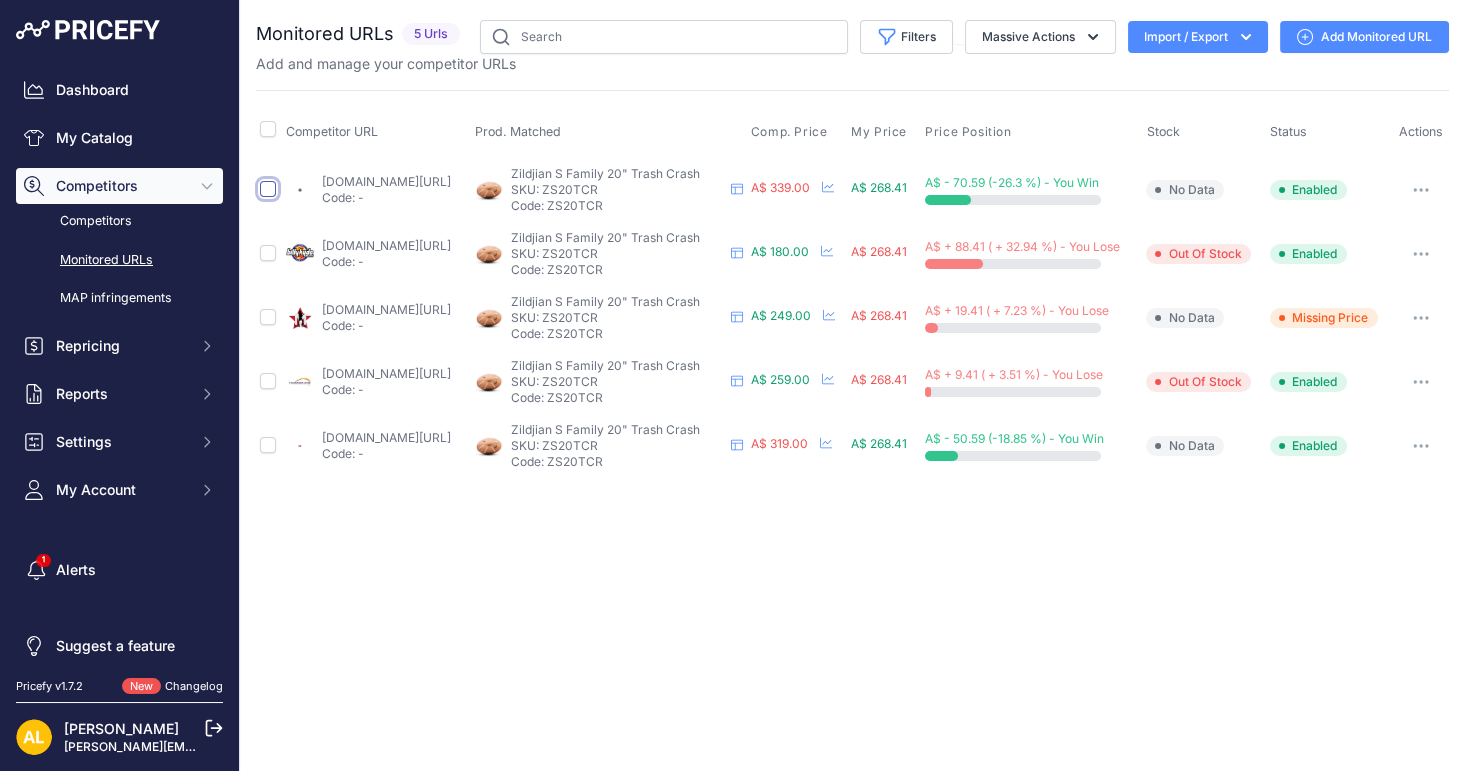 click at bounding box center (268, 189) 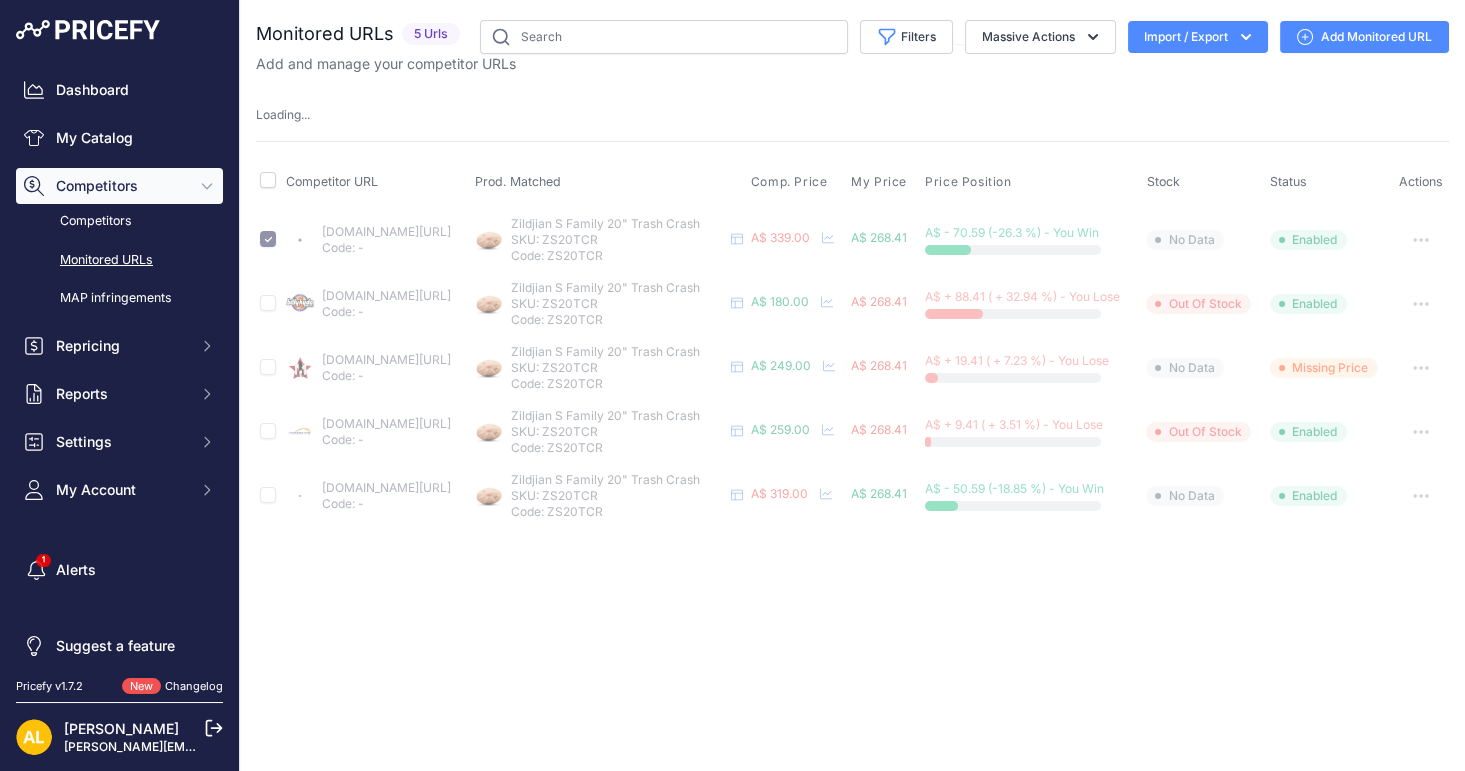 type 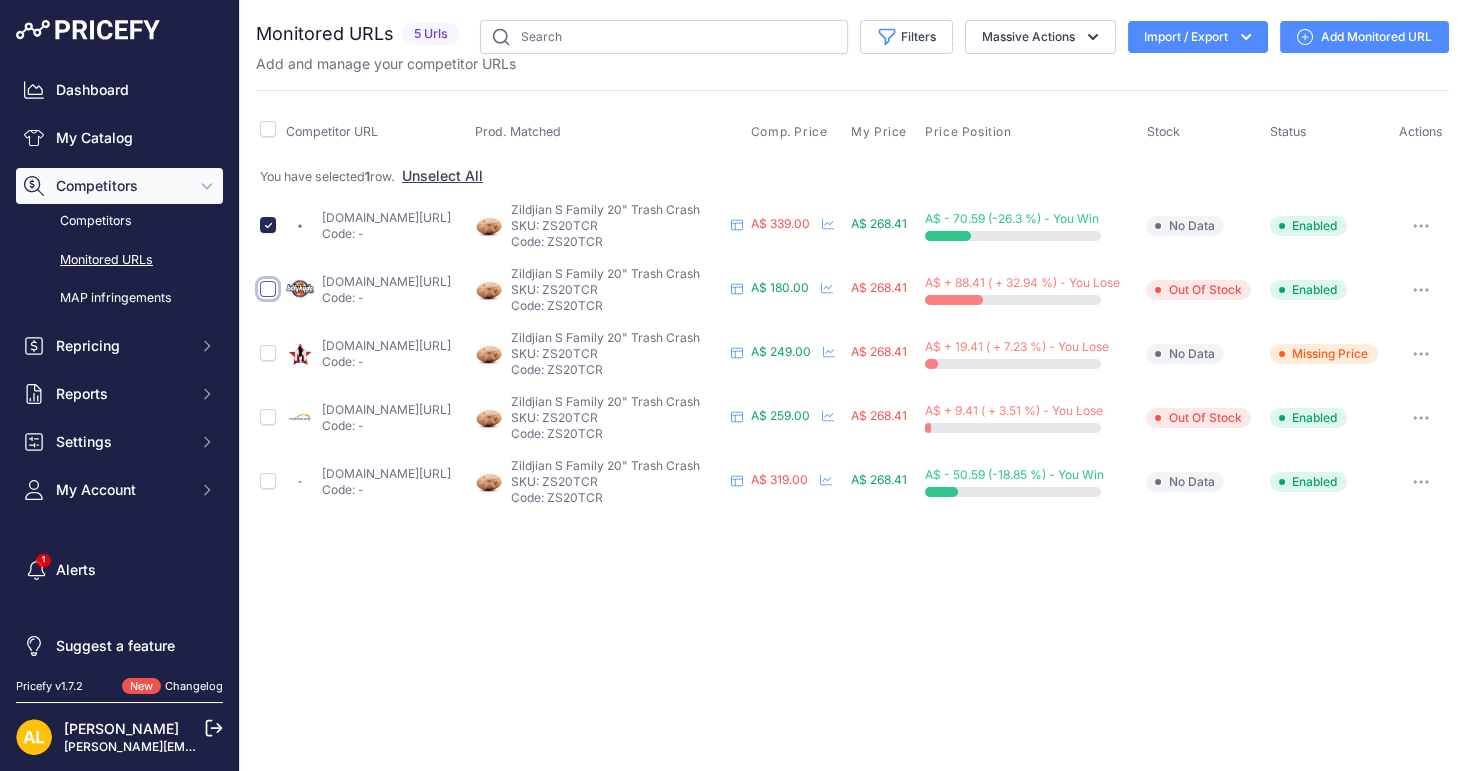 click at bounding box center [268, 289] 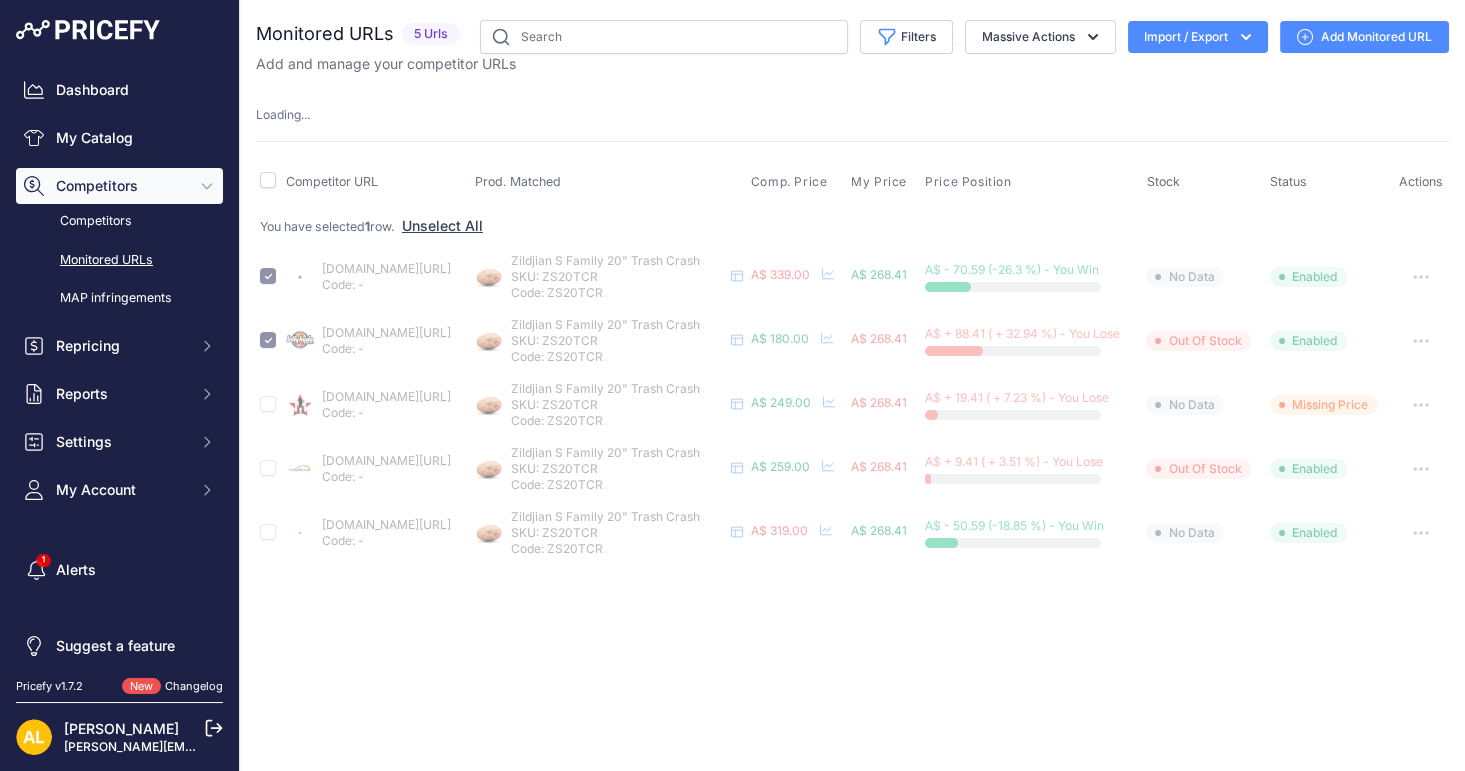 type 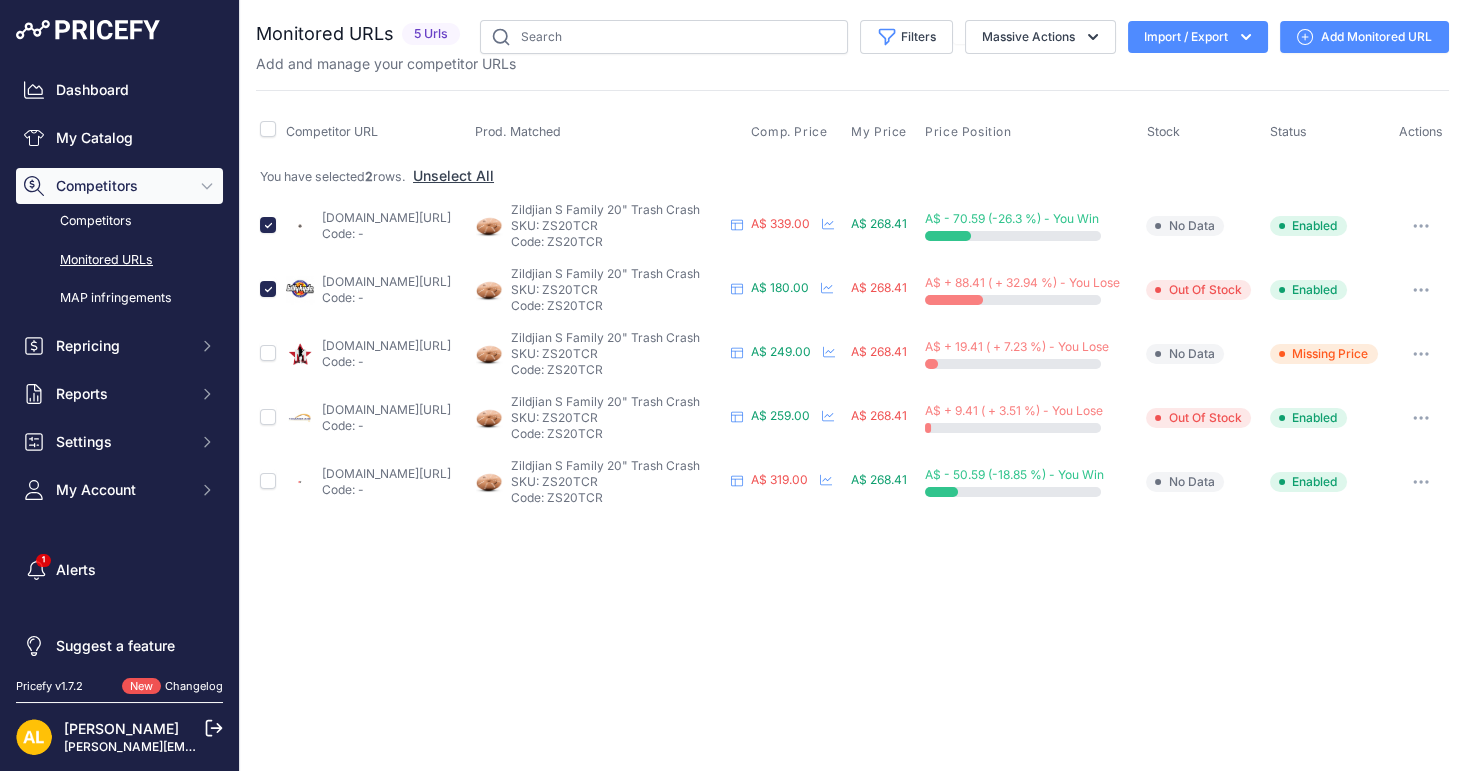 click at bounding box center (269, 354) 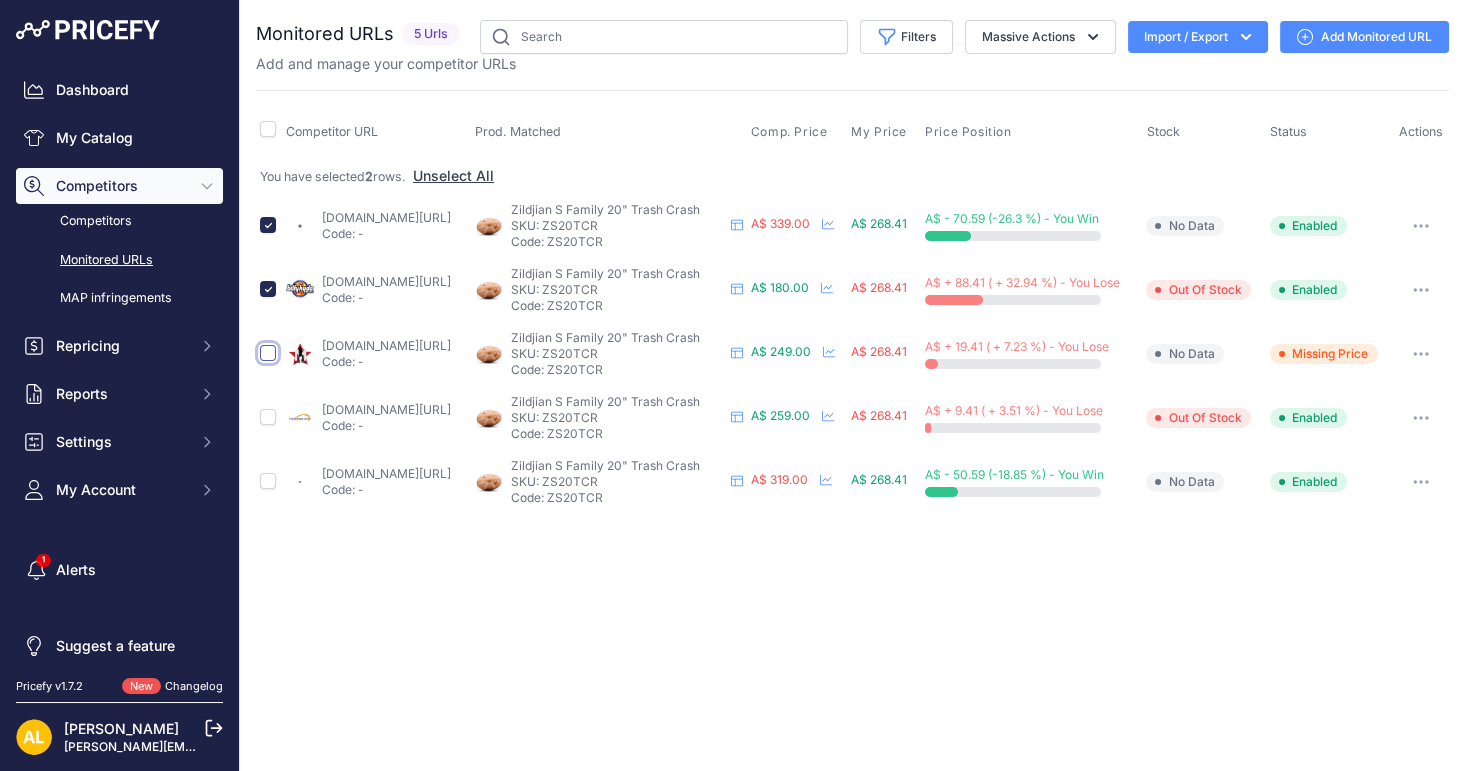 click at bounding box center [268, 353] 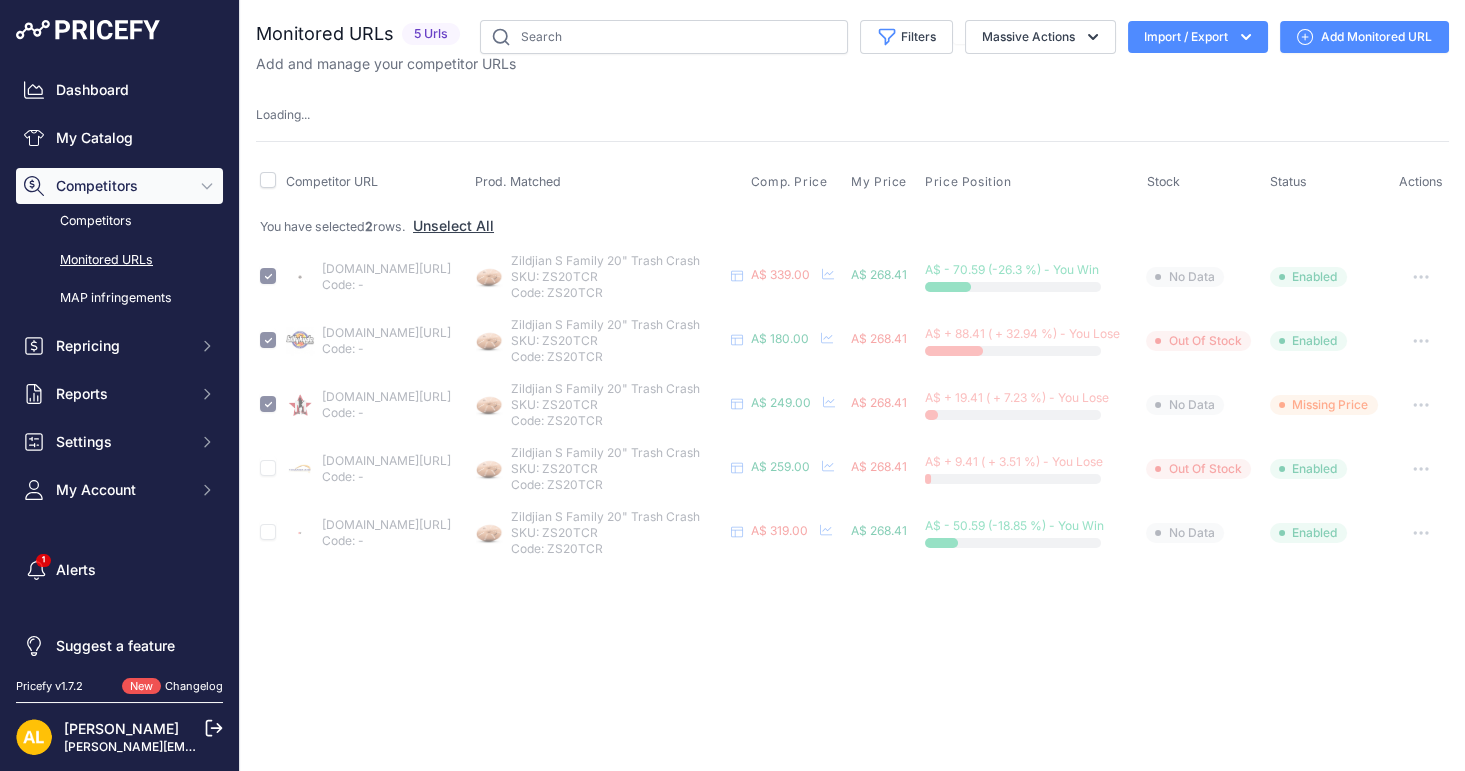 type 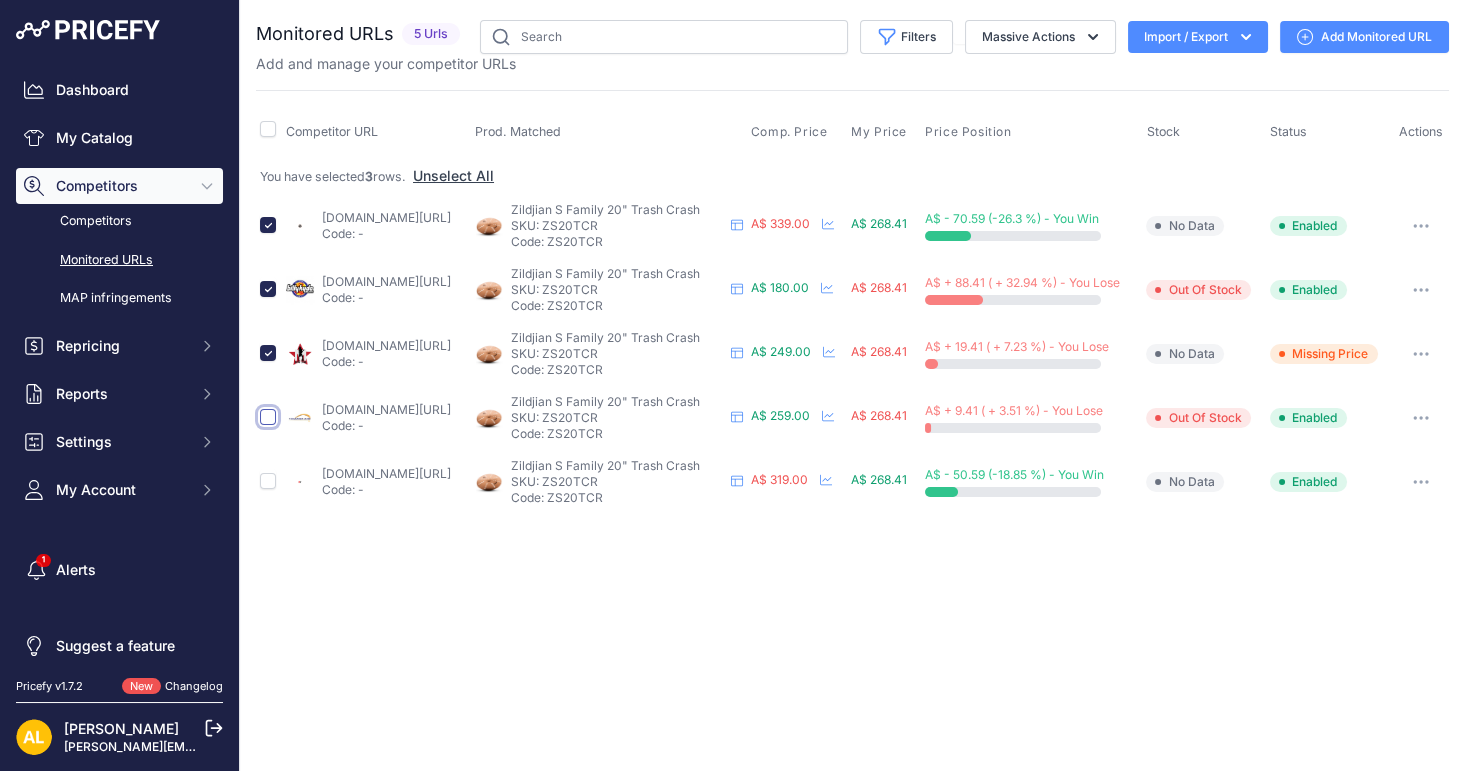 click at bounding box center [268, 417] 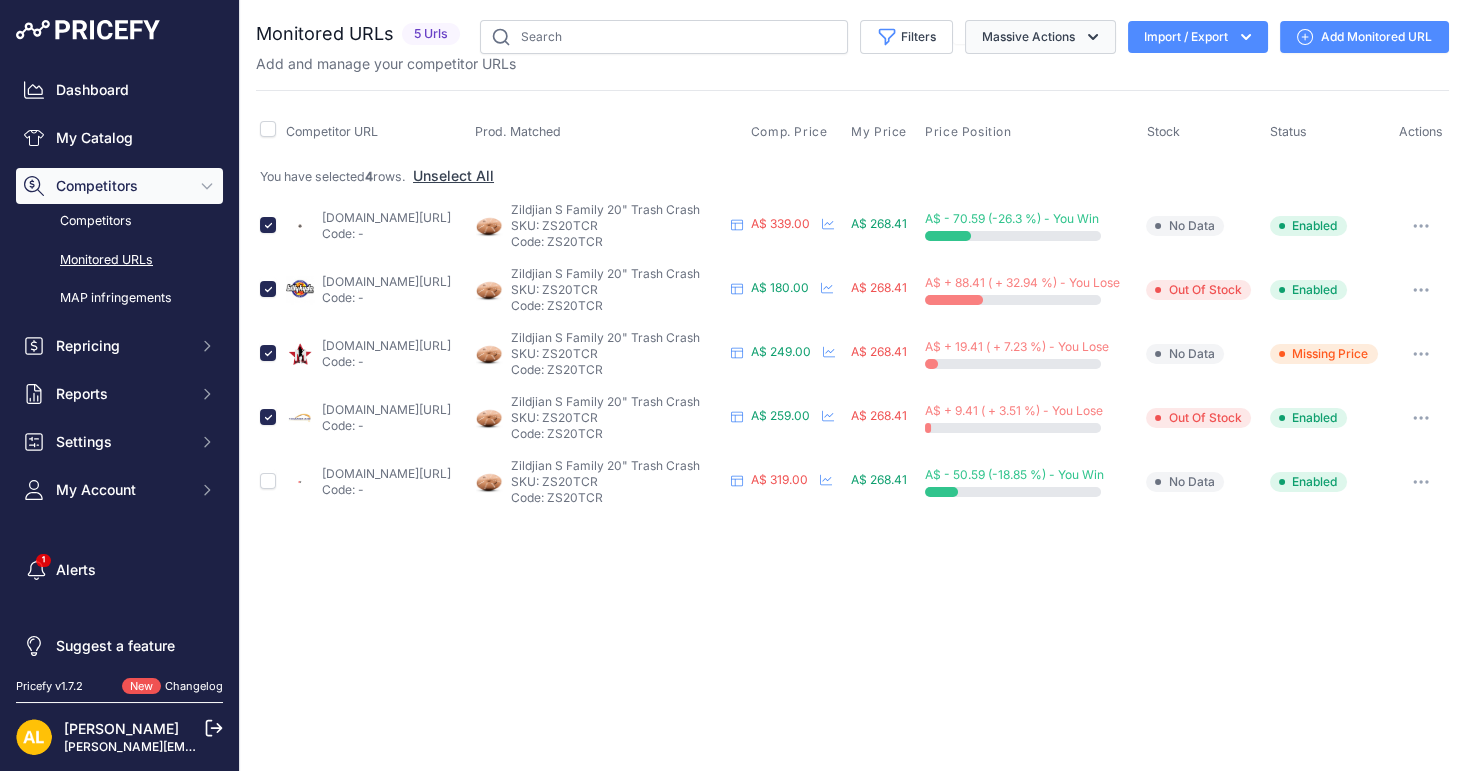drag, startPoint x: 1053, startPoint y: 37, endPoint x: 1053, endPoint y: 52, distance: 15 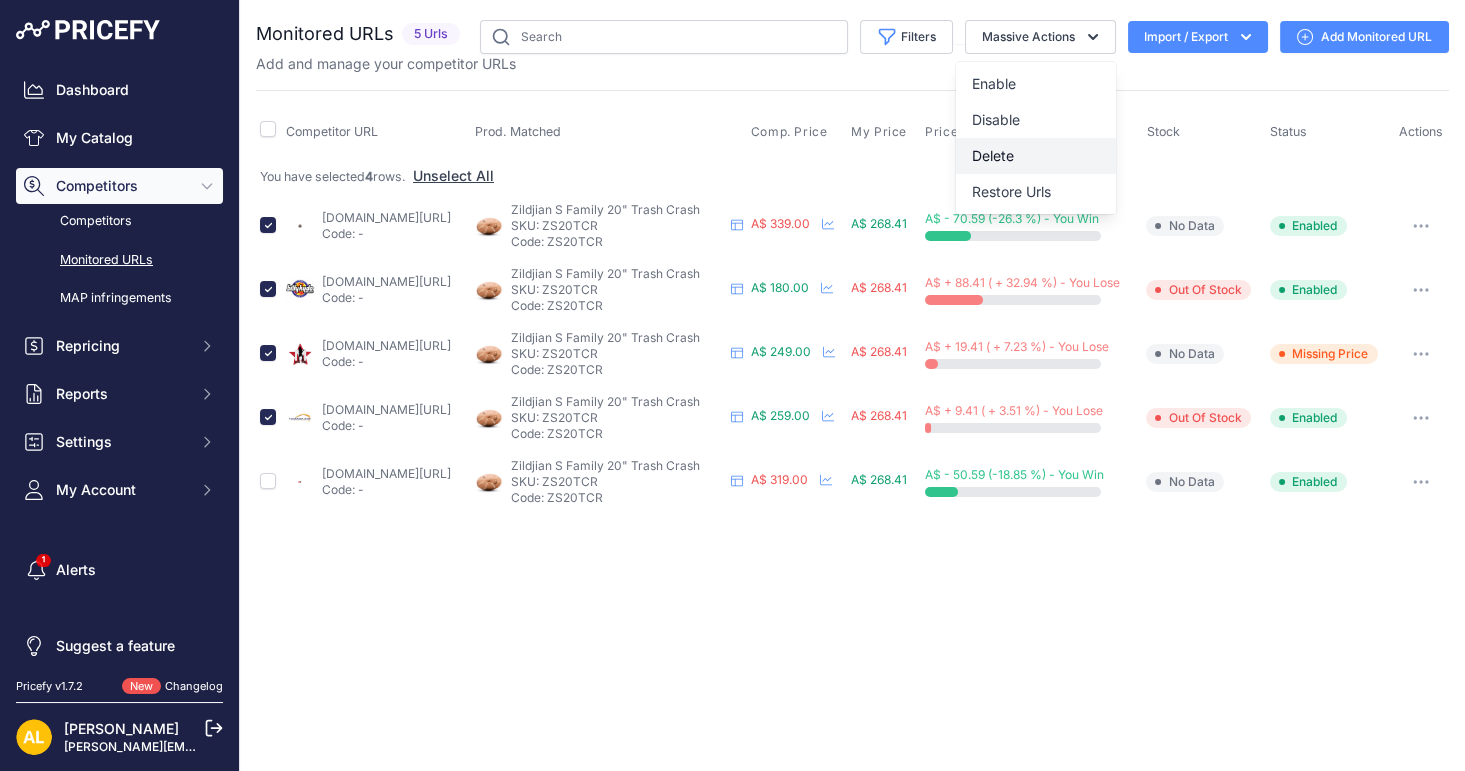 click on "Delete" at bounding box center [1036, 156] 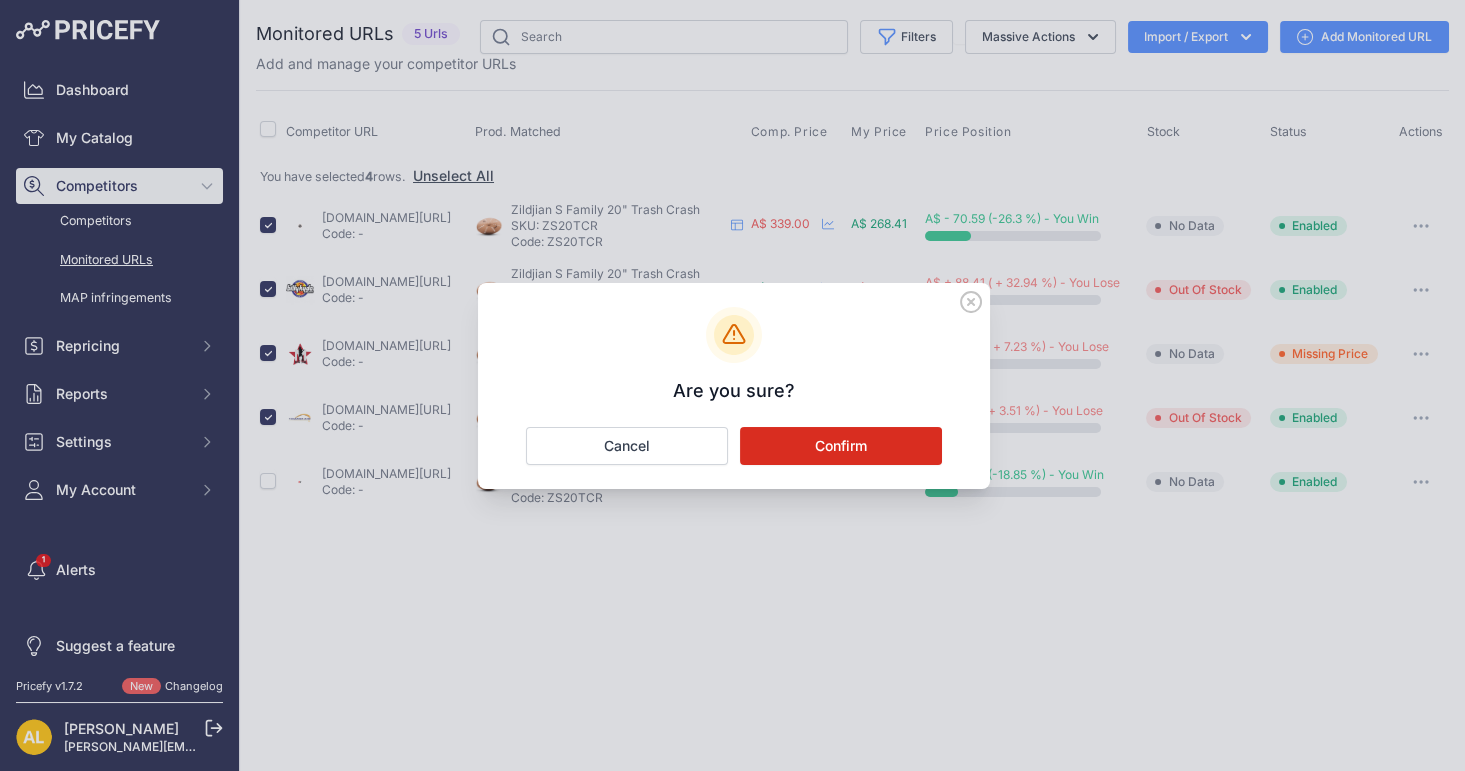 click on "Confirm" at bounding box center [841, 446] 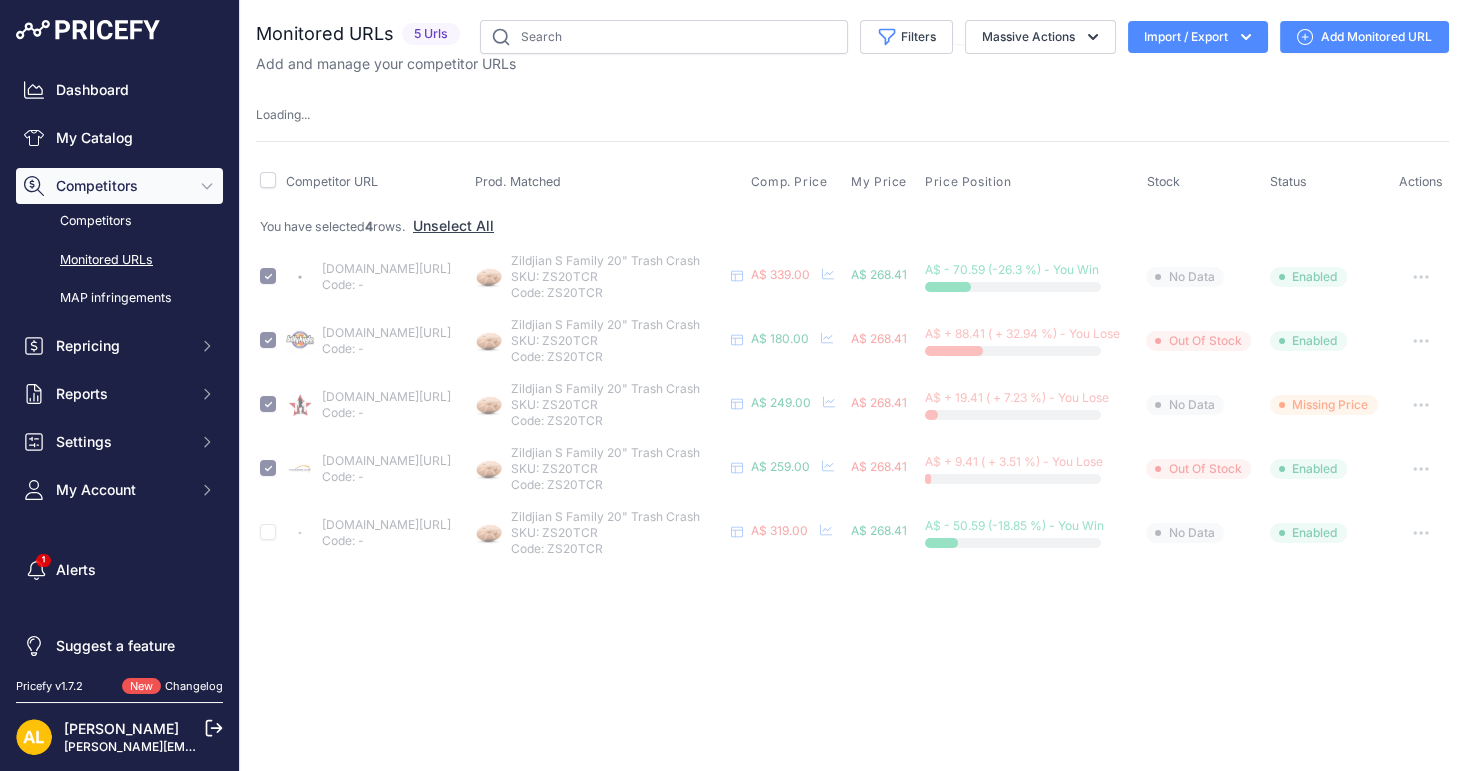 type 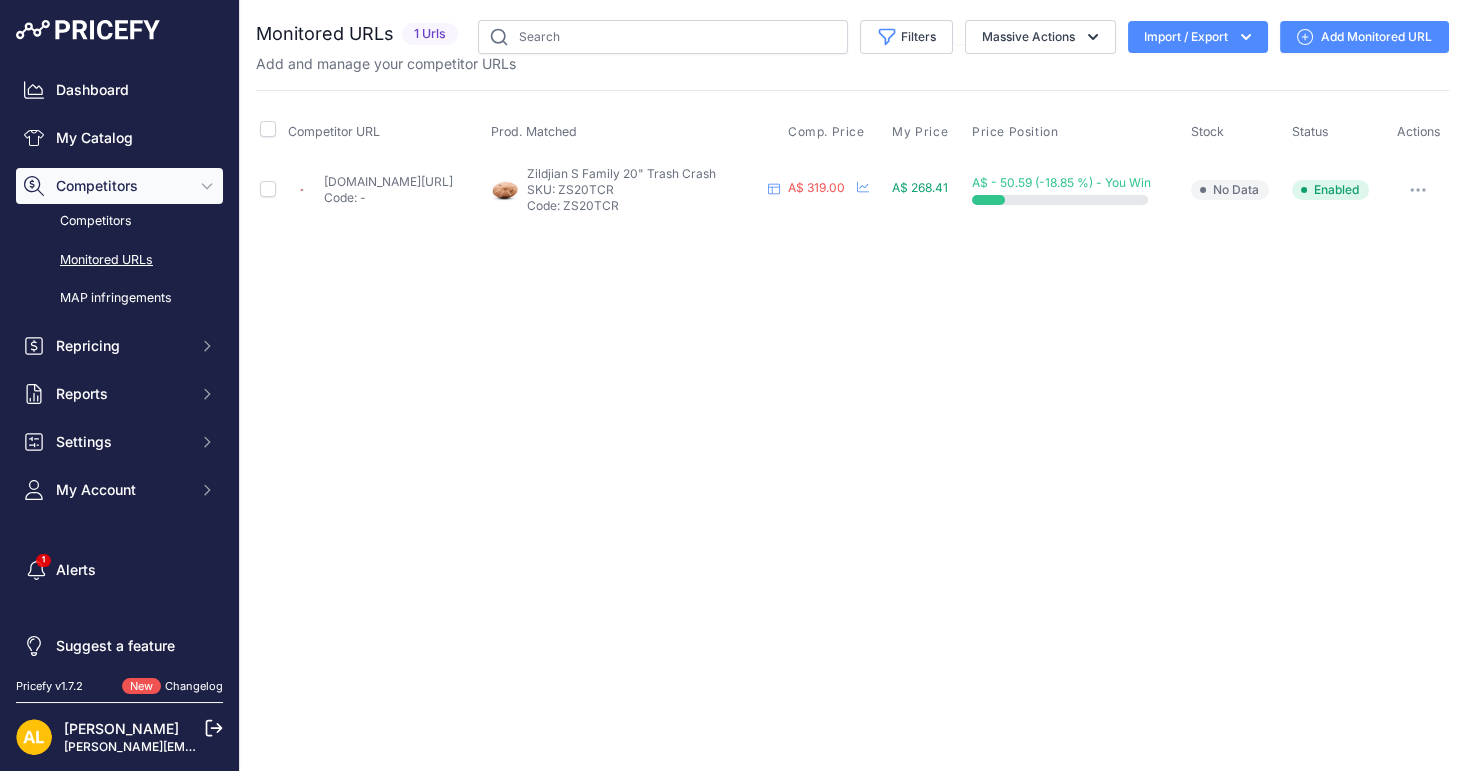 click on "Add Monitored URL" at bounding box center [1364, 37] 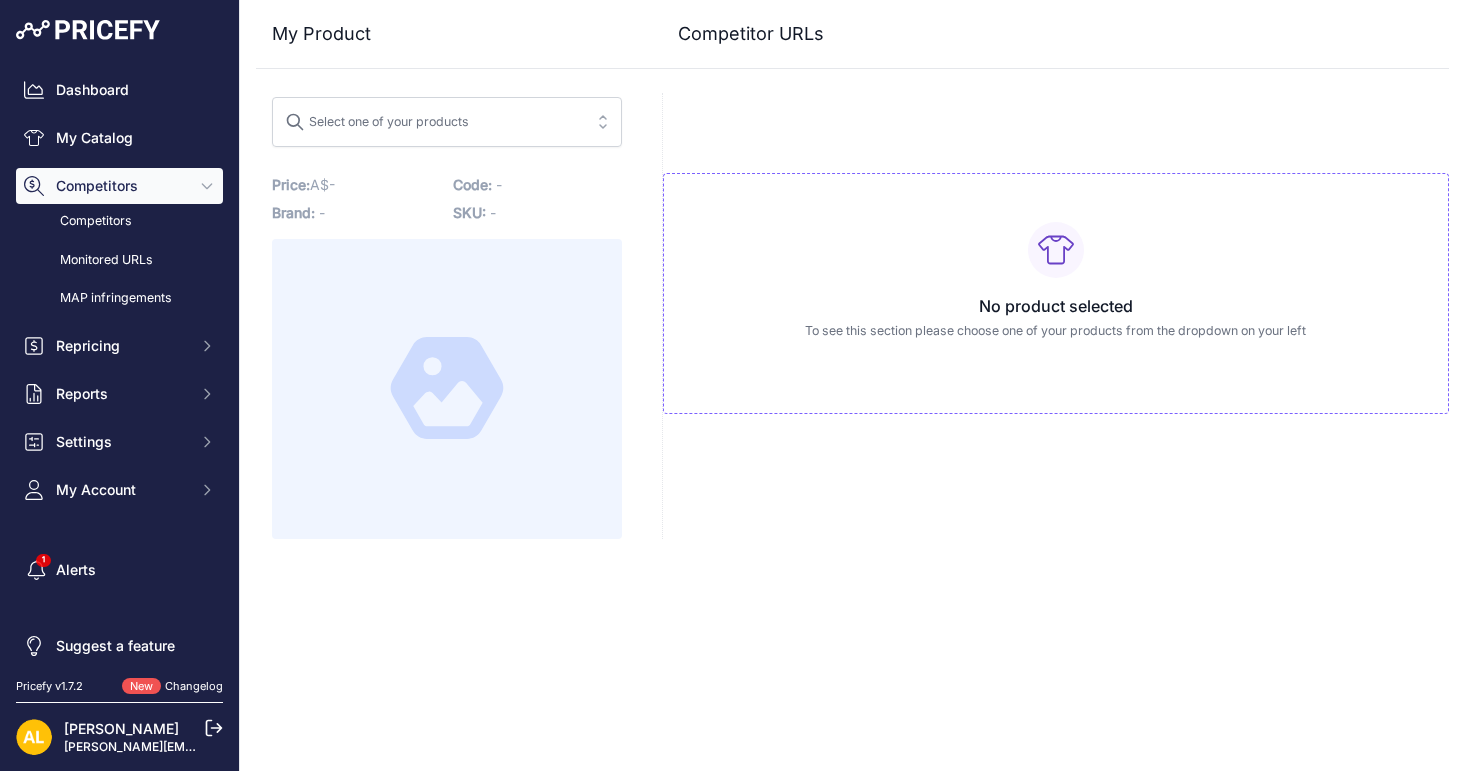 scroll, scrollTop: 0, scrollLeft: 0, axis: both 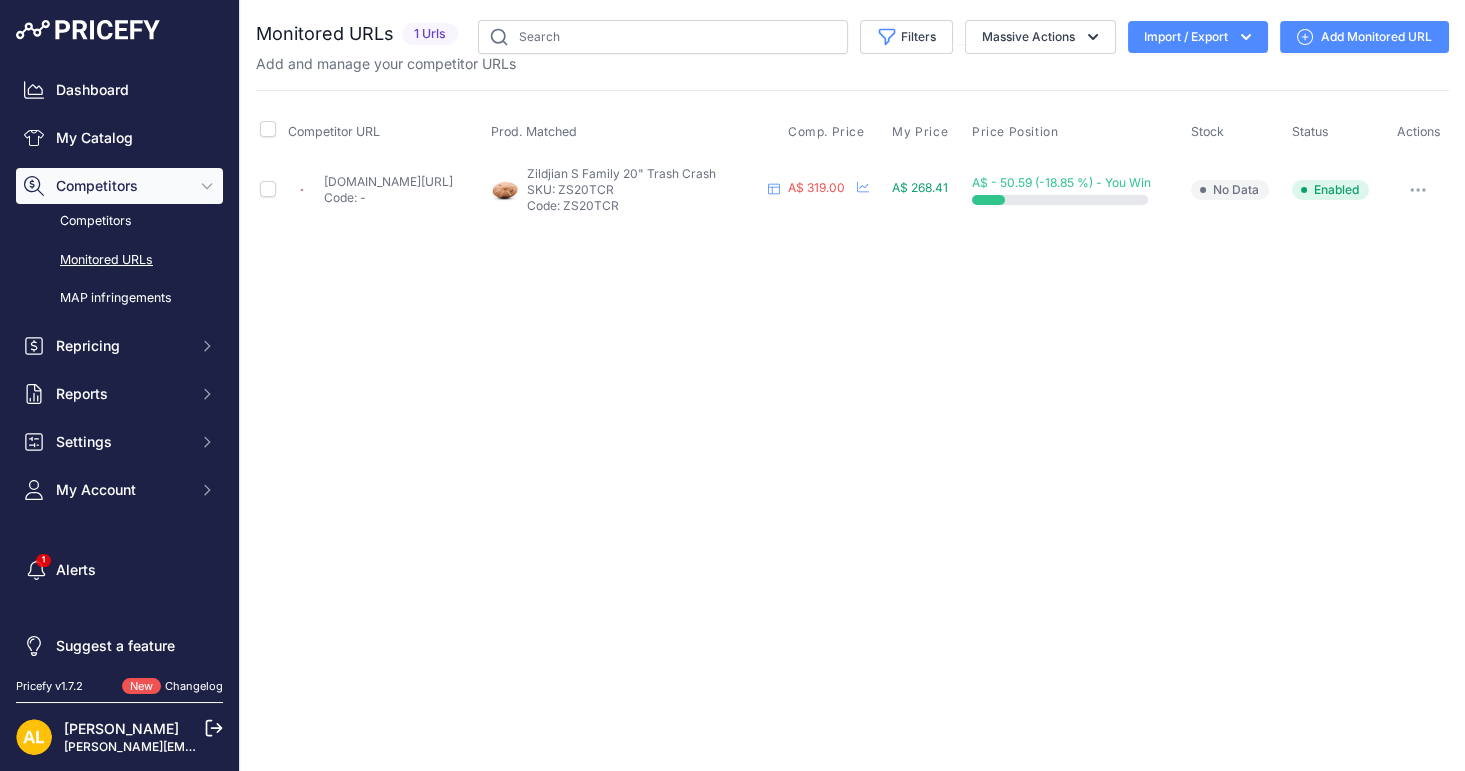 click on "Add Monitored URL" at bounding box center (1364, 37) 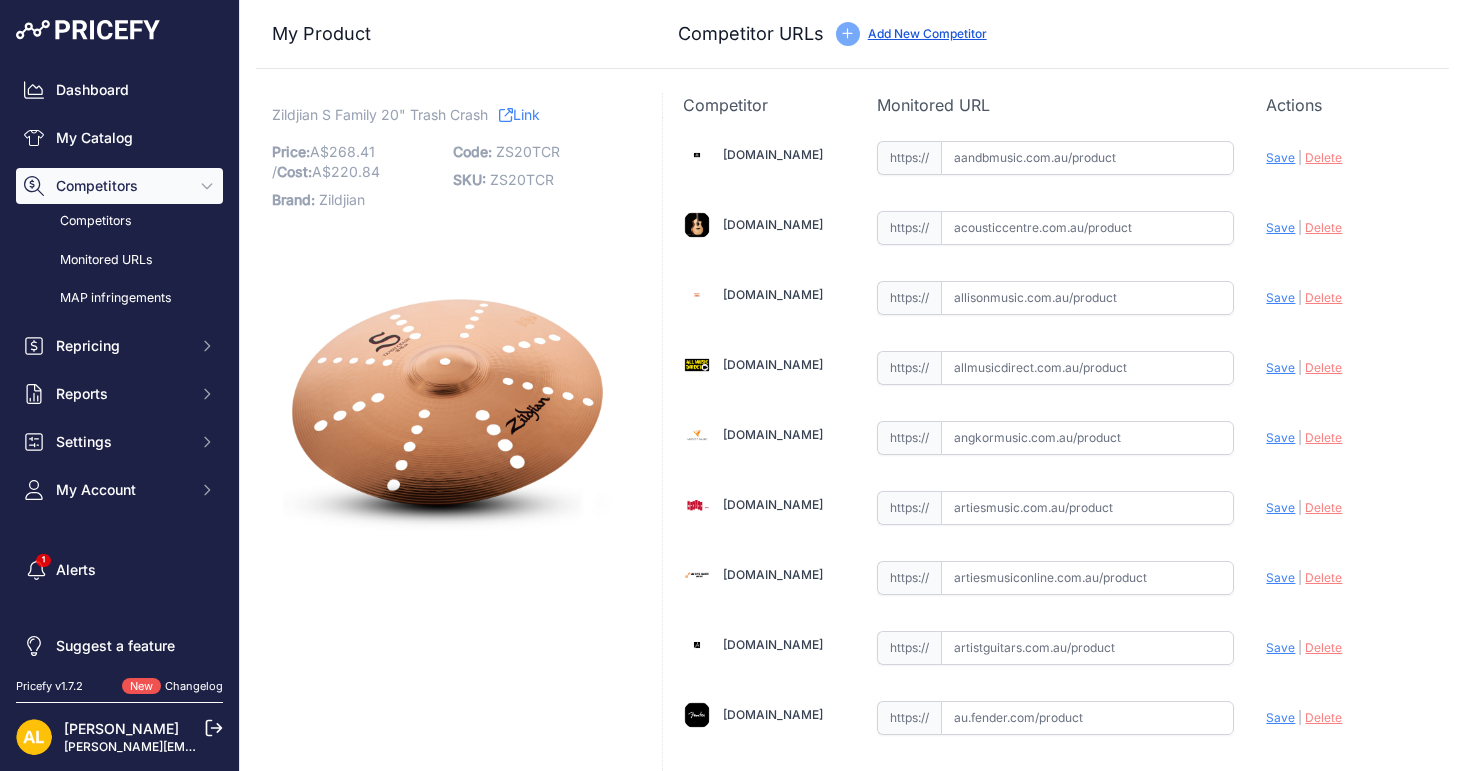 scroll, scrollTop: 0, scrollLeft: 0, axis: both 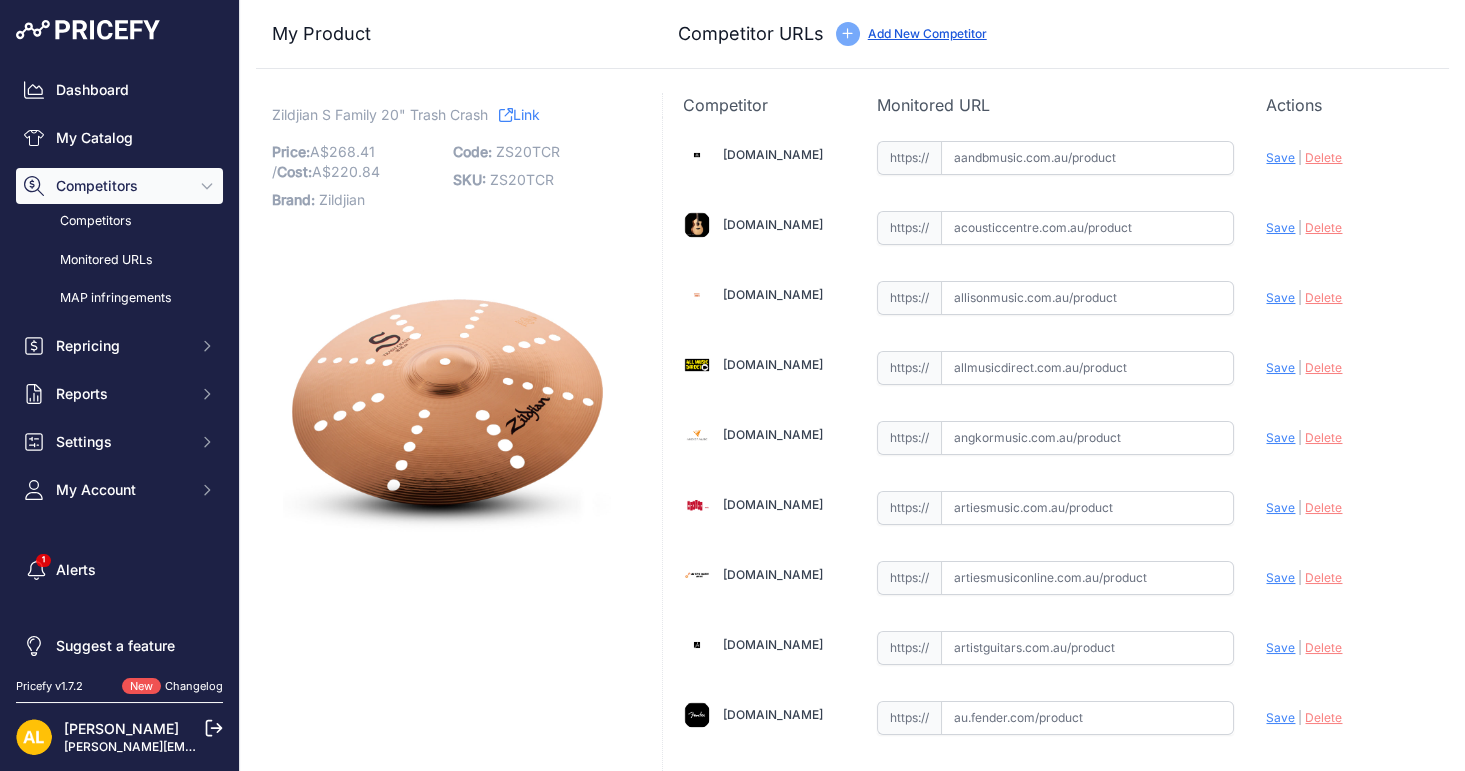 click on "ZS20TCR" at bounding box center (528, 151) 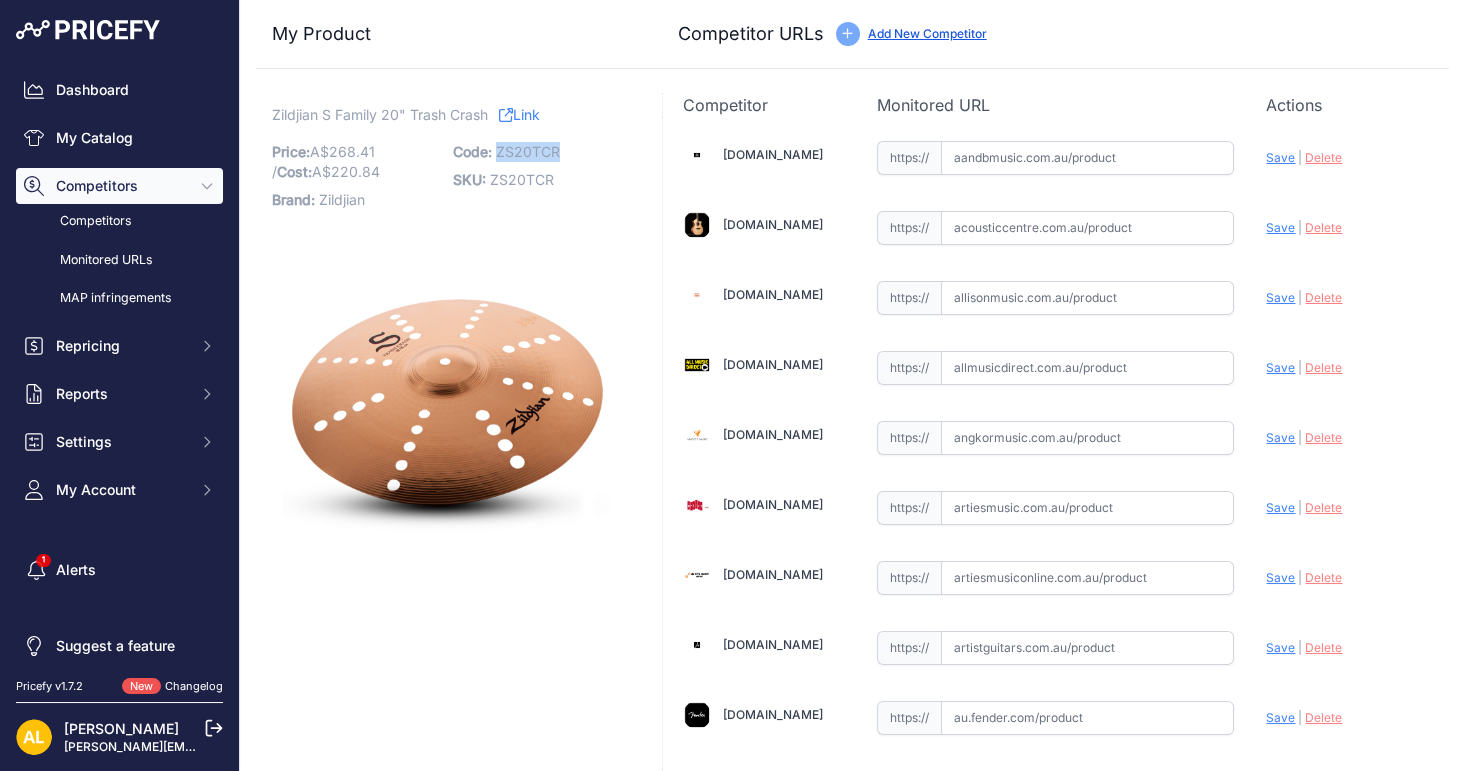click on "ZS20TCR" at bounding box center (528, 151) 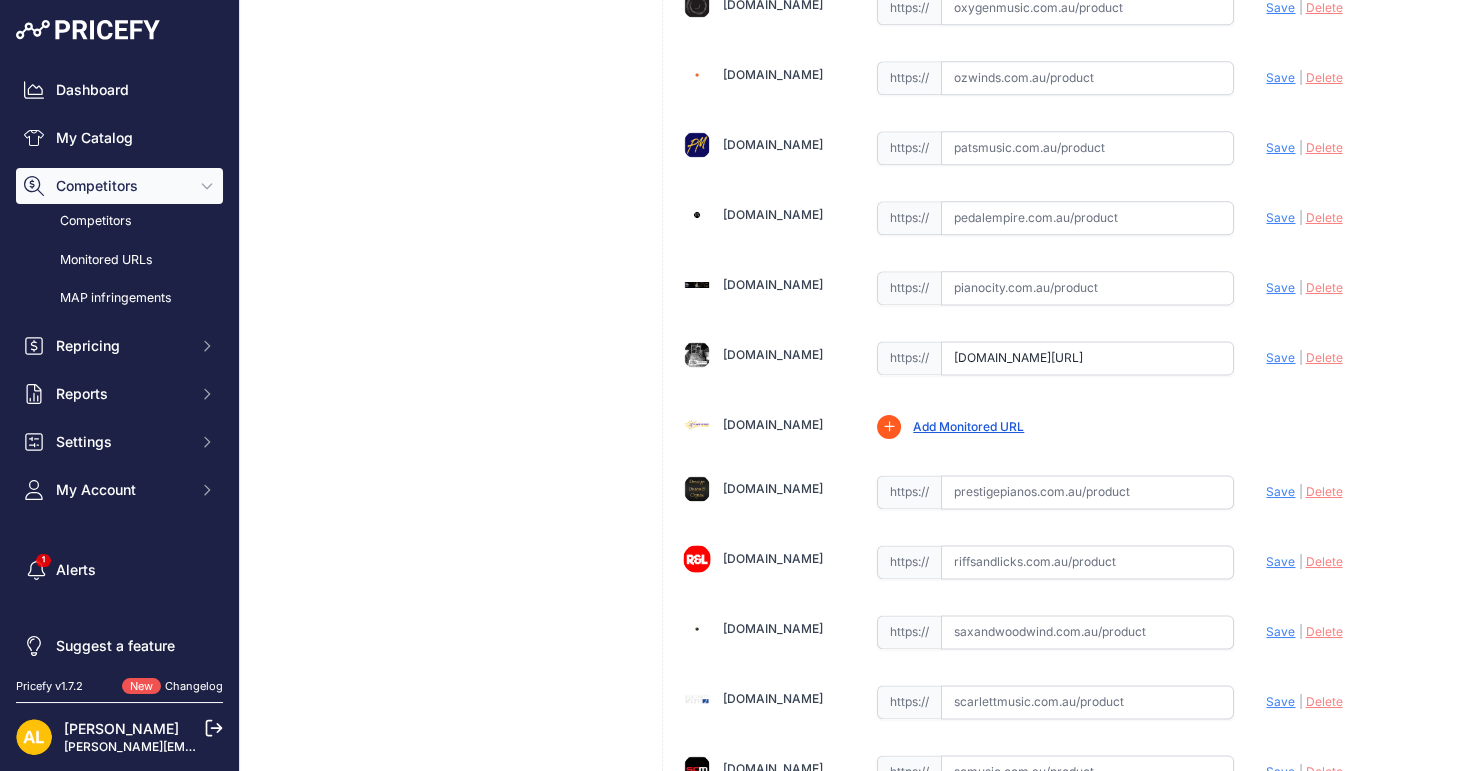 scroll, scrollTop: 4777, scrollLeft: 0, axis: vertical 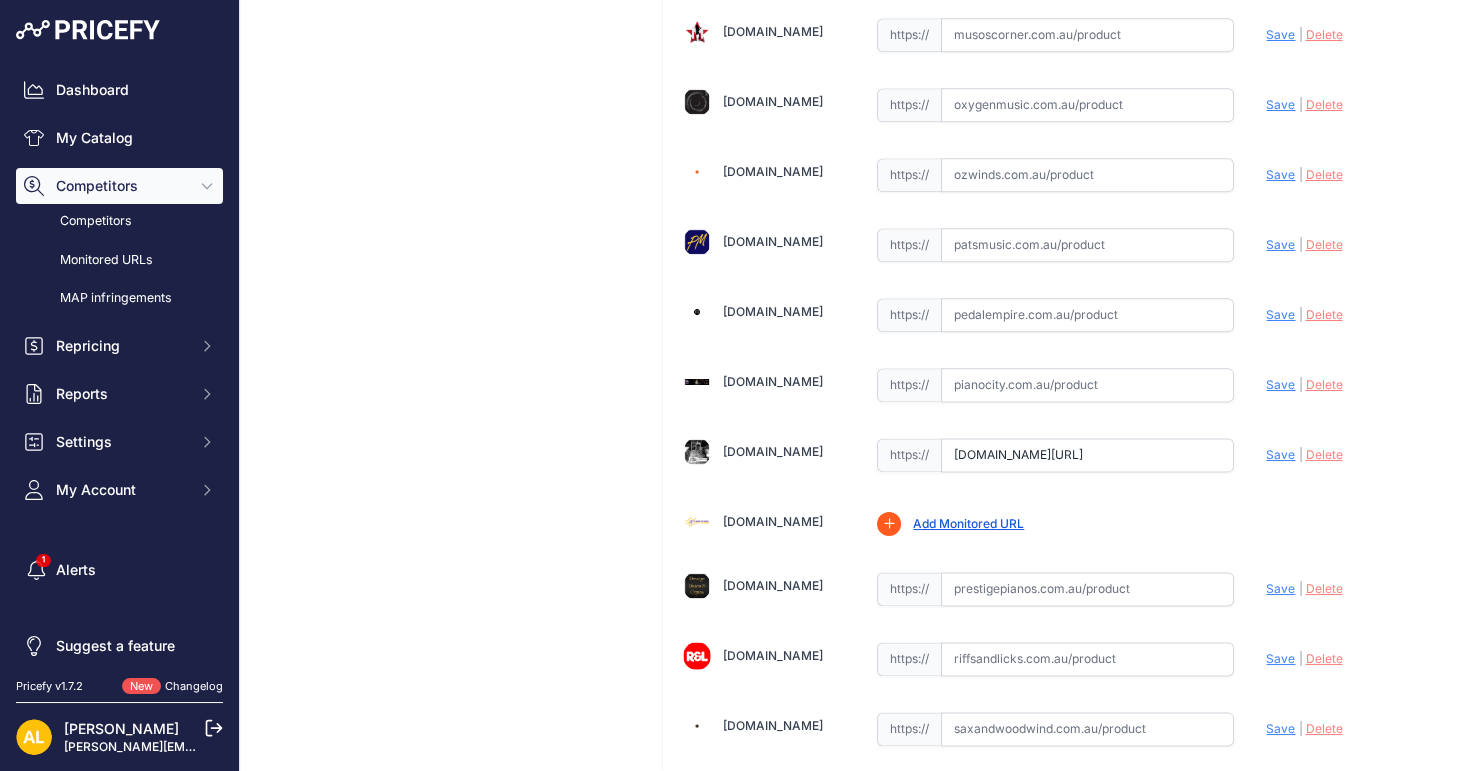 click on "Save" at bounding box center [1280, 454] 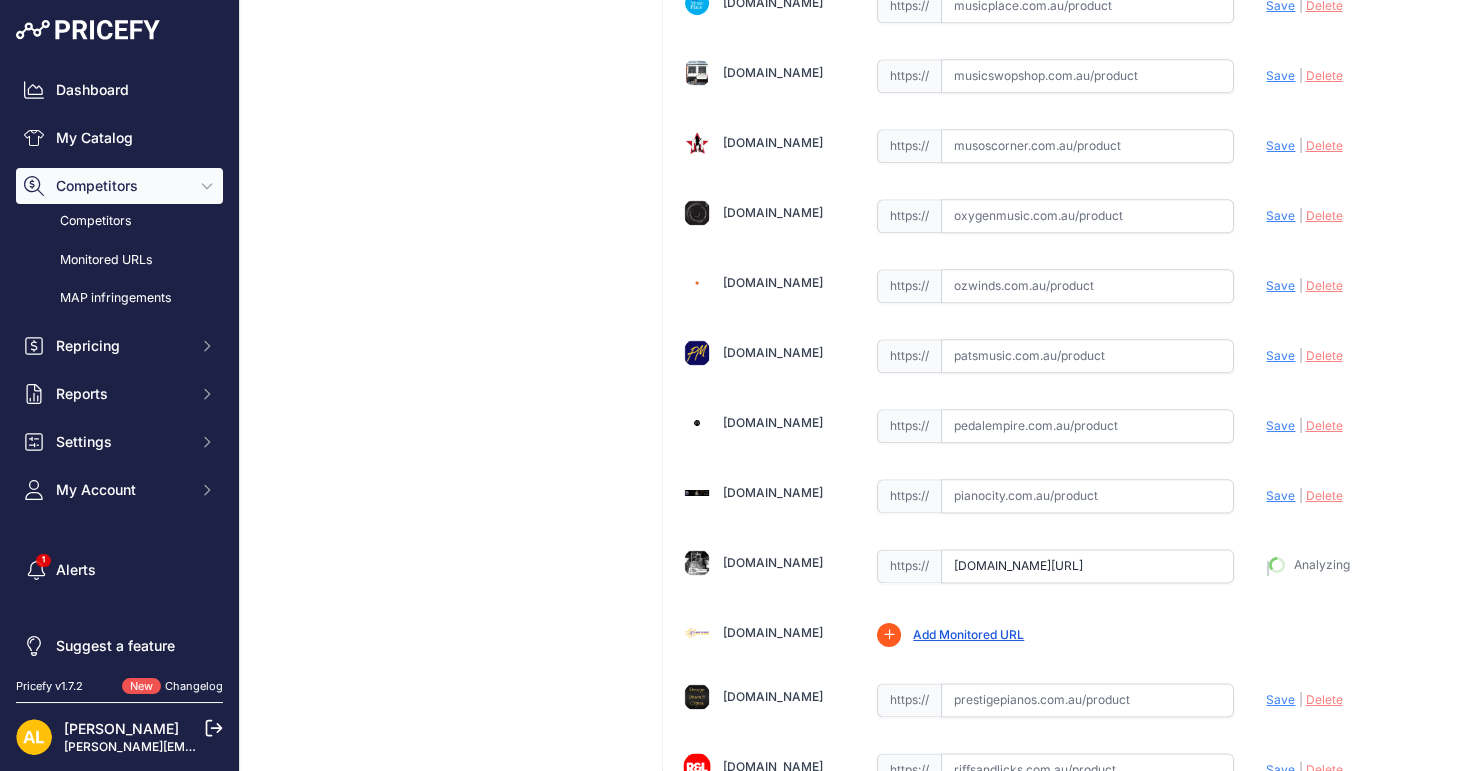 type on "https://www.ponymusic.com.au/20-s-trash-crash?prirule_jdsnikfkfjsd=1314" 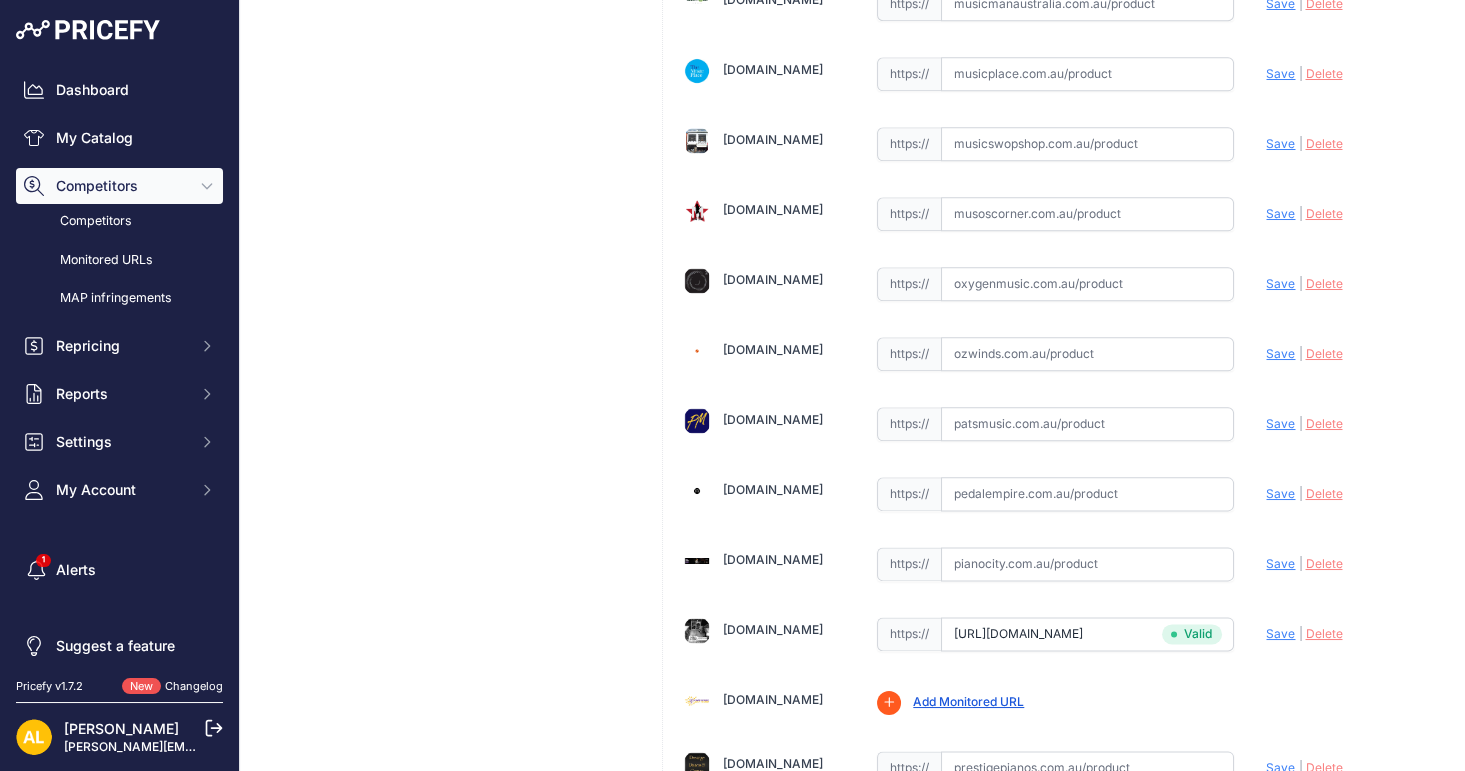 scroll, scrollTop: 4600, scrollLeft: 0, axis: vertical 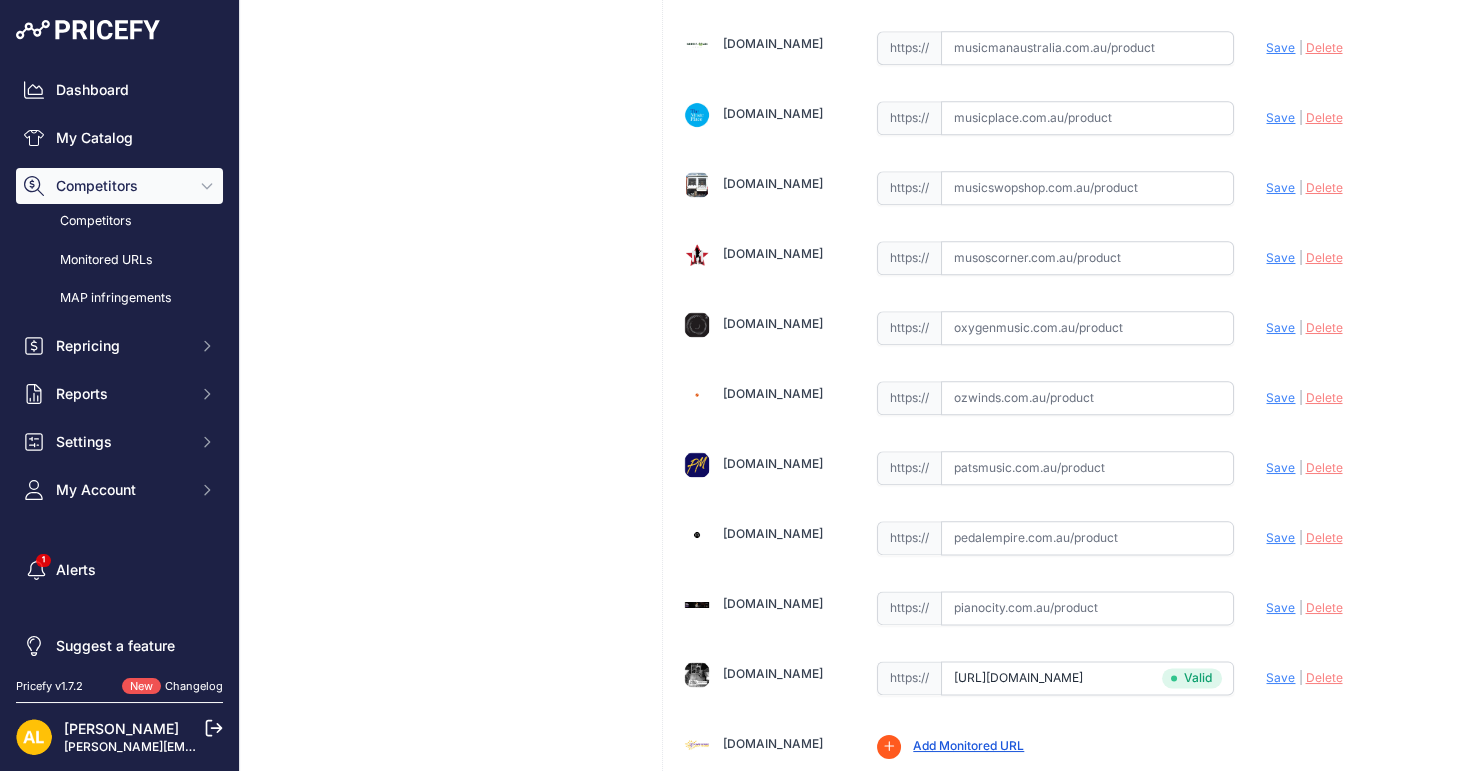 click at bounding box center [1087, 328] 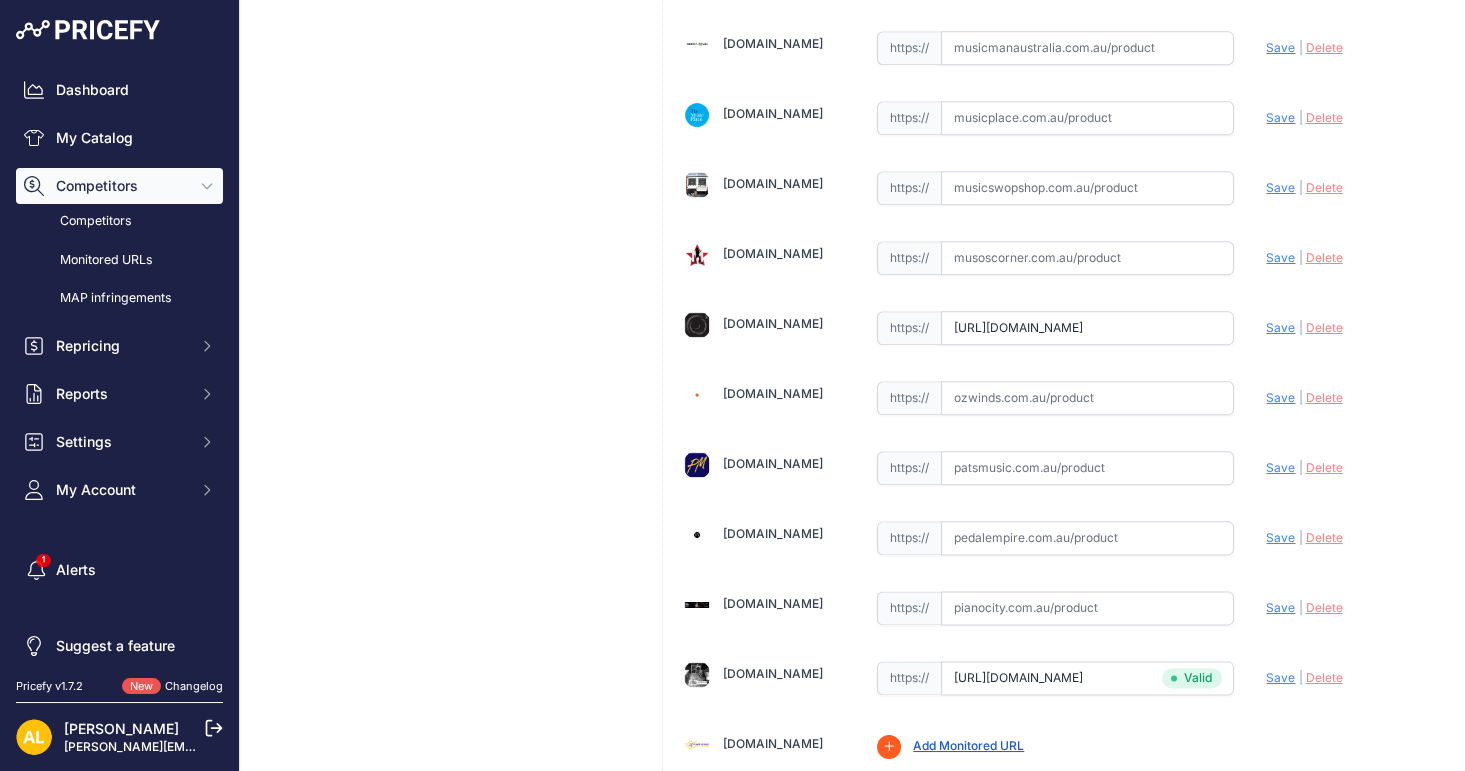 scroll, scrollTop: 0, scrollLeft: 149, axis: horizontal 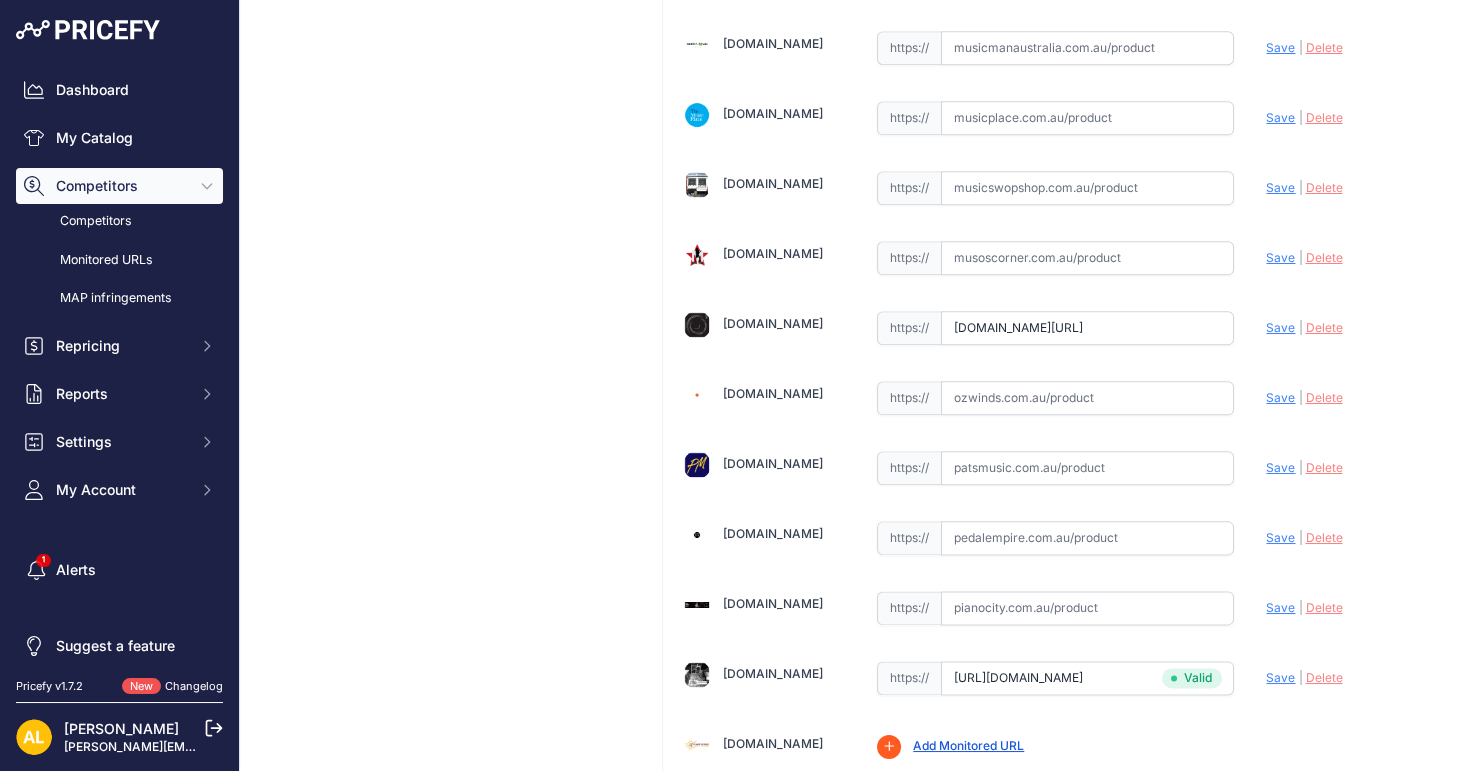 click on "Update Profile
Save
|
Delete
Analyzing" at bounding box center (1347, -4402) 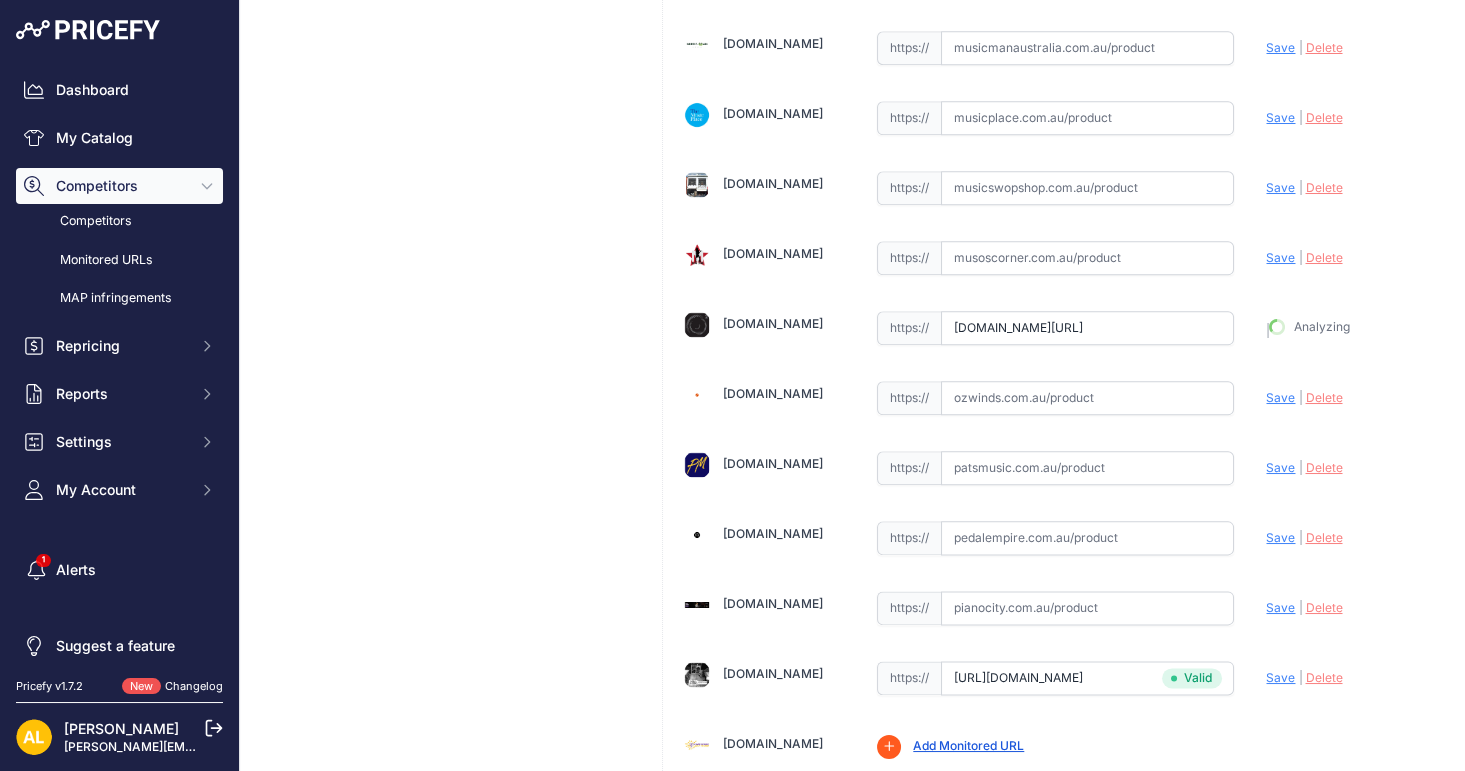 type on "https://www.oxygenmusic.com.au/zildzian-s-family-20-inch-trash-crash?prirule_jdsnikfkfjsd=1314" 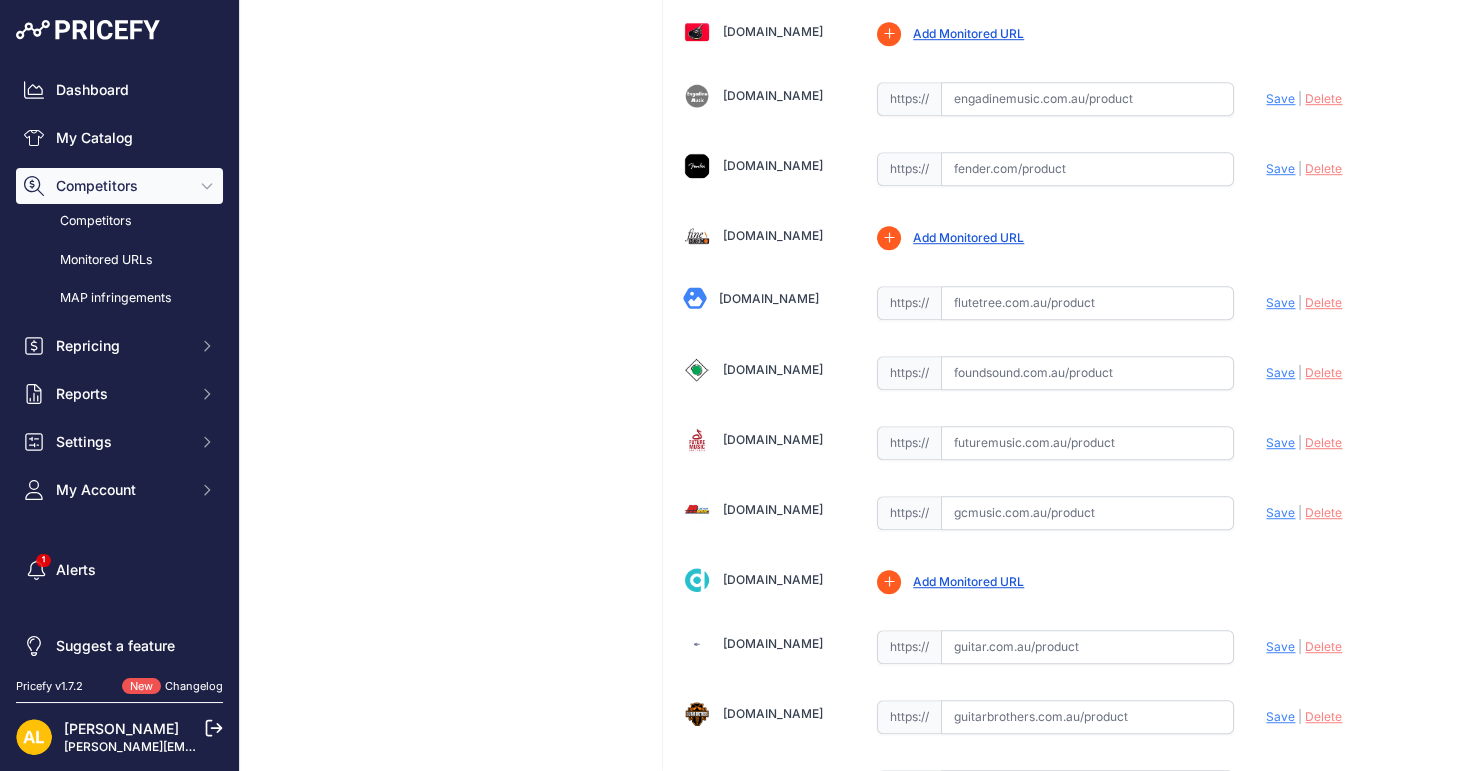 scroll, scrollTop: 1888, scrollLeft: 0, axis: vertical 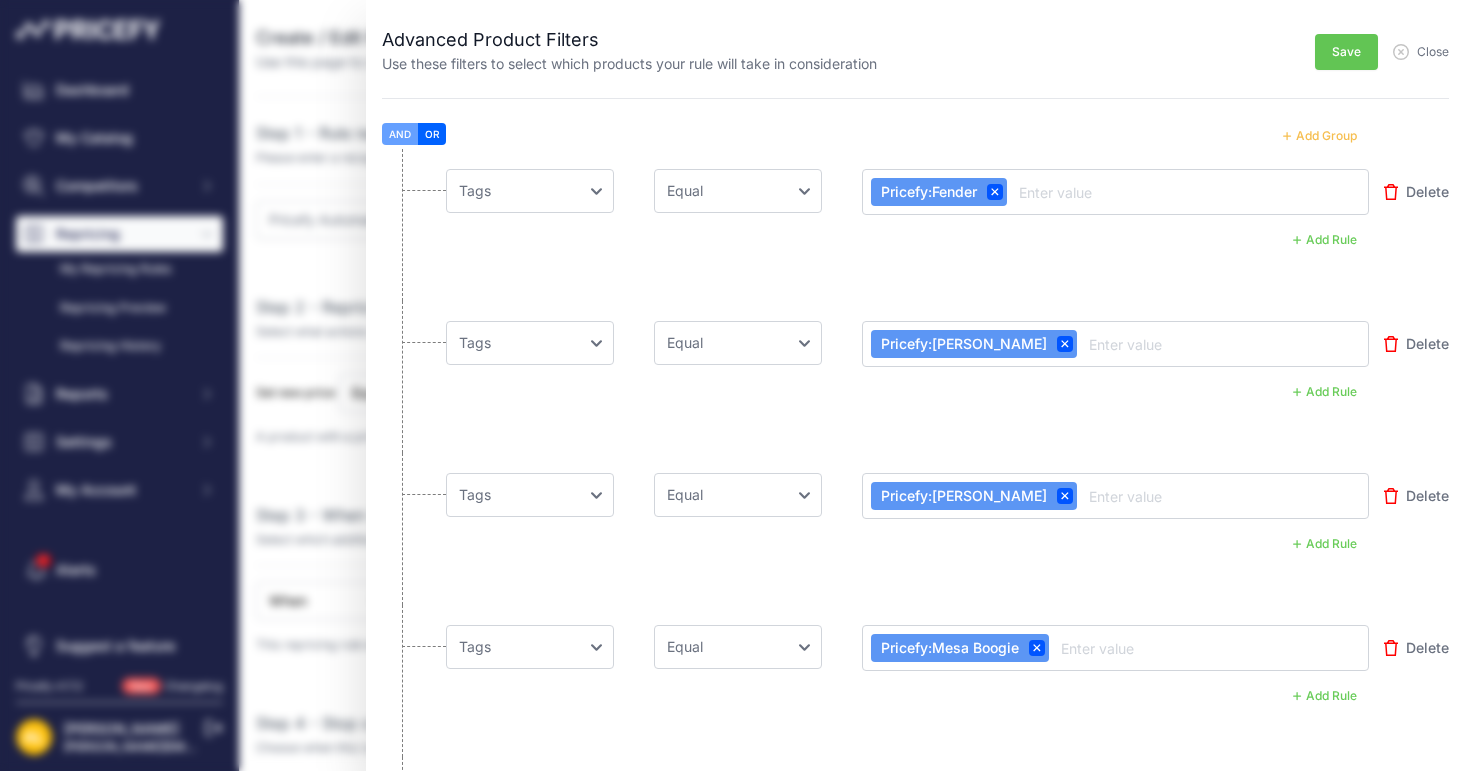 select on "7" 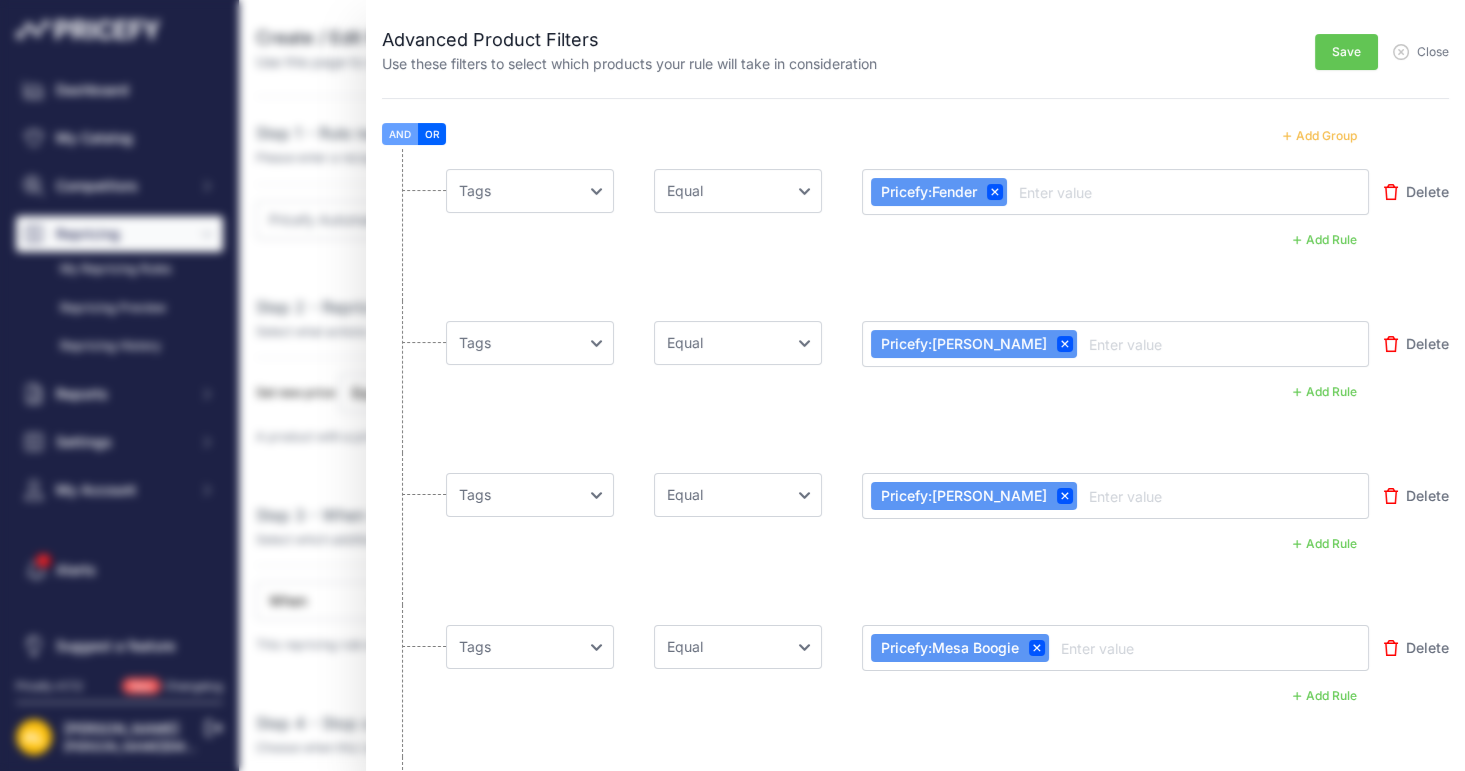 scroll, scrollTop: 999, scrollLeft: 0, axis: vertical 